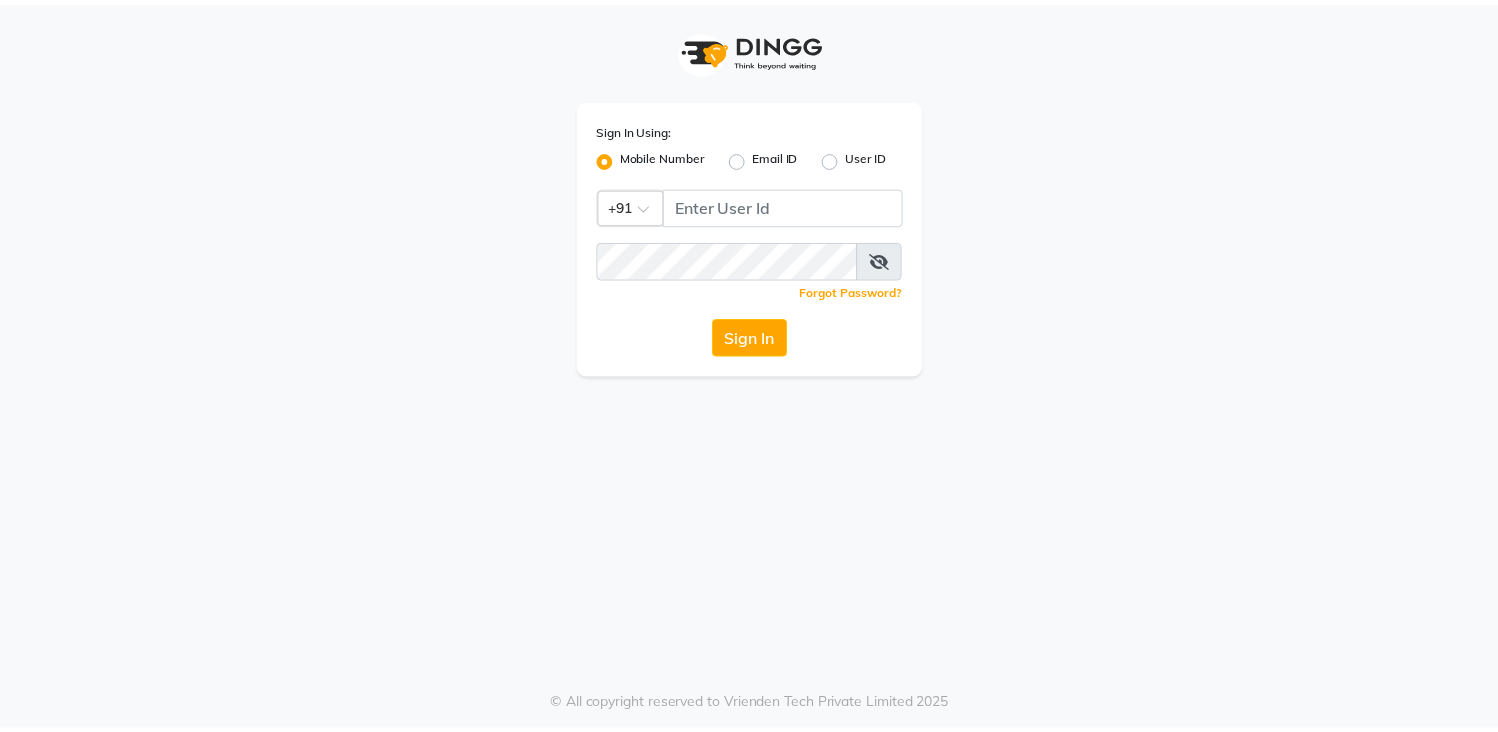 scroll, scrollTop: 0, scrollLeft: 0, axis: both 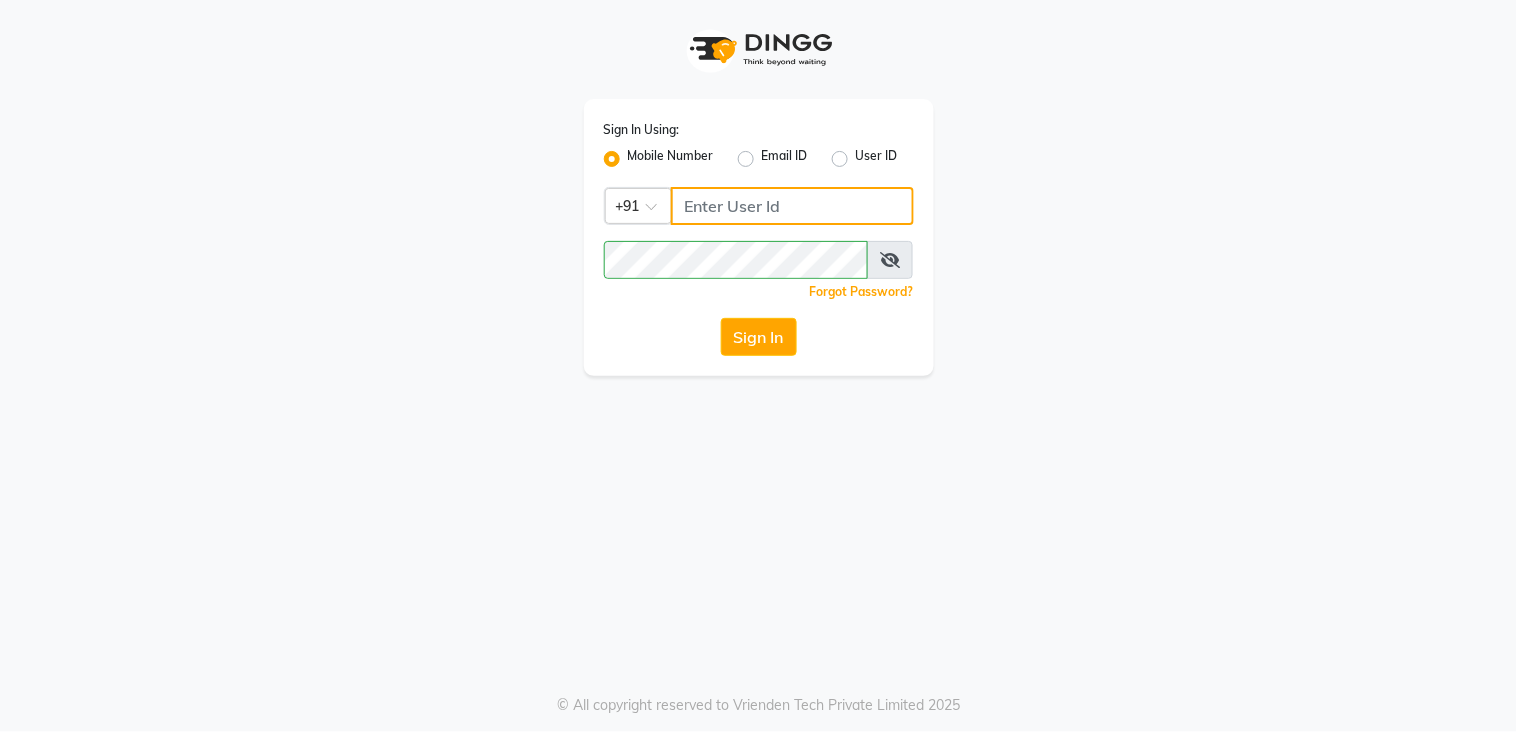 click 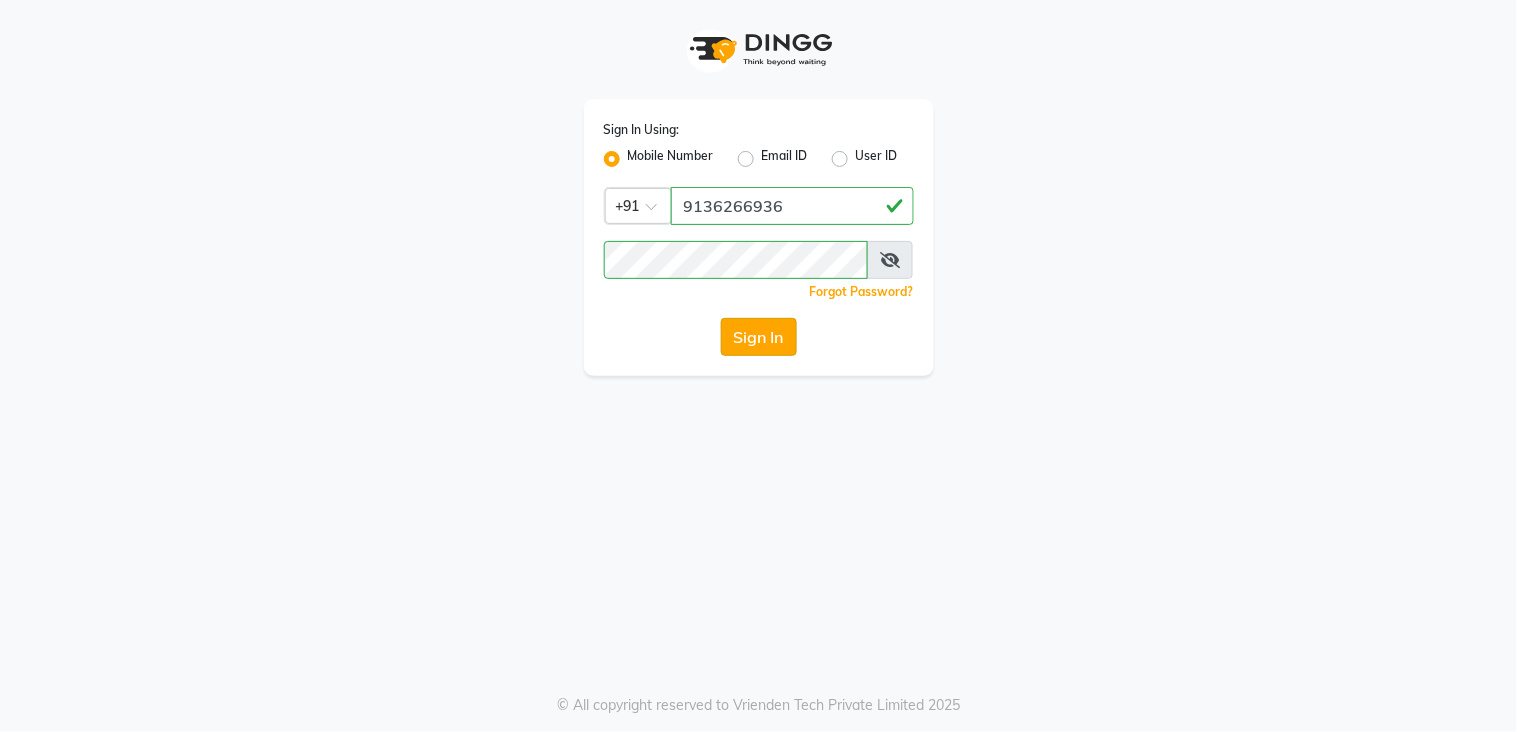 click on "Sign In" 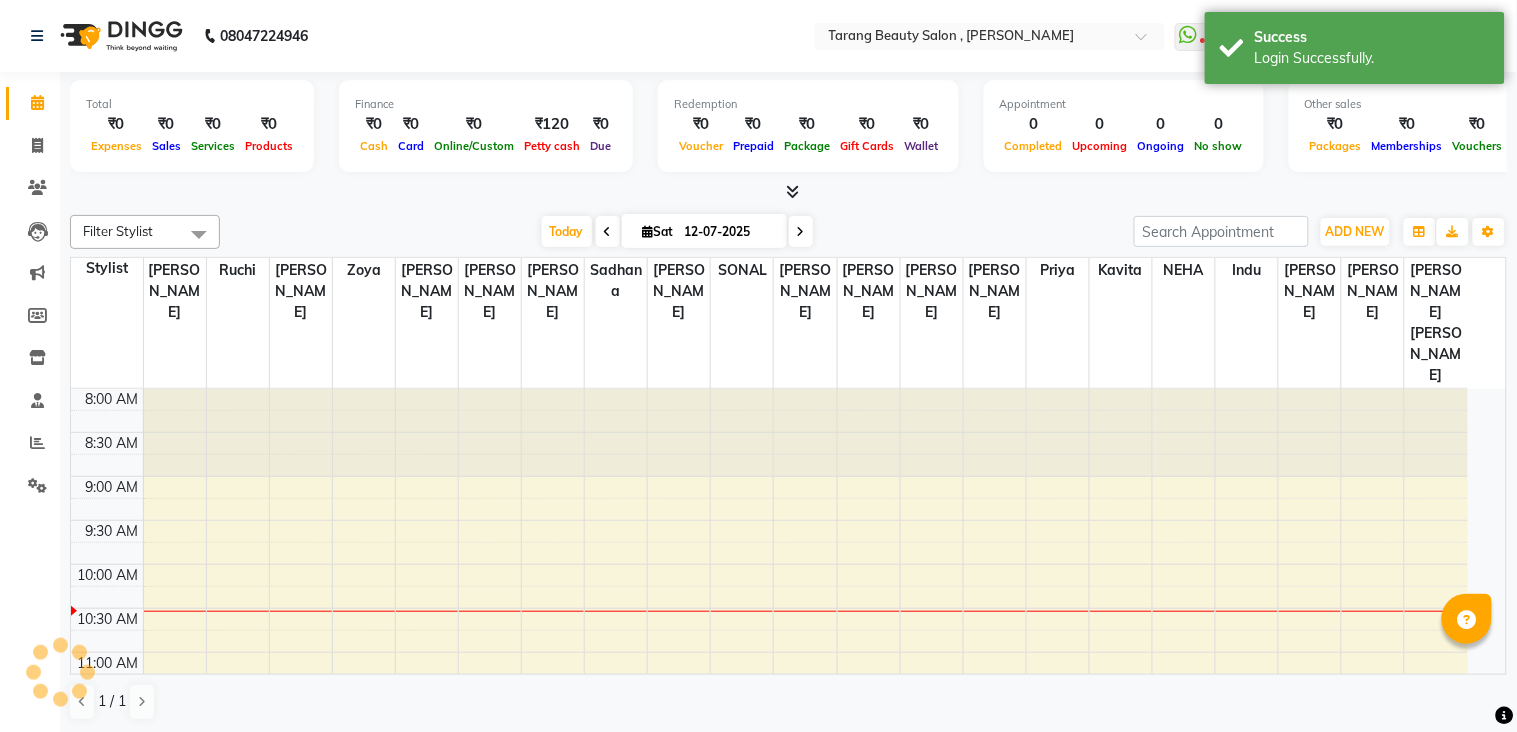 select on "en" 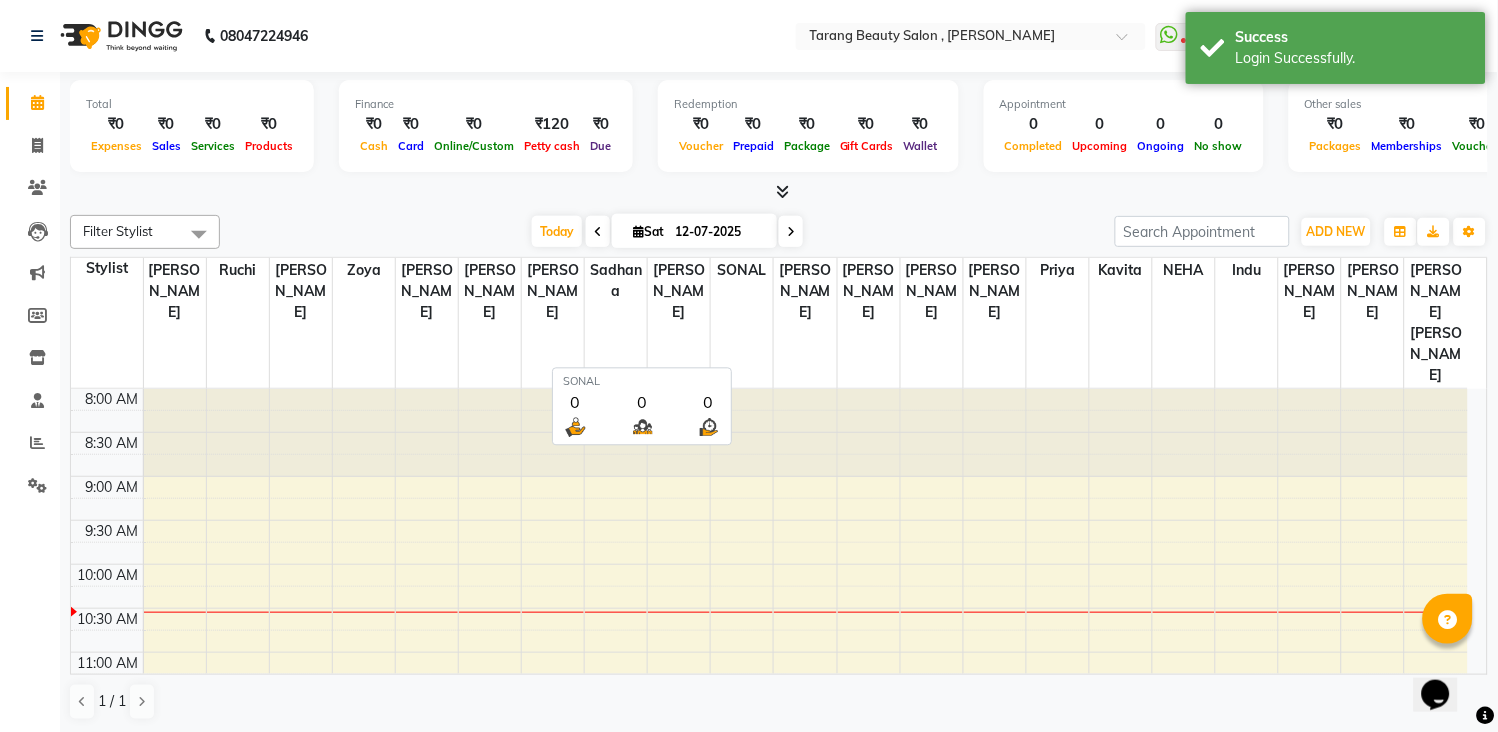 scroll, scrollTop: 0, scrollLeft: 0, axis: both 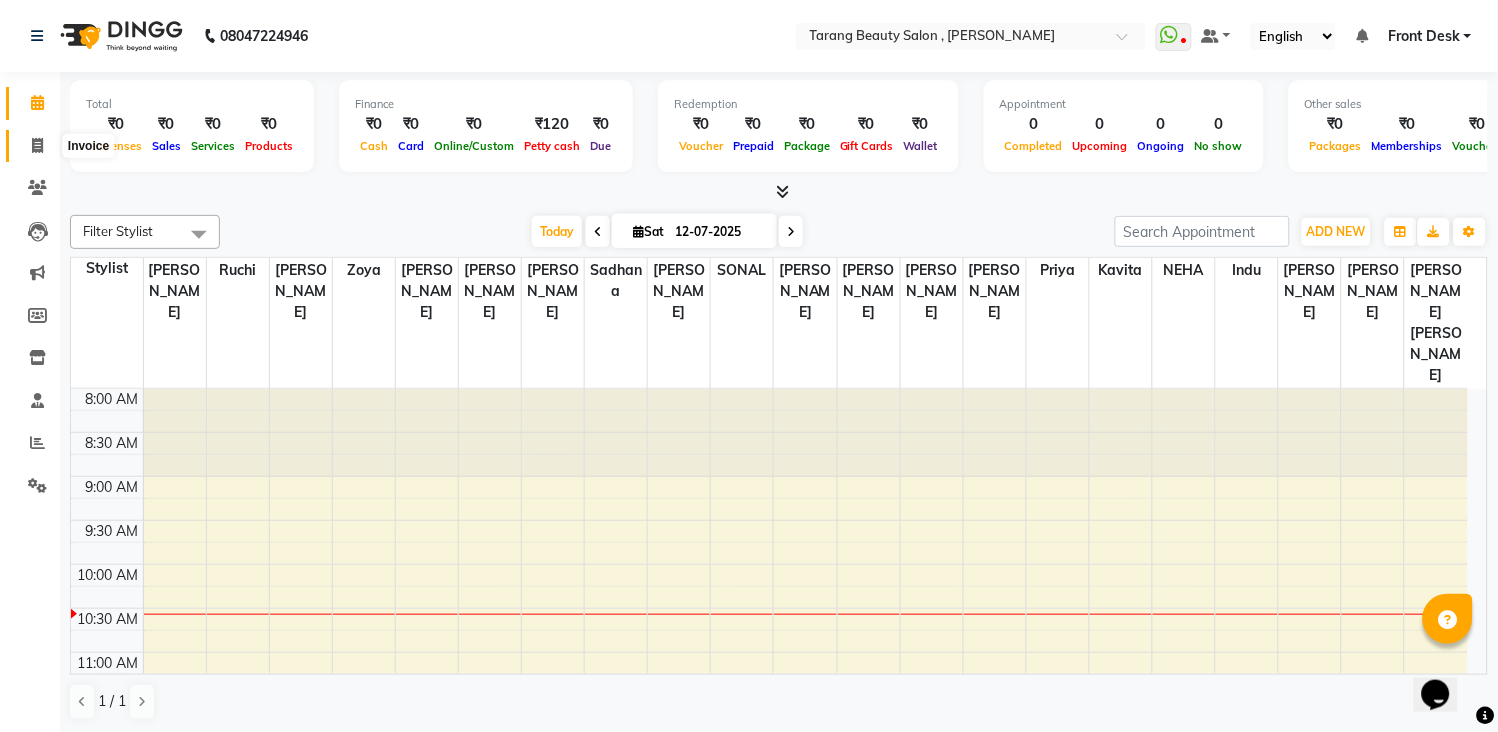click 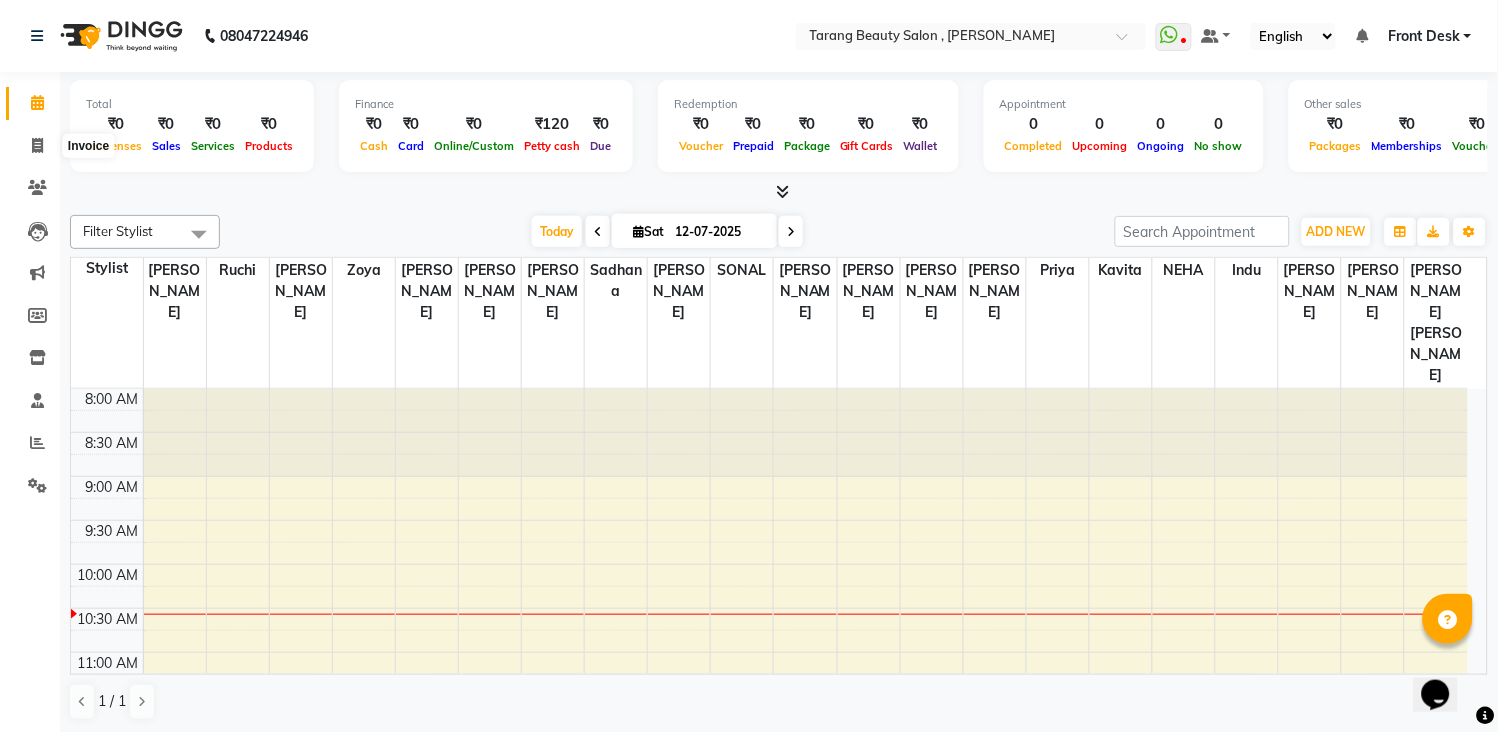select on "service" 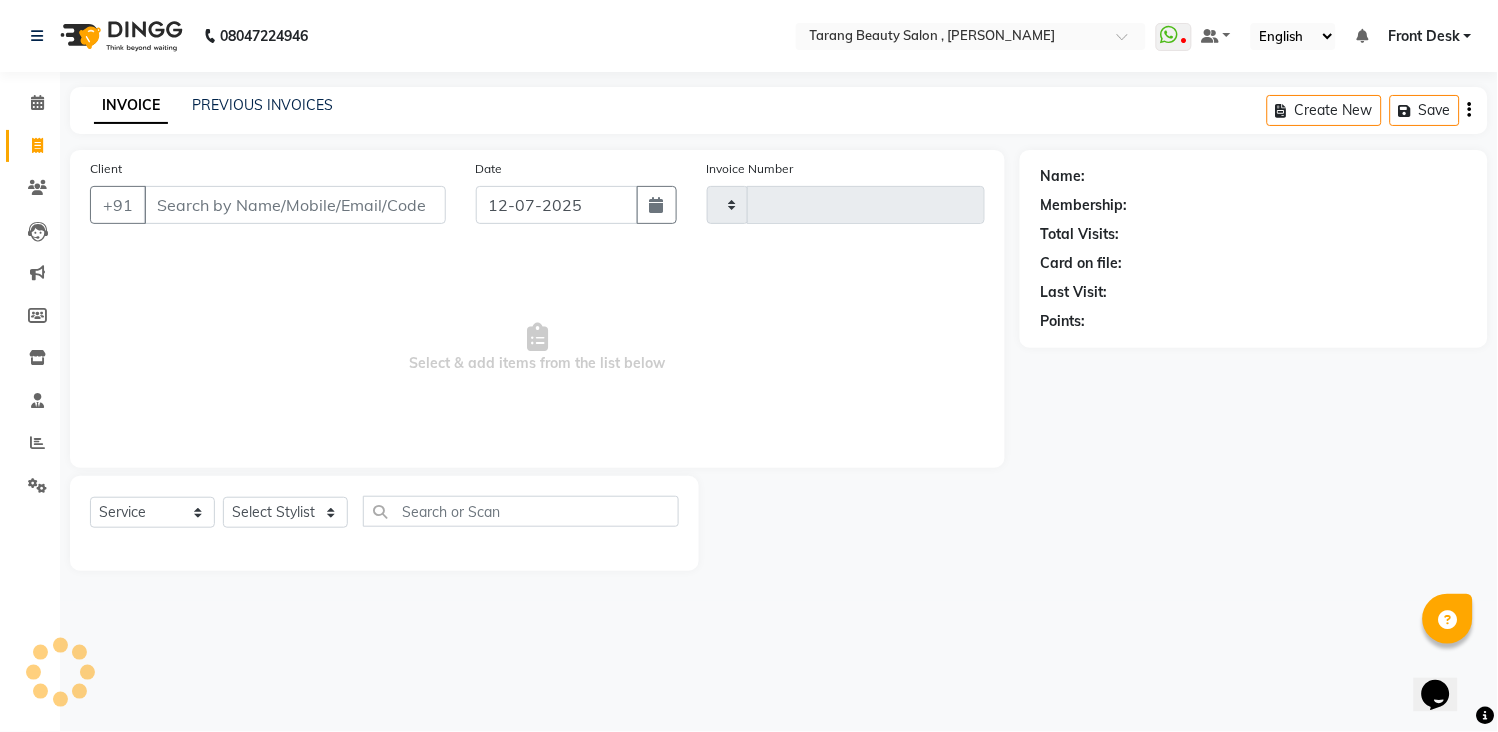 type on "2527" 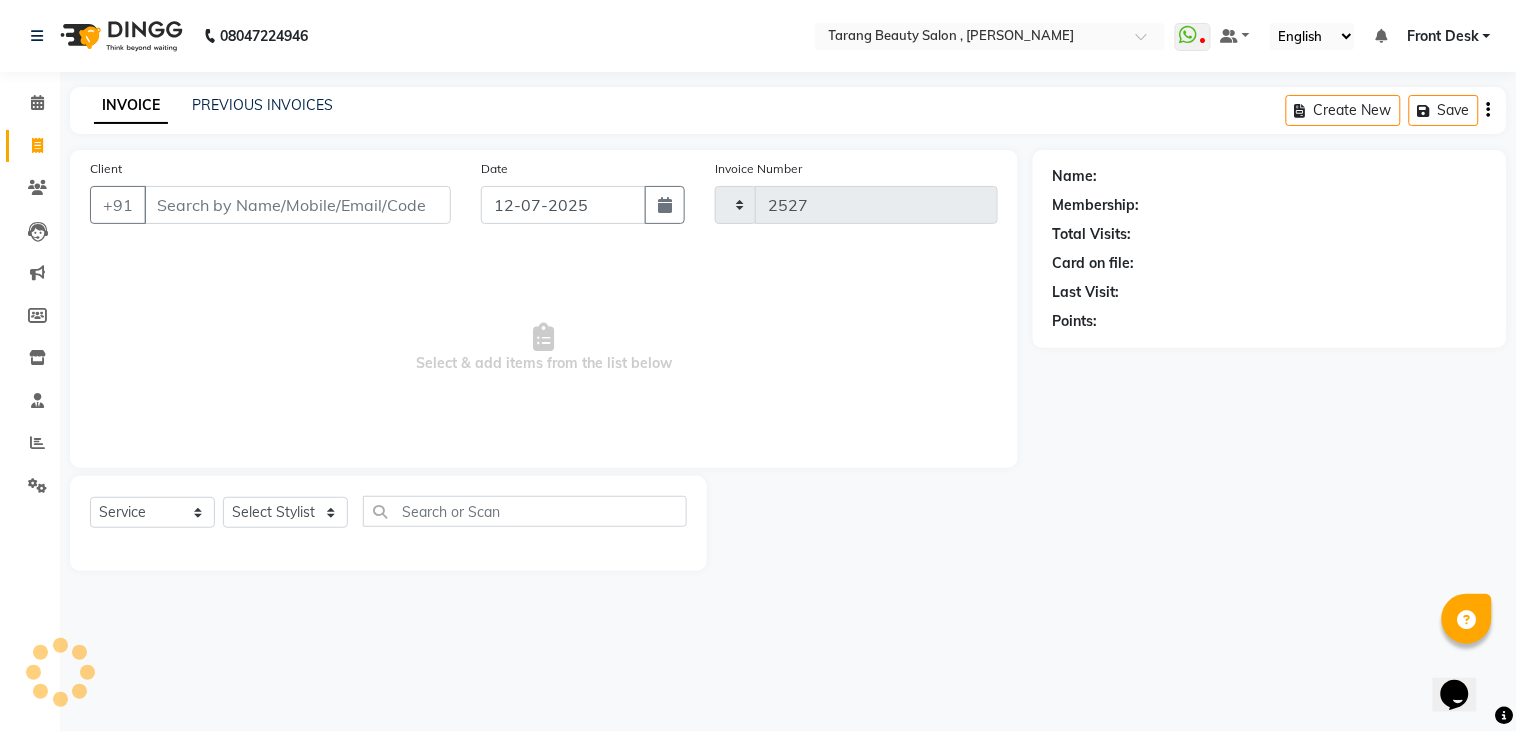 select on "5133" 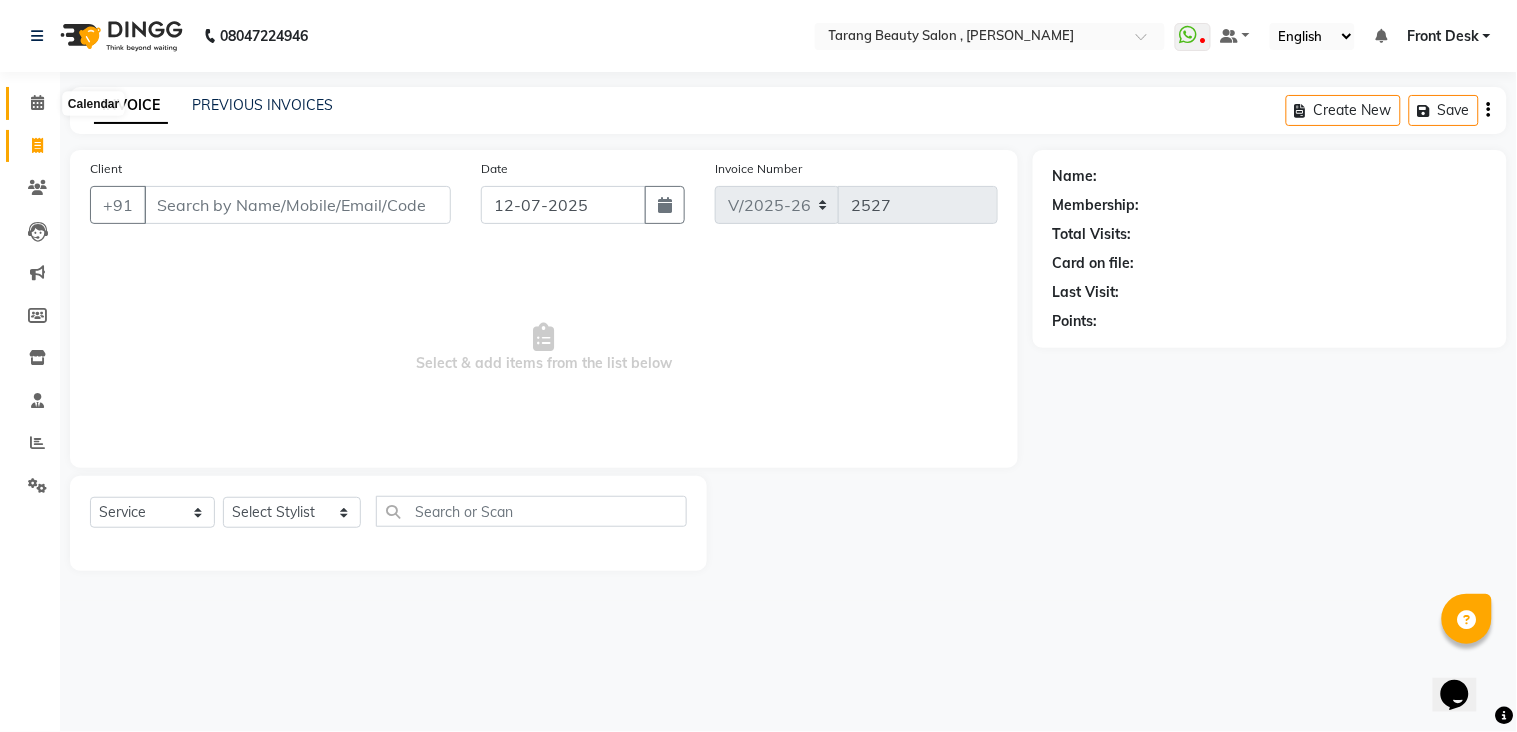 click 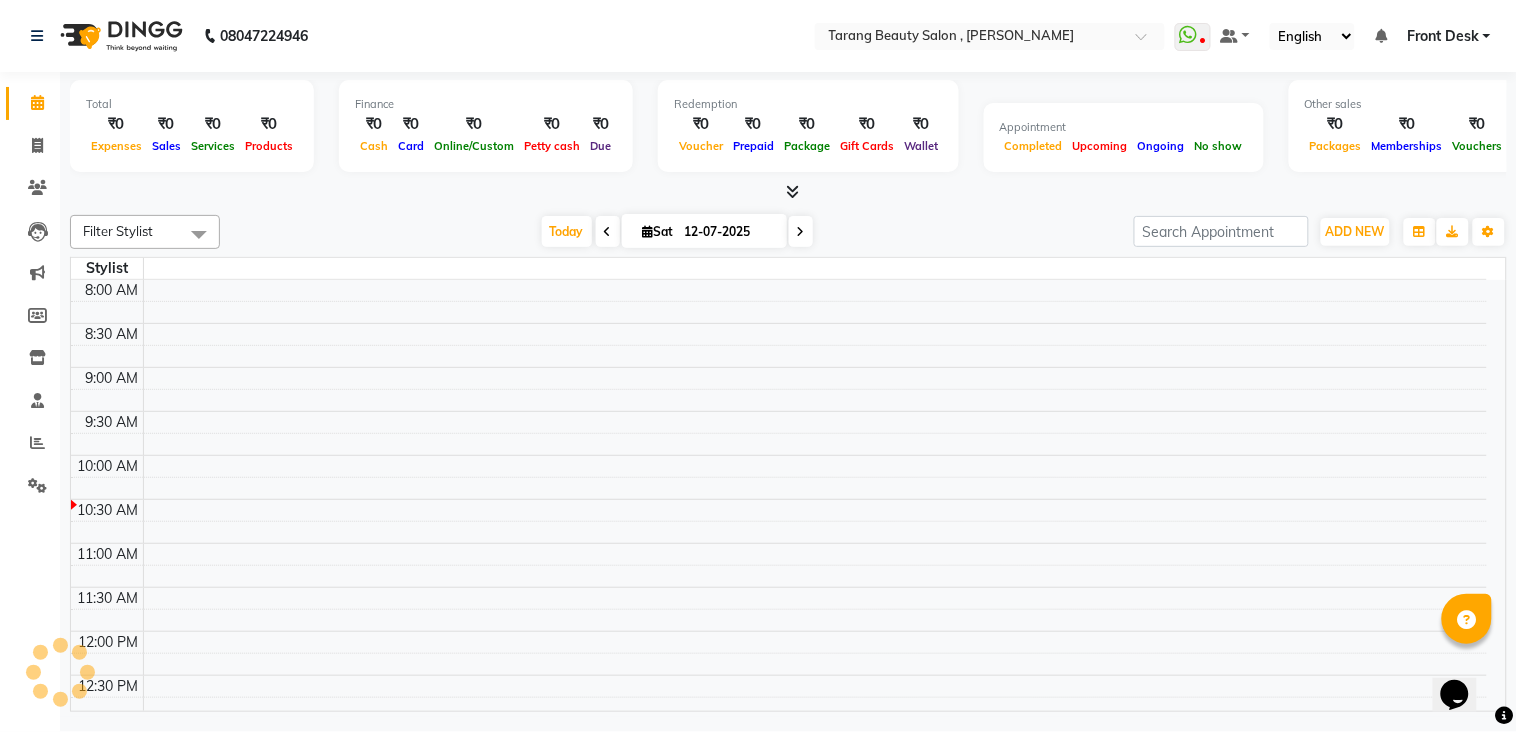 click at bounding box center [788, 192] 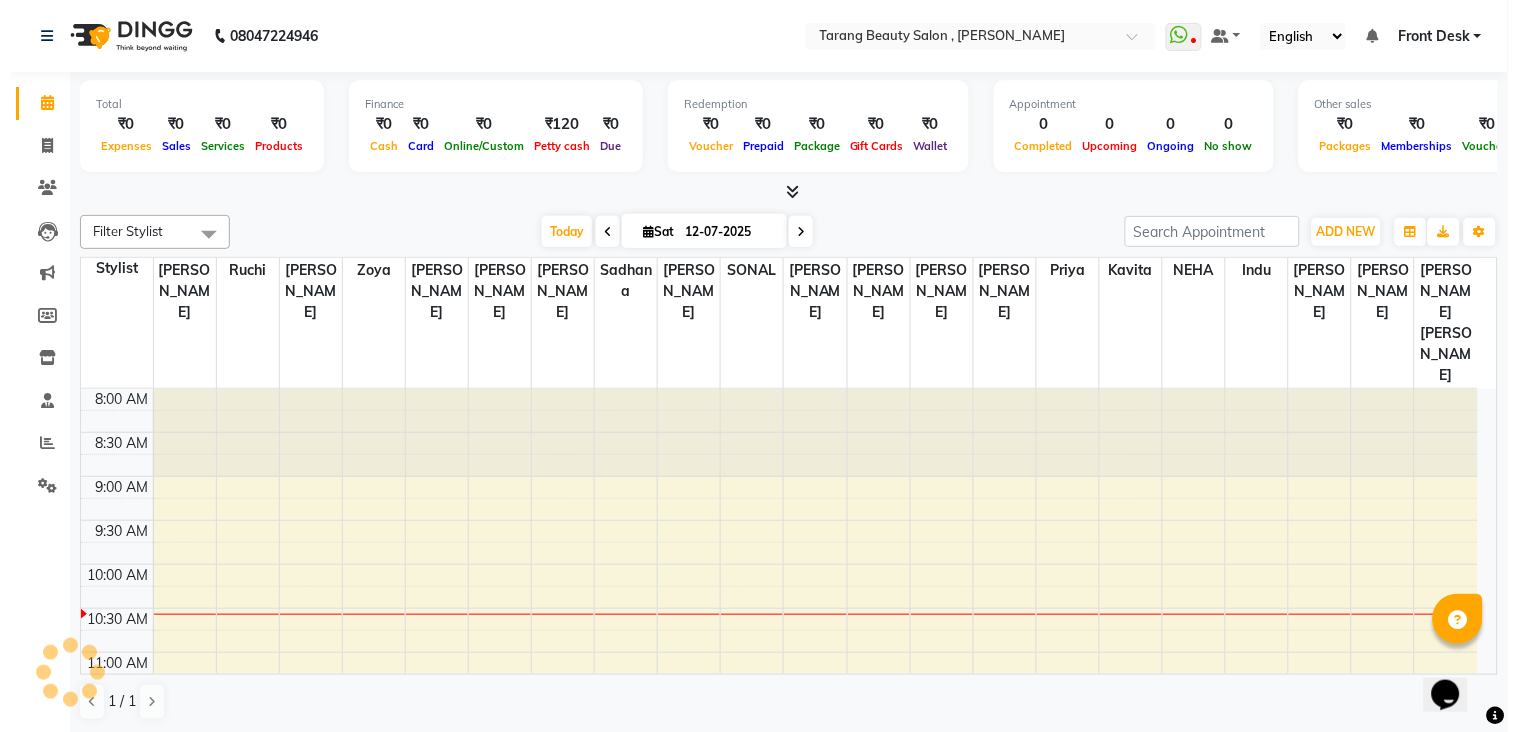 scroll, scrollTop: 0, scrollLeft: 0, axis: both 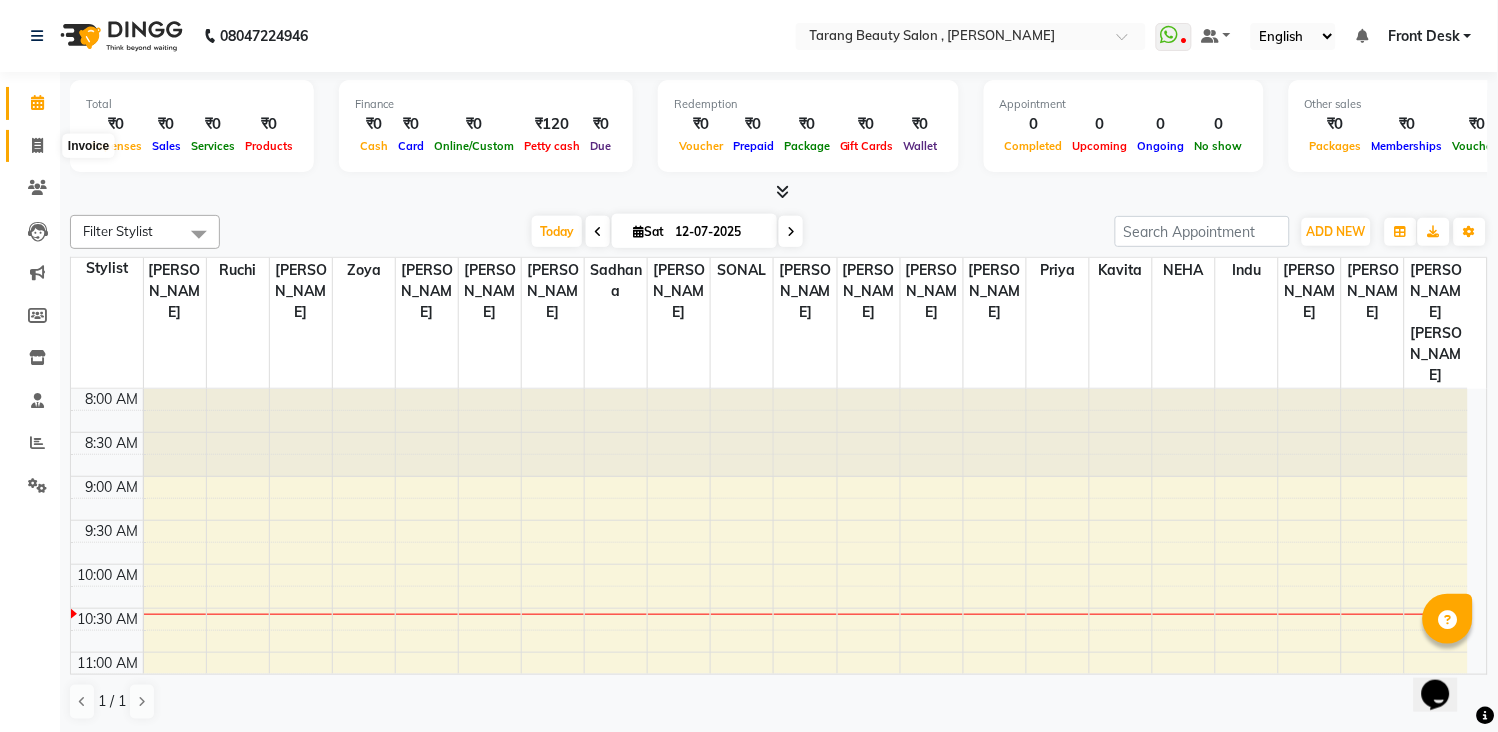 click 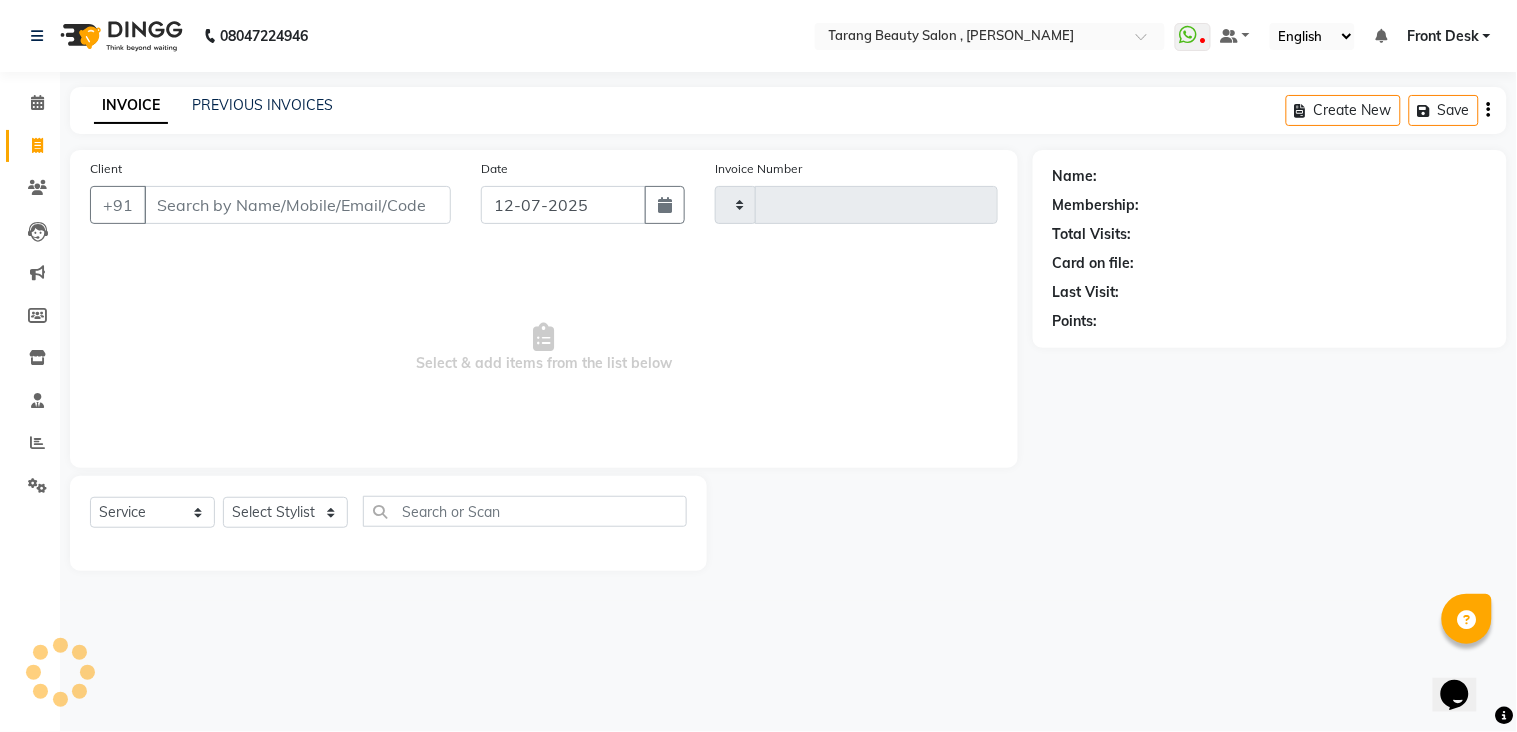 type on "2527" 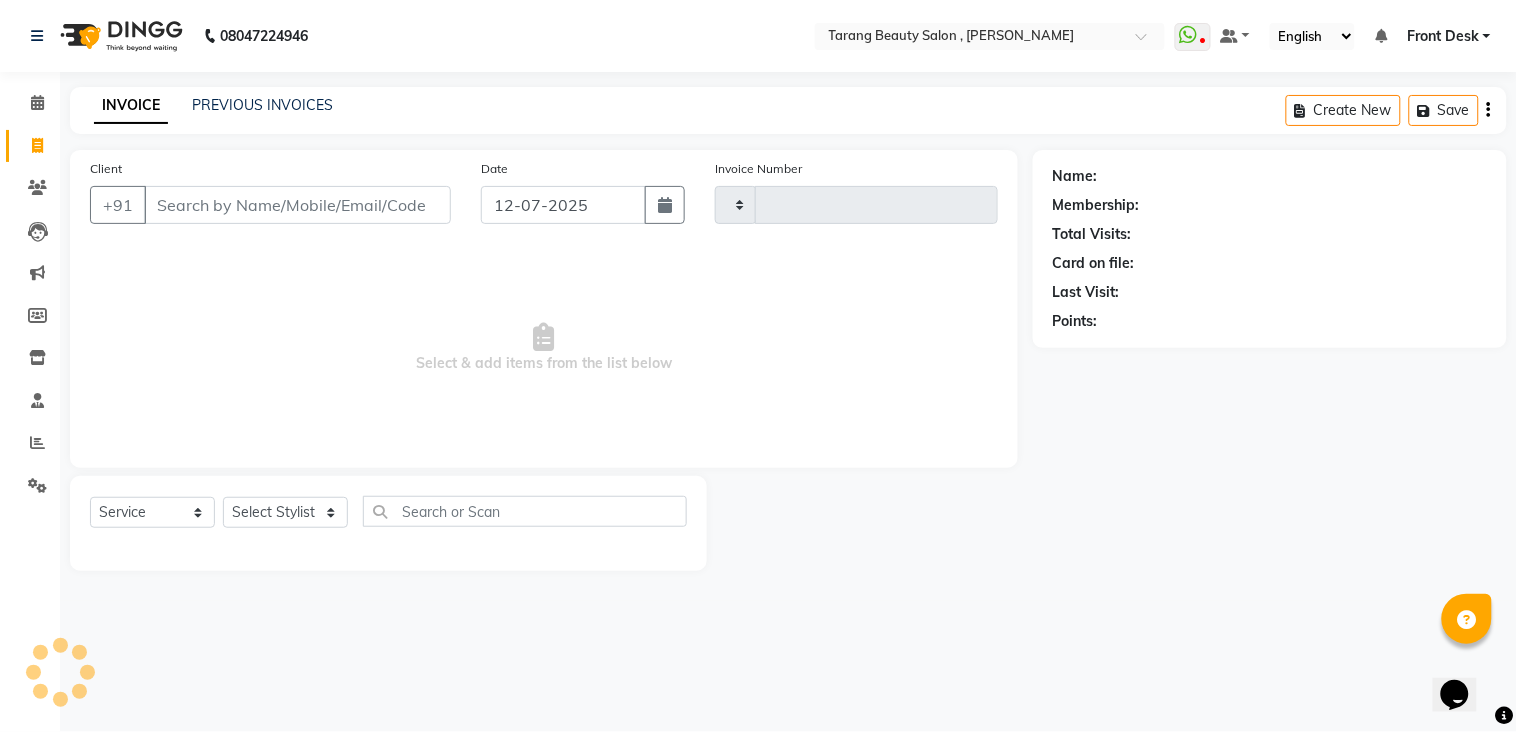select on "5133" 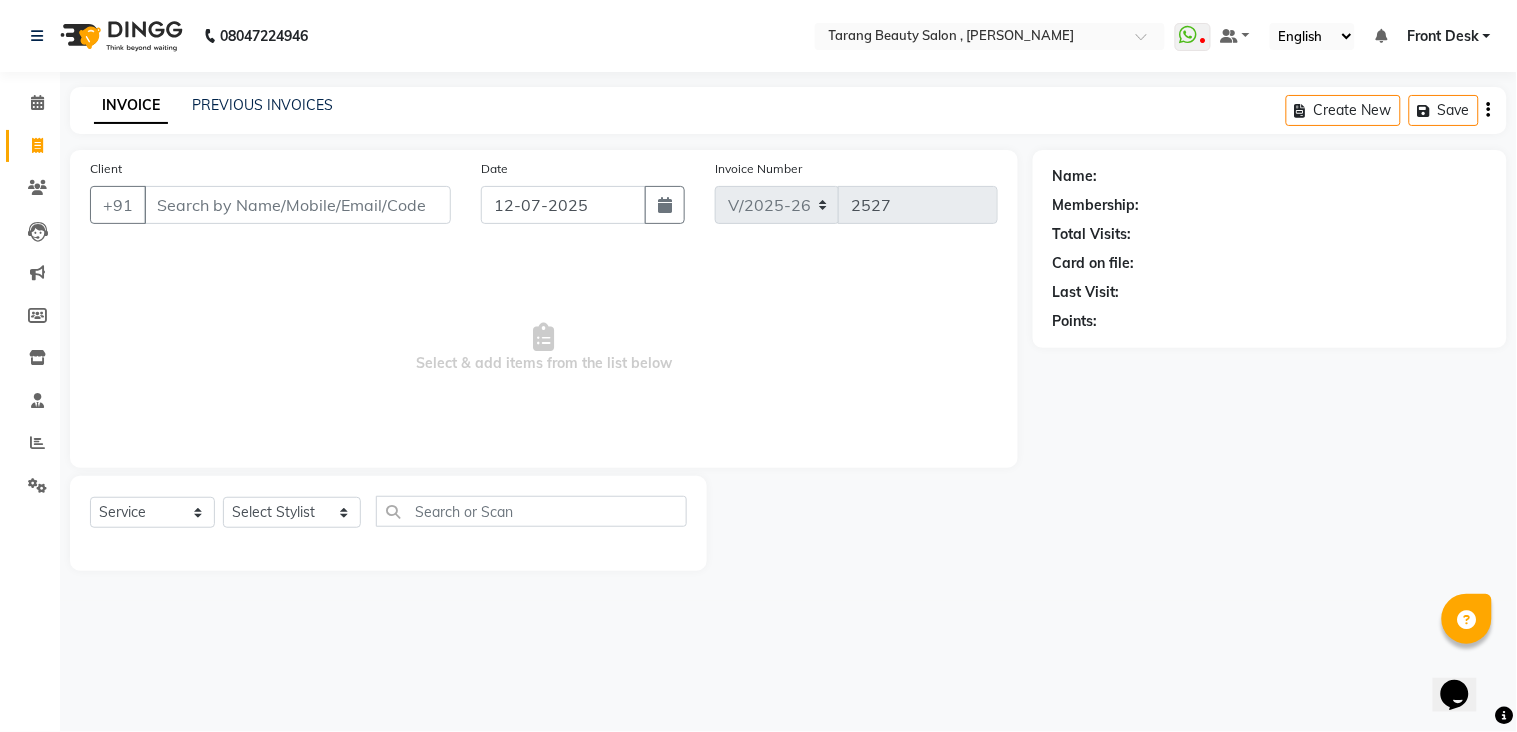 click on "Client" at bounding box center (297, 205) 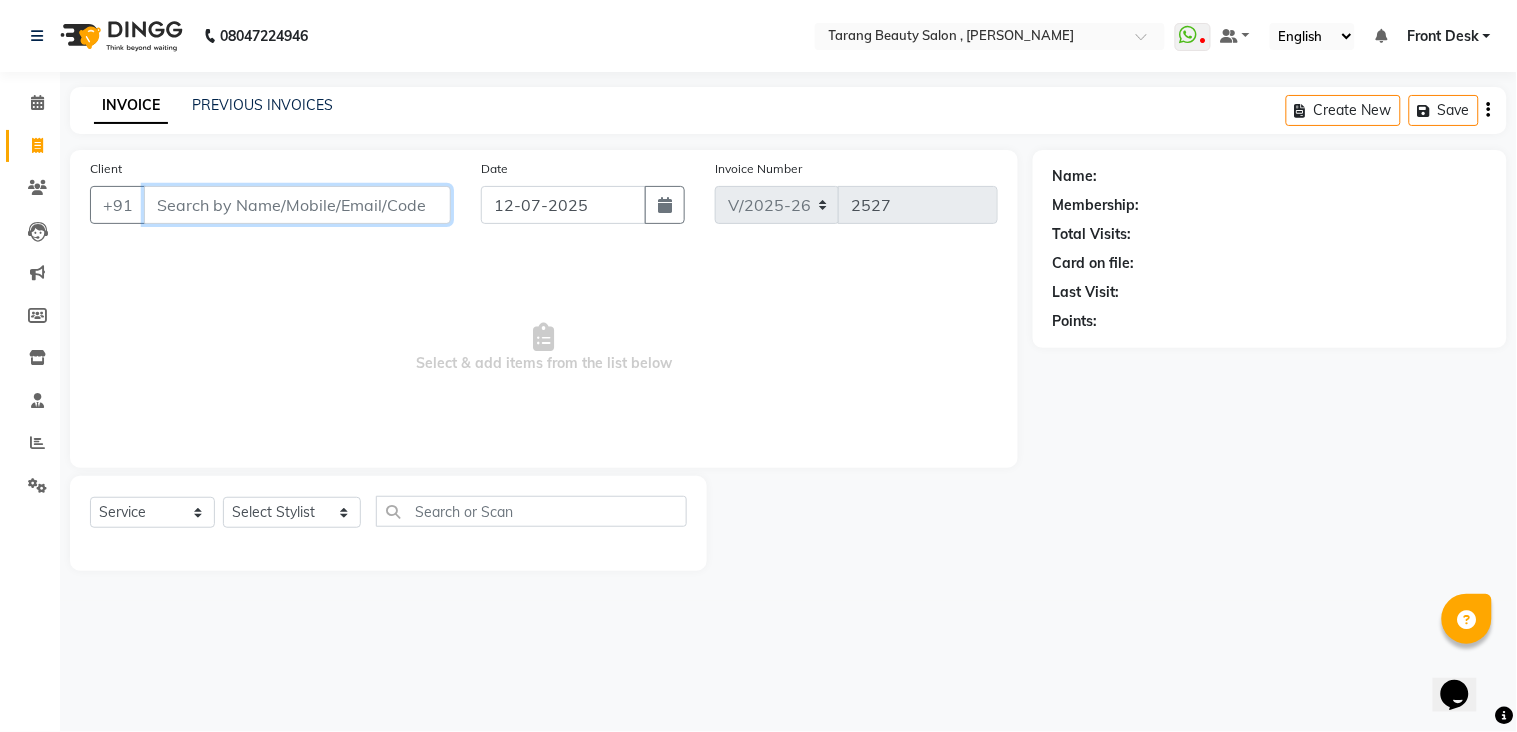 type on "1" 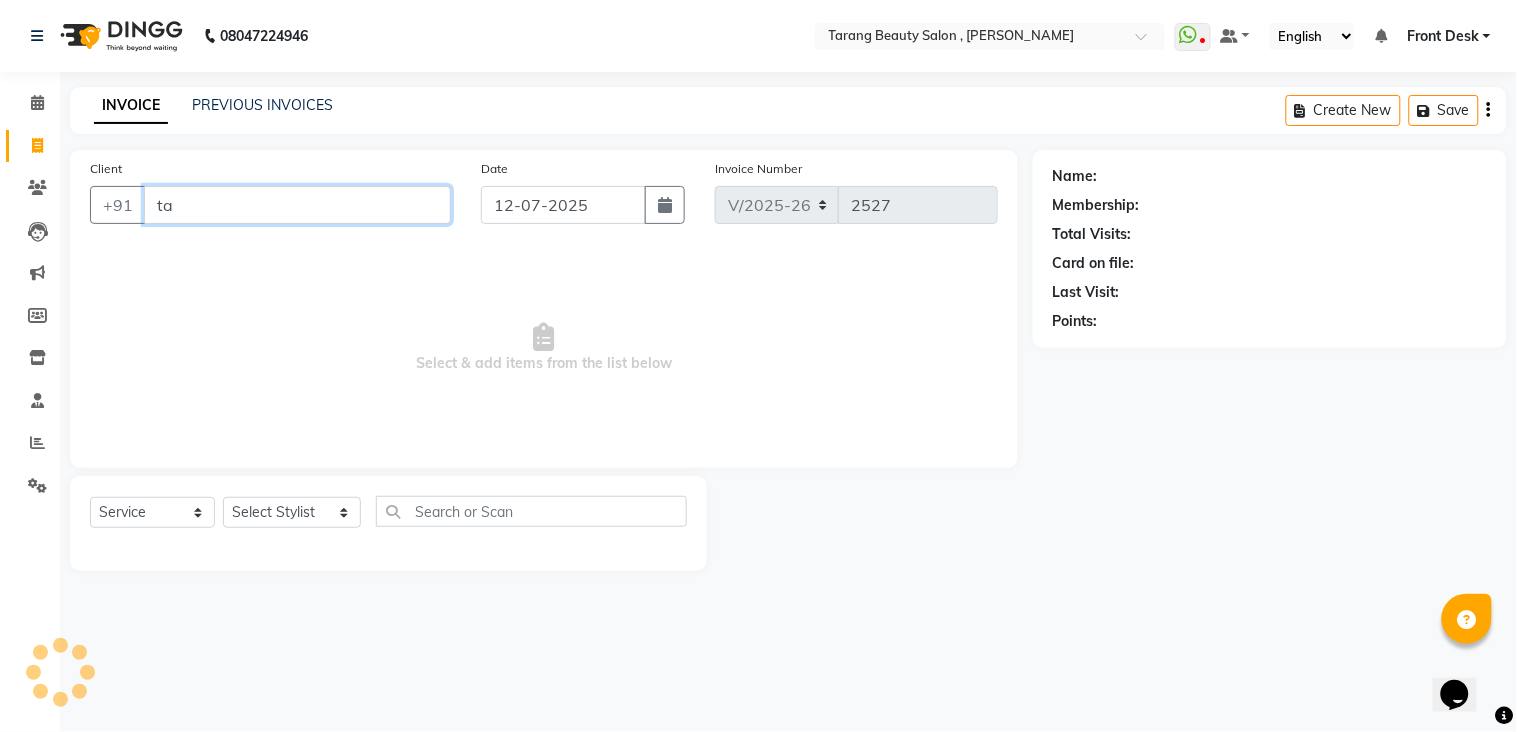 type on "t" 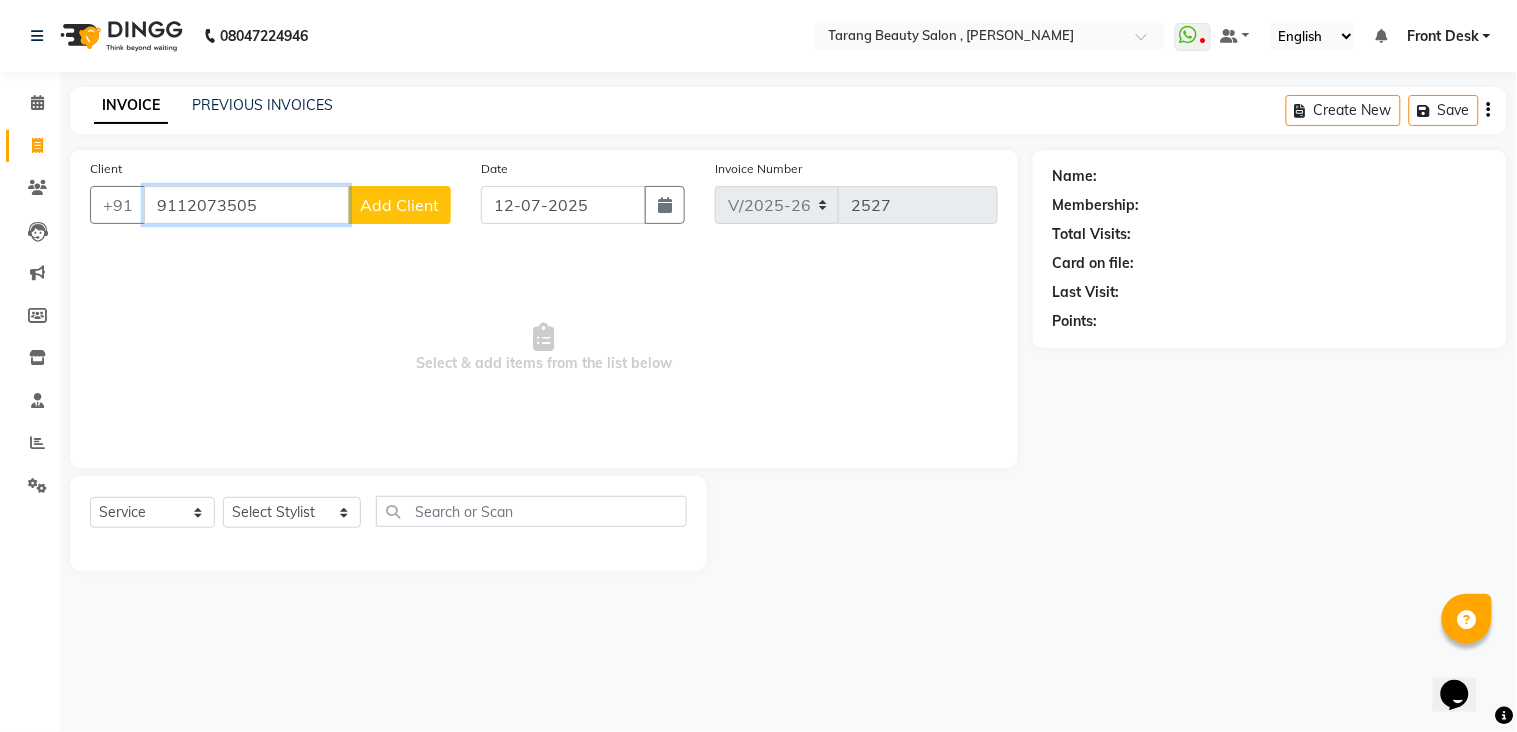 type on "9112073505" 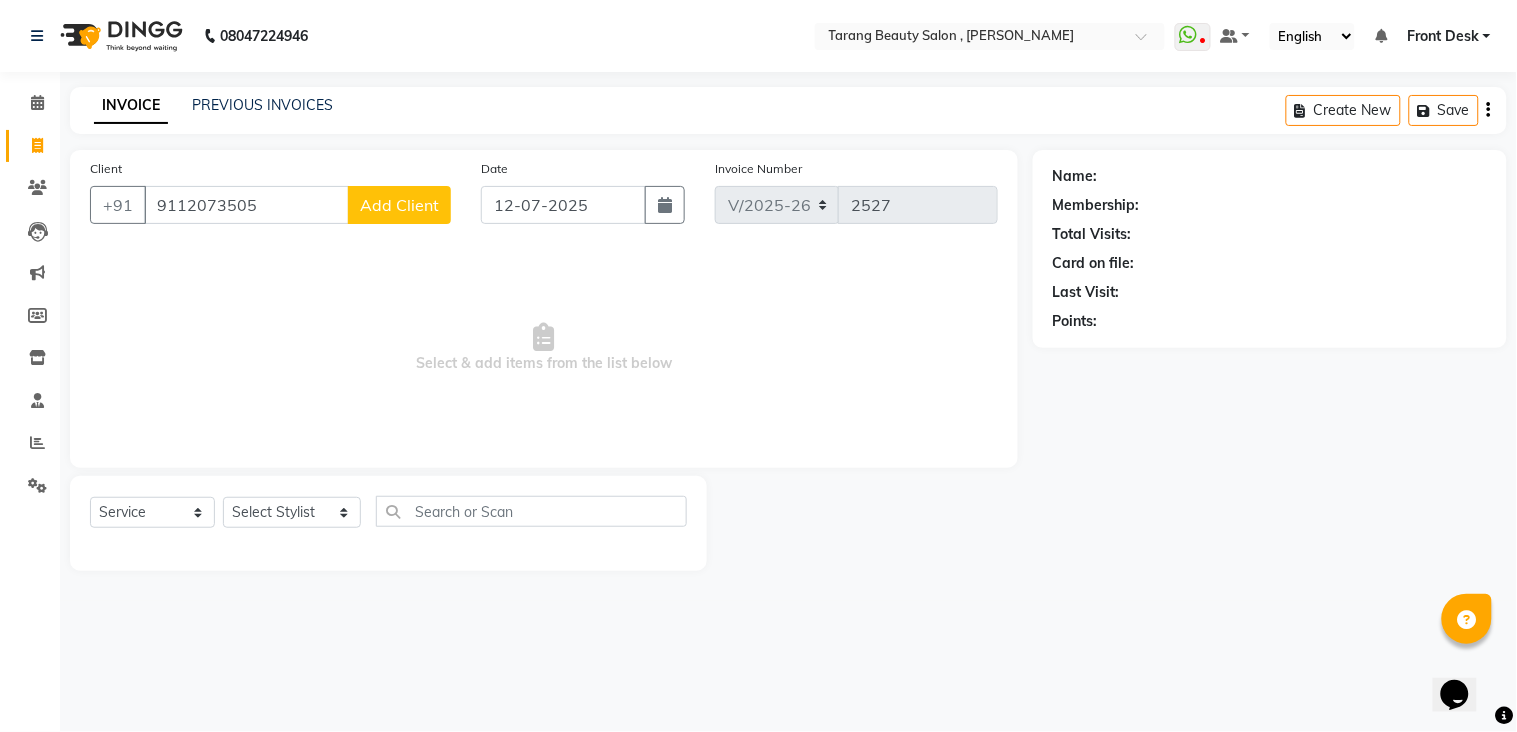 click on "Add Client" 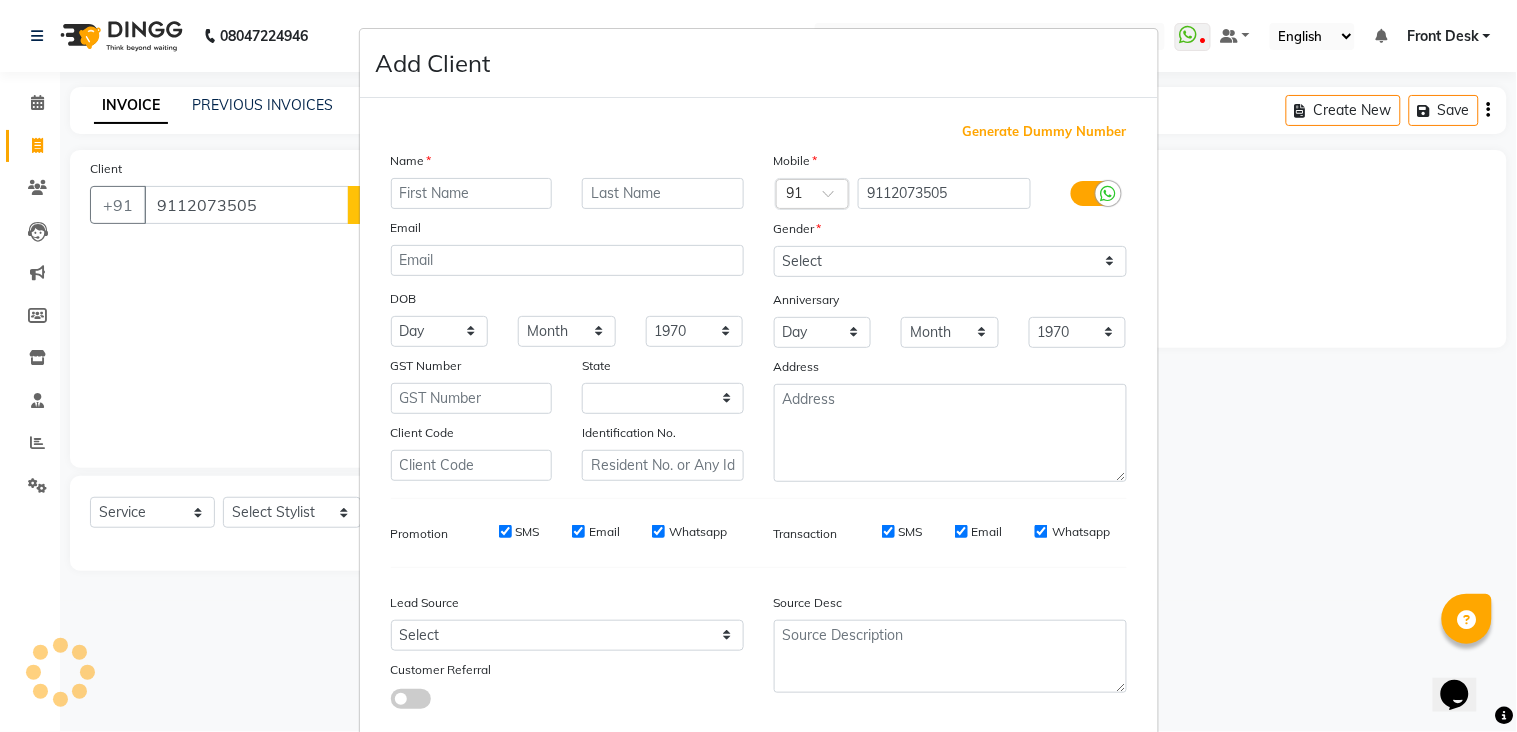select on "22" 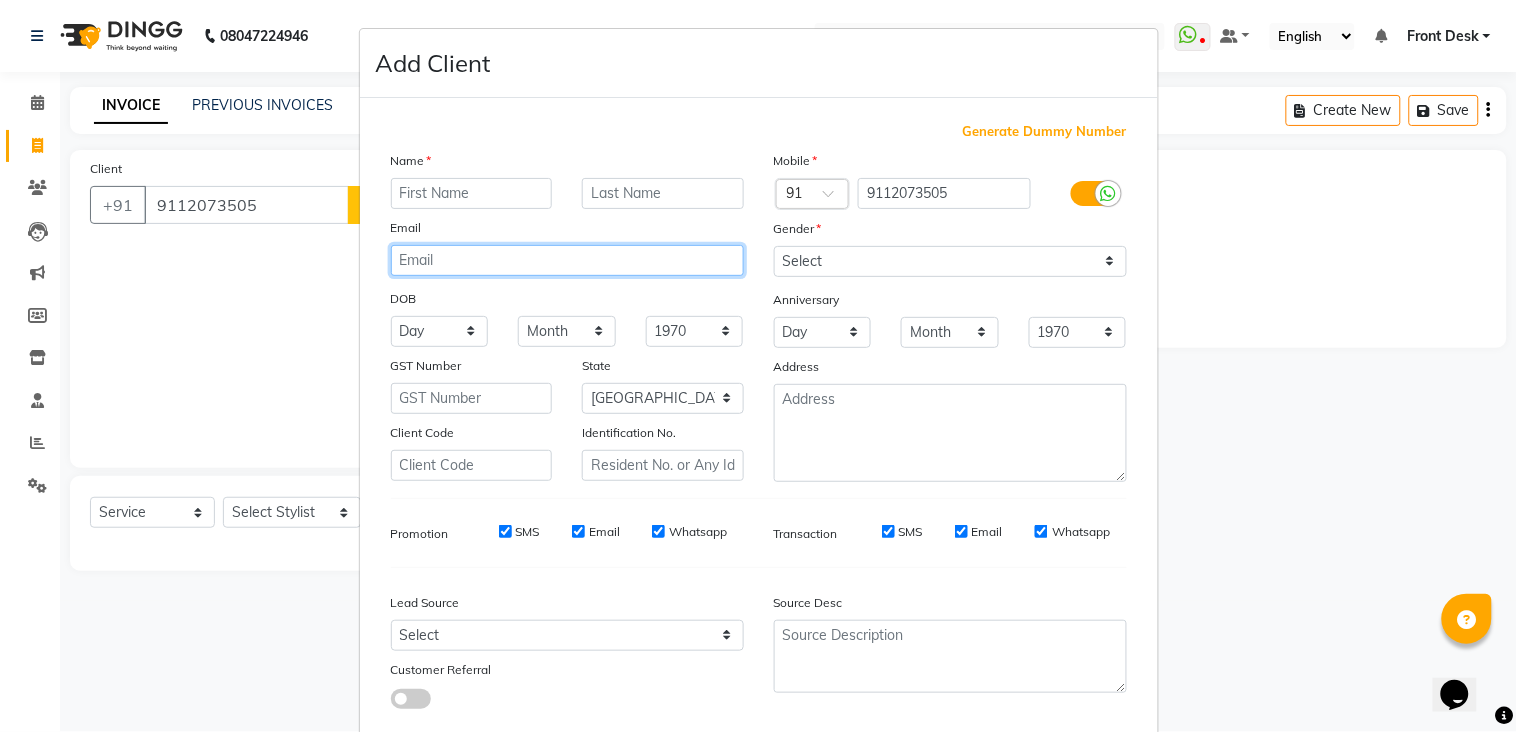 click at bounding box center [567, 260] 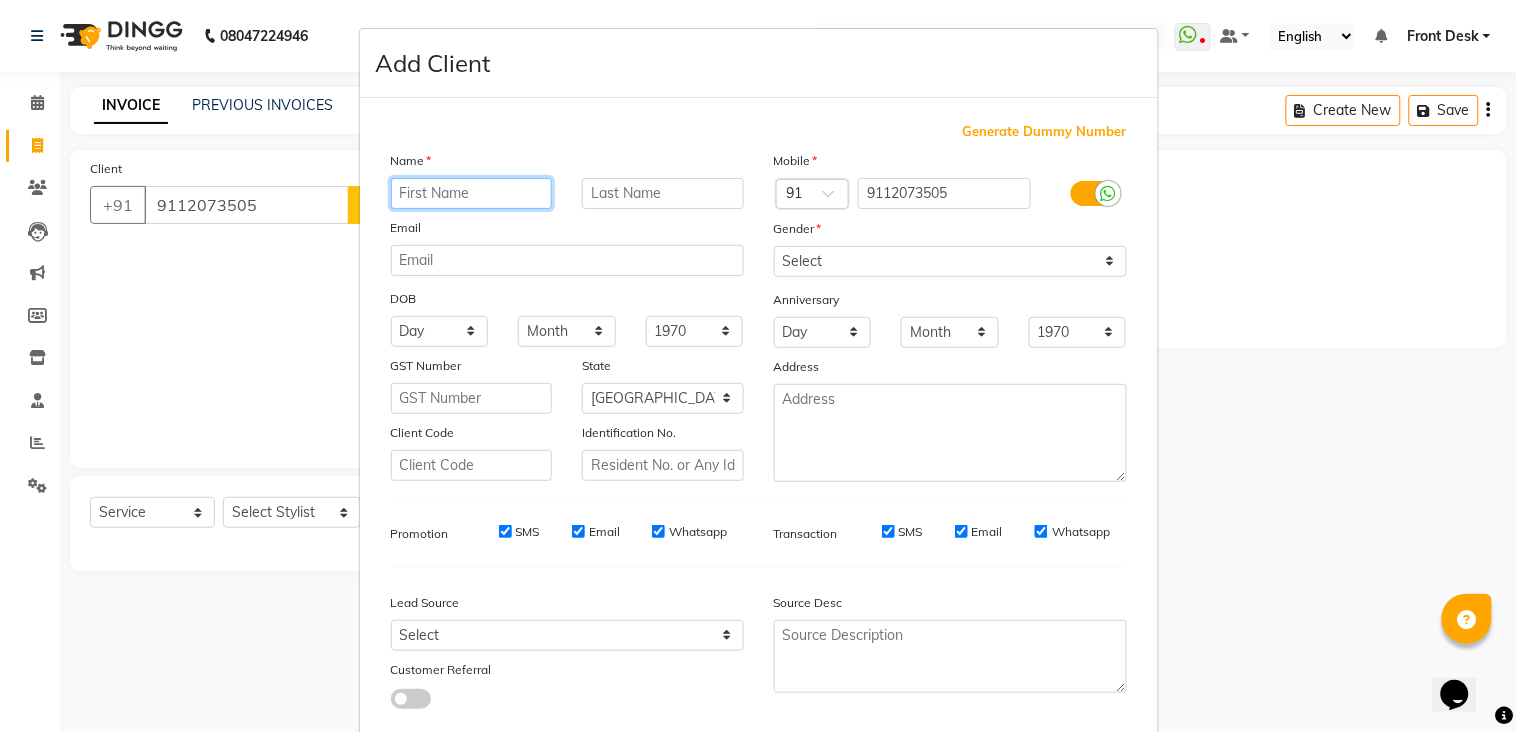 click at bounding box center (472, 193) 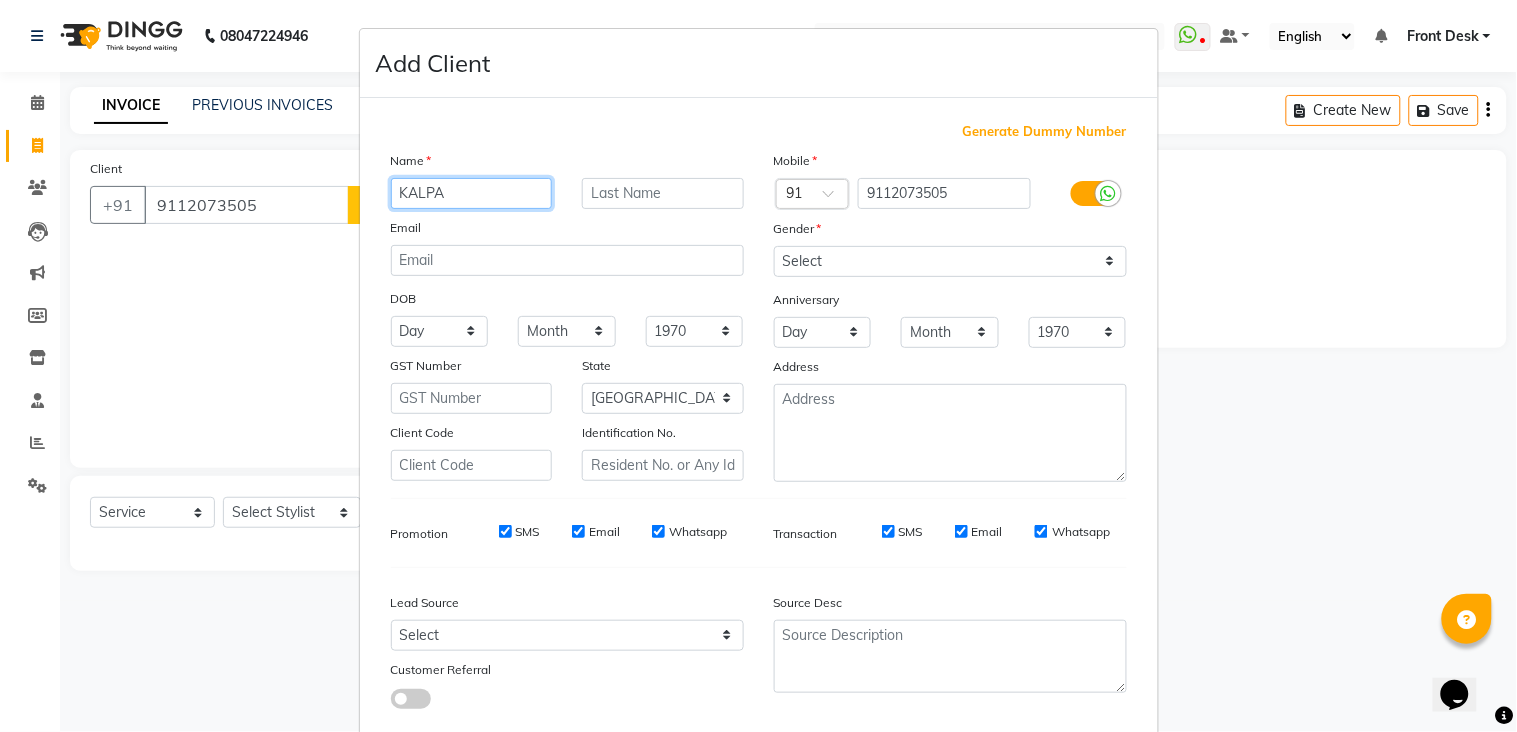 type on "KALPA" 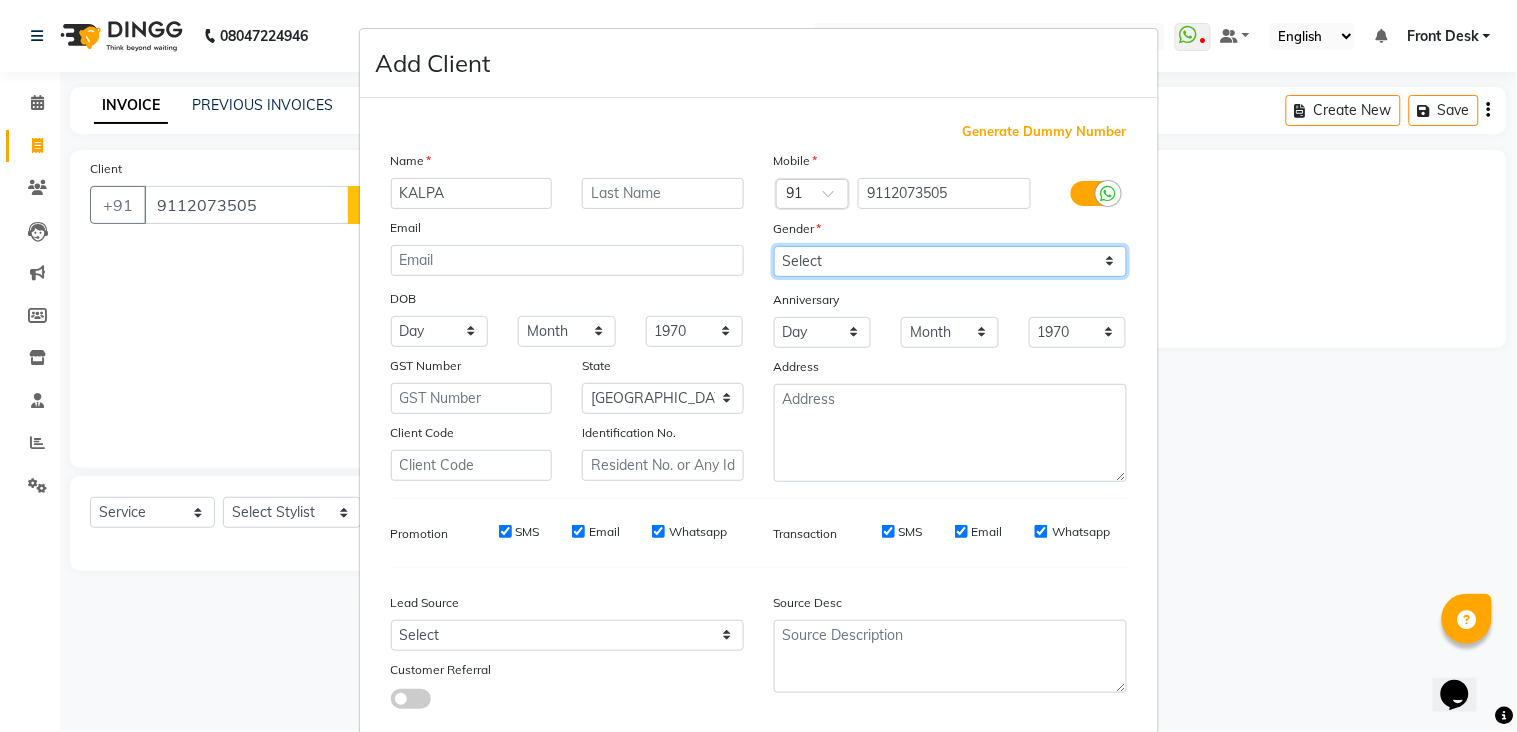 click on "Select [DEMOGRAPHIC_DATA] [DEMOGRAPHIC_DATA] Other Prefer Not To Say" at bounding box center [950, 261] 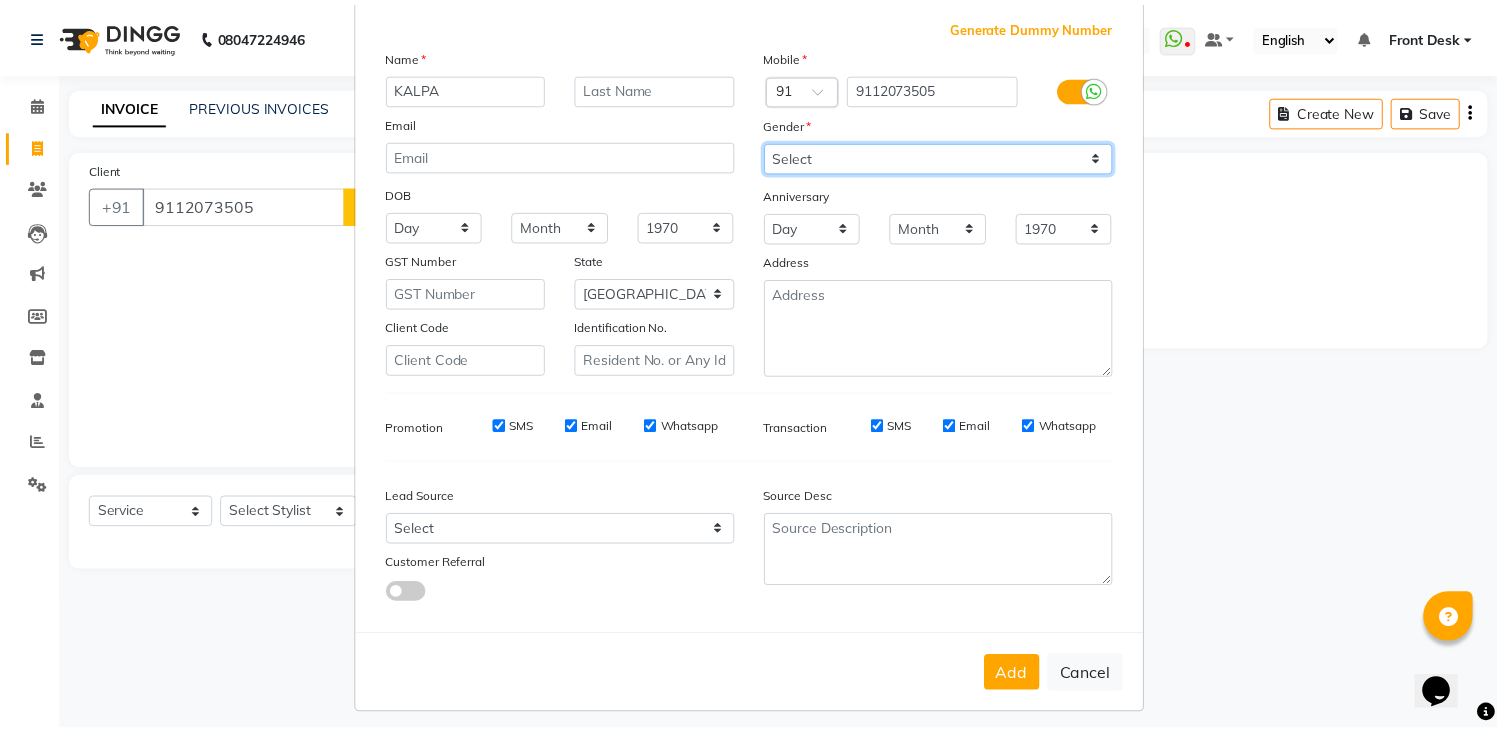 scroll, scrollTop: 118, scrollLeft: 0, axis: vertical 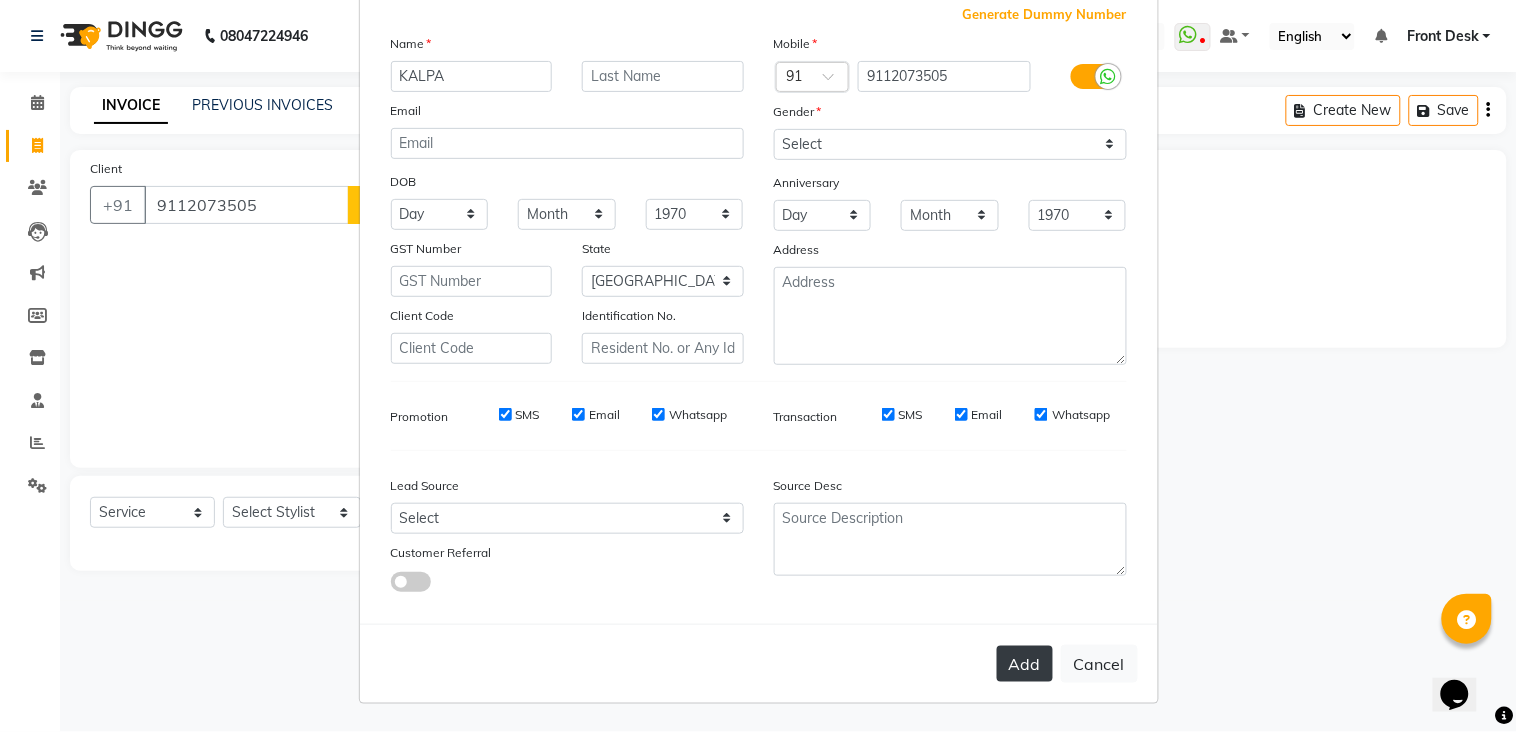 click on "Add" at bounding box center (1025, 664) 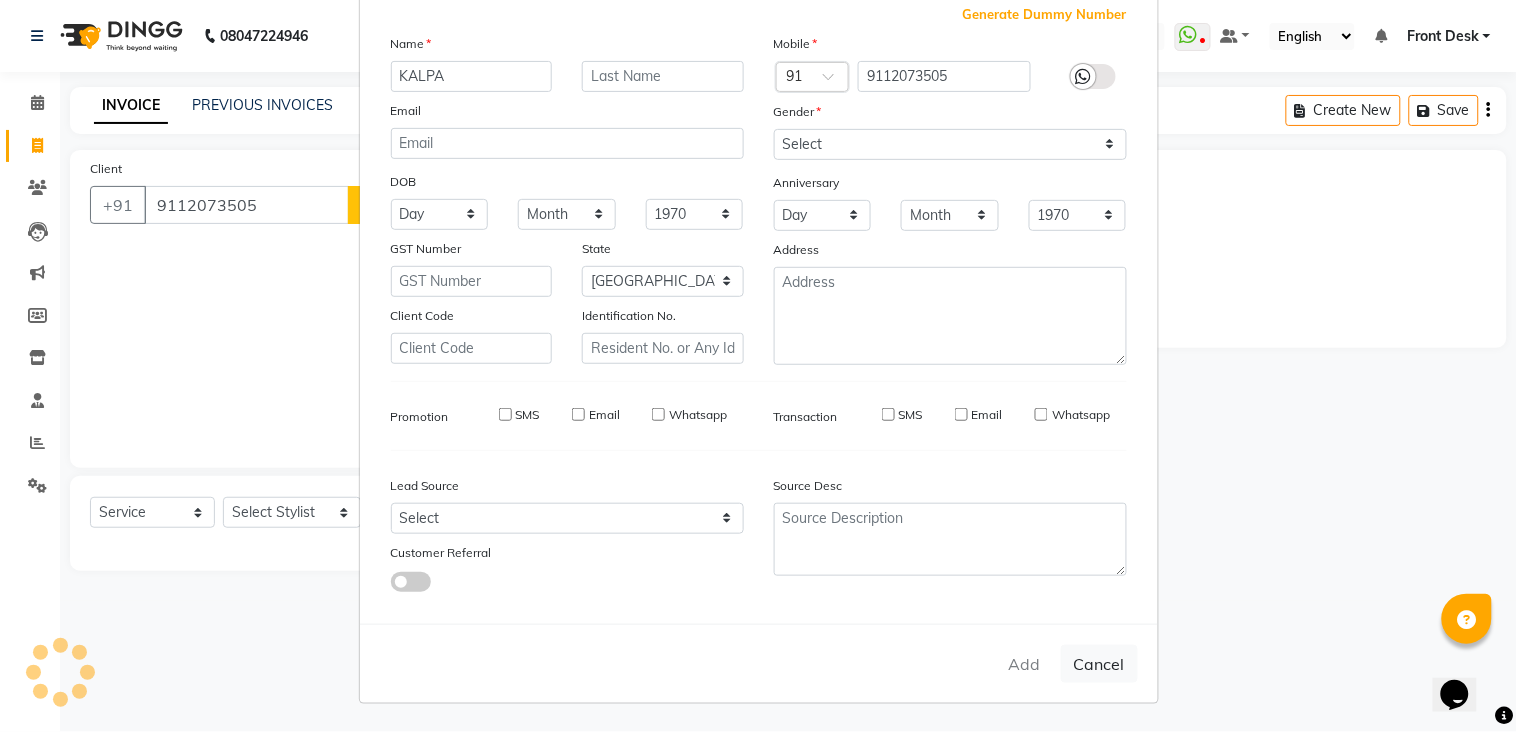 type 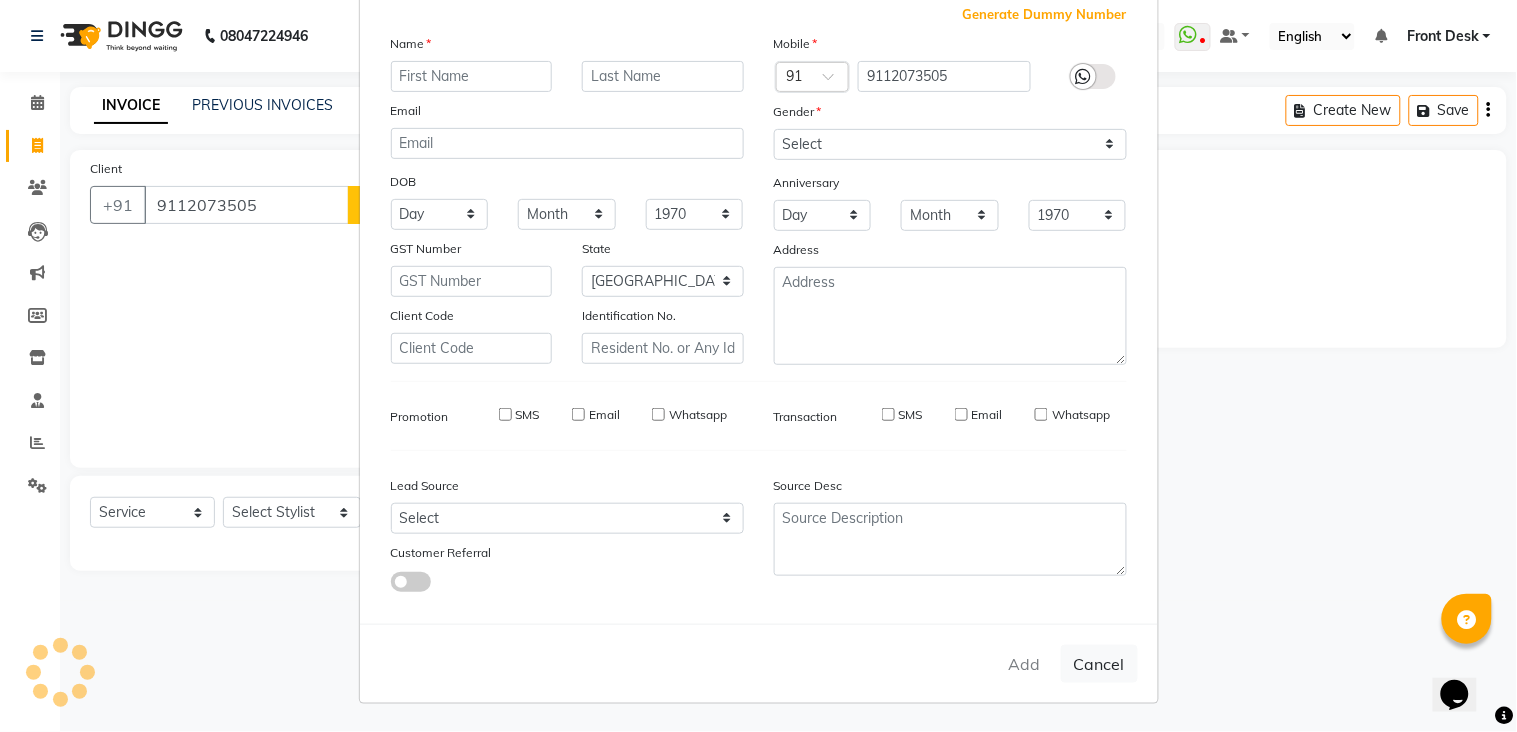select 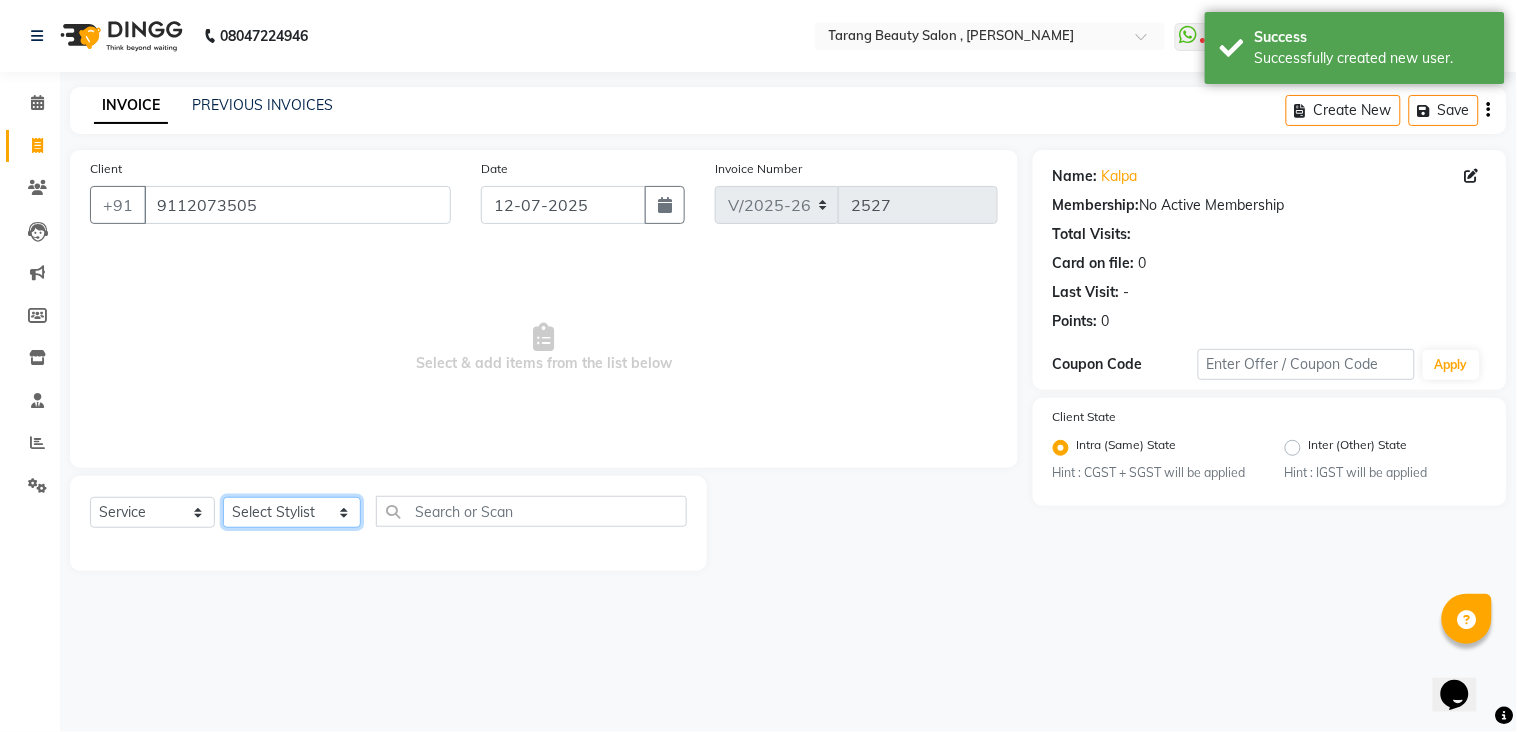 click on "Select Stylist [PERSON_NAME] [PERSON_NAME] [PERSON_NAME] KHAMDARE [PERSON_NAME] [PERSON_NAME] Front Desk GAYATRI [PERSON_NAME]  [PERSON_NAME] kavita NEHA Pooja [PERSON_NAME]  [PERSON_NAME] KUAVAHA [PERSON_NAME] sadhana [PERSON_NAME] [PERSON_NAME] [PERSON_NAME] [PERSON_NAME] [PERSON_NAME] [PERSON_NAME] [PERSON_NAME]" 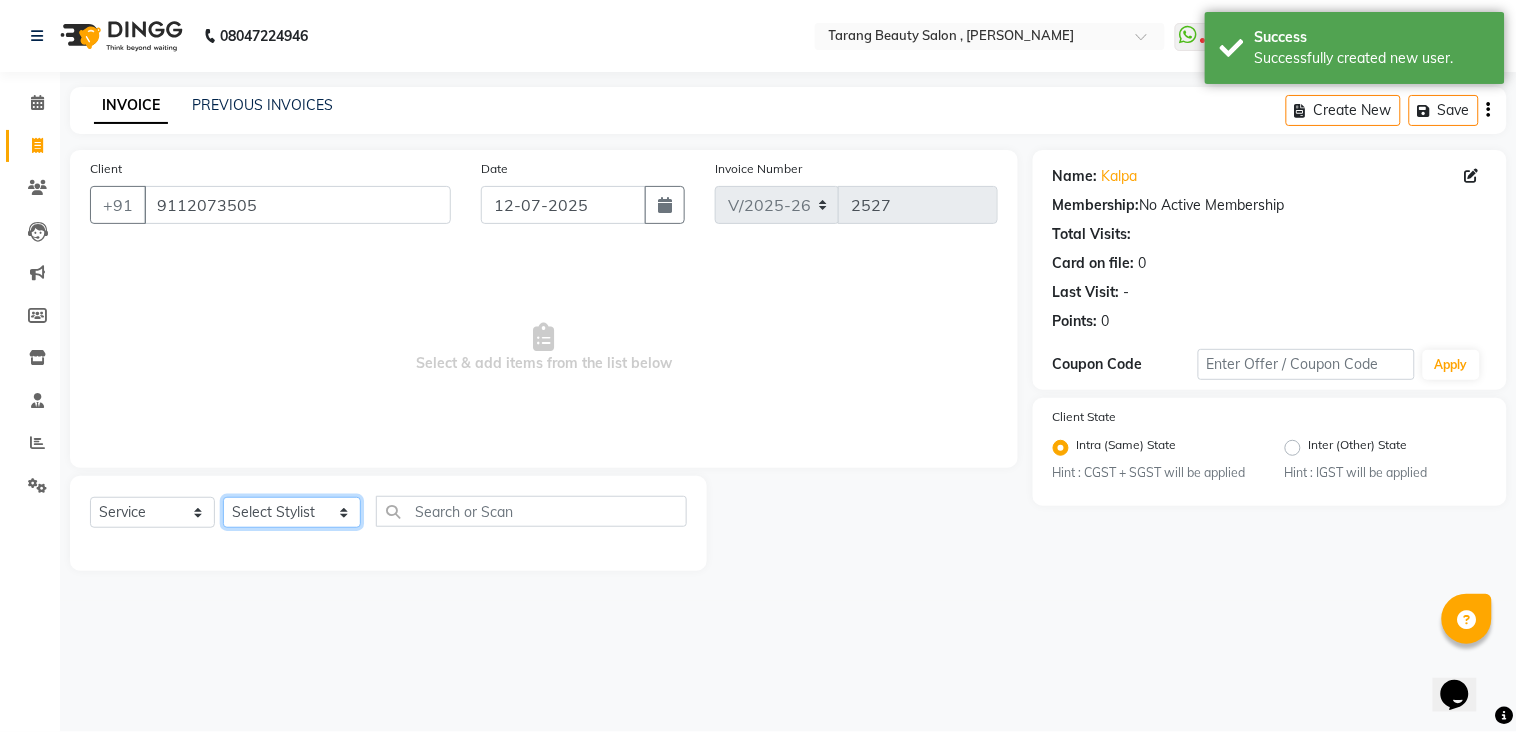 select on "47114" 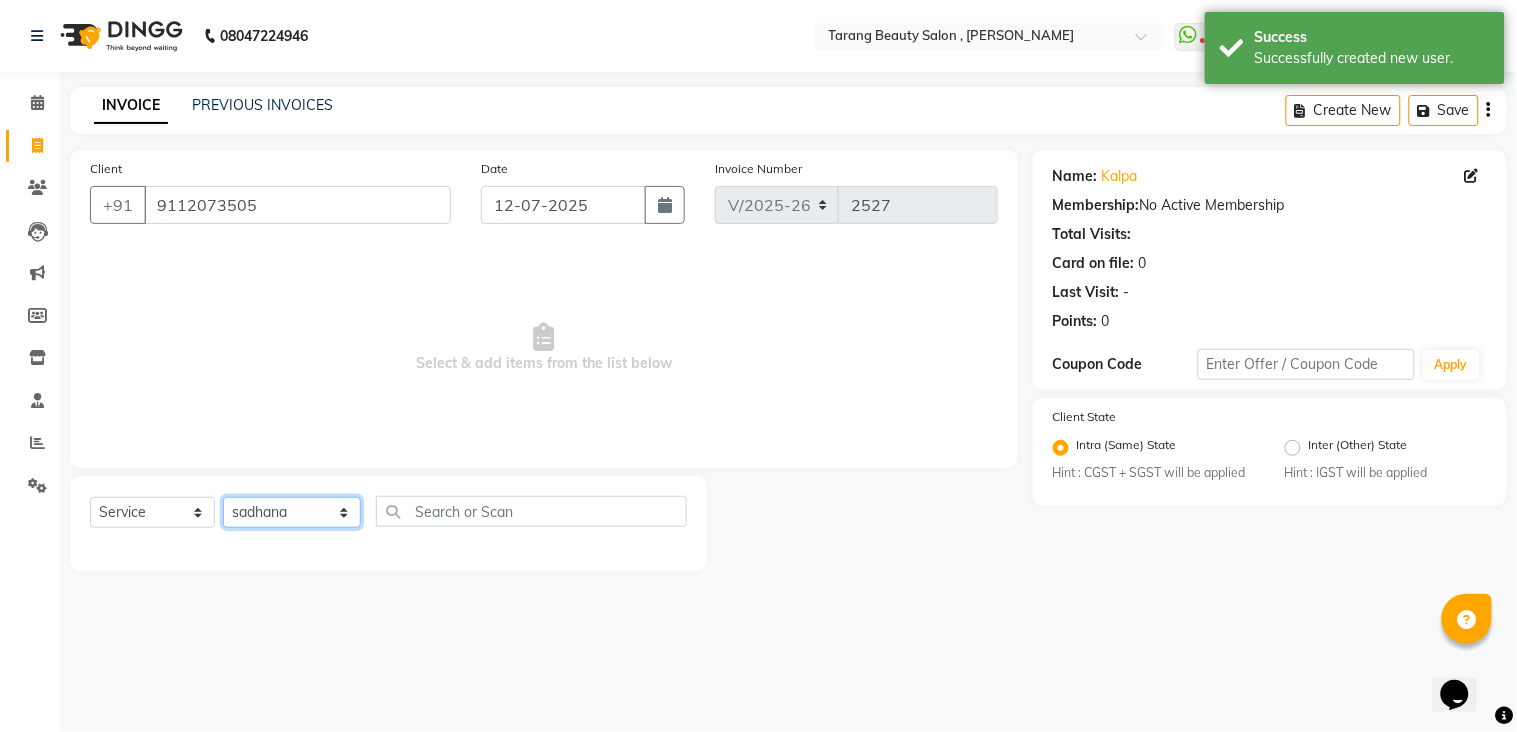 click on "Select Stylist [PERSON_NAME] [PERSON_NAME] [PERSON_NAME] KHAMDARE [PERSON_NAME] [PERSON_NAME] Front Desk GAYATRI [PERSON_NAME]  [PERSON_NAME] kavita NEHA Pooja [PERSON_NAME]  [PERSON_NAME] KUAVAHA [PERSON_NAME] sadhana [PERSON_NAME] [PERSON_NAME] [PERSON_NAME] [PERSON_NAME] [PERSON_NAME] [PERSON_NAME] [PERSON_NAME]" 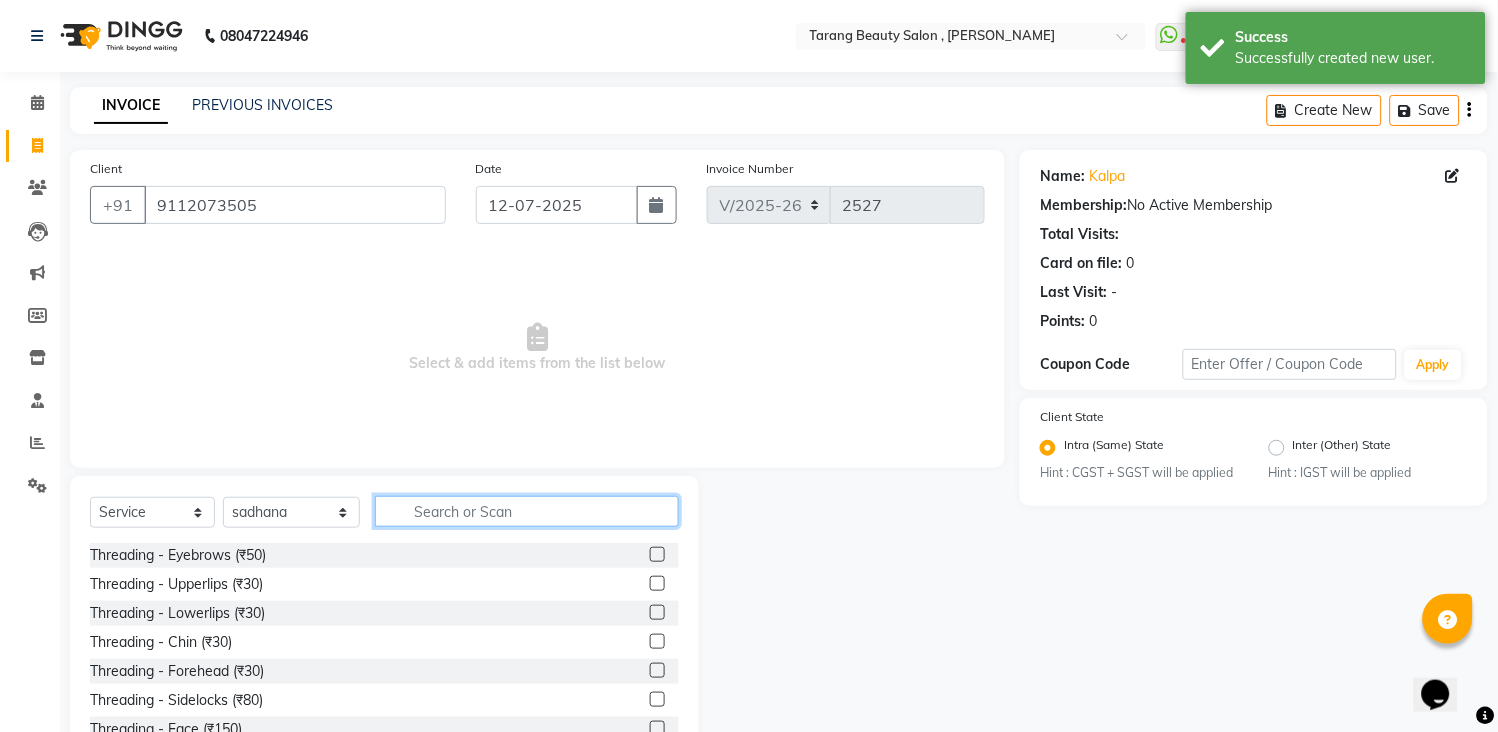 click 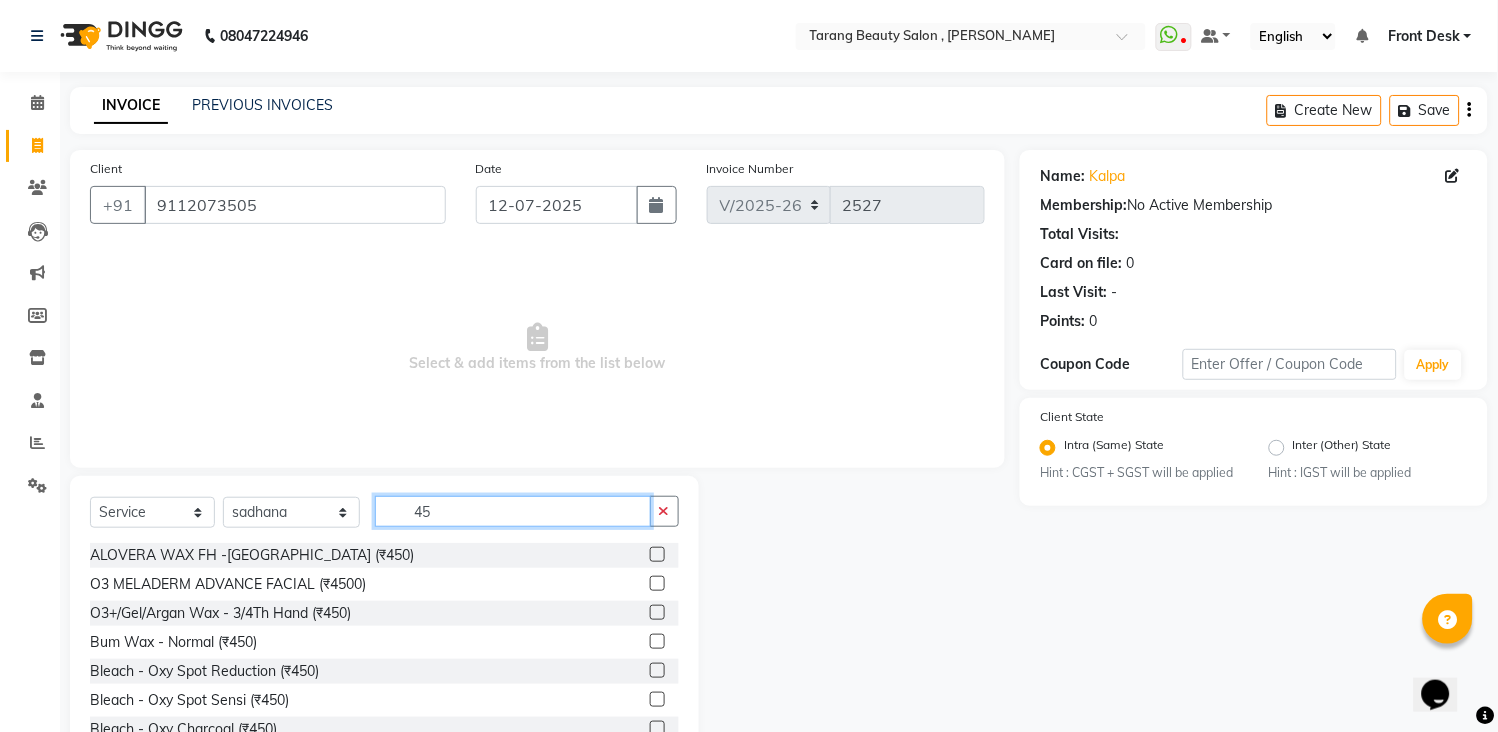 type on "4" 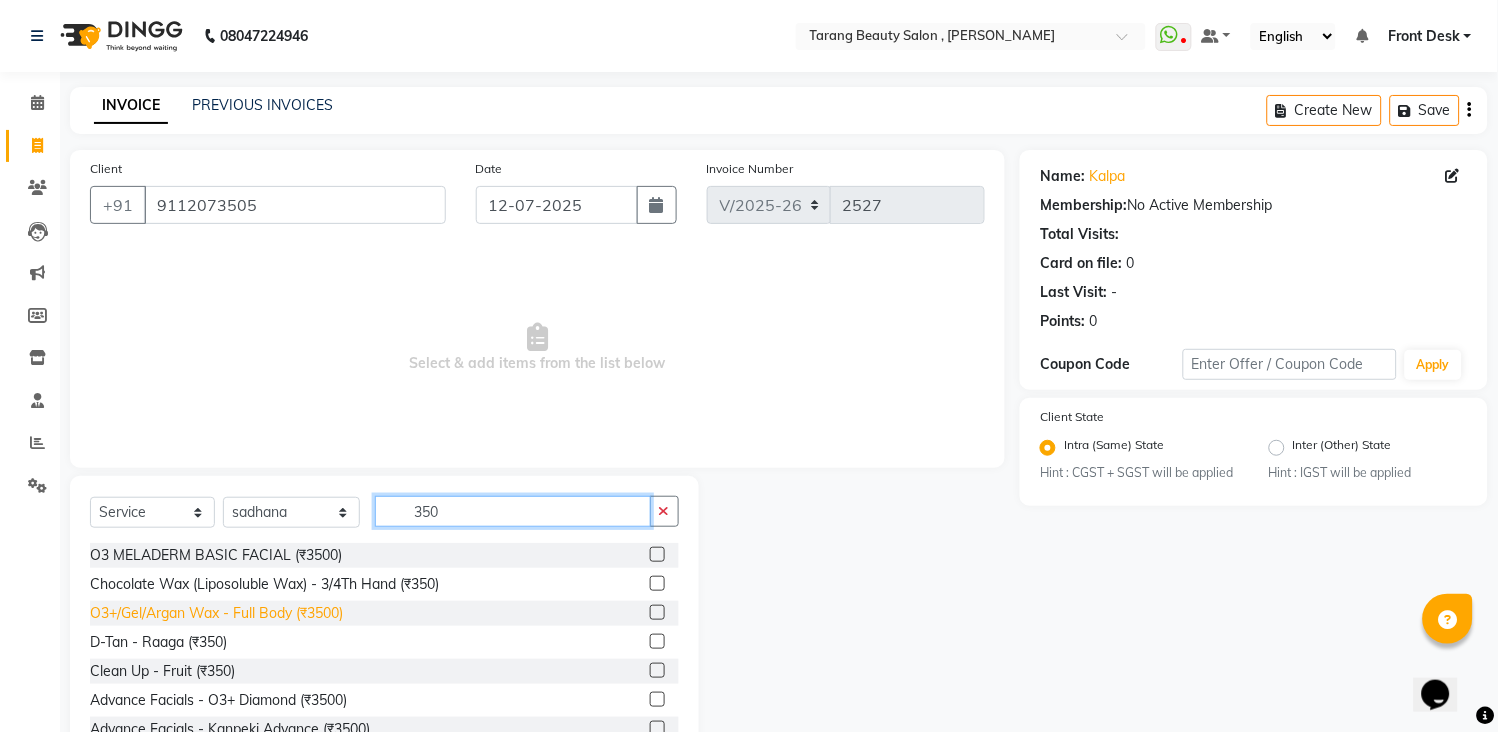 scroll, scrollTop: 68, scrollLeft: 0, axis: vertical 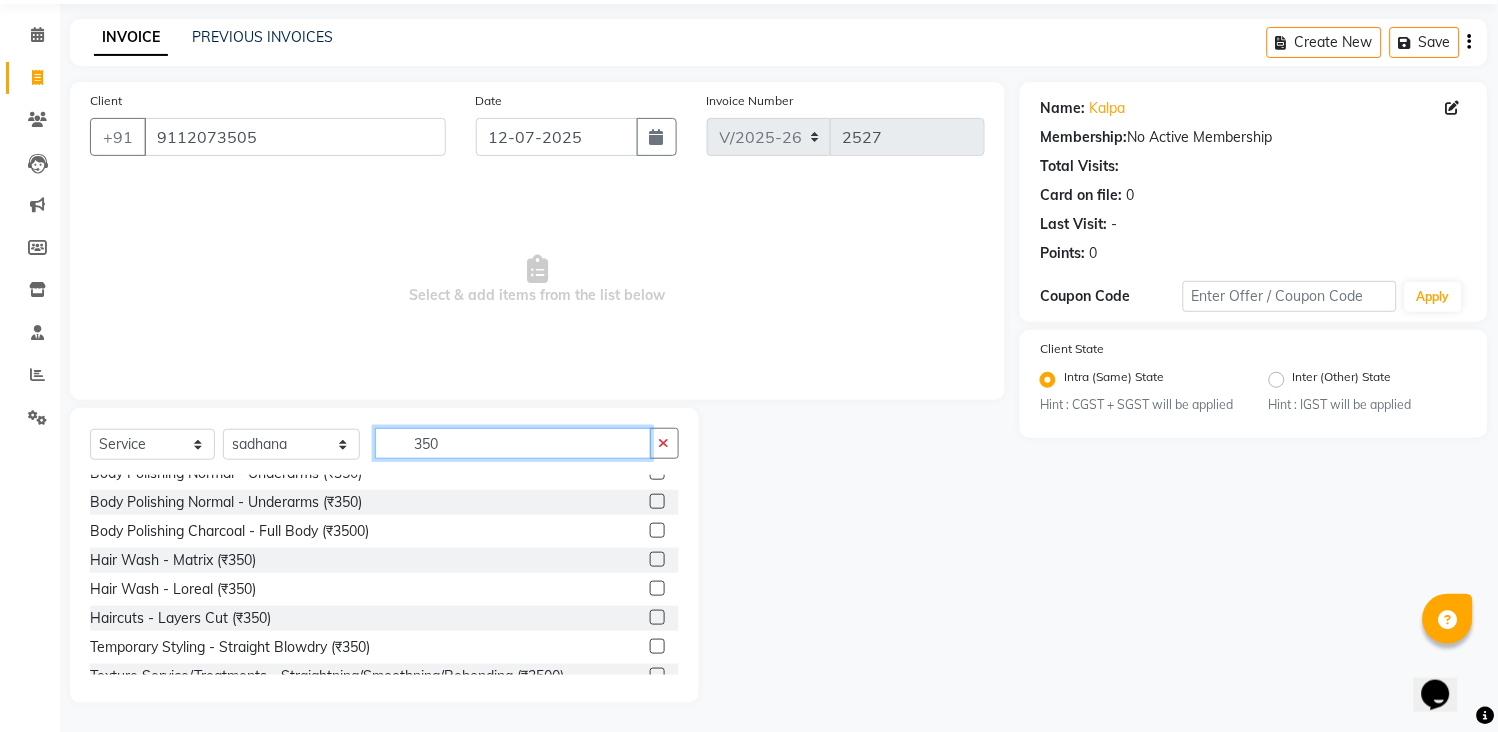 type on "350" 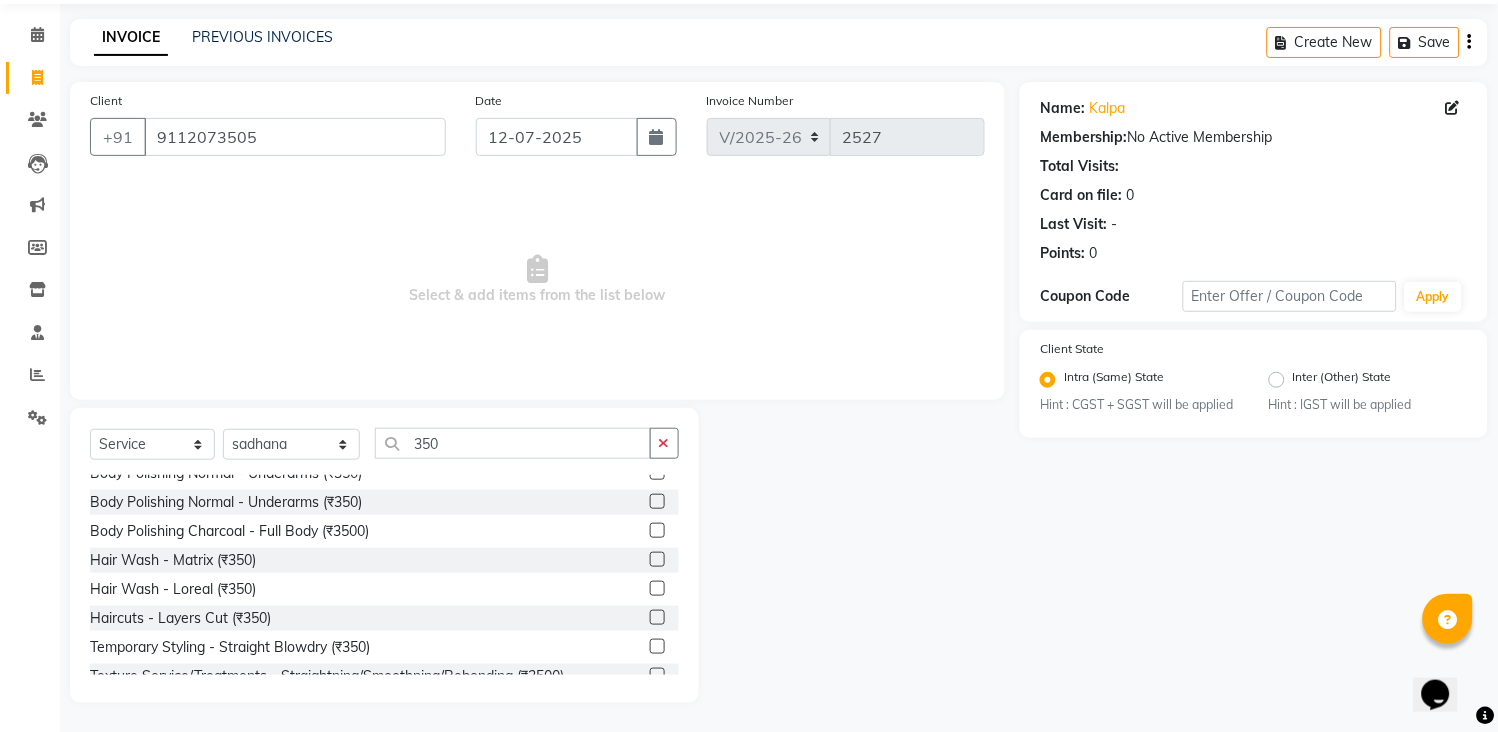 click 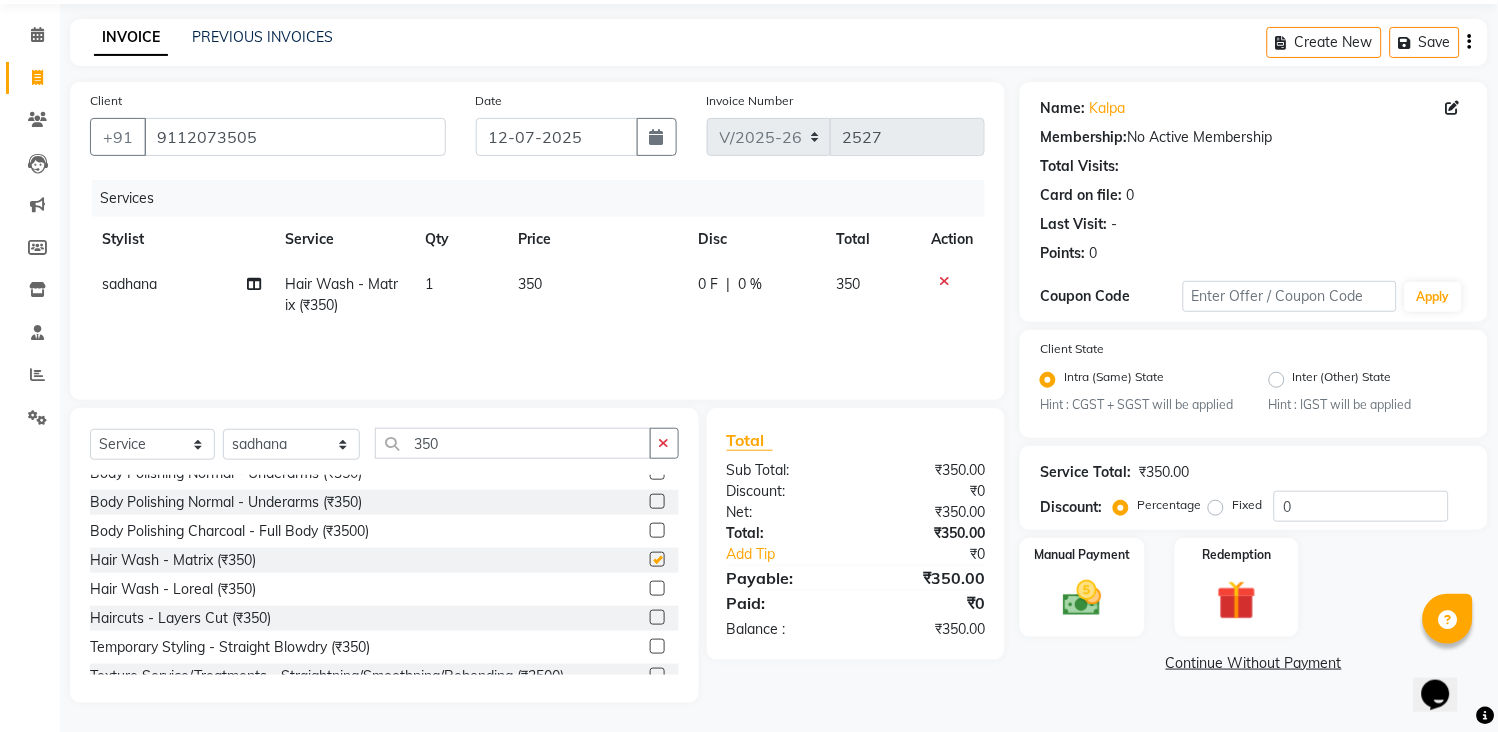 checkbox on "false" 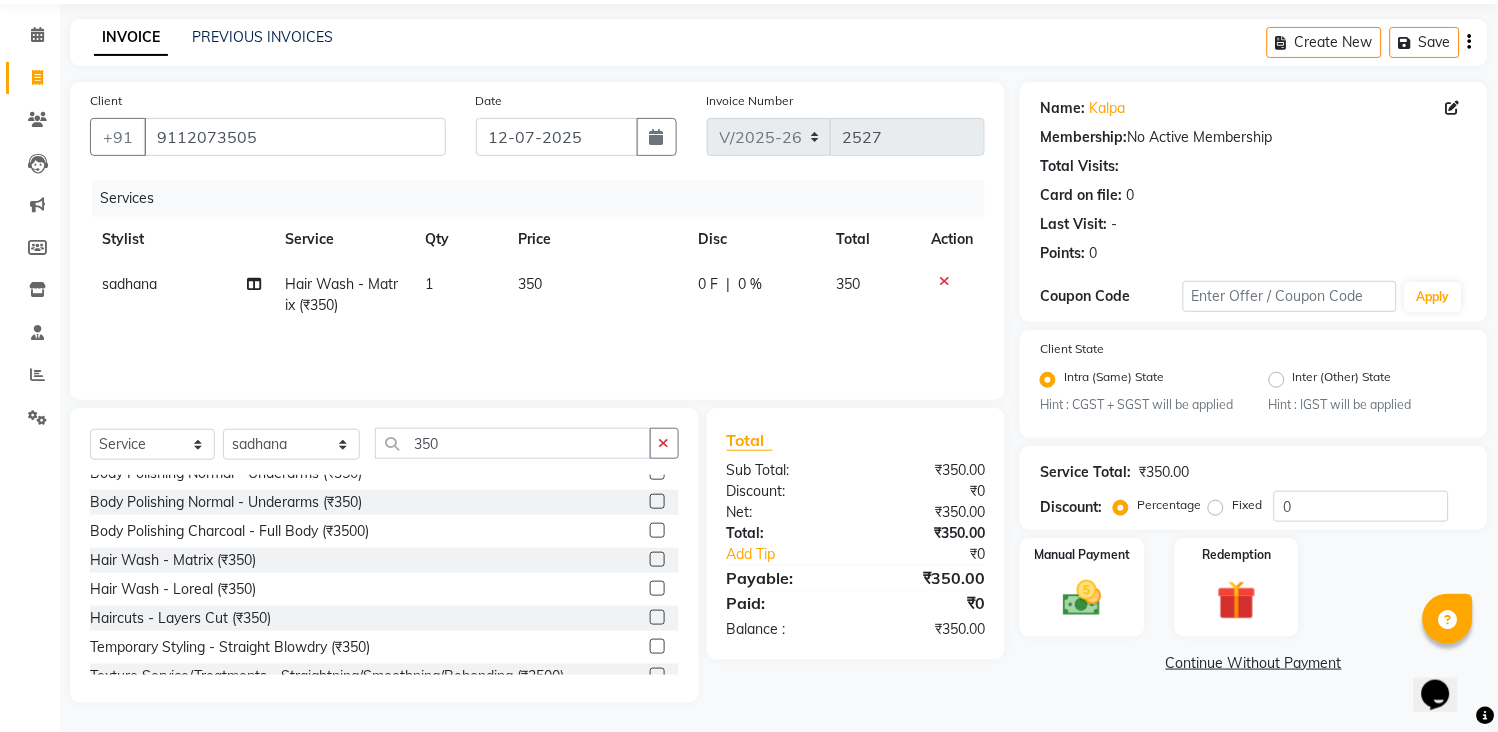 click on "350" 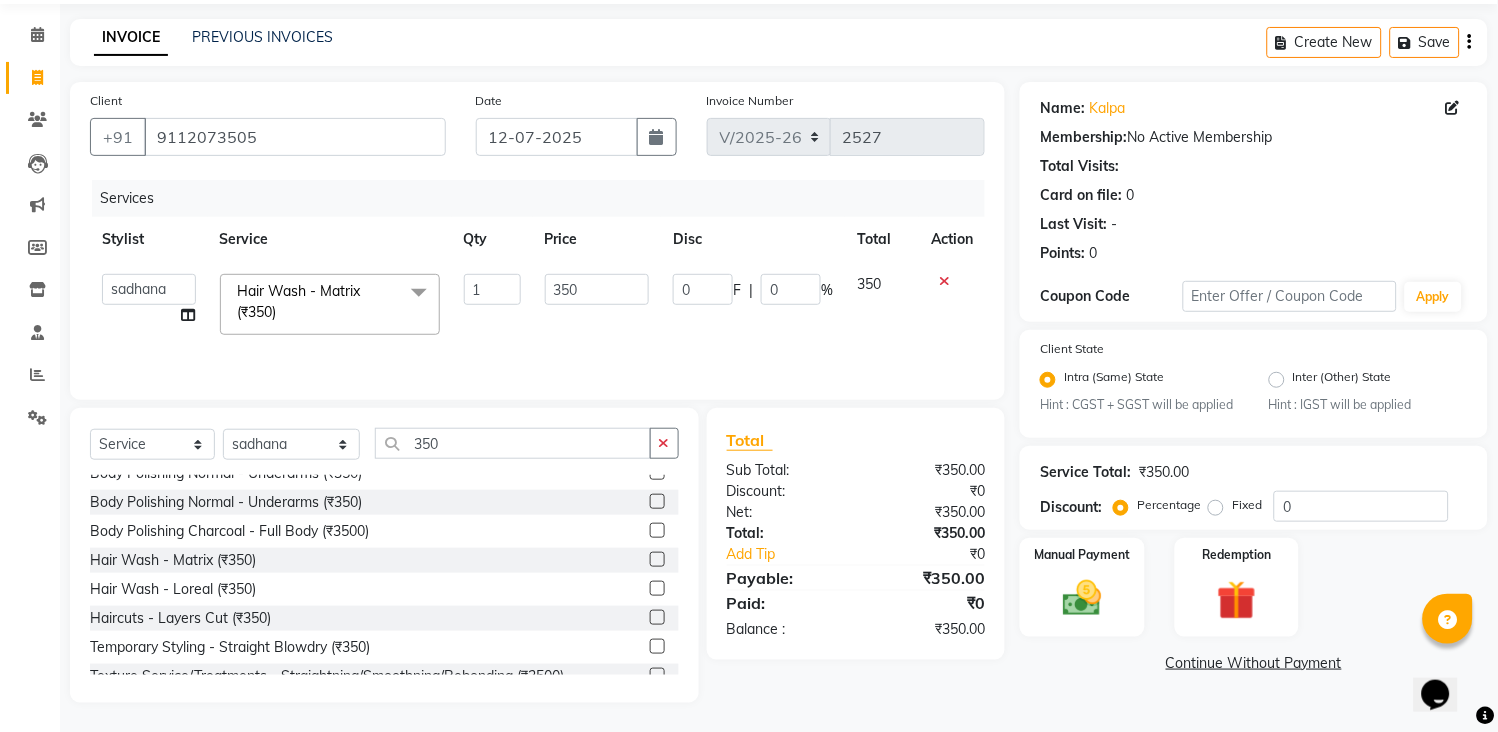 click on "350" 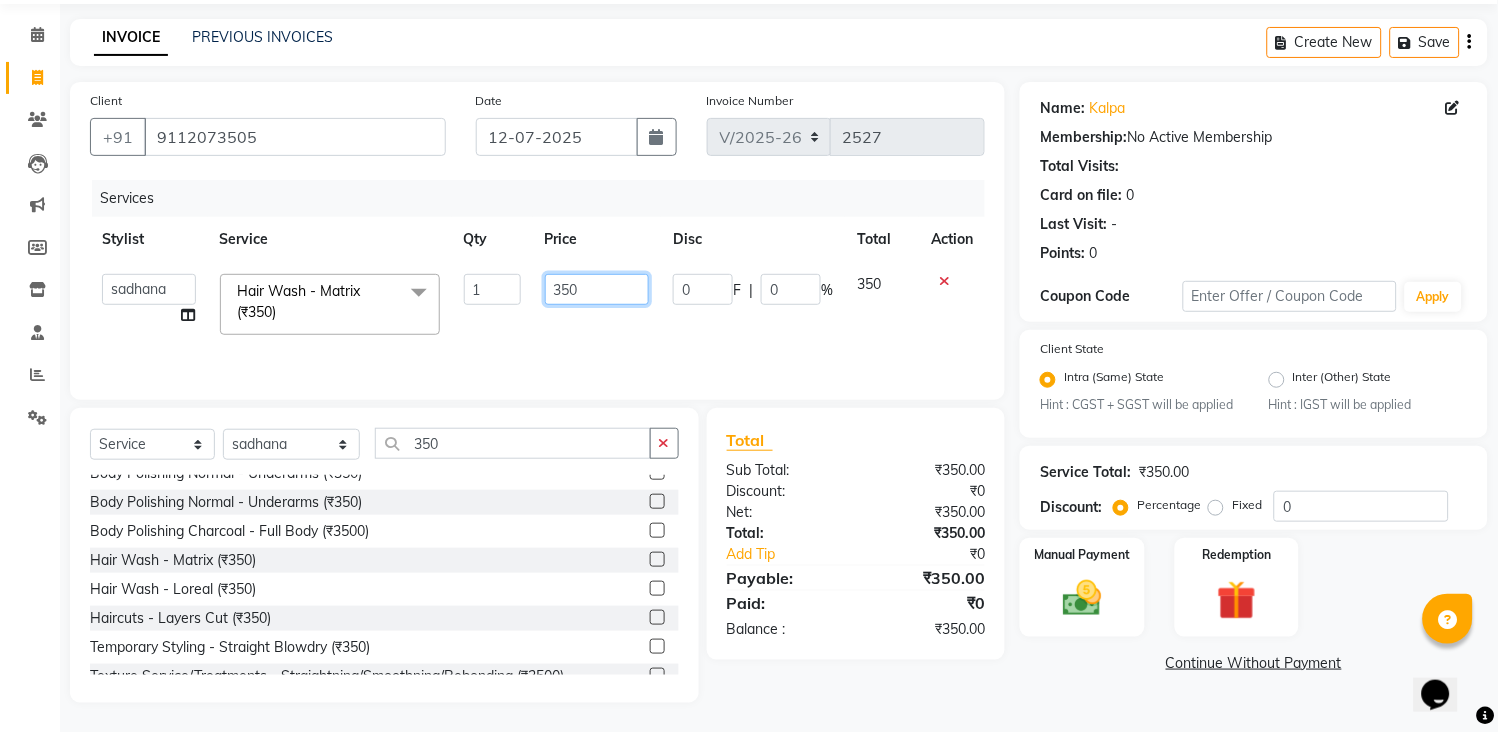 click on "350" 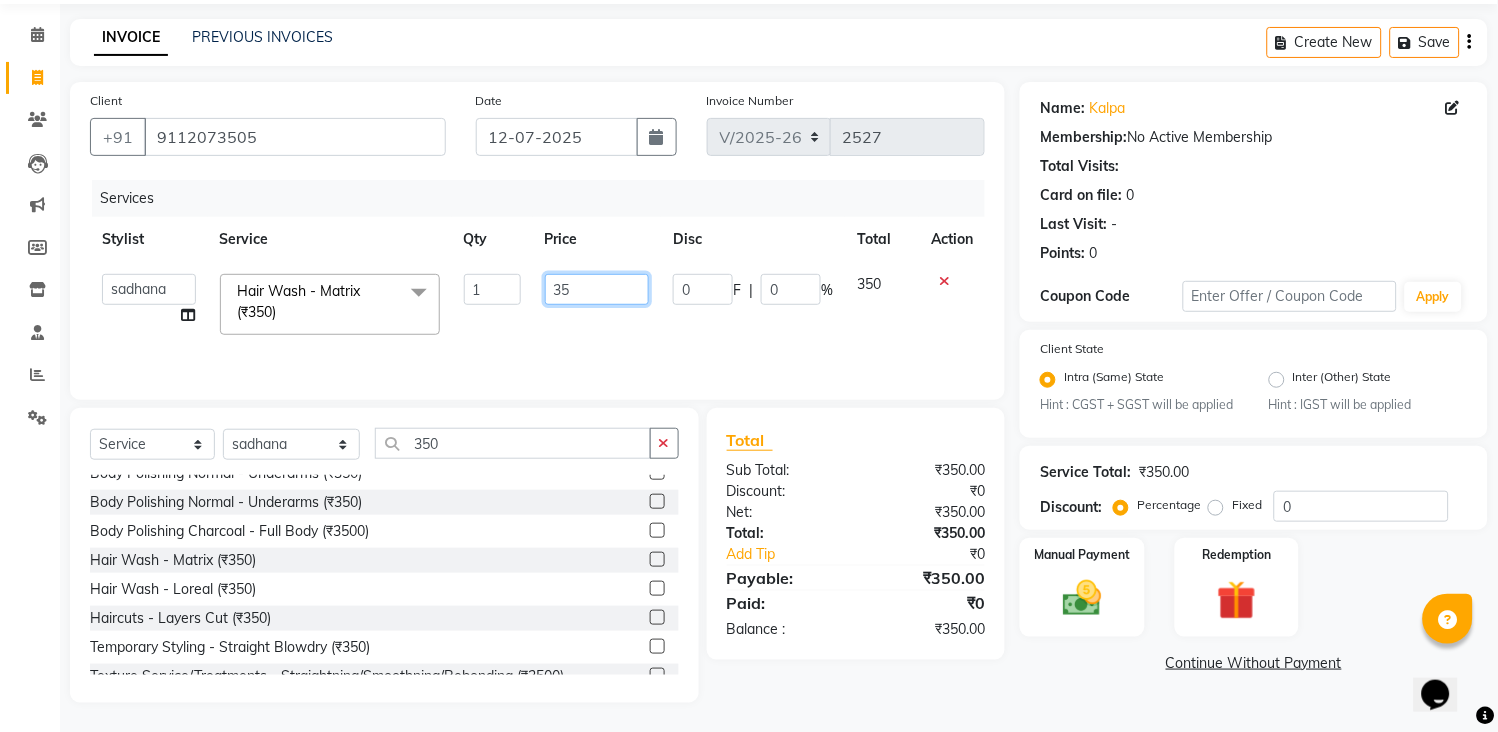 type on "3" 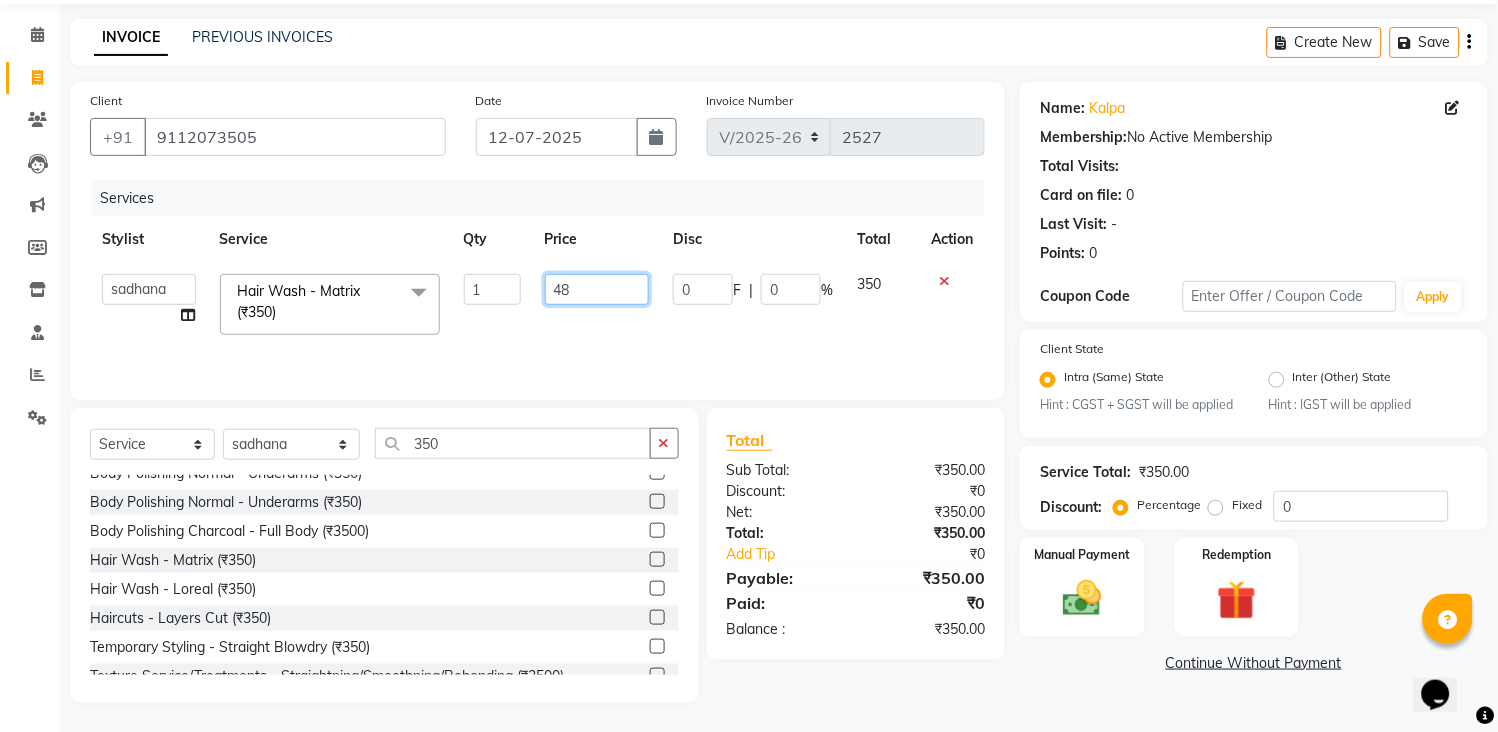 type on "480" 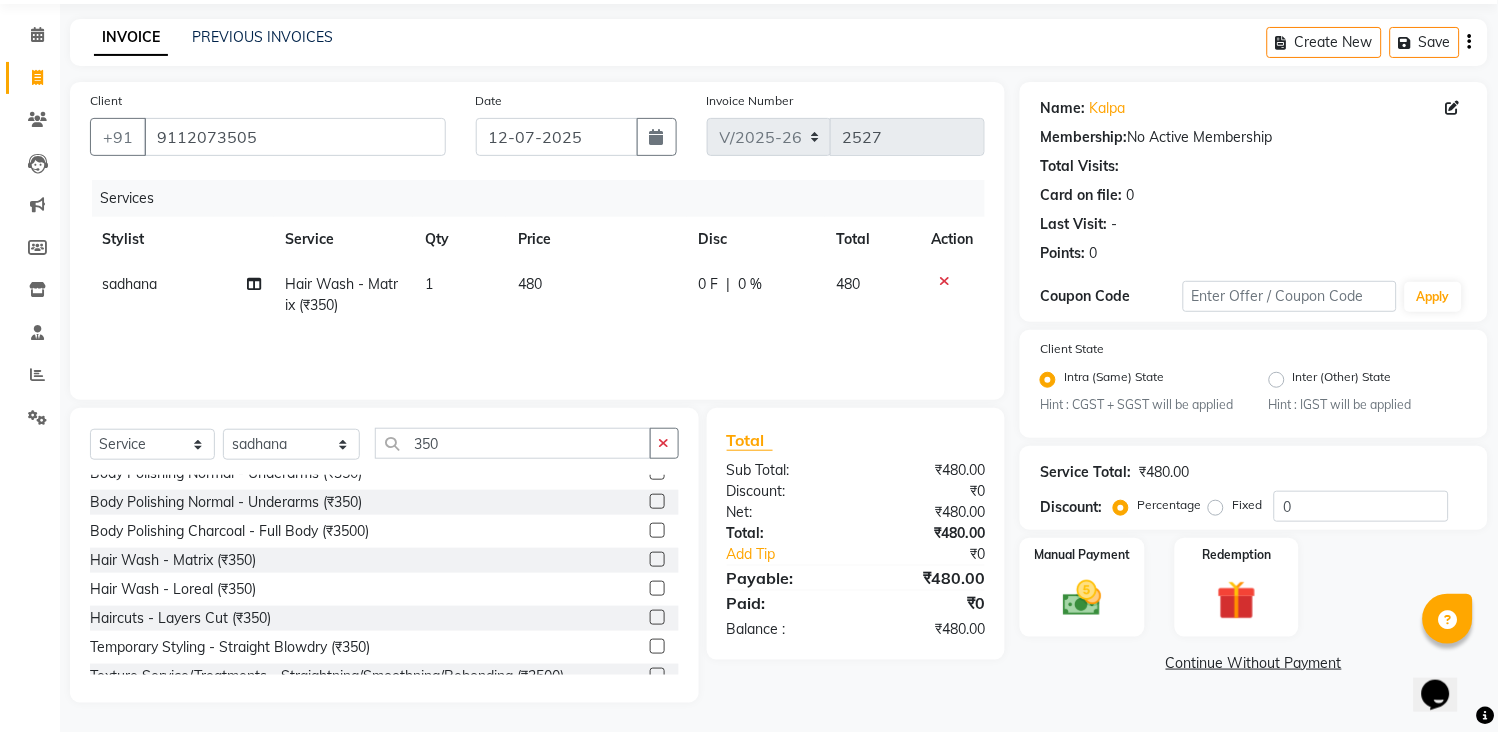 click on "sadhana Hair Wash - Matrix (₹350) 1 480 0 F | 0 % 480" 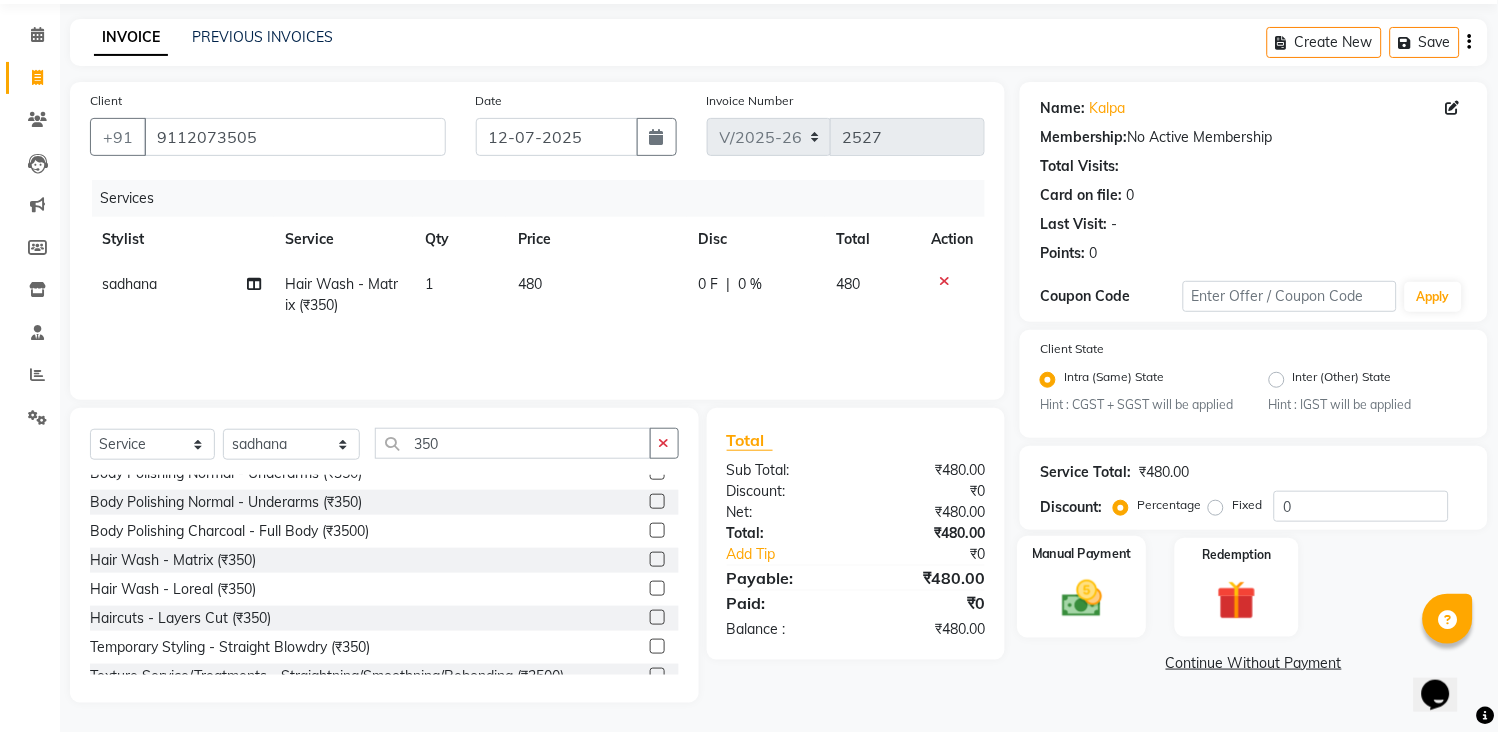 click 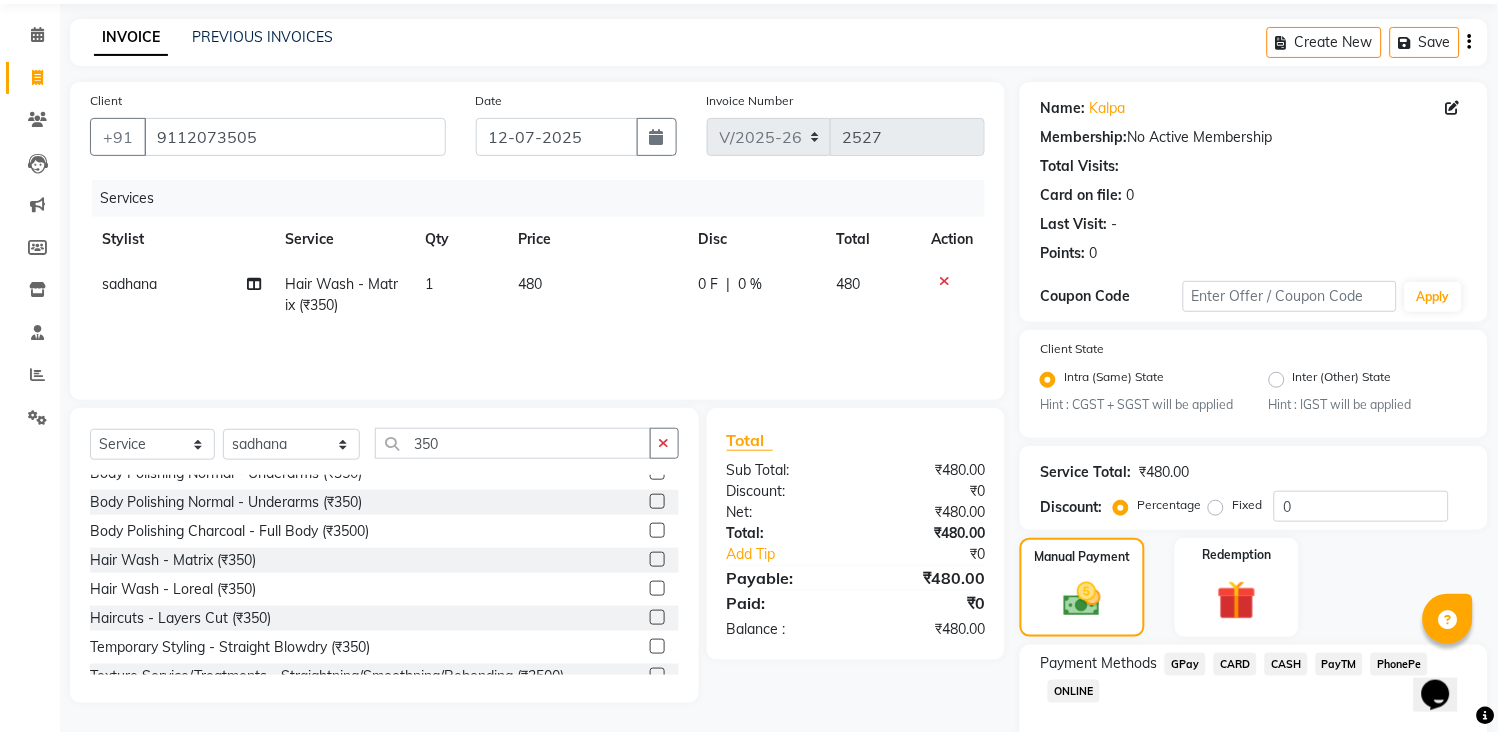 click on "CASH" 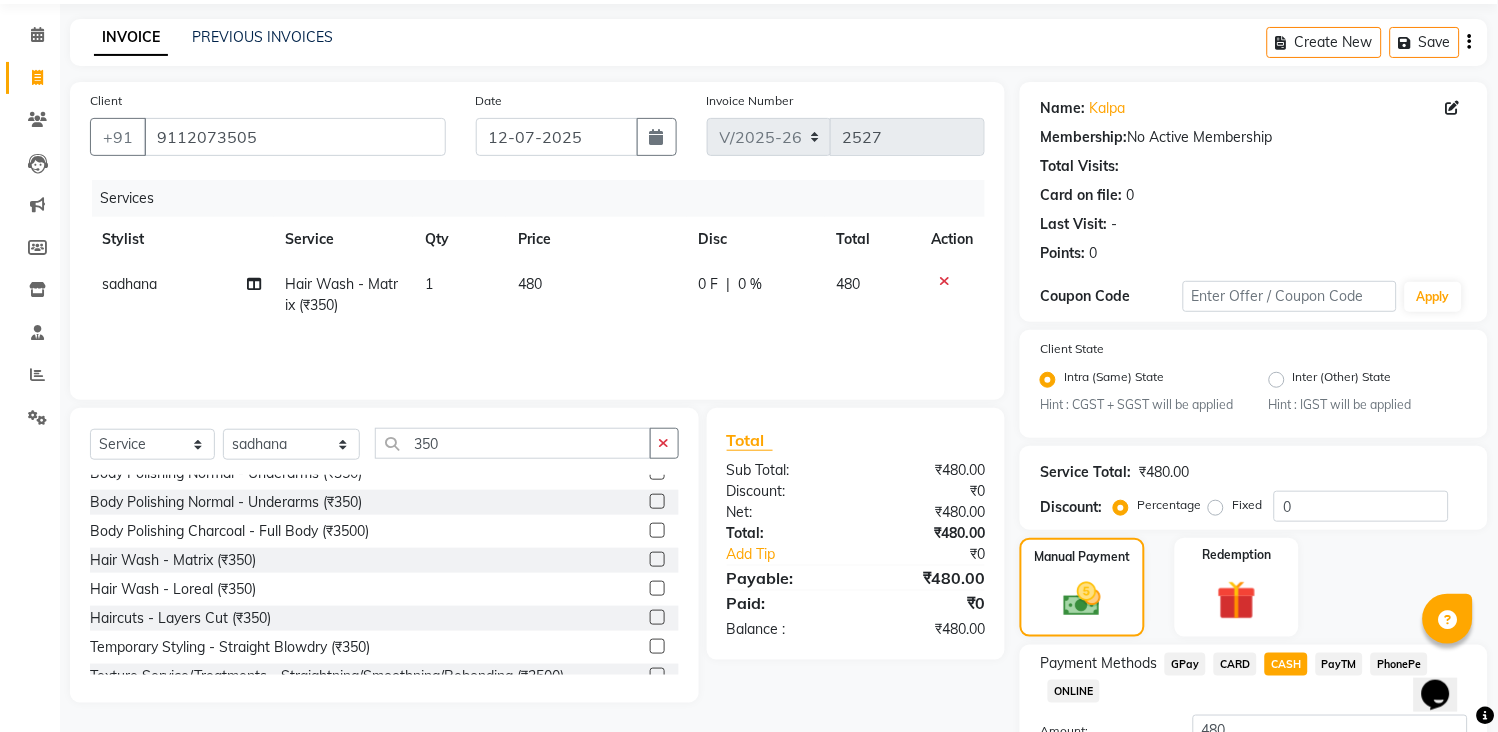 scroll, scrollTop: 228, scrollLeft: 0, axis: vertical 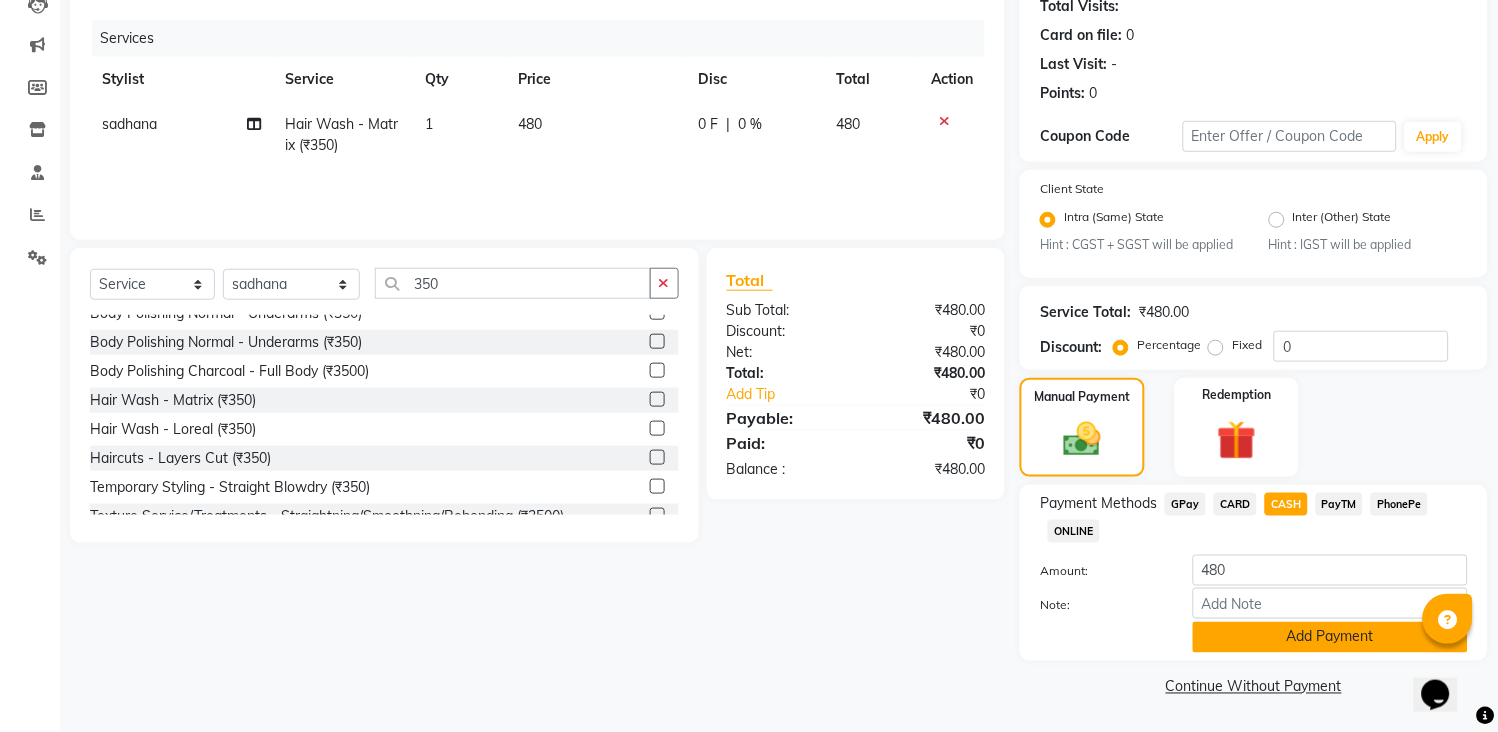 click on "Add Payment" 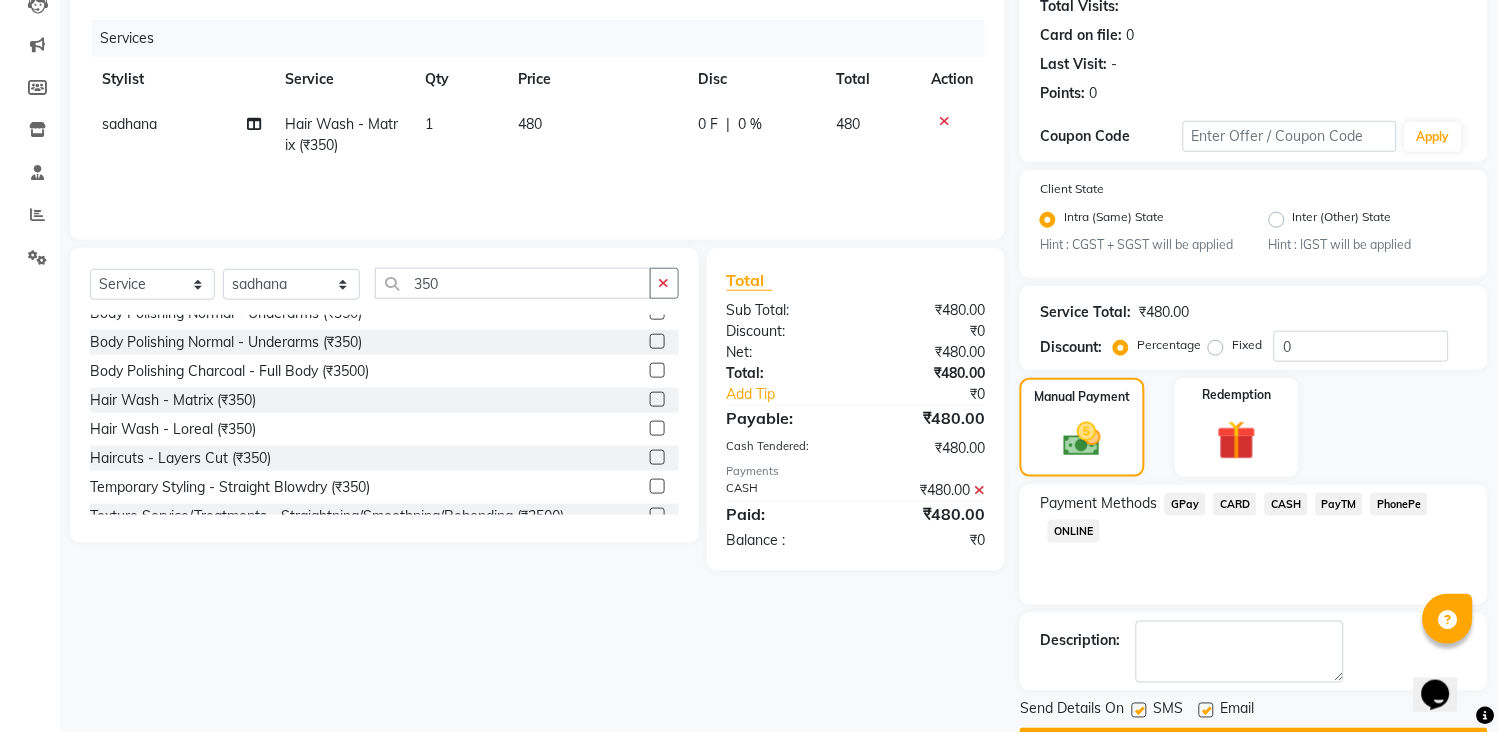 scroll, scrollTop: 284, scrollLeft: 0, axis: vertical 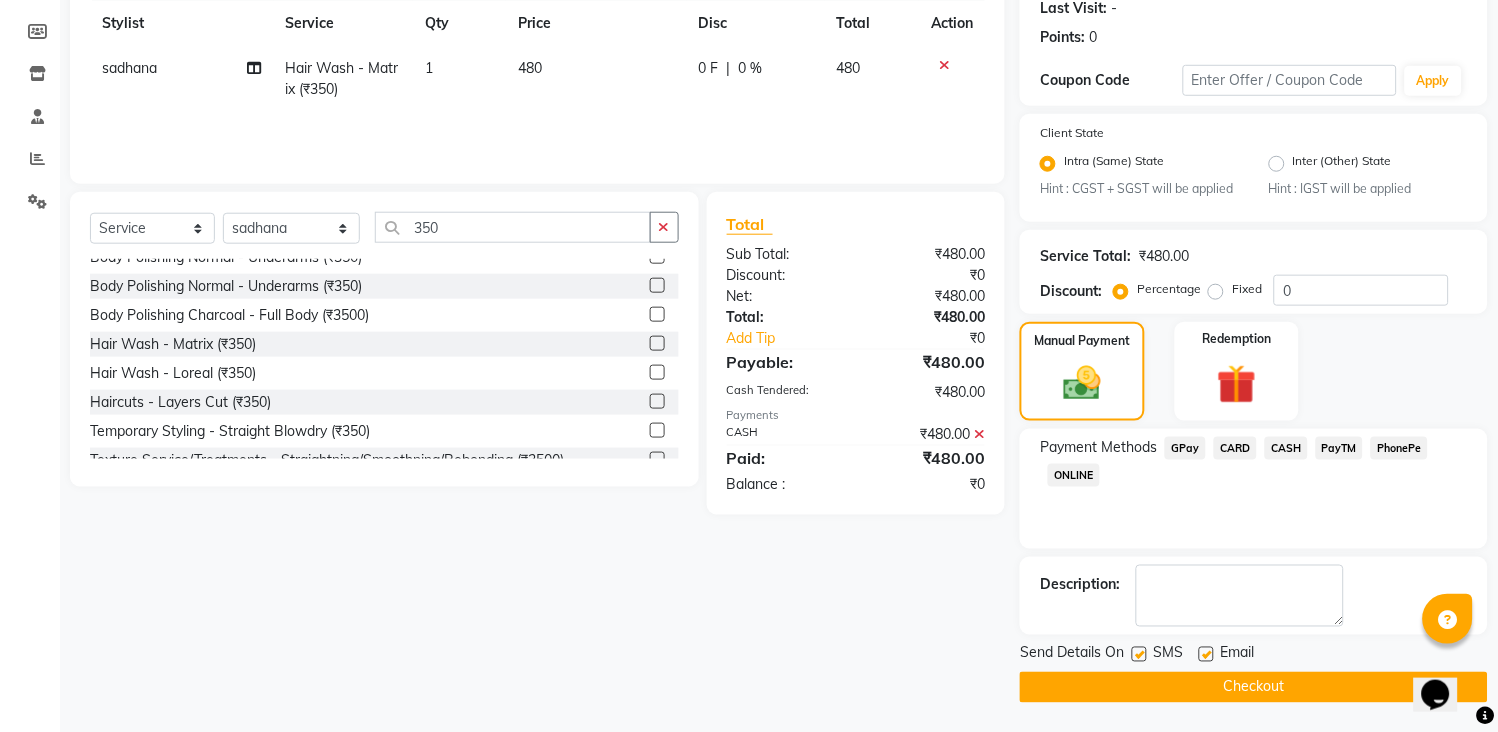 click on "Checkout" 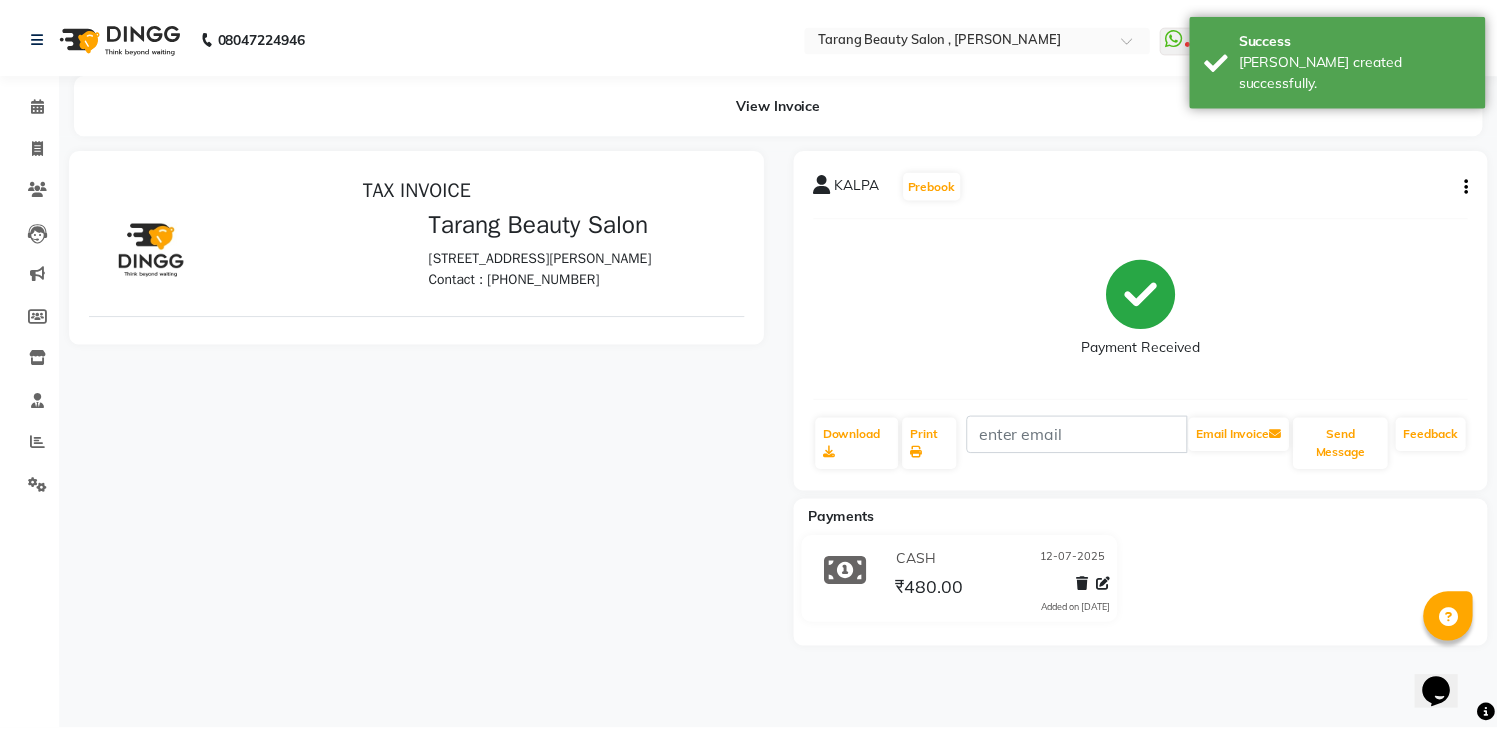 scroll, scrollTop: 0, scrollLeft: 0, axis: both 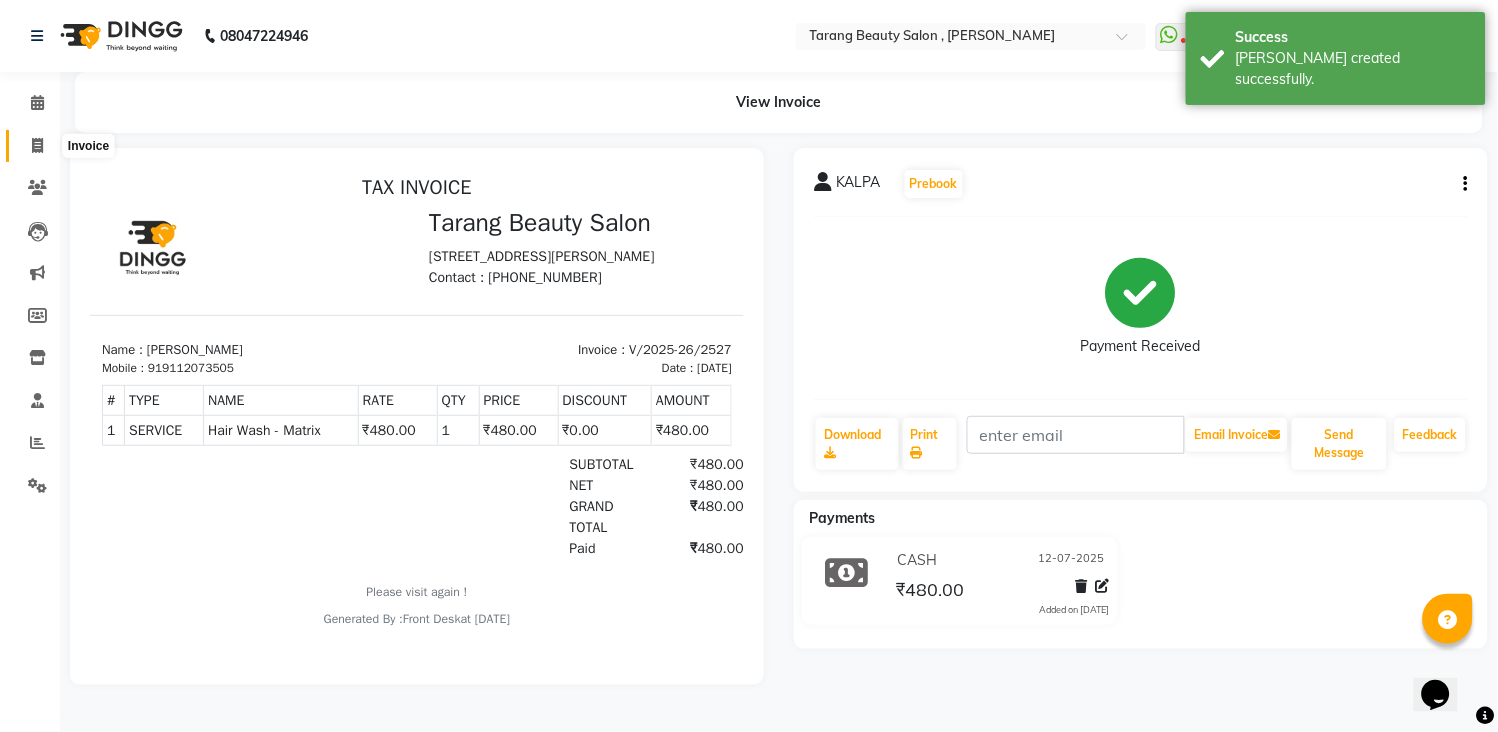 click 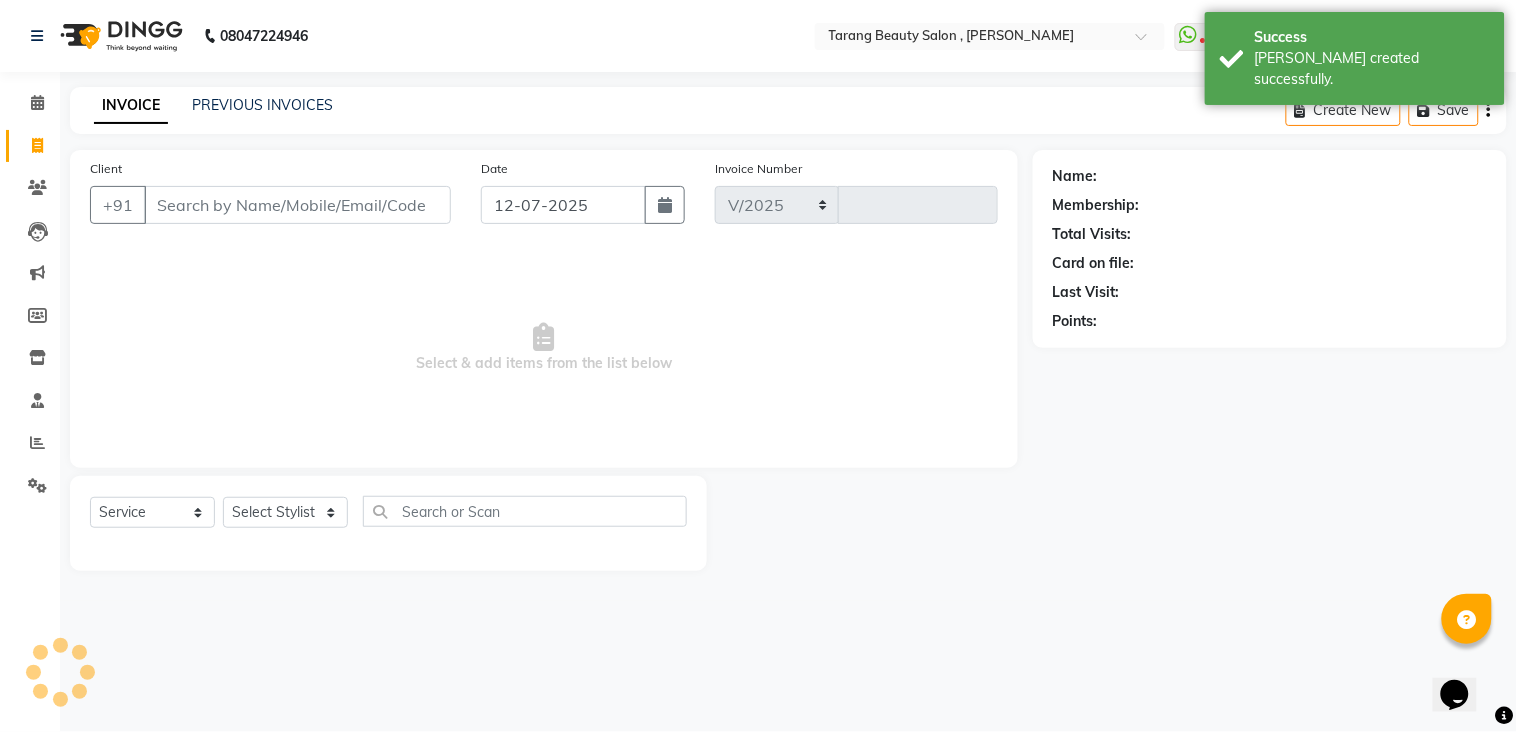 select on "5133" 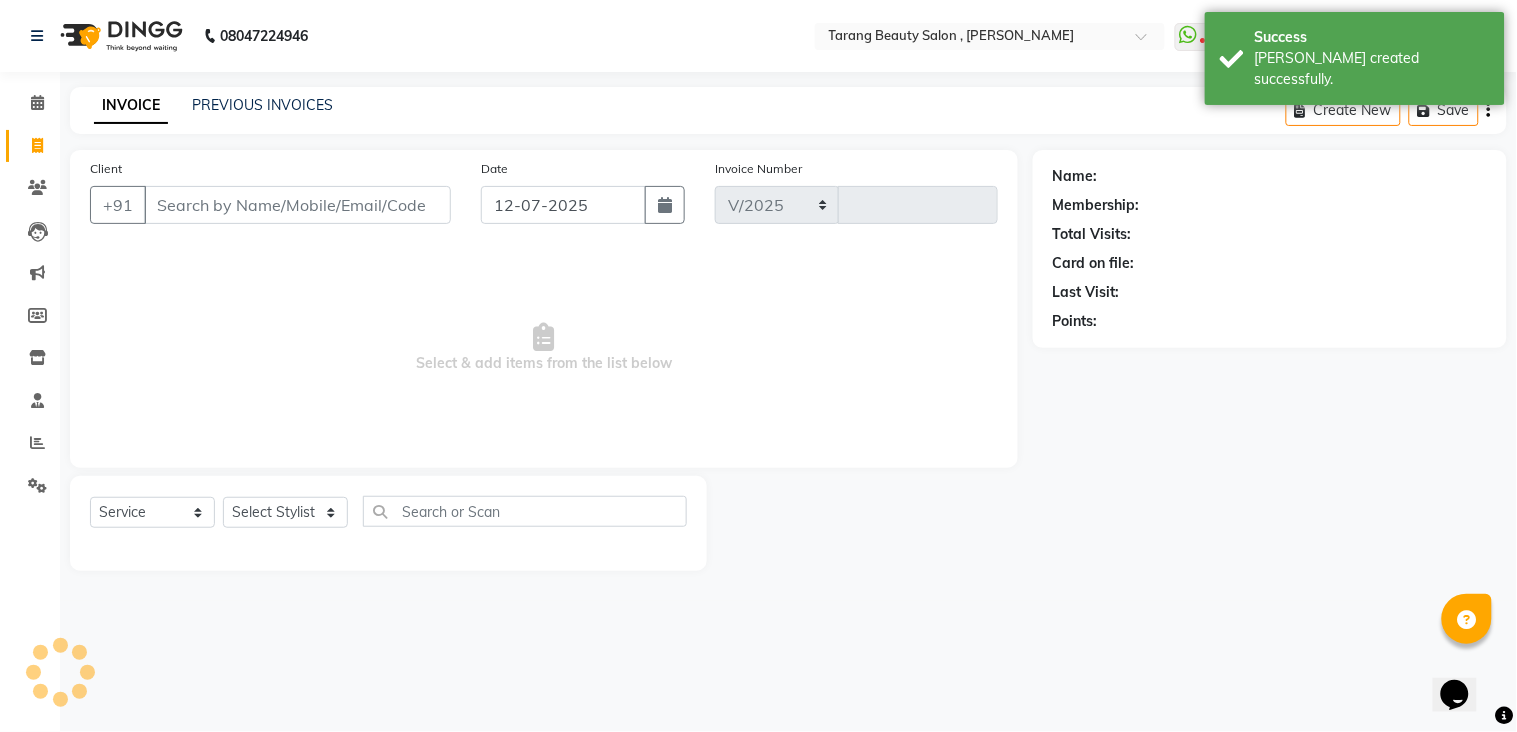 type on "2528" 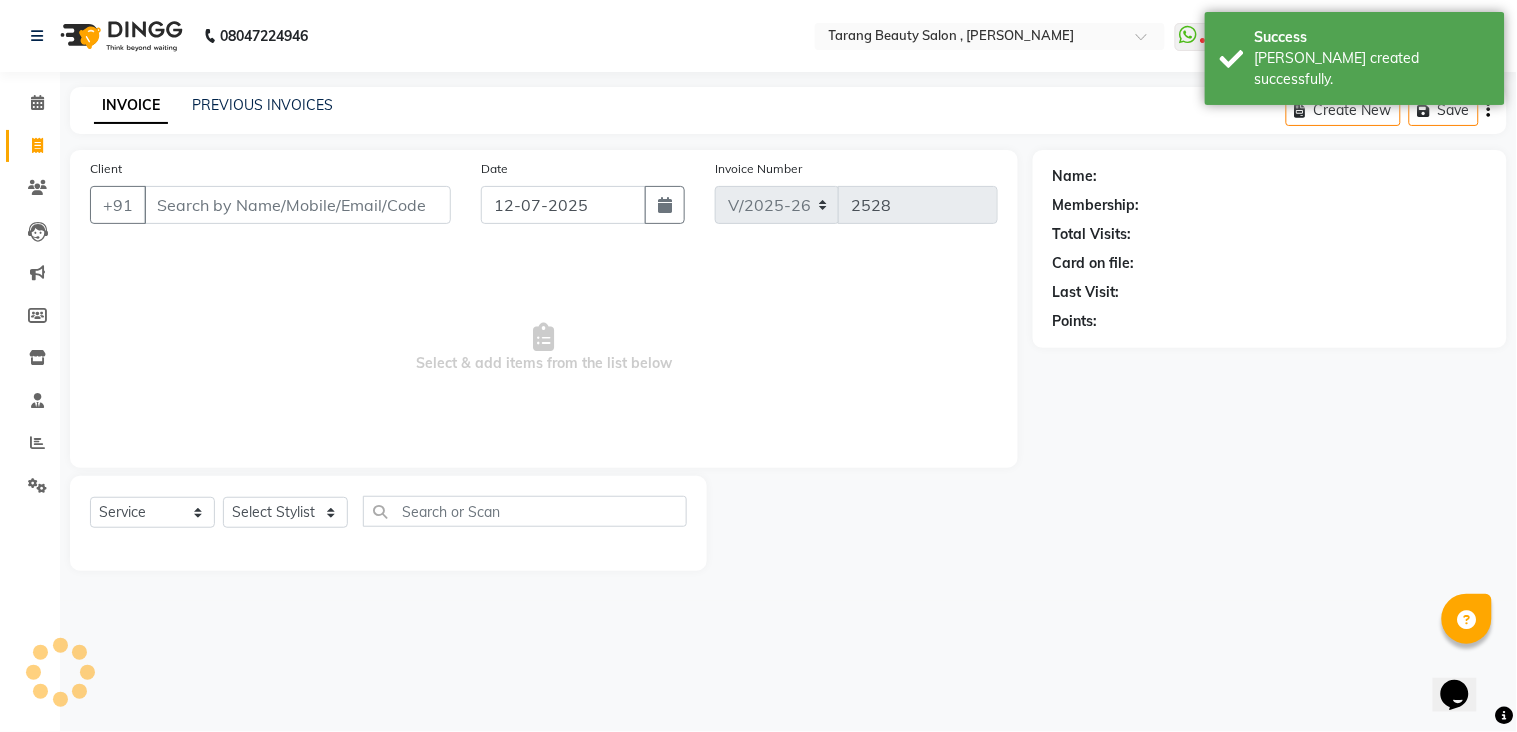 click on "Client" at bounding box center [297, 205] 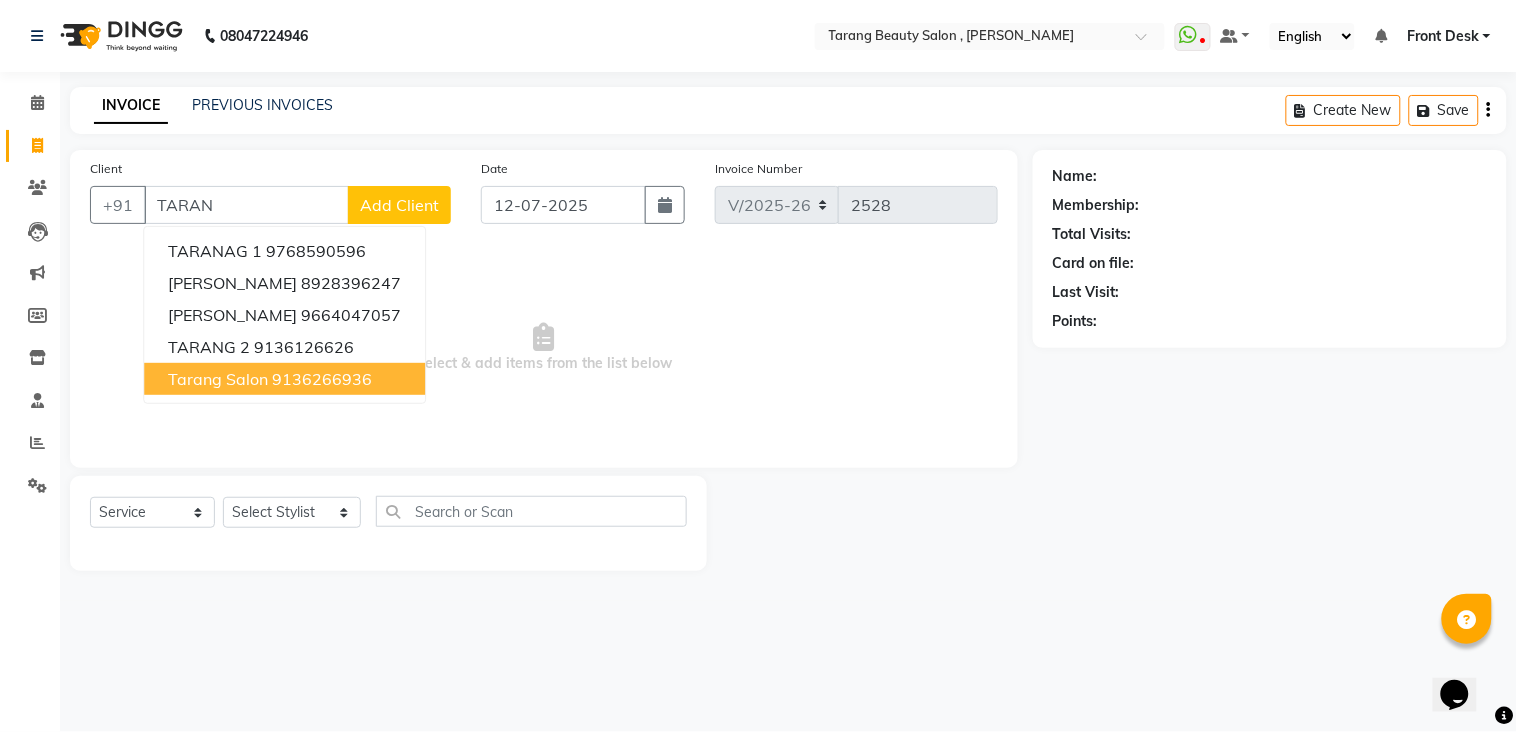 click on "9136266936" at bounding box center [322, 379] 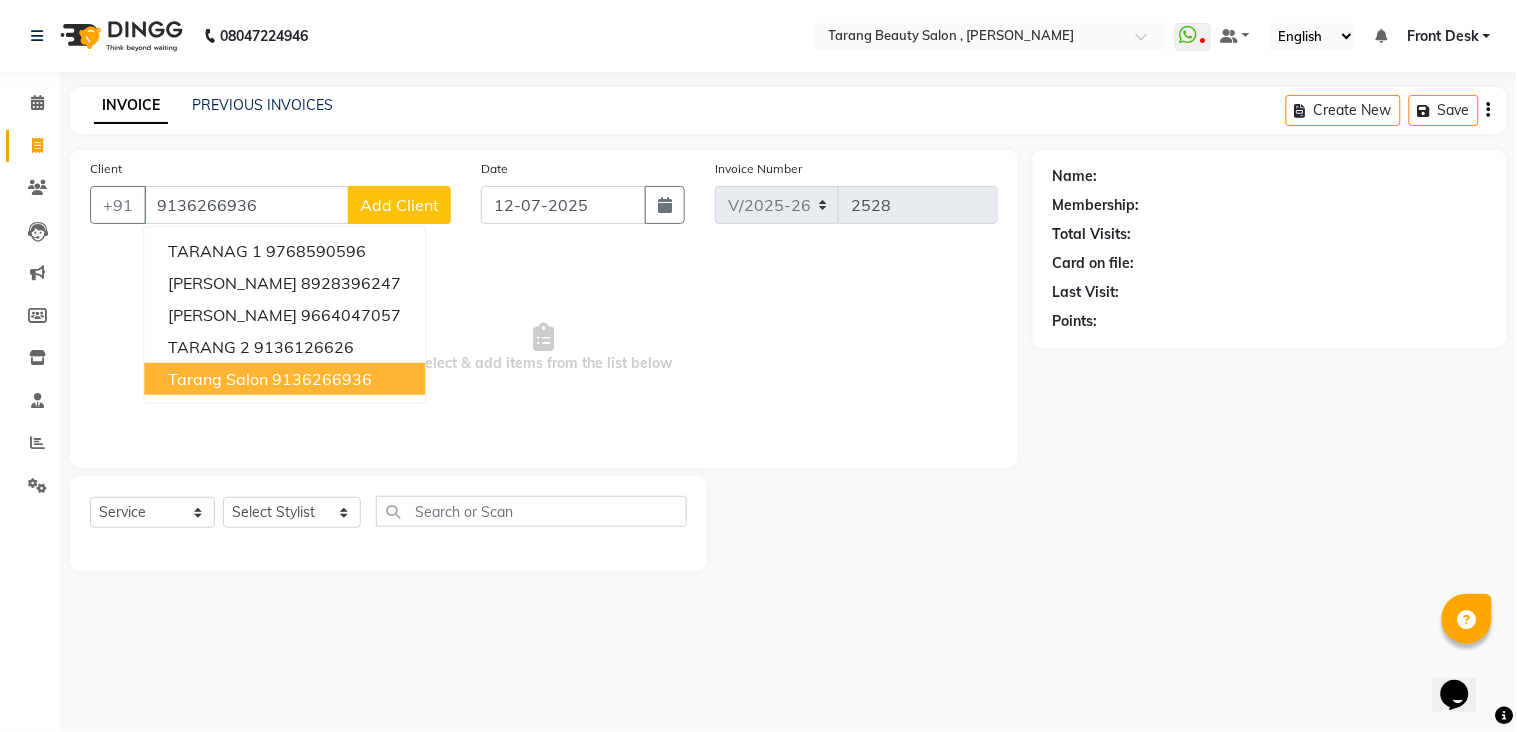 type on "9136266936" 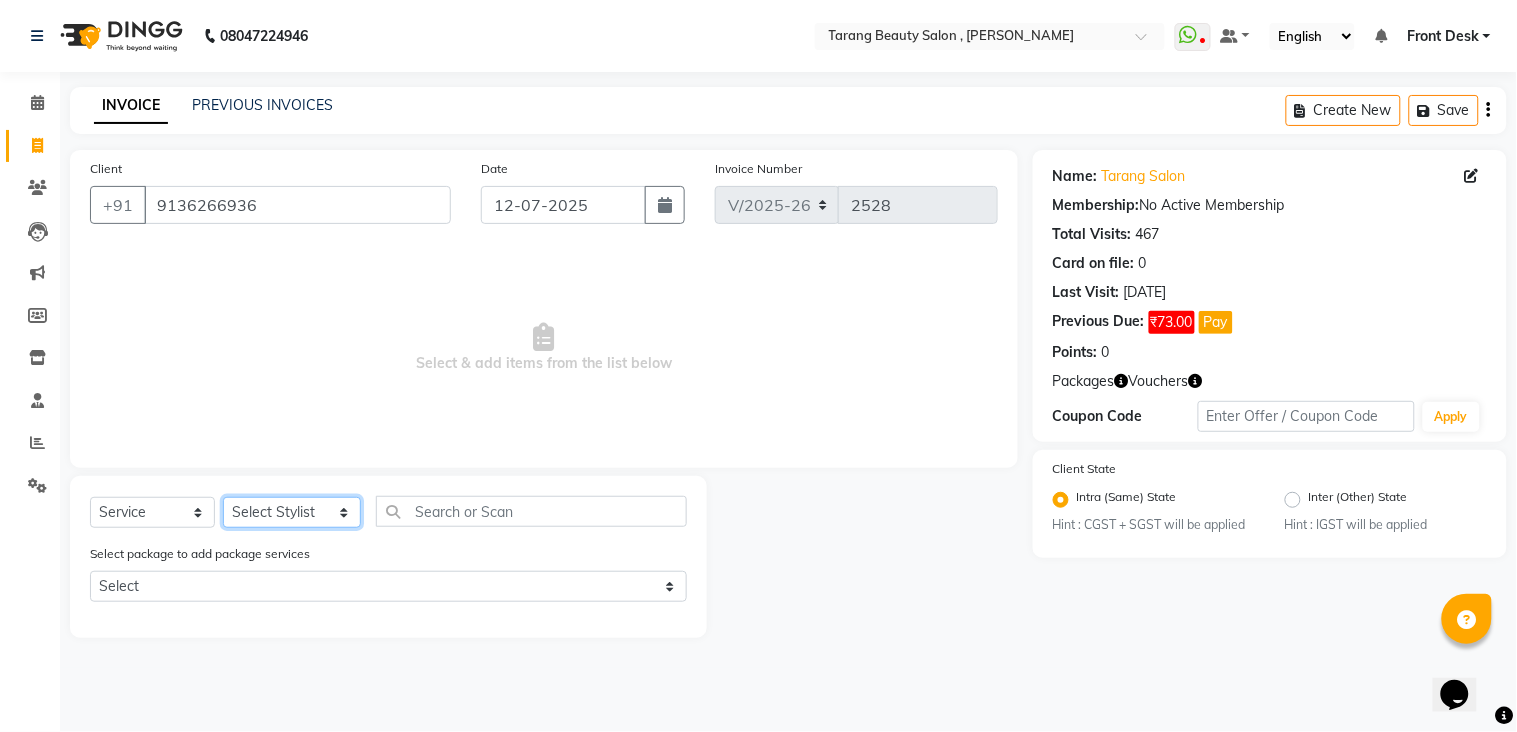 click on "Select Stylist [PERSON_NAME] [PERSON_NAME] [PERSON_NAME] KHAMDARE [PERSON_NAME] [PERSON_NAME] Front Desk GAYATRI [PERSON_NAME]  [PERSON_NAME] kavita NEHA Pooja [PERSON_NAME]  [PERSON_NAME] KUAVAHA [PERSON_NAME] sadhana [PERSON_NAME] [PERSON_NAME] [PERSON_NAME] [PERSON_NAME] [PERSON_NAME] [PERSON_NAME] [PERSON_NAME]" 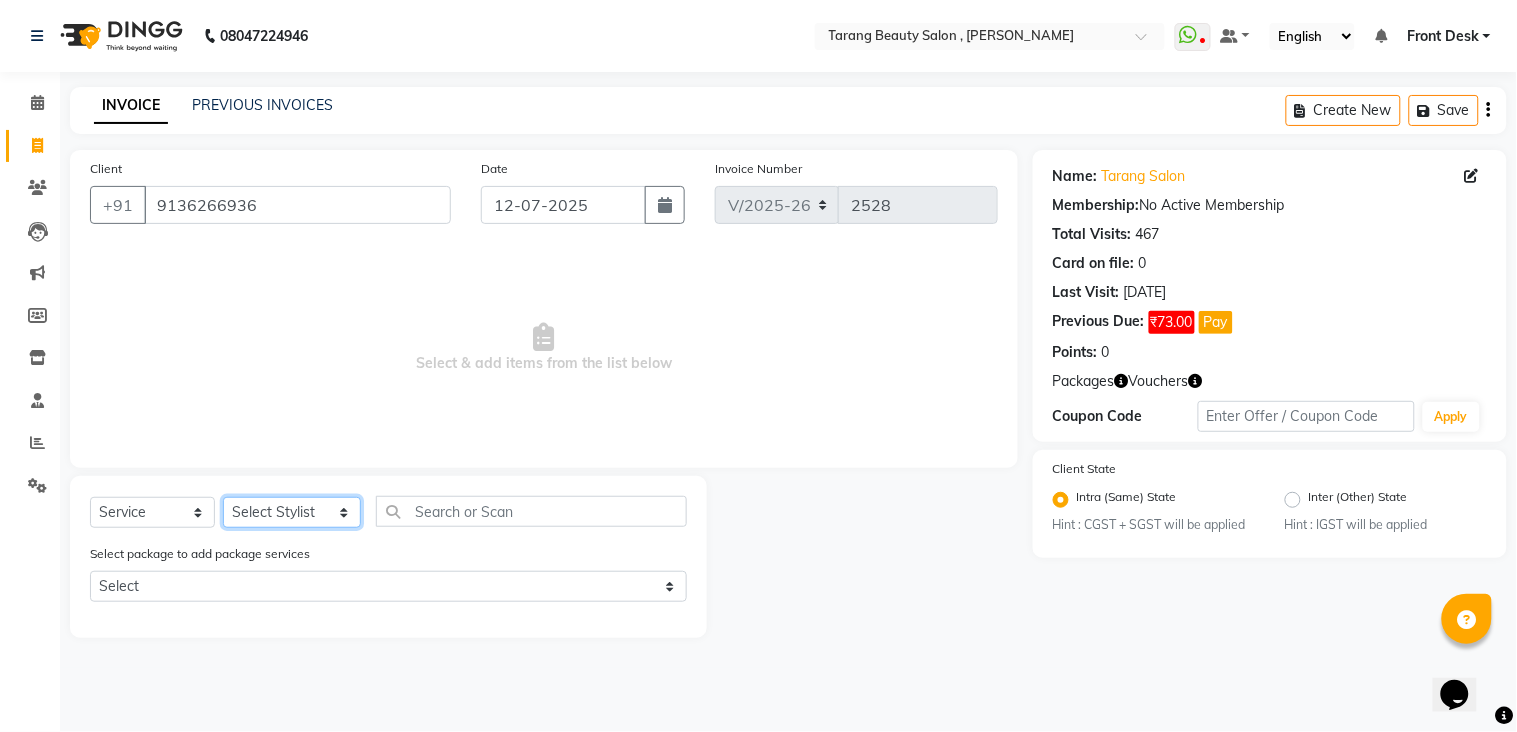 select on "61547" 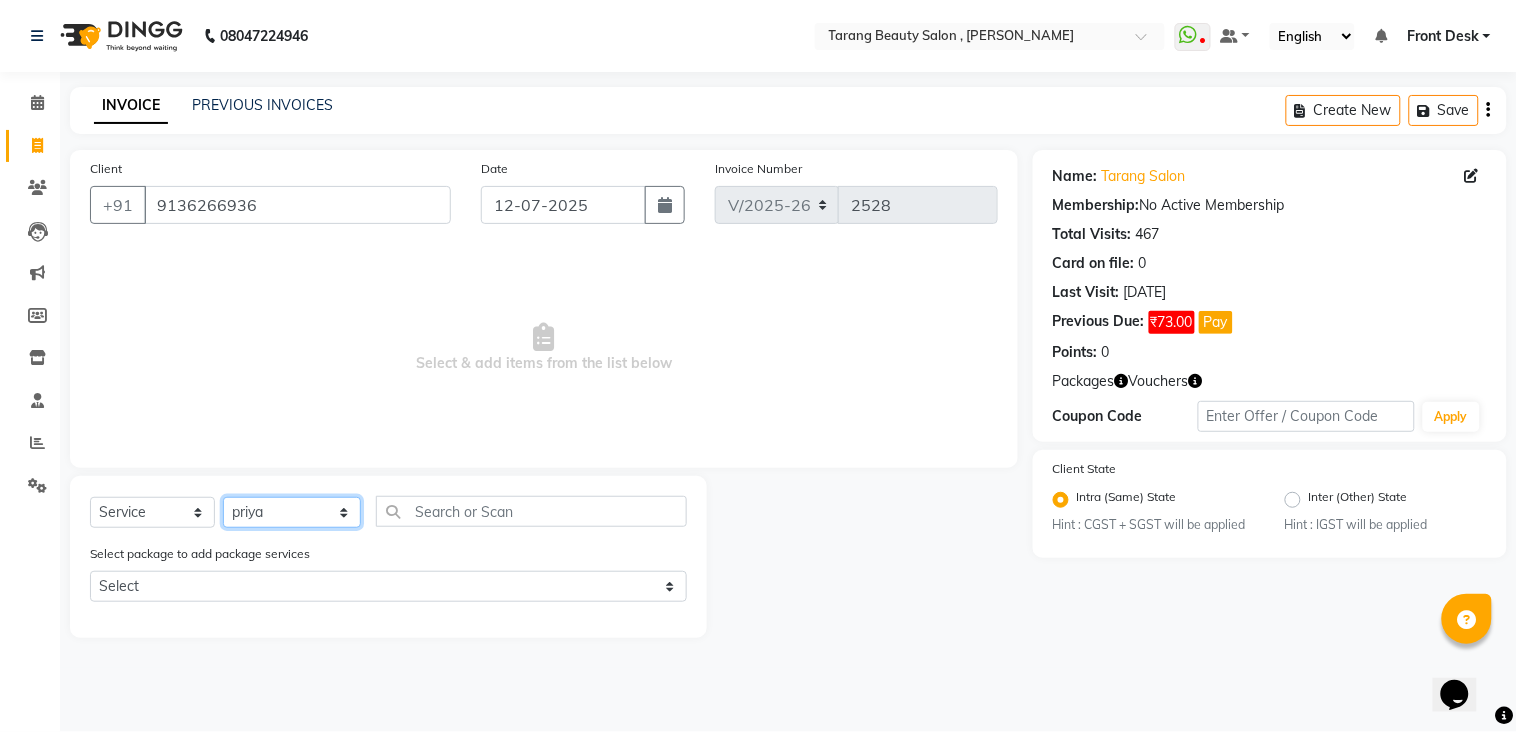 click on "Select Stylist [PERSON_NAME] [PERSON_NAME] [PERSON_NAME] KHAMDARE [PERSON_NAME] [PERSON_NAME] Front Desk GAYATRI [PERSON_NAME]  [PERSON_NAME] kavita NEHA Pooja [PERSON_NAME]  [PERSON_NAME] KUAVAHA [PERSON_NAME] sadhana [PERSON_NAME] [PERSON_NAME] [PERSON_NAME] [PERSON_NAME] [PERSON_NAME] [PERSON_NAME] [PERSON_NAME]" 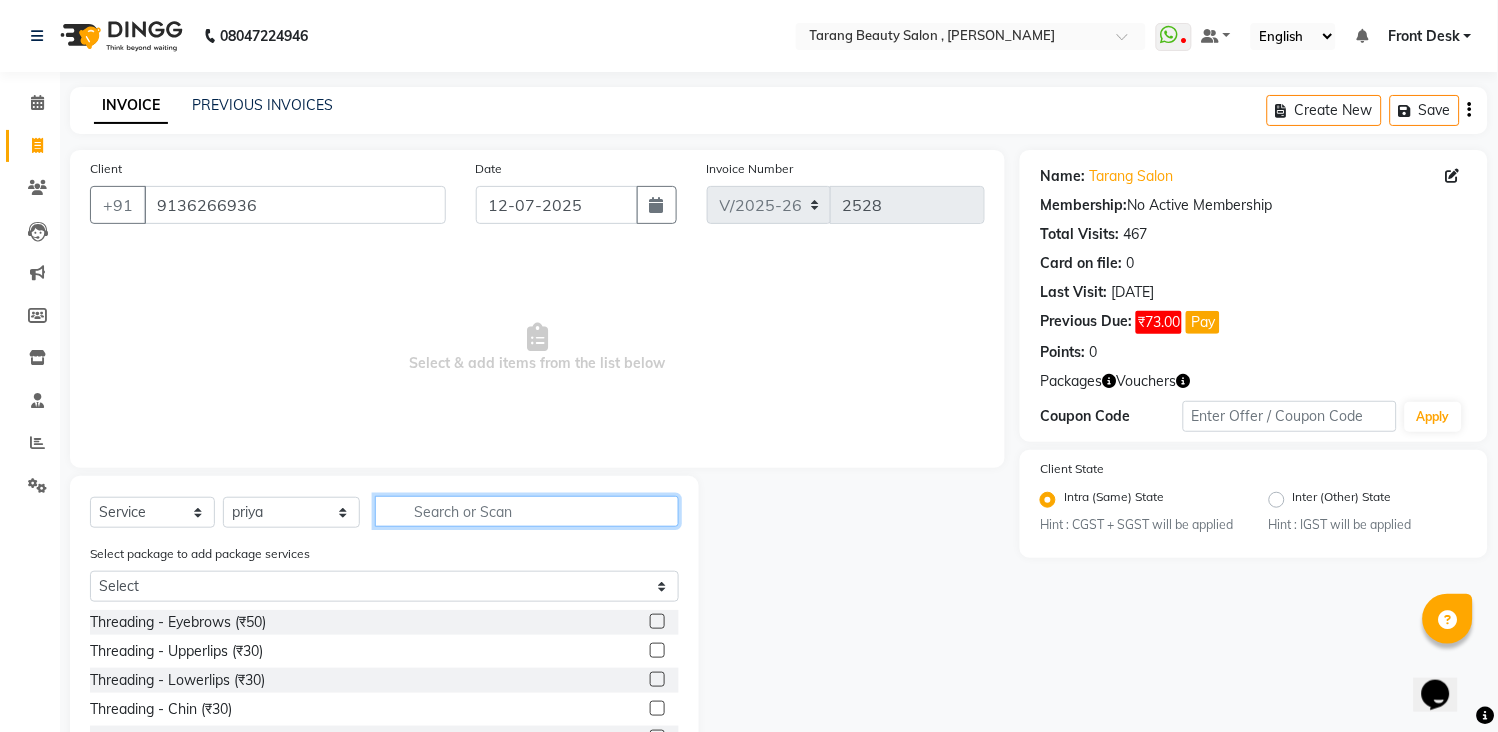 click 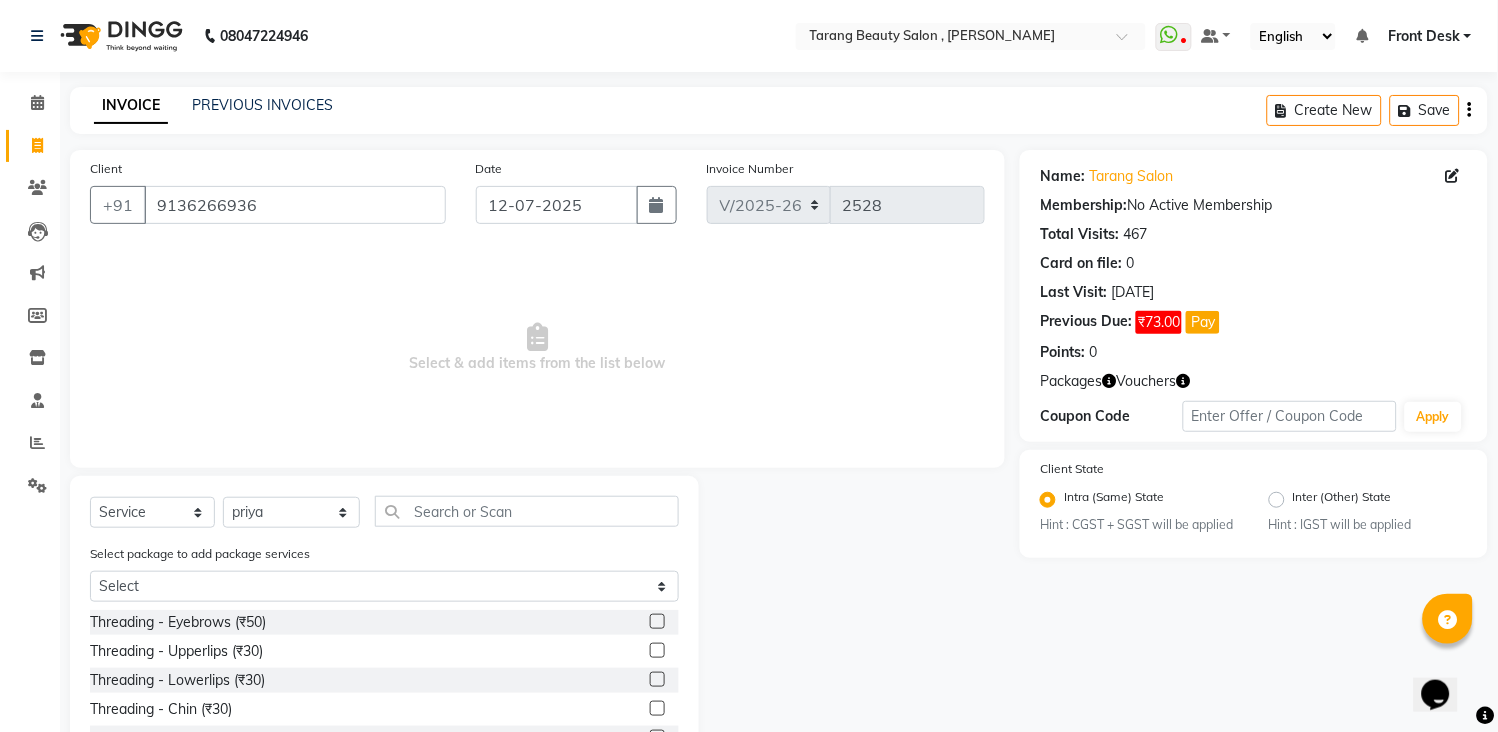 click 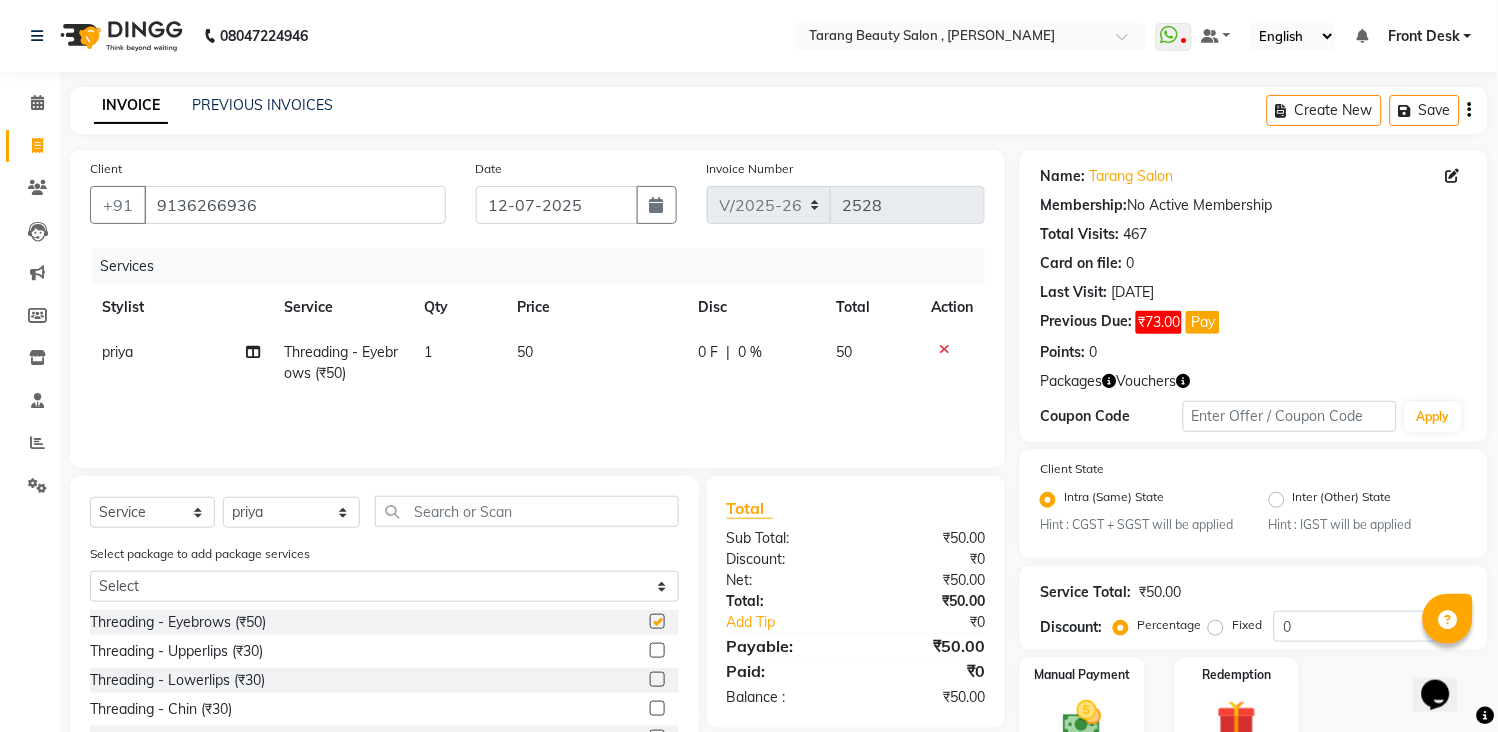 checkbox on "false" 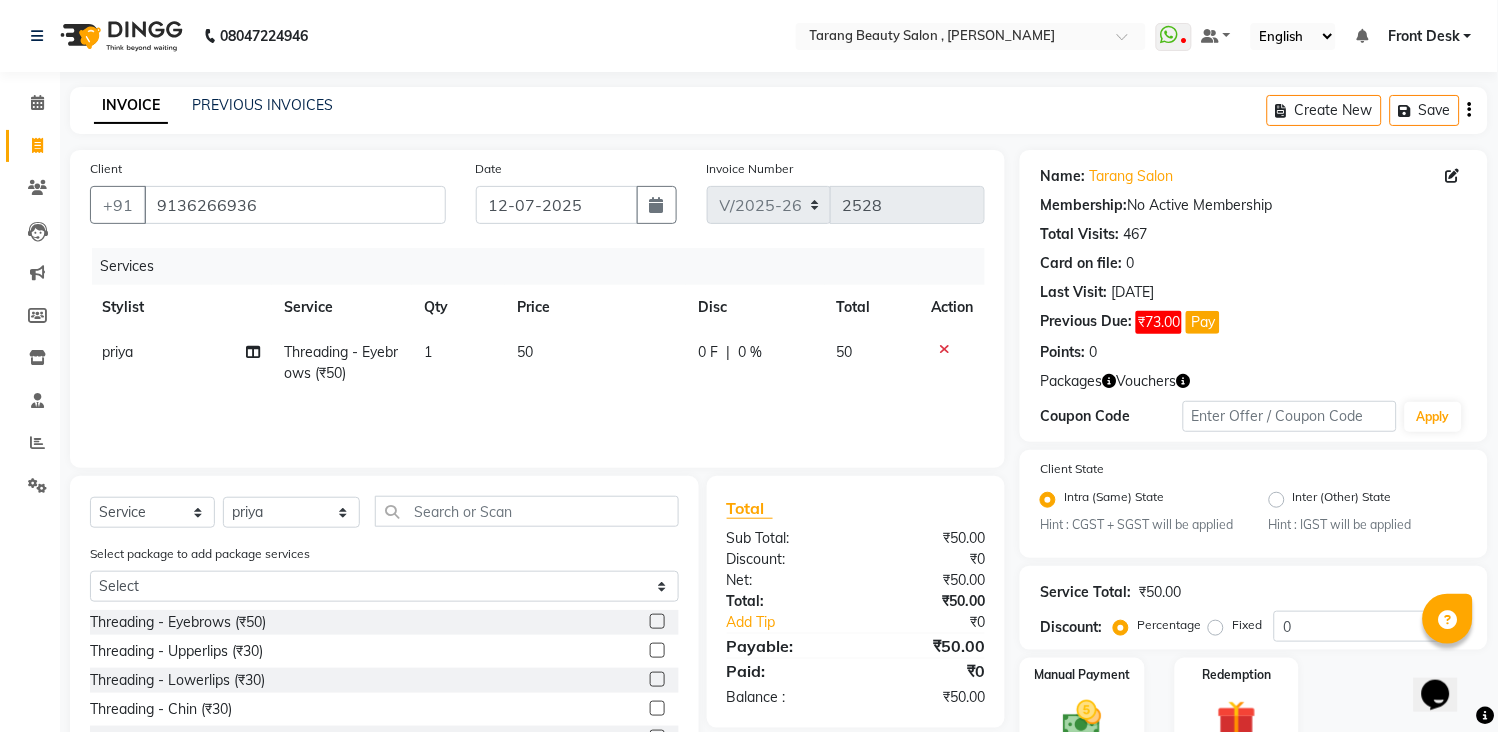 click 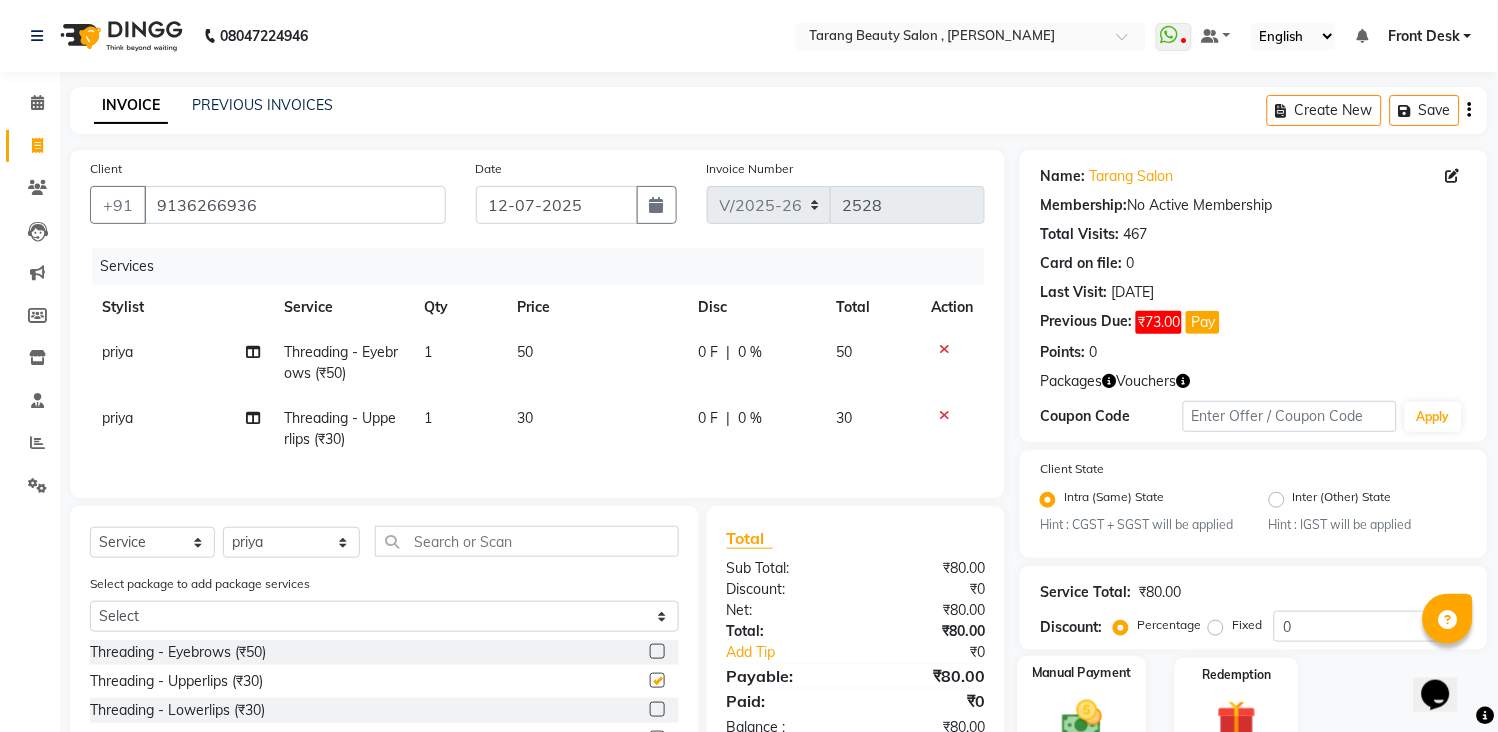 checkbox on "false" 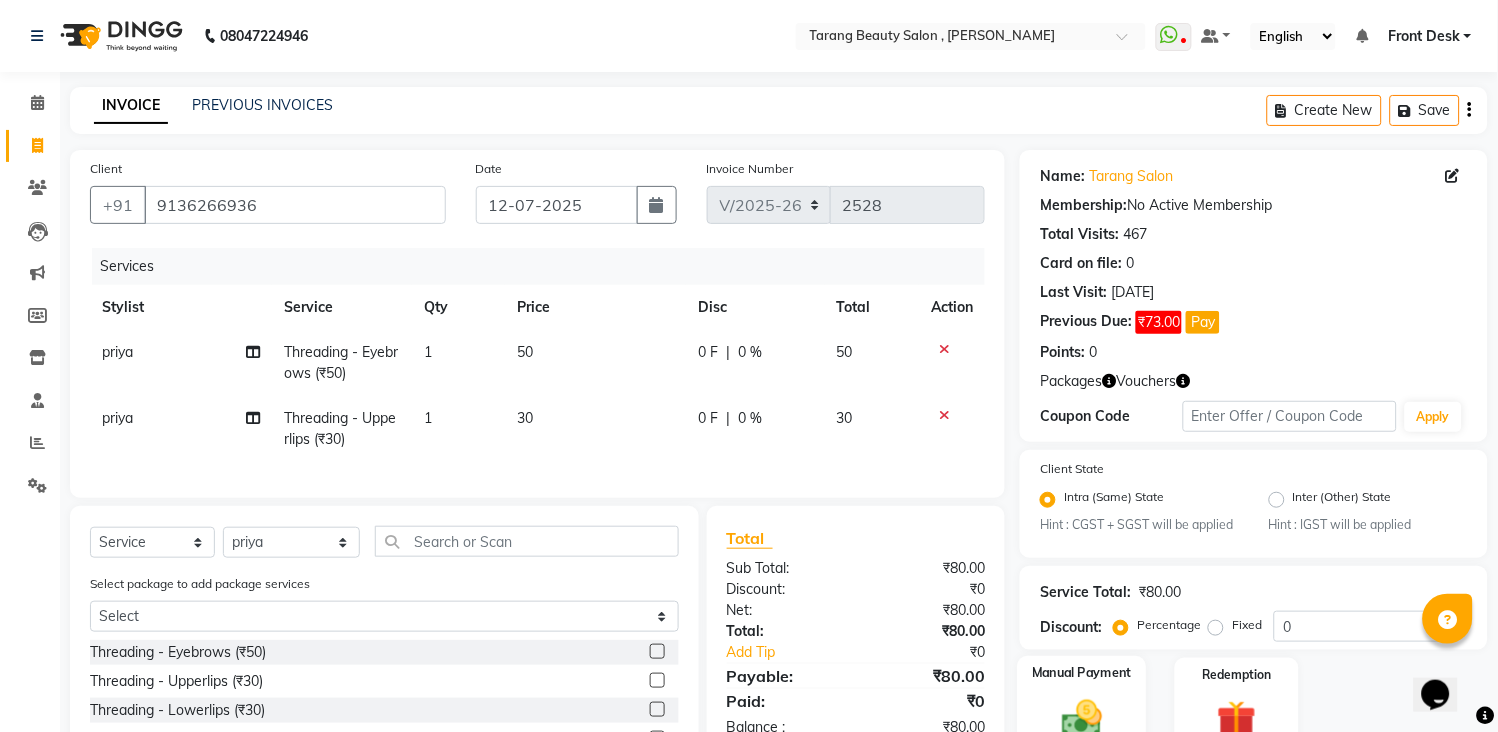 scroll, scrollTop: 184, scrollLeft: 0, axis: vertical 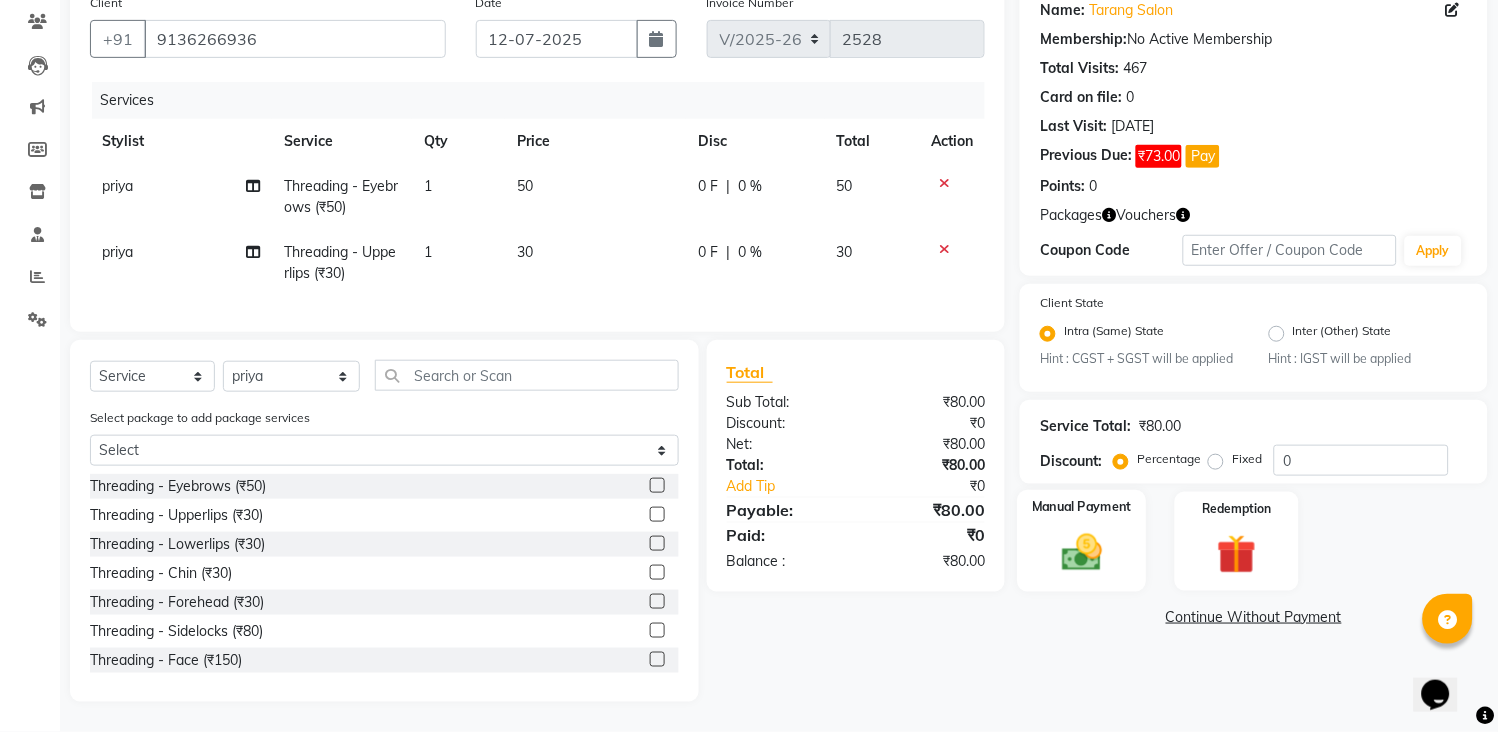 click 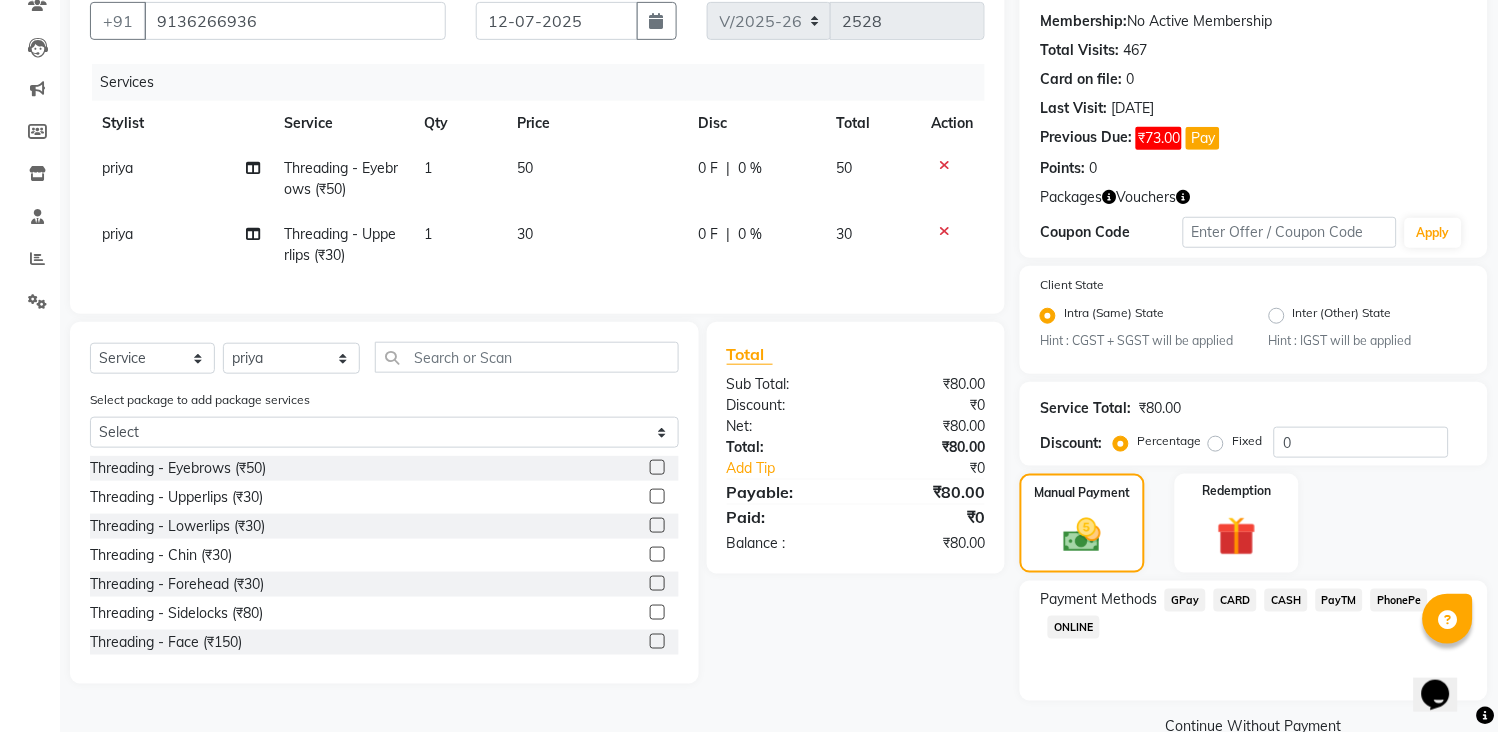 scroll, scrollTop: 223, scrollLeft: 0, axis: vertical 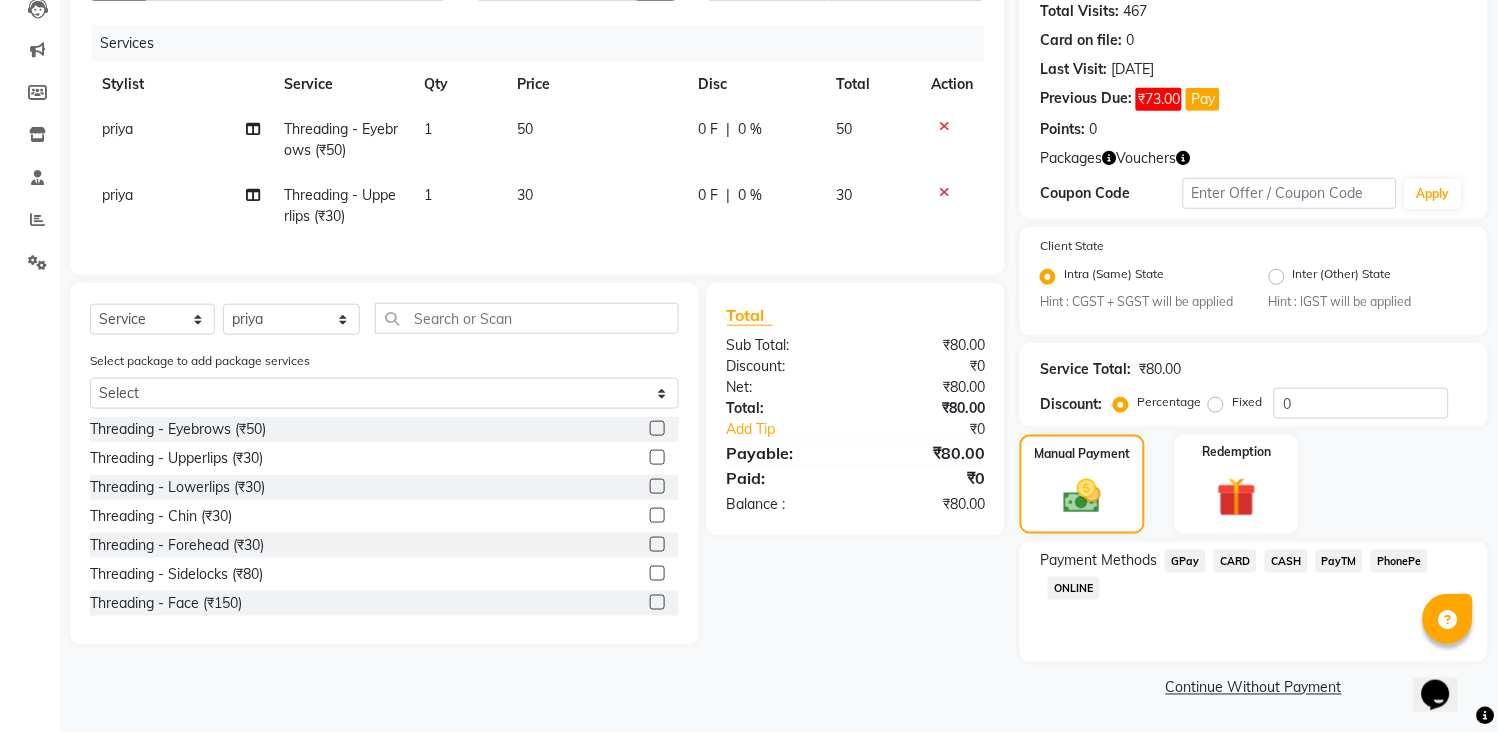 click on "GPay" 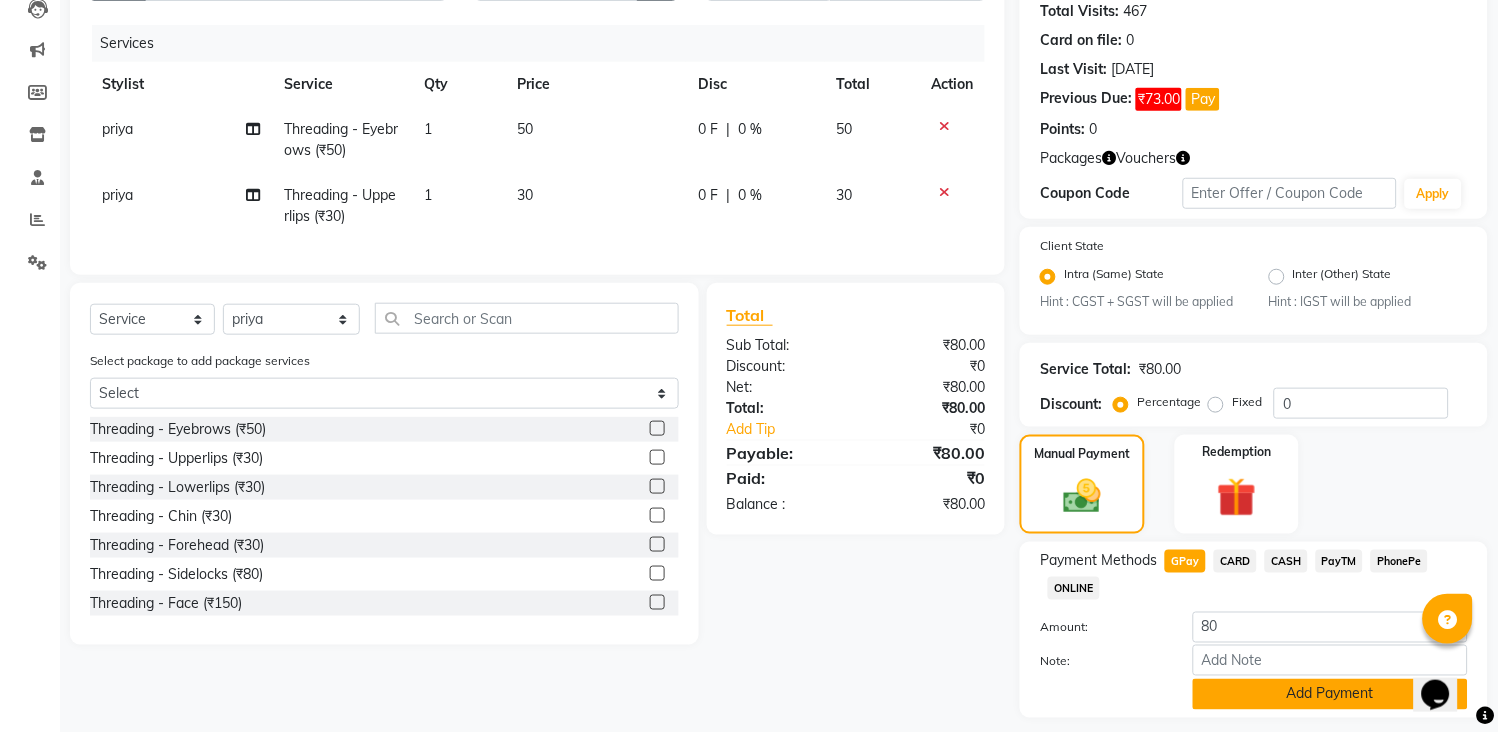 click on "Add Payment" 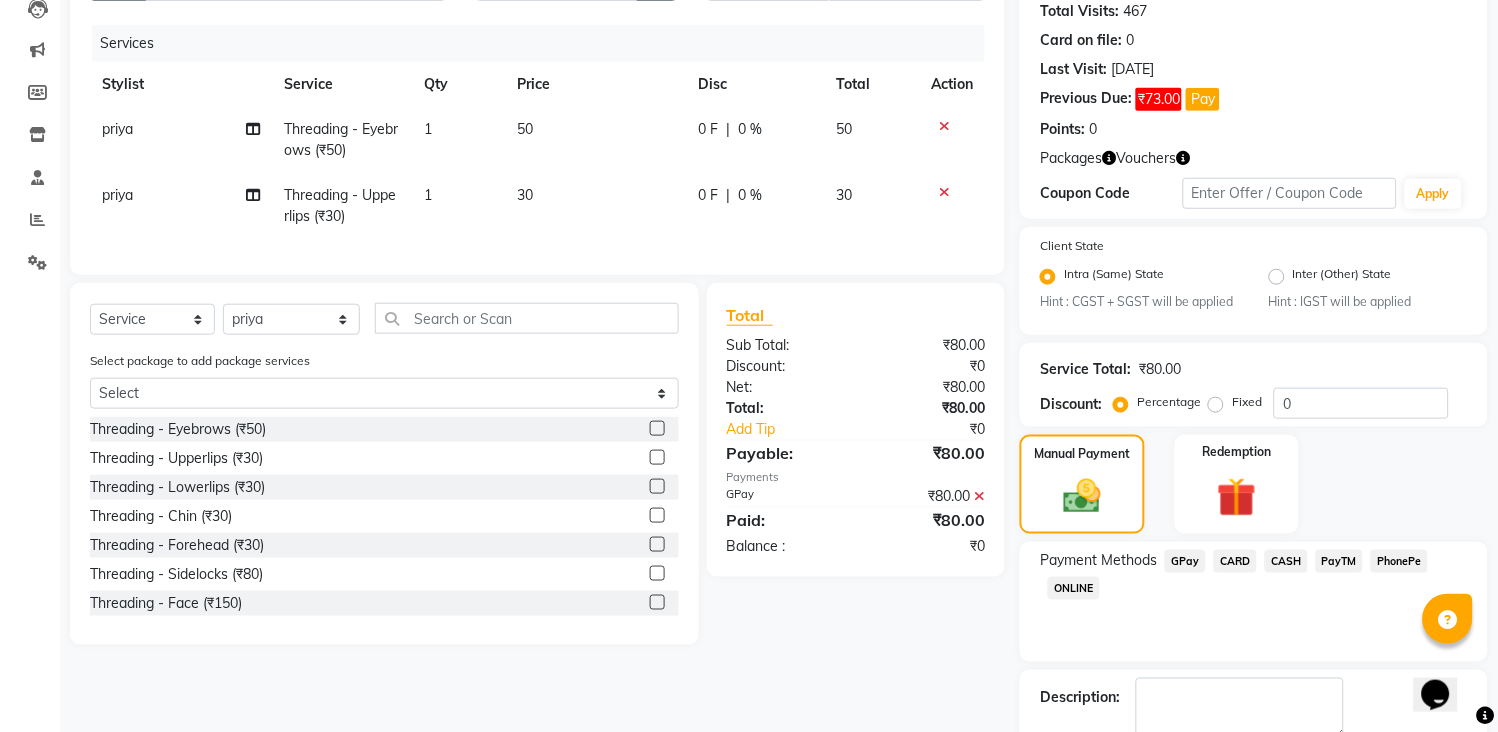 scroll, scrollTop: 336, scrollLeft: 0, axis: vertical 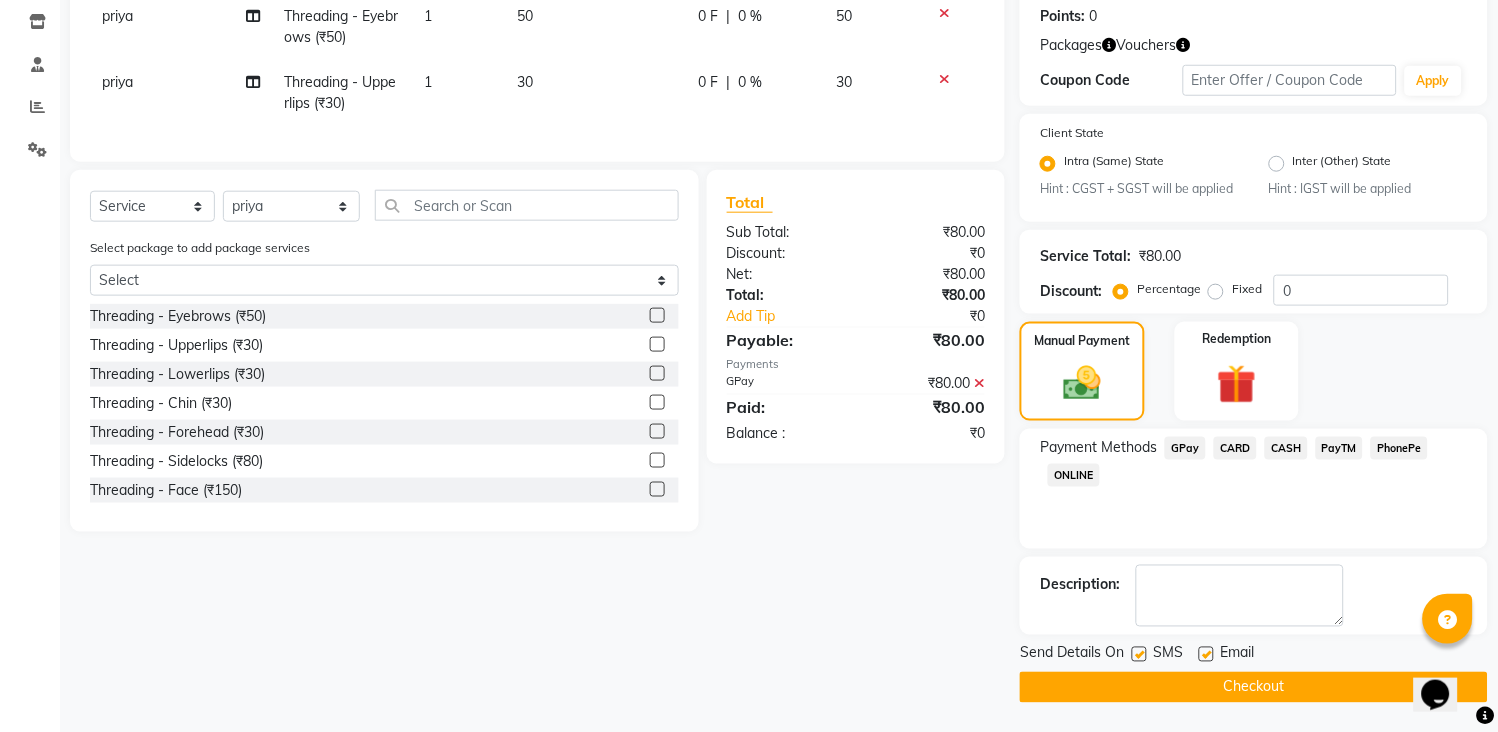 click on "Checkout" 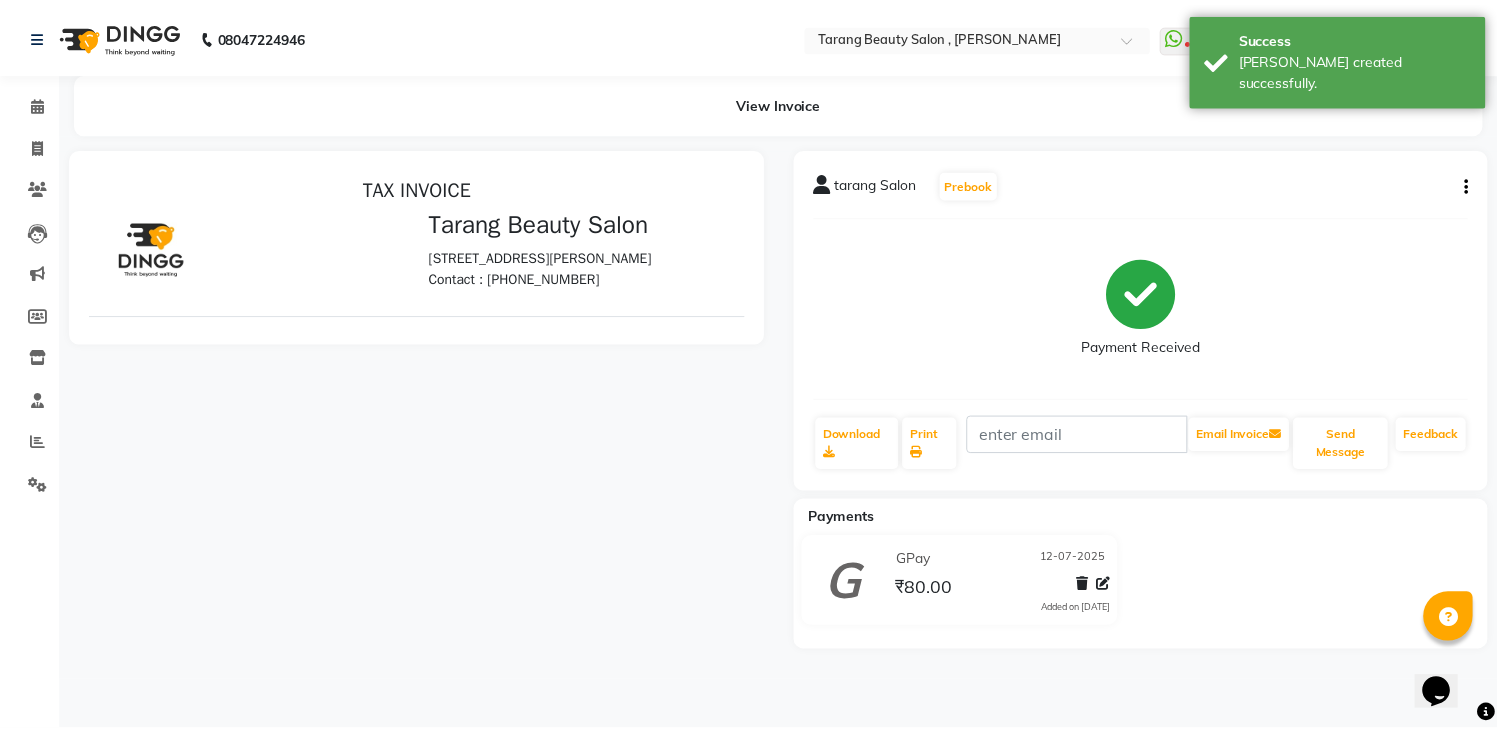 scroll, scrollTop: 0, scrollLeft: 0, axis: both 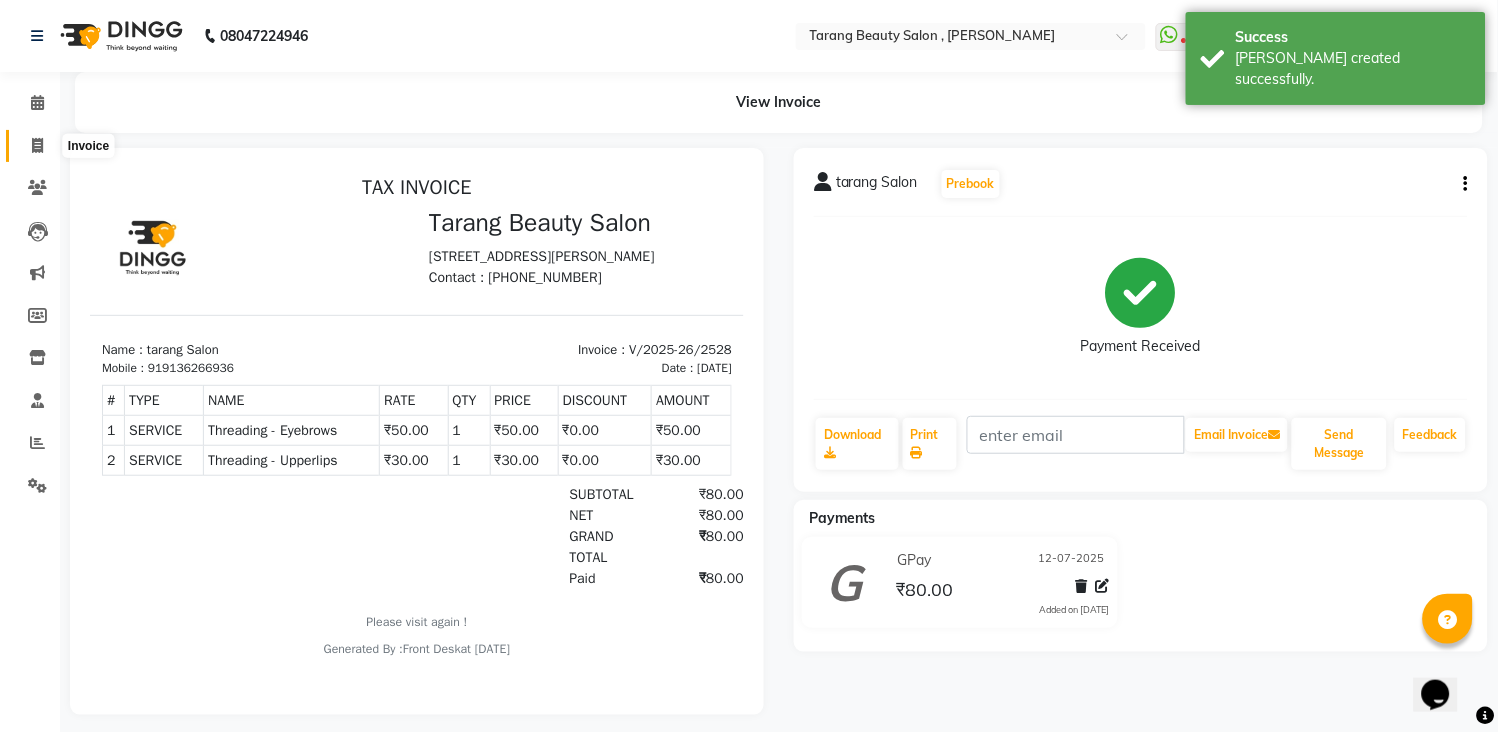 click 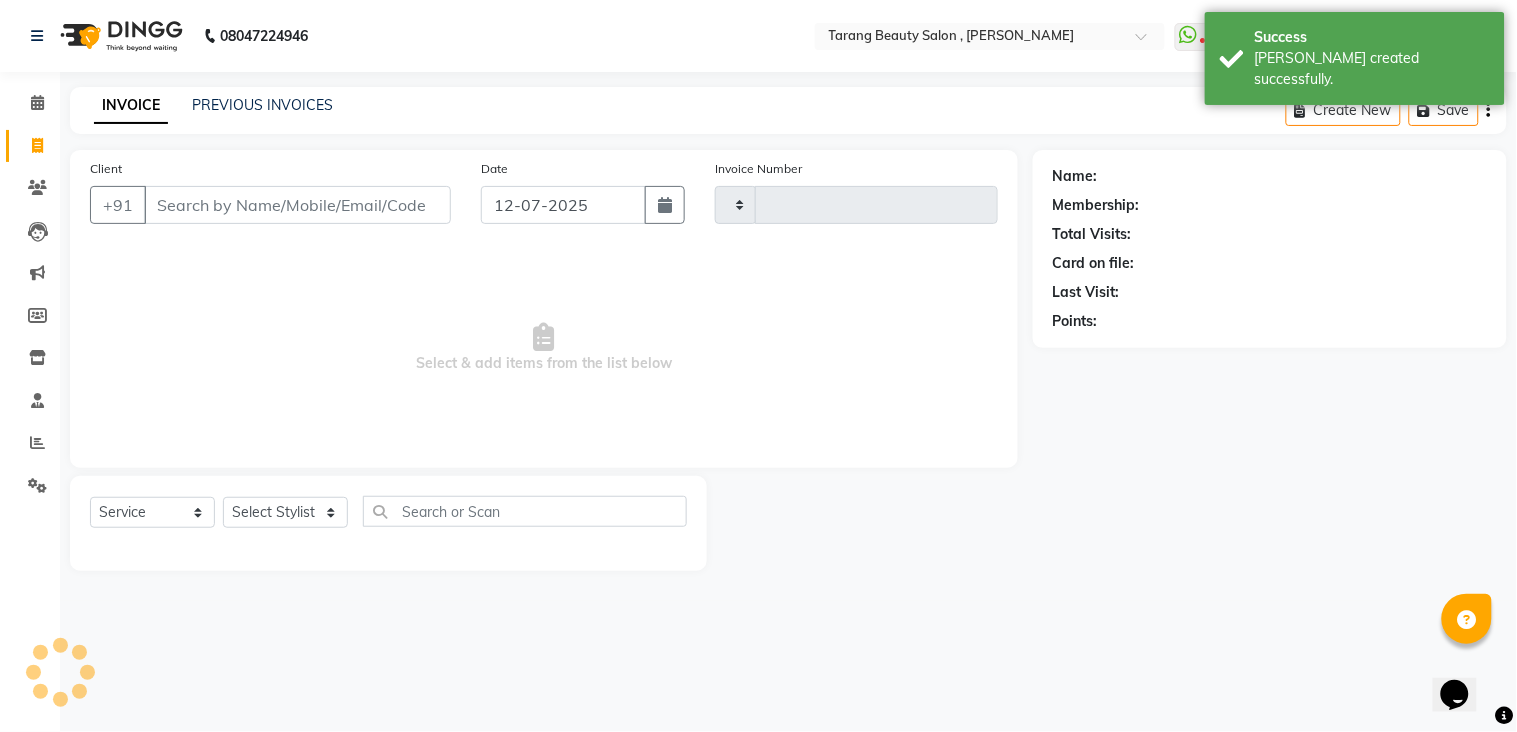 type on "2529" 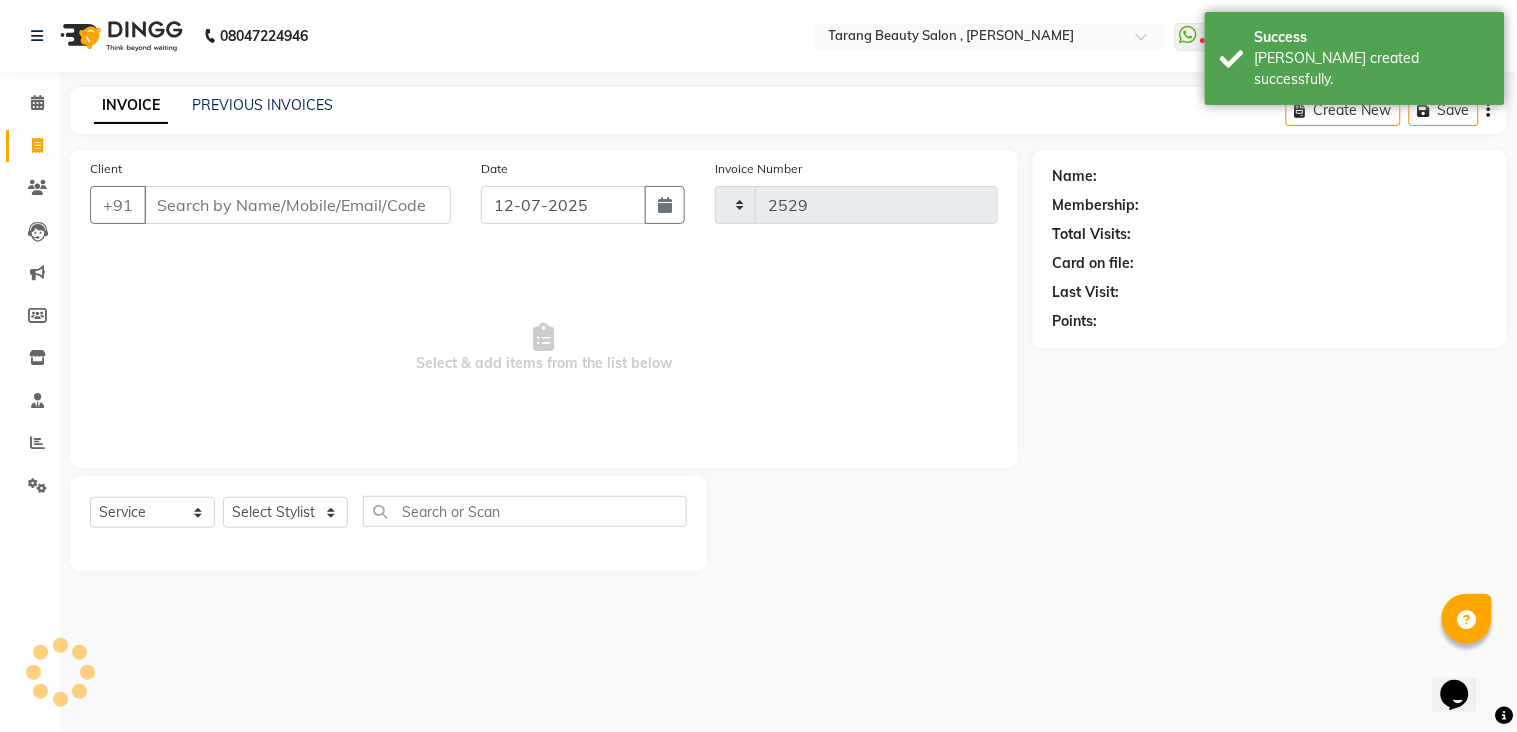 select on "5133" 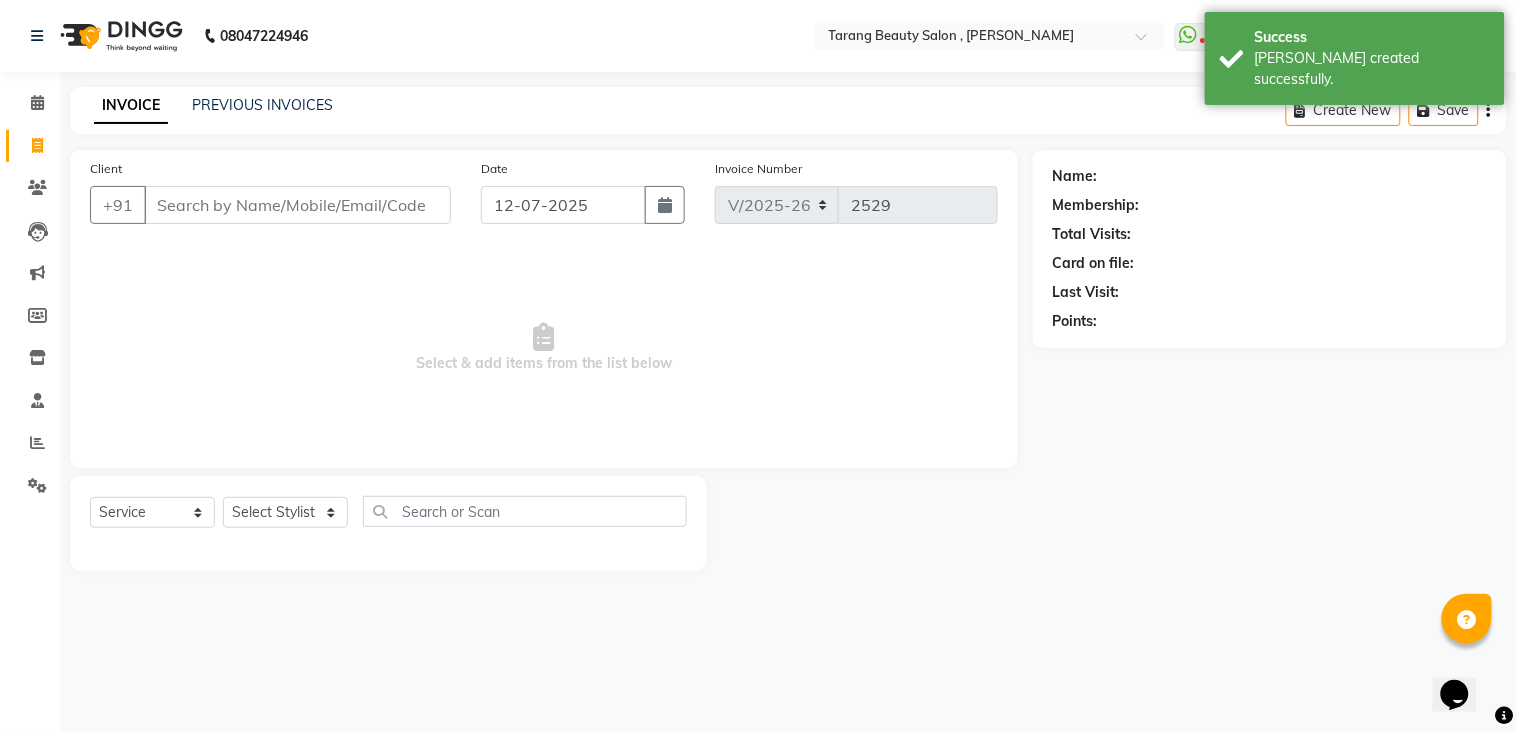 click on "Client" at bounding box center (297, 205) 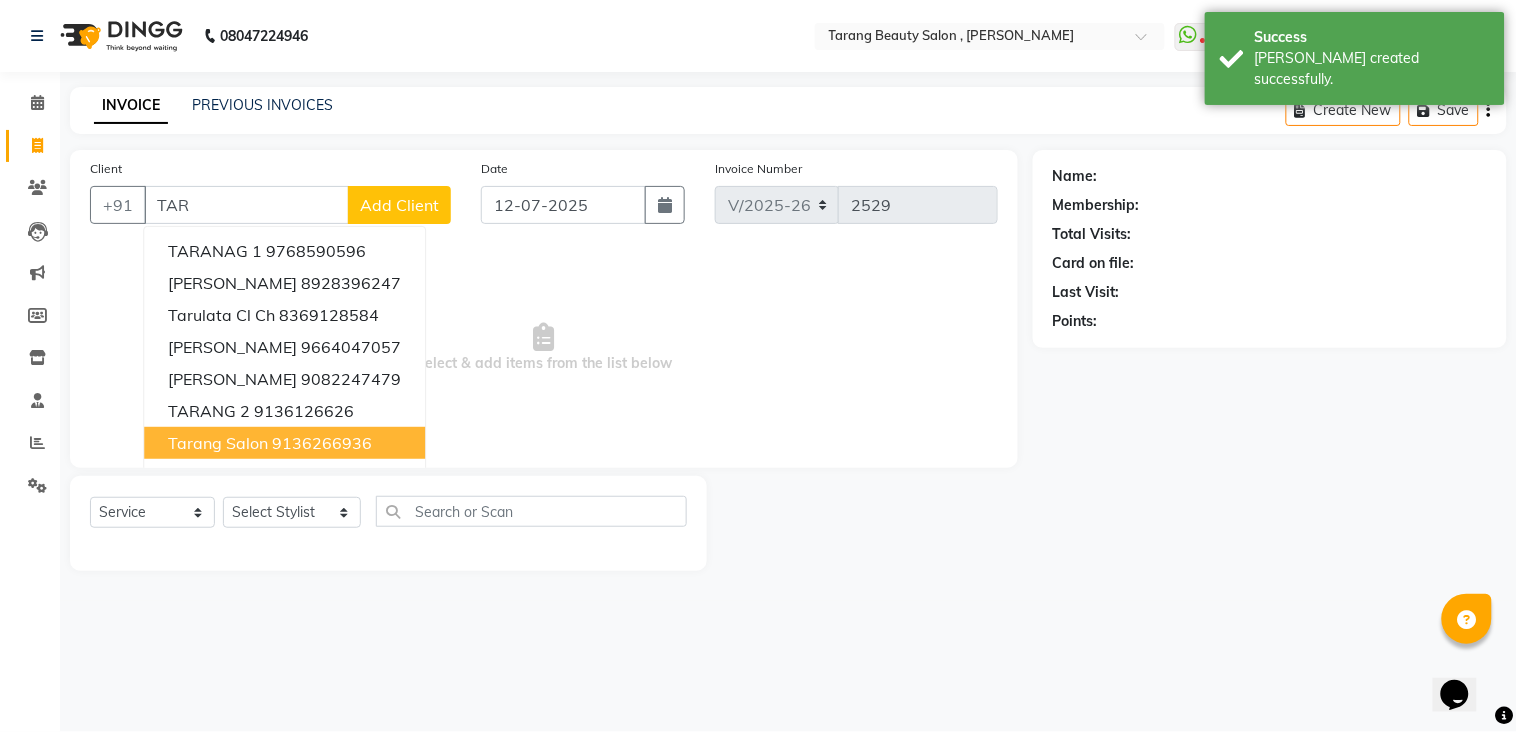 click on "tarang Salon  9136266936" at bounding box center (284, 443) 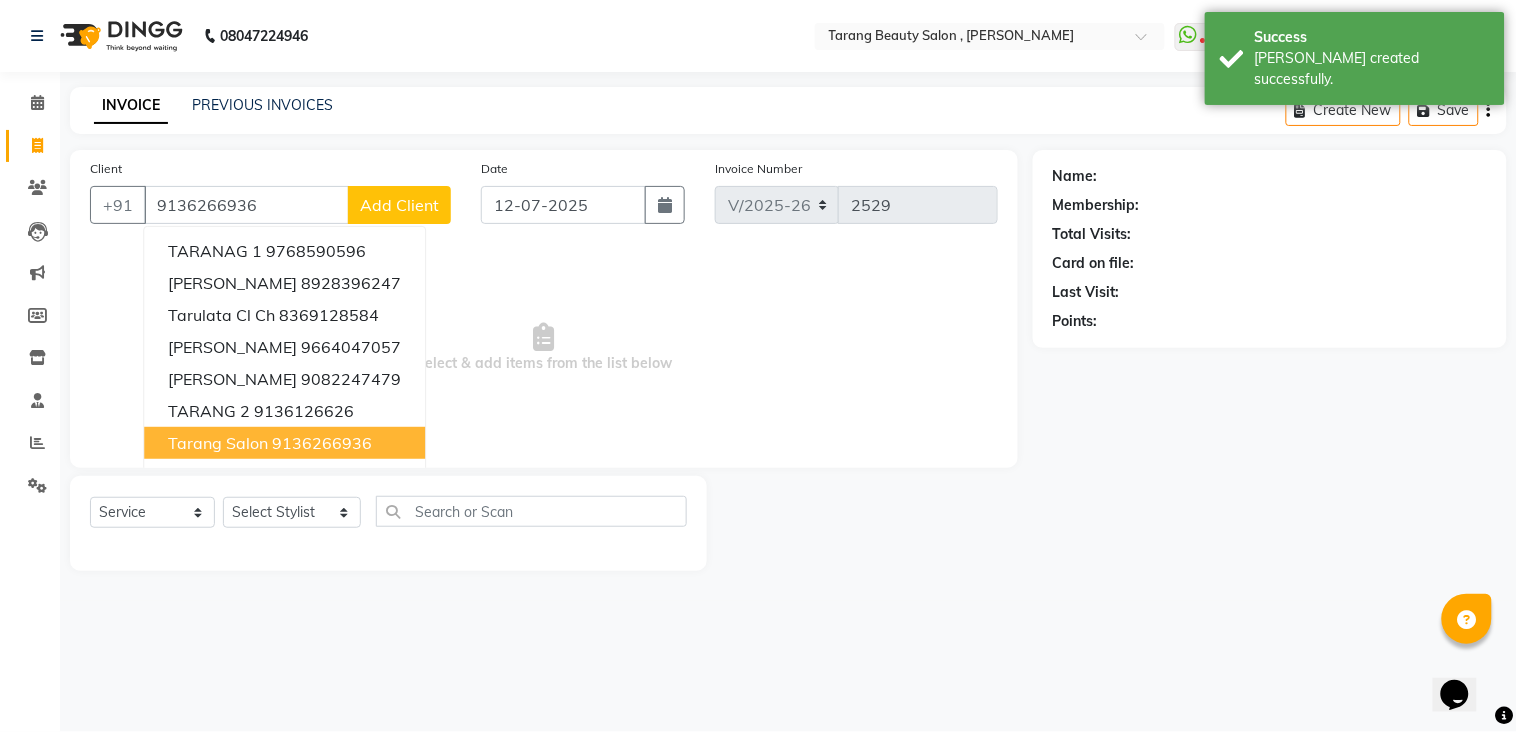 type on "9136266936" 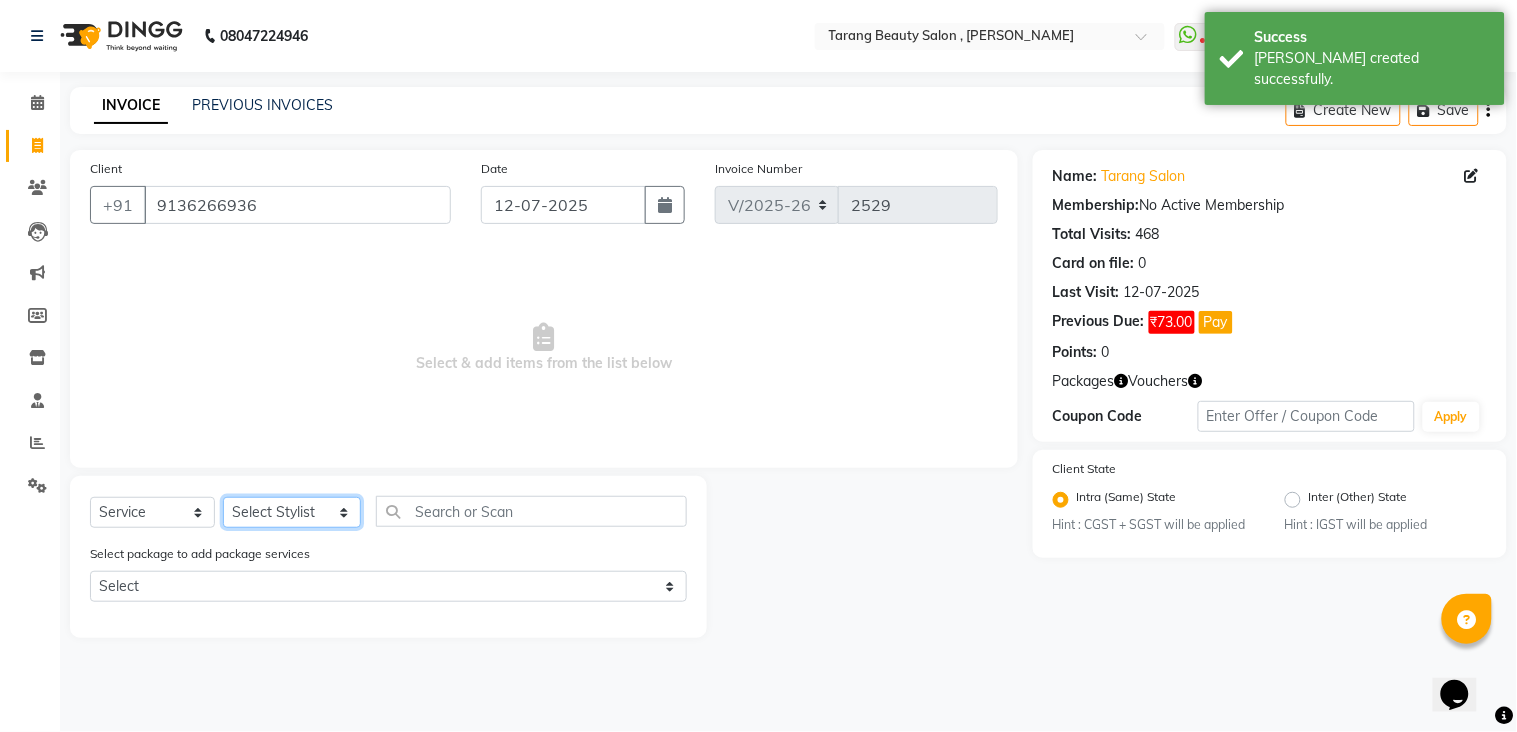 click on "Select Stylist [PERSON_NAME] [PERSON_NAME] [PERSON_NAME] KHAMDARE [PERSON_NAME] [PERSON_NAME] Front Desk GAYATRI [PERSON_NAME]  [PERSON_NAME] kavita NEHA Pooja [PERSON_NAME]  [PERSON_NAME] KUAVAHA [PERSON_NAME] sadhana [PERSON_NAME] [PERSON_NAME] [PERSON_NAME] [PERSON_NAME] [PERSON_NAME] [PERSON_NAME] [PERSON_NAME]" 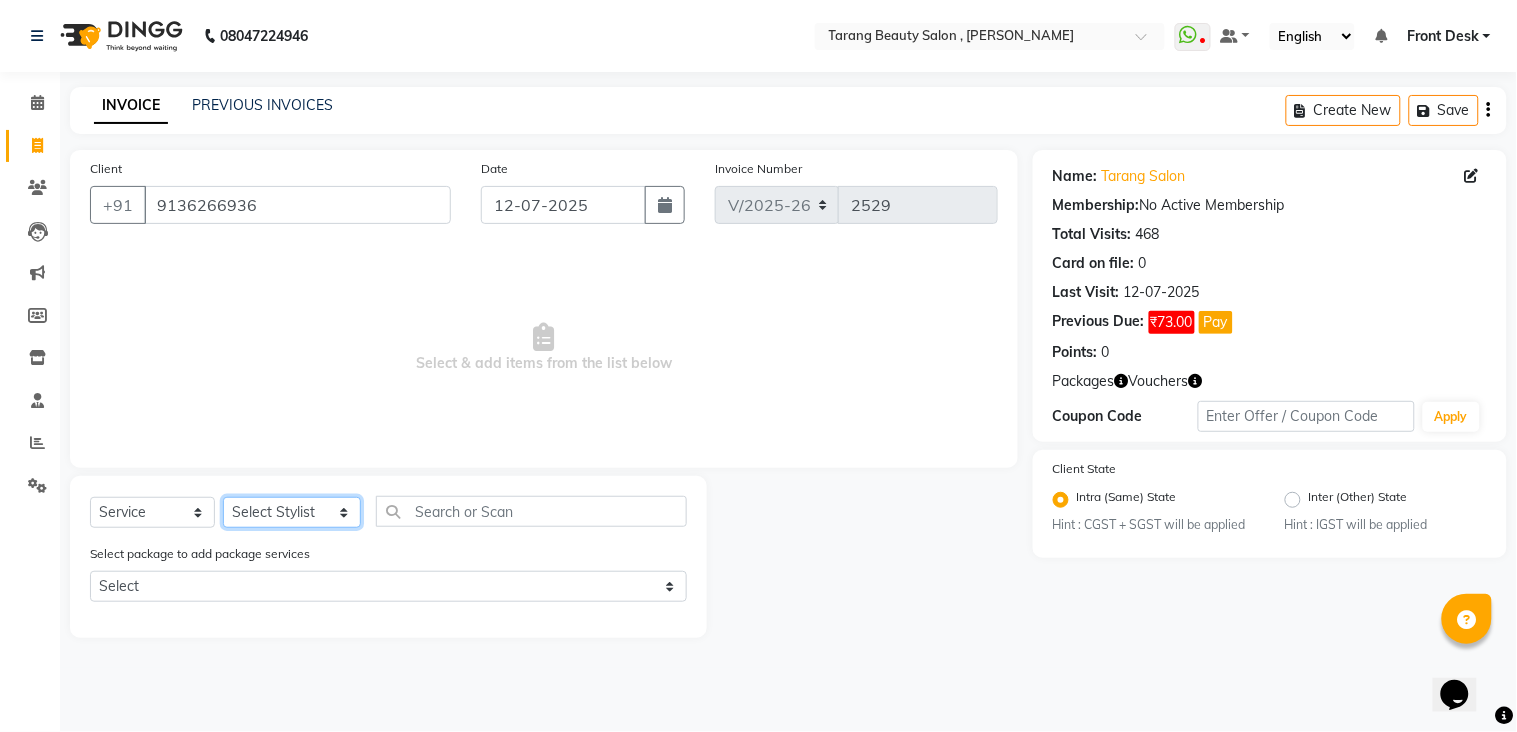 select on "61547" 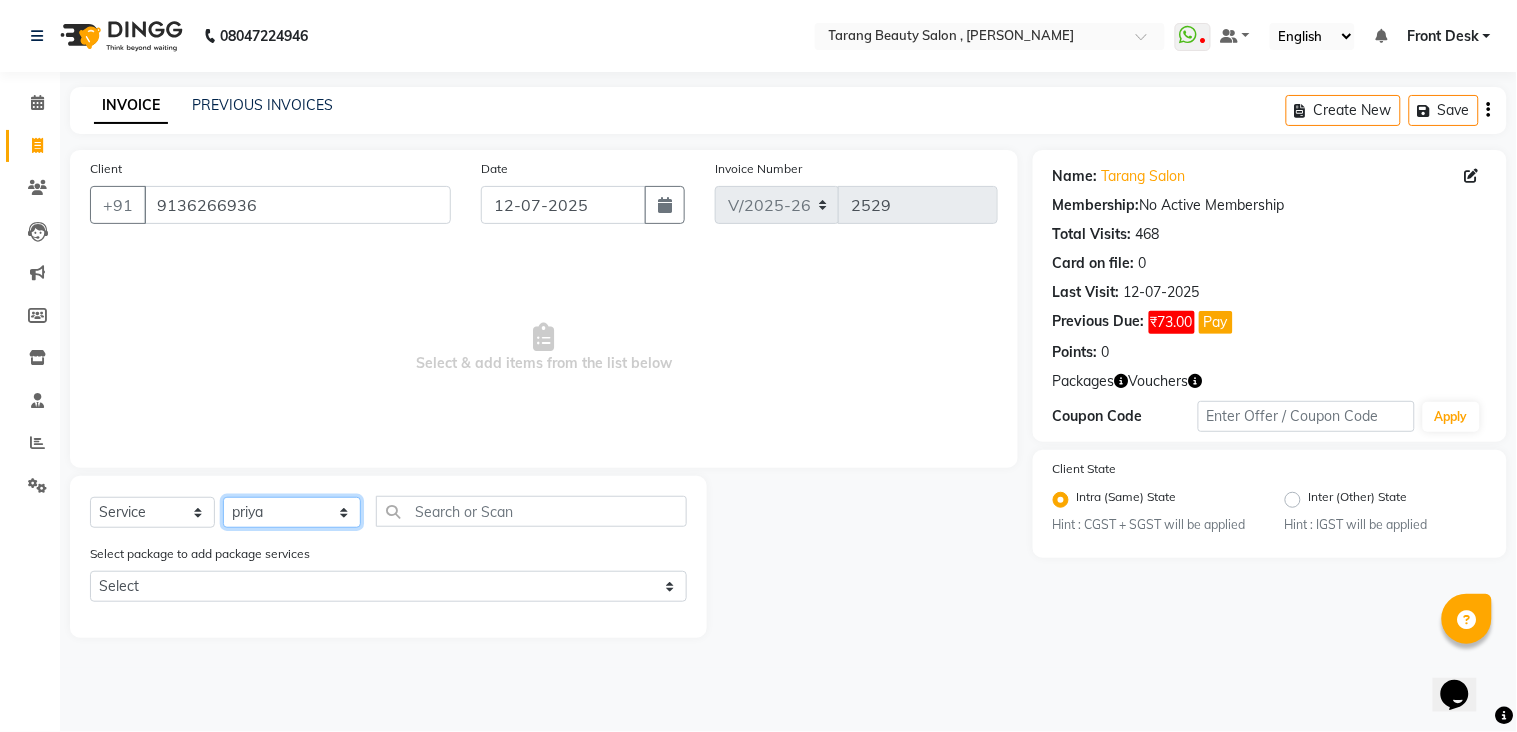 click on "Select Stylist [PERSON_NAME] [PERSON_NAME] [PERSON_NAME] KHAMDARE [PERSON_NAME] [PERSON_NAME] Front Desk GAYATRI [PERSON_NAME]  [PERSON_NAME] kavita NEHA Pooja [PERSON_NAME]  [PERSON_NAME] KUAVAHA [PERSON_NAME] sadhana [PERSON_NAME] [PERSON_NAME] [PERSON_NAME] [PERSON_NAME] [PERSON_NAME] [PERSON_NAME] [PERSON_NAME]" 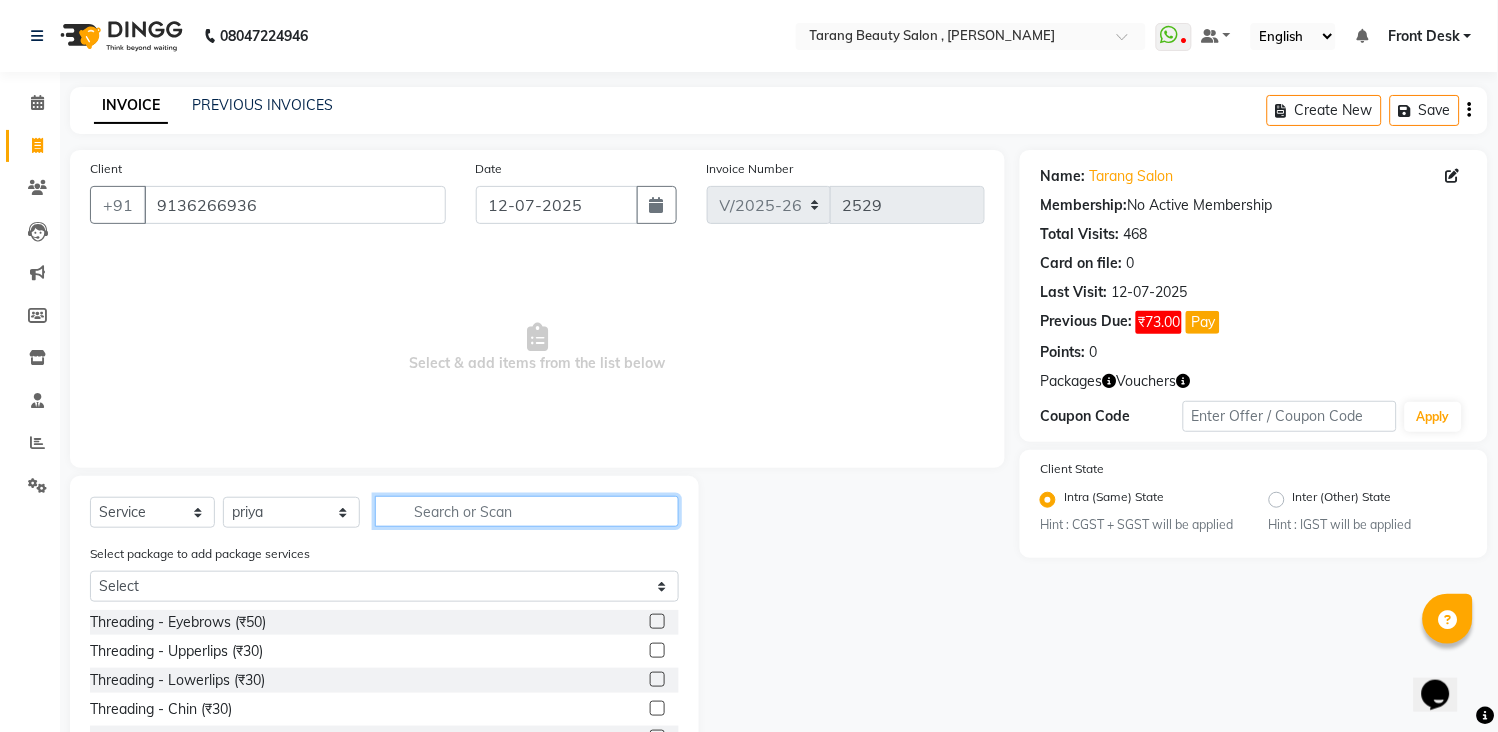 click 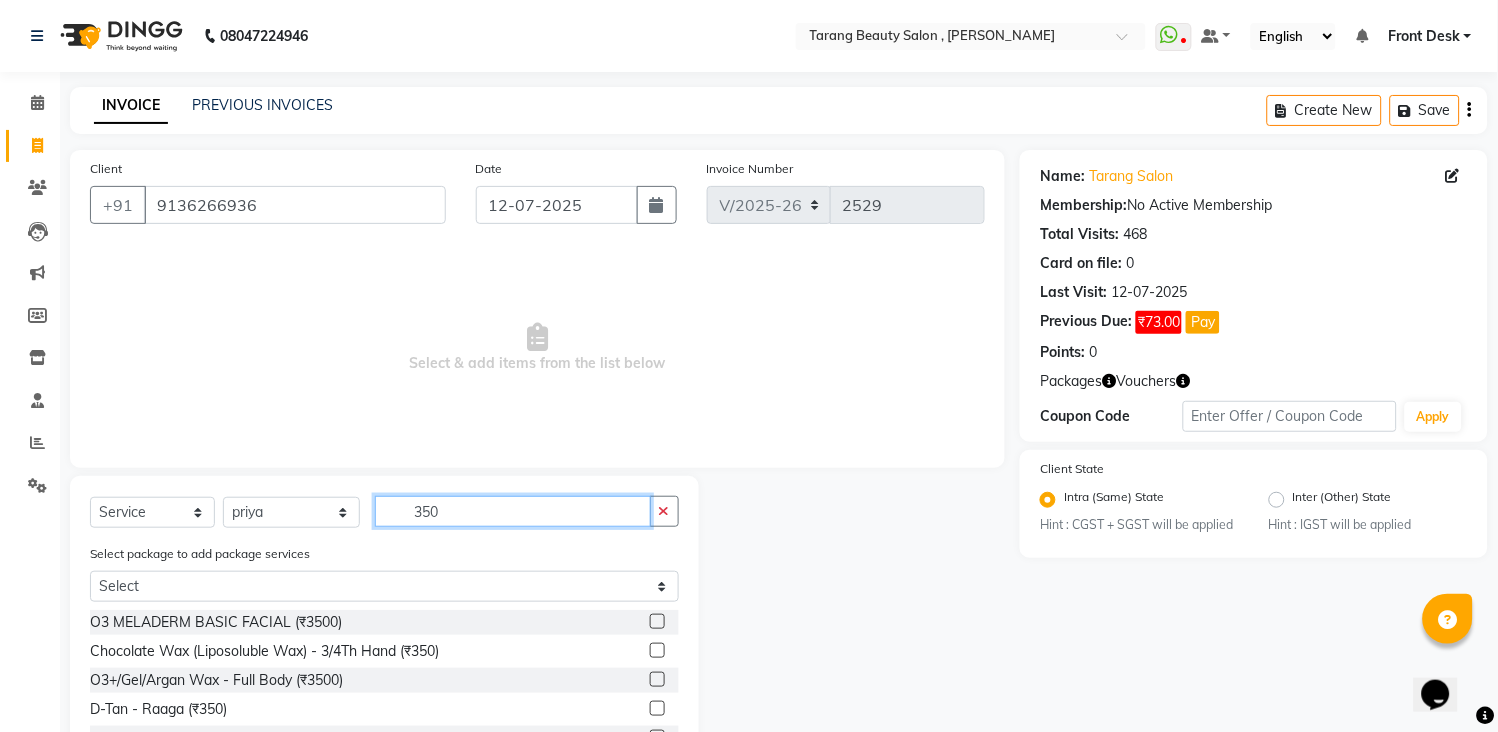 scroll, scrollTop: 136, scrollLeft: 0, axis: vertical 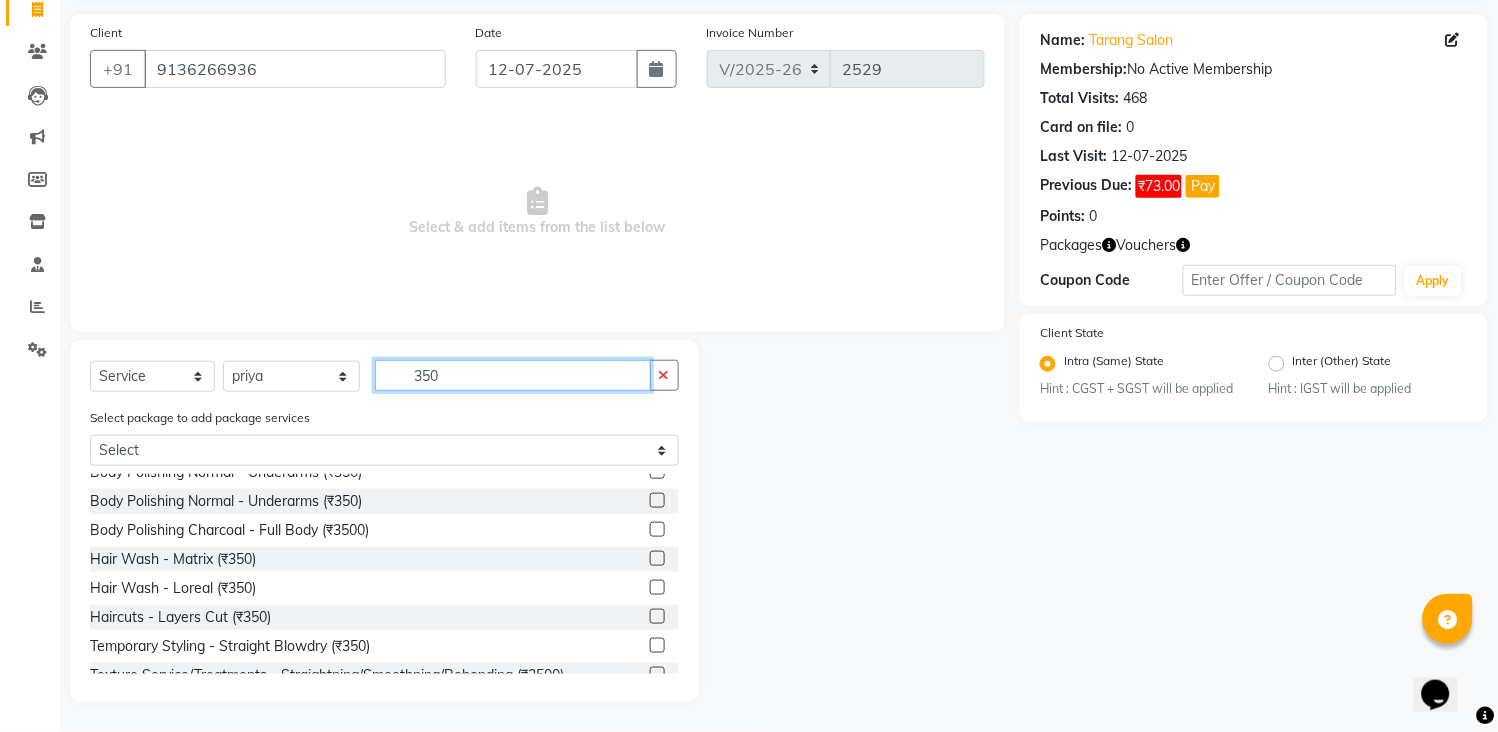 type on "350" 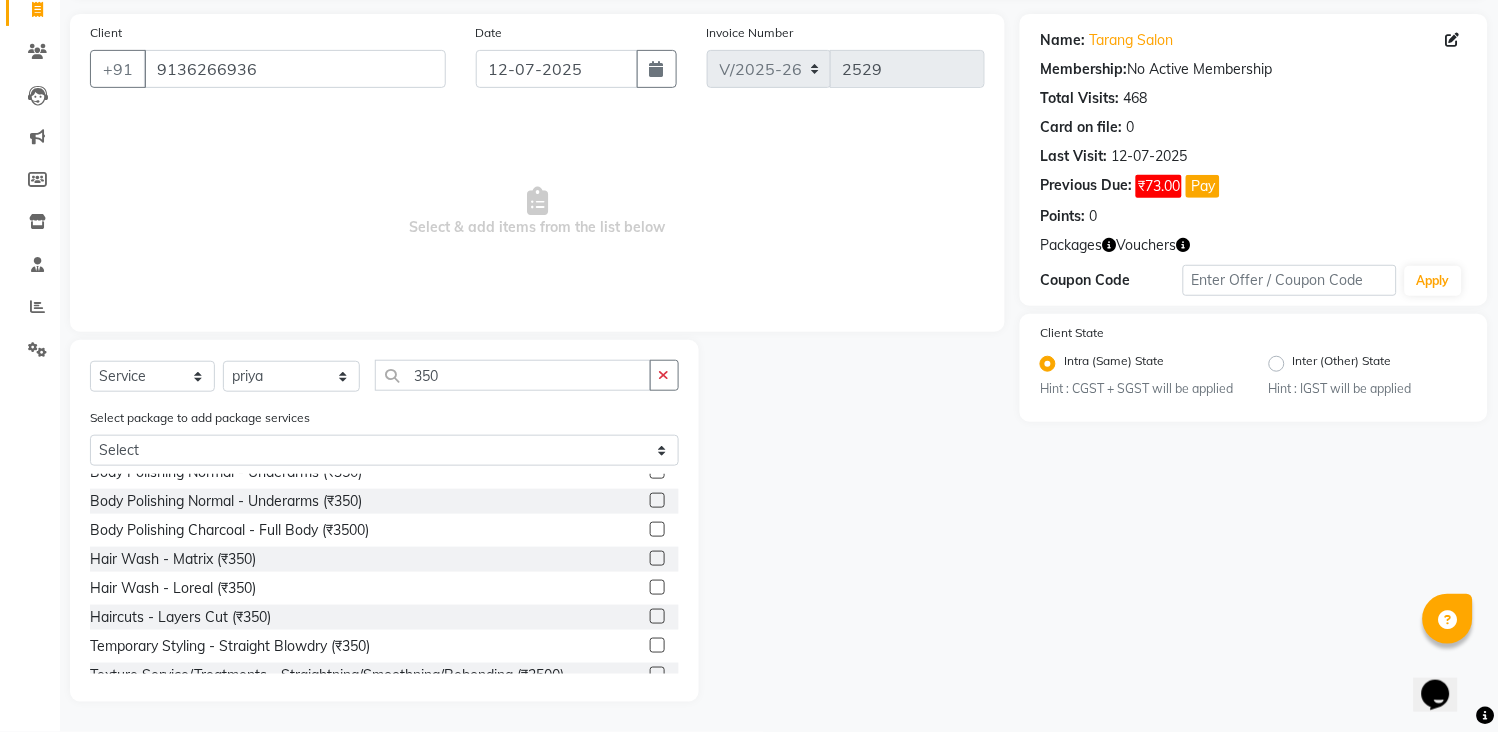 click 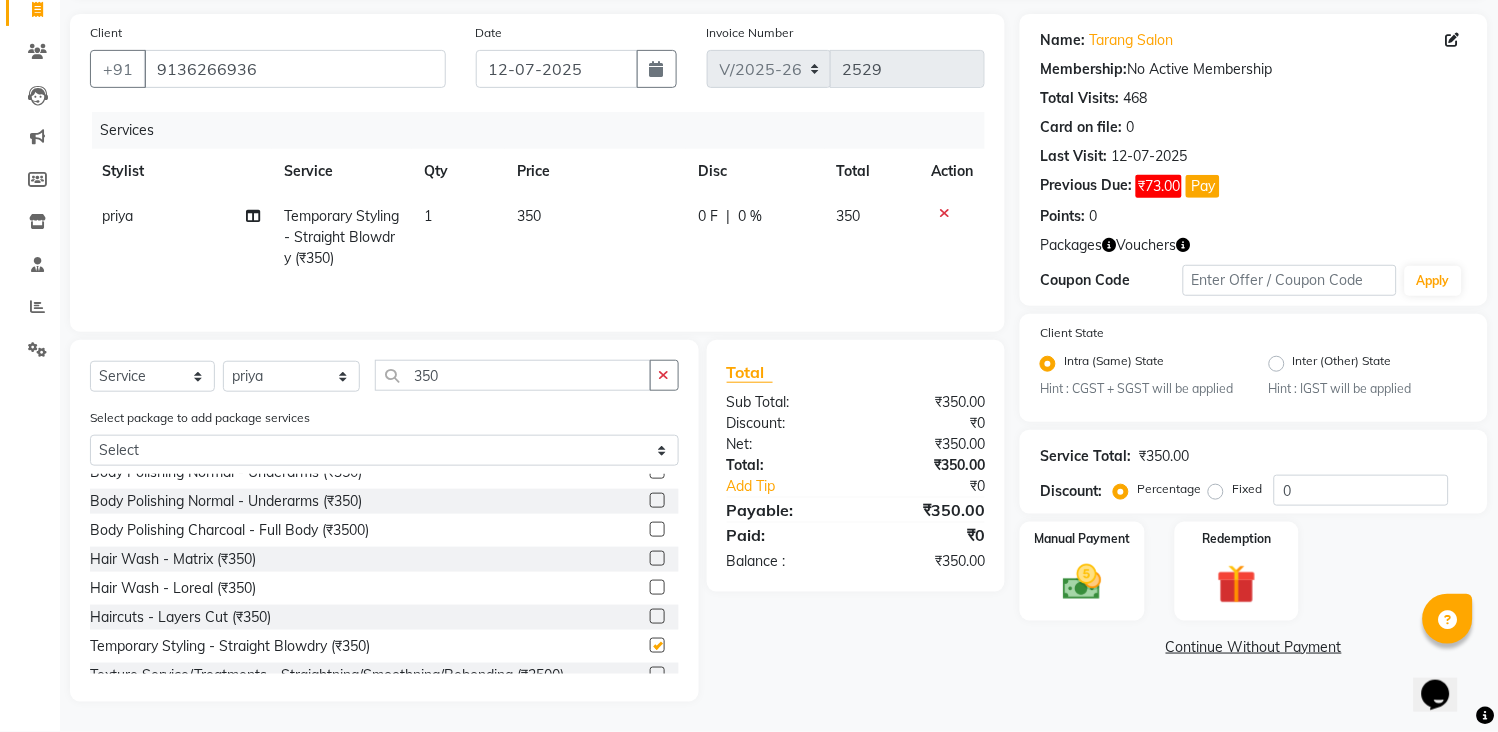 checkbox on "false" 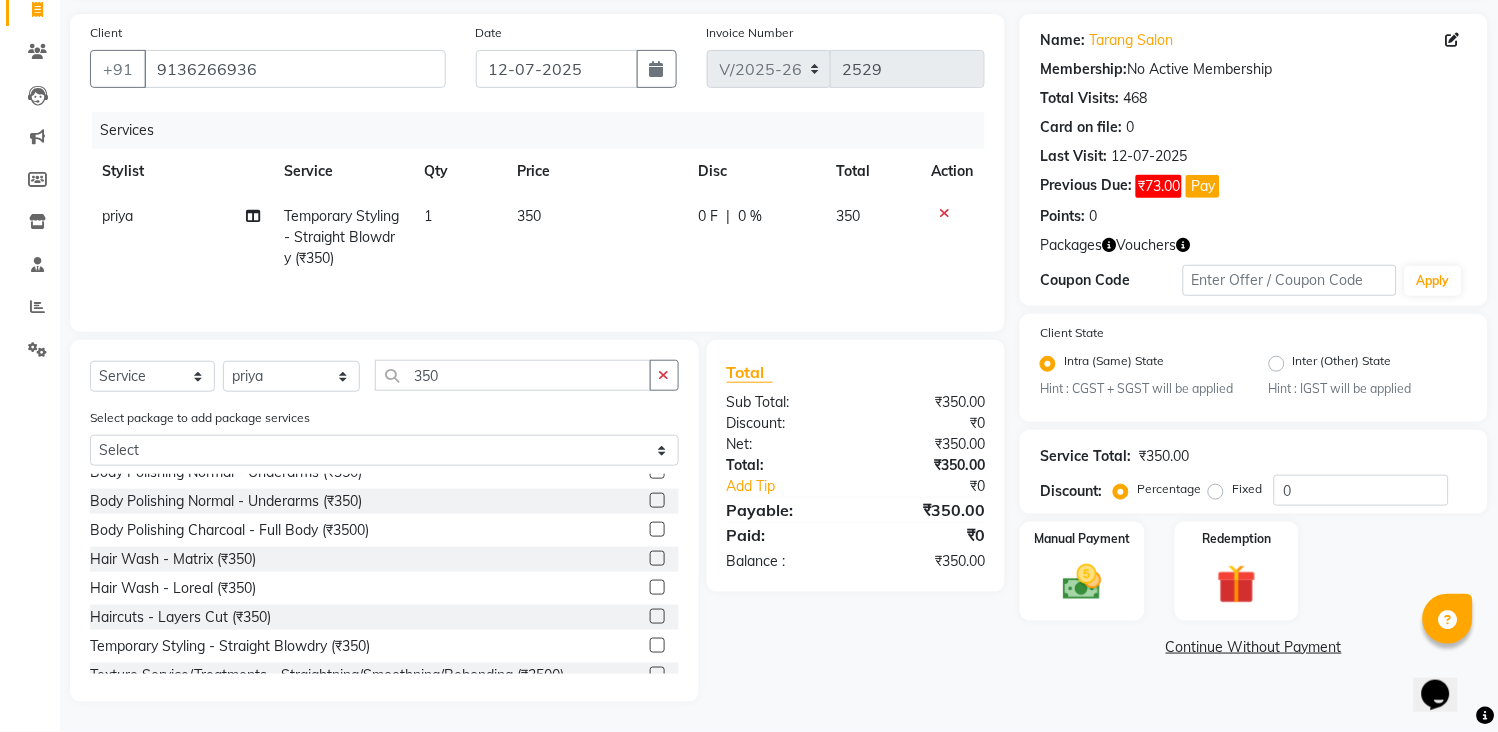 click on "Select  Service  Product  Membership  Package Voucher Prepaid Gift Card  Select Stylist [PERSON_NAME] [PERSON_NAME] [PERSON_NAME] [PERSON_NAME] [PERSON_NAME] Front Desk GAYATRI [PERSON_NAME]  [PERSON_NAME] kavita NEHA Pooja [PERSON_NAME]  [PERSON_NAME] KUAVAHA [PERSON_NAME] sadhana [PERSON_NAME] [PERSON_NAME] [PERSON_NAME] [PERSON_NAME] KAURI [PERSON_NAME] [PERSON_NAME] [PERSON_NAME] 350 Select package to add package services Select body massage pkg TARANGG BASIC OFFER 1 TARANGG BASIC OFFER 3 TARANGG BASIC OFFER 1 TARNAGG BASIC OFFER 2 TARNAGG BASIC OFFER 2 TARANGG BASIC OFFER 1 TARNAGG BASIC OFFER 2 TARNAGG BASIC OFFER 2 TARNAGG BASIC OFFER 2 TARANGG BASIC OFFER 1  O3 MELADERM BASIC FACIAL (₹3500)  Chocolate Wax (Liposoluble Wax) - 3/4Th Hand (₹350)  O3+/Gel/Argan Wax - Full Body (₹3500)  D-Tan  - Raaga (₹350)  Clean Up - Fruit (₹350)  Advance Facials - O3+ Diamond (₹3500)  Advance Facials - Kanpeki Advance (₹3500)  Treatment Facials - Hydra Facial (₹3500)  Treatment Facials - Anti-Agening Skin Tightning (₹3500)" 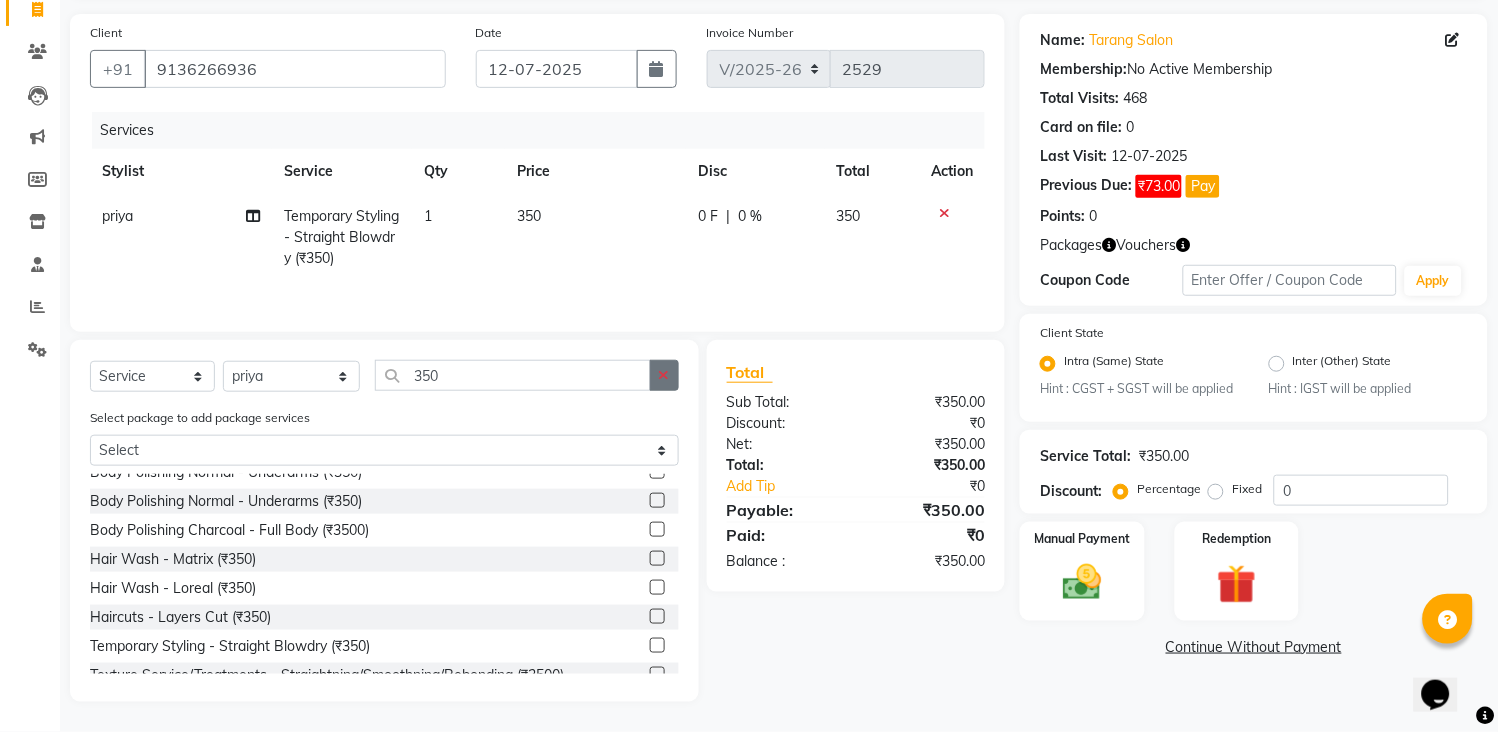 click 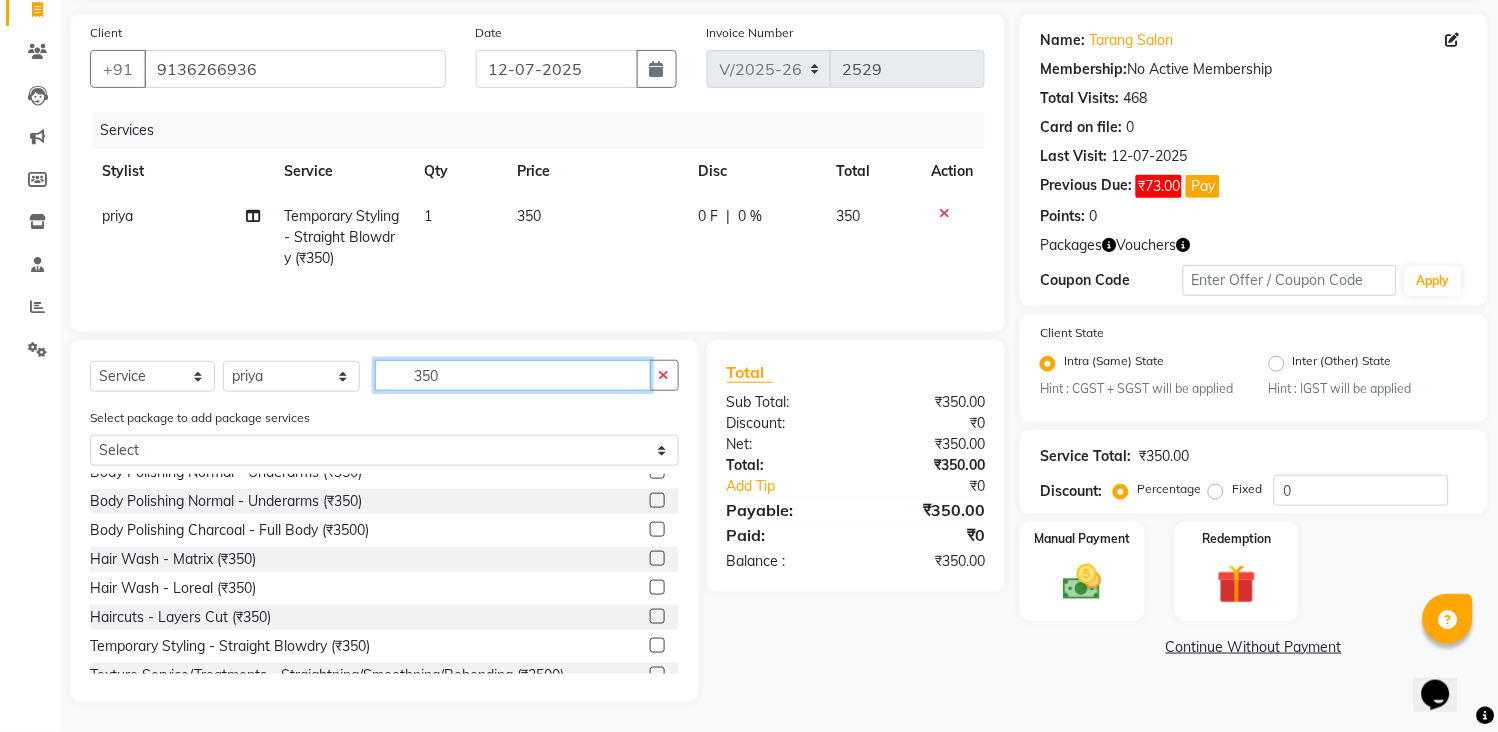 type 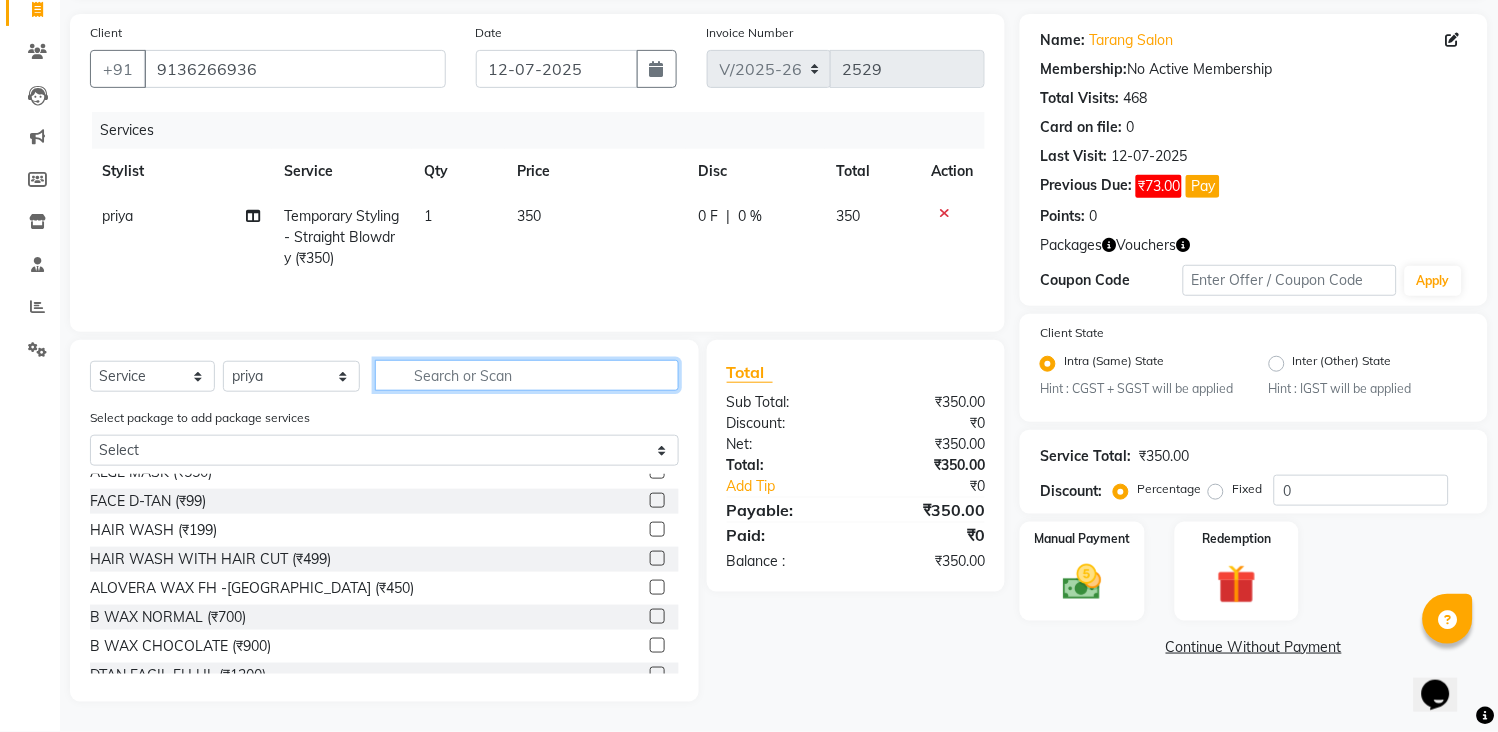 click 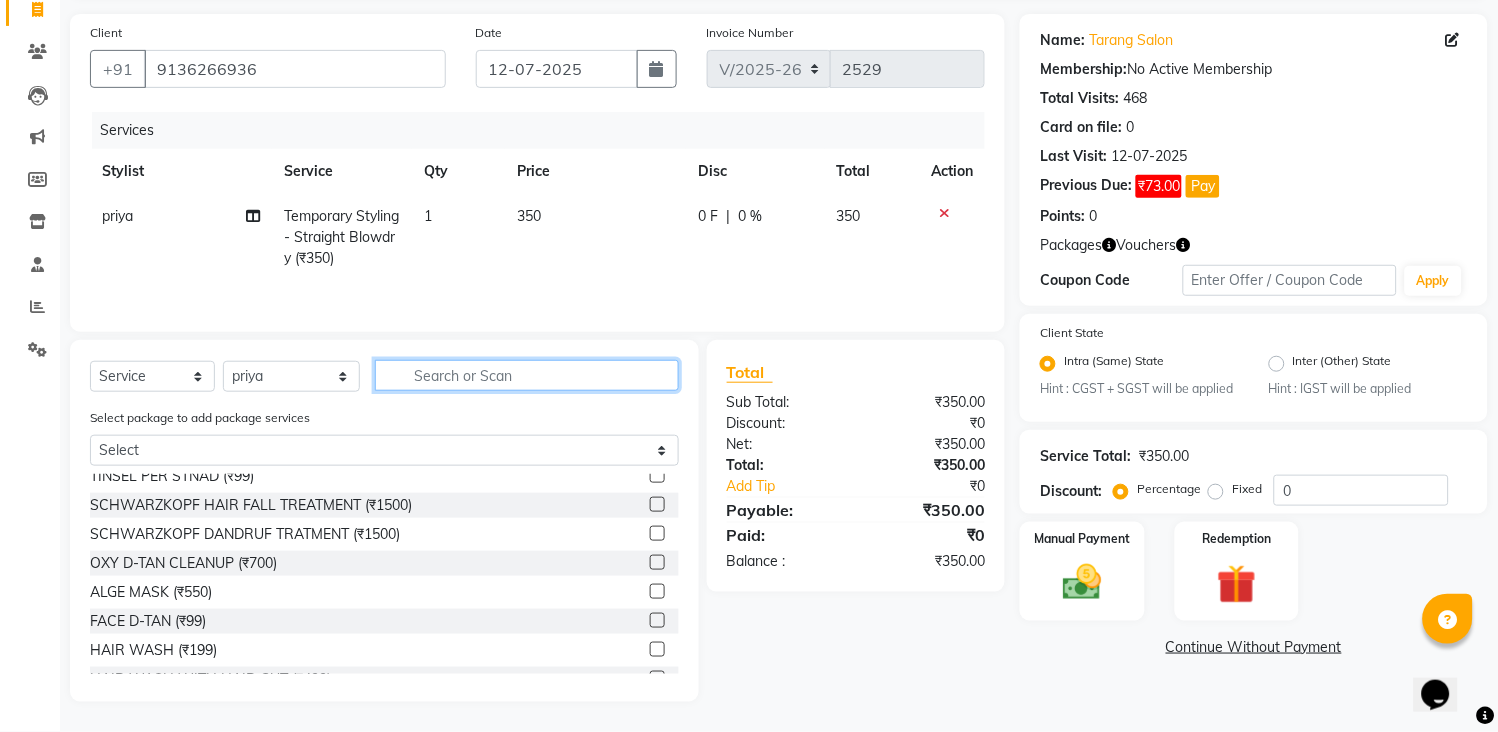 scroll, scrollTop: 0, scrollLeft: 0, axis: both 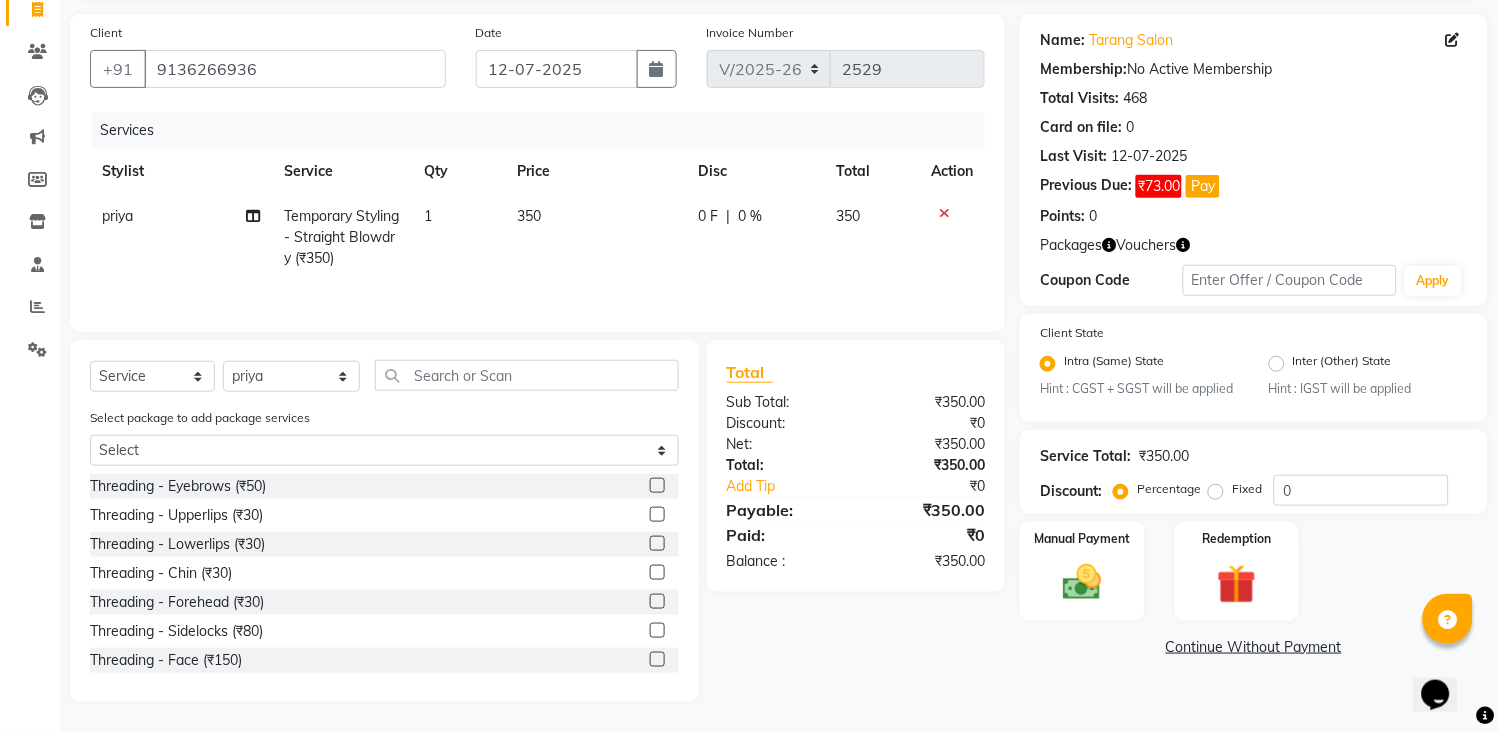 click 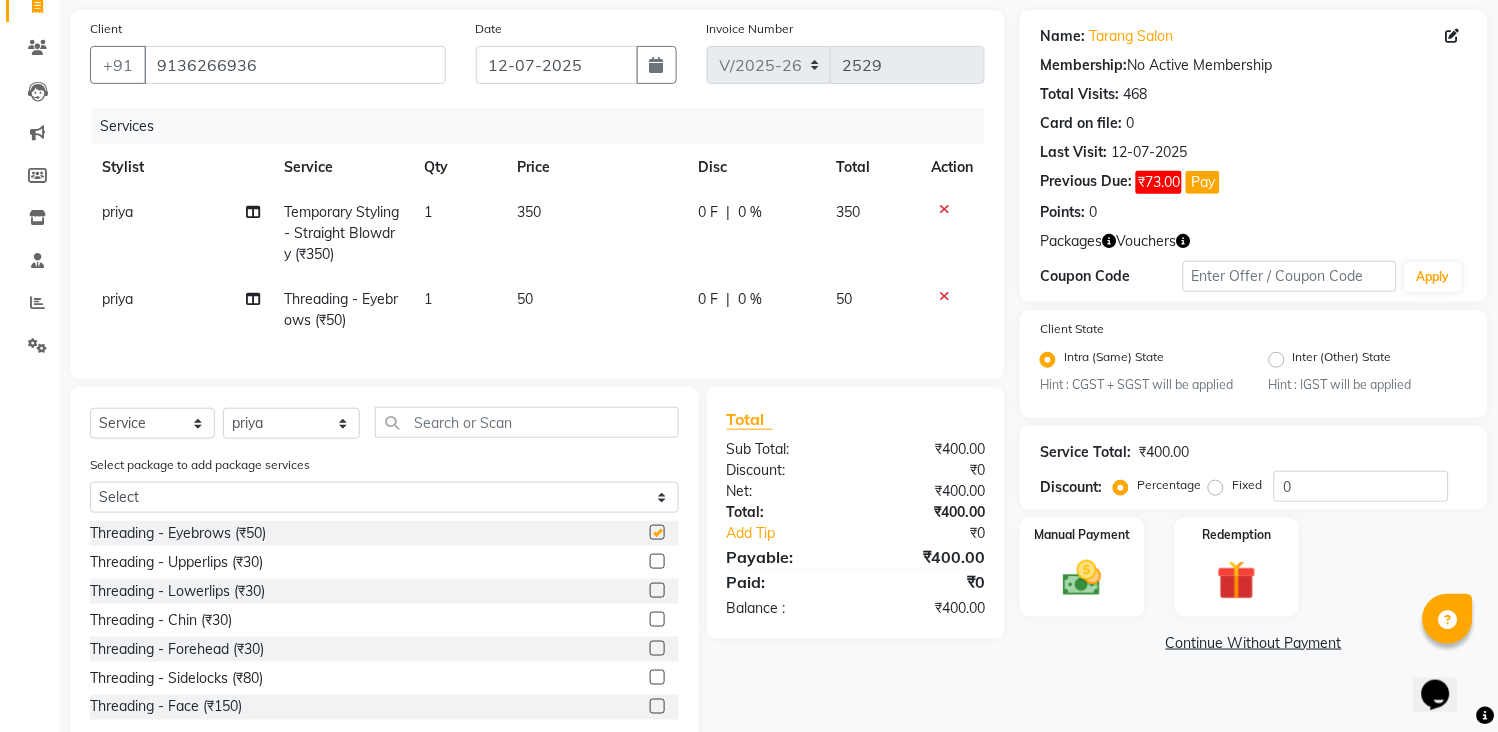 checkbox on "false" 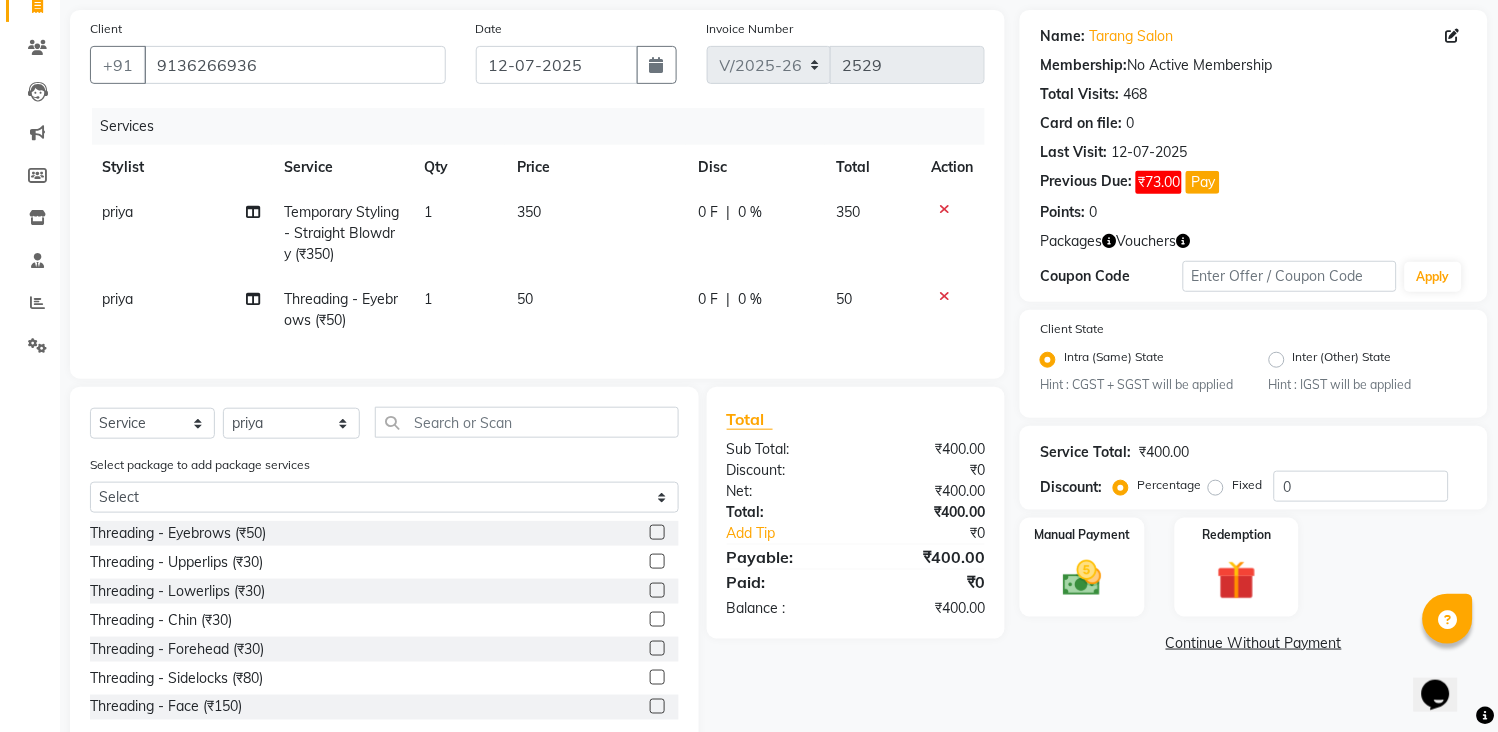 click 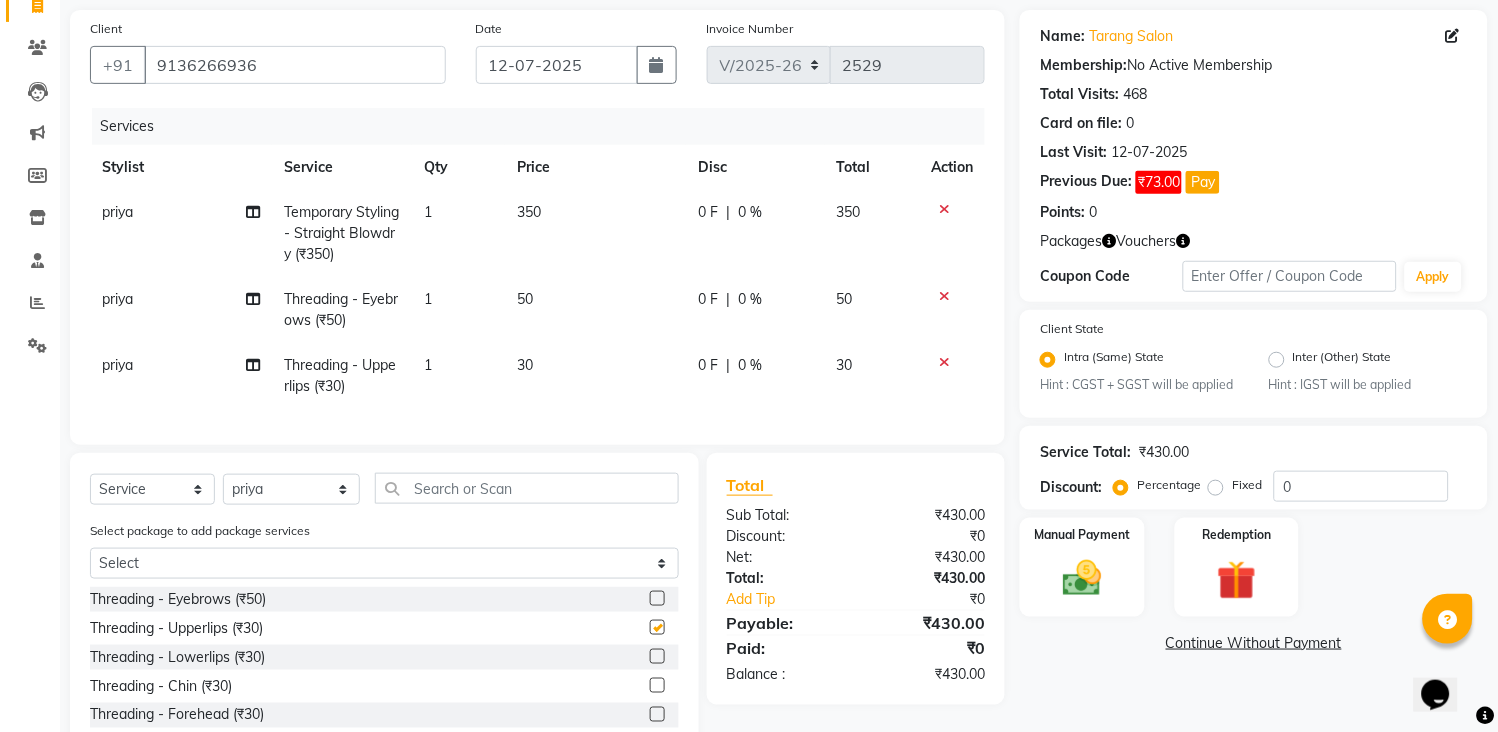 checkbox on "false" 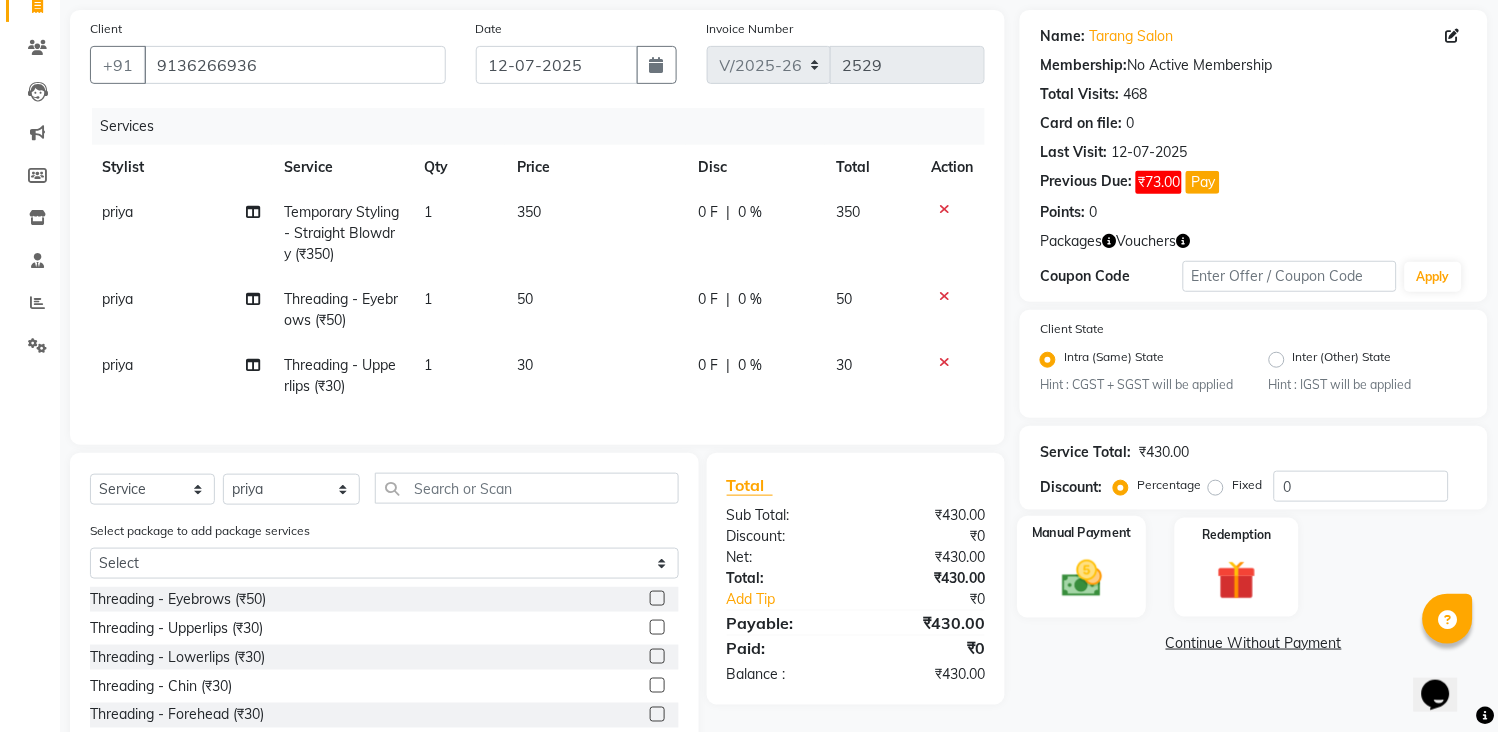 click 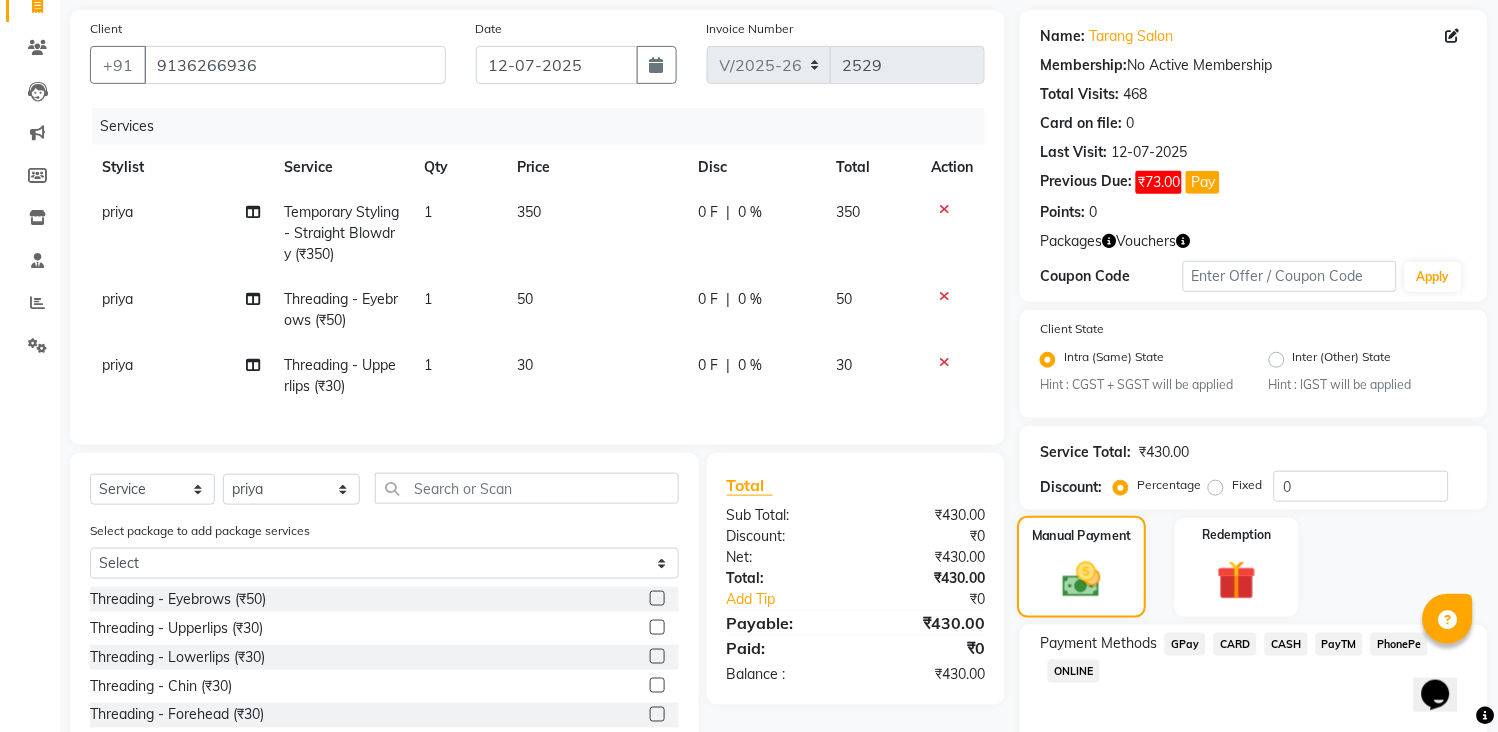 scroll, scrollTop: 272, scrollLeft: 0, axis: vertical 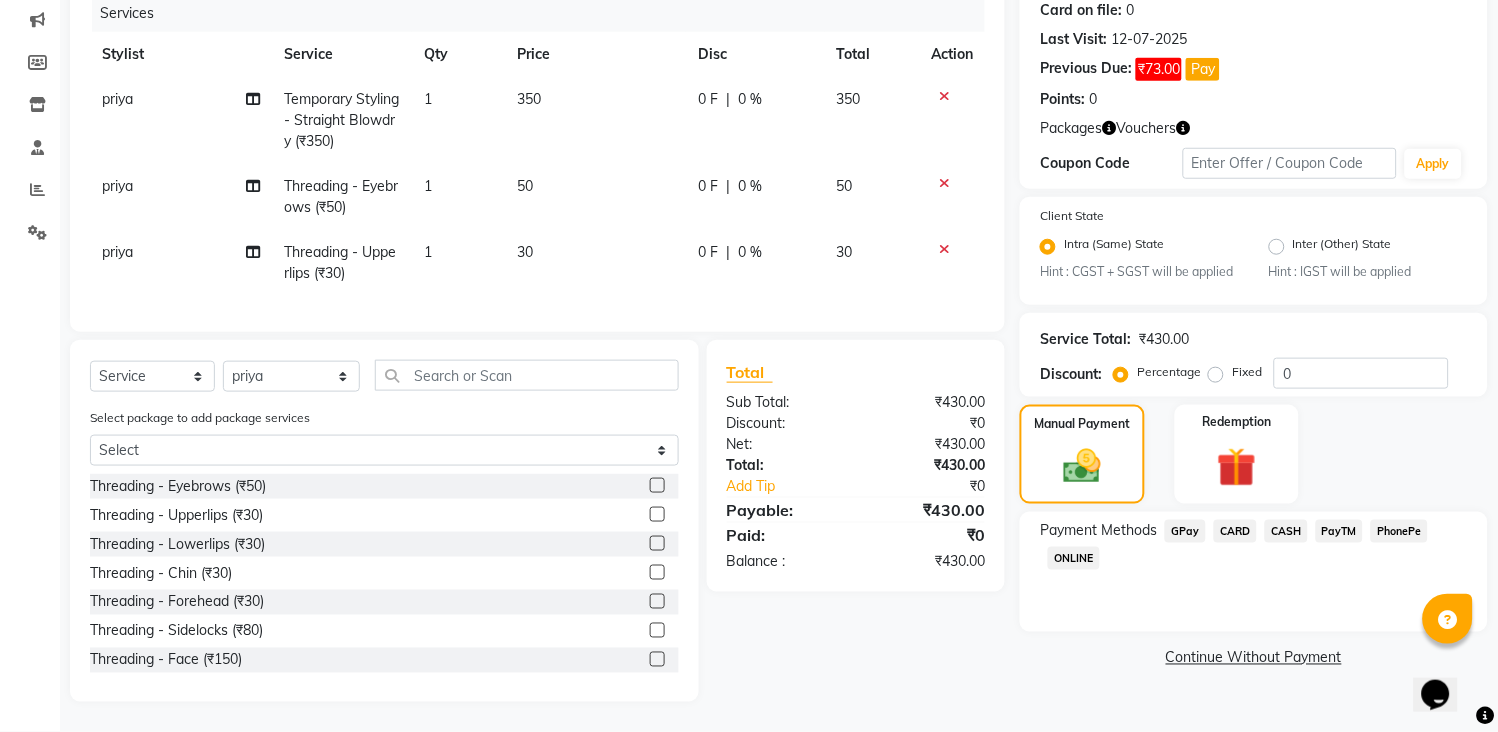 click on "GPay" 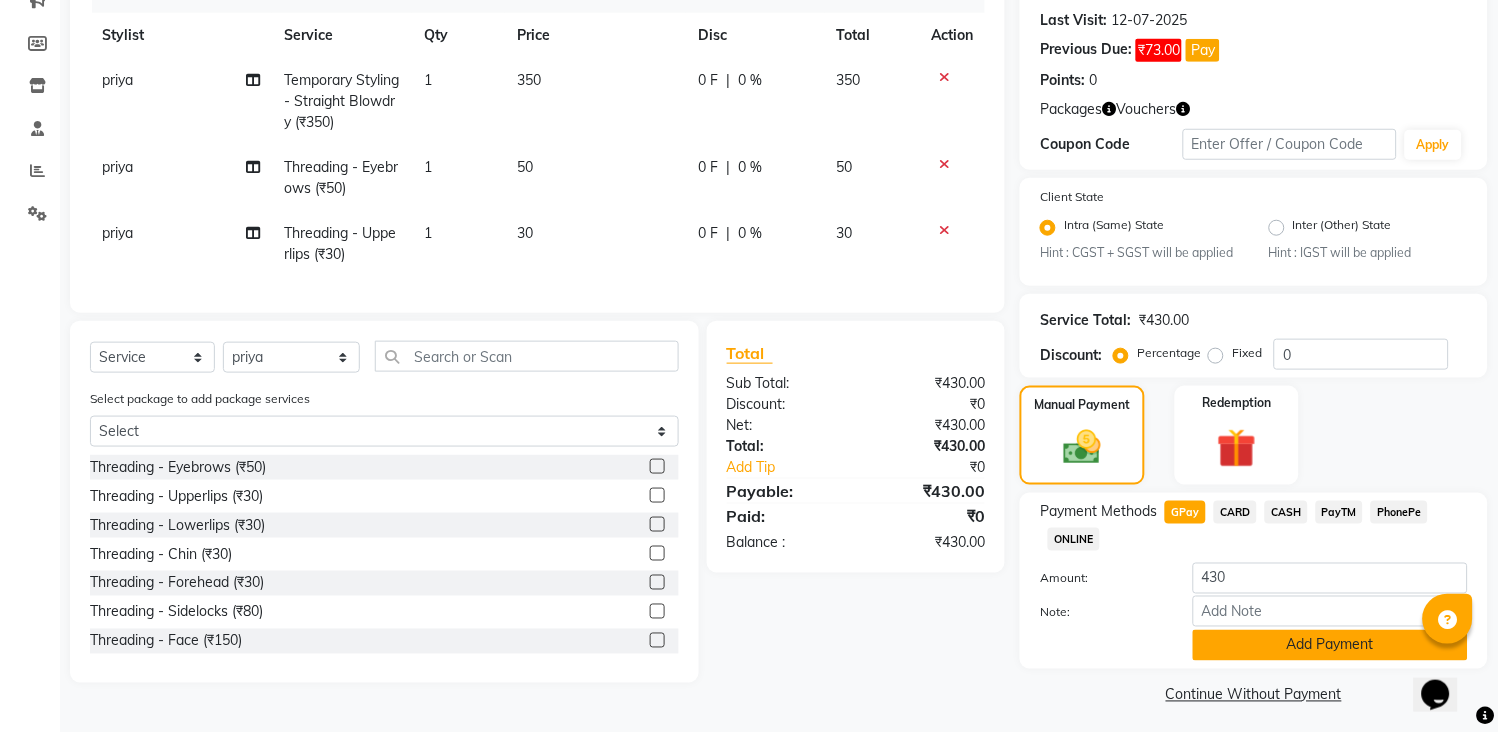 click on "Add Payment" 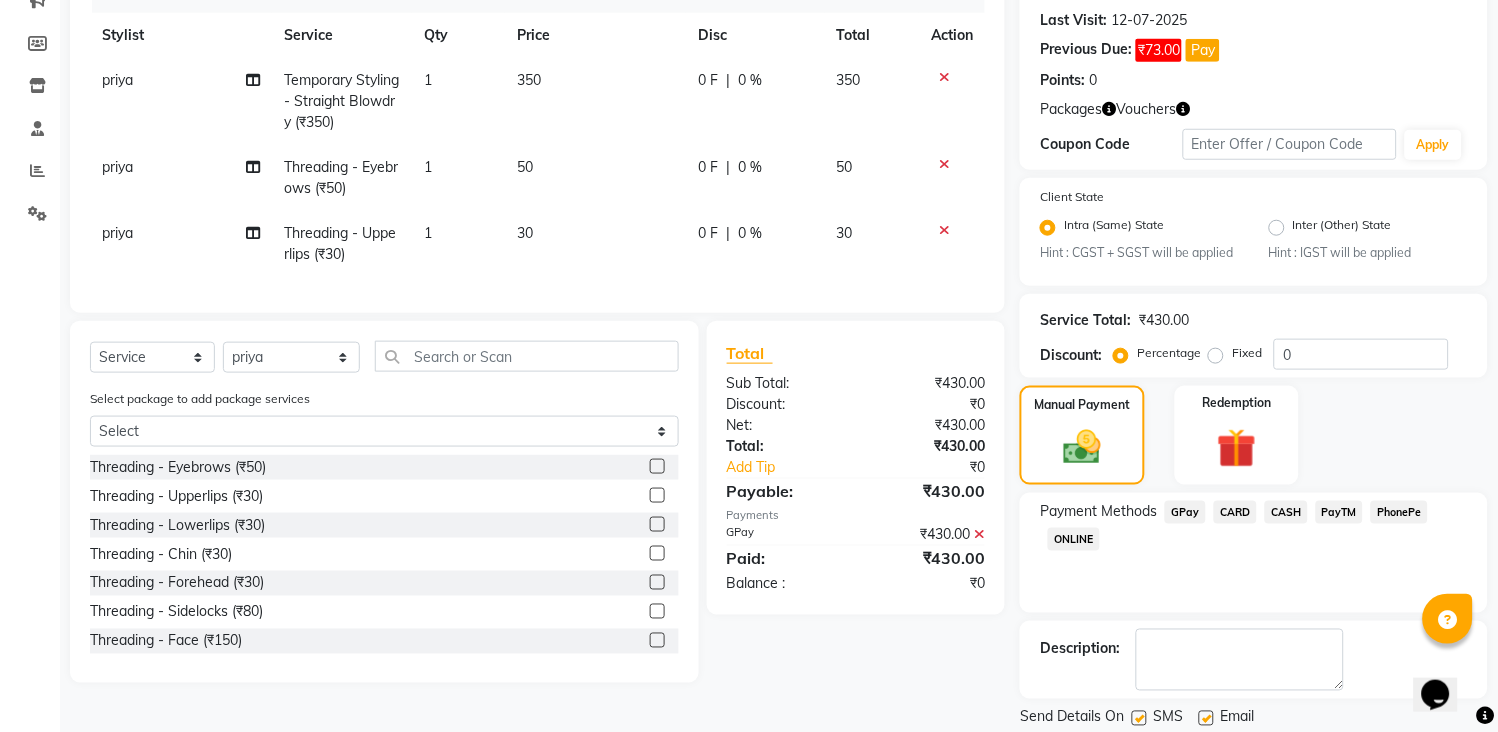 scroll, scrollTop: 336, scrollLeft: 0, axis: vertical 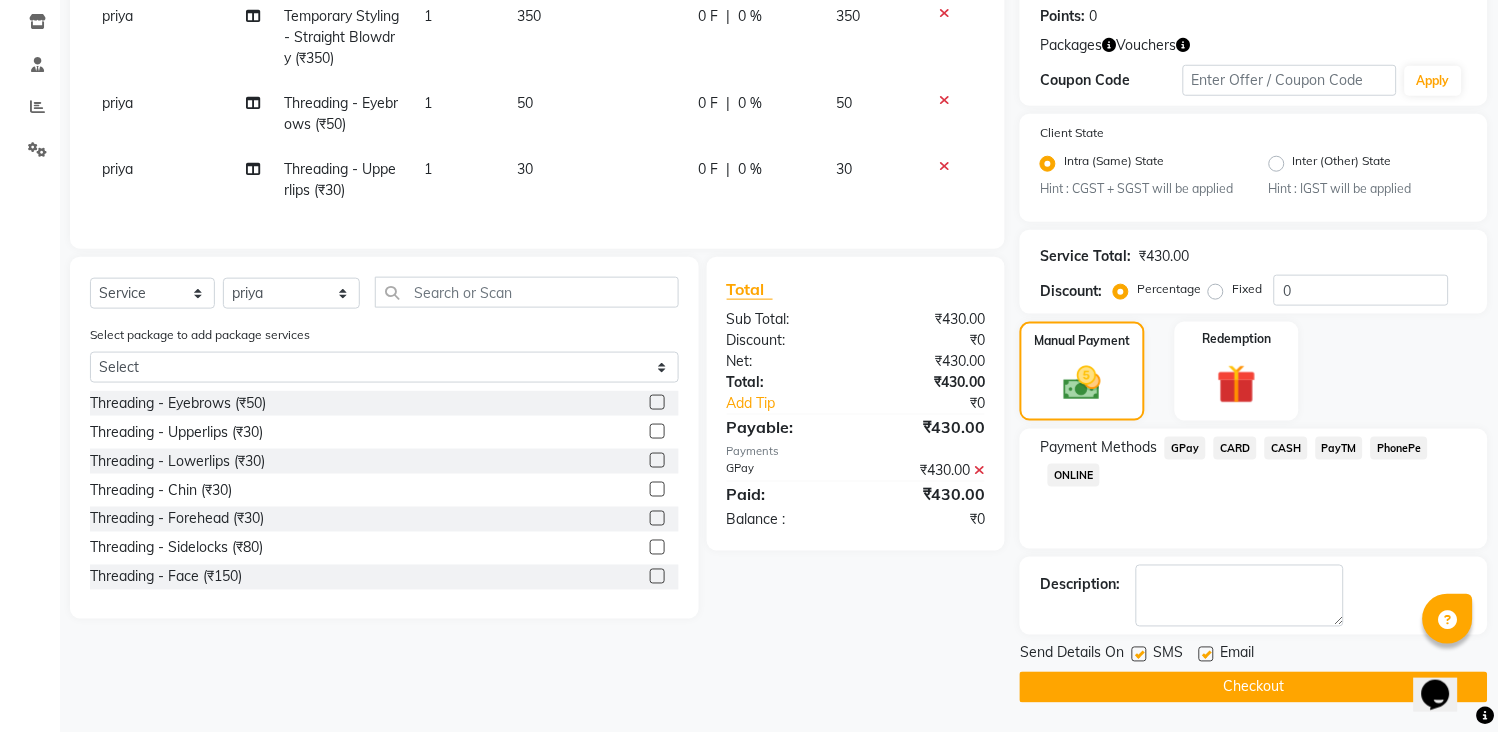 click on "Checkout" 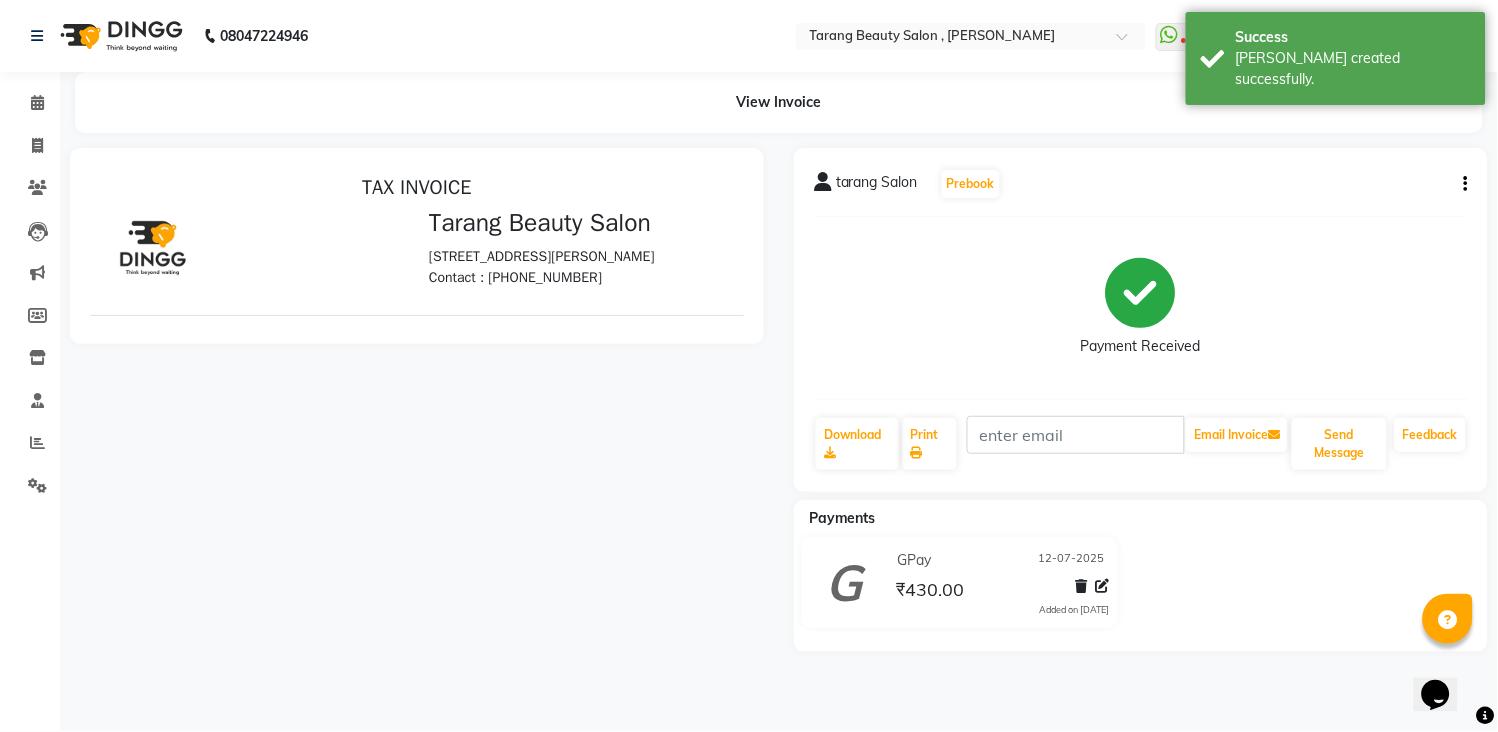 scroll, scrollTop: 0, scrollLeft: 0, axis: both 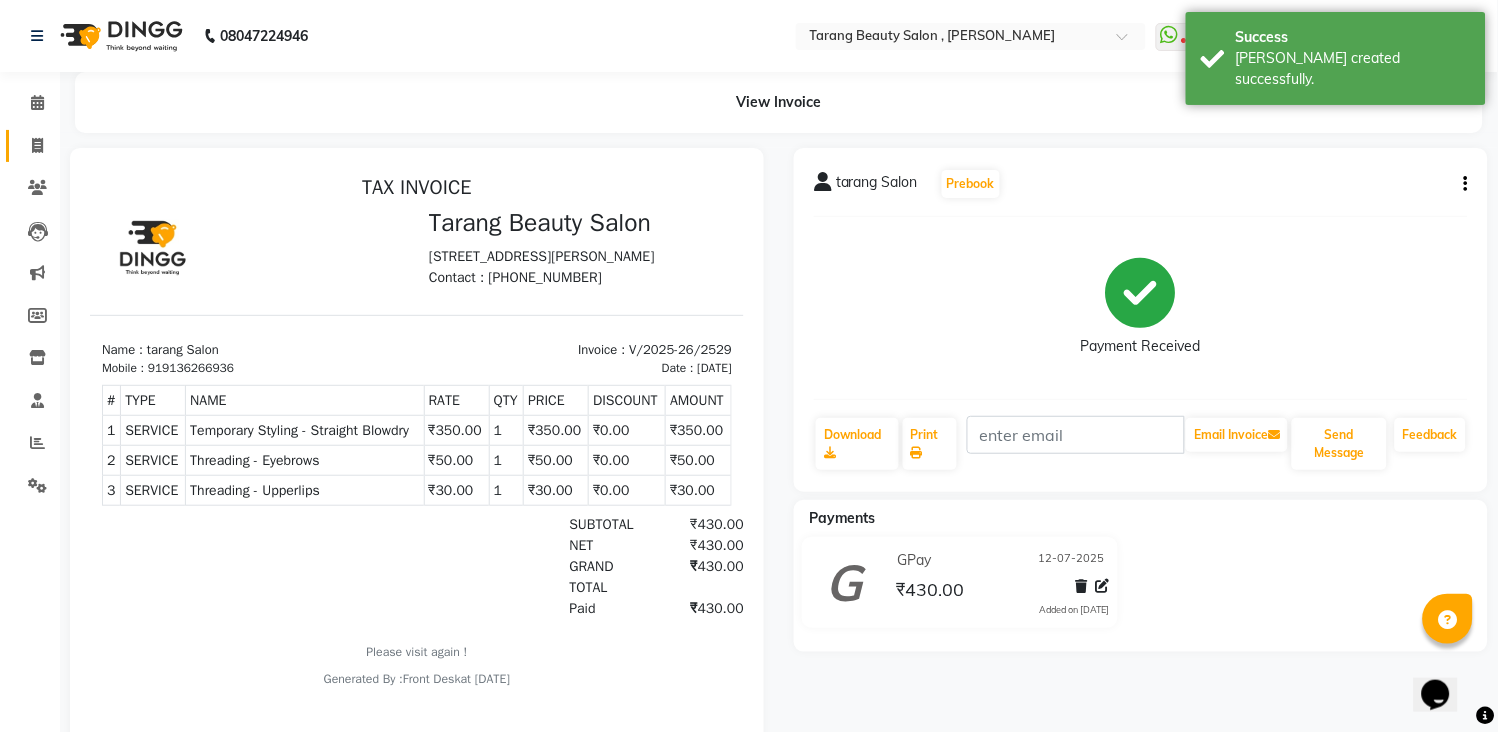 click on "Invoice" 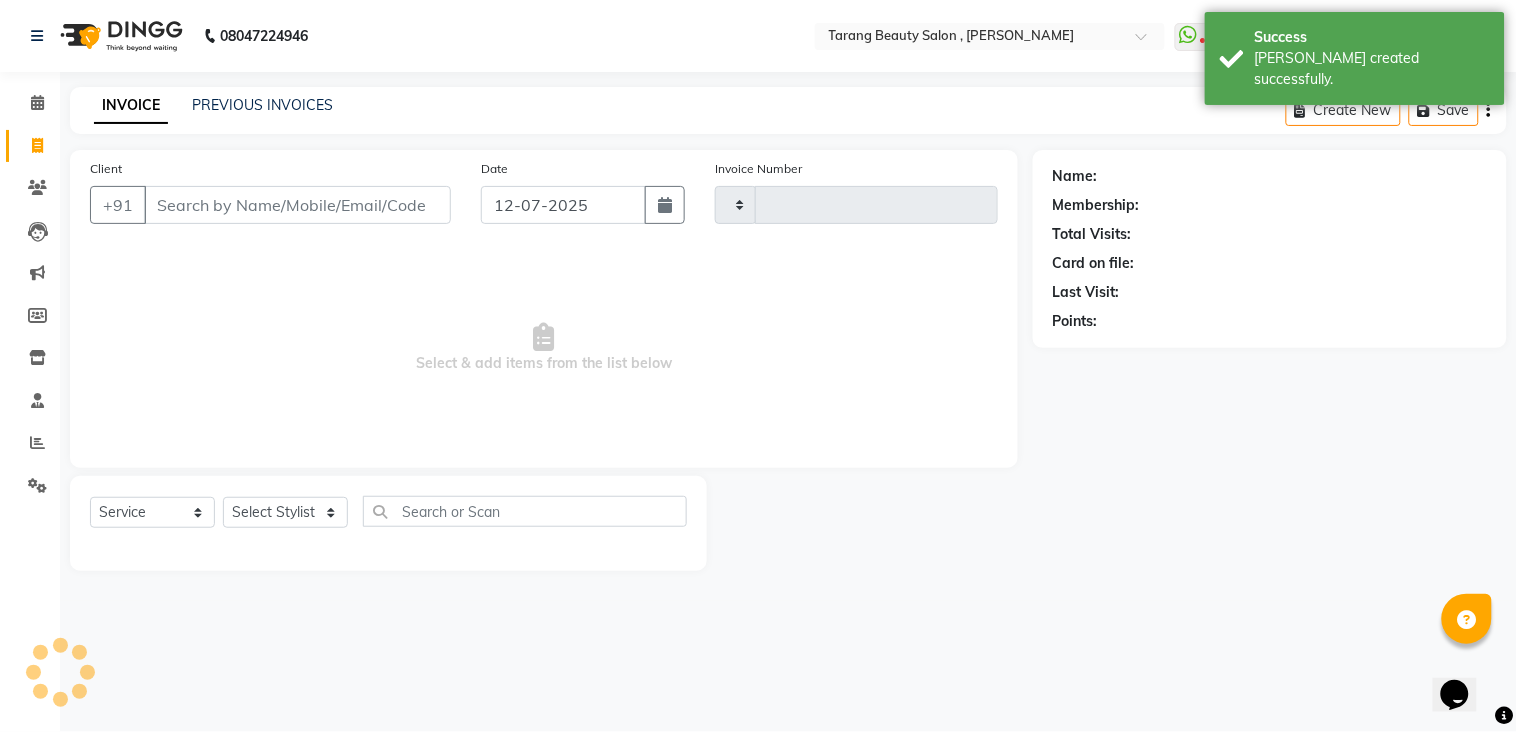 type on "2530" 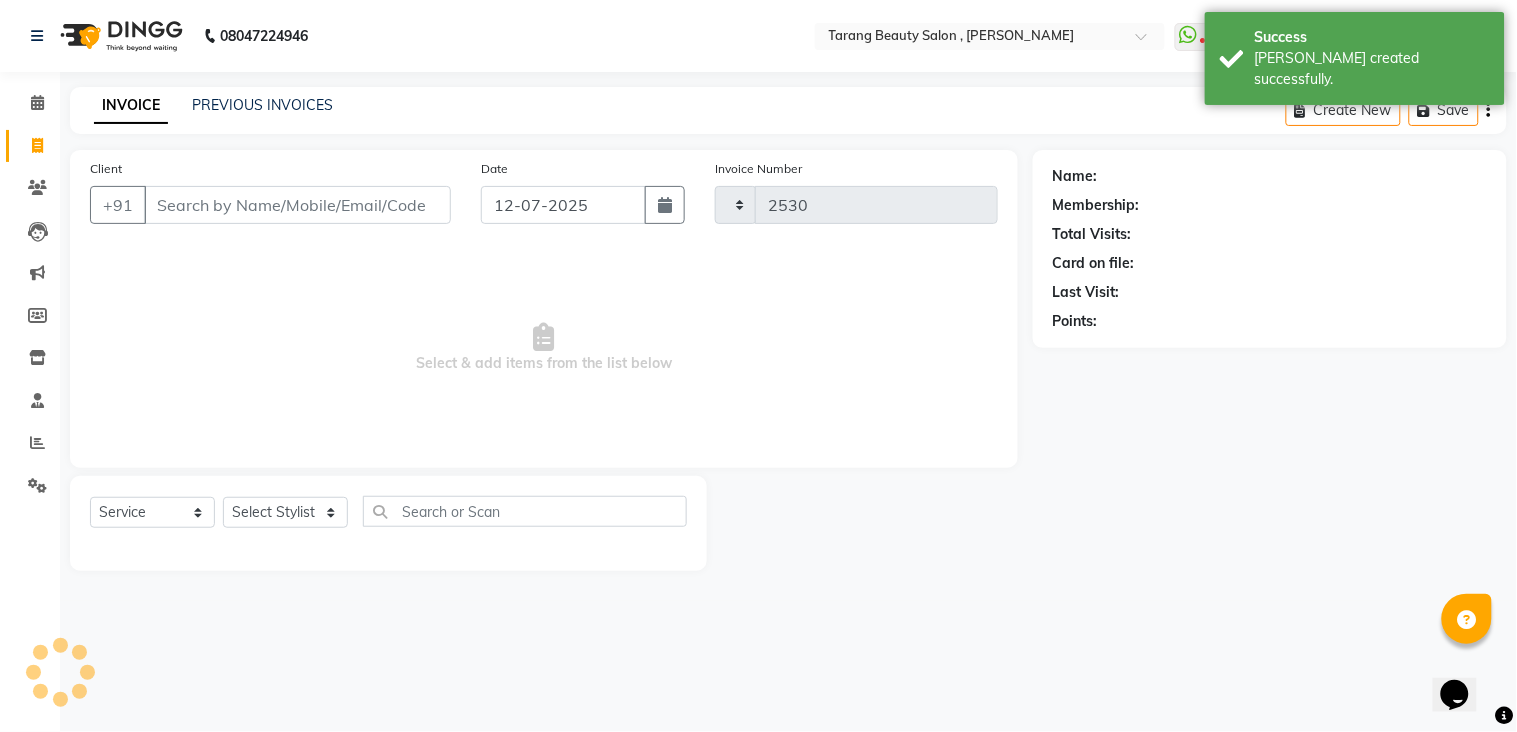 select on "5133" 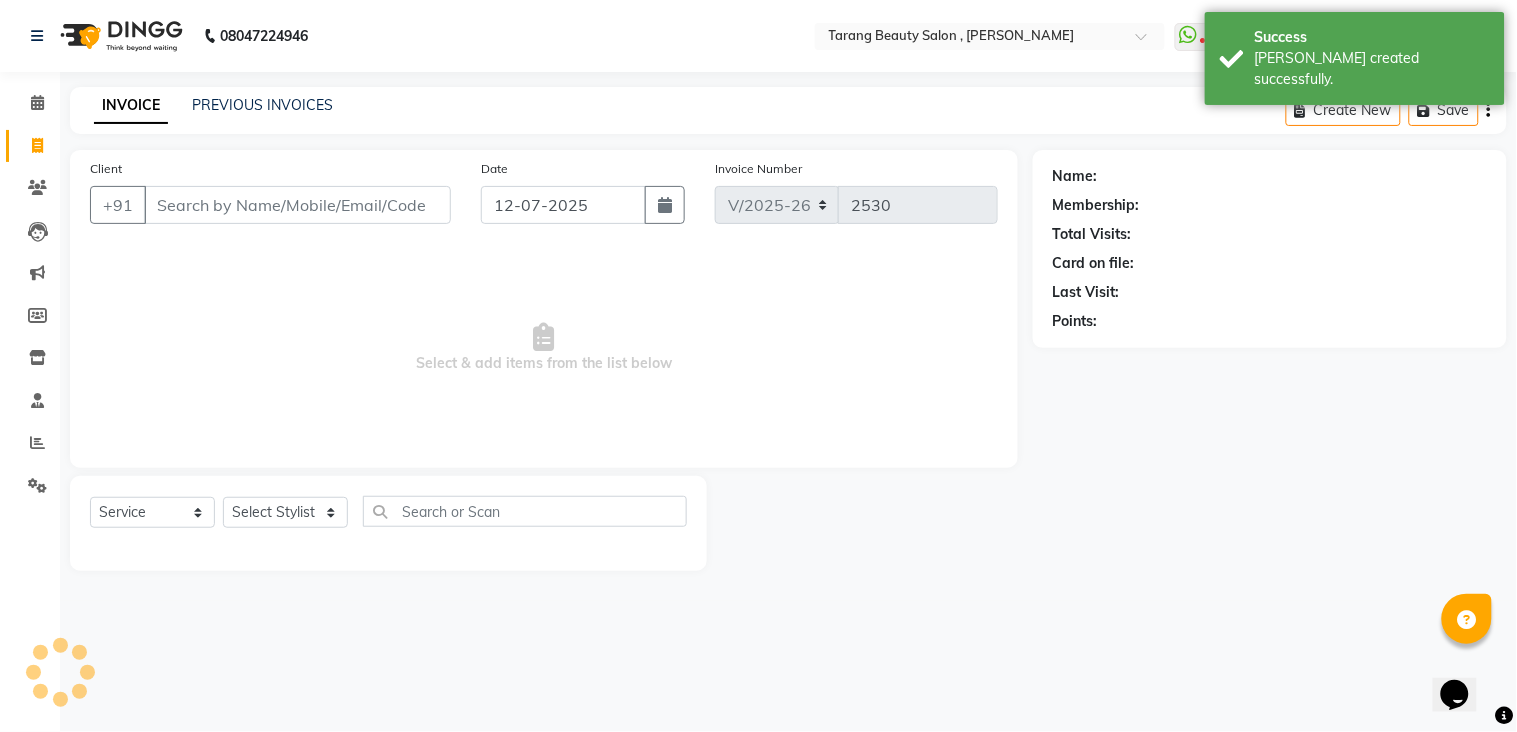 click on "Client" at bounding box center (297, 205) 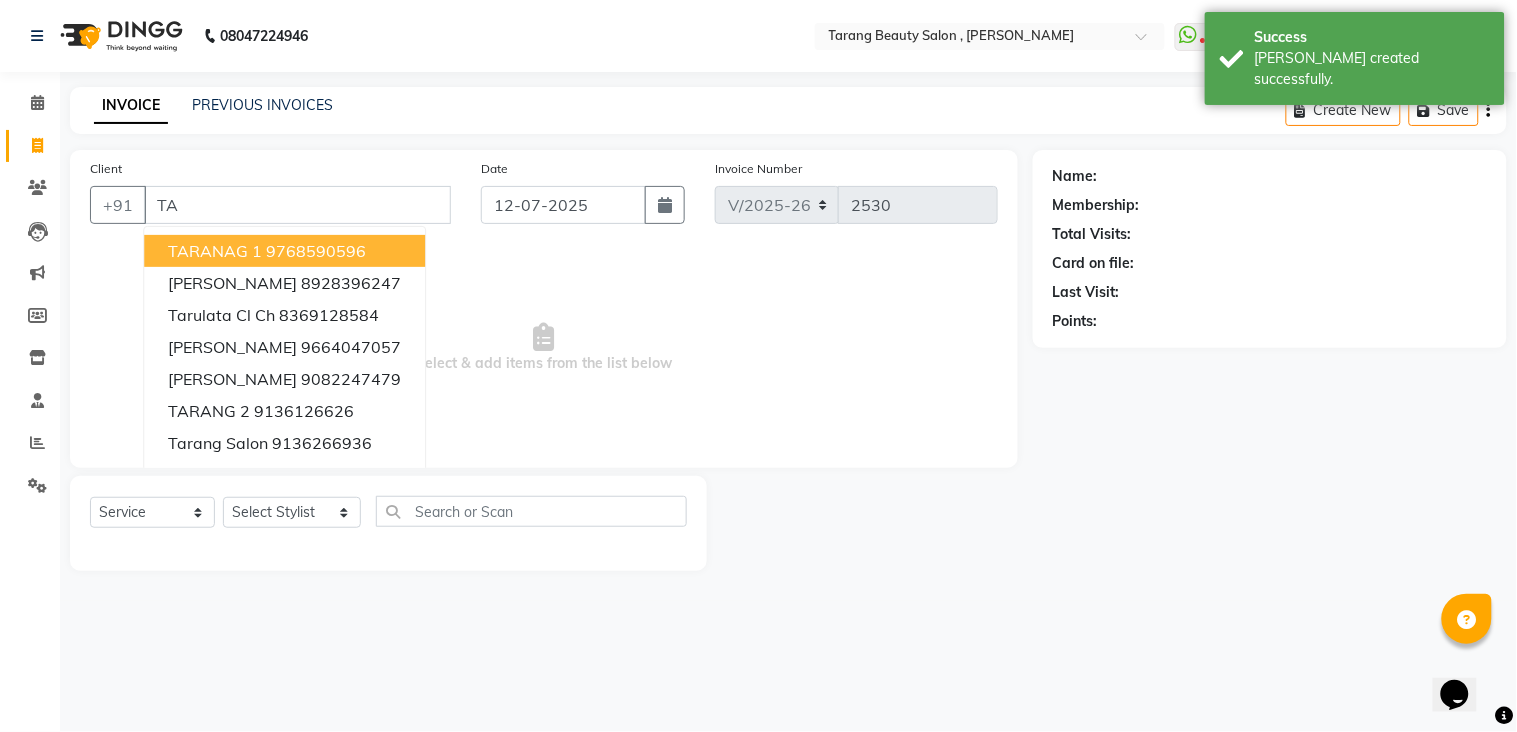 type on "T" 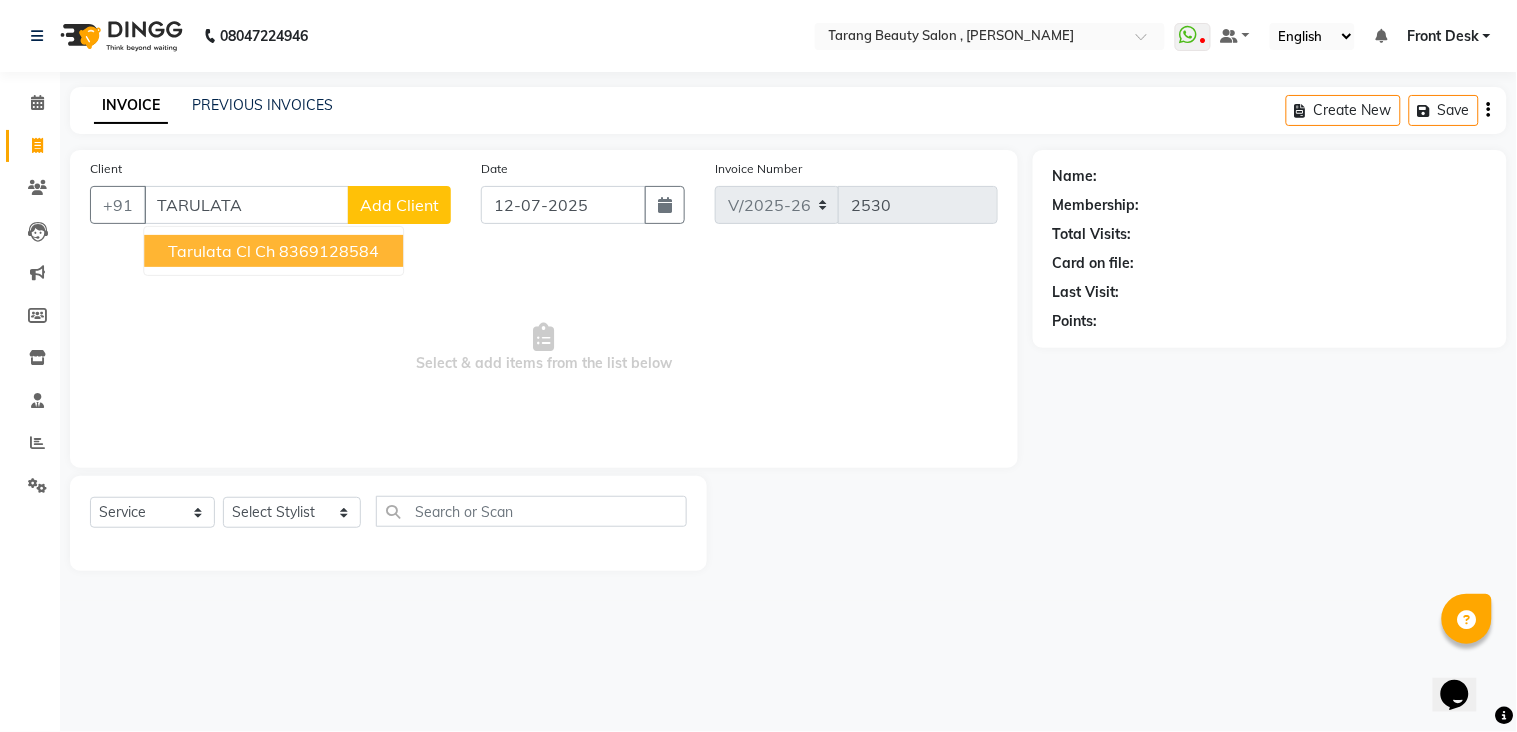 click on "tarulata Cl Ch" at bounding box center (221, 251) 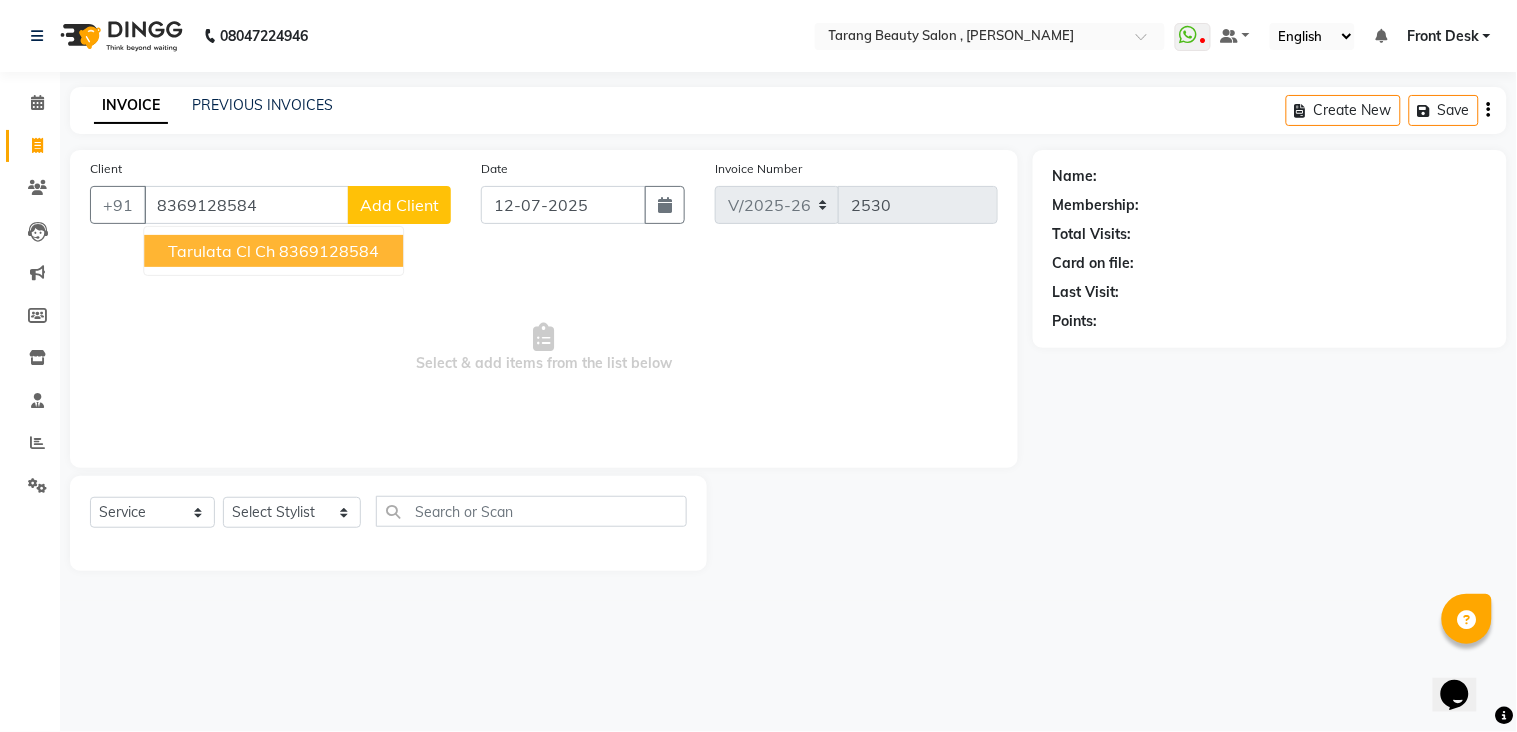 type on "8369128584" 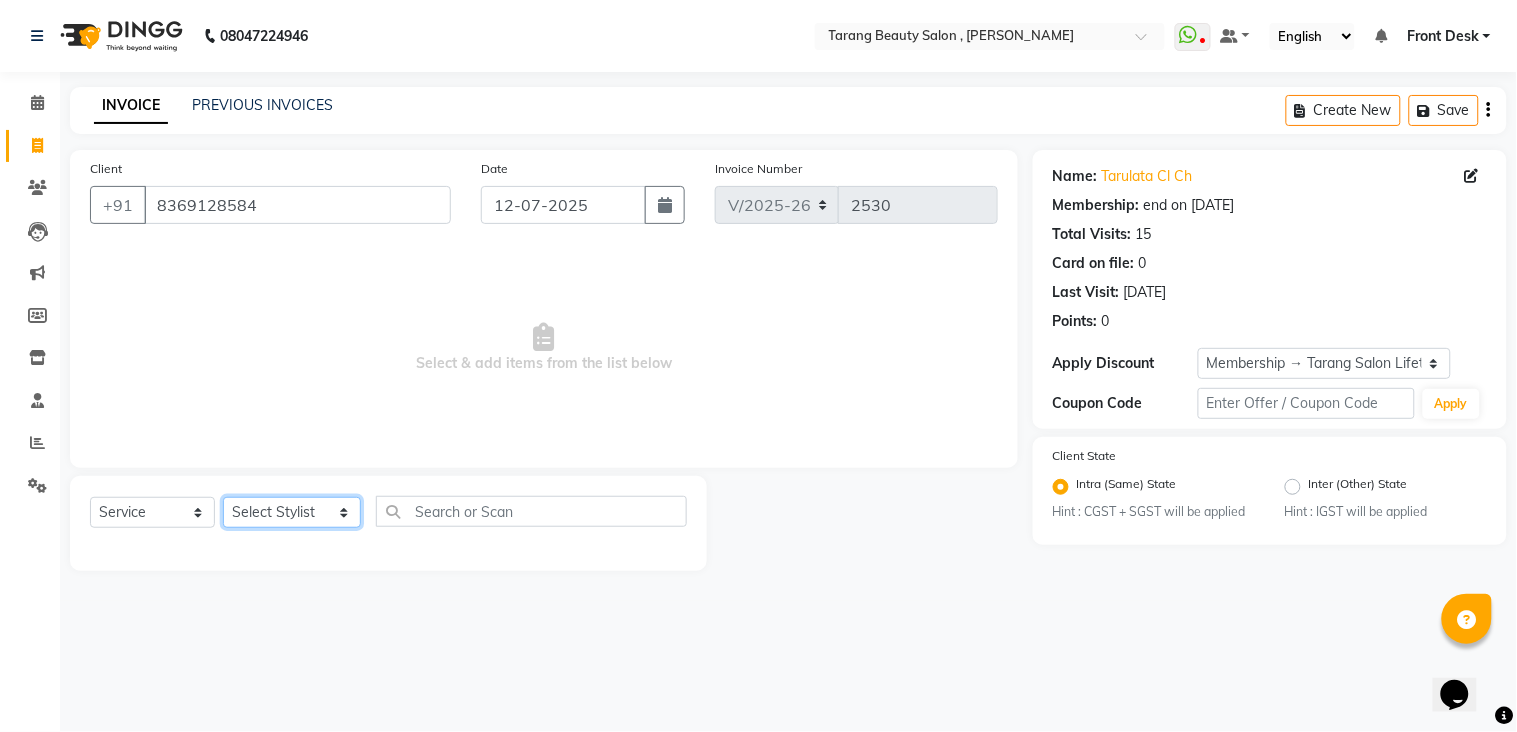 click on "Select Stylist [PERSON_NAME] [PERSON_NAME] [PERSON_NAME] KHAMDARE [PERSON_NAME] [PERSON_NAME] Front Desk GAYATRI [PERSON_NAME]  [PERSON_NAME] kavita NEHA Pooja [PERSON_NAME]  [PERSON_NAME] KUAVAHA [PERSON_NAME] sadhana [PERSON_NAME] [PERSON_NAME] [PERSON_NAME] [PERSON_NAME] [PERSON_NAME] [PERSON_NAME] [PERSON_NAME]" 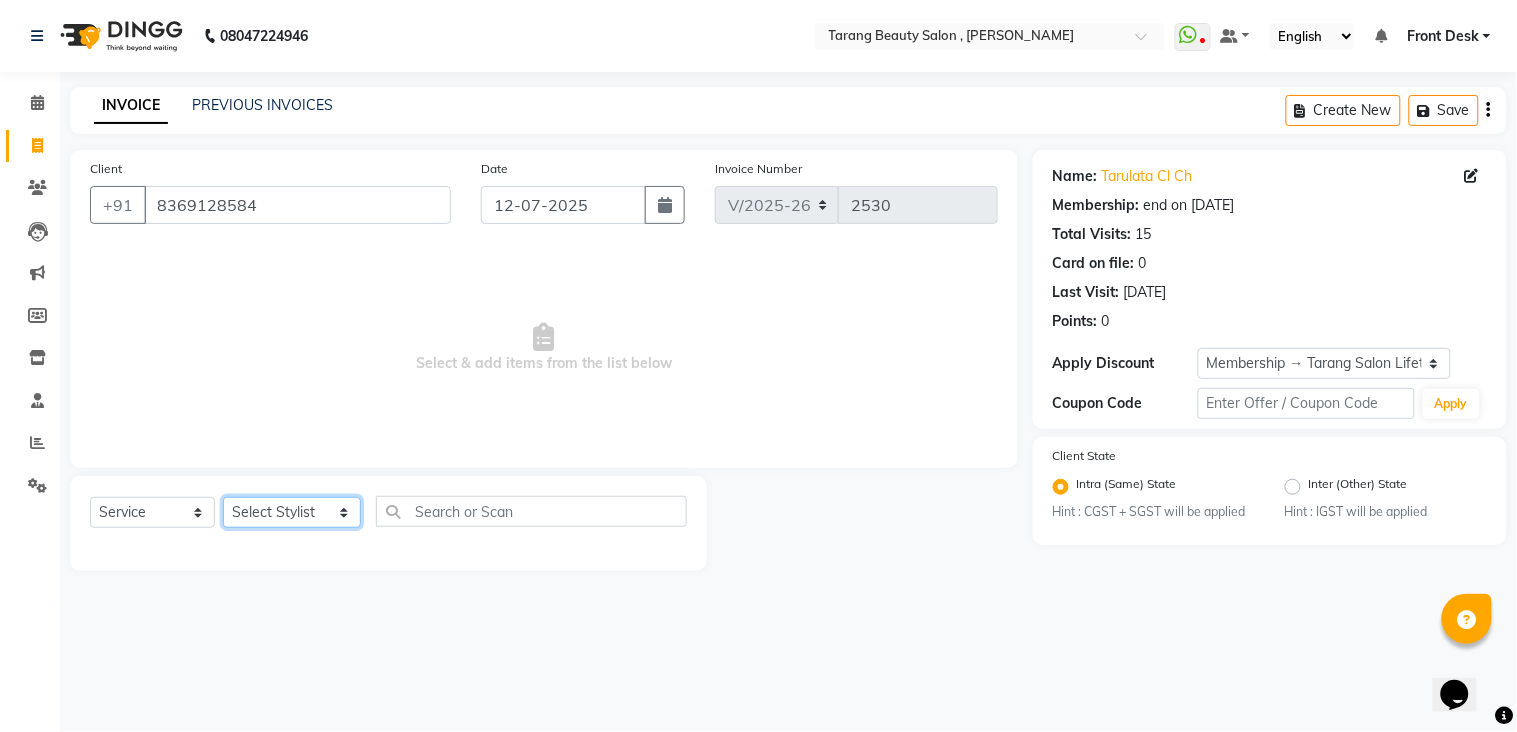 select on "45699" 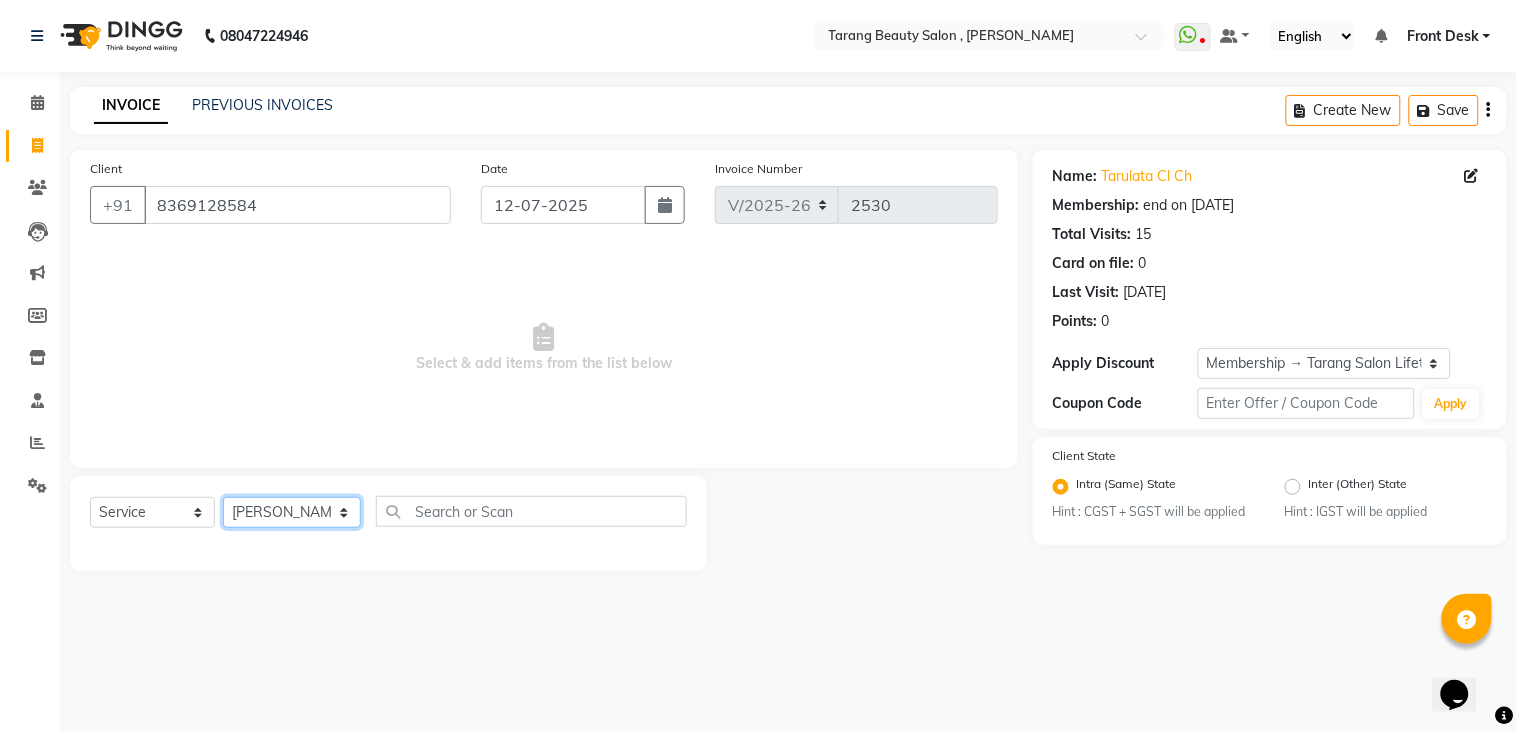 click on "Select Stylist [PERSON_NAME] [PERSON_NAME] [PERSON_NAME] KHAMDARE [PERSON_NAME] [PERSON_NAME] Front Desk GAYATRI [PERSON_NAME]  [PERSON_NAME] kavita NEHA Pooja [PERSON_NAME]  [PERSON_NAME] KUAVAHA [PERSON_NAME] sadhana [PERSON_NAME] [PERSON_NAME] [PERSON_NAME] [PERSON_NAME] [PERSON_NAME] [PERSON_NAME] [PERSON_NAME]" 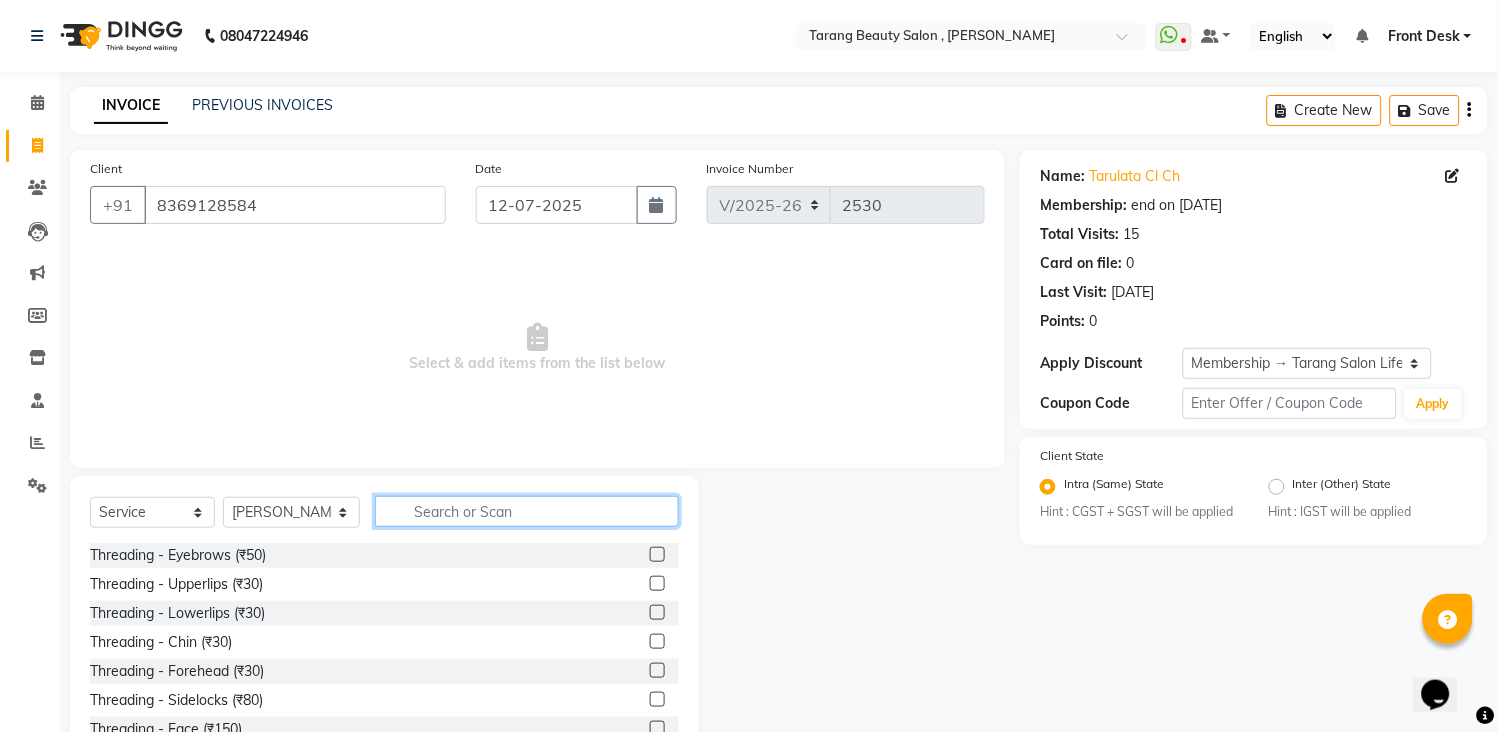 click 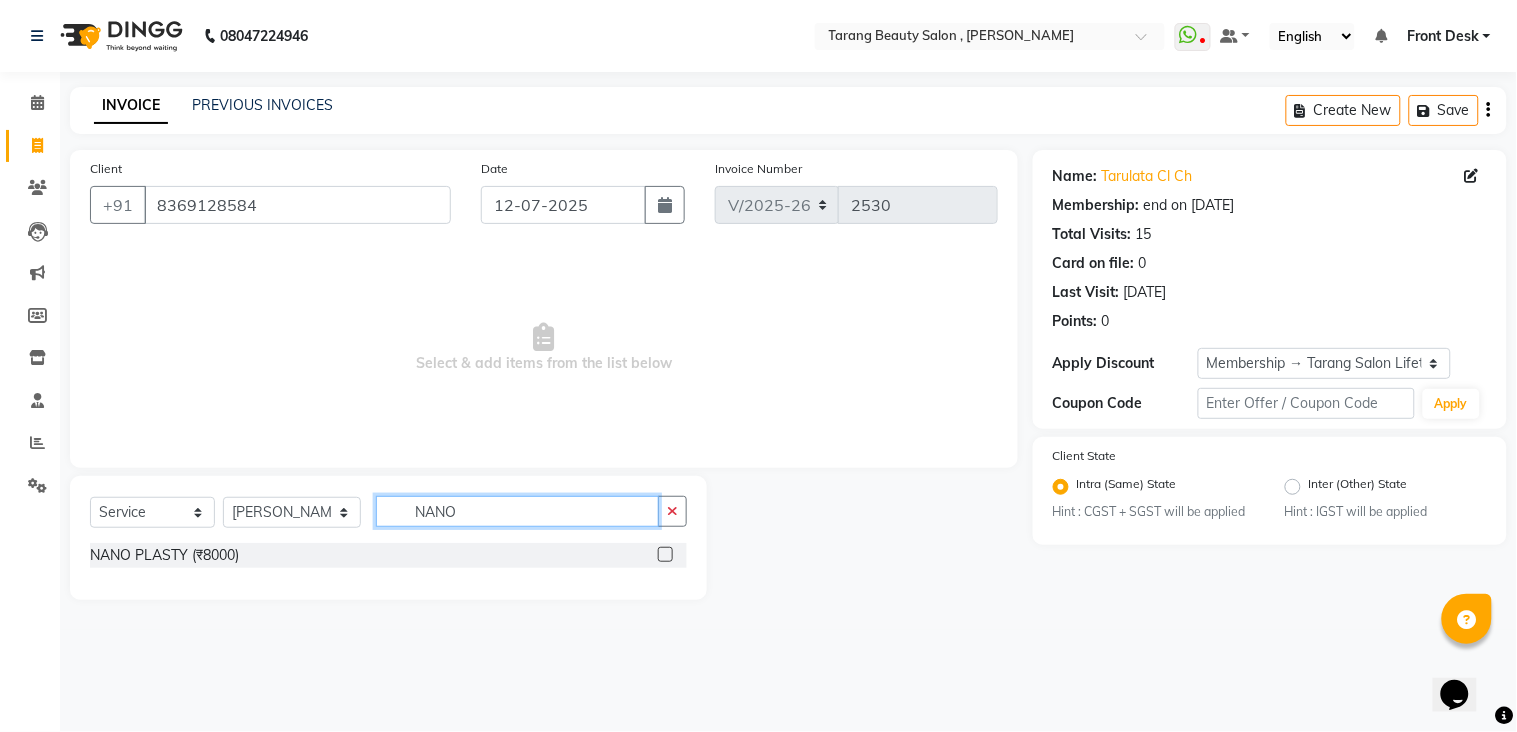 type on "NANO" 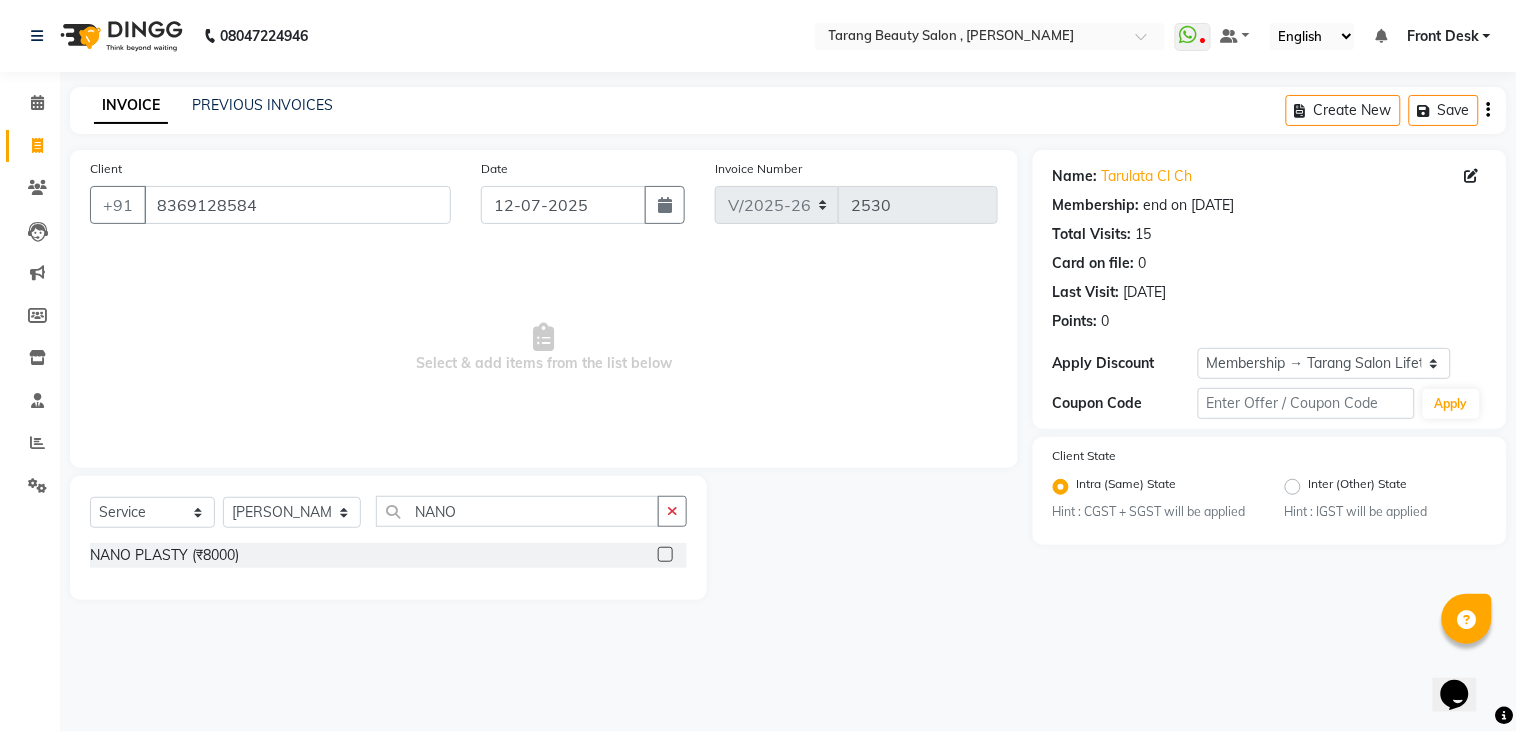 click 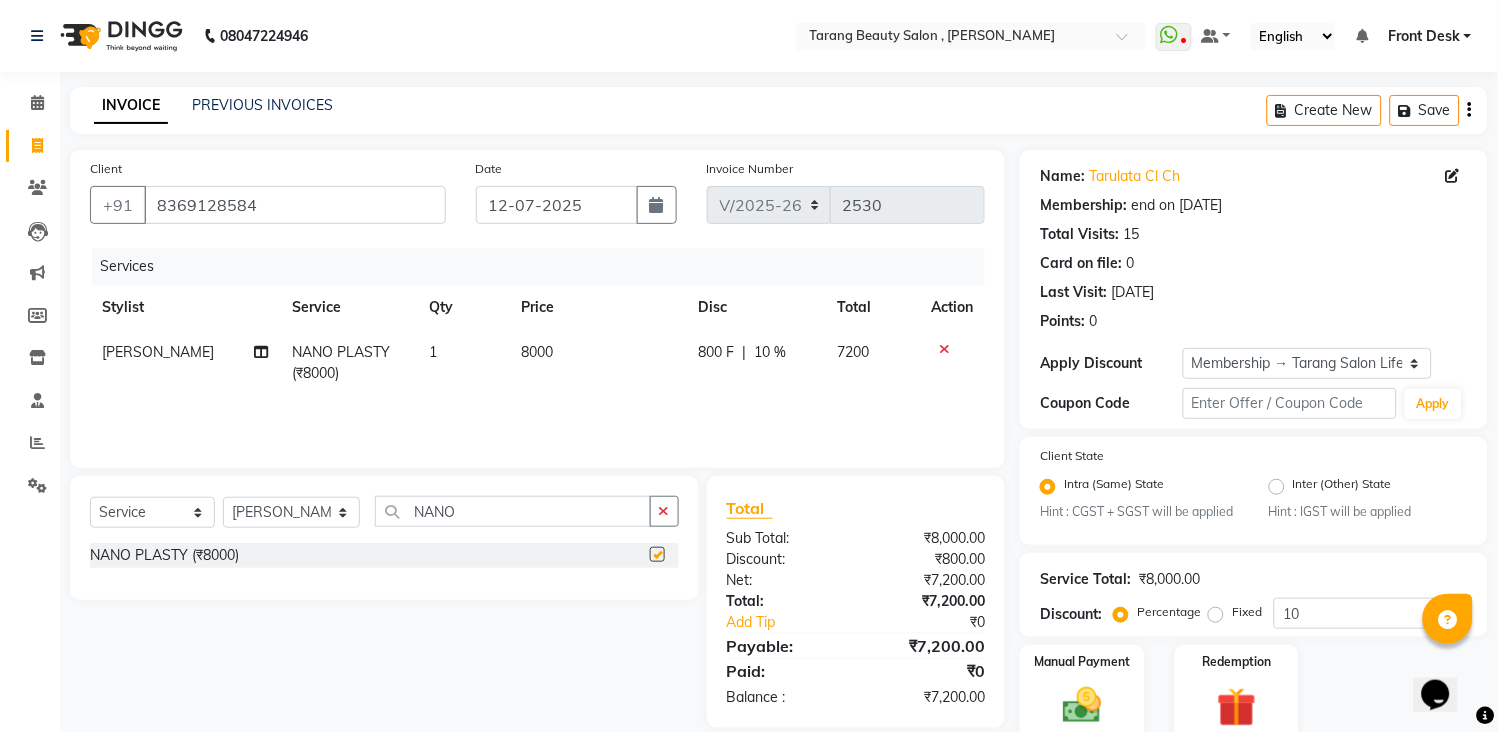 click on "8000" 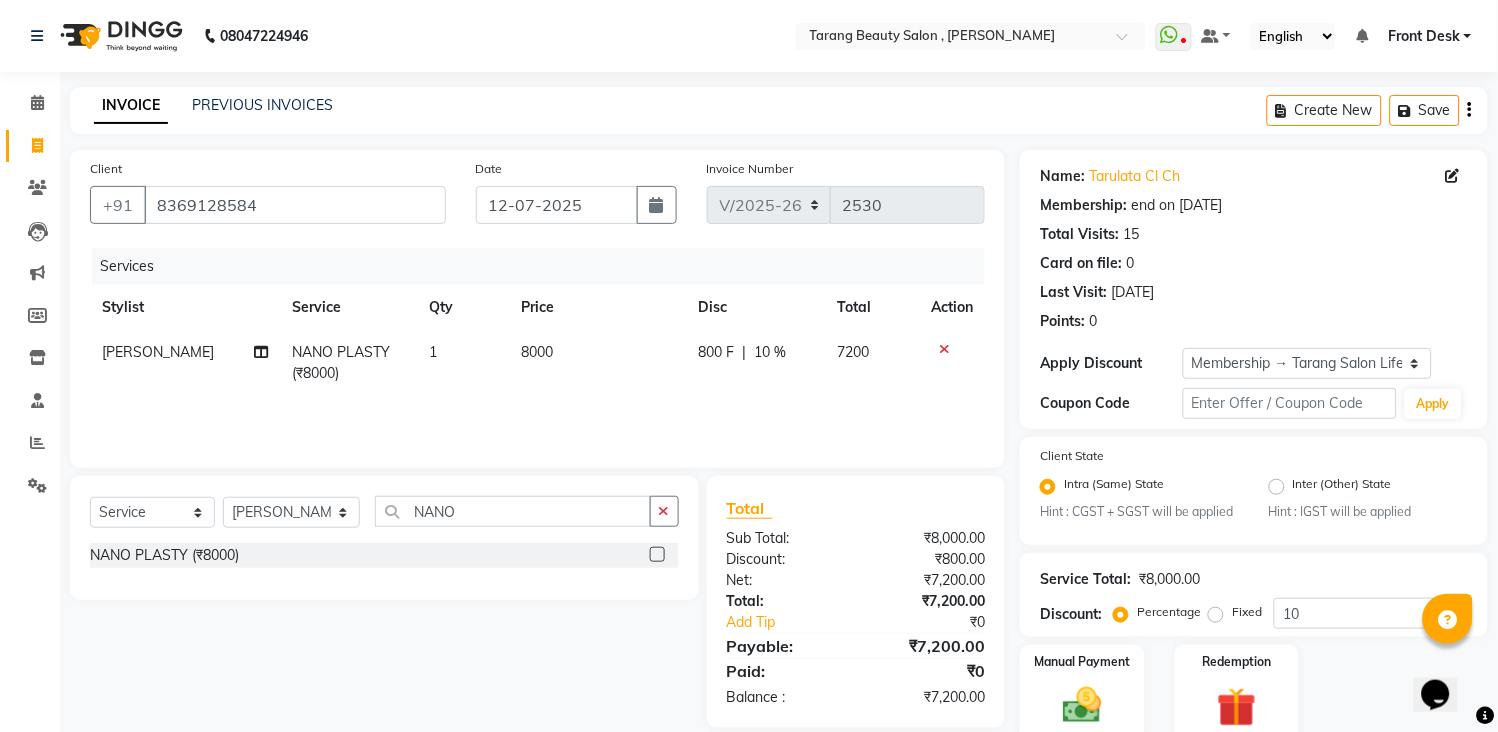 select on "45699" 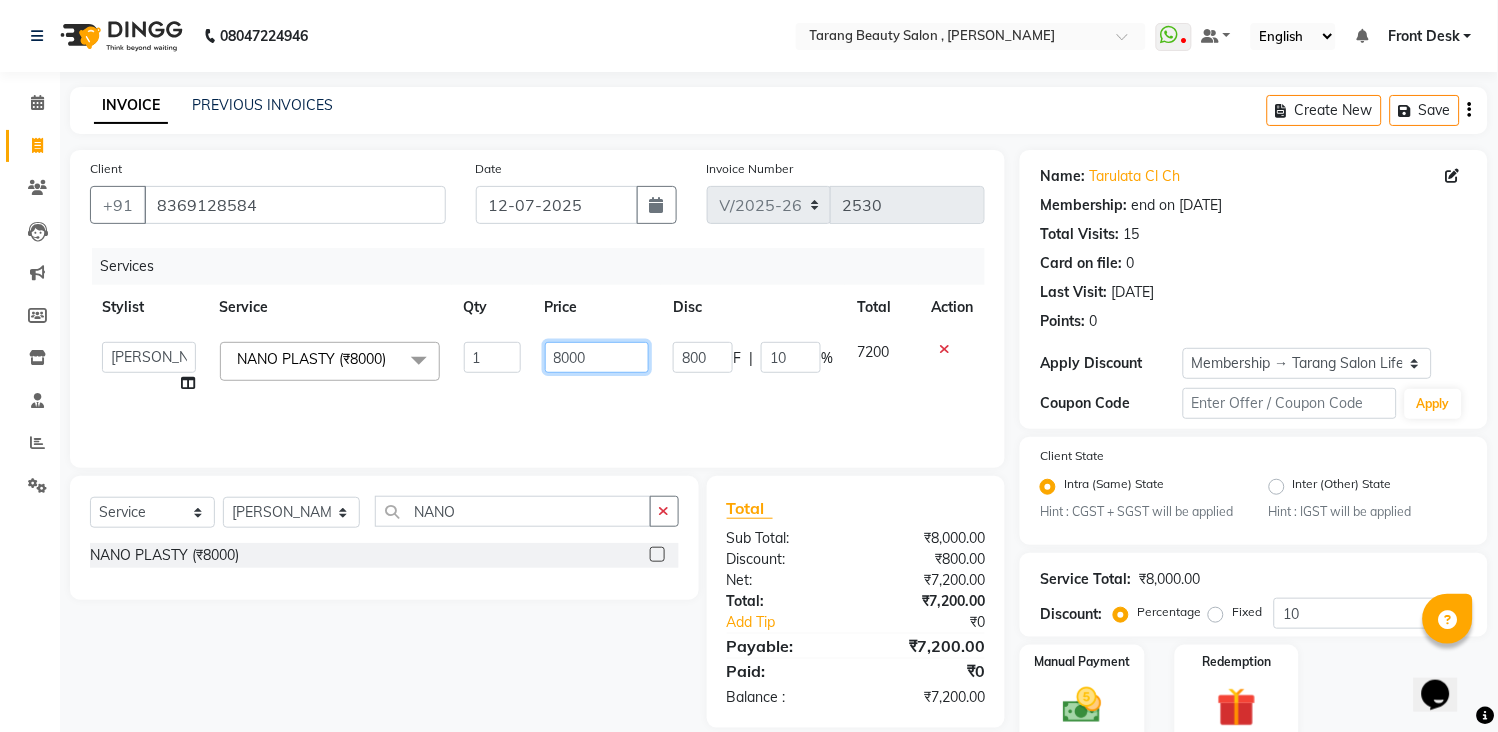 click on "8000" 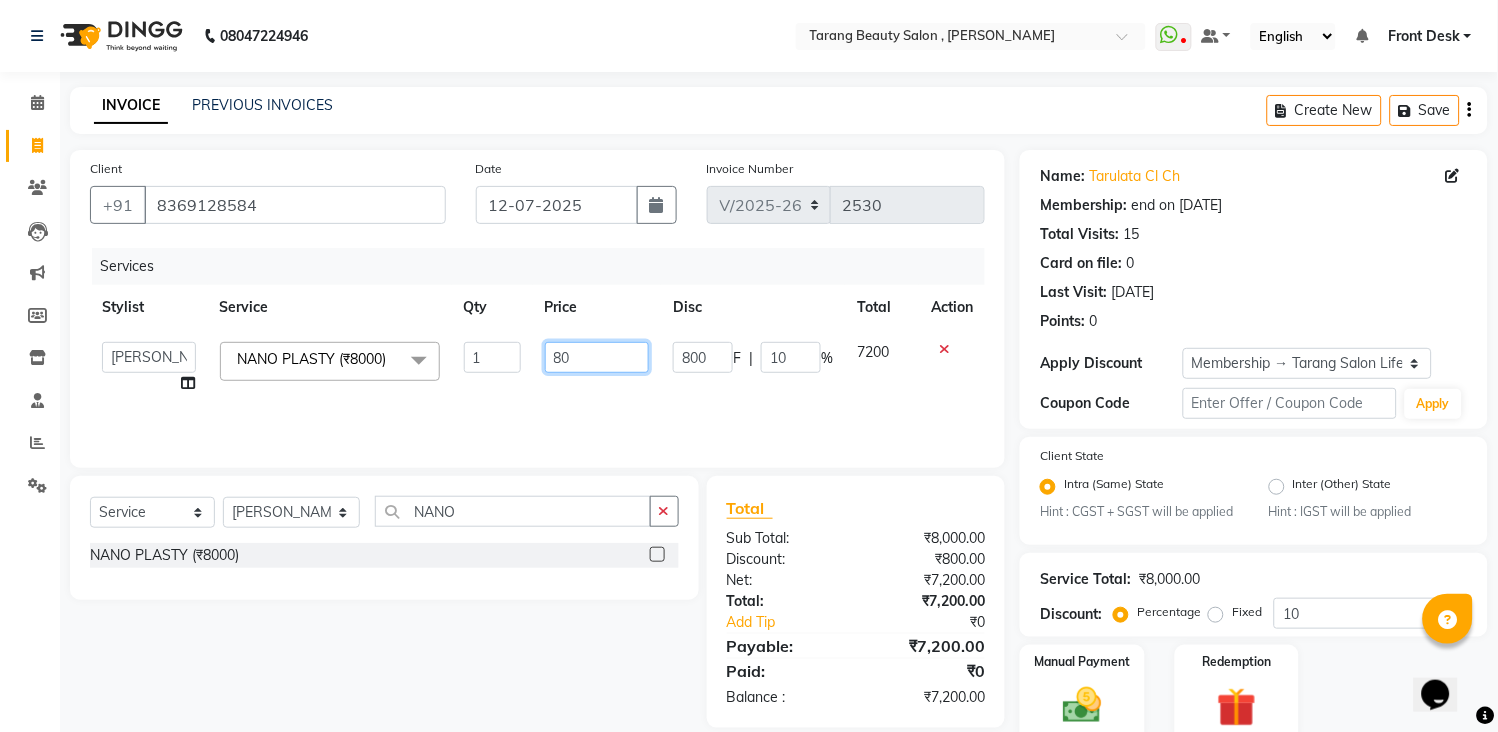 type on "8" 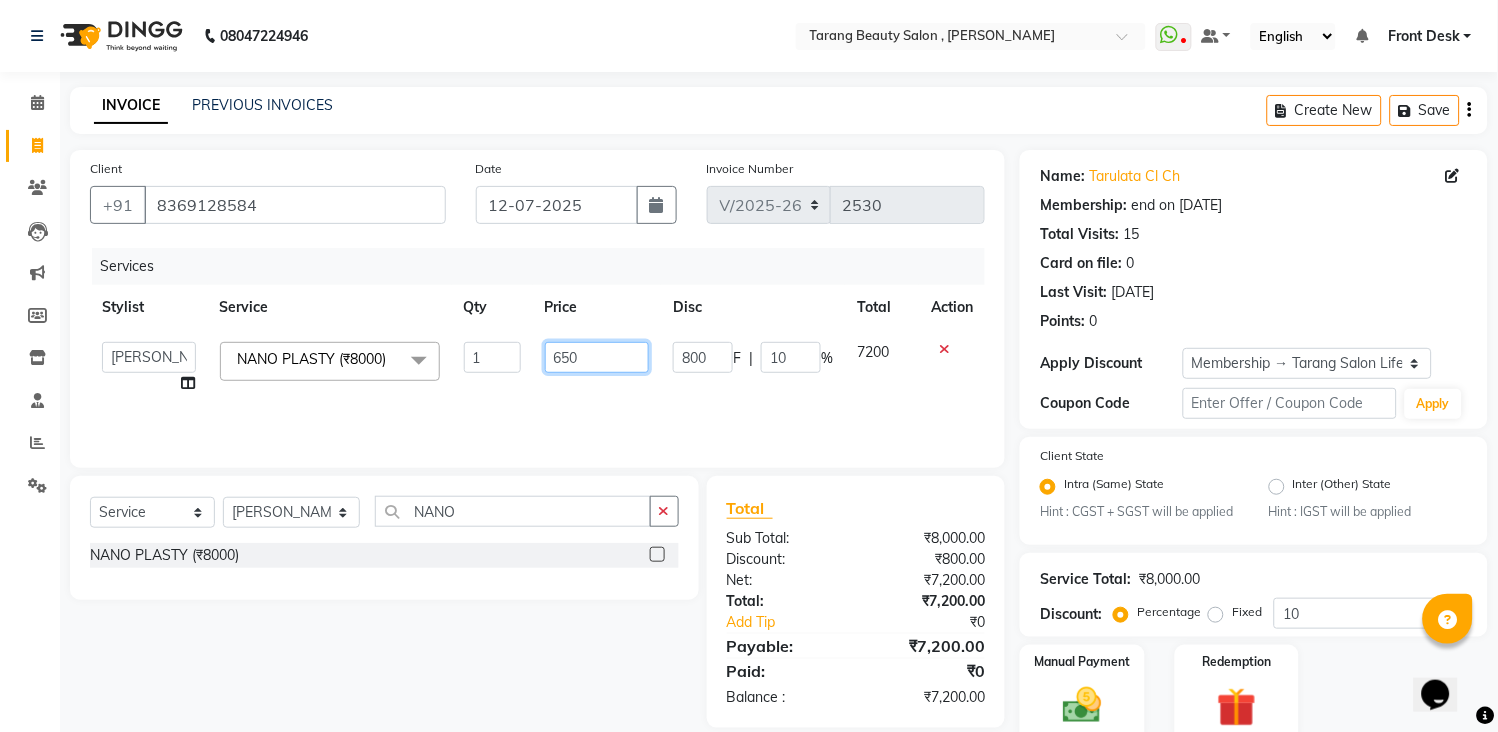 type on "6500" 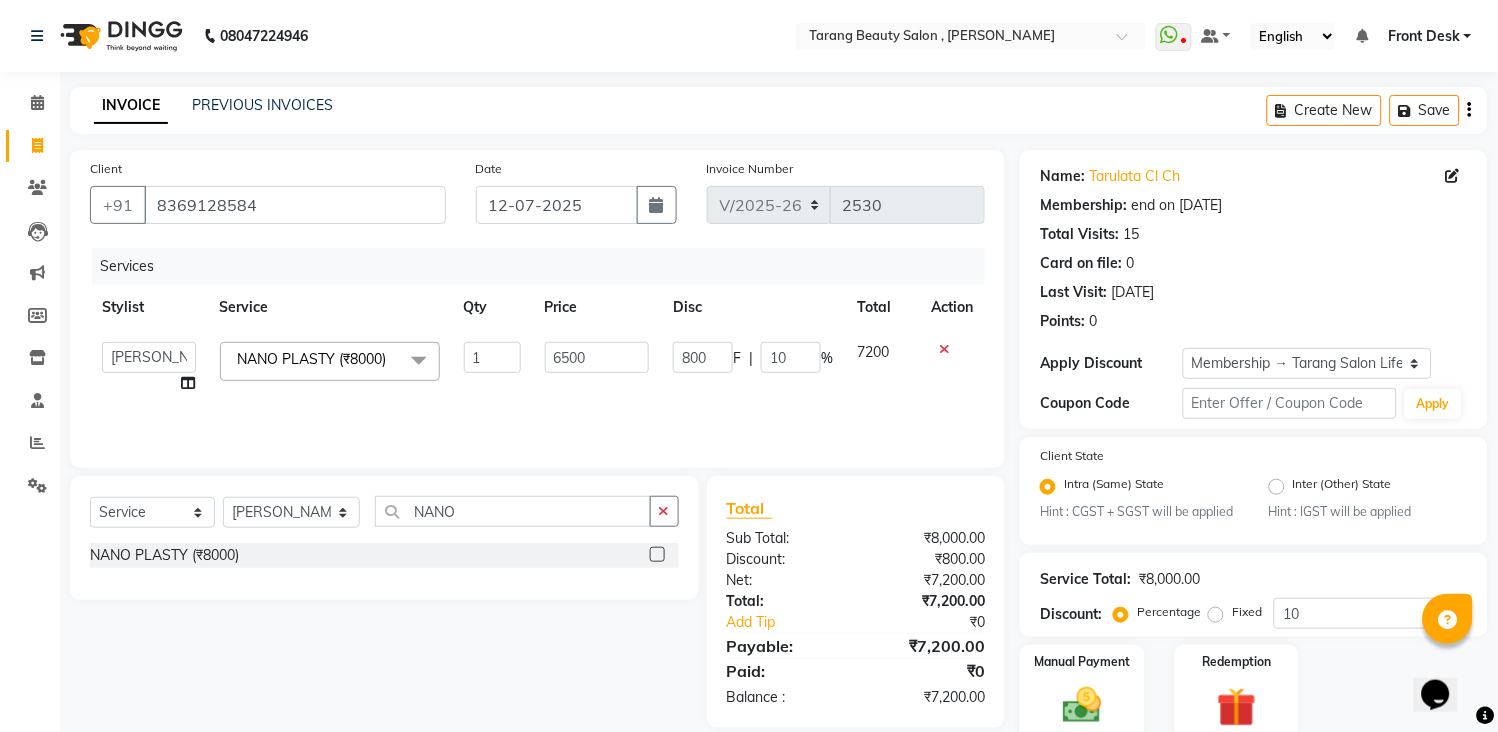 click on "Services Stylist Service Qty Price Disc Total Action  [PERSON_NAME] [PERSON_NAME]   [PERSON_NAME]   [PERSON_NAME]   [PERSON_NAME]   Front Desk   GAYATRI [PERSON_NAME]    [PERSON_NAME]   kavita   NEHA   Pooja [PERSON_NAME]    [PERSON_NAME] KUAVAHA   [PERSON_NAME]   sadhana   [PERSON_NAME]   [PERSON_NAME]   [PERSON_NAME]   [PERSON_NAME] KAURI   [PERSON_NAME] [PERSON_NAME]   [PERSON_NAME]  NANO PLASTY (₹8000)  x Threading - Eyebrows (₹50) Threading - Upperlips (₹30) Threading - Lowerlips (₹30) Threading - Chin (₹30) Threading - Forehead (₹30) Threading - Sidelocks (₹80) Threading - Face (₹150) TINSEL PER STNAD (₹99) SCHWARZKOPF HAIR FALL TREATMENT (₹1500) SCHWARZKOPF DANDRUF TRATMENT (₹1500) OXY D-TAN CLEANUP (₹700) ALGE MASK (₹550) FACE D-TAN (₹99) HAIR WASH (₹199) HAIR WASH WITH HAIR CUT (₹499) ALOVERA WAX FH -FL (₹450) B WAX NORMAL (₹700) B WAX CHOCOLATE (₹900) DTAN FACIL FH HL  (₹1300)  O3 MELADERM BASIC FACIAL (₹3500) O3 MELADERM ADVANCE FACIAL (₹4500) O3 MRLADERM TREATMENT (₹5500) 1 6500 800 F | 10" 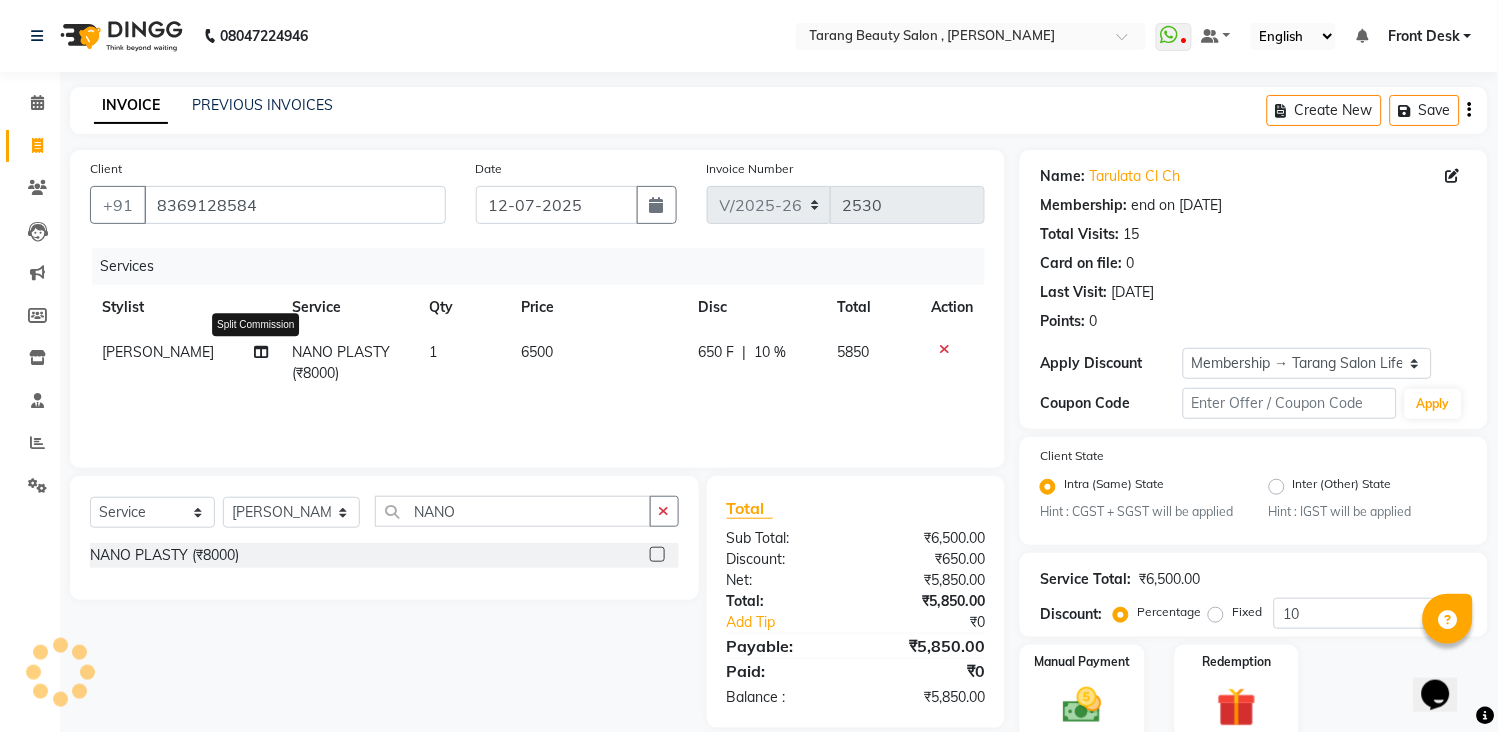 click 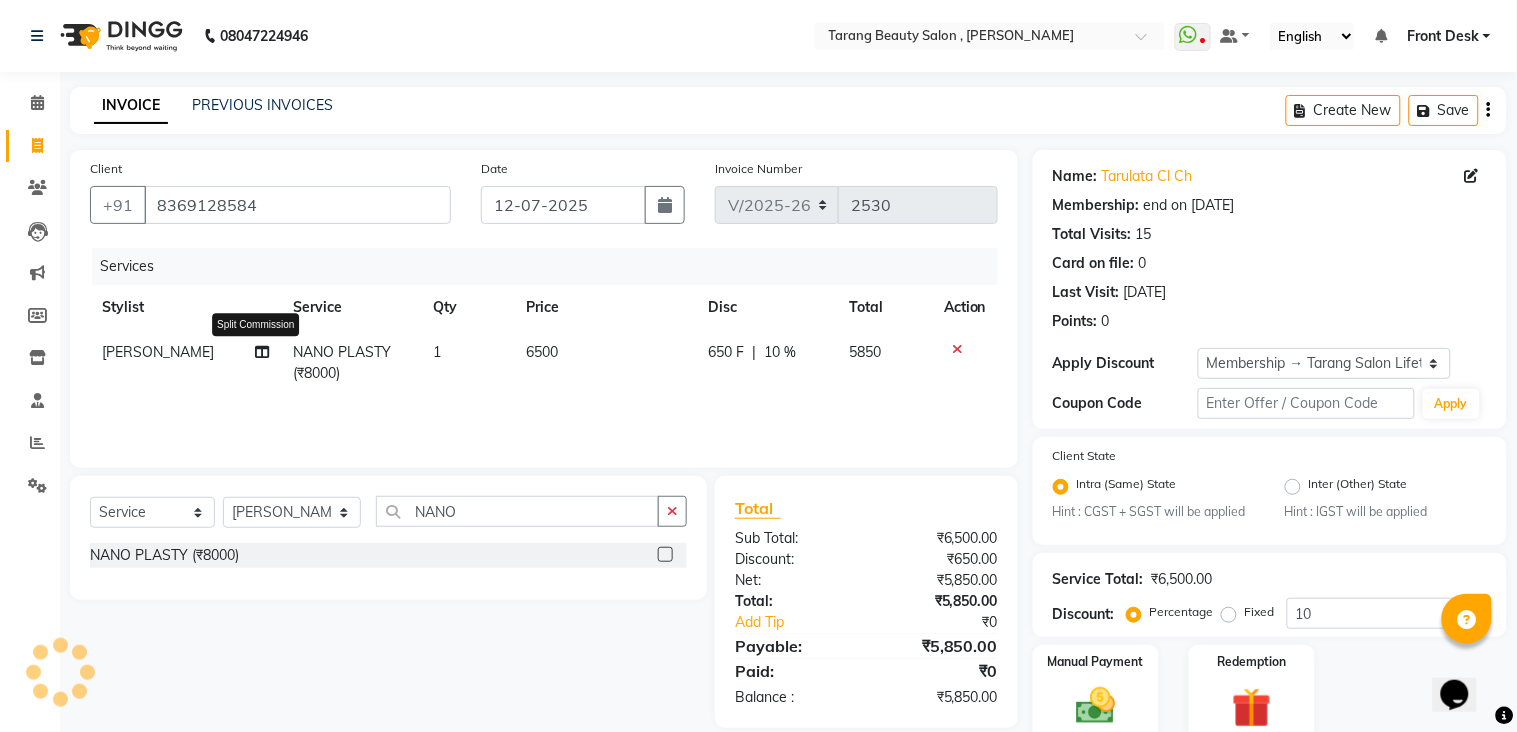 select on "45699" 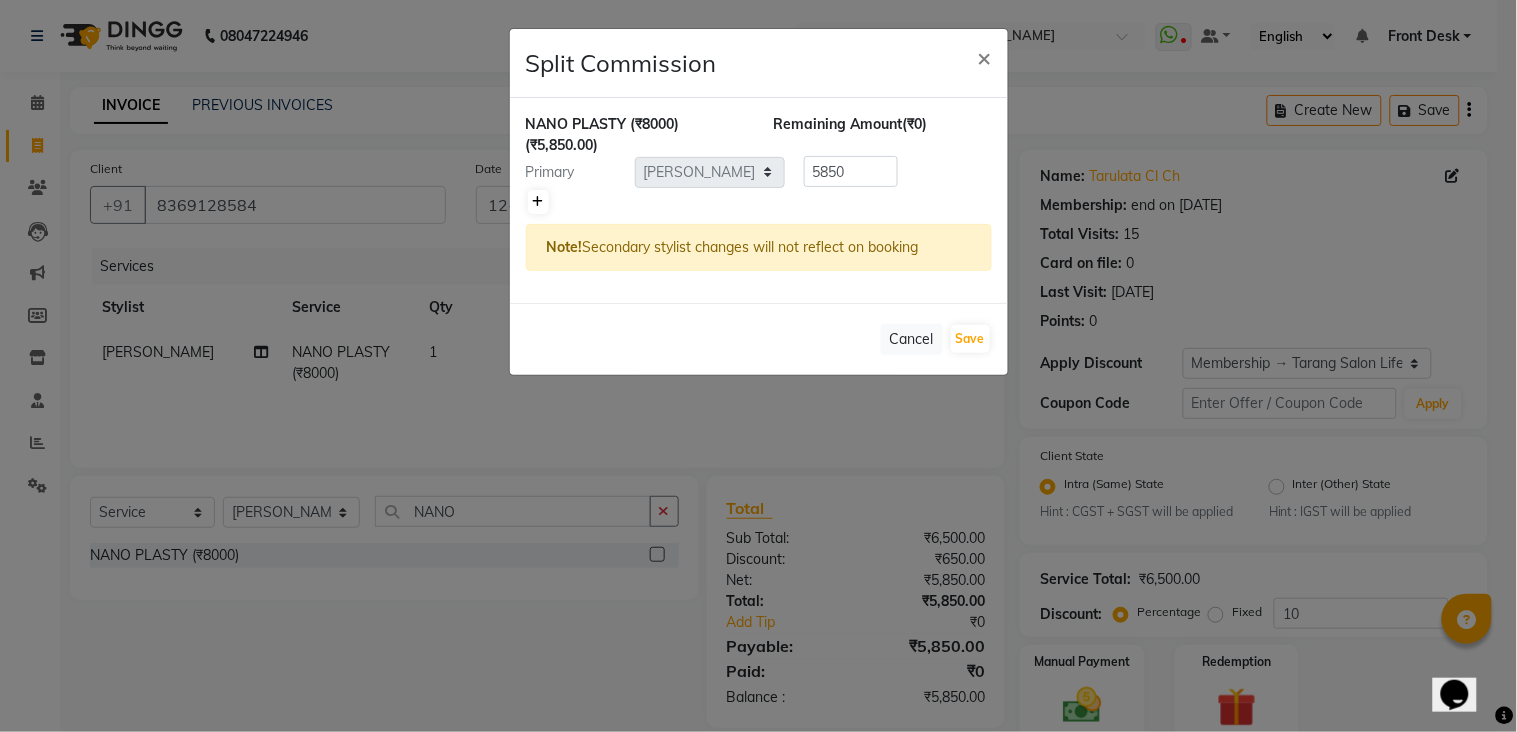 click 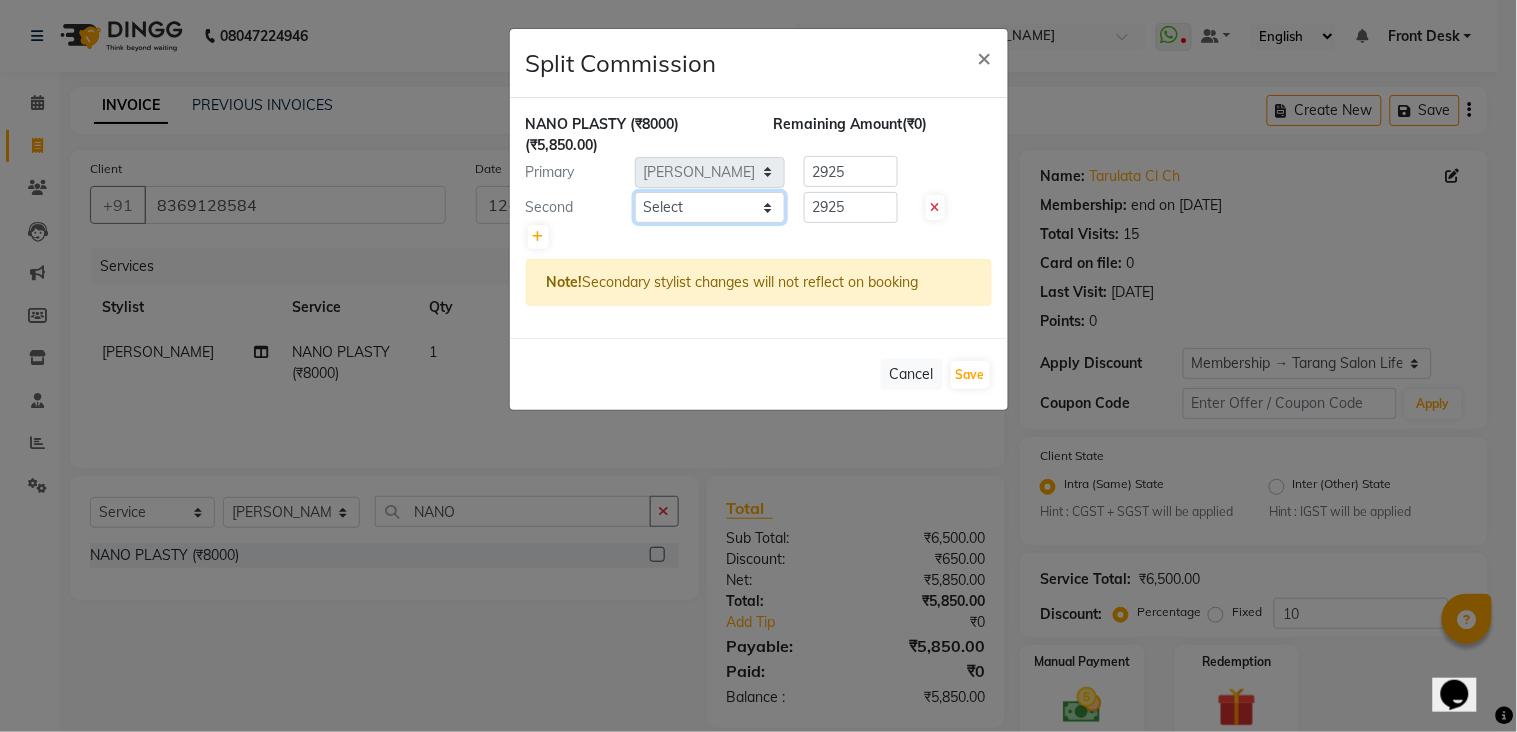 drag, startPoint x: 543, startPoint y: 201, endPoint x: 690, endPoint y: 213, distance: 147.48898 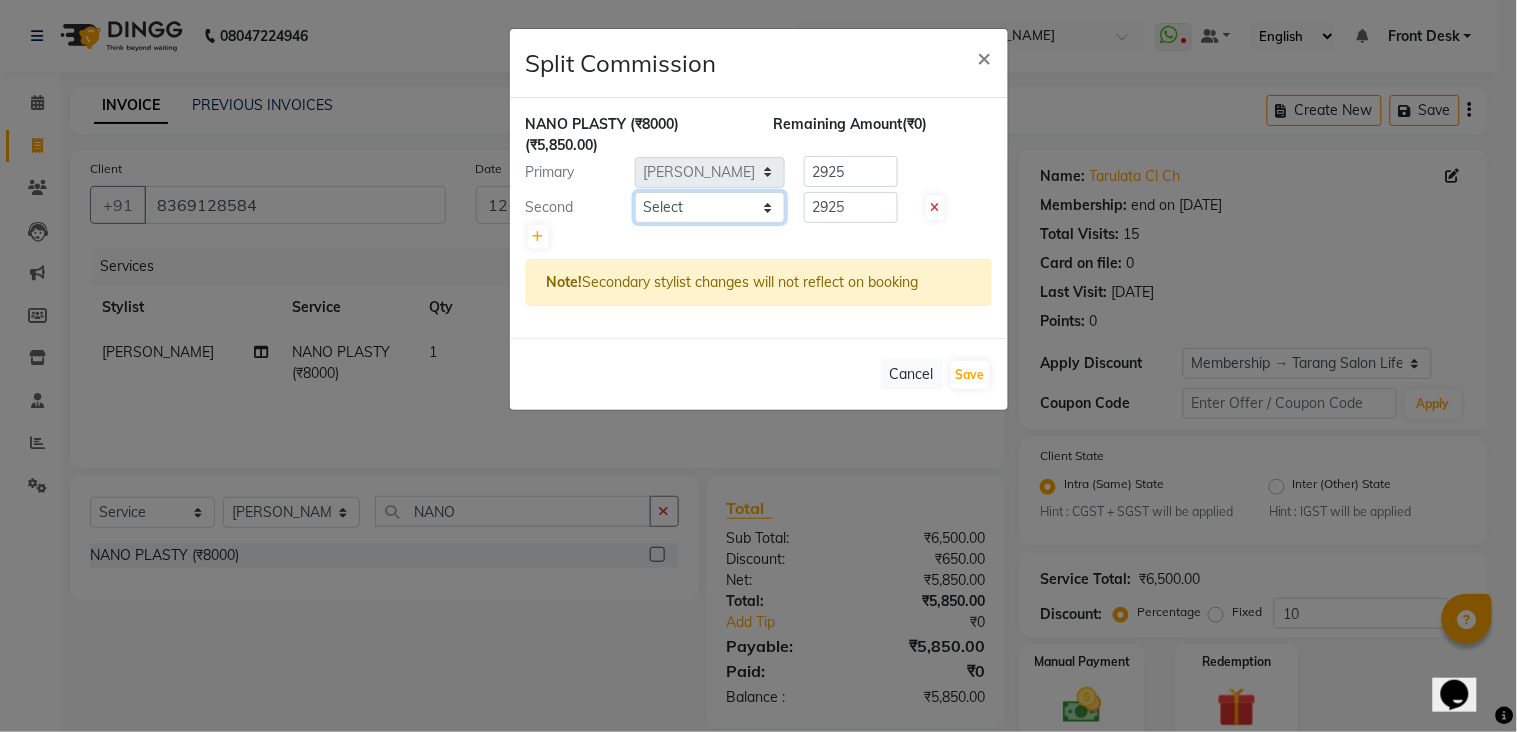 select on "33033" 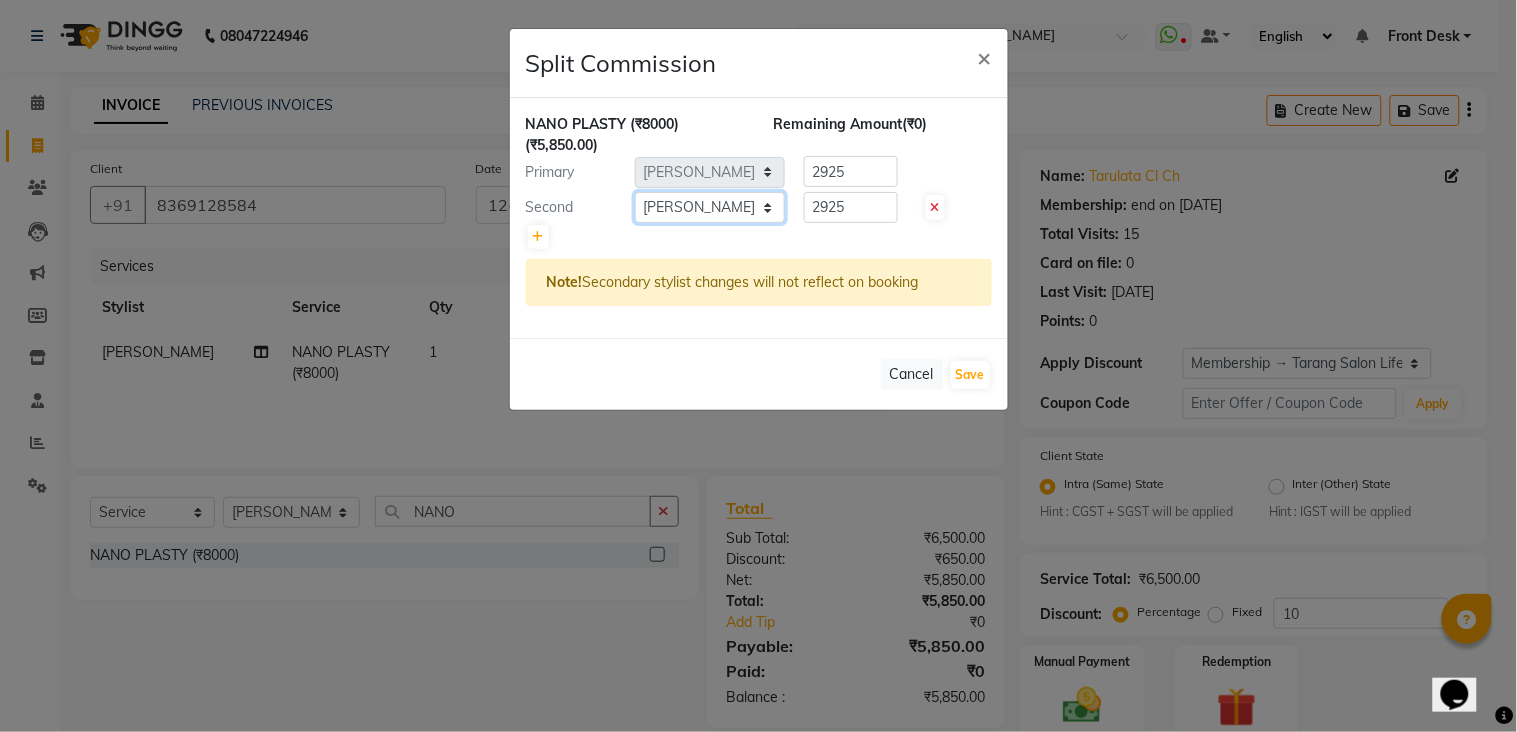 click on "Select  [PERSON_NAME] [PERSON_NAME]   [PERSON_NAME] KHAMDARE   [PERSON_NAME]   [PERSON_NAME]   Front Desk   GAYATRI [PERSON_NAME]    [PERSON_NAME]   kavita   [PERSON_NAME]    [PERSON_NAME] KUAVAHA   [PERSON_NAME]   sadhana   [PERSON_NAME]   [PERSON_NAME]   [PERSON_NAME]   [PERSON_NAME] KAURI   [PERSON_NAME] [PERSON_NAME]   [PERSON_NAME]" 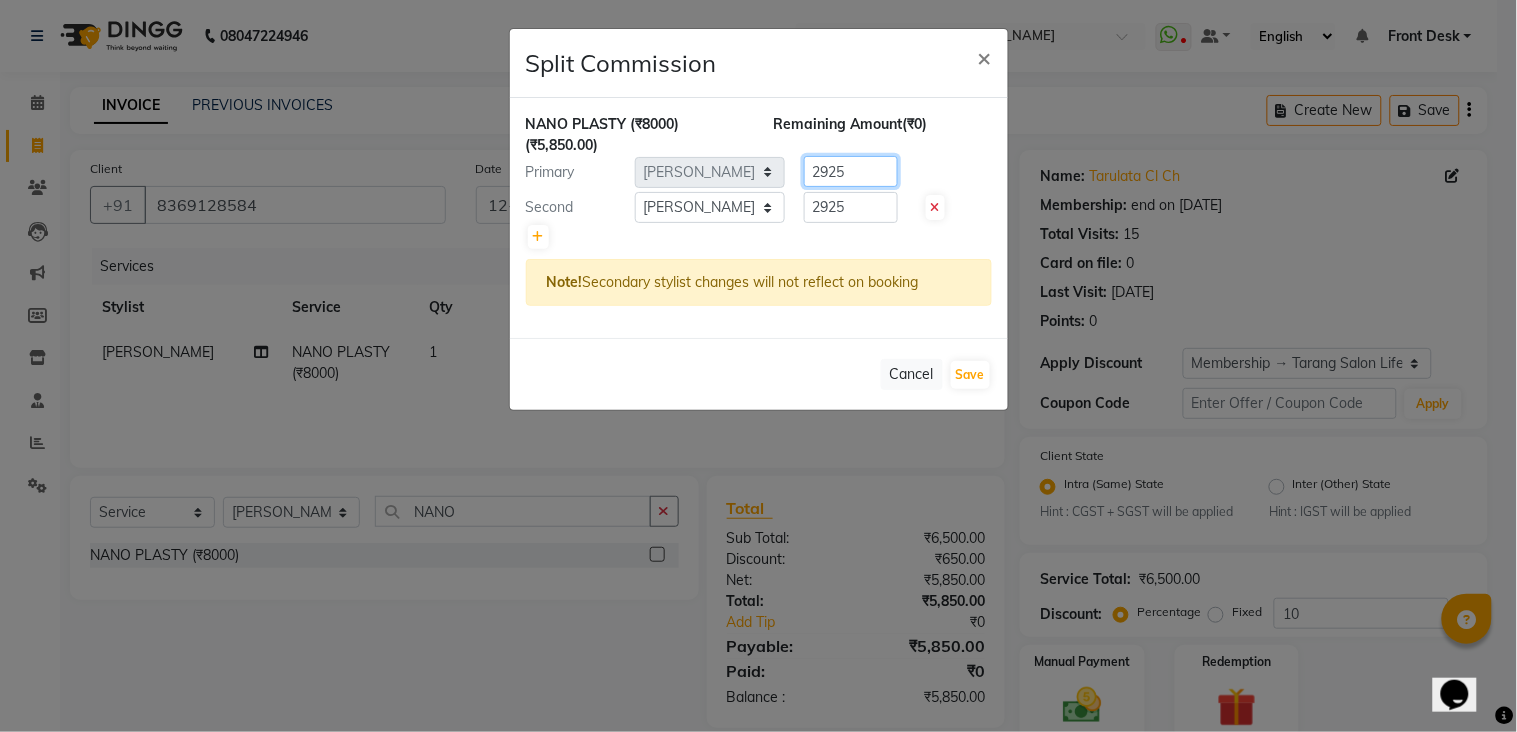 click on "2925" 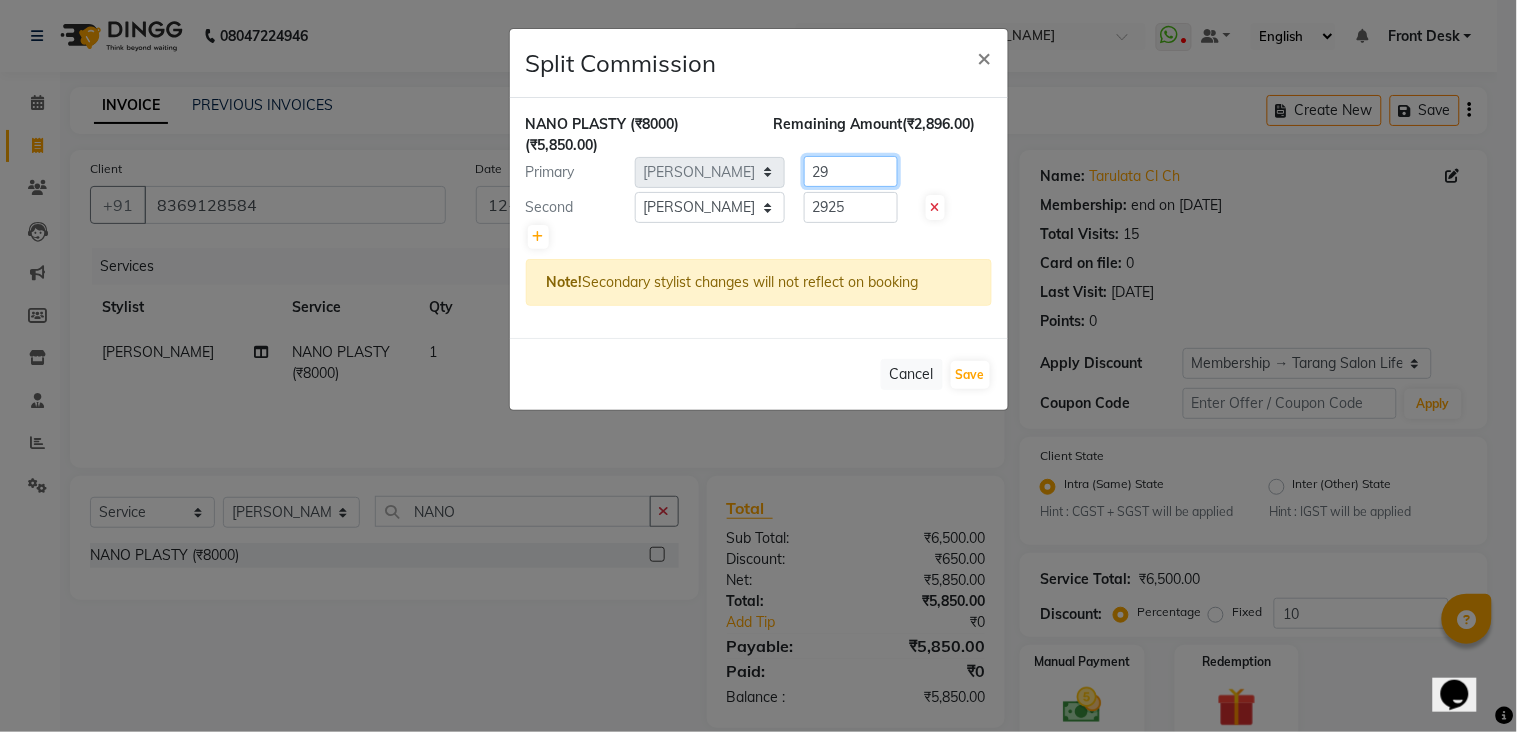 type on "2" 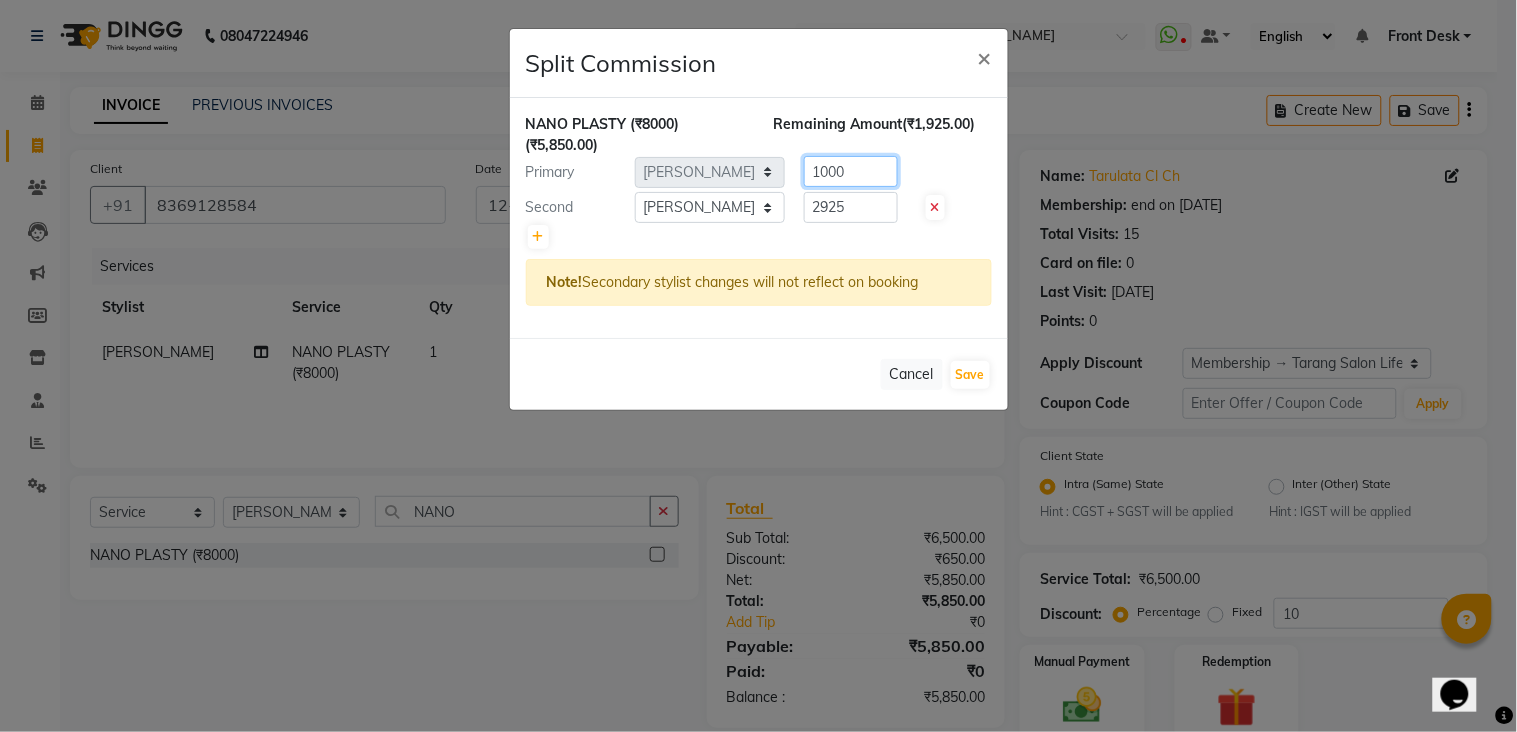 type on "1000" 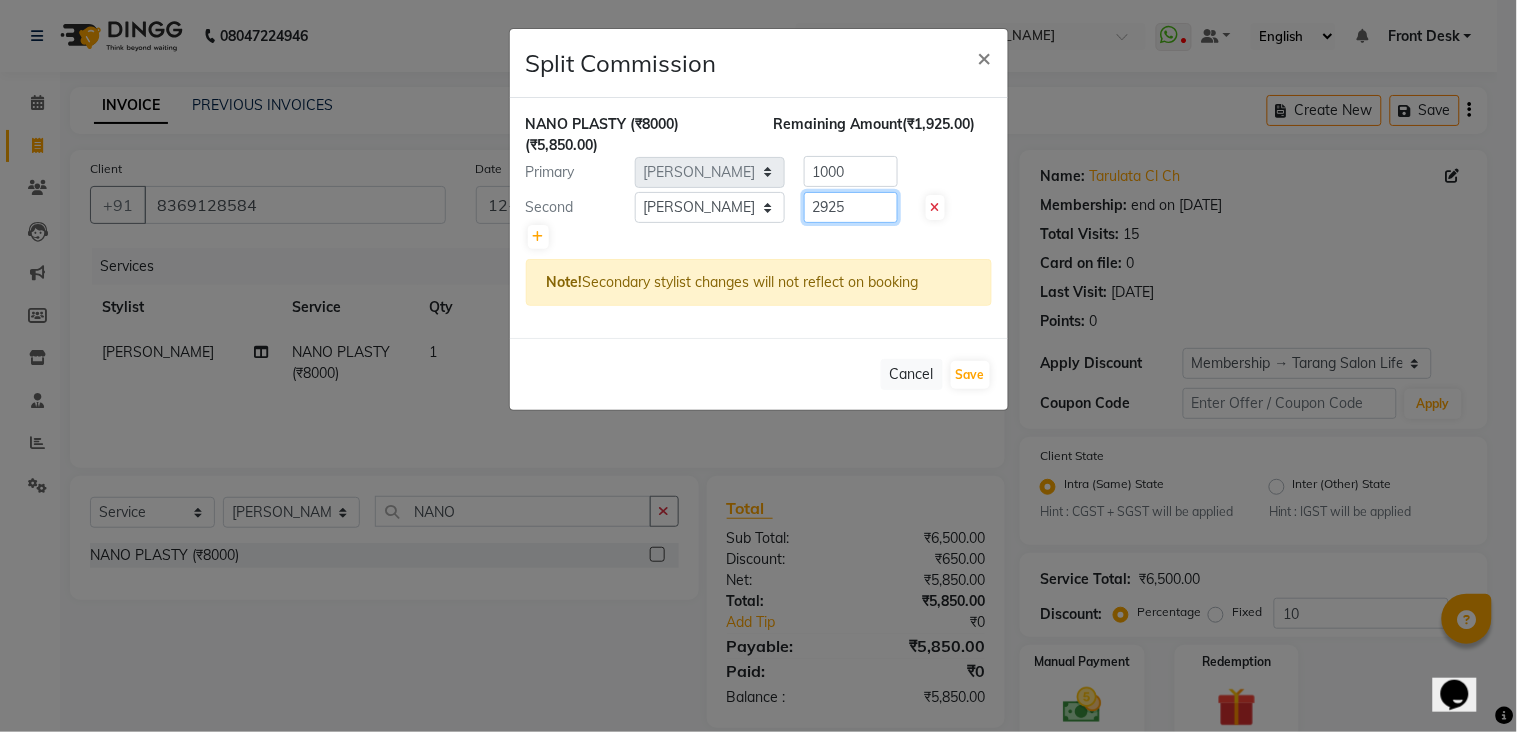 click on "2925" 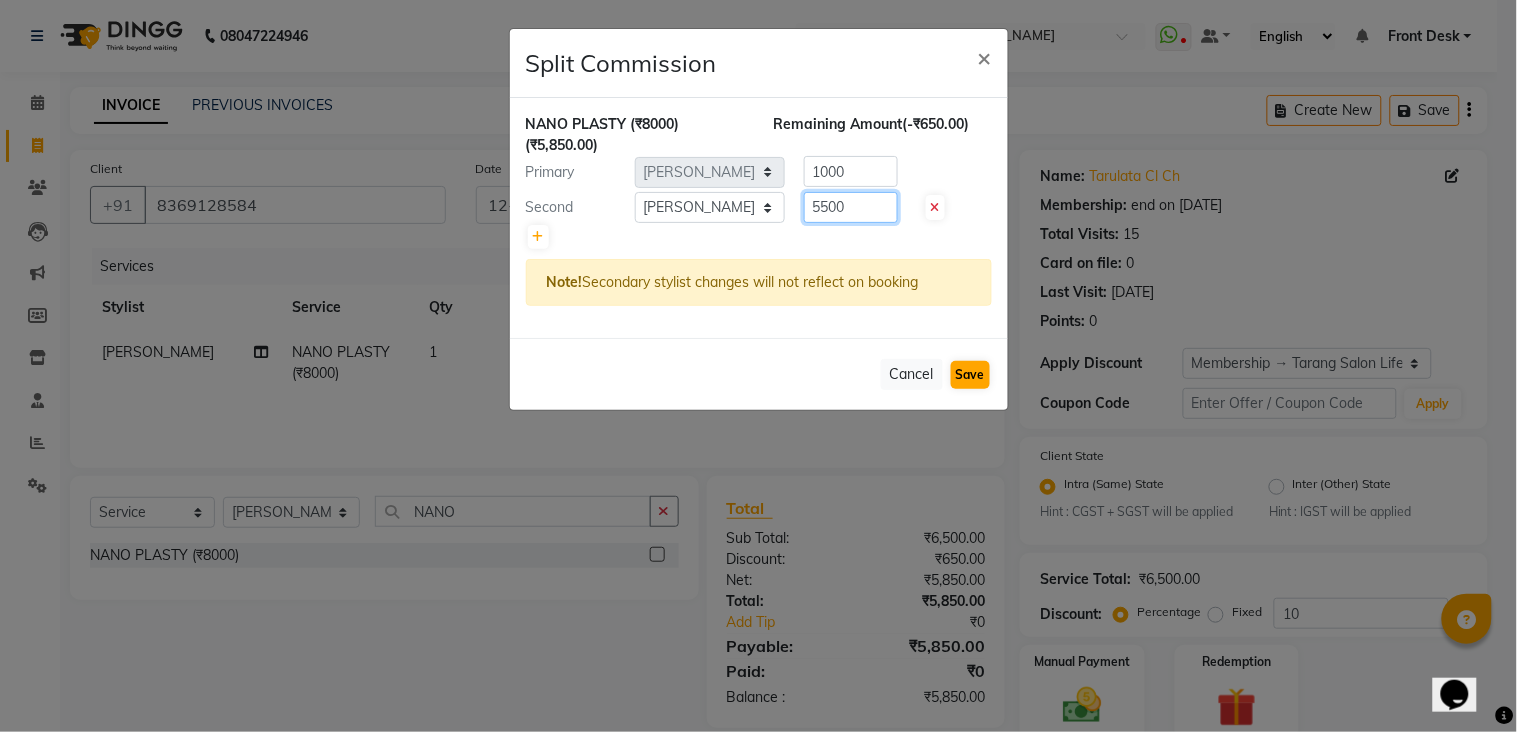 type on "5500" 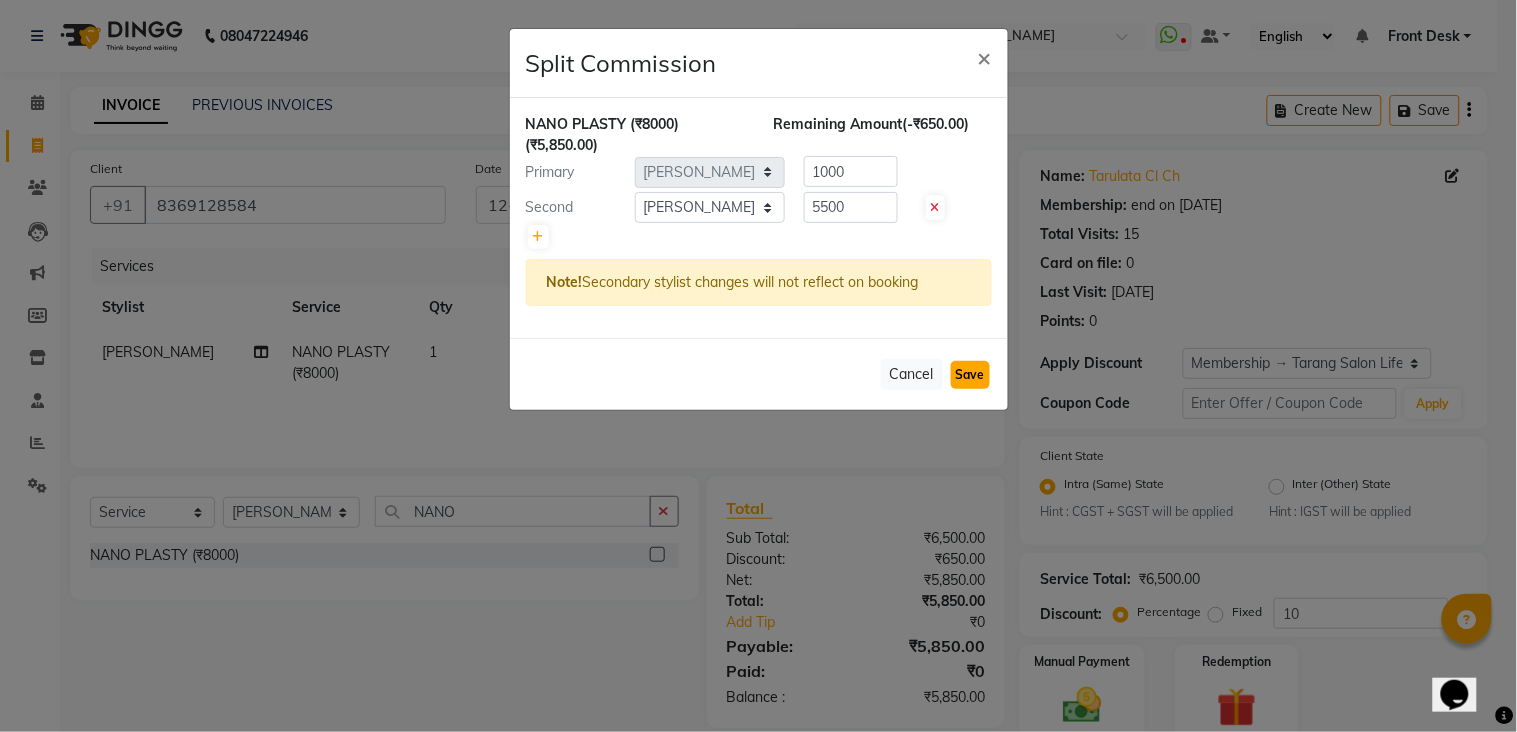 click on "Save" 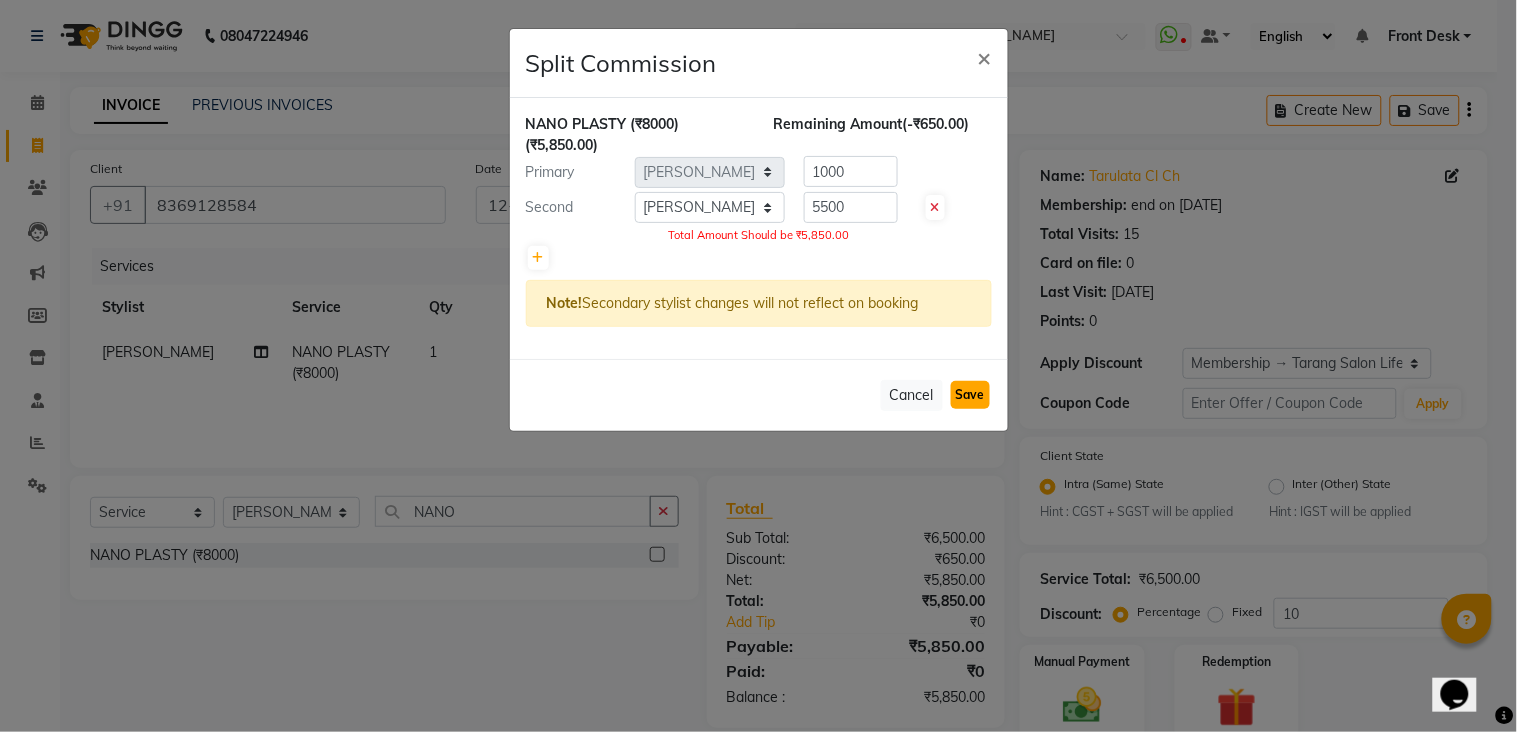 click on "Save" 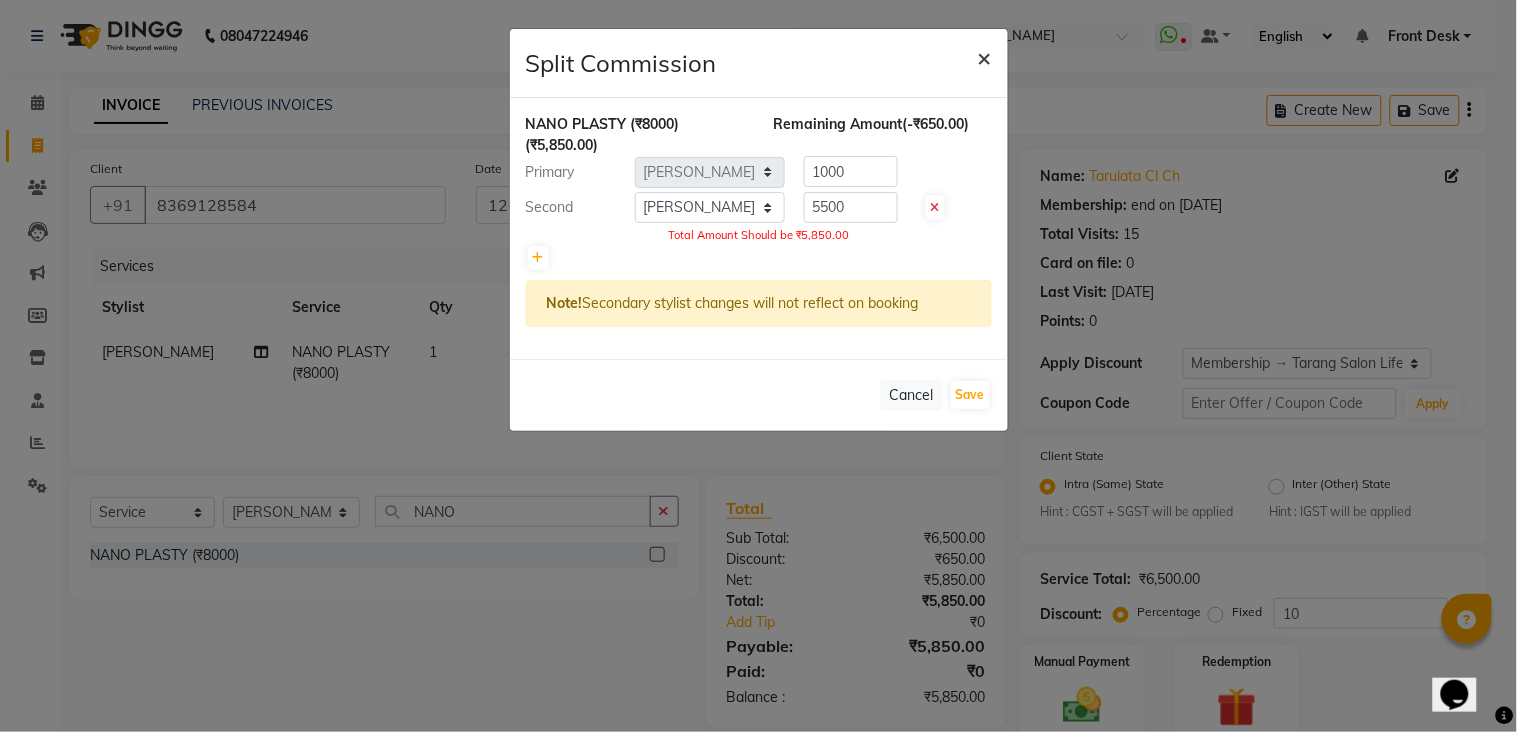 click on "×" 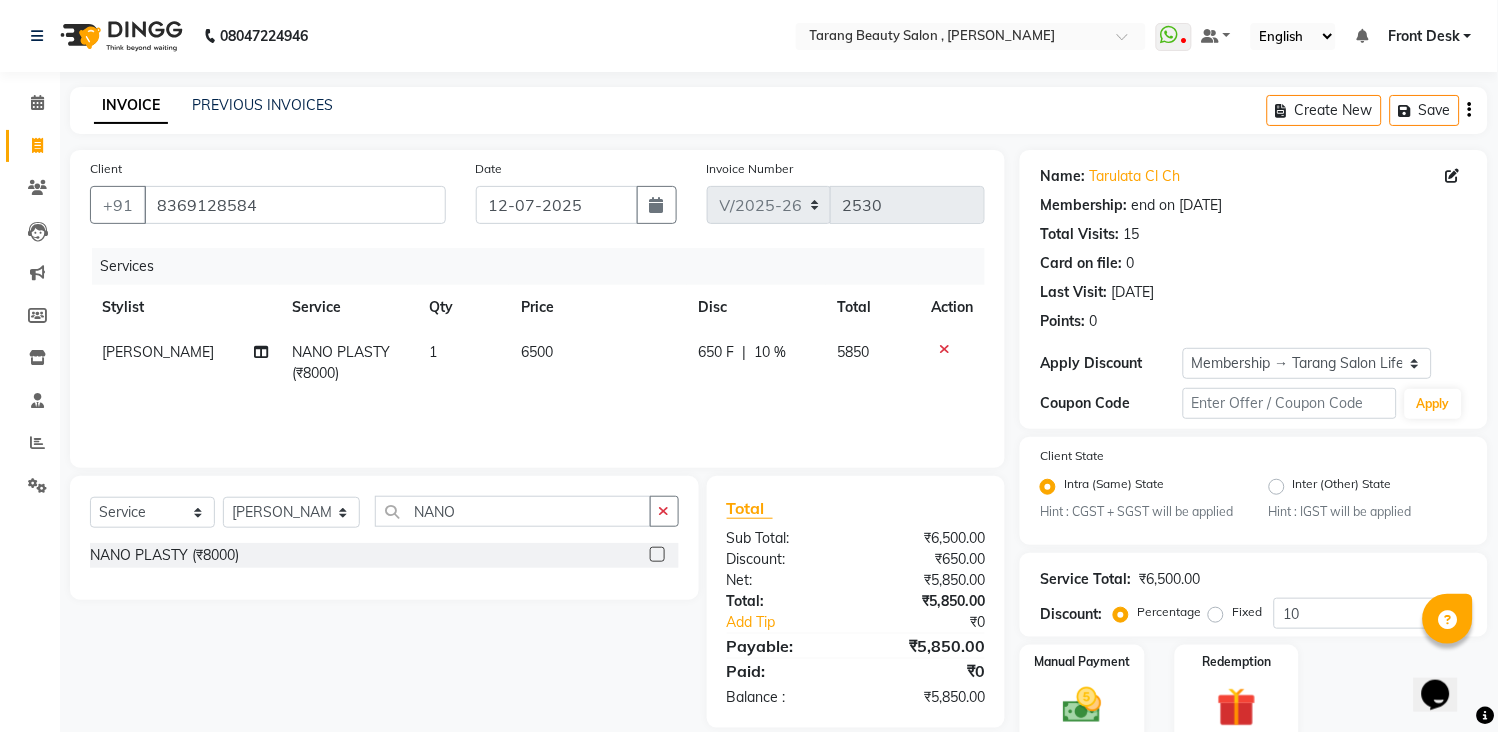 click on "5850" 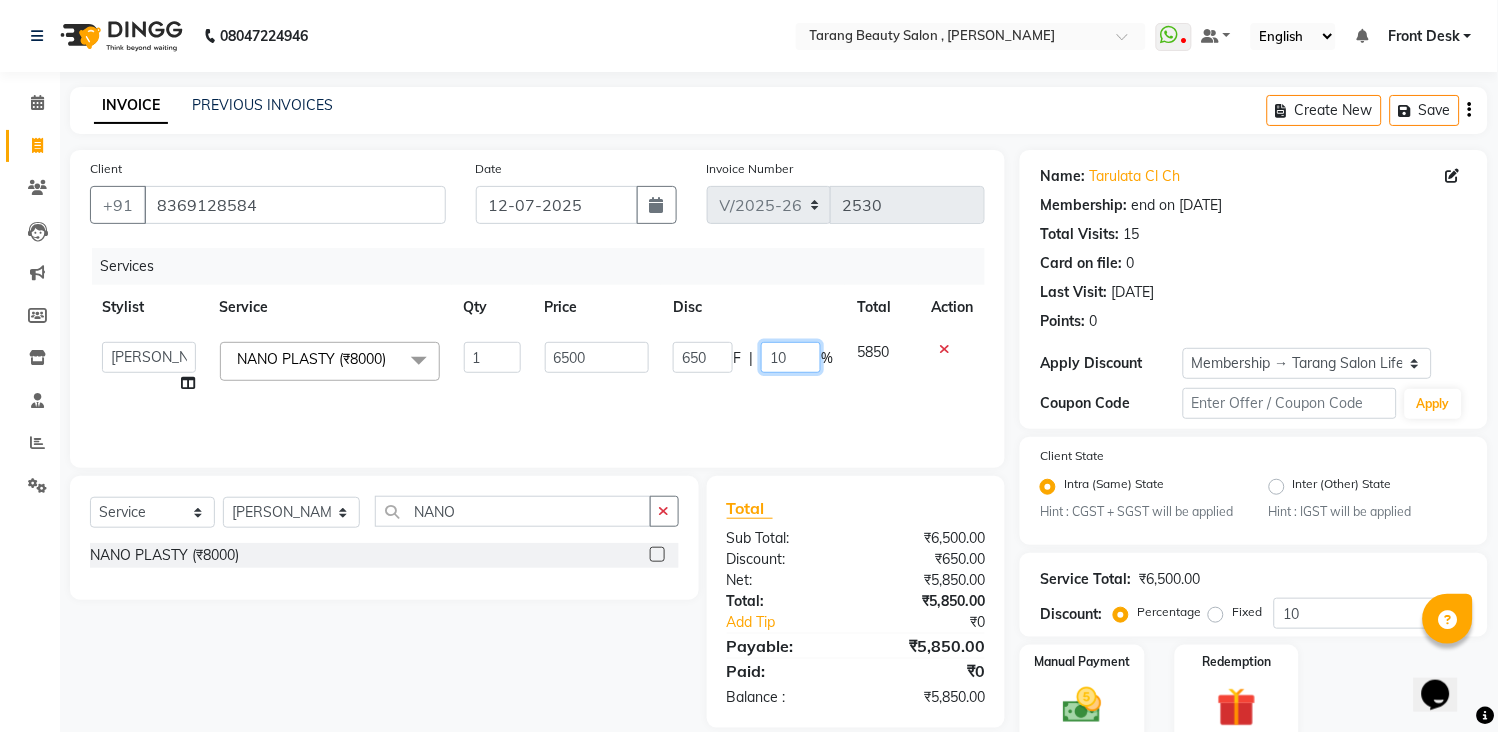 click on "10" 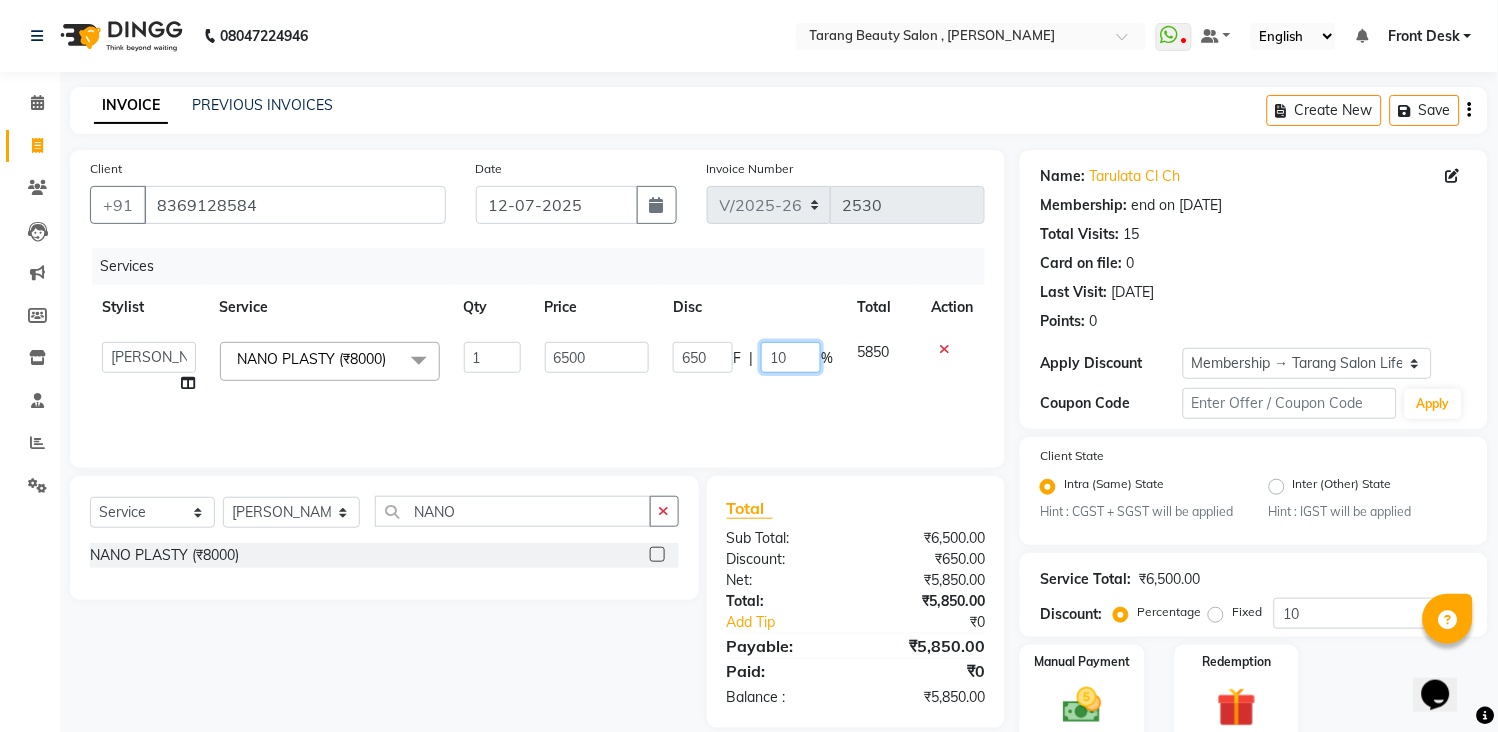 type on "1" 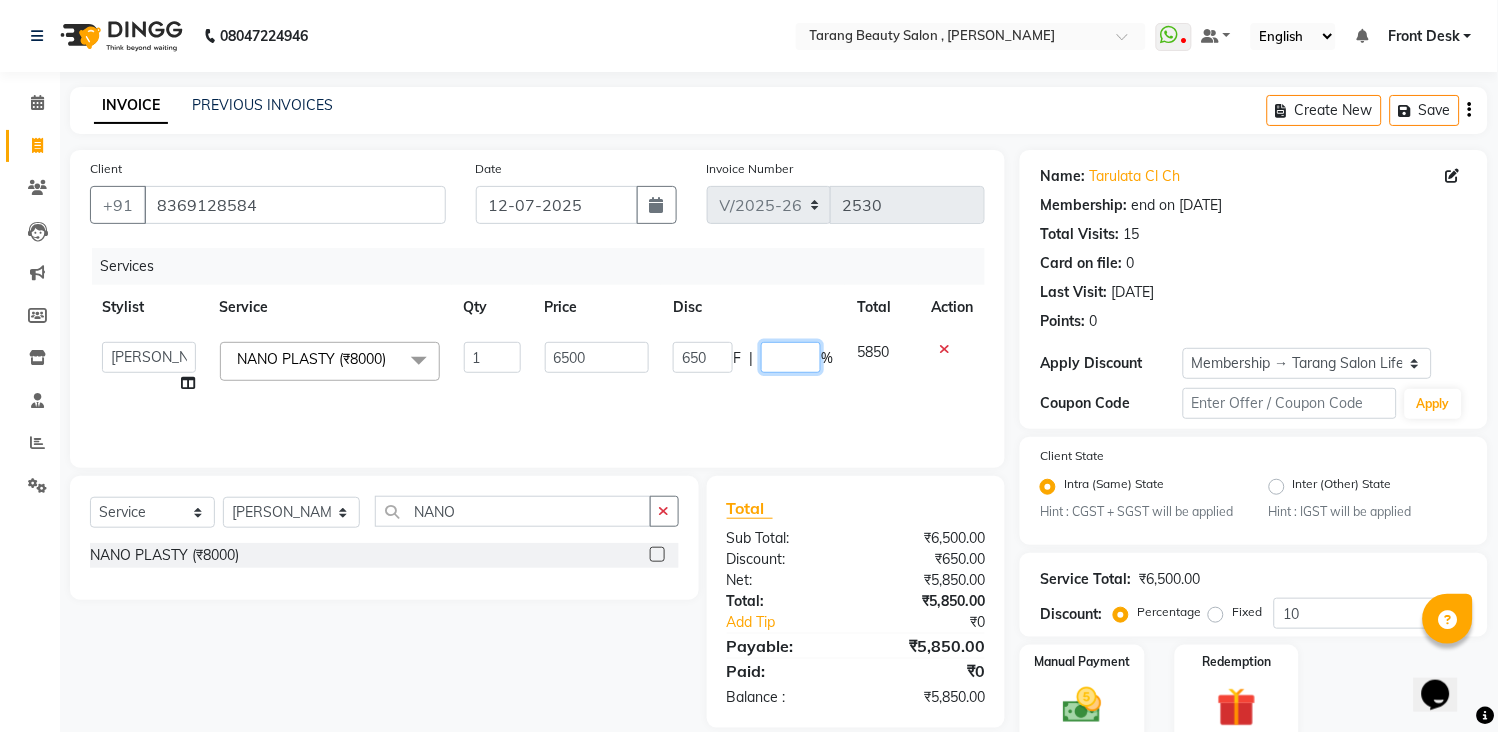 type on "0" 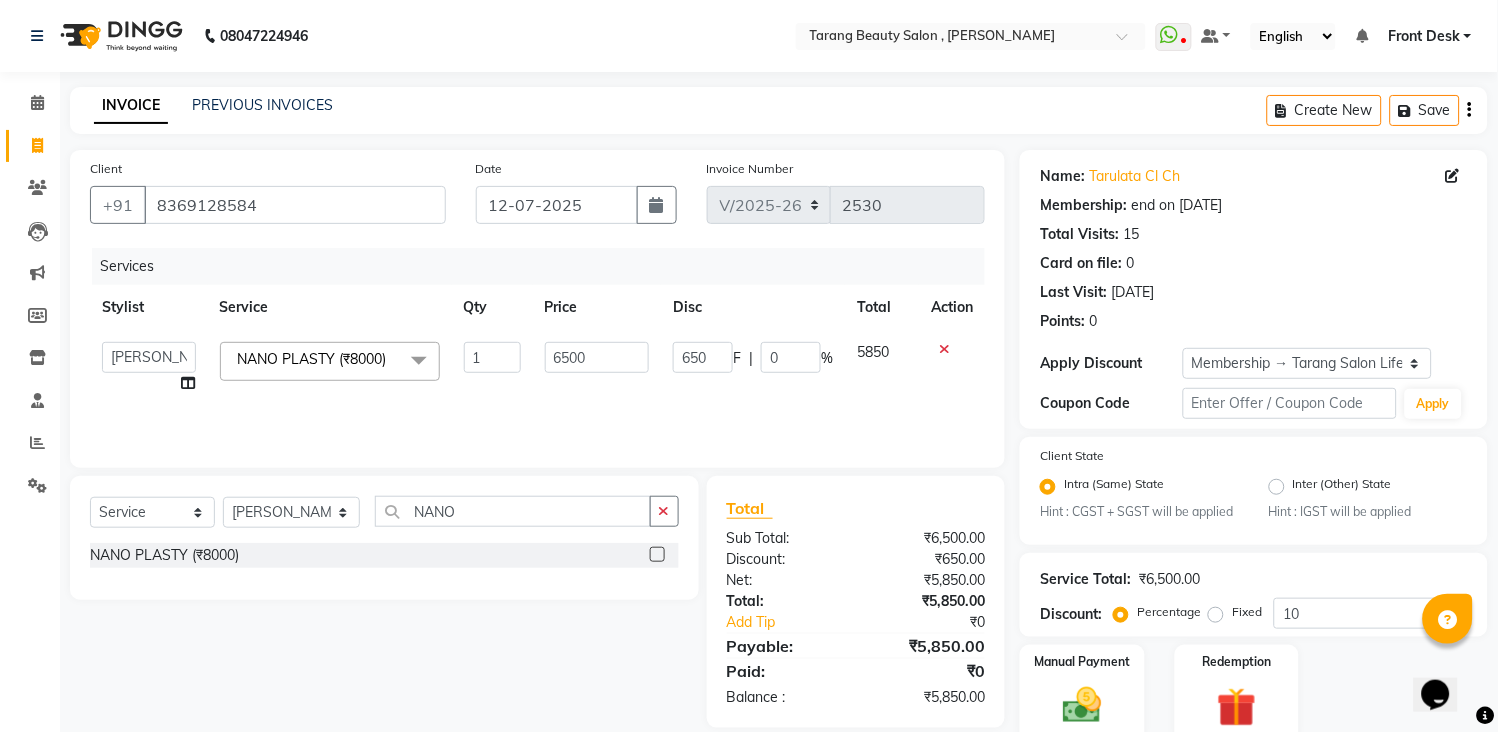 click on "Services Stylist Service Qty Price Disc Total Action  [PERSON_NAME] [PERSON_NAME]   [PERSON_NAME]   [PERSON_NAME]   [PERSON_NAME]   Front Desk   GAYATRI [PERSON_NAME]    [PERSON_NAME]   kavita   NEHA   Pooja [PERSON_NAME]    [PERSON_NAME] KUAVAHA   [PERSON_NAME]   sadhana   [PERSON_NAME]   [PERSON_NAME]   [PERSON_NAME]   [PERSON_NAME] KAURI   [PERSON_NAME] [PERSON_NAME]   [PERSON_NAME]  NANO PLASTY (₹8000)  x Threading - Eyebrows (₹50) Threading - Upperlips (₹30) Threading - Lowerlips (₹30) Threading - Chin (₹30) Threading - Forehead (₹30) Threading - Sidelocks (₹80) Threading - Face (₹150) TINSEL PER STNAD (₹99) SCHWARZKOPF HAIR FALL TREATMENT (₹1500) SCHWARZKOPF DANDRUF TRATMENT (₹1500) OXY D-TAN CLEANUP (₹700) ALGE MASK (₹550) FACE D-TAN (₹99) HAIR WASH (₹199) HAIR WASH WITH HAIR CUT (₹499) ALOVERA WAX FH -FL (₹450) B WAX NORMAL (₹700) B WAX CHOCOLATE (₹900) DTAN FACIL FH HL  (₹1300)  O3 MELADERM BASIC FACIAL (₹3500) O3 MELADERM ADVANCE FACIAL (₹4500) O3 MRLADERM TREATMENT (₹5500) 1 6500 650 F | 0 %" 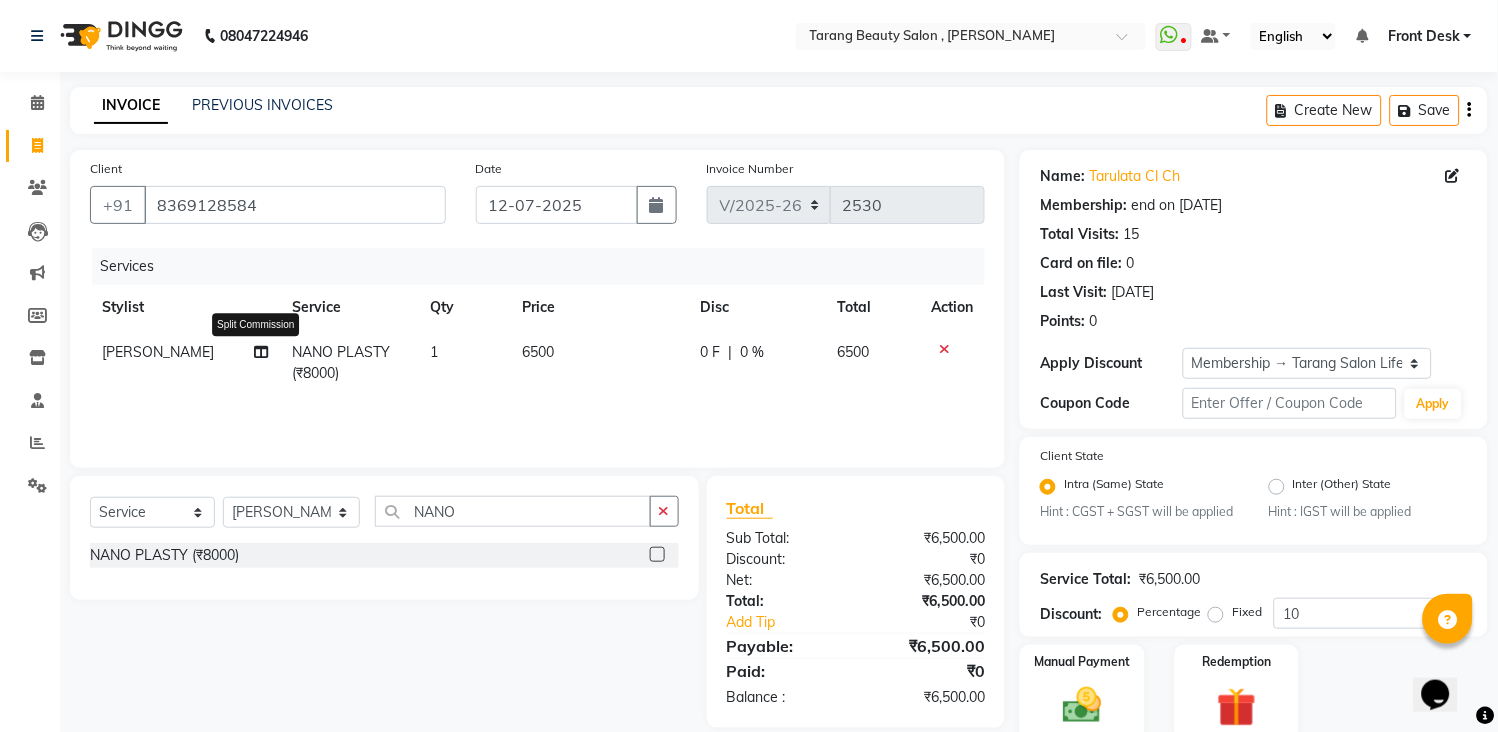 click 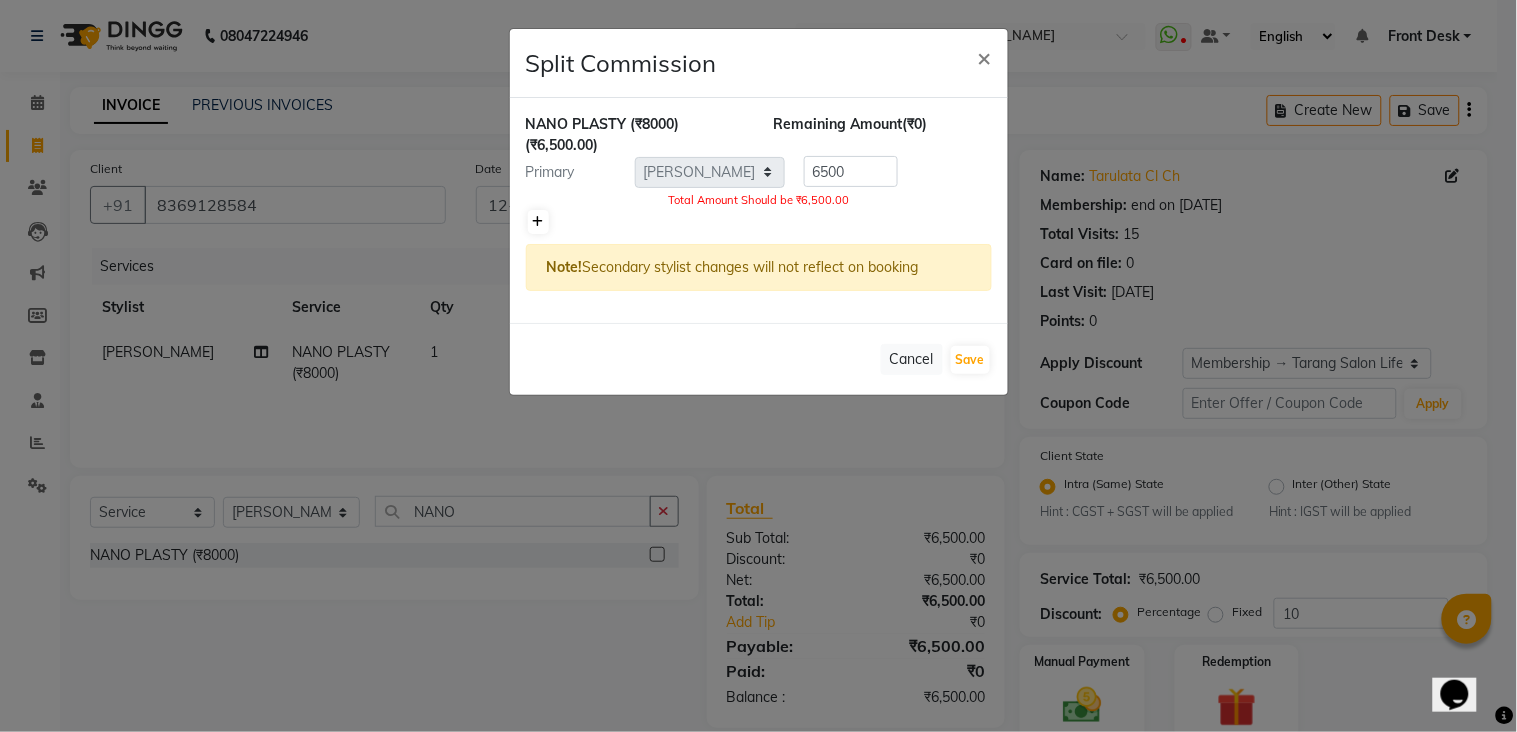 click 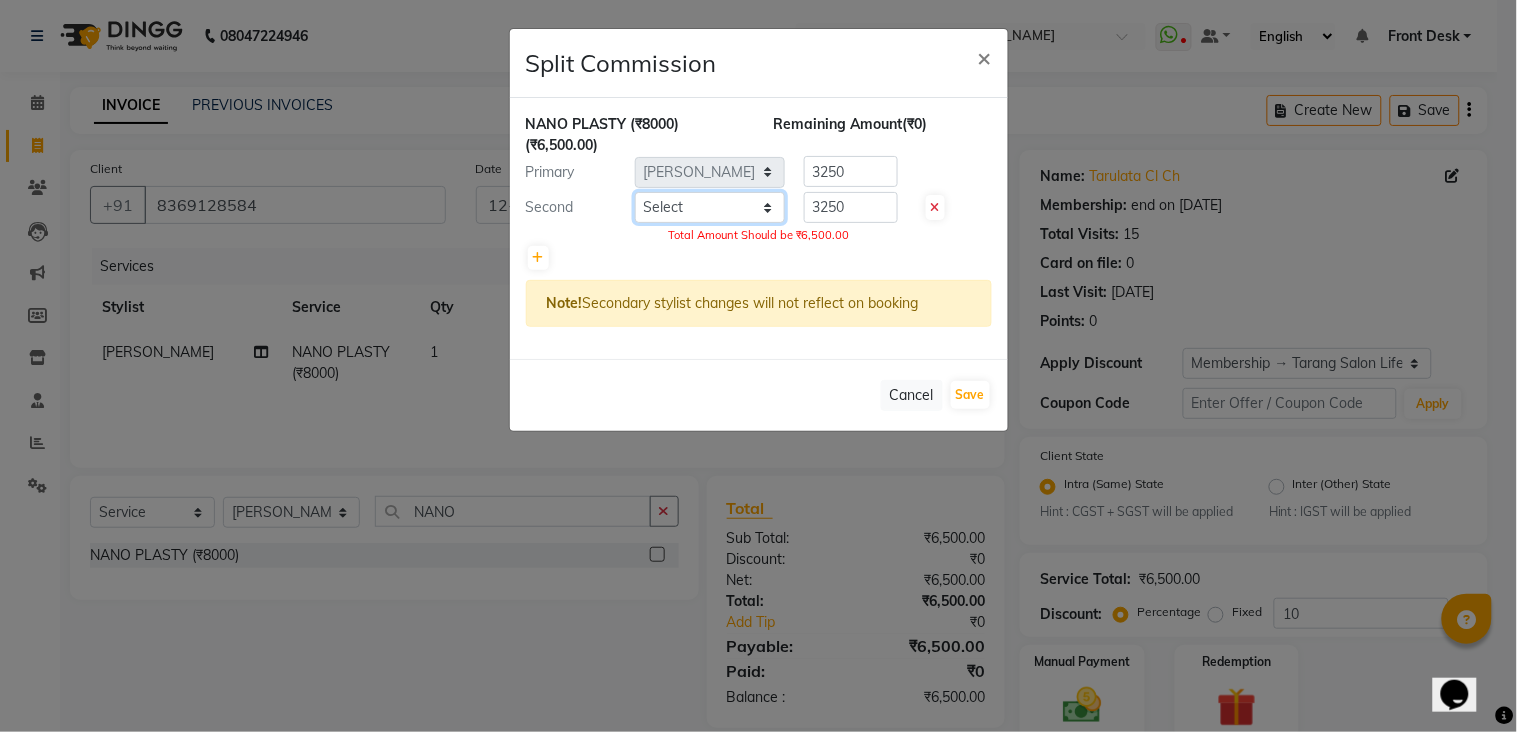 click on "Select  [PERSON_NAME] [PERSON_NAME]   [PERSON_NAME] KHAMDARE   [PERSON_NAME]   [PERSON_NAME]   Front Desk   GAYATRI [PERSON_NAME]    [PERSON_NAME]   kavita   [PERSON_NAME]    [PERSON_NAME] KUAVAHA   [PERSON_NAME]   sadhana   [PERSON_NAME]   [PERSON_NAME]   [PERSON_NAME]   [PERSON_NAME] KAURI   [PERSON_NAME] [PERSON_NAME]   [PERSON_NAME]" 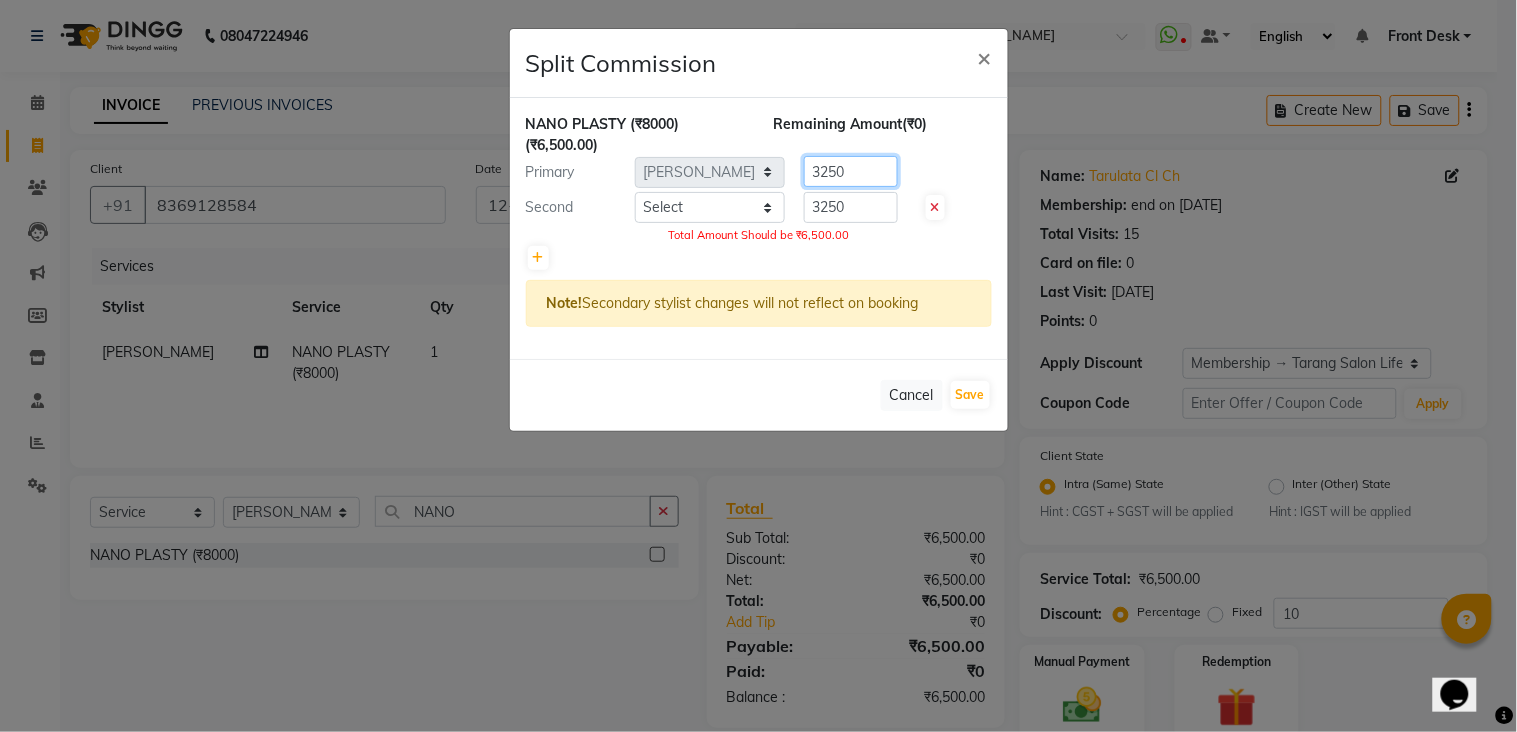 click on "3250" 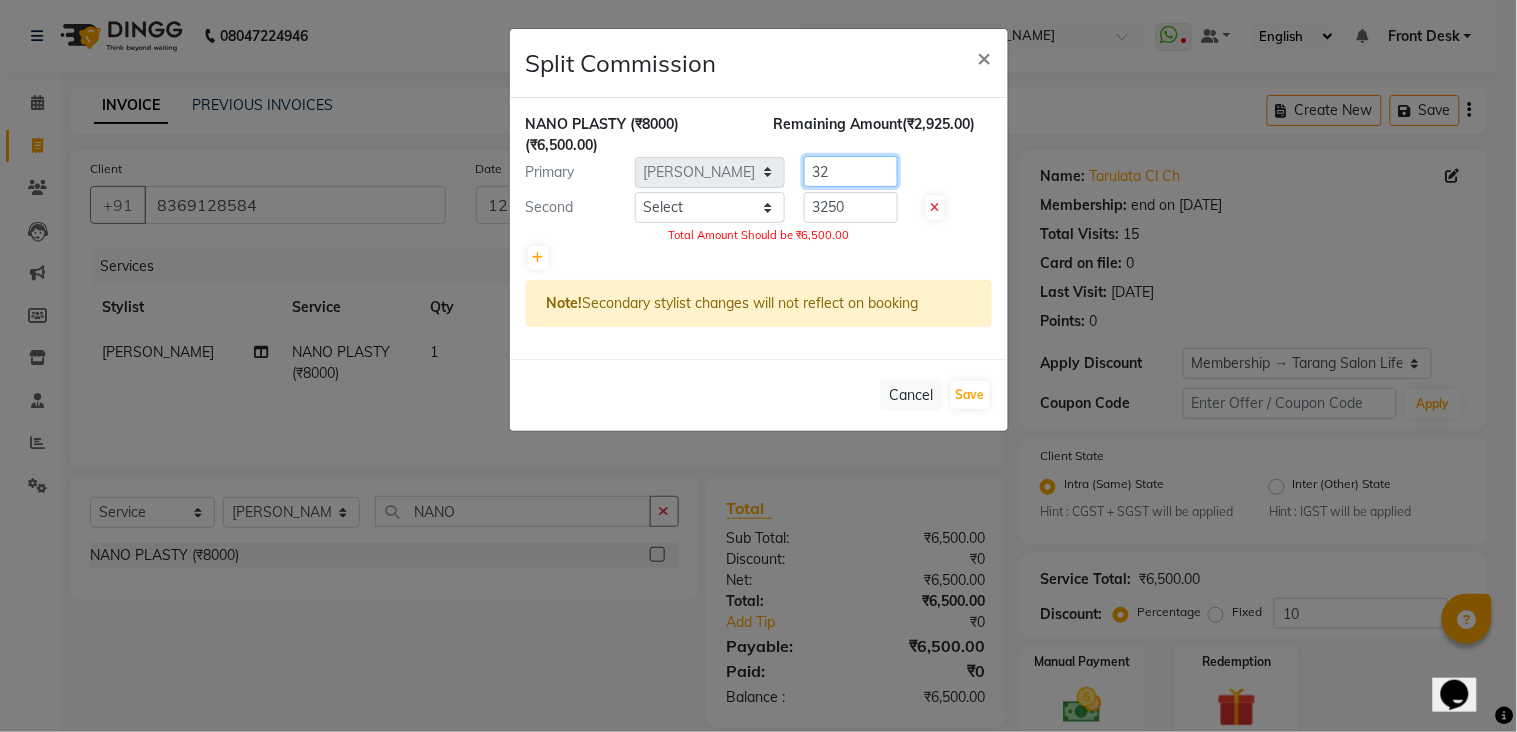 type on "3" 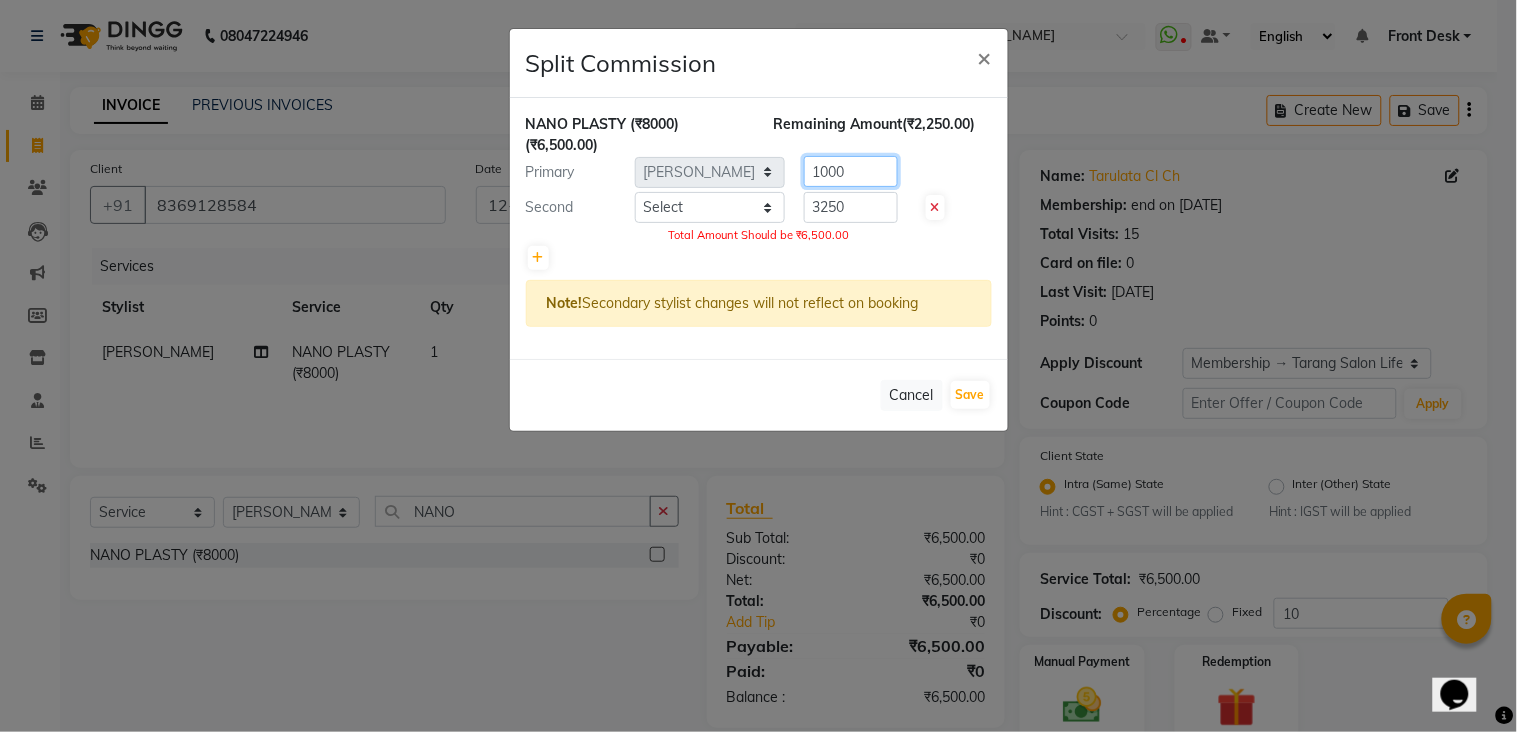 type on "1000" 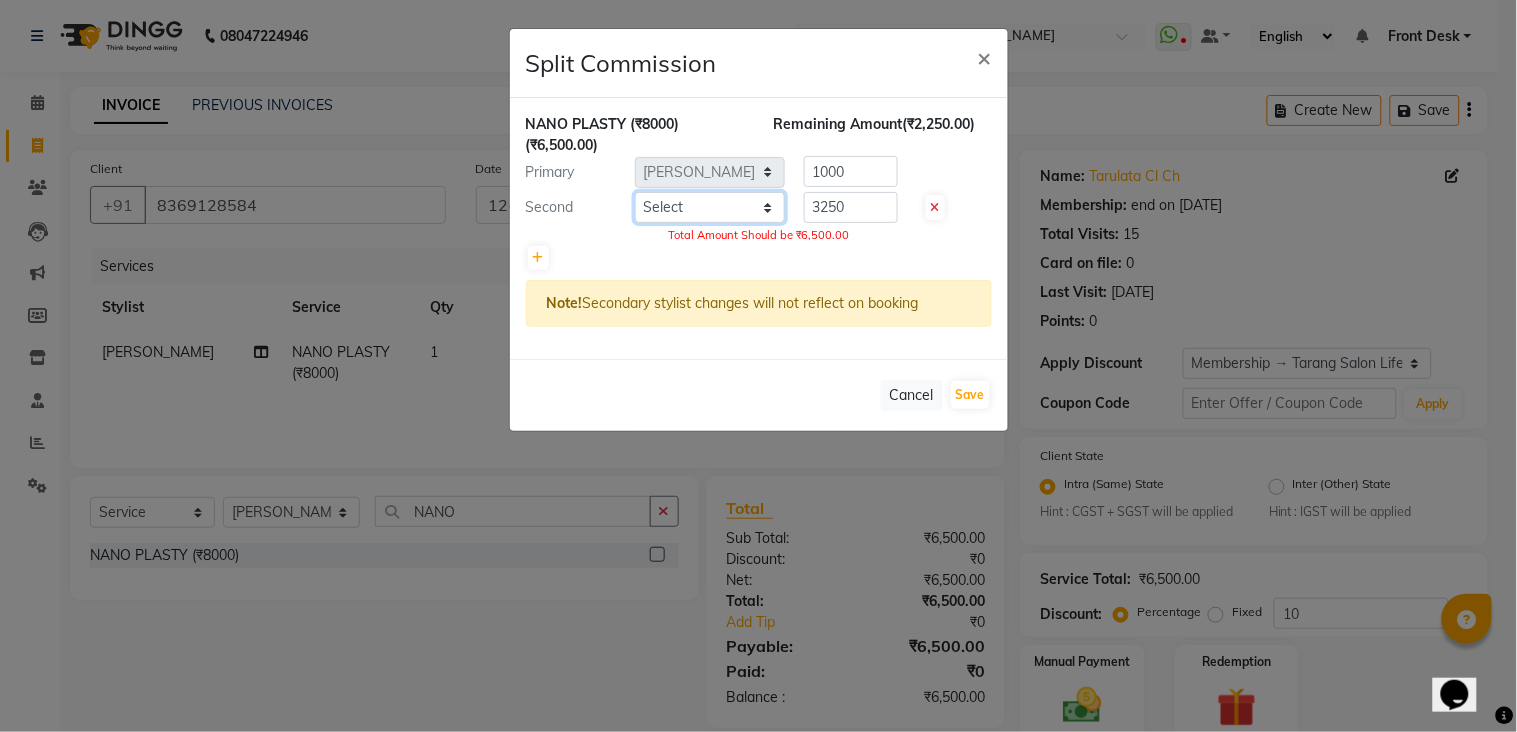 click on "Select  [PERSON_NAME] [PERSON_NAME]   [PERSON_NAME] KHAMDARE   [PERSON_NAME]   [PERSON_NAME]   Front Desk   GAYATRI [PERSON_NAME]    [PERSON_NAME]   kavita   [PERSON_NAME]    [PERSON_NAME] KUAVAHA   [PERSON_NAME]   sadhana   [PERSON_NAME]   [PERSON_NAME]   [PERSON_NAME]   [PERSON_NAME] KAURI   [PERSON_NAME] [PERSON_NAME]   [PERSON_NAME]" 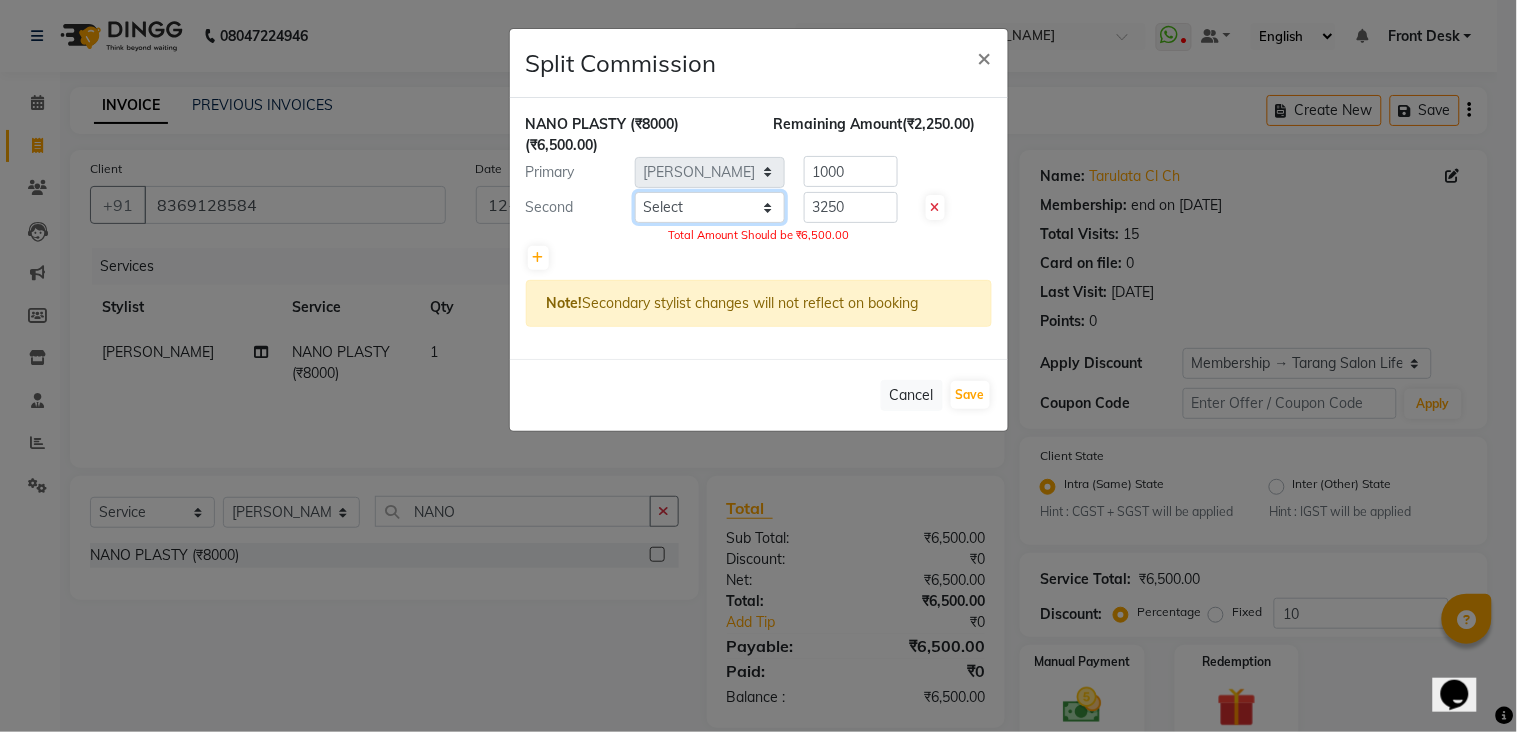 select on "33033" 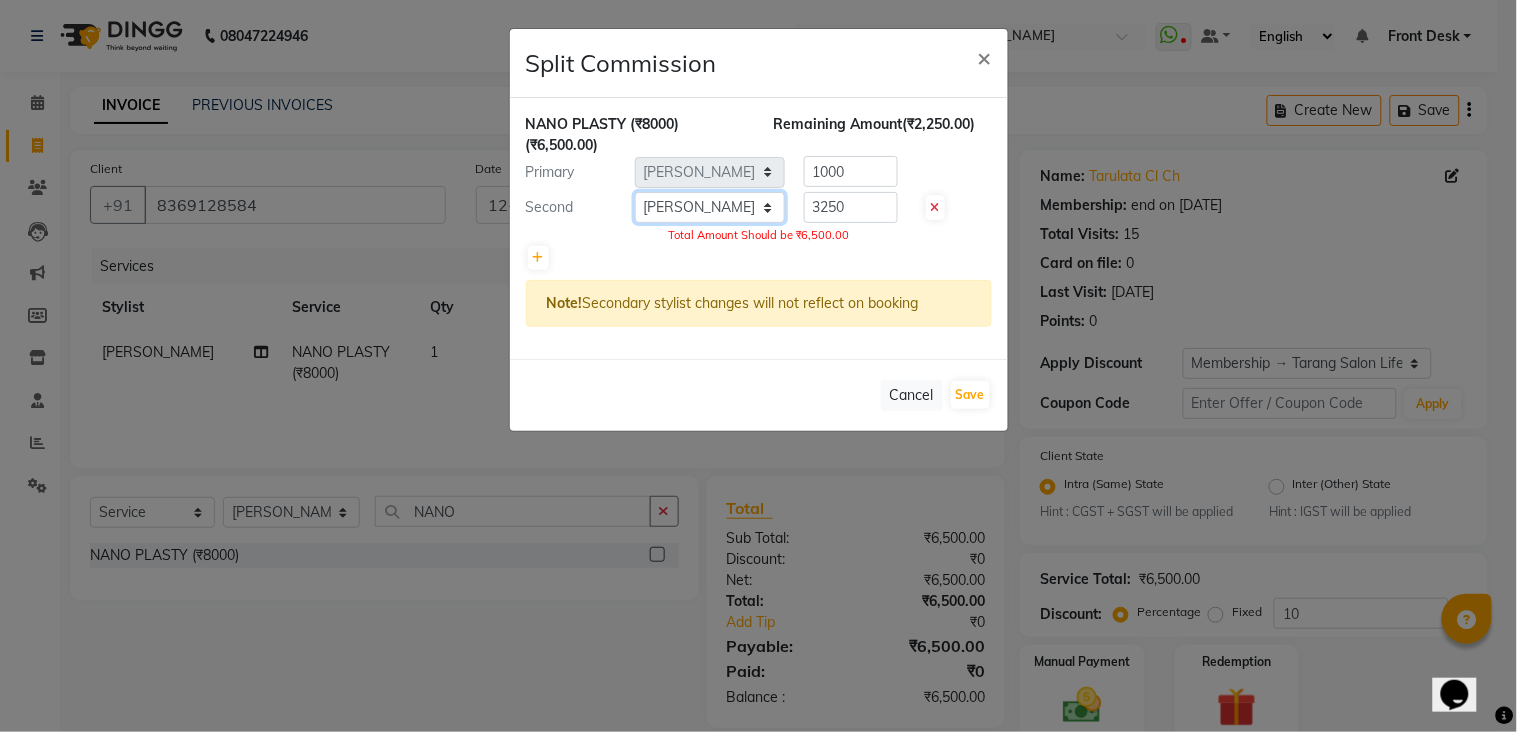 click on "Select  [PERSON_NAME] [PERSON_NAME]   [PERSON_NAME] KHAMDARE   [PERSON_NAME]   [PERSON_NAME]   Front Desk   GAYATRI [PERSON_NAME]    [PERSON_NAME]   kavita   [PERSON_NAME]    [PERSON_NAME] KUAVAHA   [PERSON_NAME]   sadhana   [PERSON_NAME]   [PERSON_NAME]   [PERSON_NAME]   [PERSON_NAME] KAURI   [PERSON_NAME] [PERSON_NAME]   [PERSON_NAME]" 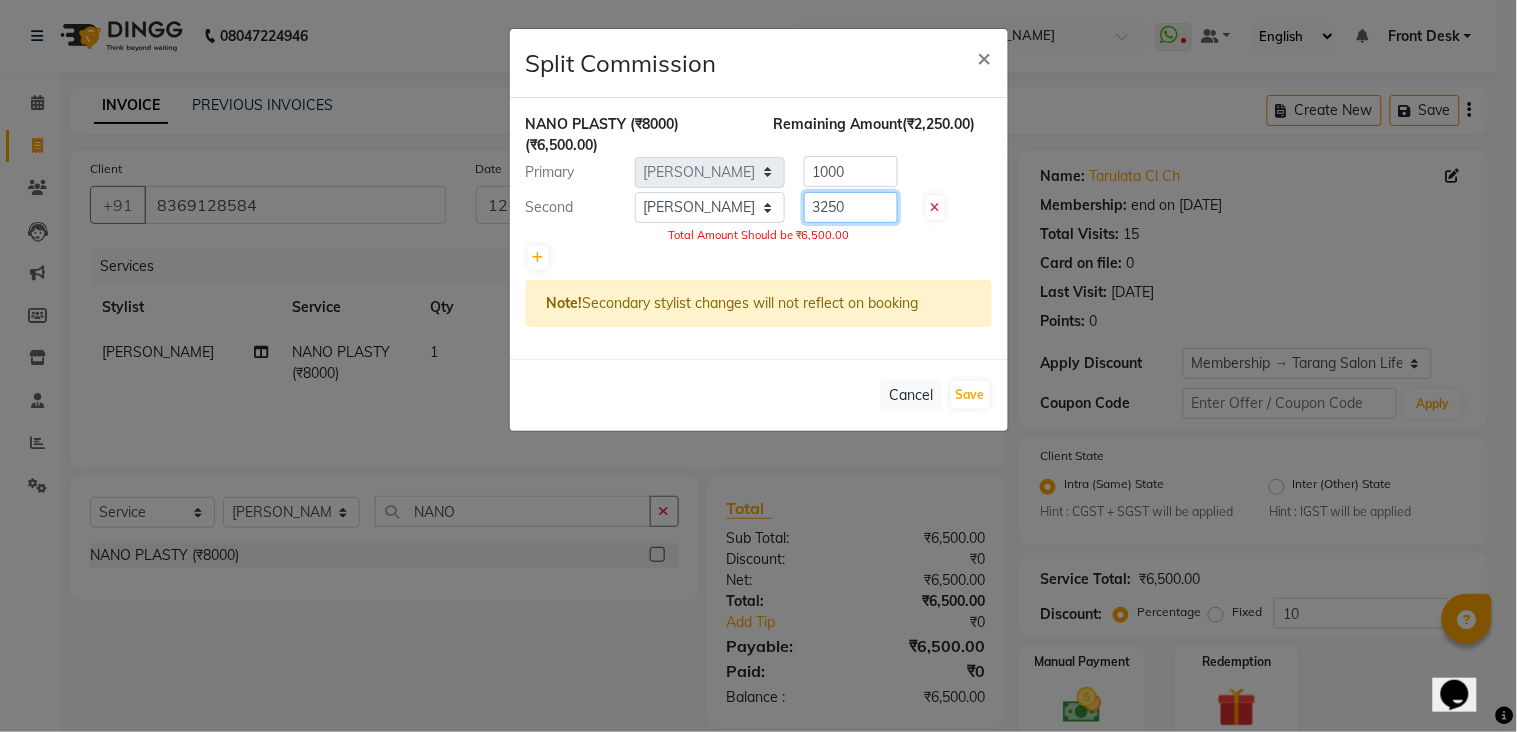 click on "3250" 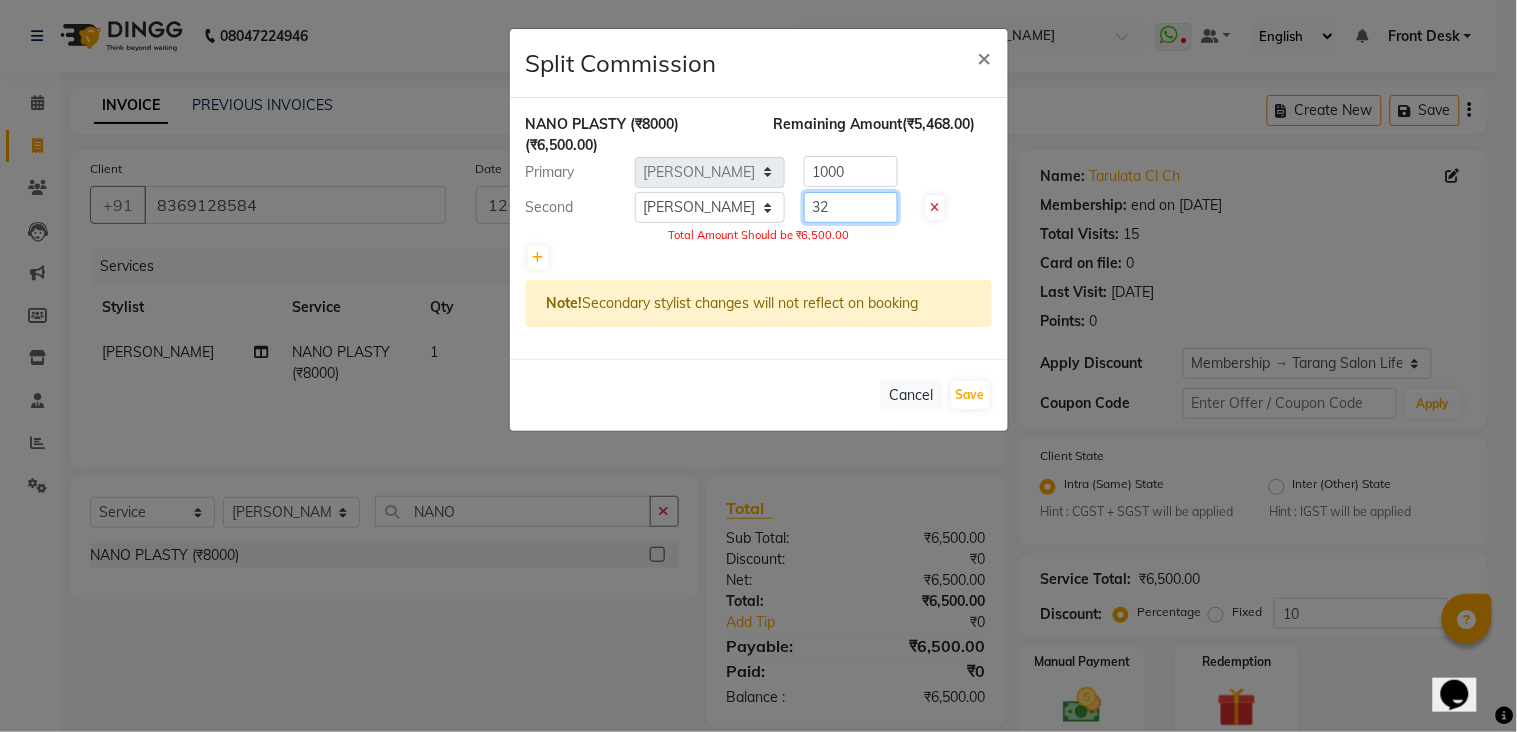 type on "3" 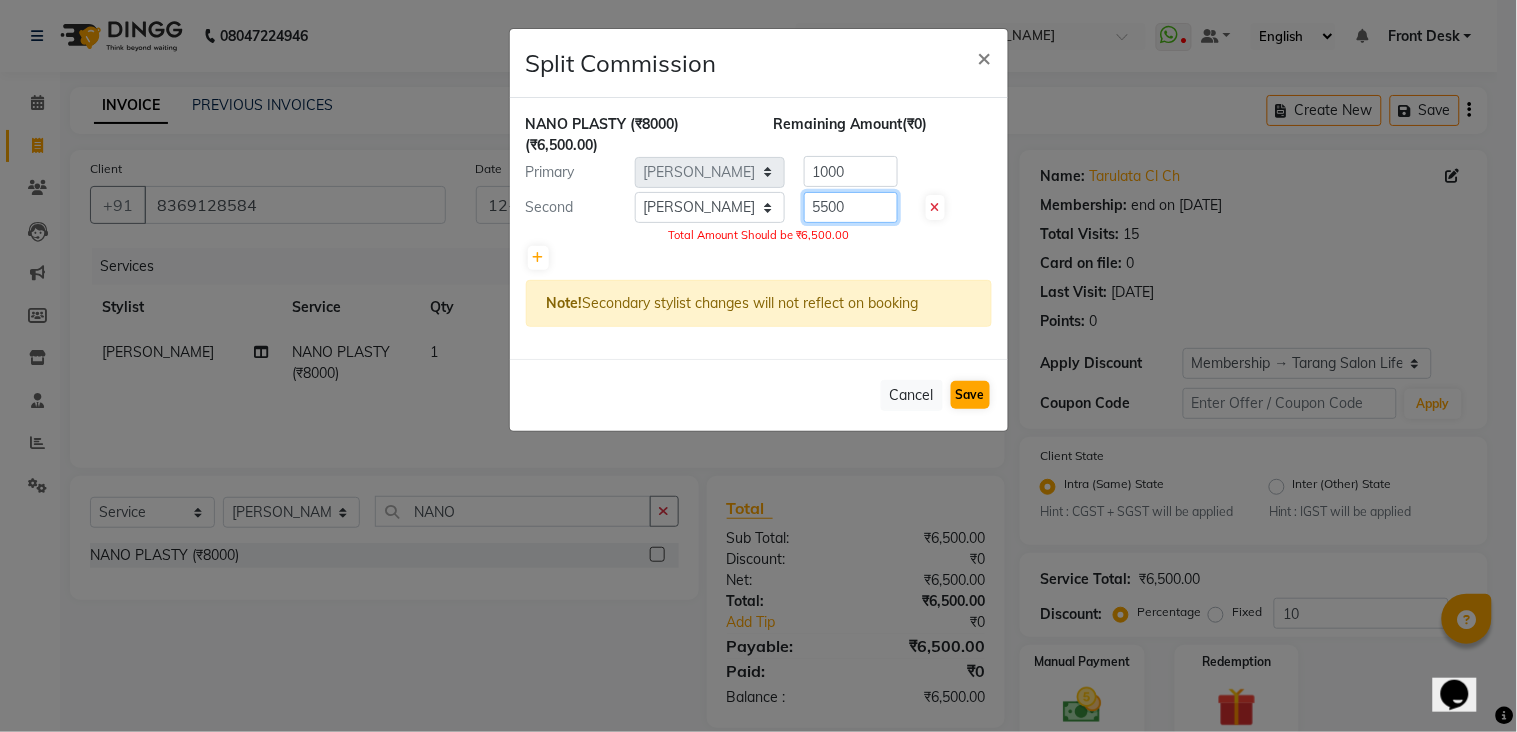 type on "5500" 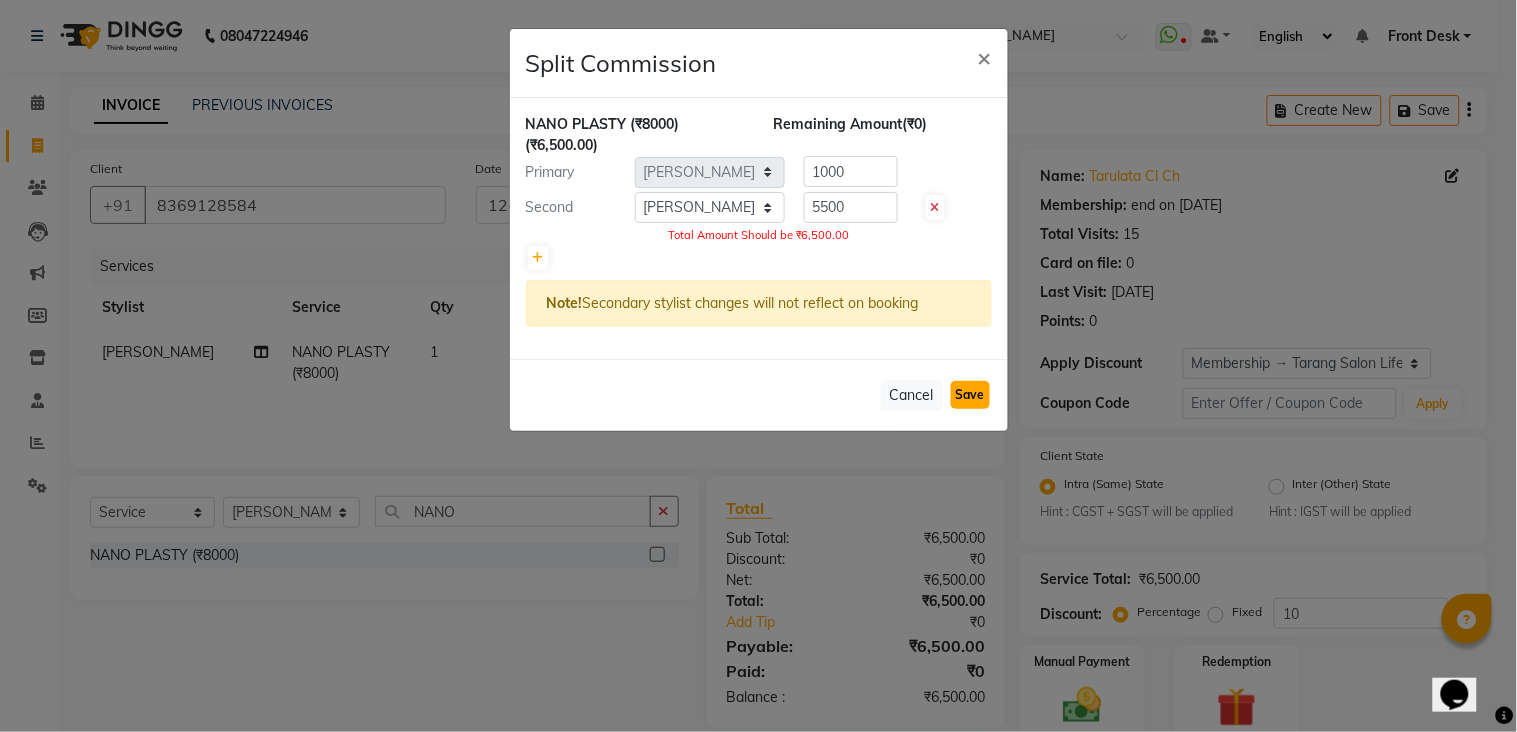 click on "Save" 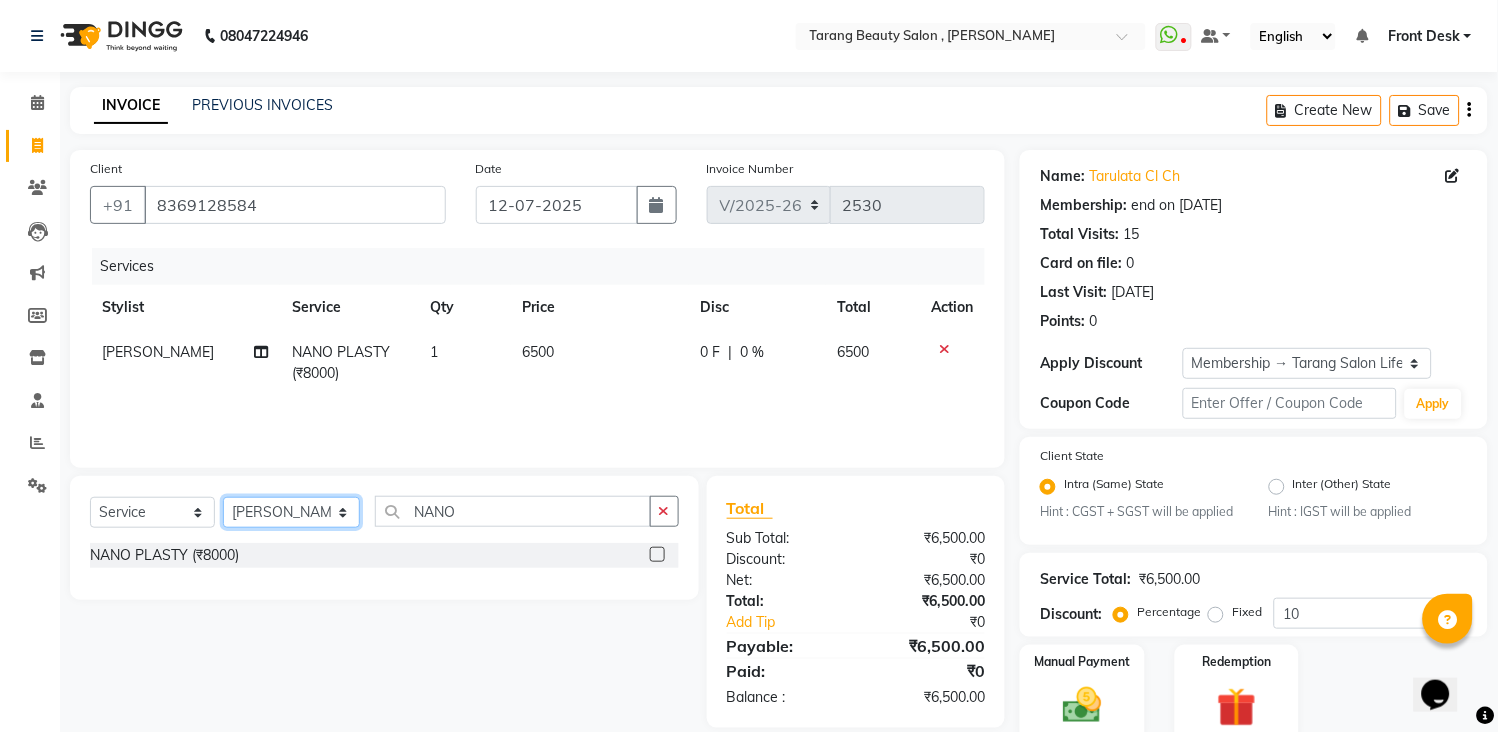click on "Select Stylist [PERSON_NAME] [PERSON_NAME] [PERSON_NAME] KHAMDARE [PERSON_NAME] [PERSON_NAME] Front Desk GAYATRI [PERSON_NAME]  [PERSON_NAME] kavita NEHA Pooja [PERSON_NAME]  [PERSON_NAME] KUAVAHA [PERSON_NAME] sadhana [PERSON_NAME] [PERSON_NAME] [PERSON_NAME] [PERSON_NAME] [PERSON_NAME] [PERSON_NAME] [PERSON_NAME]" 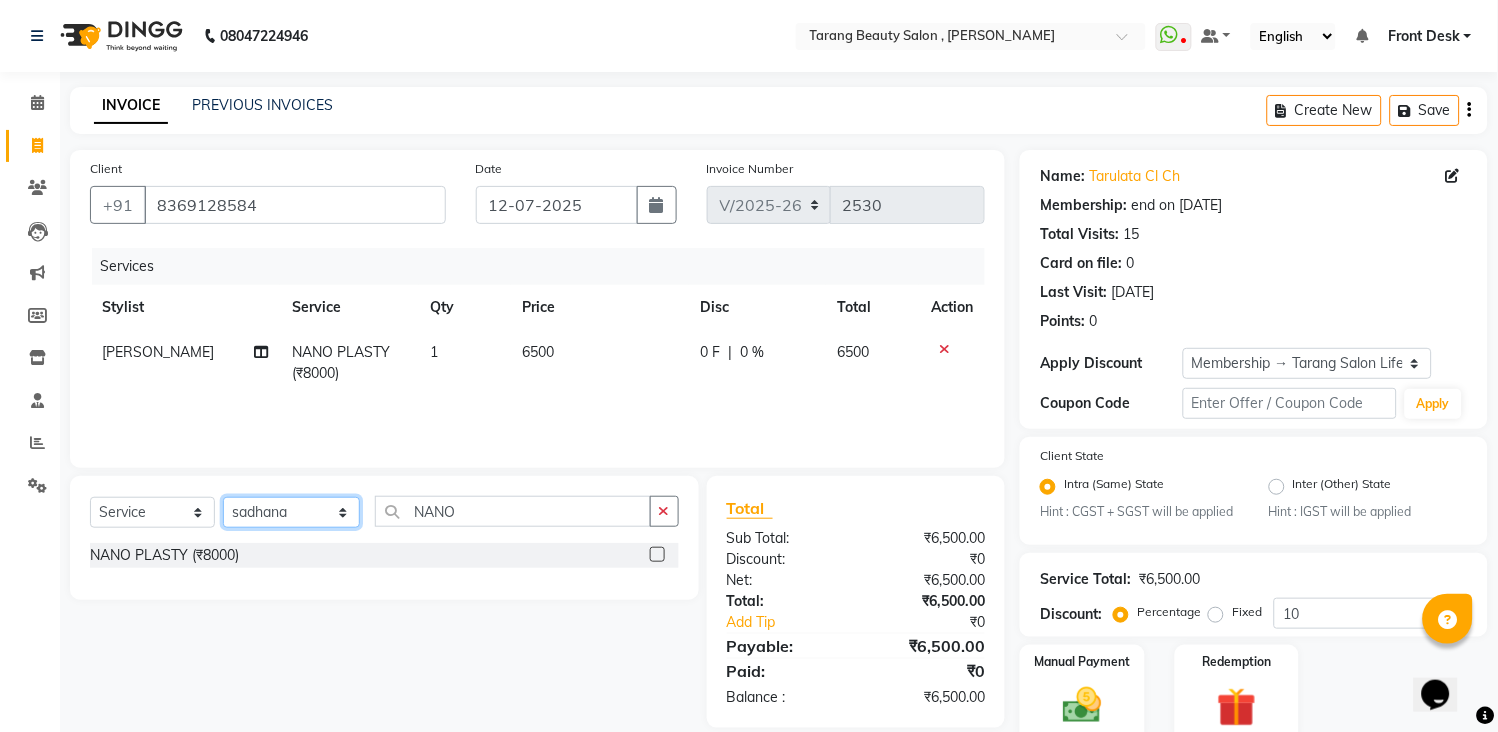 click on "Select Stylist [PERSON_NAME] [PERSON_NAME] [PERSON_NAME] KHAMDARE [PERSON_NAME] [PERSON_NAME] Front Desk GAYATRI [PERSON_NAME]  [PERSON_NAME] kavita NEHA Pooja [PERSON_NAME]  [PERSON_NAME] KUAVAHA [PERSON_NAME] sadhana [PERSON_NAME] [PERSON_NAME] [PERSON_NAME] [PERSON_NAME] [PERSON_NAME] [PERSON_NAME] [PERSON_NAME]" 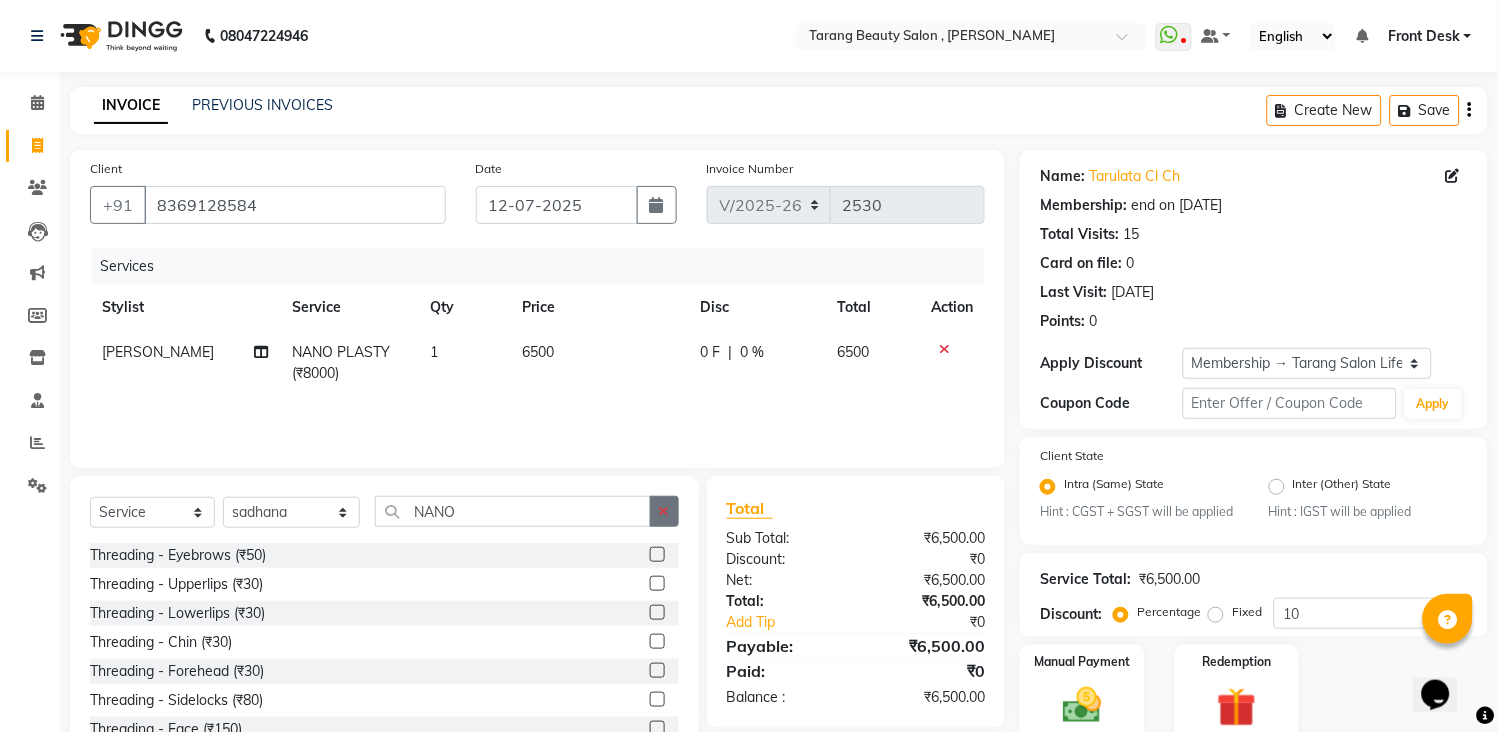 click 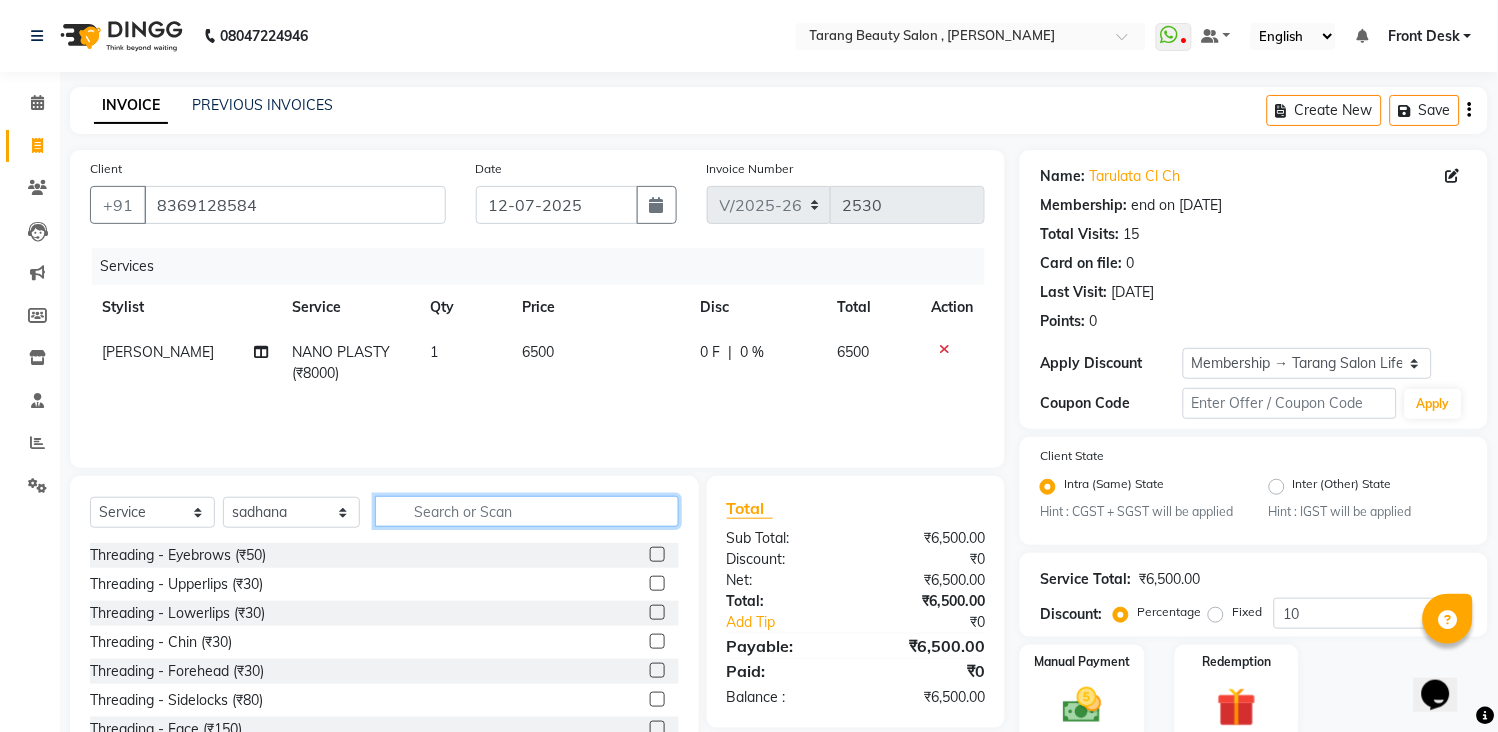 click 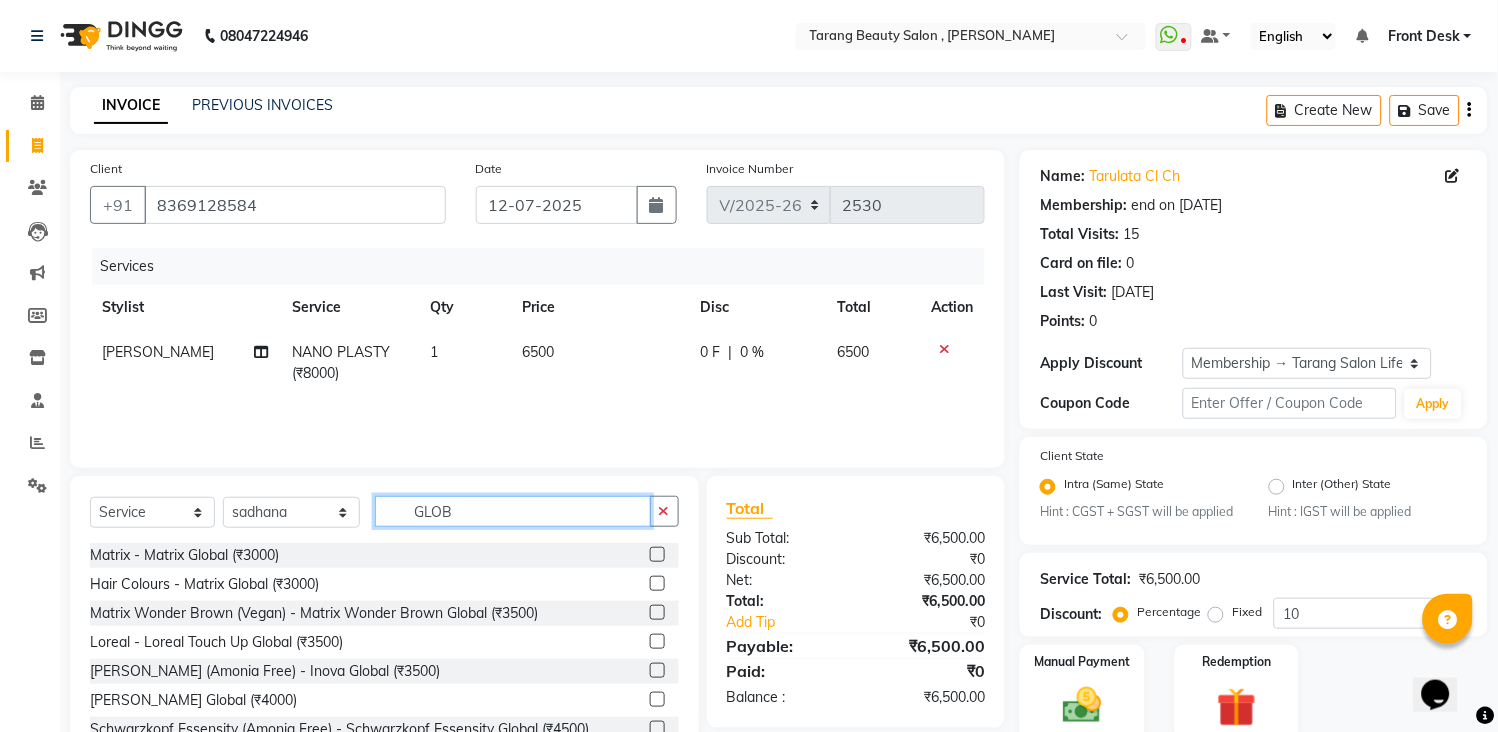 scroll, scrollTop: 82, scrollLeft: 0, axis: vertical 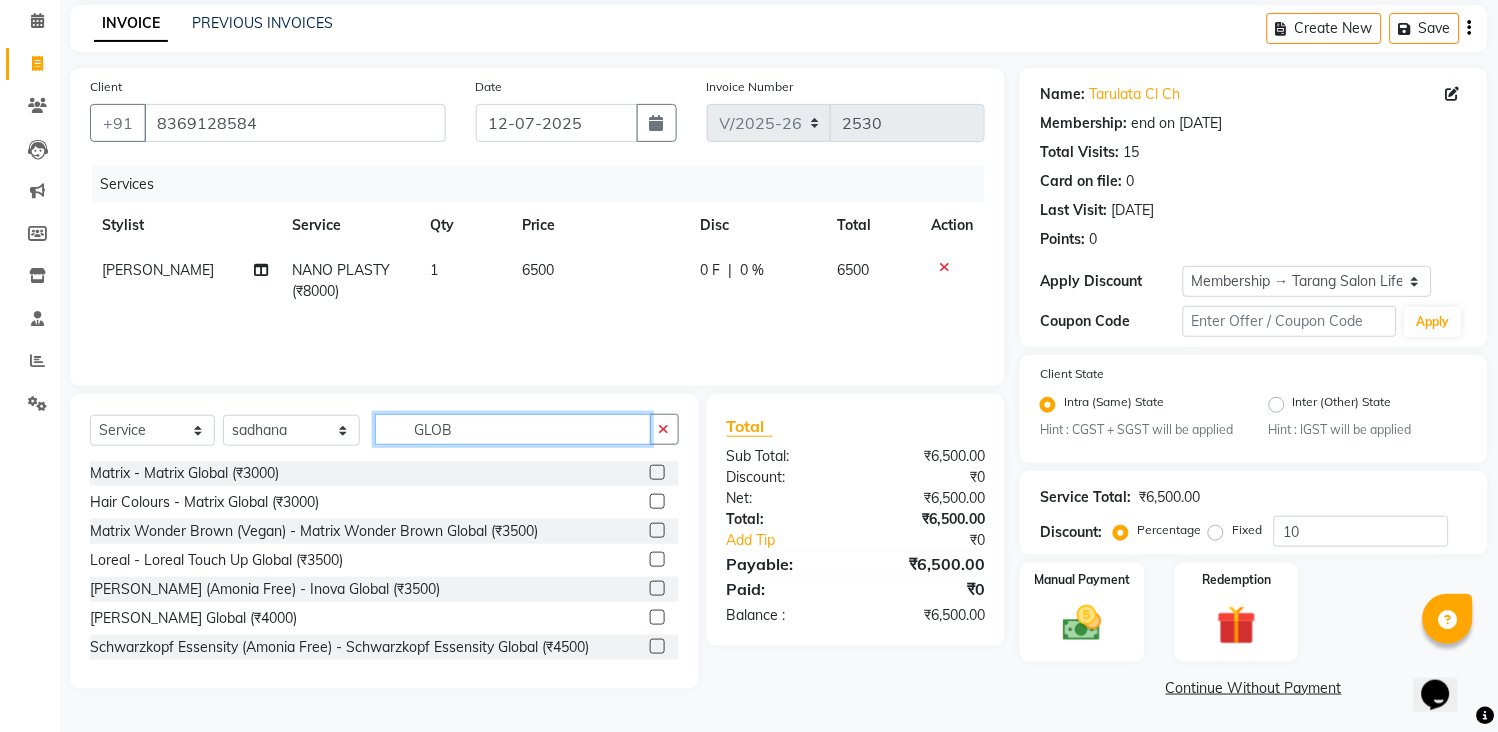 type on "GLOB" 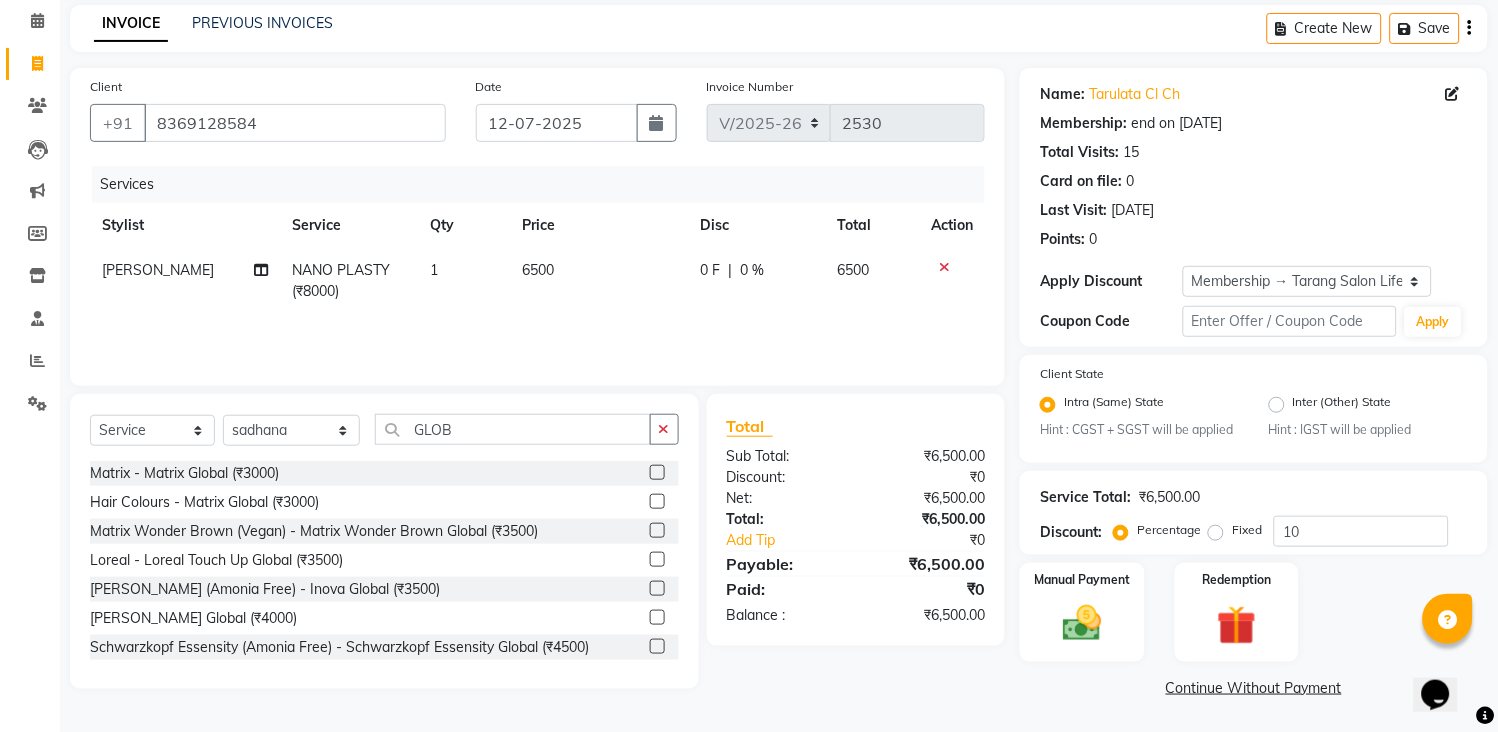 click 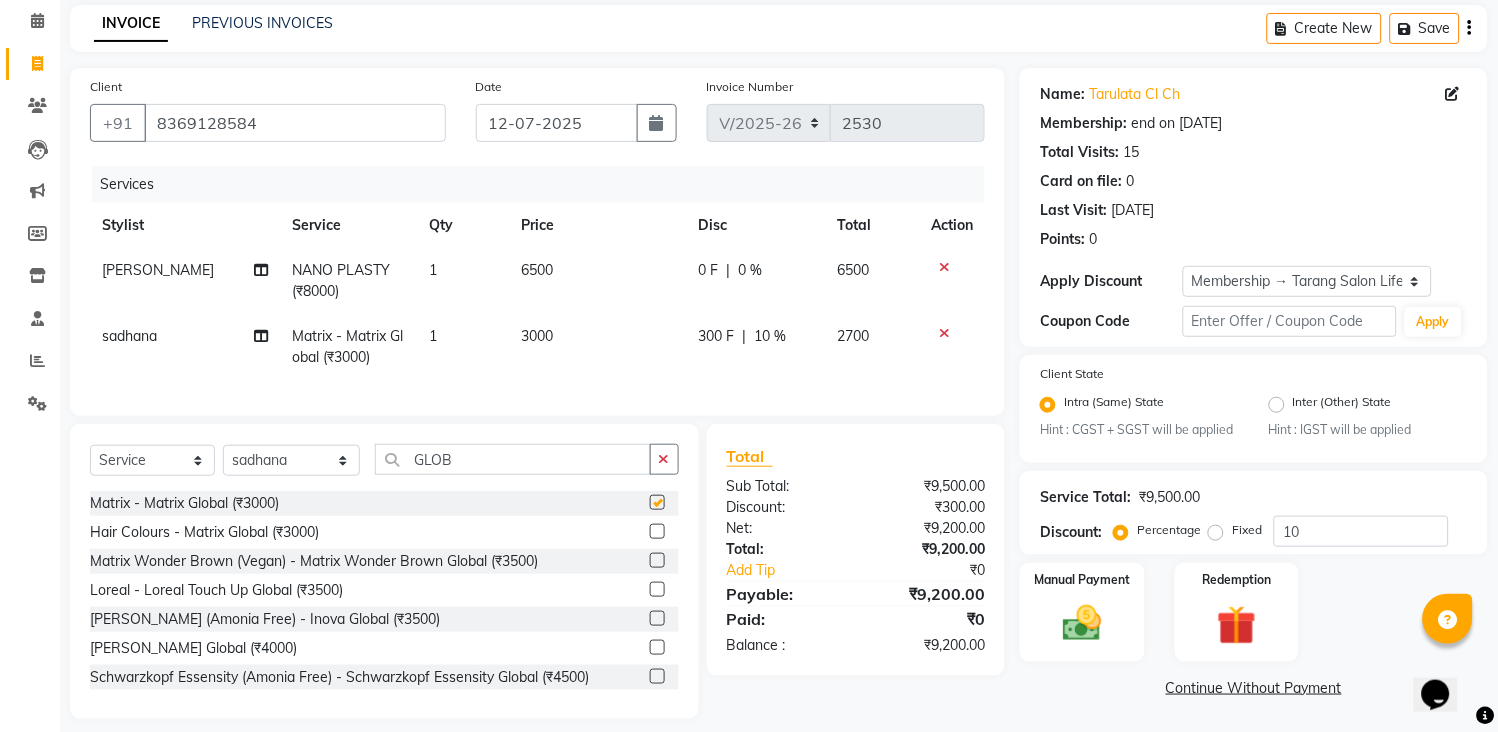 click on "3000" 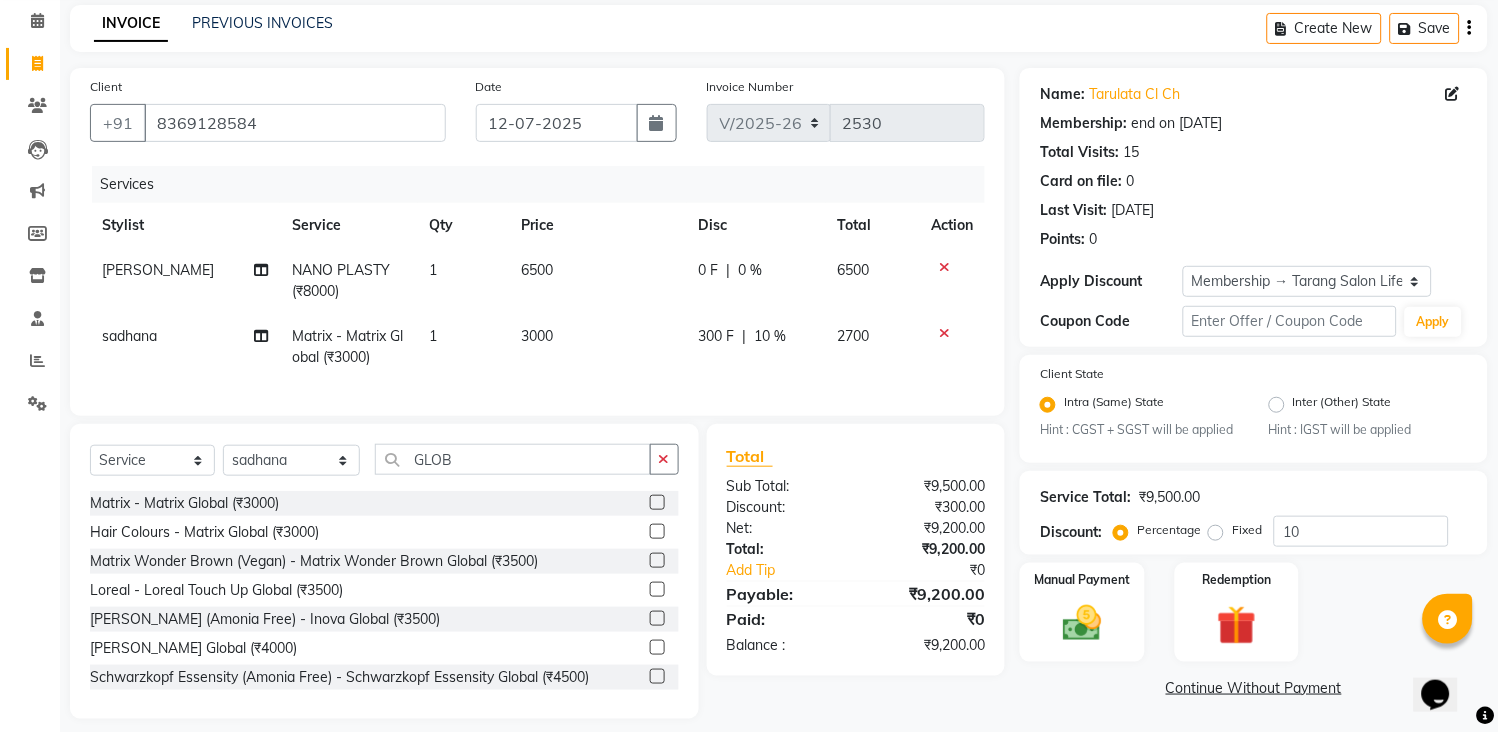 checkbox on "false" 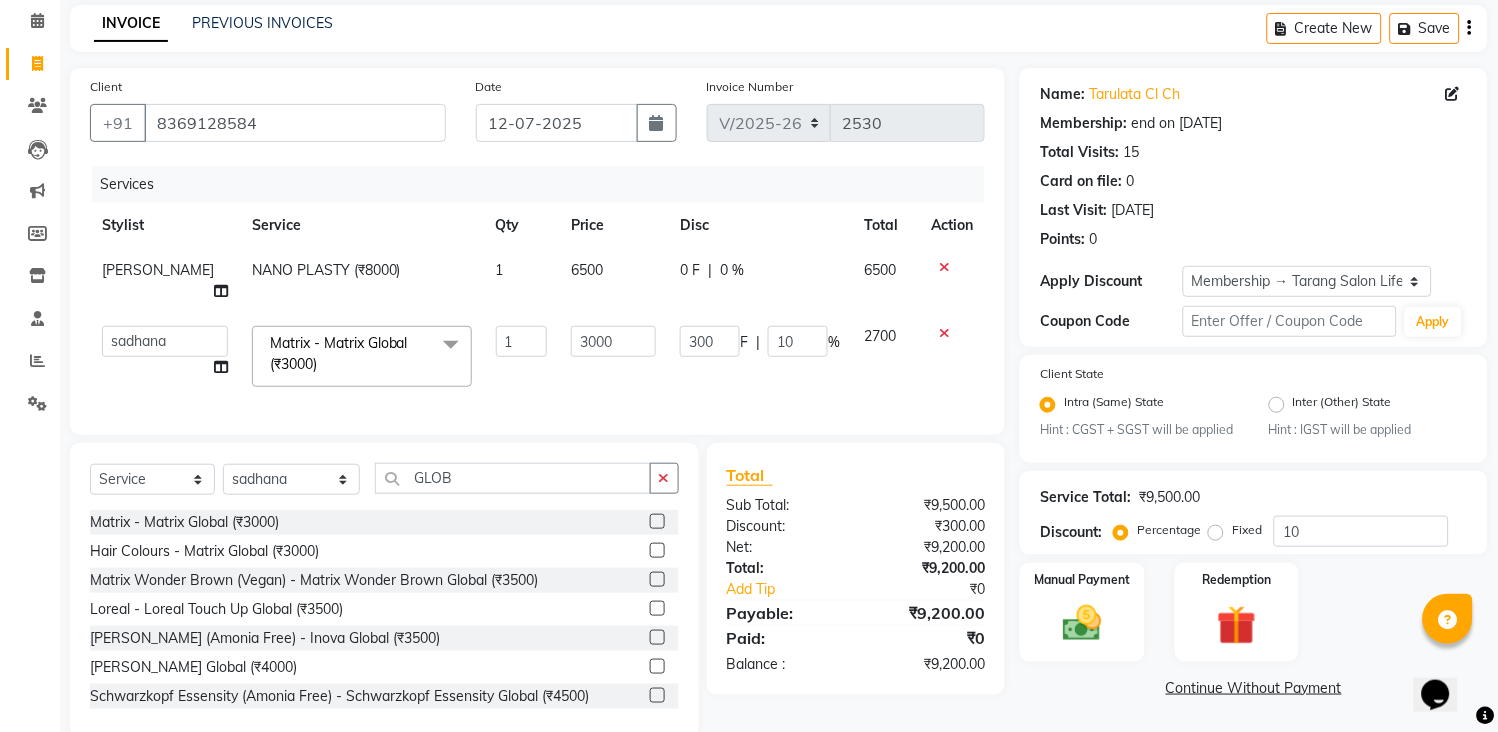 click on "3000" 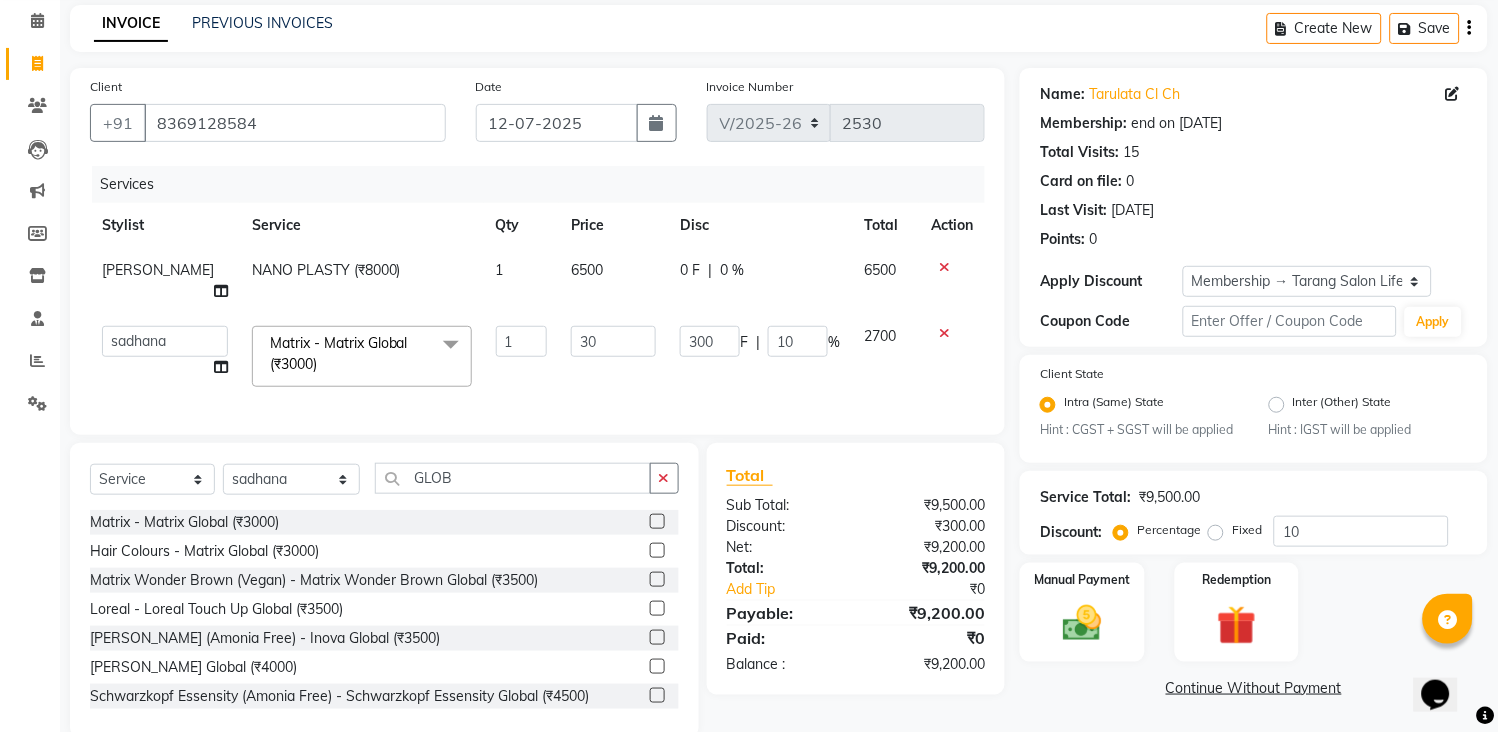 type on "3" 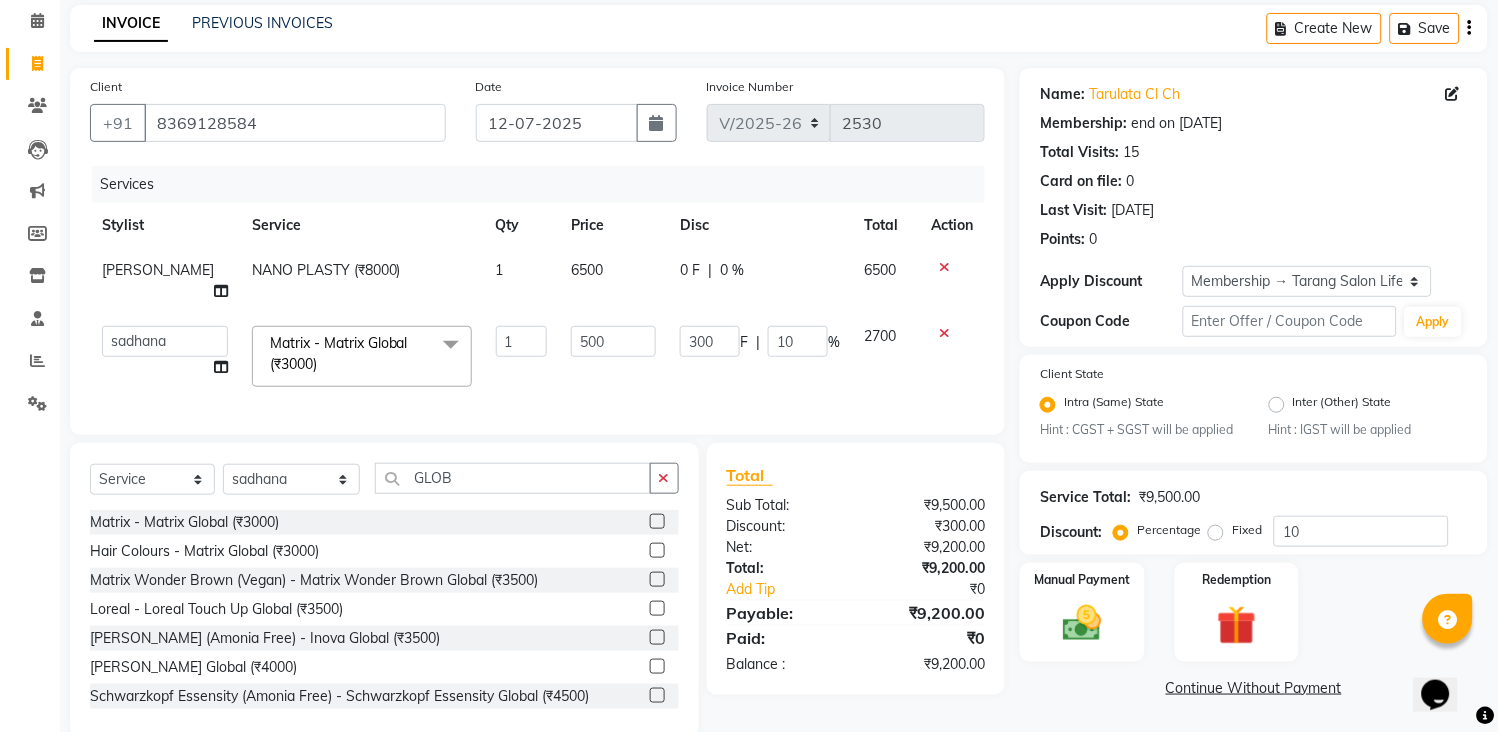 type on "5000" 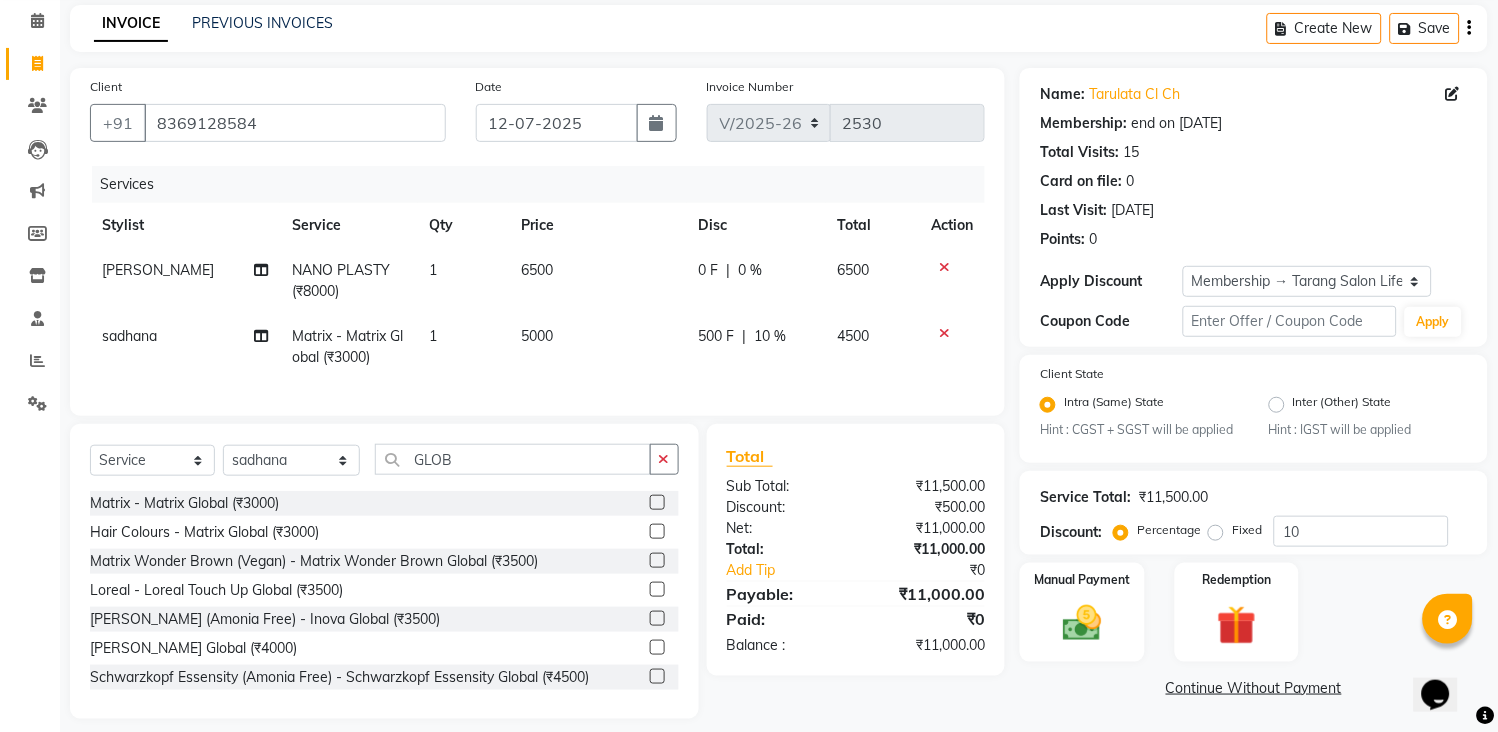 click on "500 F | 10 %" 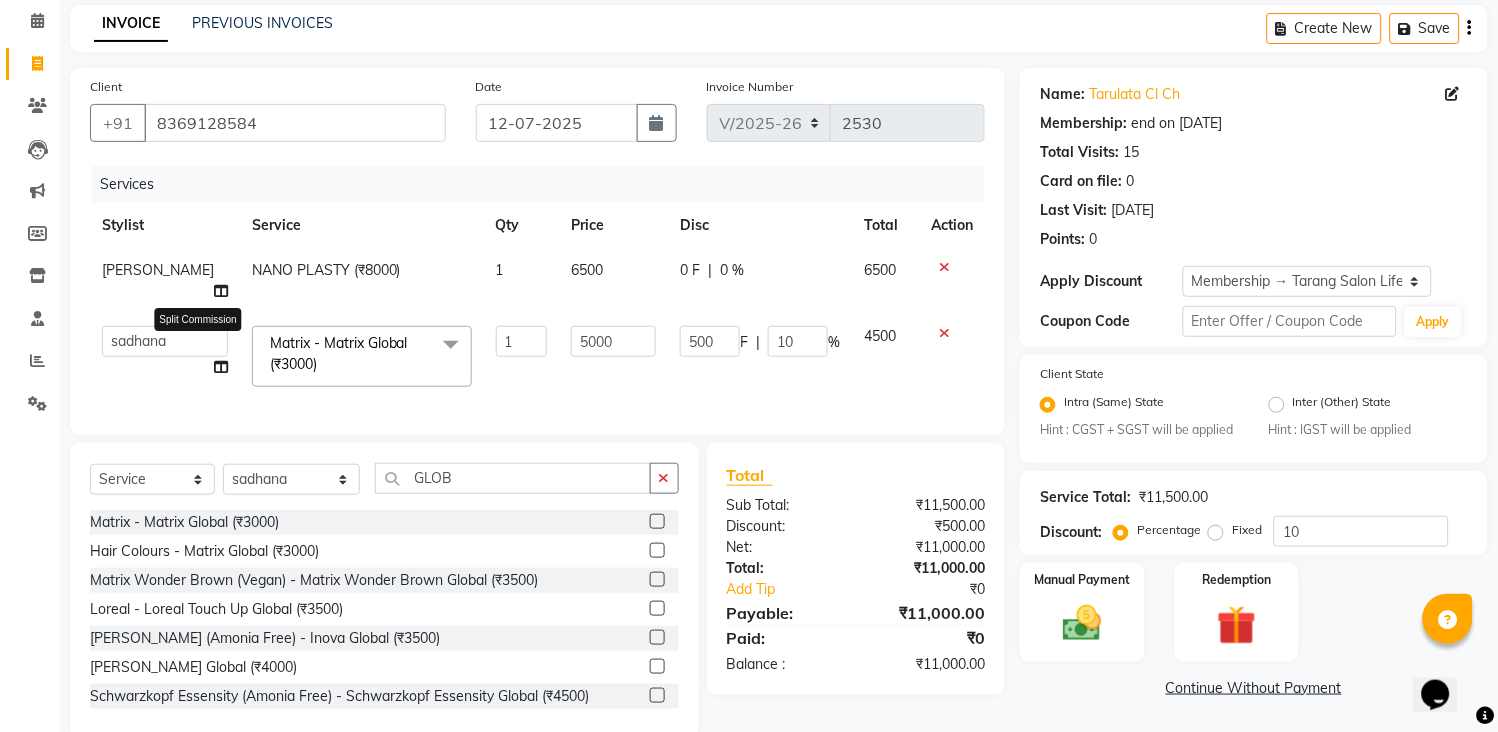 click 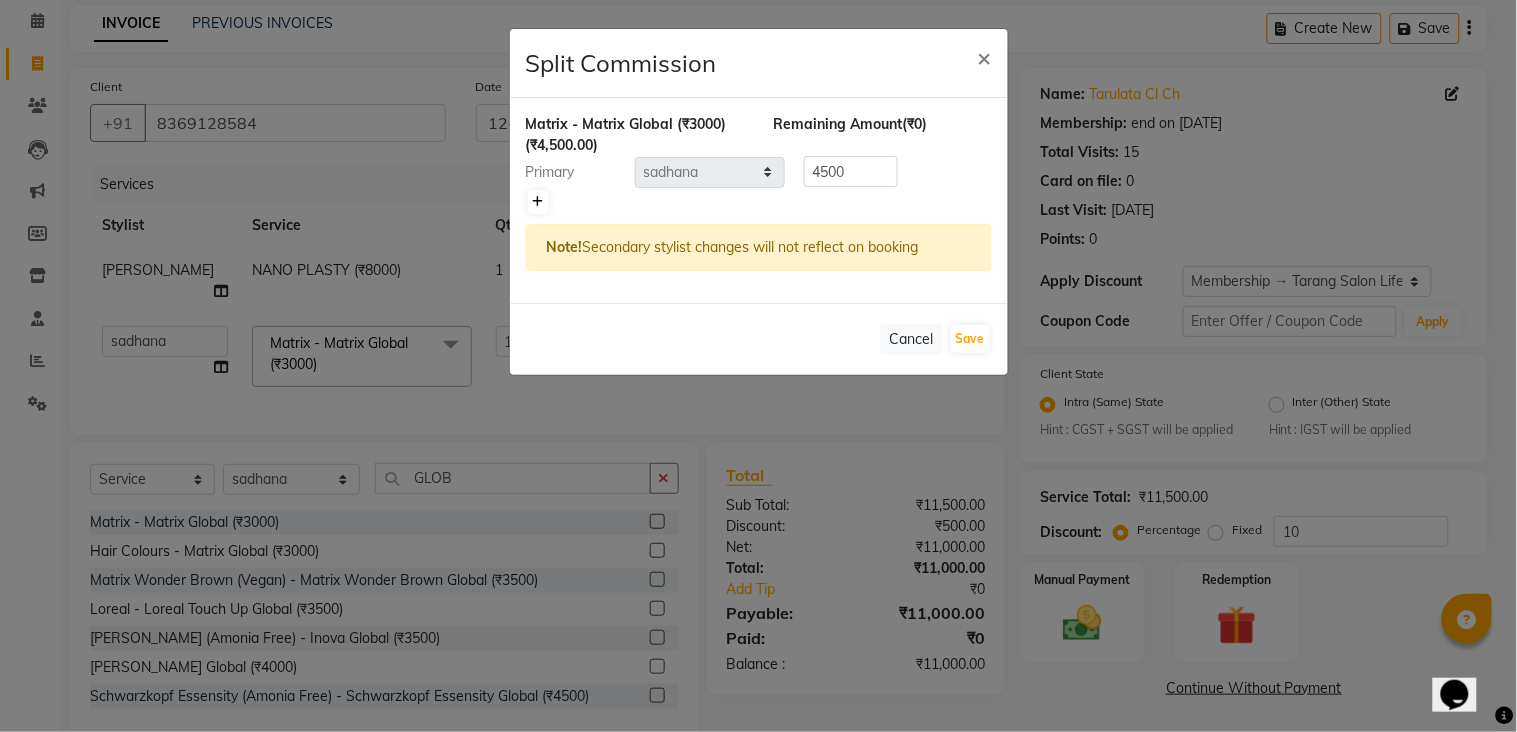 click 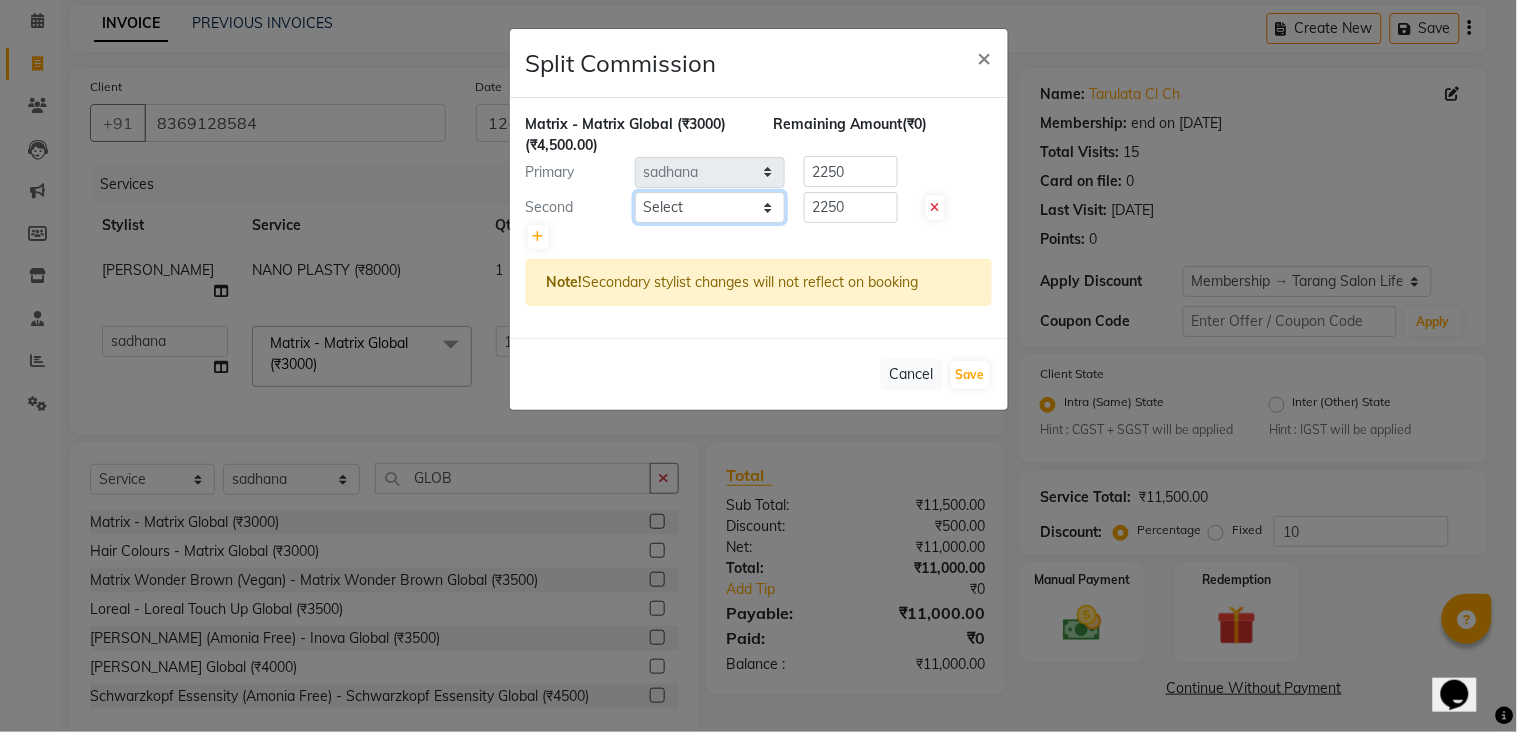 click on "Select  [PERSON_NAME] [PERSON_NAME]   [PERSON_NAME] KHAMDARE   [PERSON_NAME]   [PERSON_NAME]   Front Desk   GAYATRI [PERSON_NAME]    [PERSON_NAME]   kavita   [PERSON_NAME]    [PERSON_NAME] KUAVAHA   [PERSON_NAME]   sadhana   [PERSON_NAME]   [PERSON_NAME]   [PERSON_NAME]   [PERSON_NAME] KAURI   [PERSON_NAME] [PERSON_NAME]   [PERSON_NAME]" 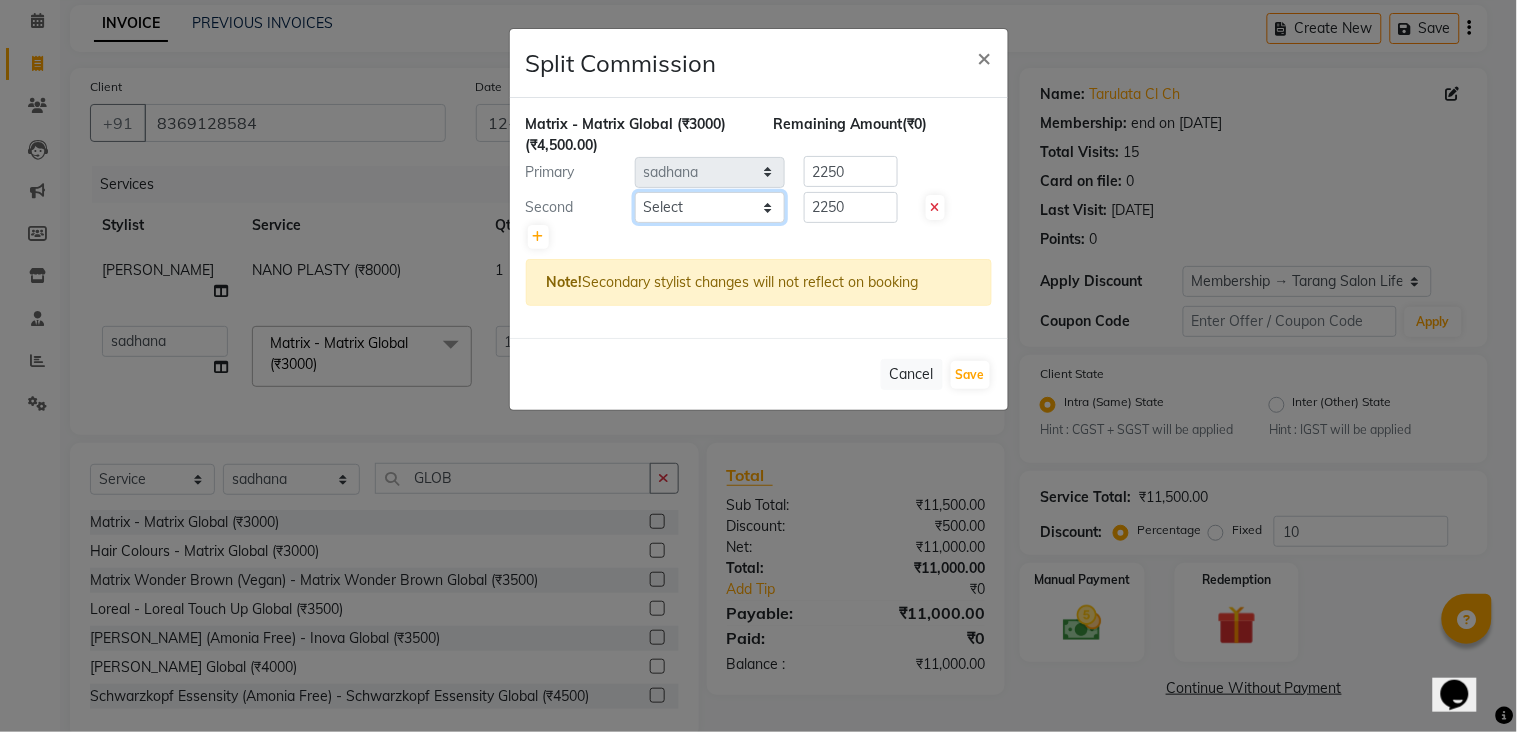 select on "33033" 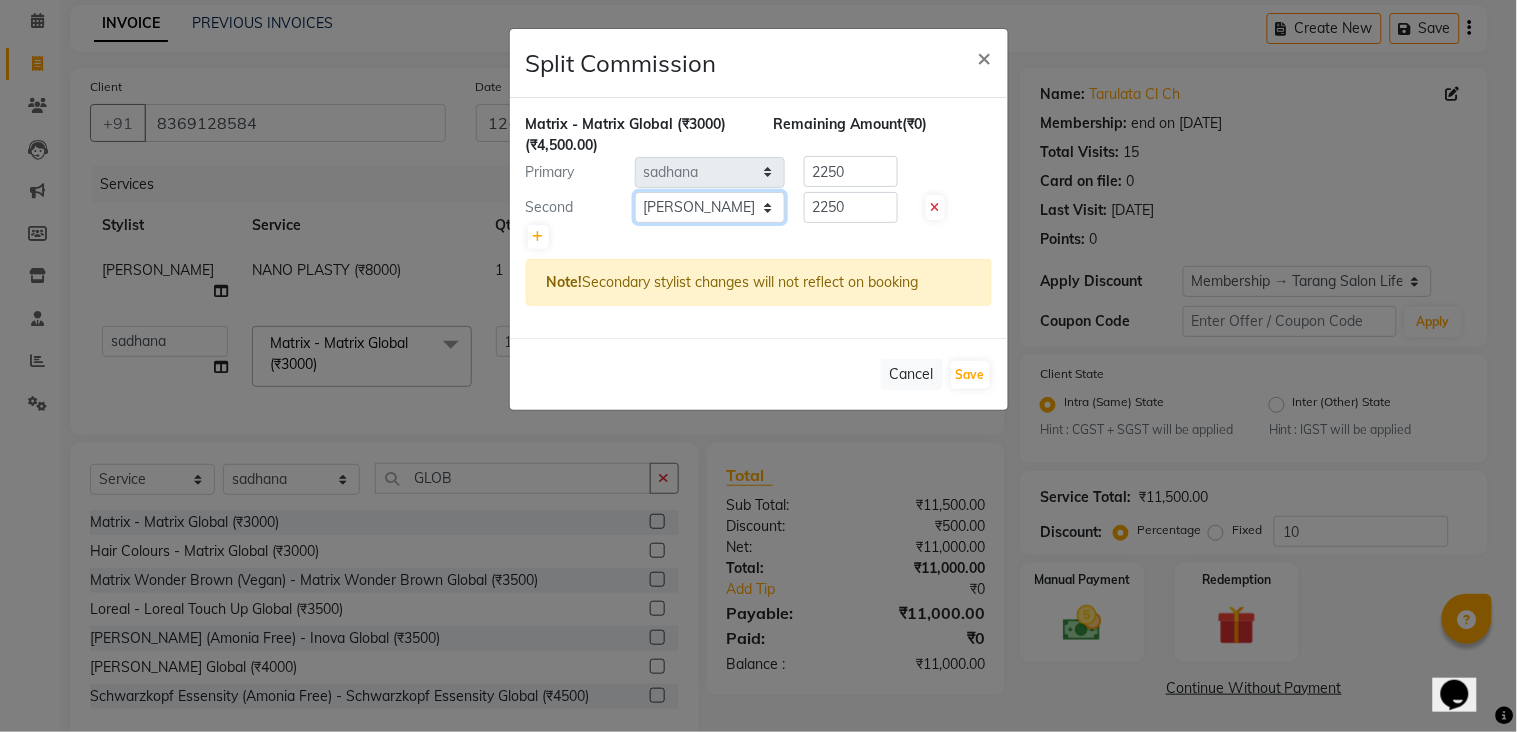 click on "Select  [PERSON_NAME] [PERSON_NAME]   [PERSON_NAME] KHAMDARE   [PERSON_NAME]   [PERSON_NAME]   Front Desk   GAYATRI [PERSON_NAME]    [PERSON_NAME]   kavita   [PERSON_NAME]    [PERSON_NAME] KUAVAHA   [PERSON_NAME]   sadhana   [PERSON_NAME]   [PERSON_NAME]   [PERSON_NAME]   [PERSON_NAME] KAURI   [PERSON_NAME] [PERSON_NAME]   [PERSON_NAME]" 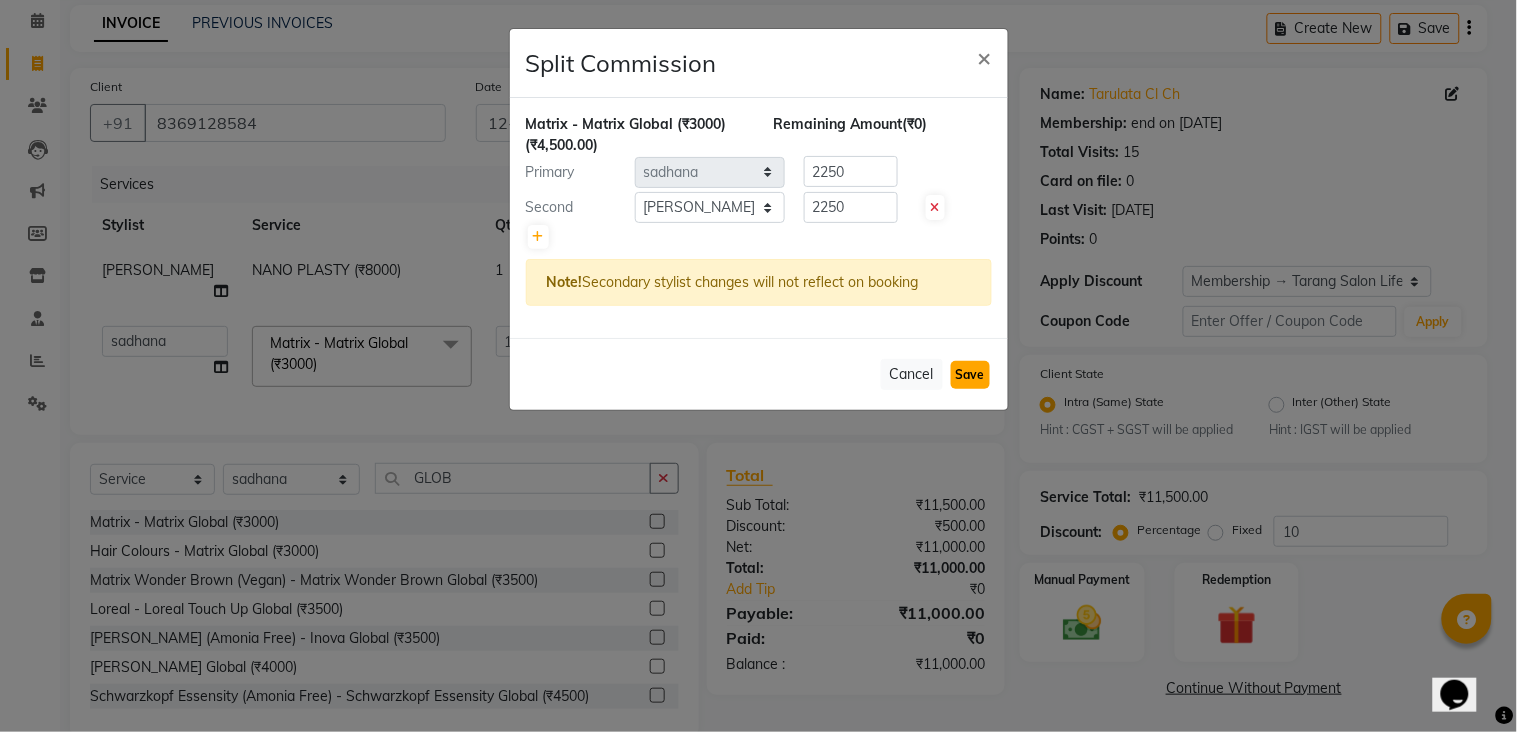 click on "Save" 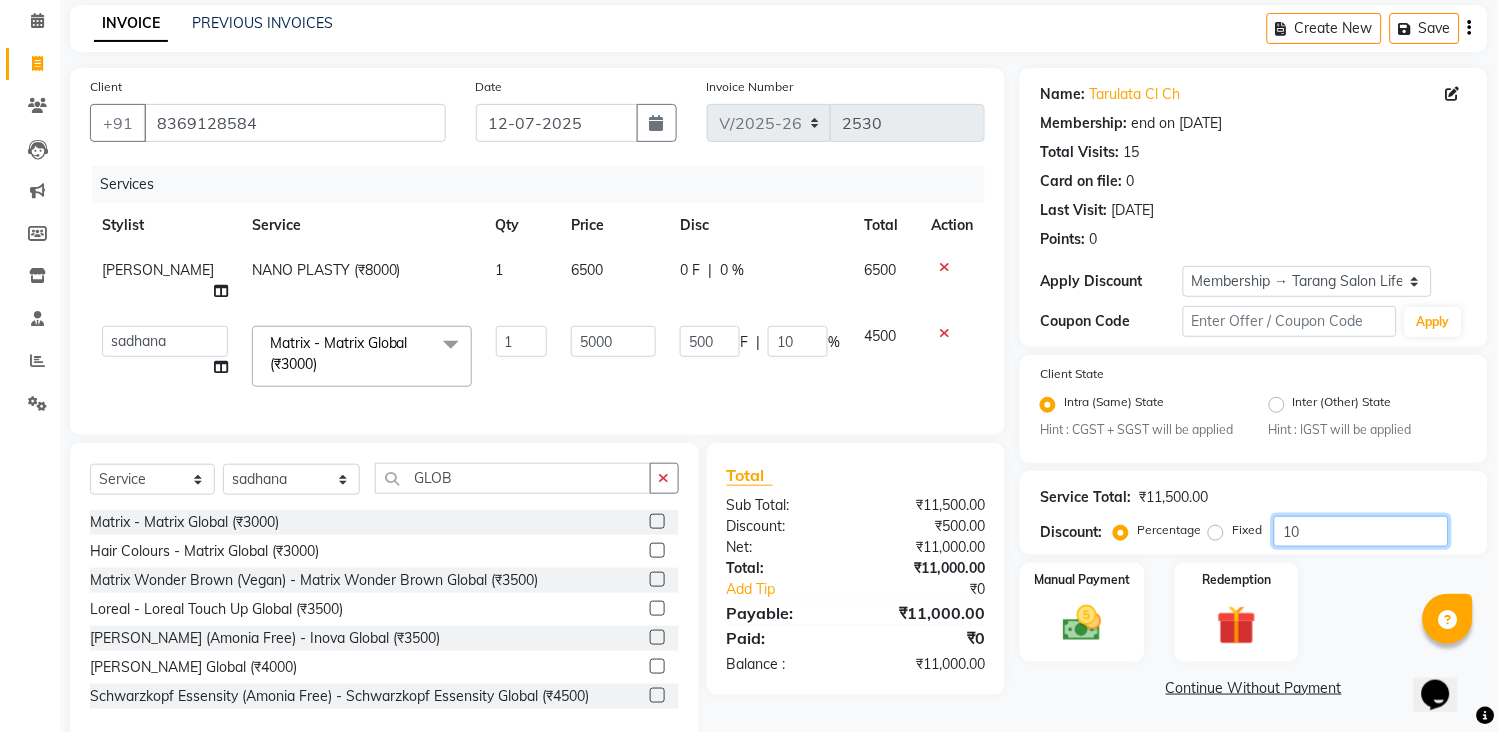 click on "10" 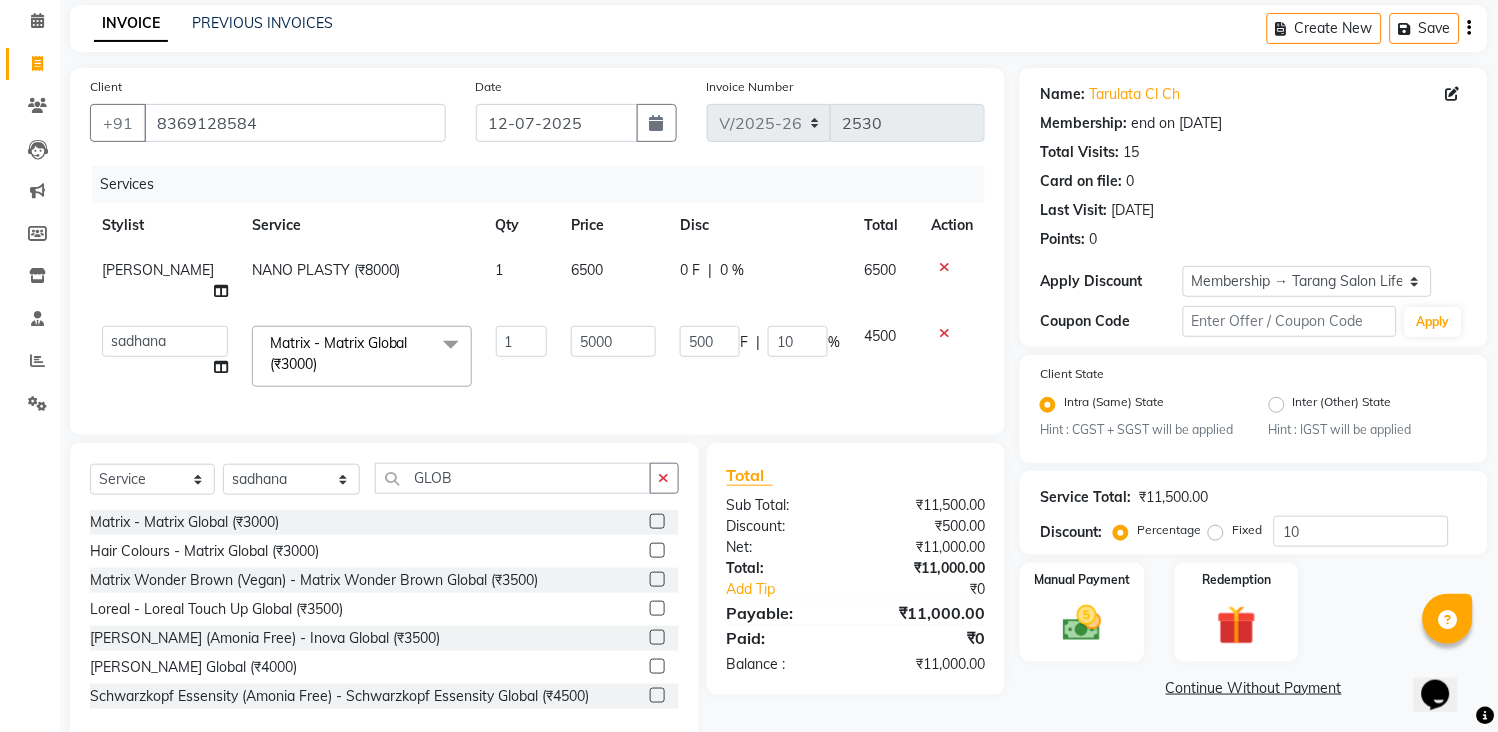 drag, startPoint x: 773, startPoint y: 307, endPoint x: 776, endPoint y: 331, distance: 24.186773 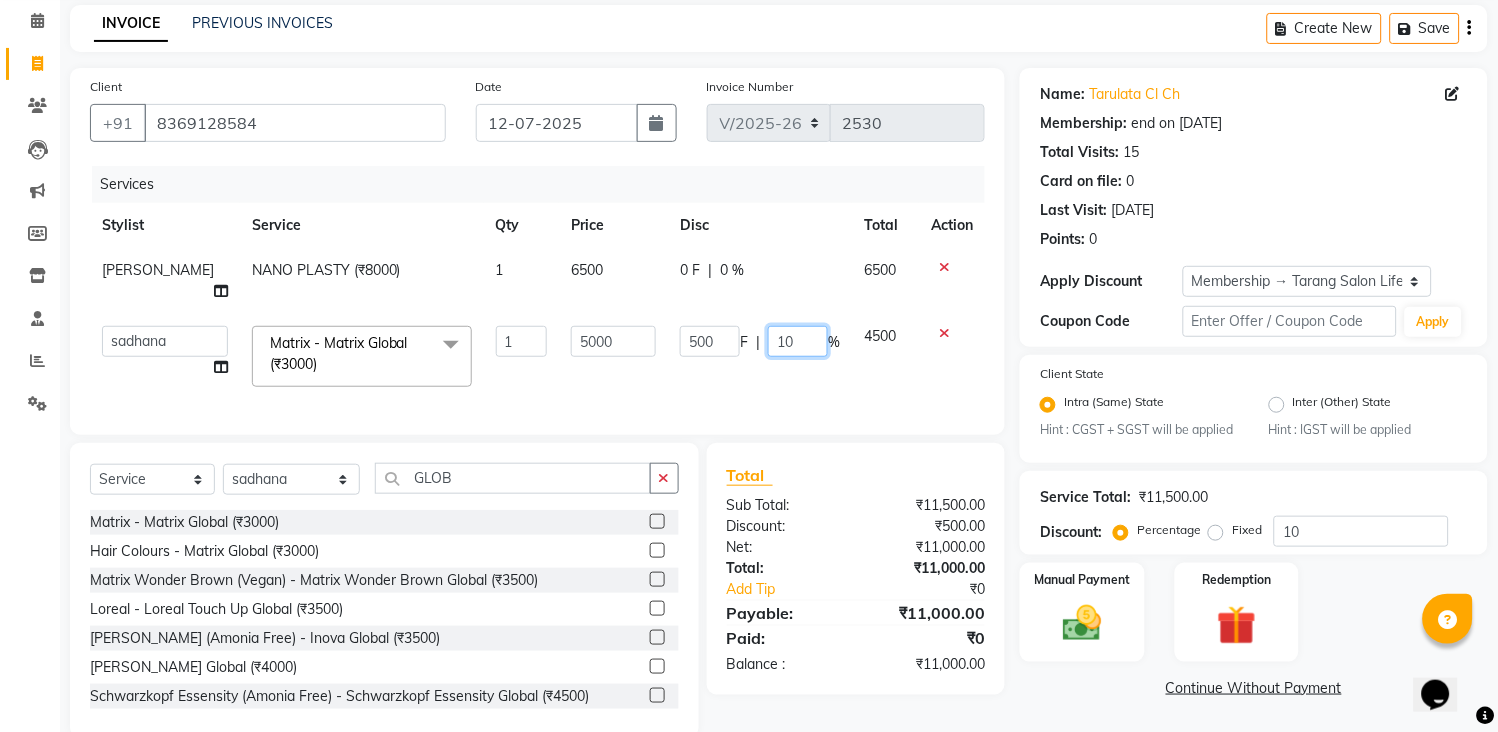 click on "10" 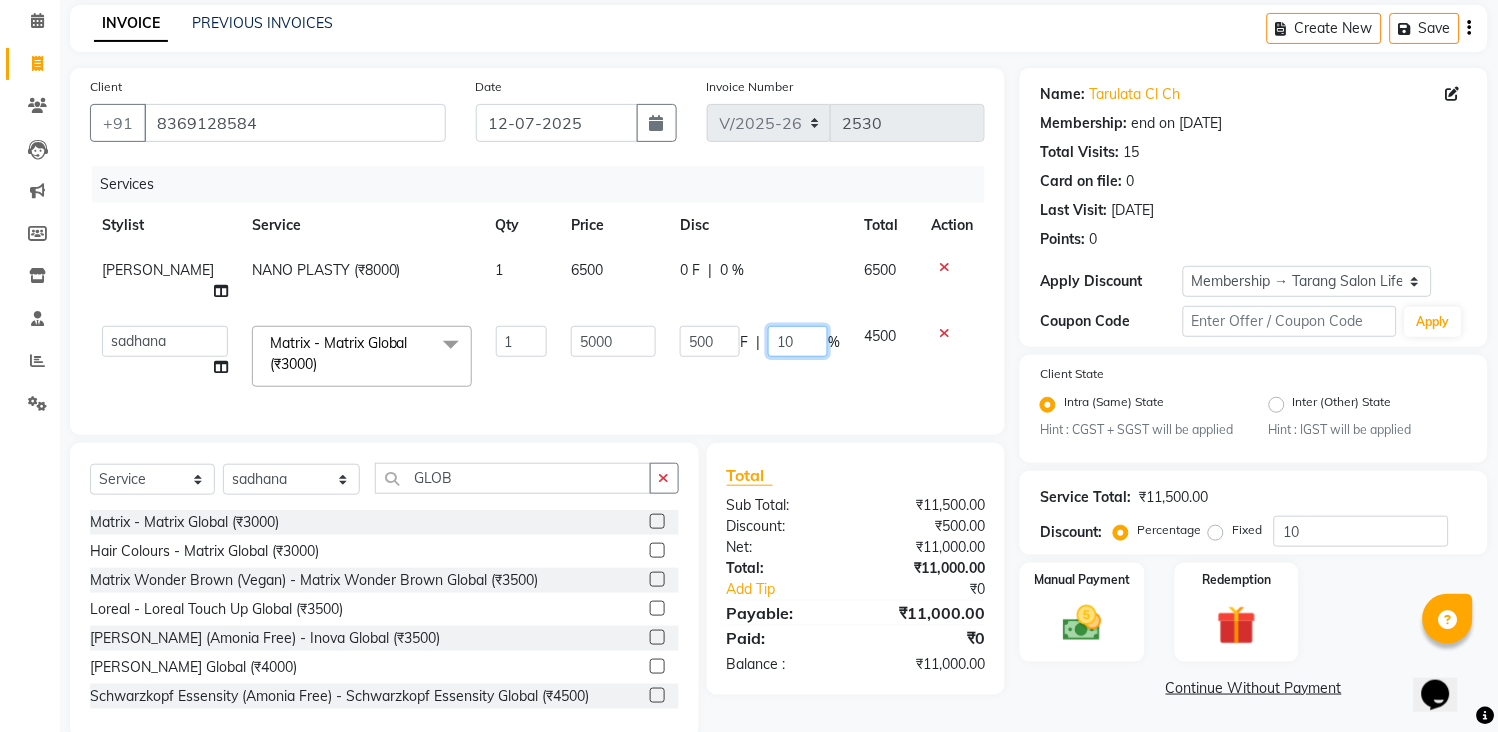type on "1" 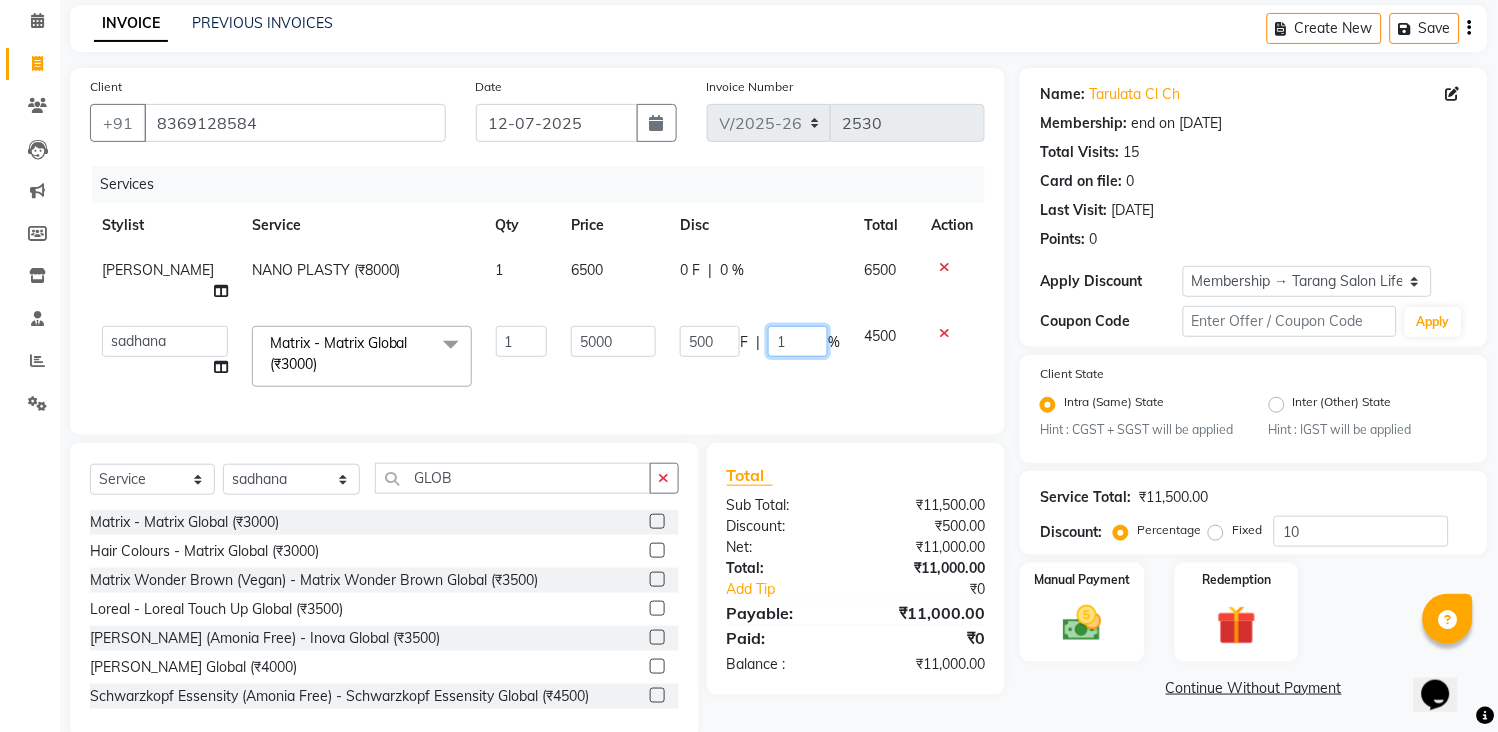 type 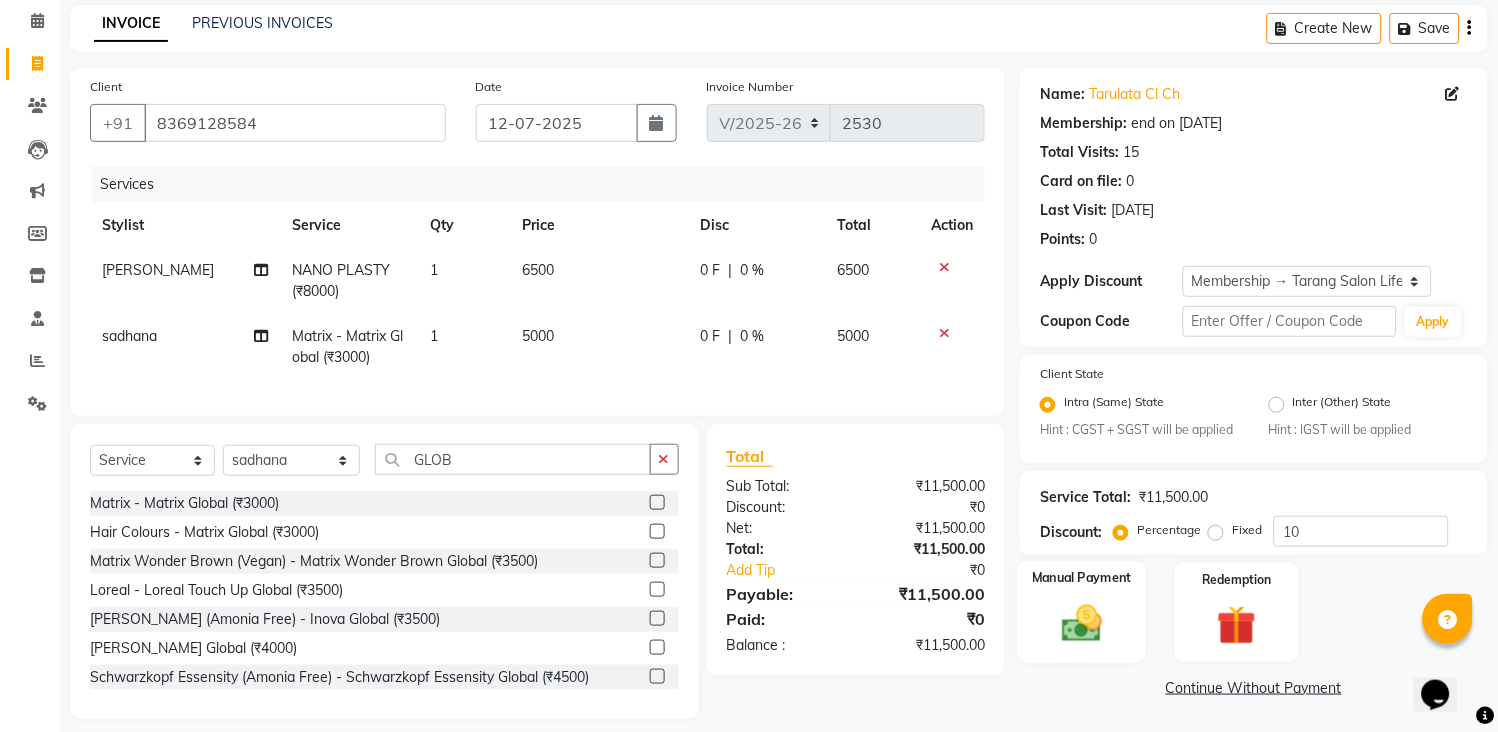 click 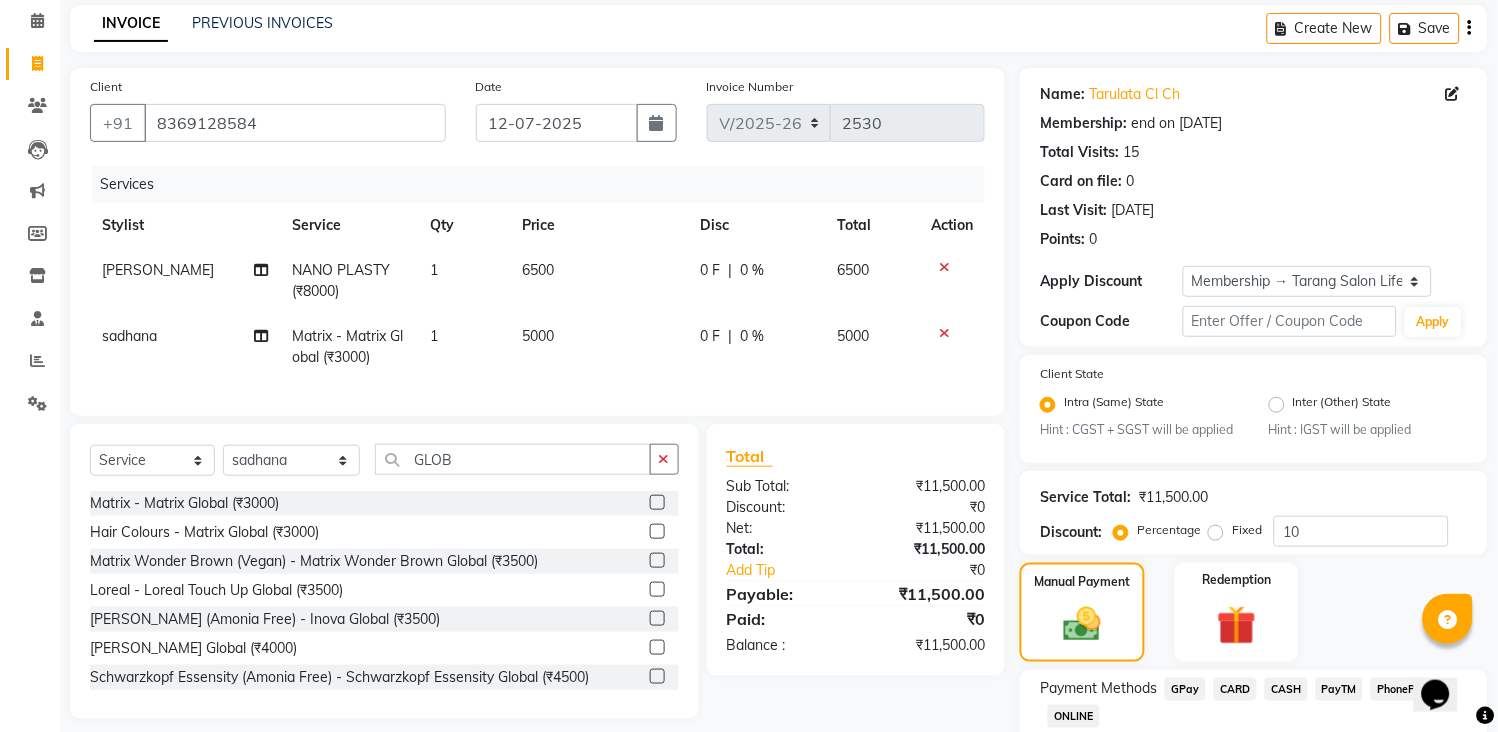 scroll, scrollTop: 211, scrollLeft: 0, axis: vertical 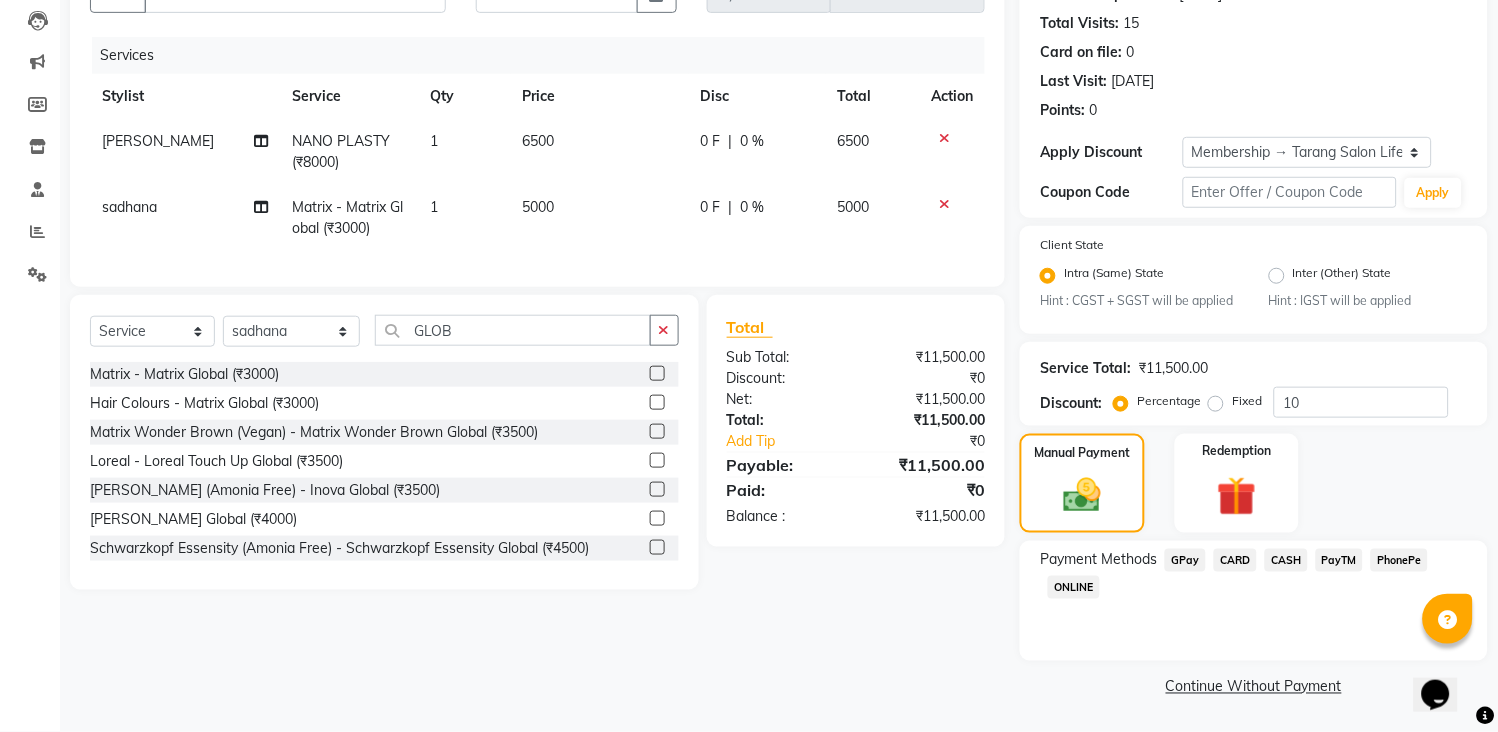 click on "CASH" 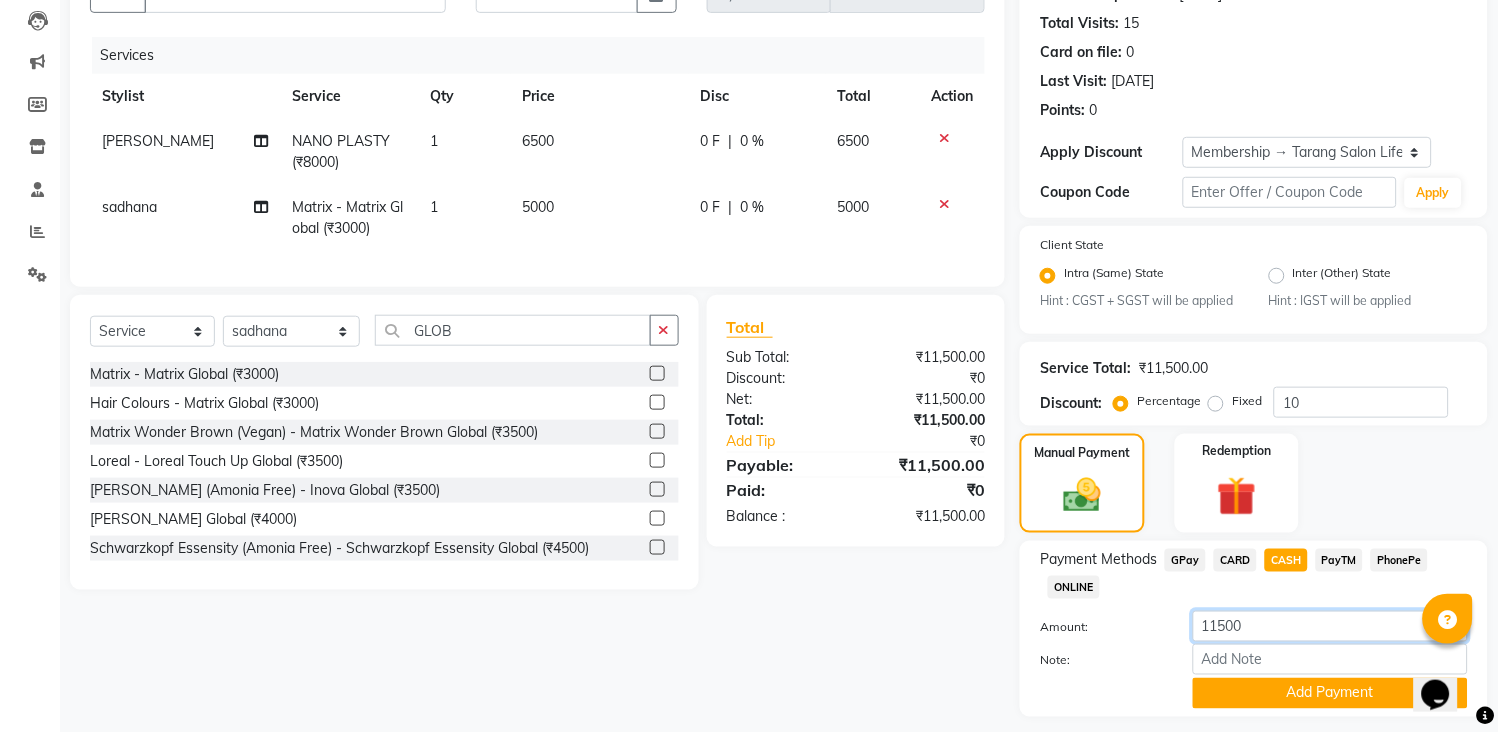 click on "11500" 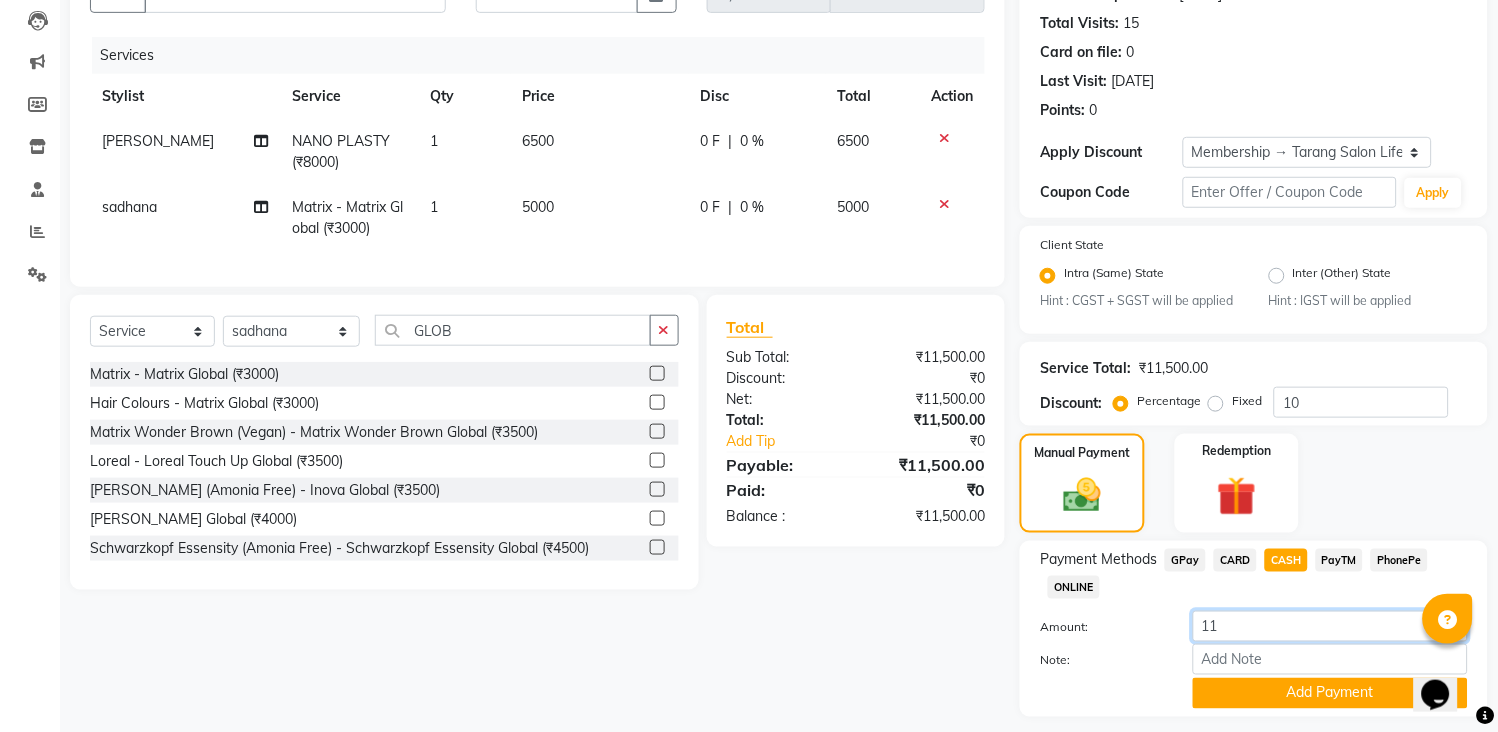 type on "1" 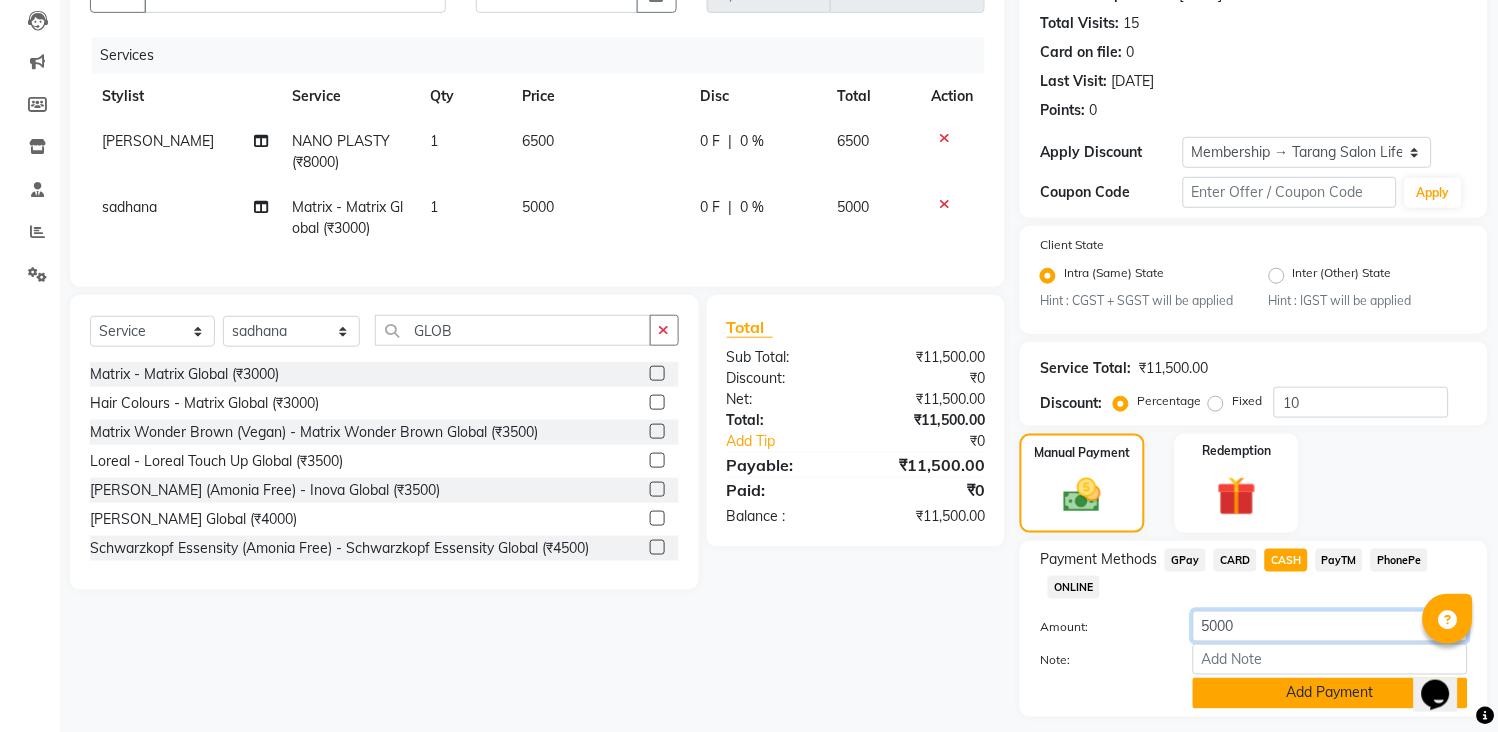 type on "5000" 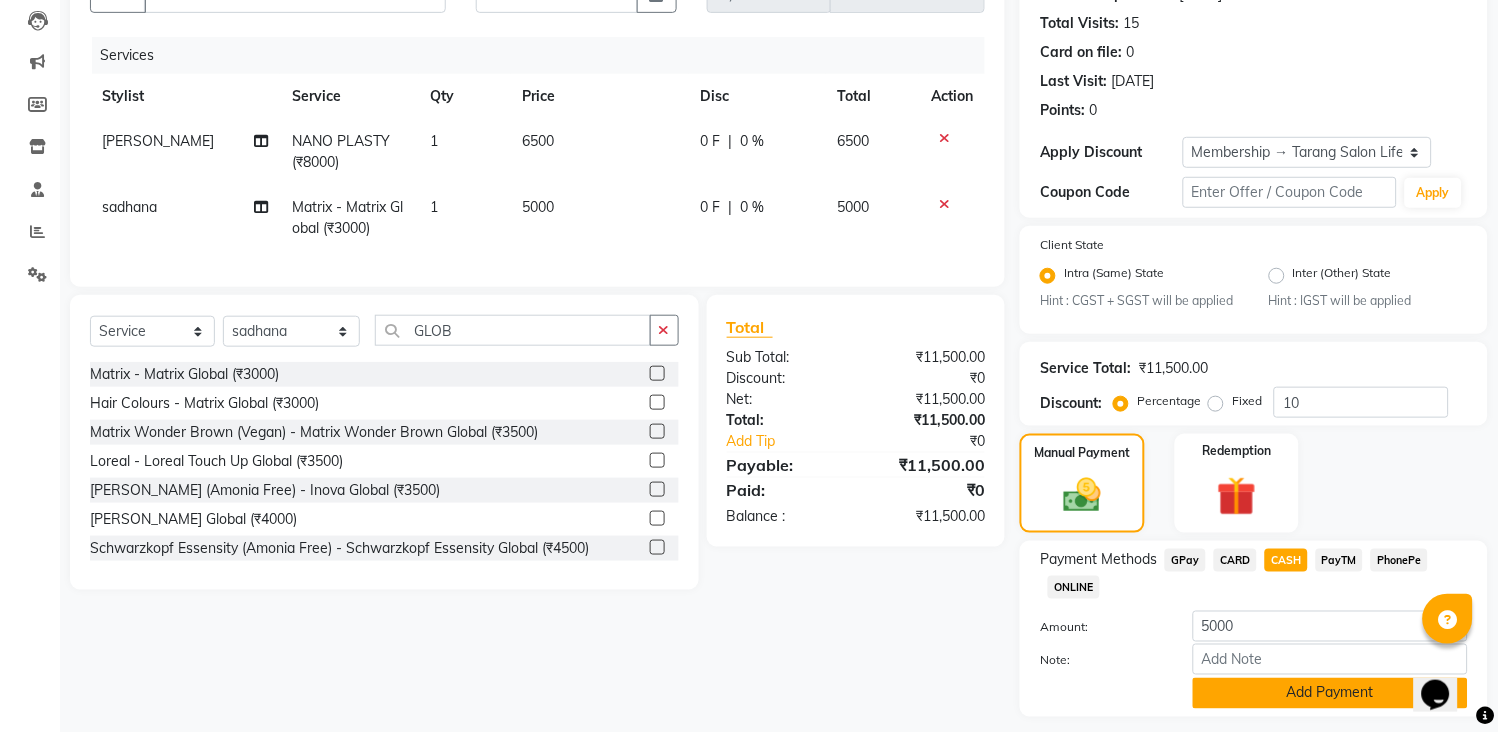 click on "Add Payment" 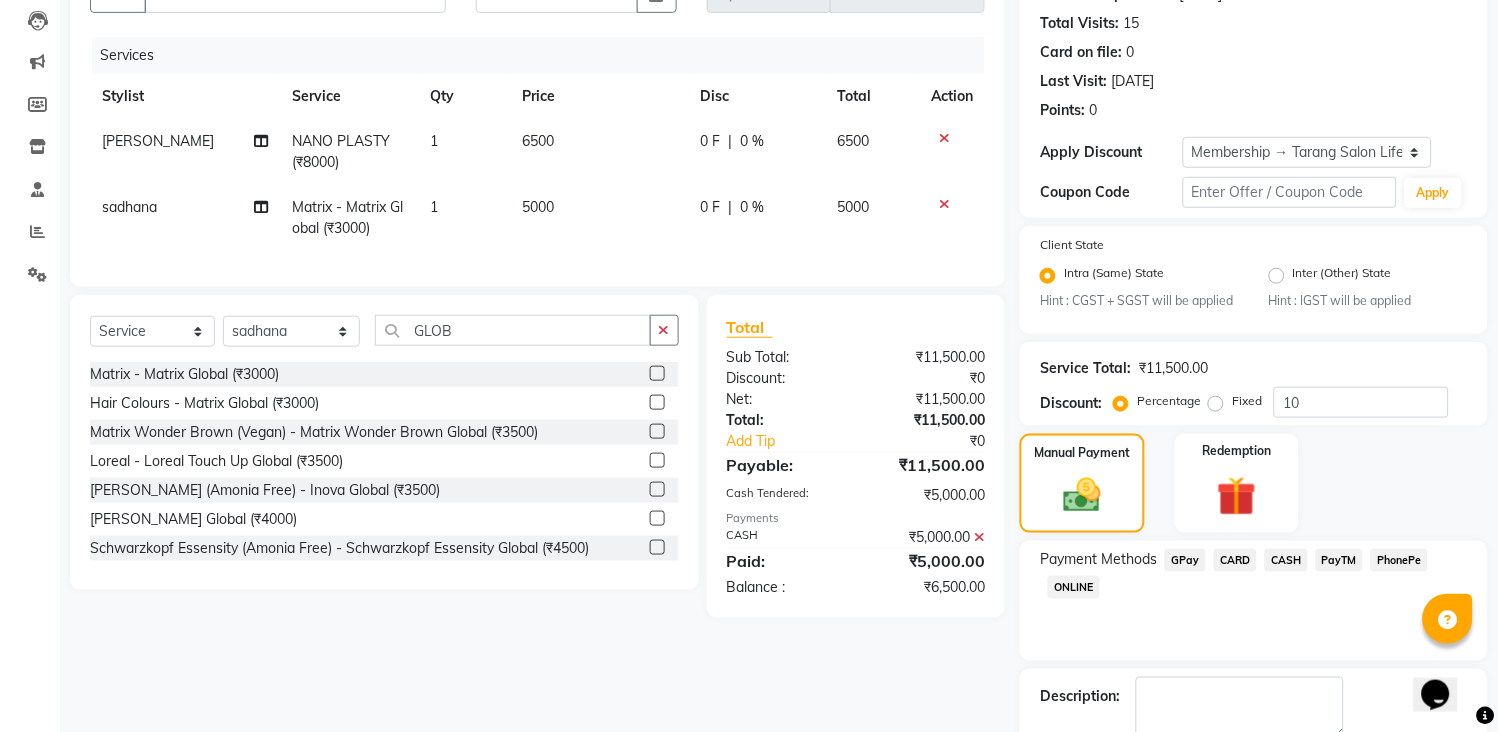 scroll, scrollTop: 324, scrollLeft: 0, axis: vertical 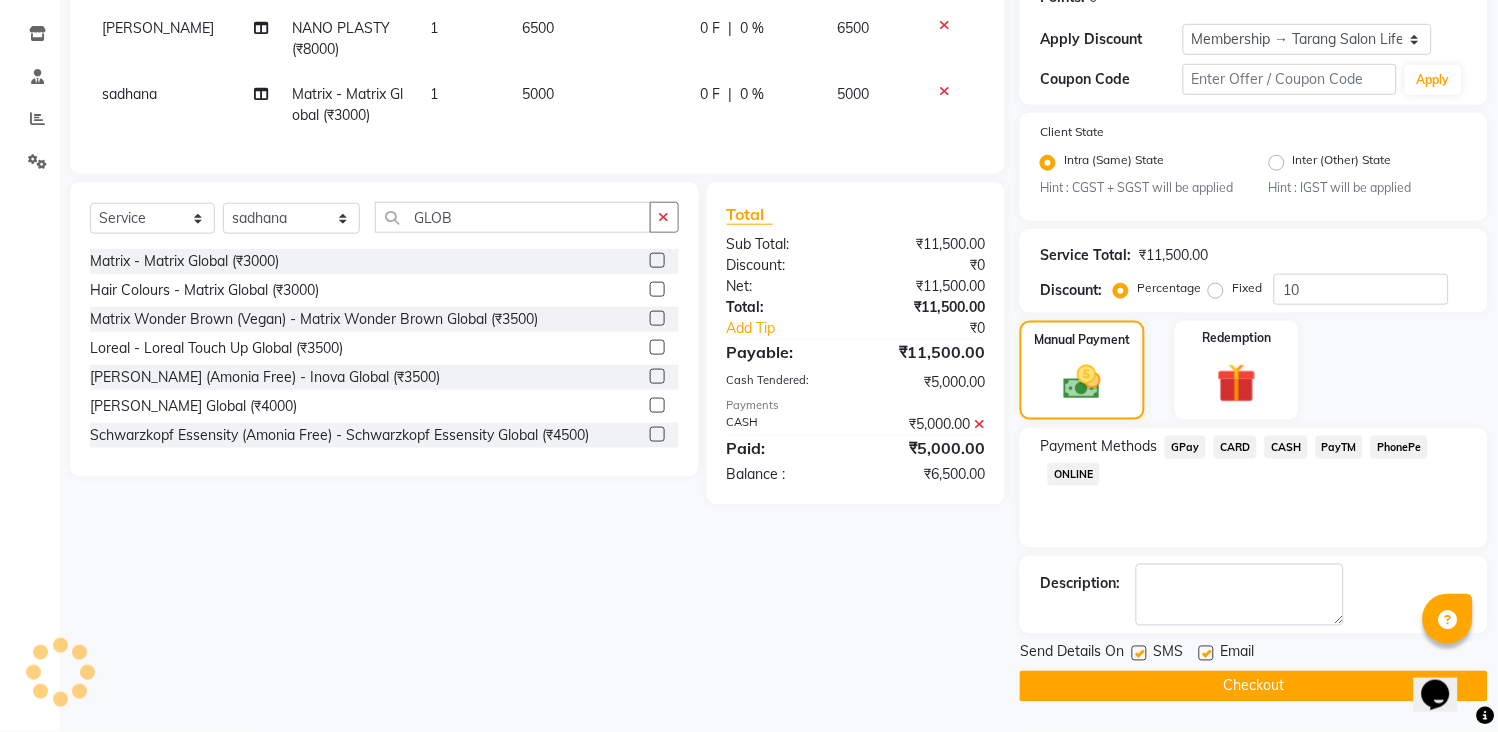 drag, startPoint x: 1253, startPoint y: 685, endPoint x: 1115, endPoint y: 681, distance: 138.05795 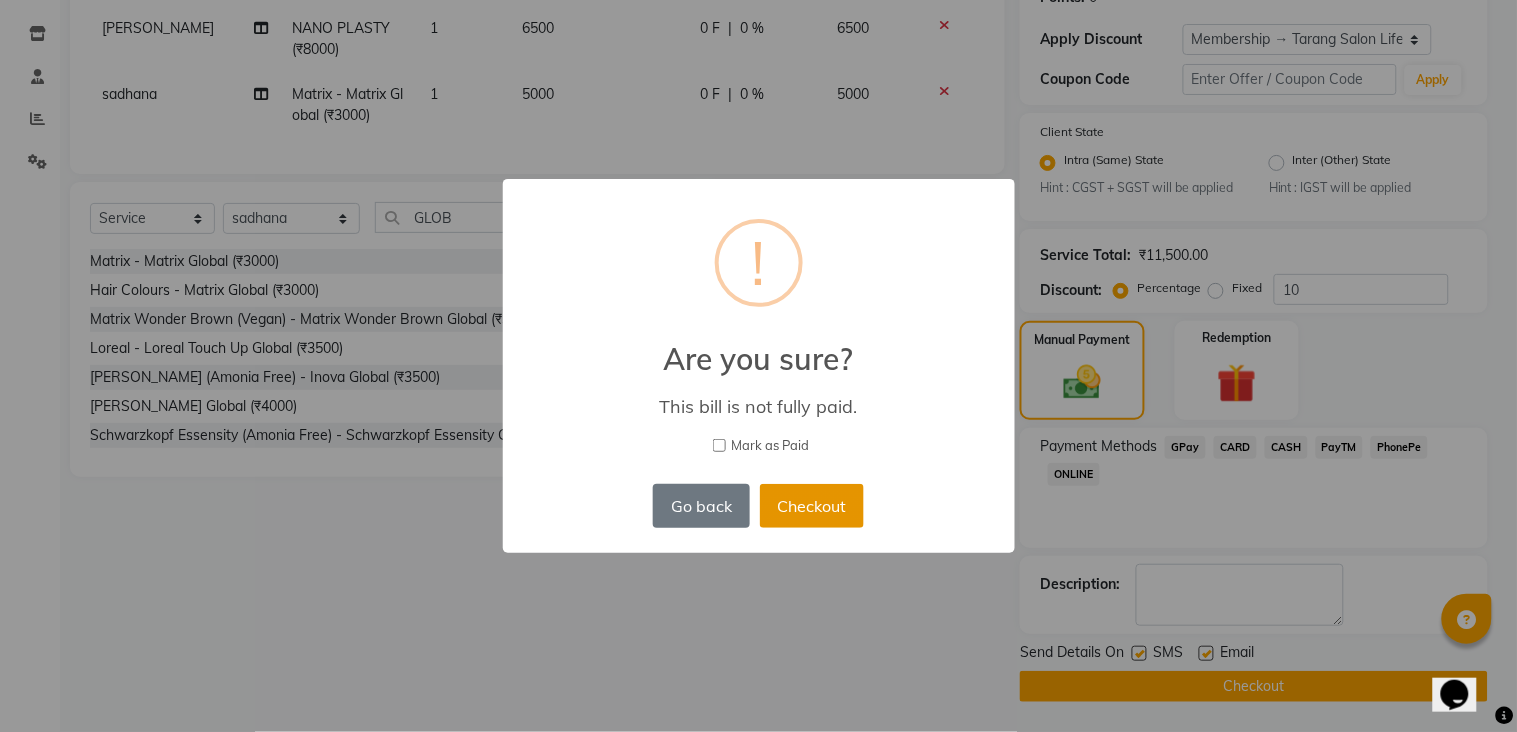 click on "Checkout" at bounding box center (812, 506) 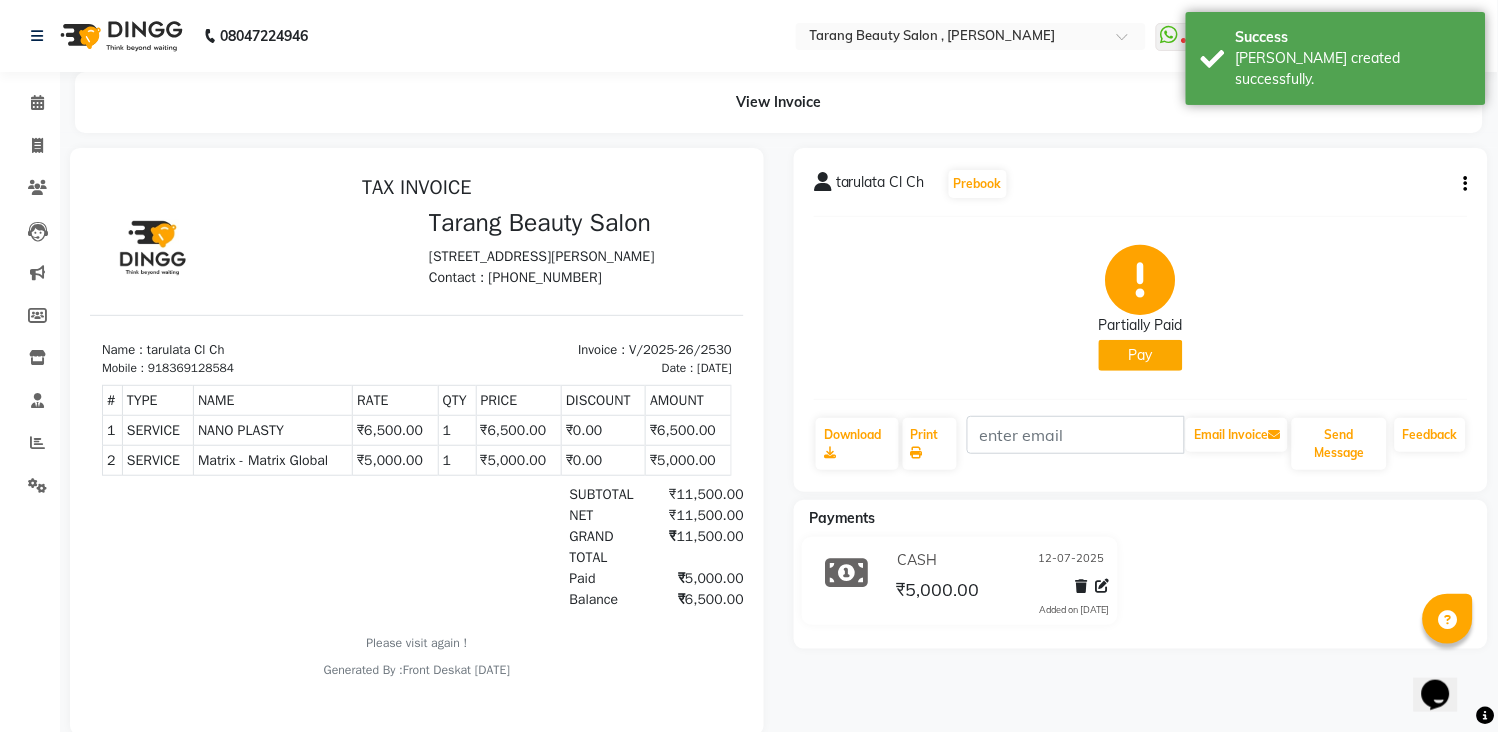 scroll, scrollTop: 0, scrollLeft: 0, axis: both 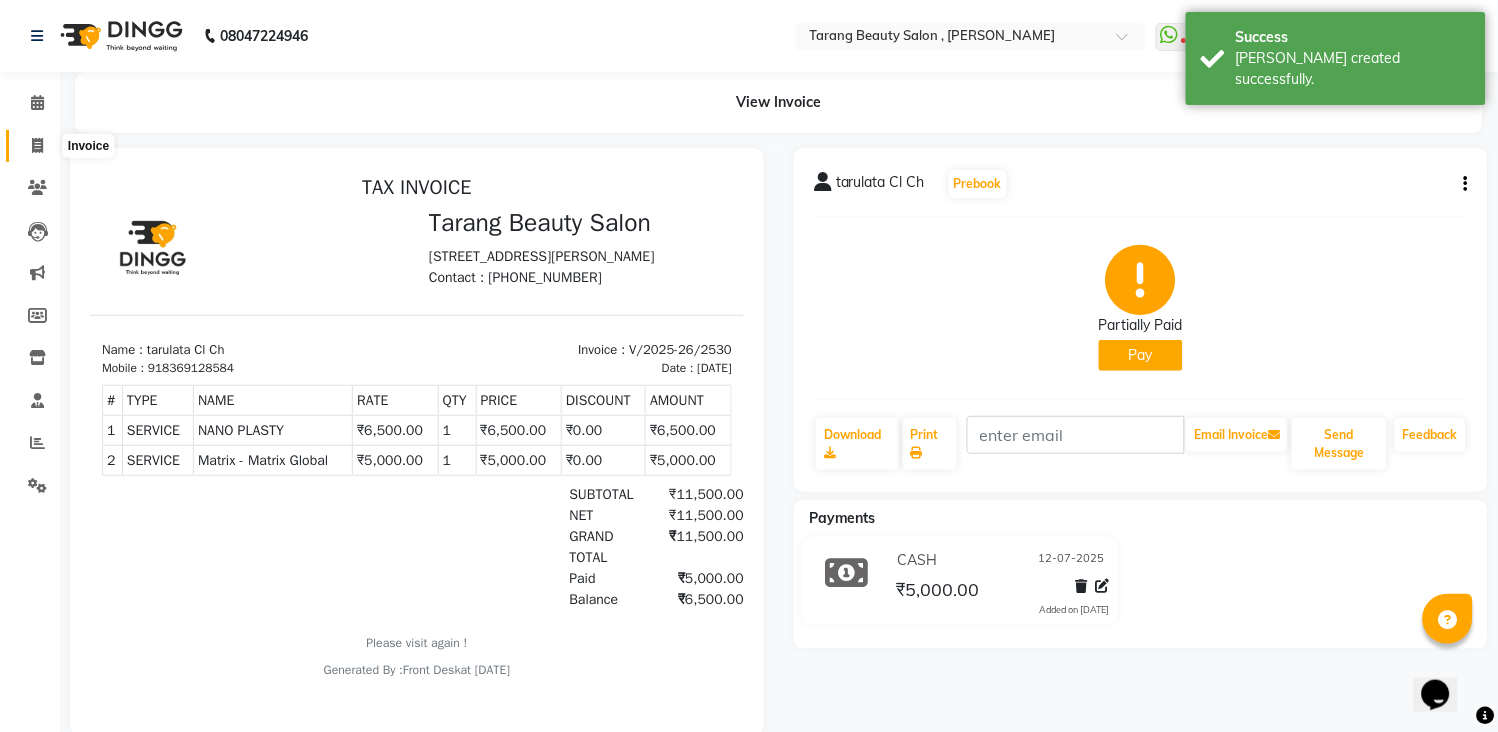 click 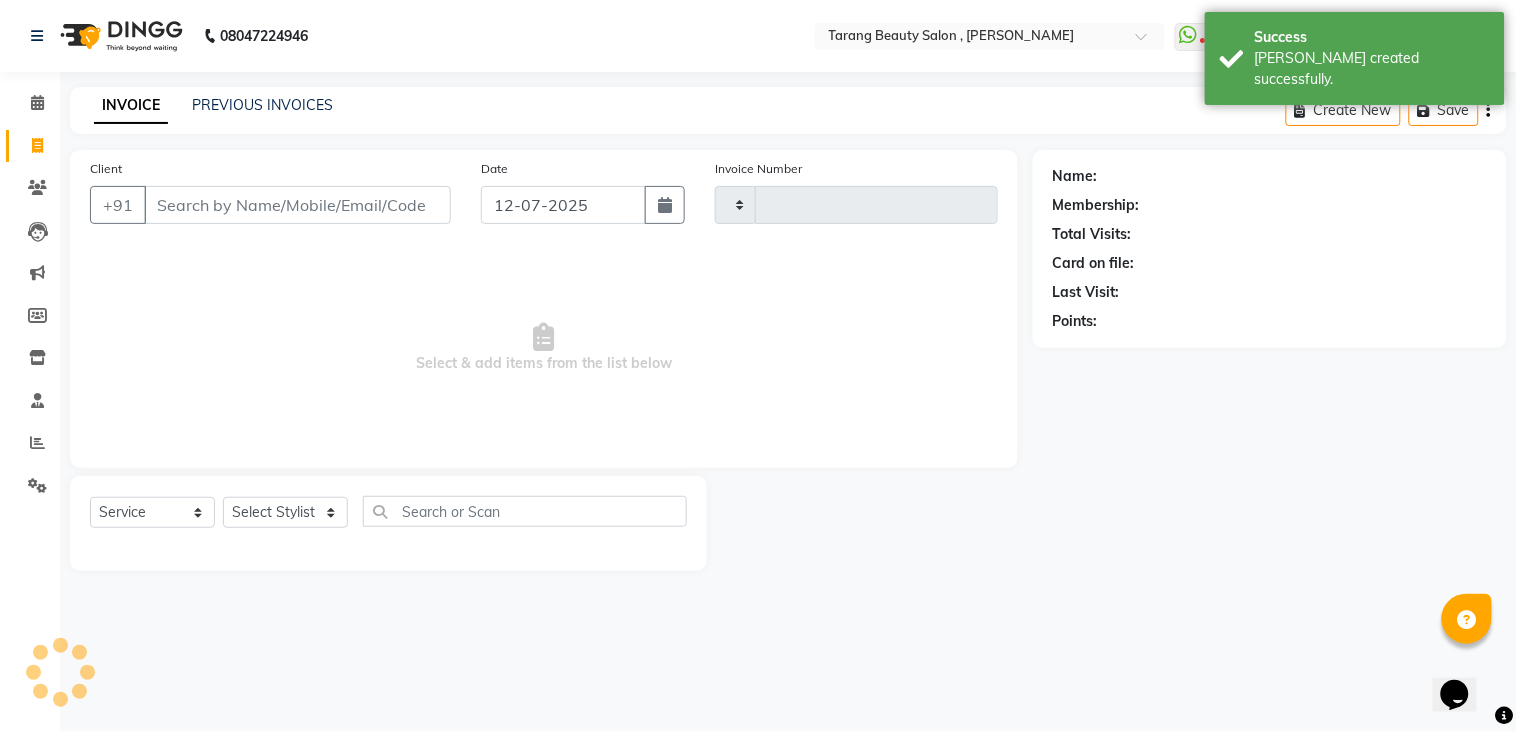 type on "2531" 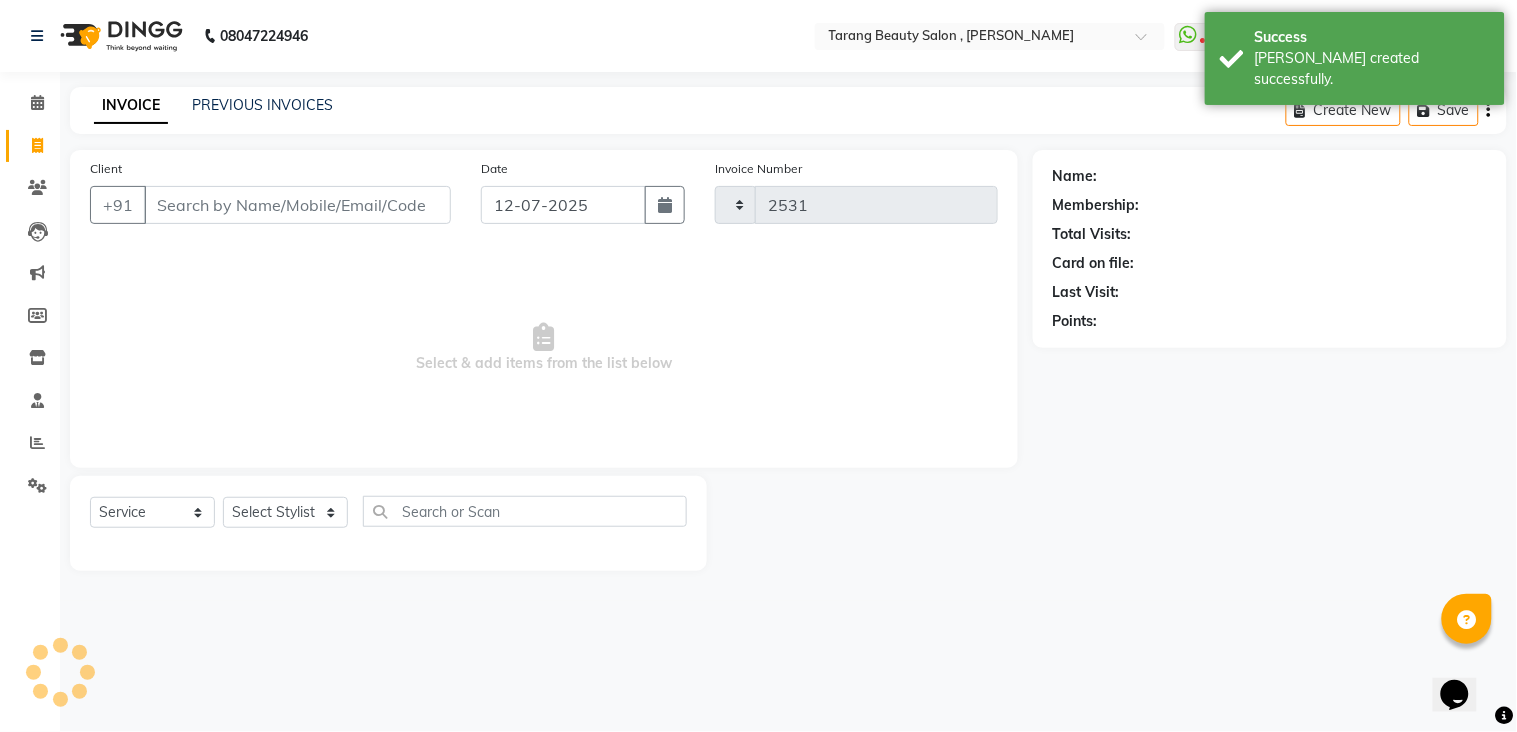 select on "5133" 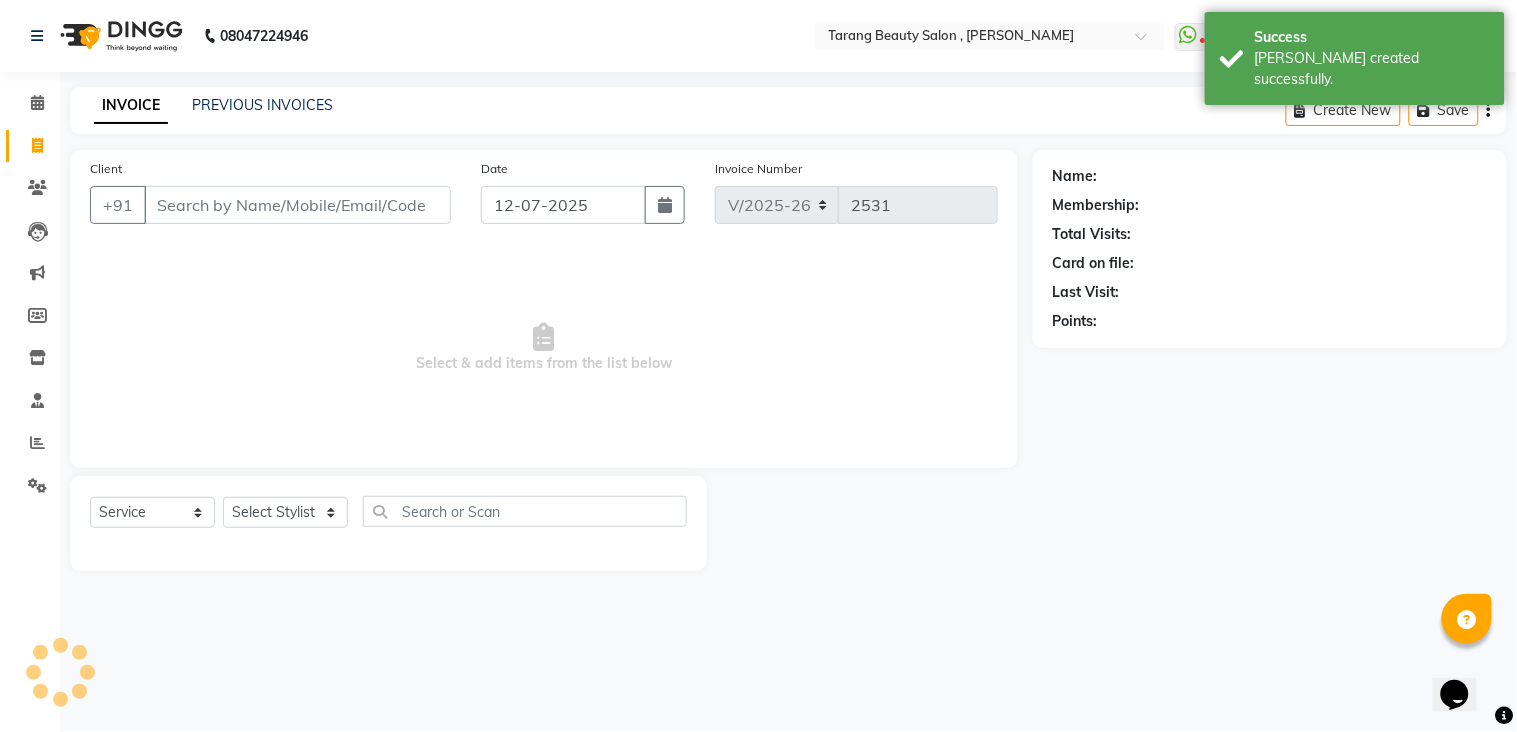 click on "Client" at bounding box center [297, 205] 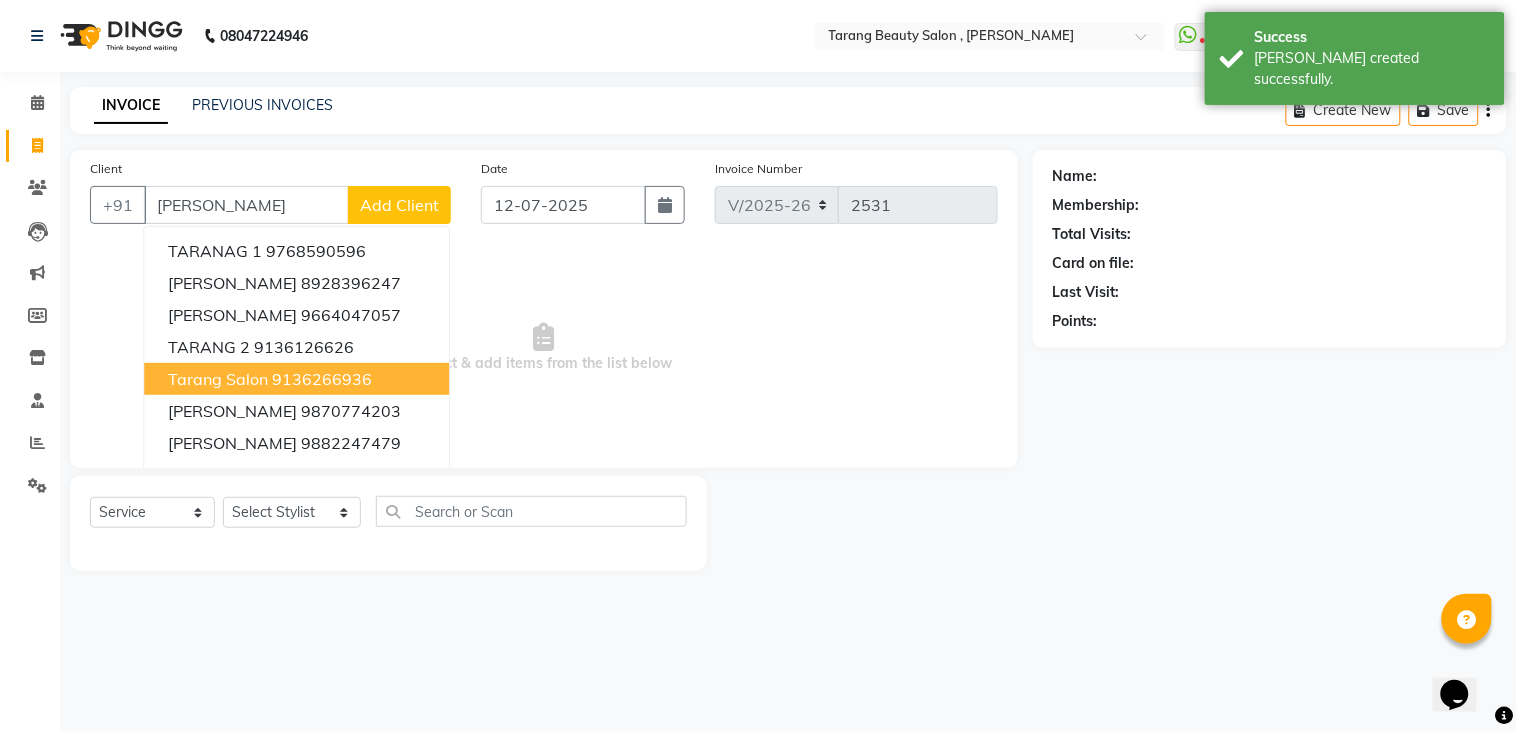 click on "tarang Salon" at bounding box center [218, 379] 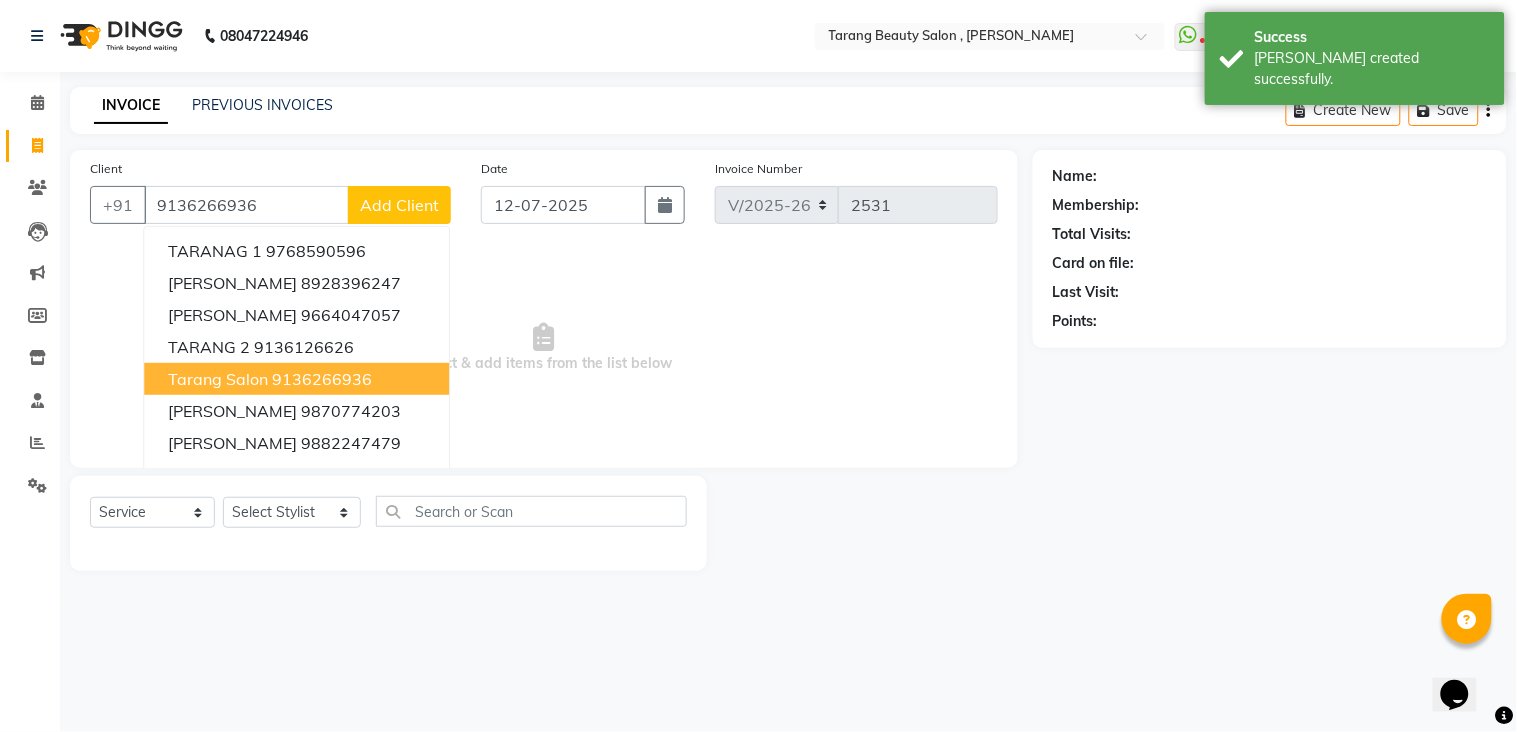 type on "9136266936" 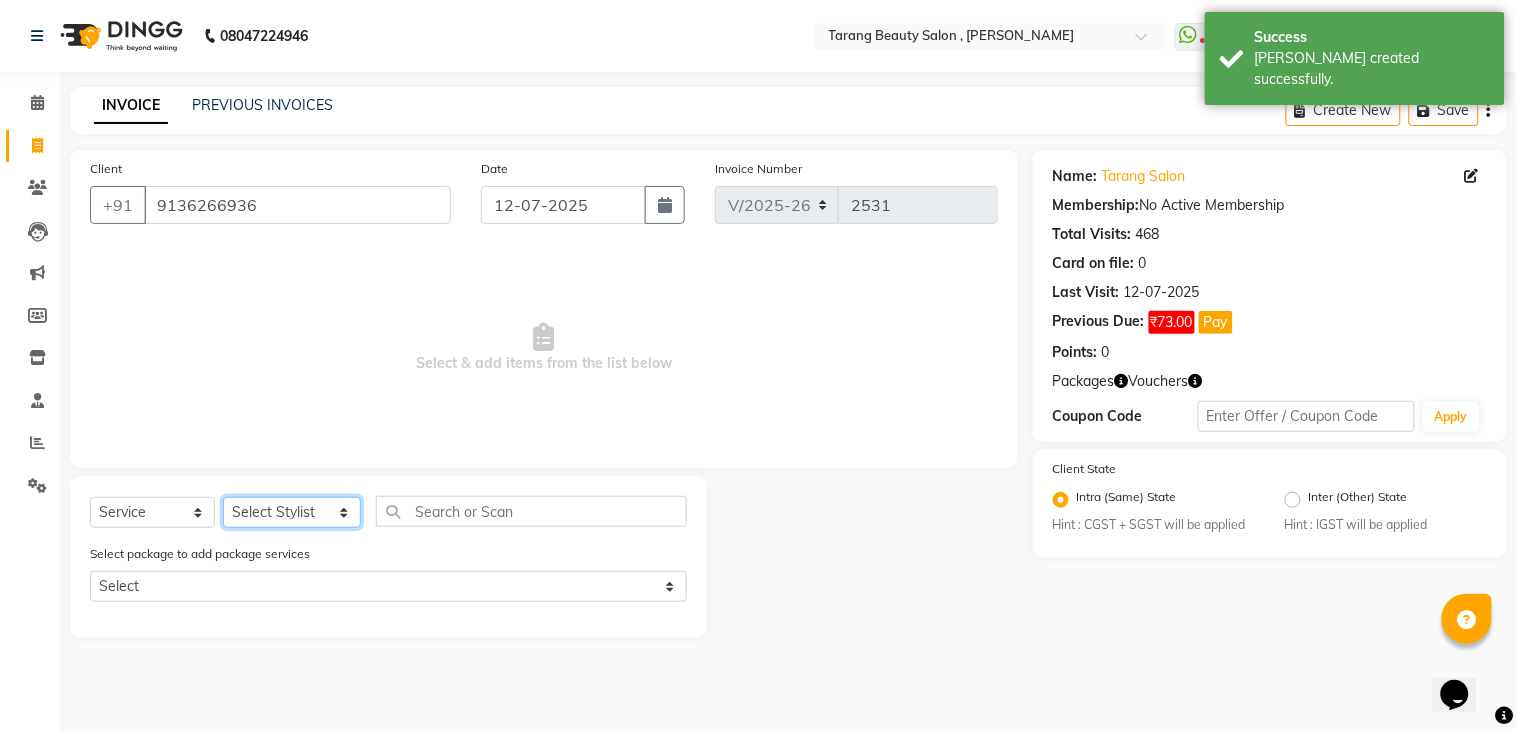 click on "Select Stylist [PERSON_NAME] [PERSON_NAME] [PERSON_NAME] KHAMDARE [PERSON_NAME] [PERSON_NAME] Front Desk GAYATRI [PERSON_NAME]  [PERSON_NAME] kavita NEHA Pooja [PERSON_NAME]  [PERSON_NAME] KUAVAHA [PERSON_NAME] sadhana [PERSON_NAME] [PERSON_NAME] [PERSON_NAME] [PERSON_NAME] [PERSON_NAME] [PERSON_NAME] [PERSON_NAME]" 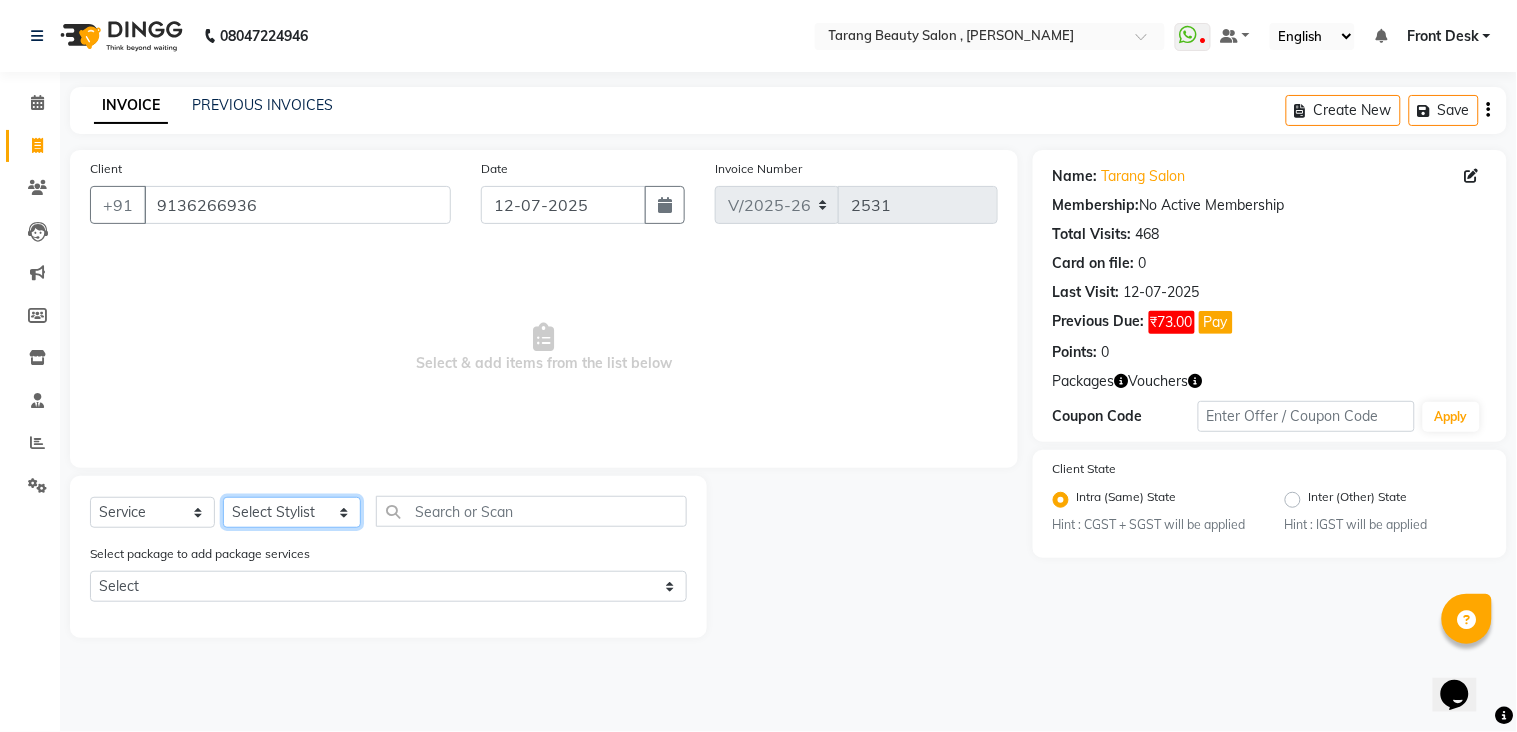 select on "61547" 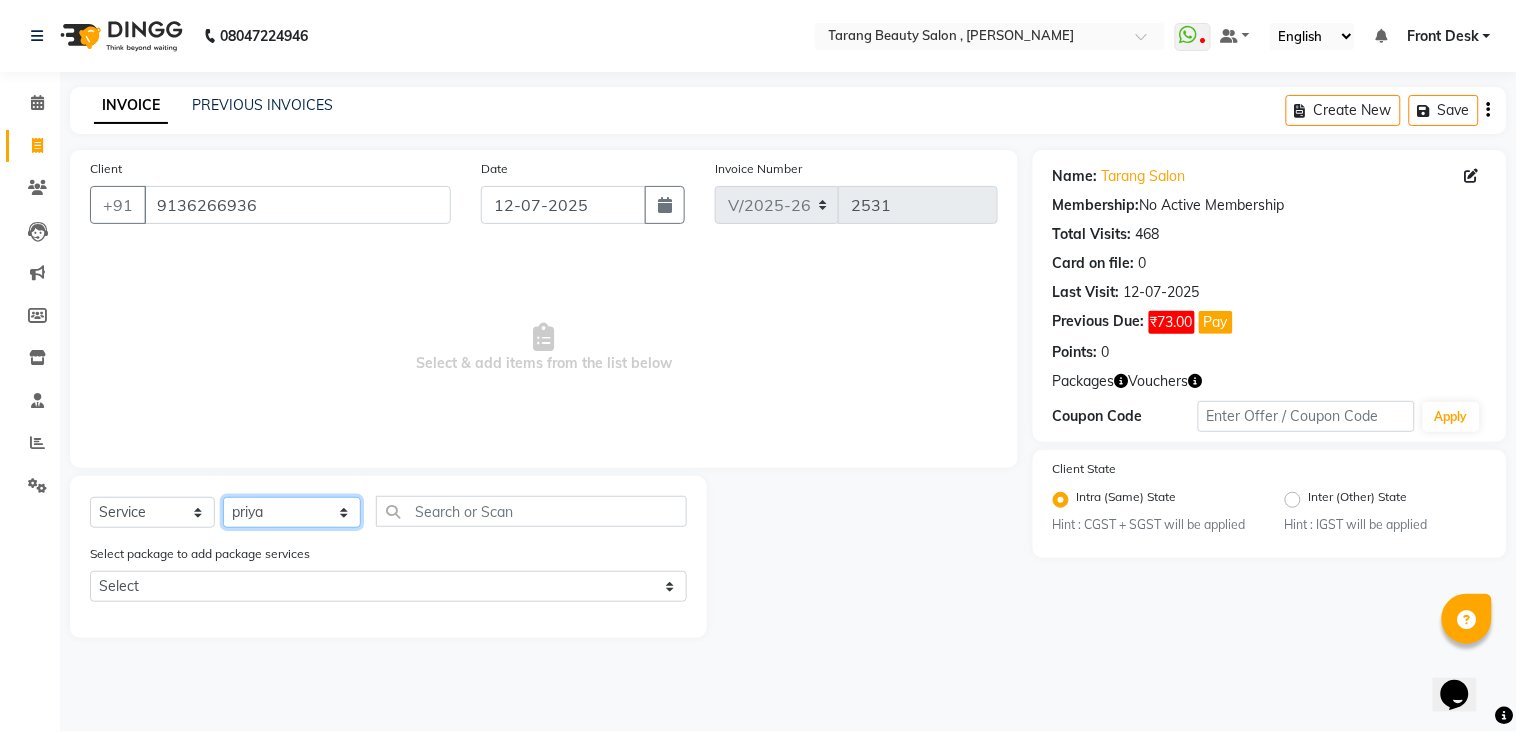 click on "Select Stylist [PERSON_NAME] [PERSON_NAME] [PERSON_NAME] KHAMDARE [PERSON_NAME] [PERSON_NAME] Front Desk GAYATRI [PERSON_NAME]  [PERSON_NAME] kavita NEHA Pooja [PERSON_NAME]  [PERSON_NAME] KUAVAHA [PERSON_NAME] sadhana [PERSON_NAME] [PERSON_NAME] [PERSON_NAME] [PERSON_NAME] [PERSON_NAME] [PERSON_NAME] [PERSON_NAME]" 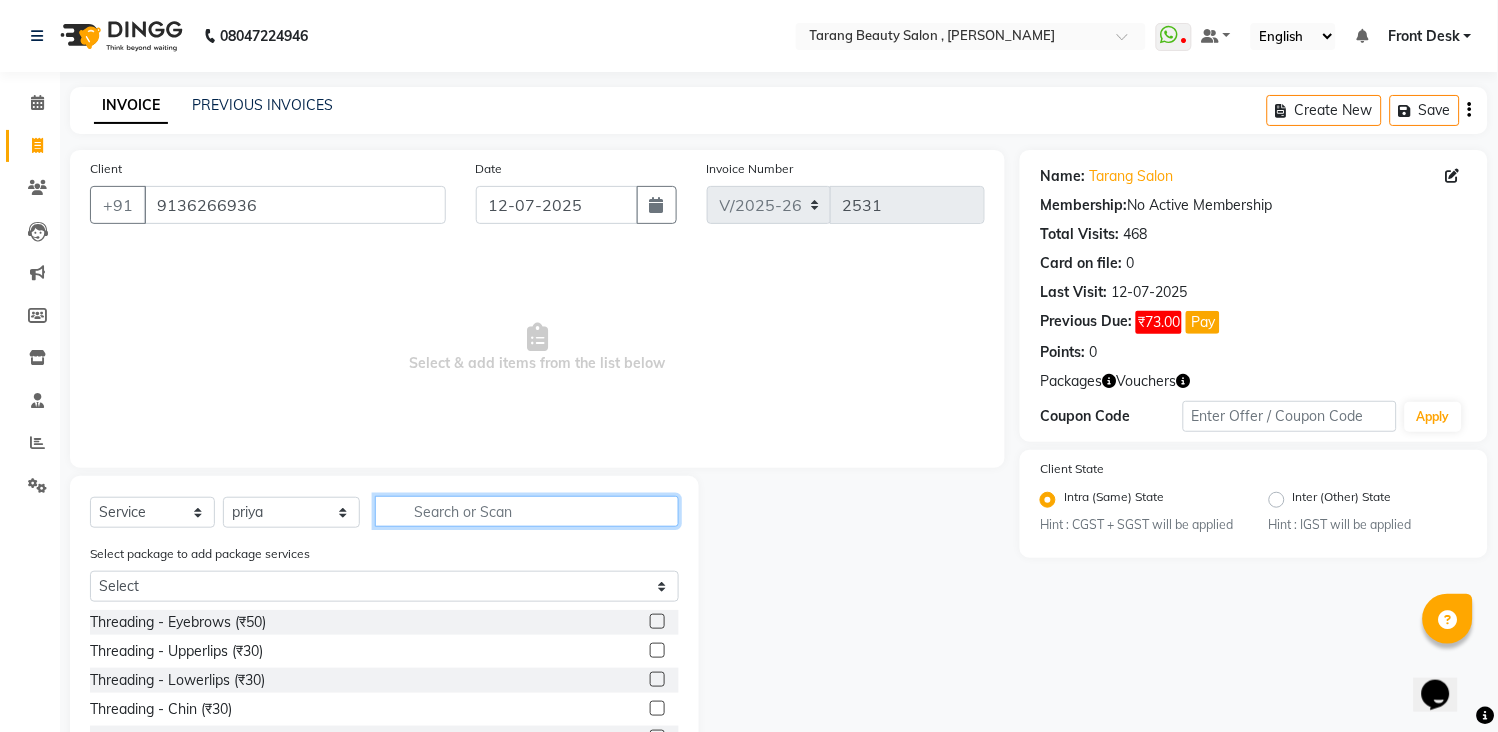 click 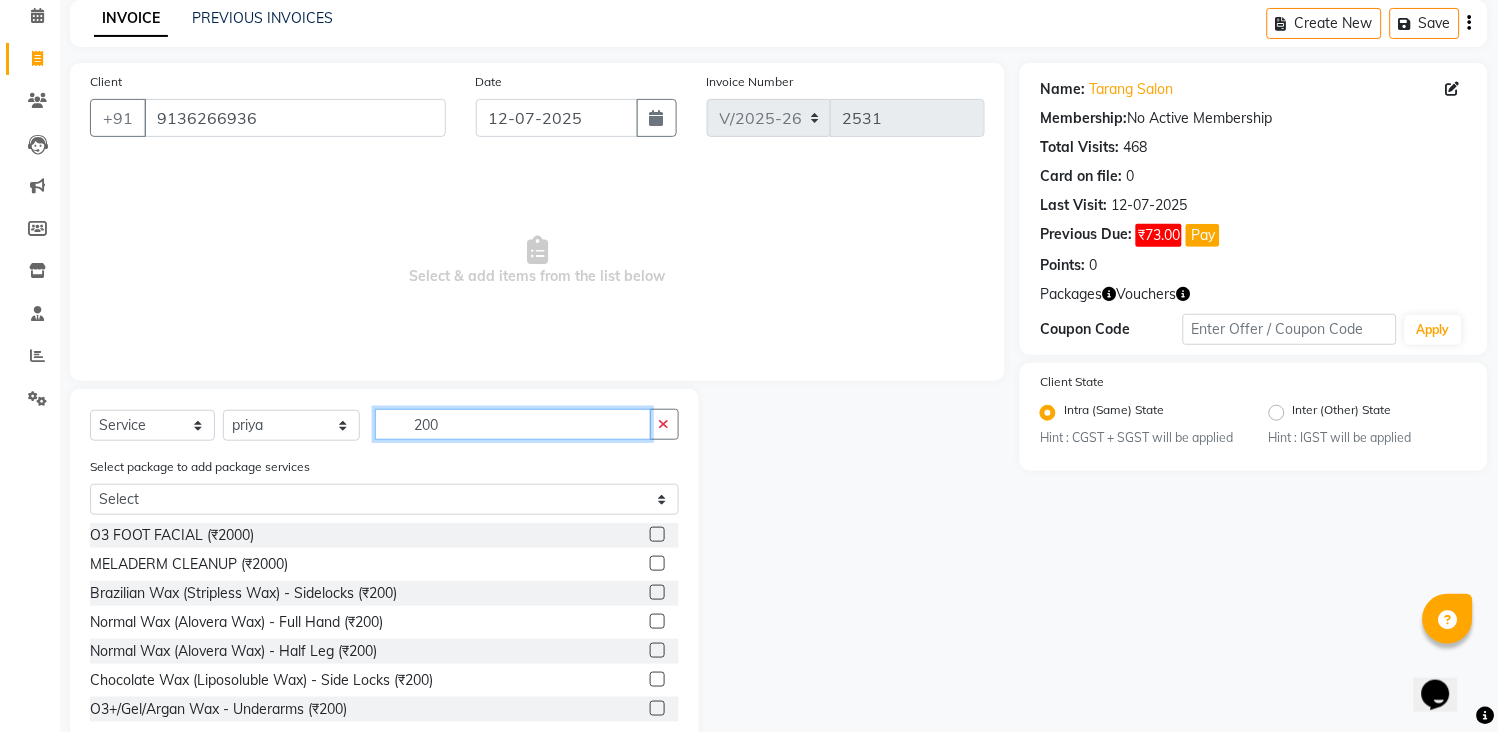 scroll, scrollTop: 136, scrollLeft: 0, axis: vertical 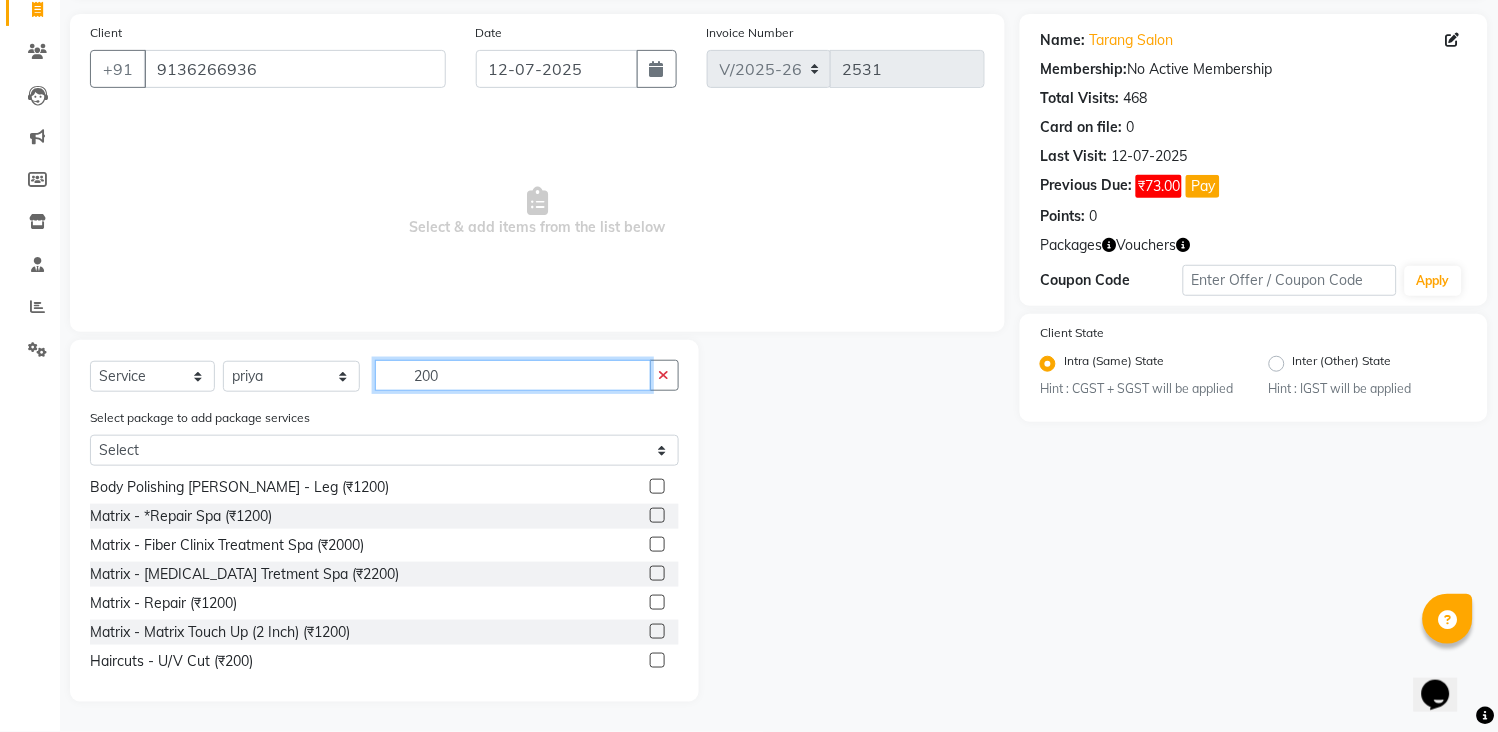 type on "200" 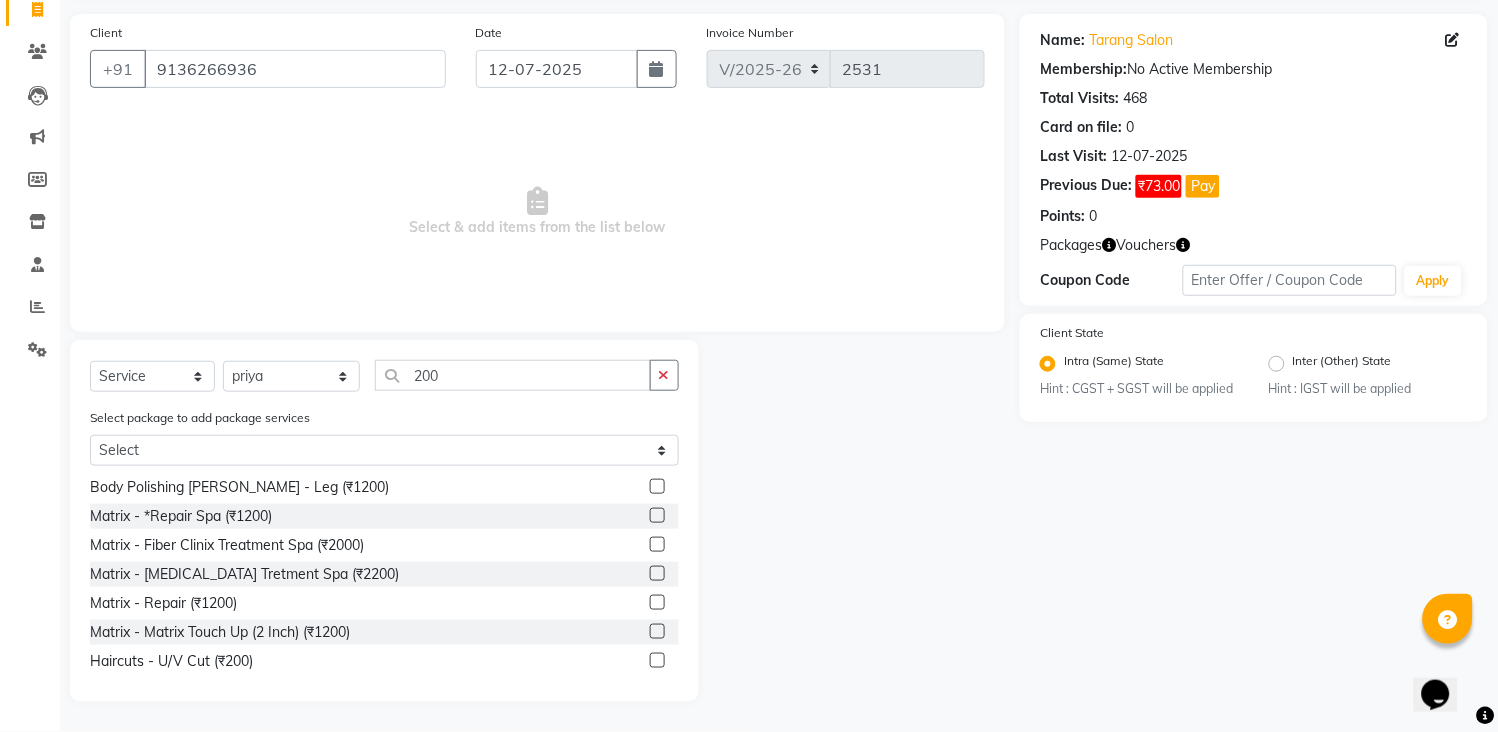 click 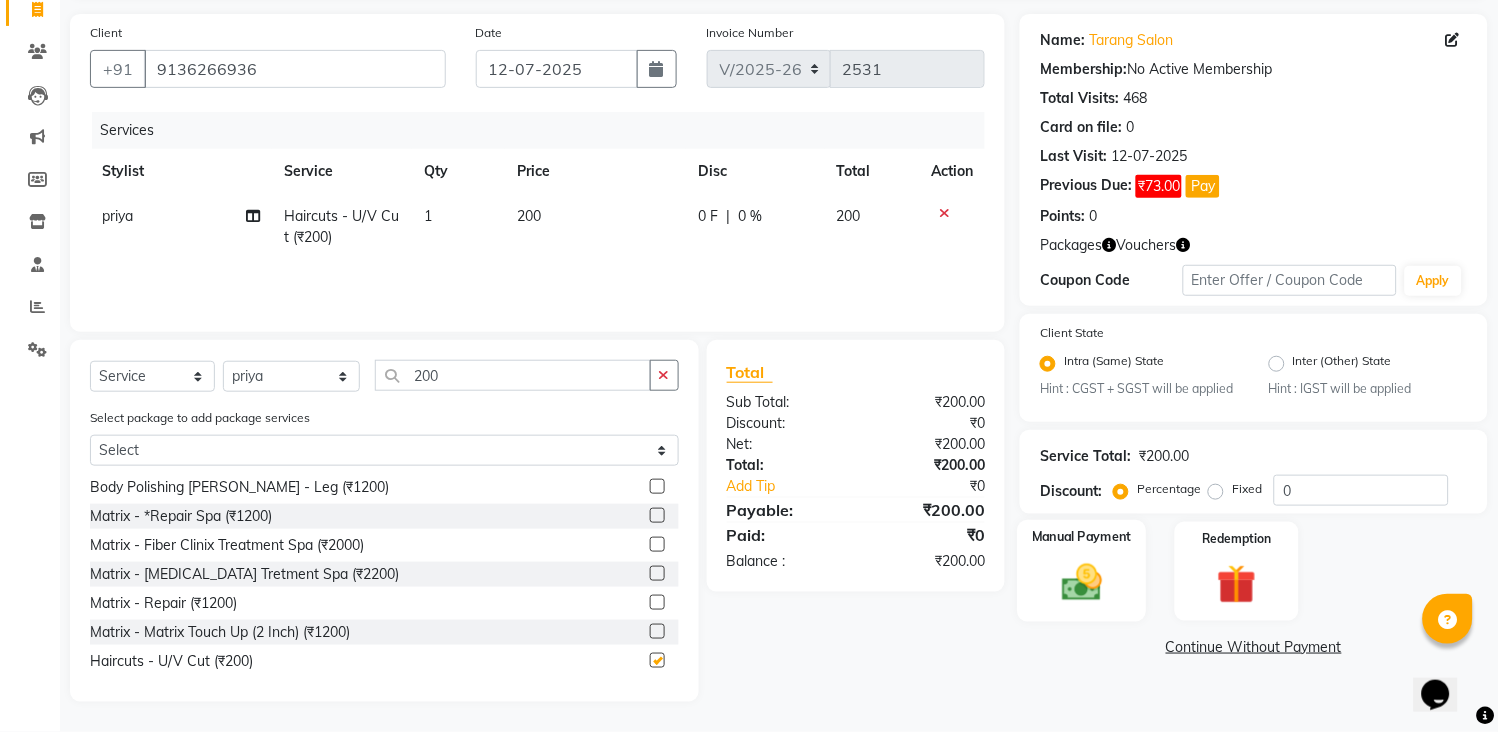 checkbox on "false" 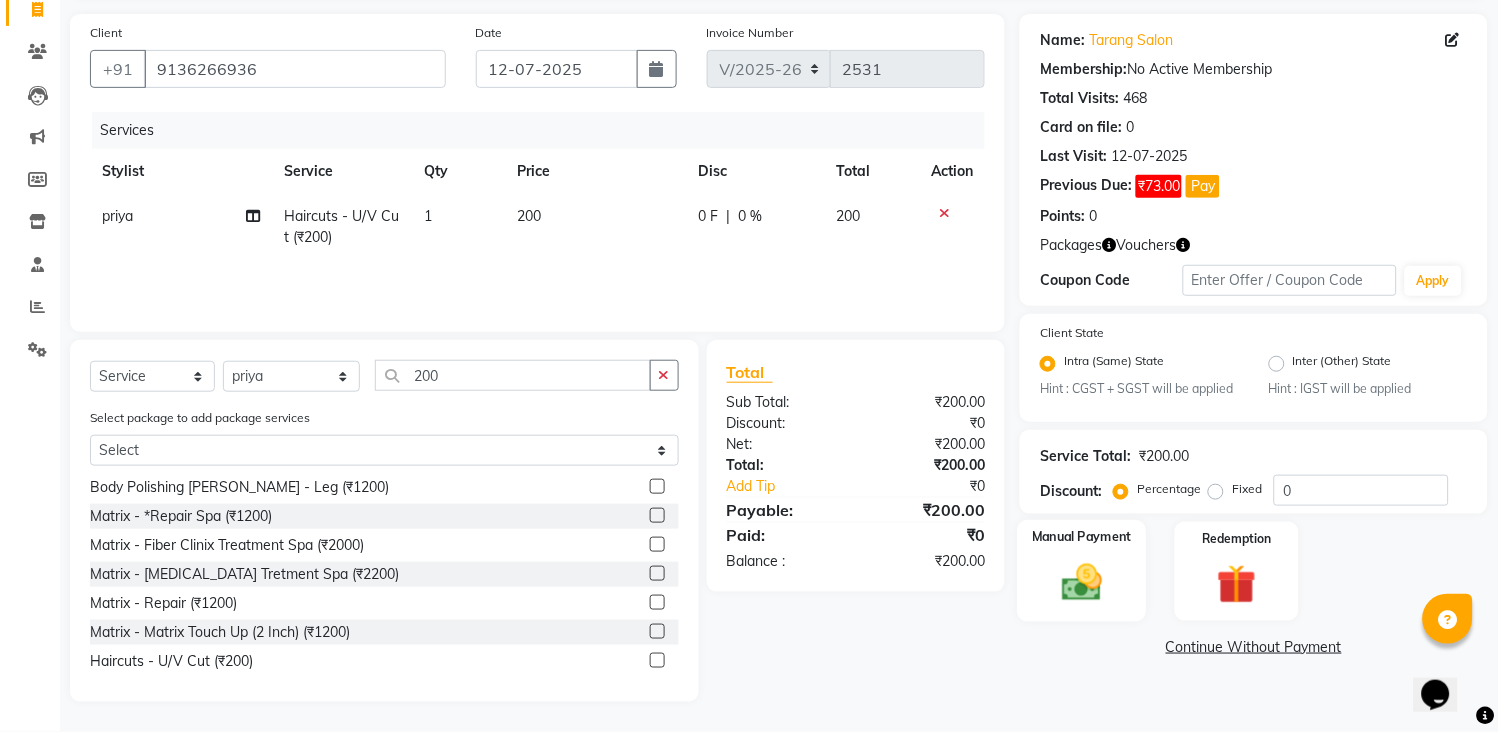 click 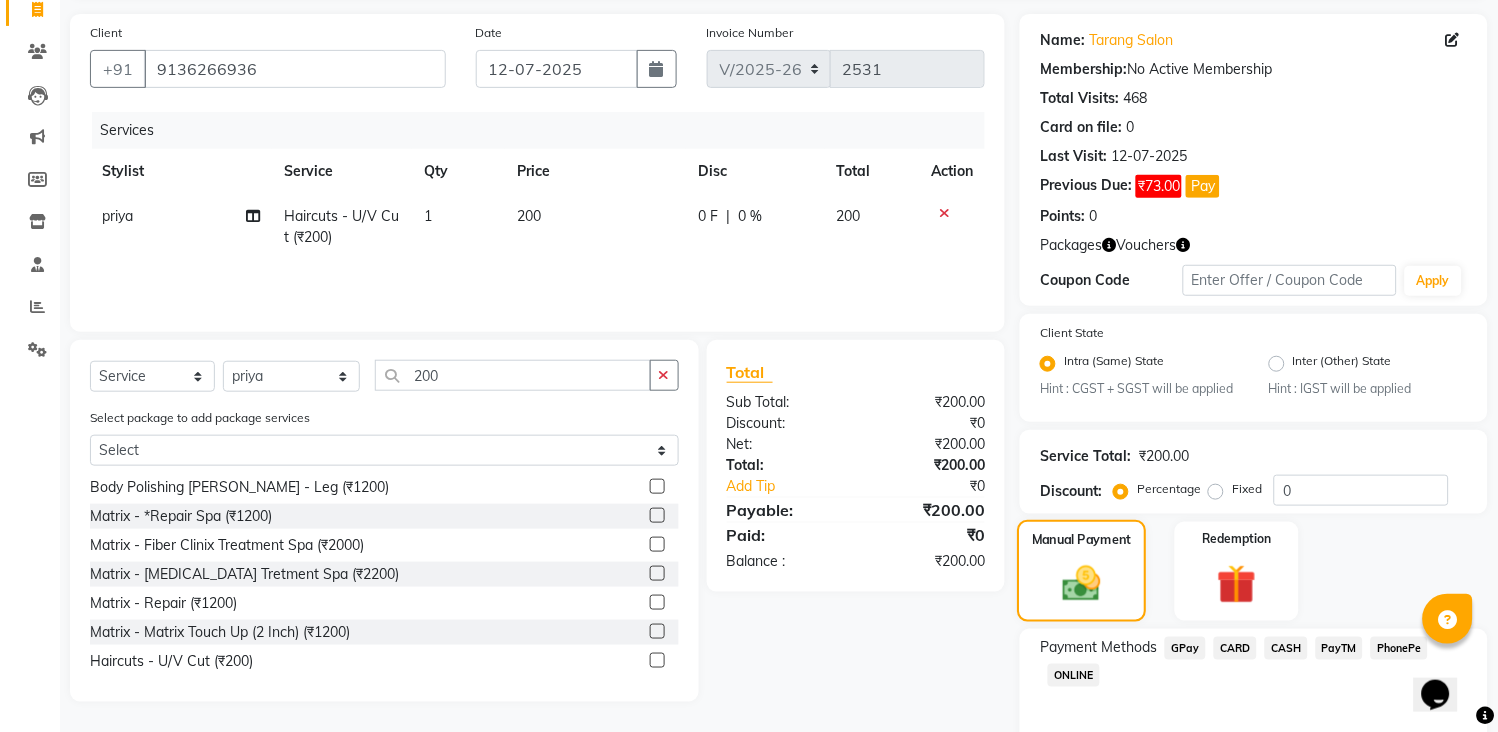 scroll, scrollTop: 223, scrollLeft: 0, axis: vertical 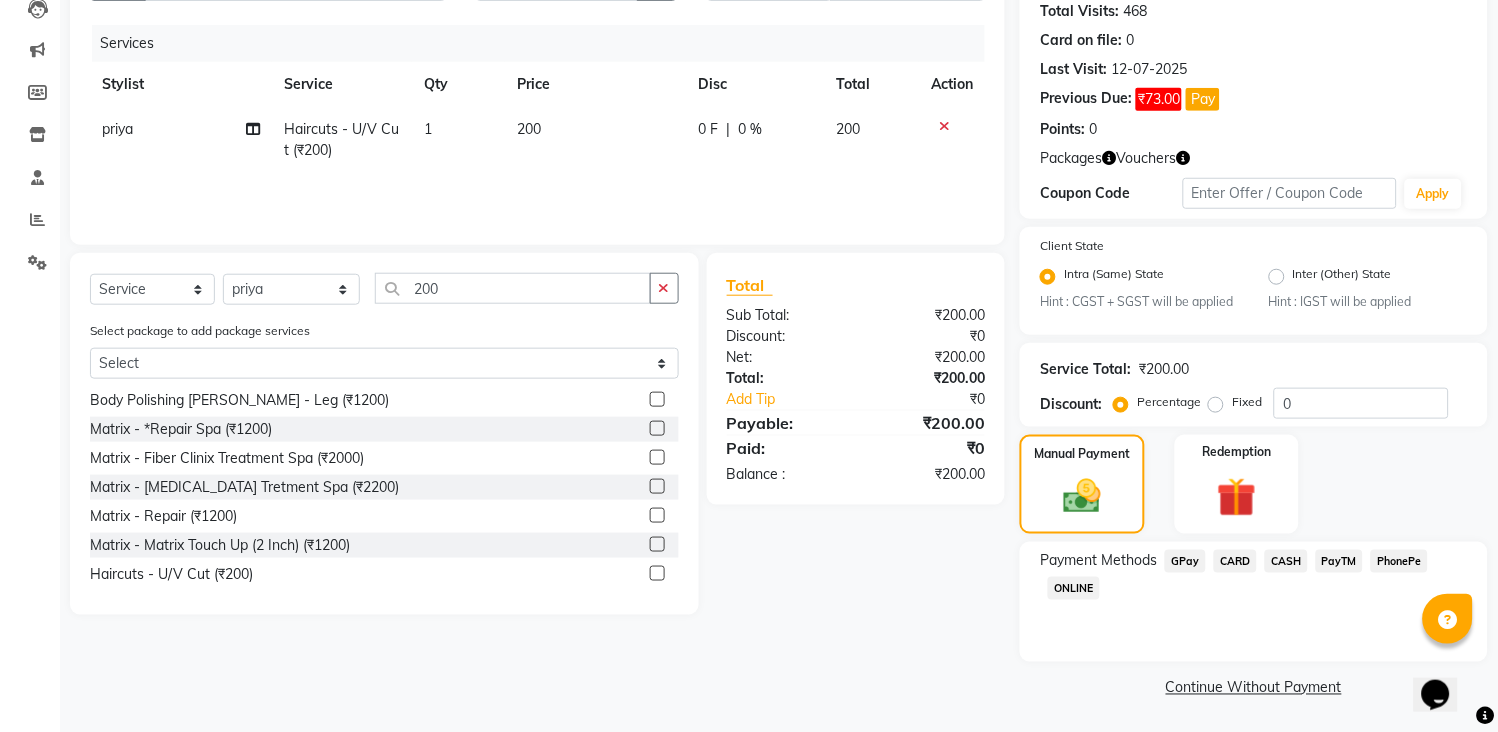click on "CASH" 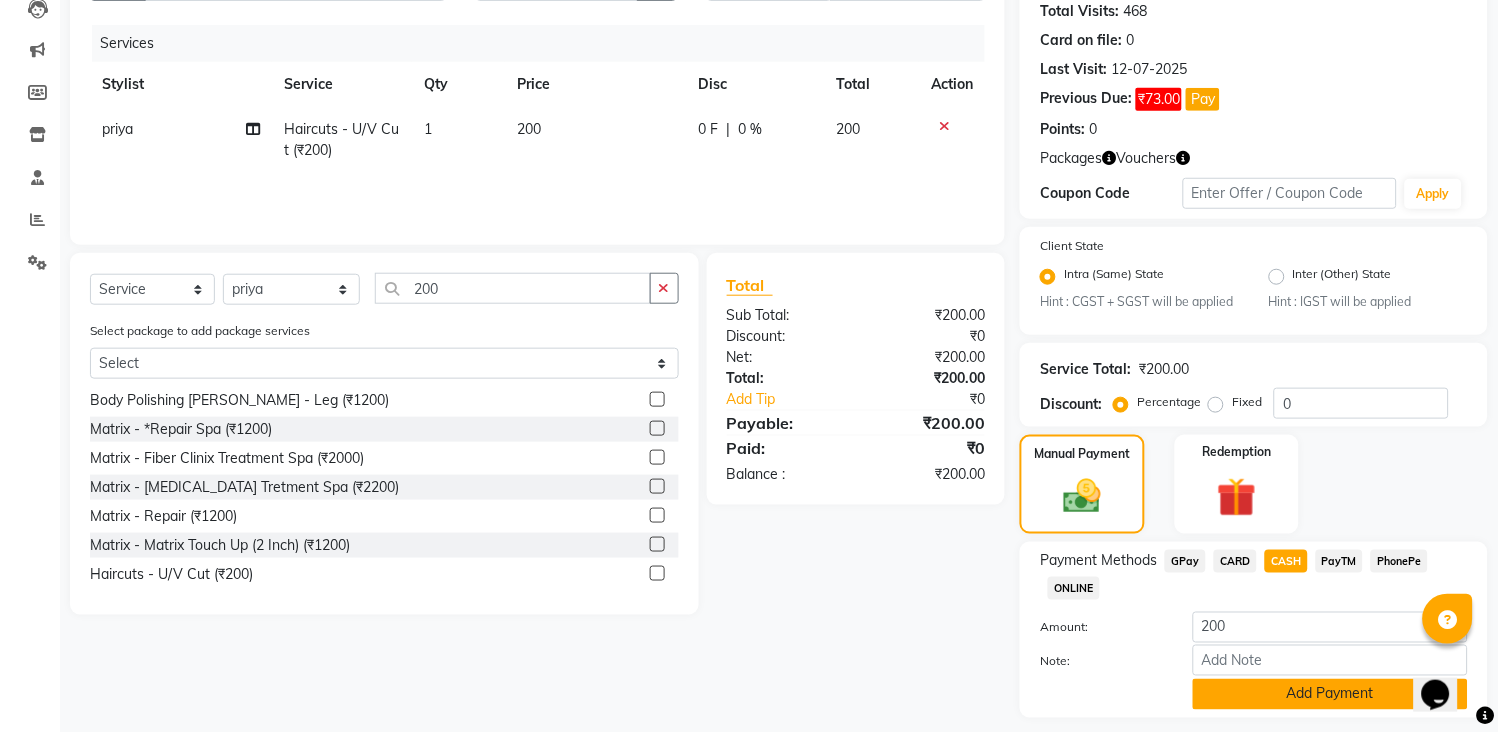 click on "Add Payment" 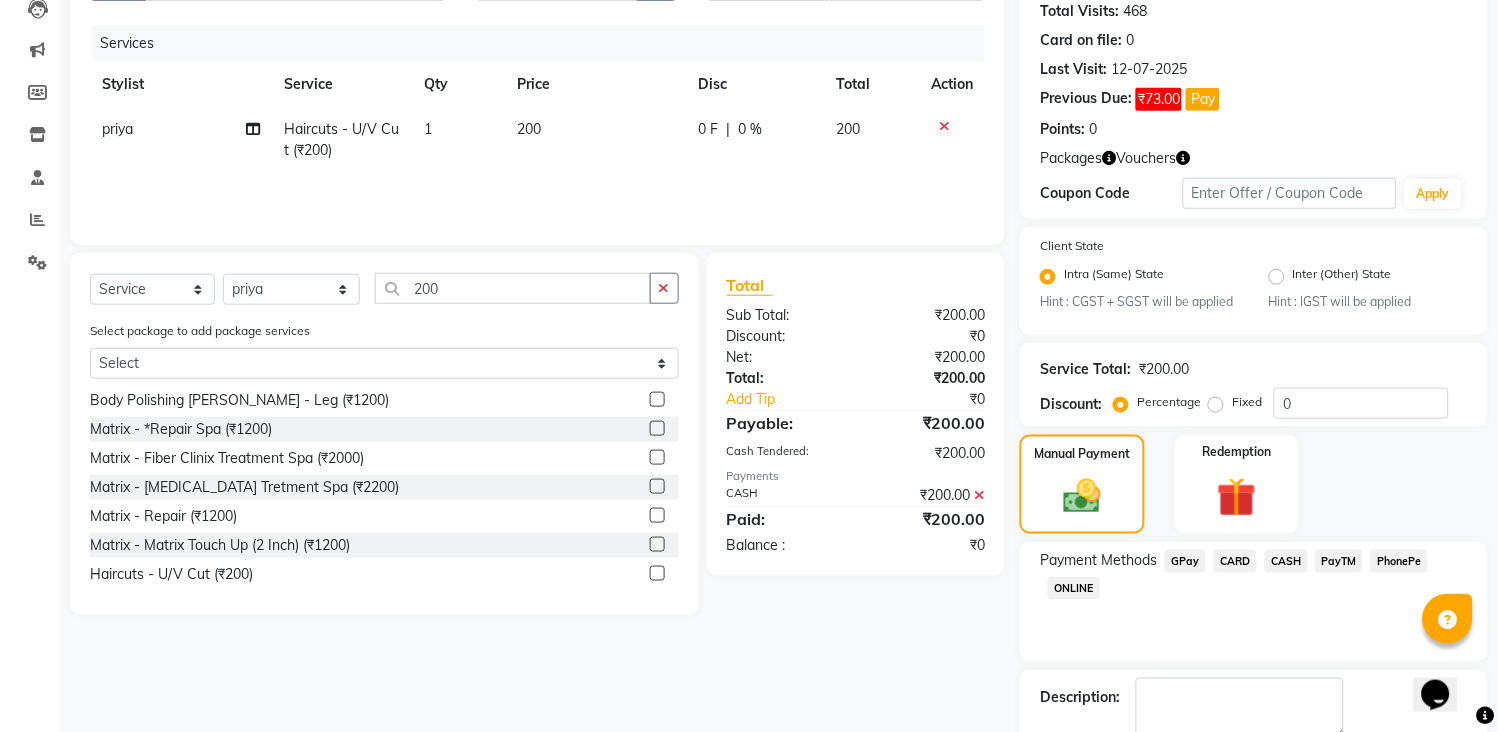 scroll, scrollTop: 336, scrollLeft: 0, axis: vertical 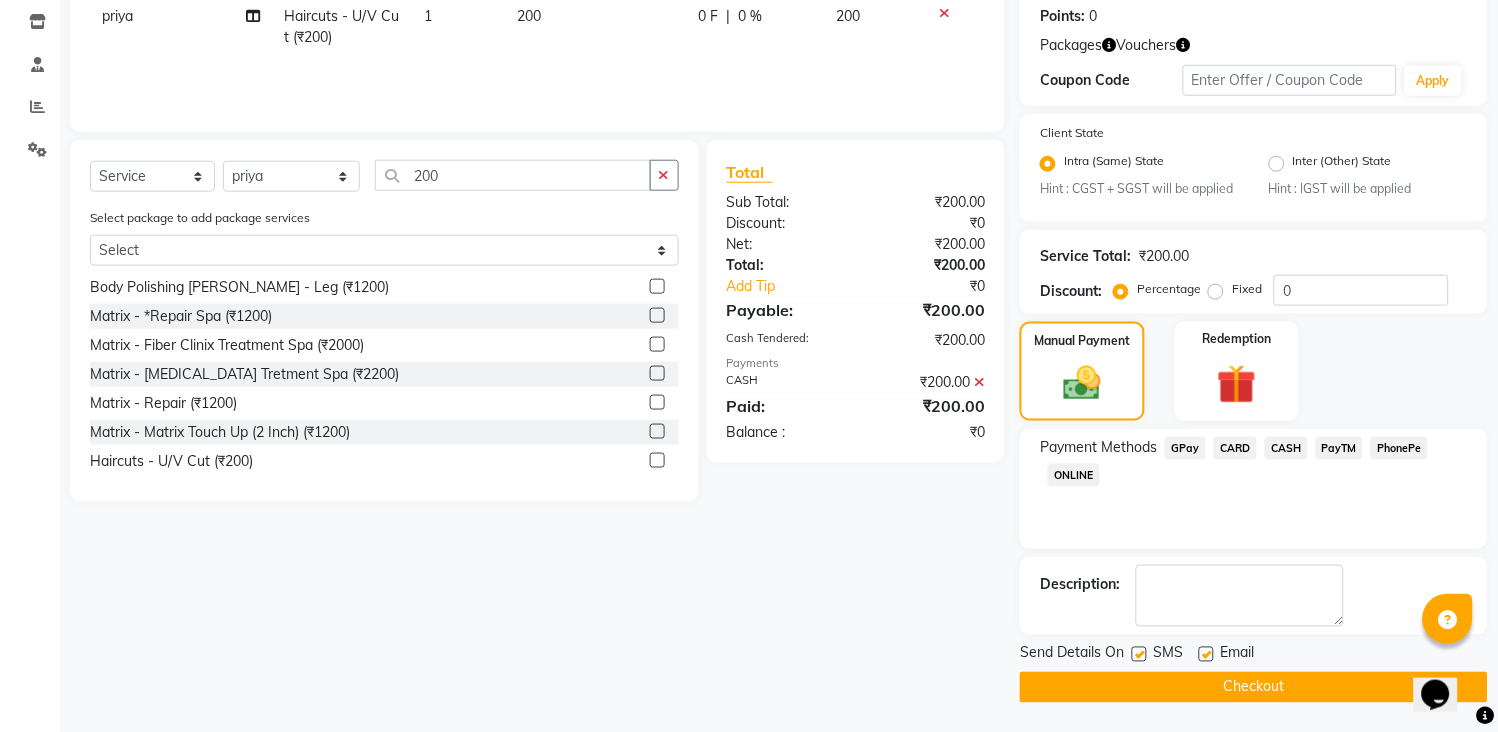 click on "Checkout" 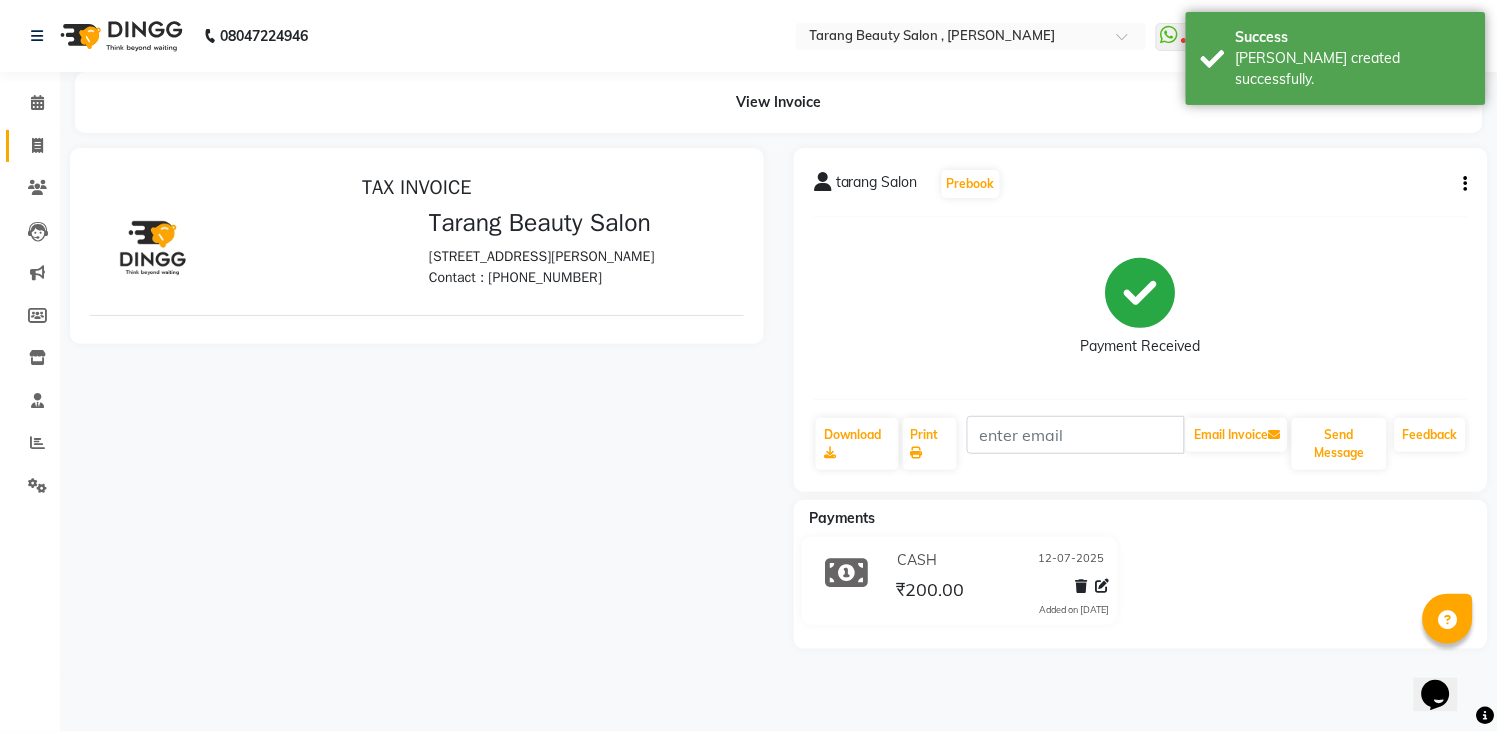 scroll, scrollTop: 0, scrollLeft: 0, axis: both 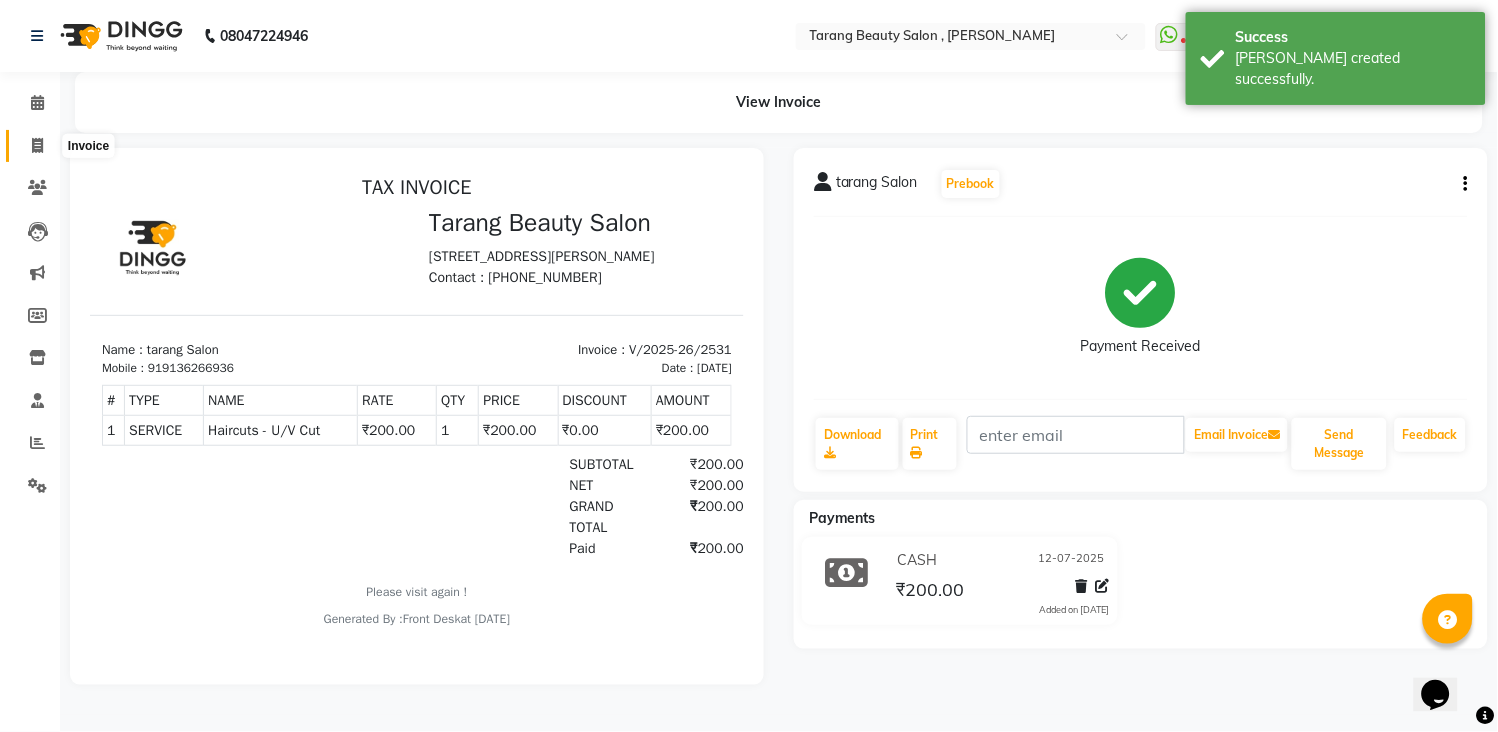click 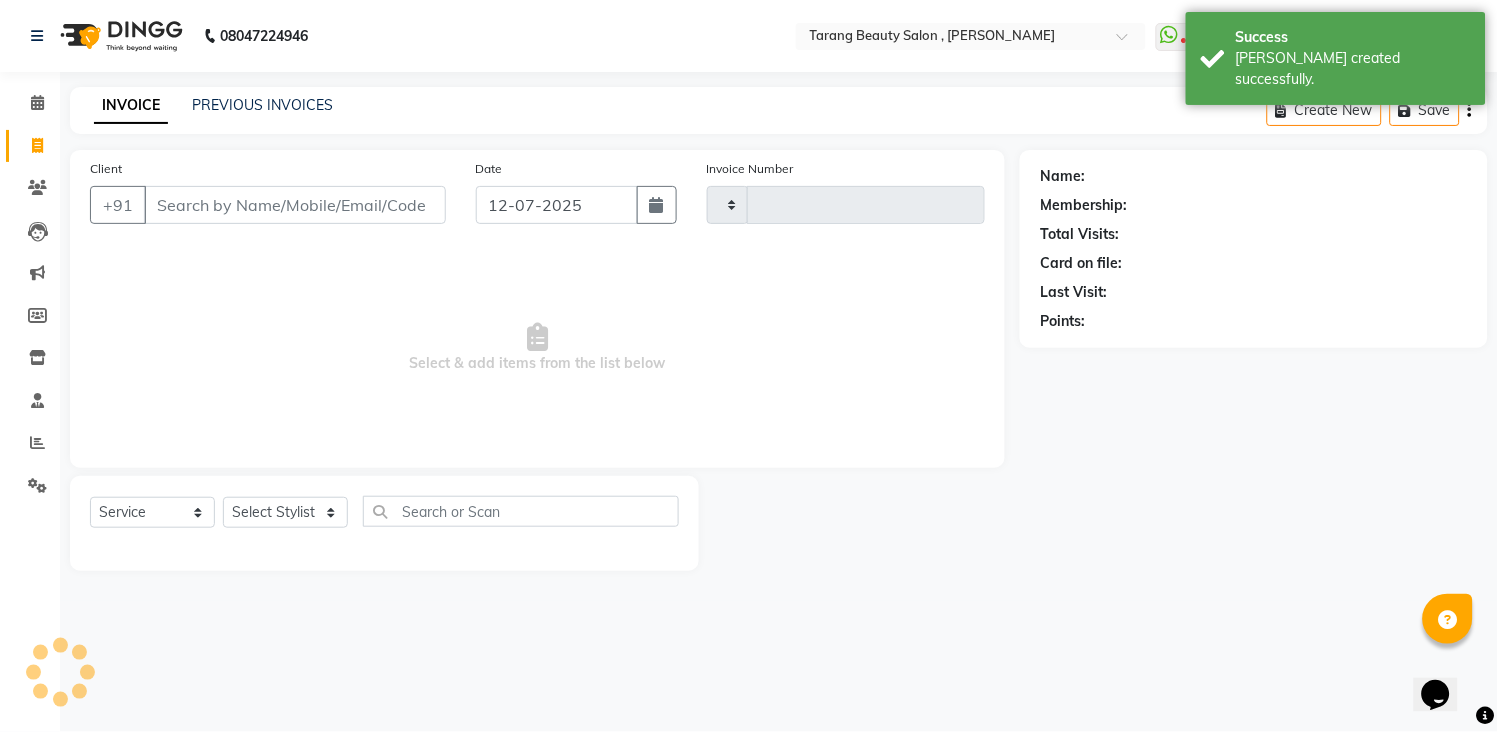 type on "2532" 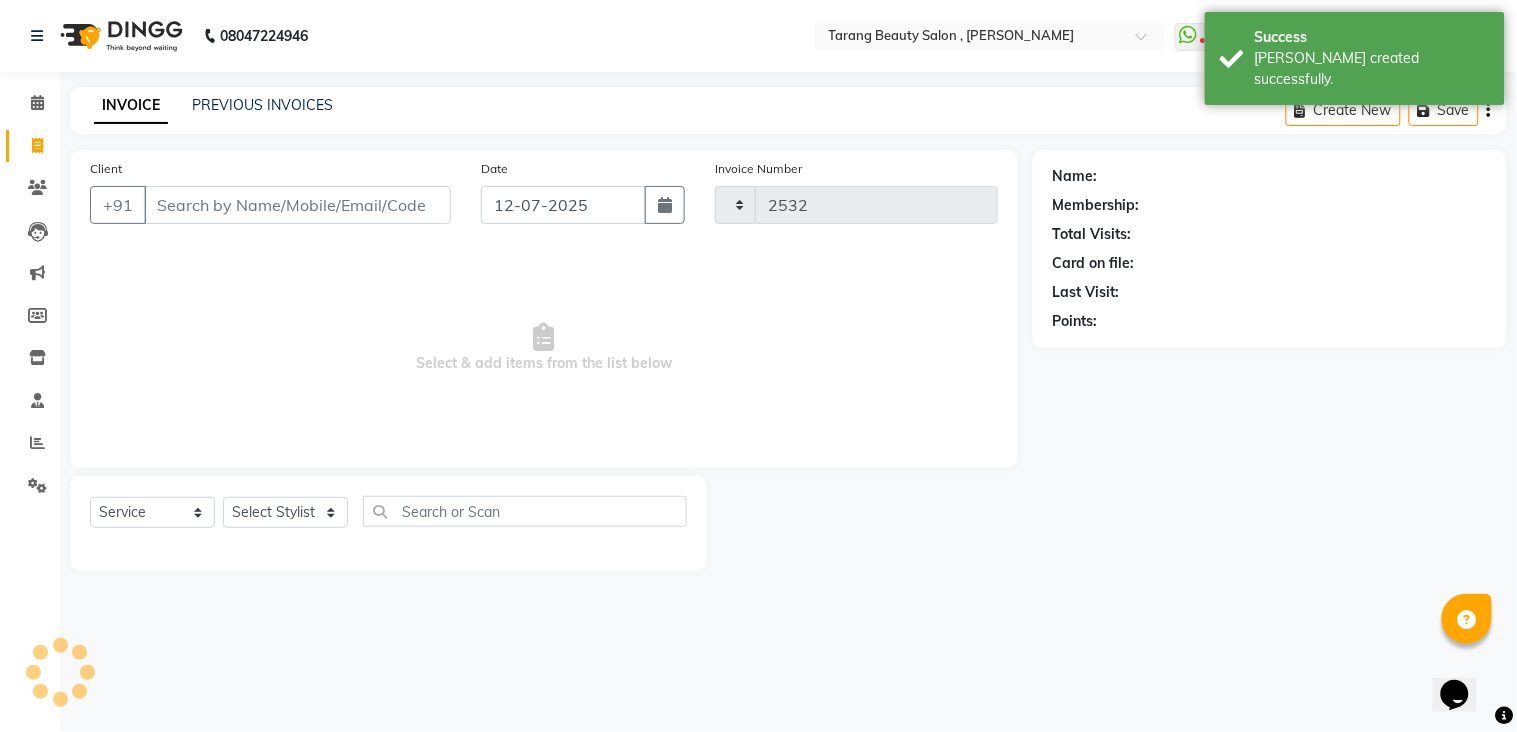 select on "5133" 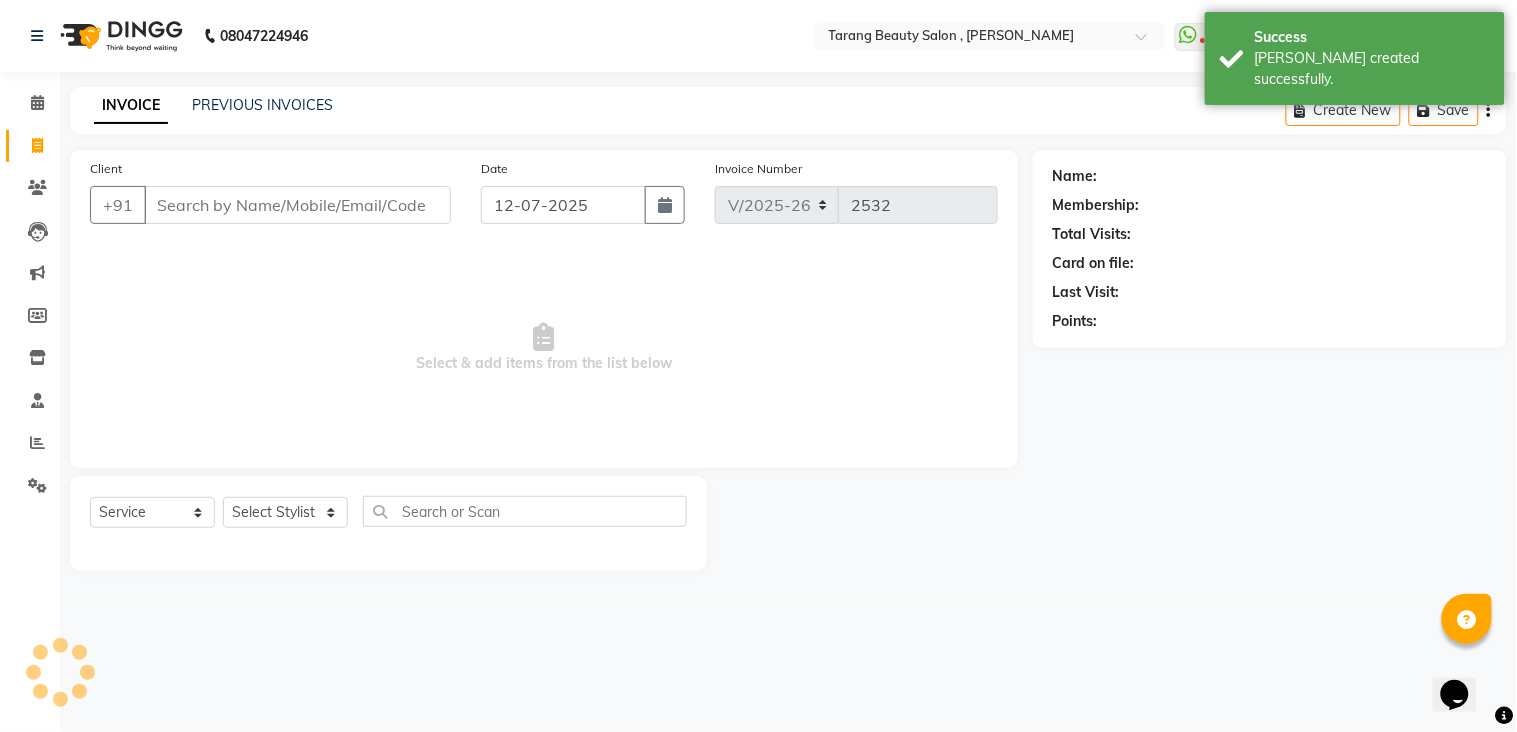 click on "Client" at bounding box center (297, 205) 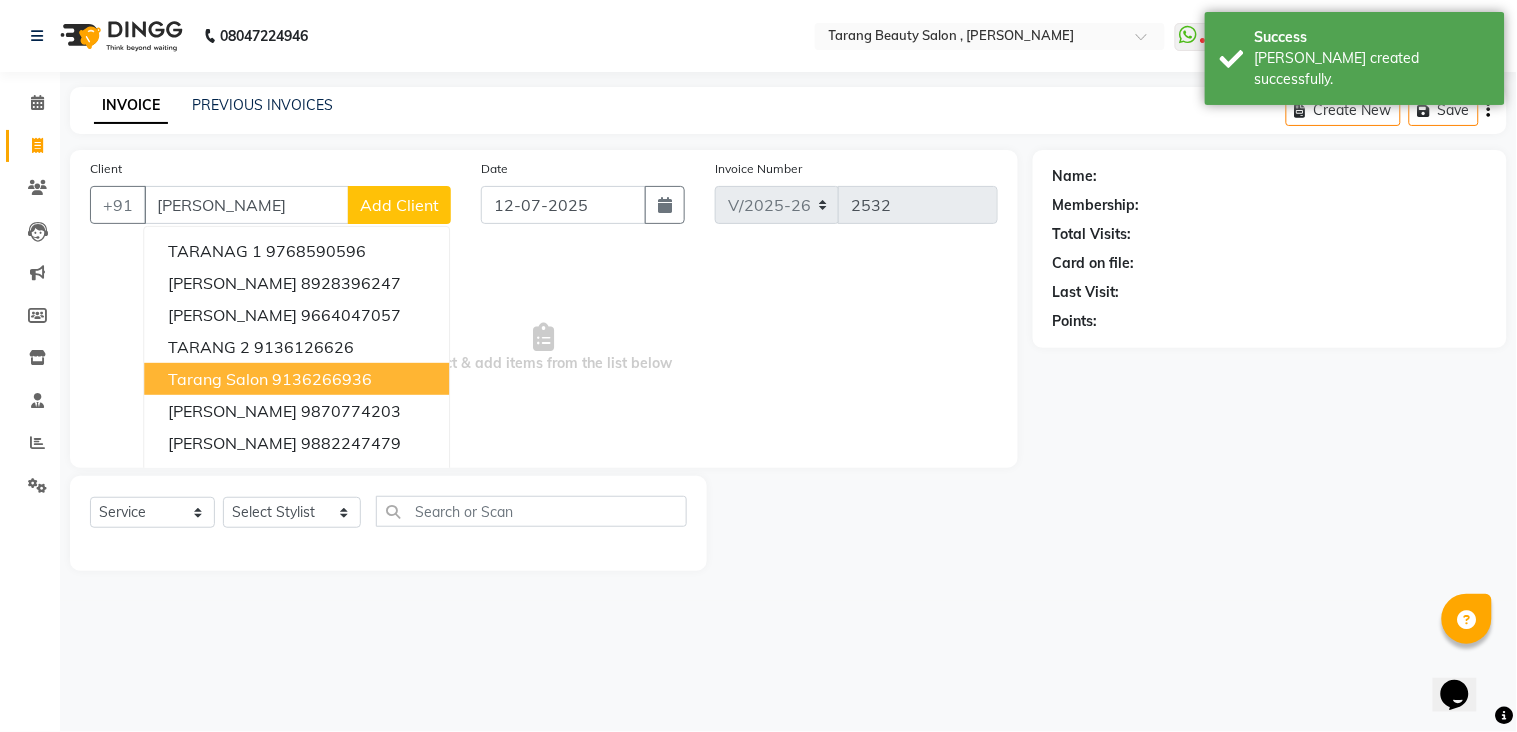 click on "9136266936" at bounding box center (322, 379) 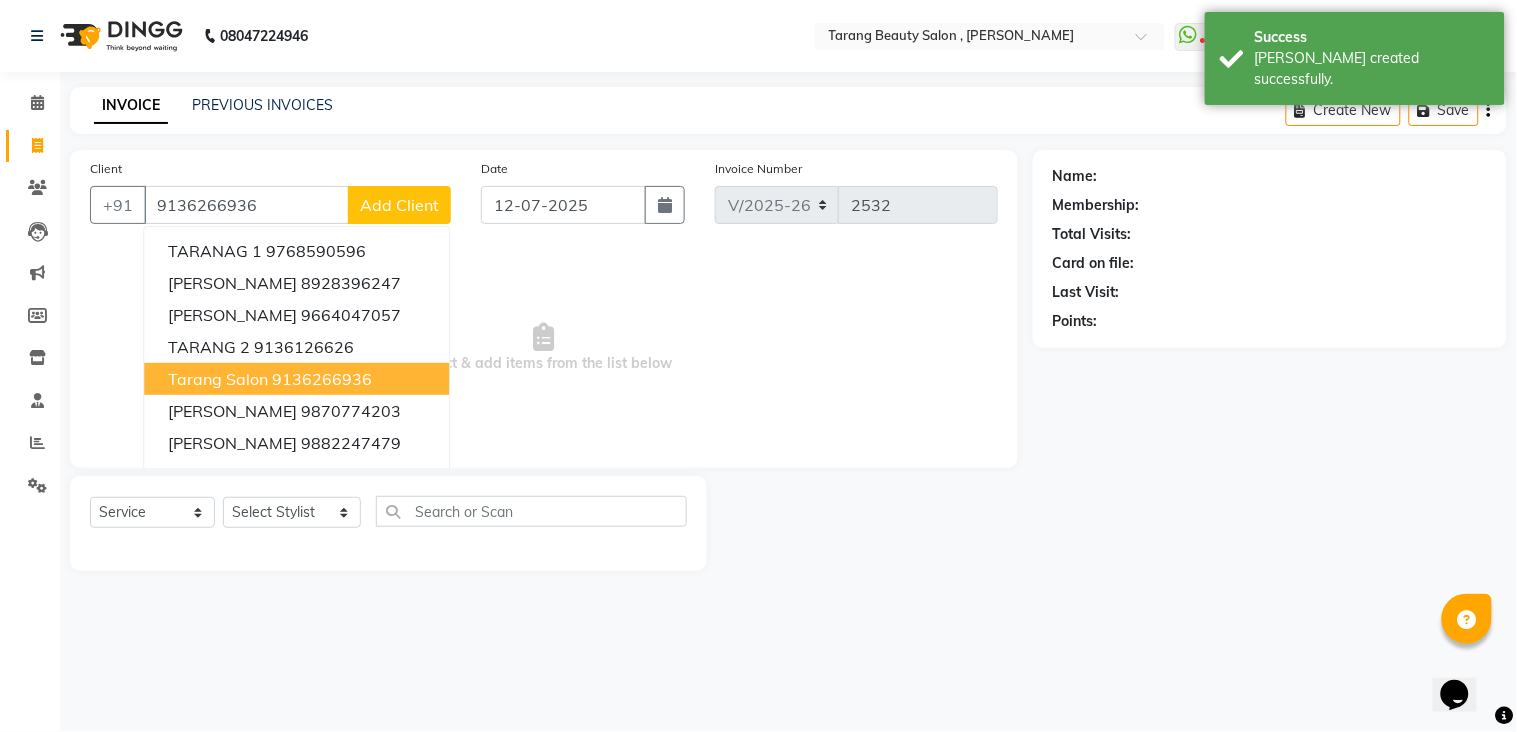 type on "9136266936" 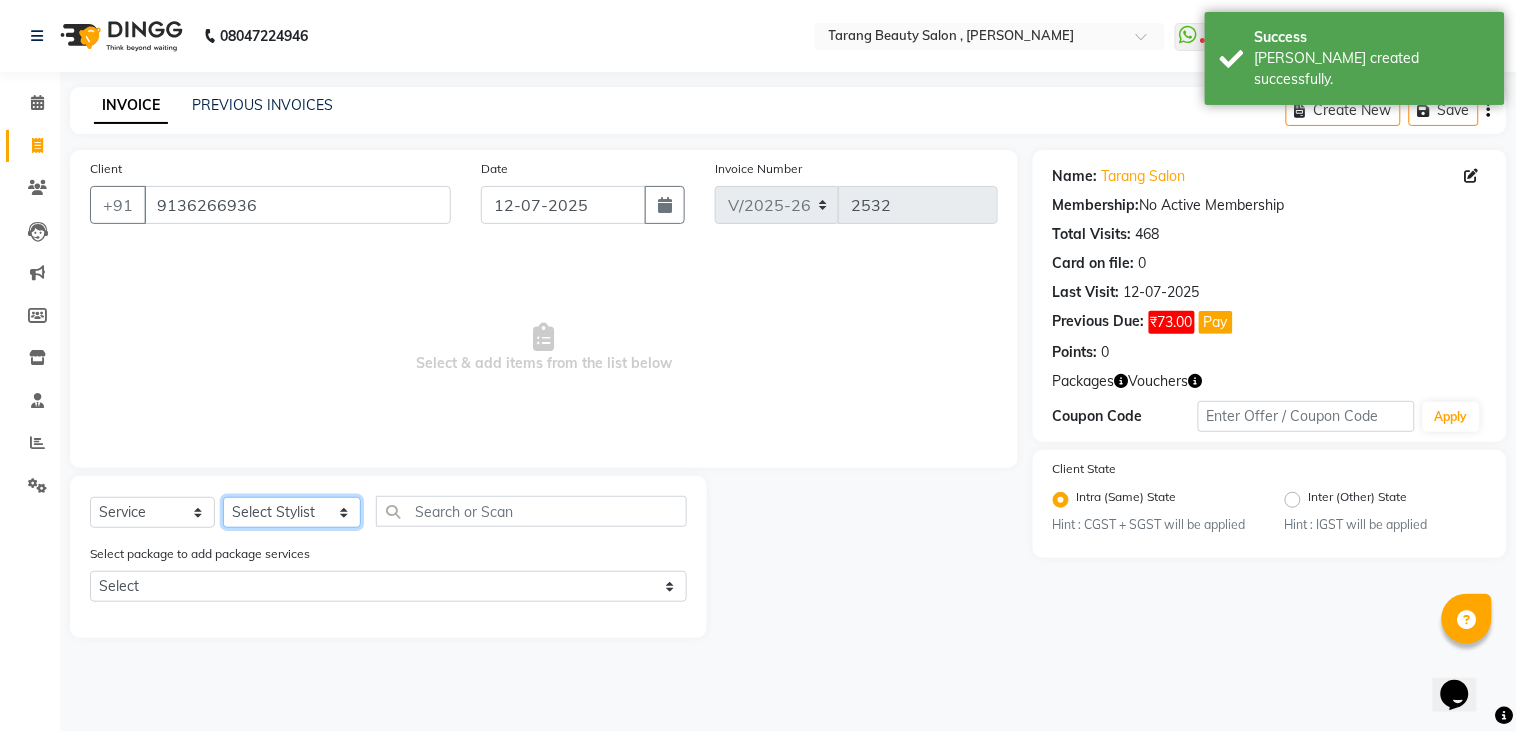 click on "Select Stylist [PERSON_NAME] [PERSON_NAME] [PERSON_NAME] KHAMDARE [PERSON_NAME] [PERSON_NAME] Front Desk GAYATRI [PERSON_NAME]  [PERSON_NAME] kavita NEHA Pooja [PERSON_NAME]  [PERSON_NAME] KUAVAHA [PERSON_NAME] sadhana [PERSON_NAME] [PERSON_NAME] [PERSON_NAME] [PERSON_NAME] [PERSON_NAME] [PERSON_NAME] [PERSON_NAME]" 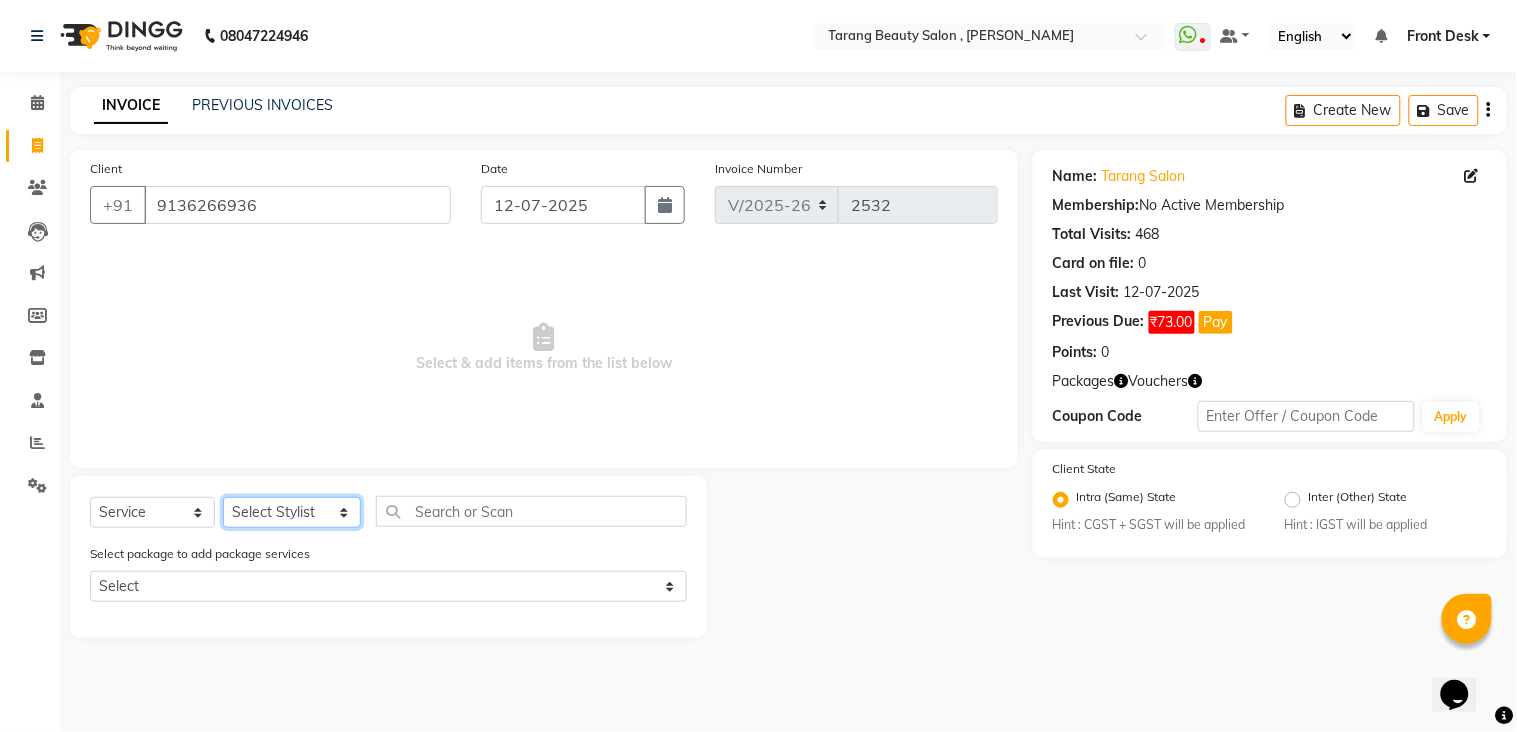 select on "47114" 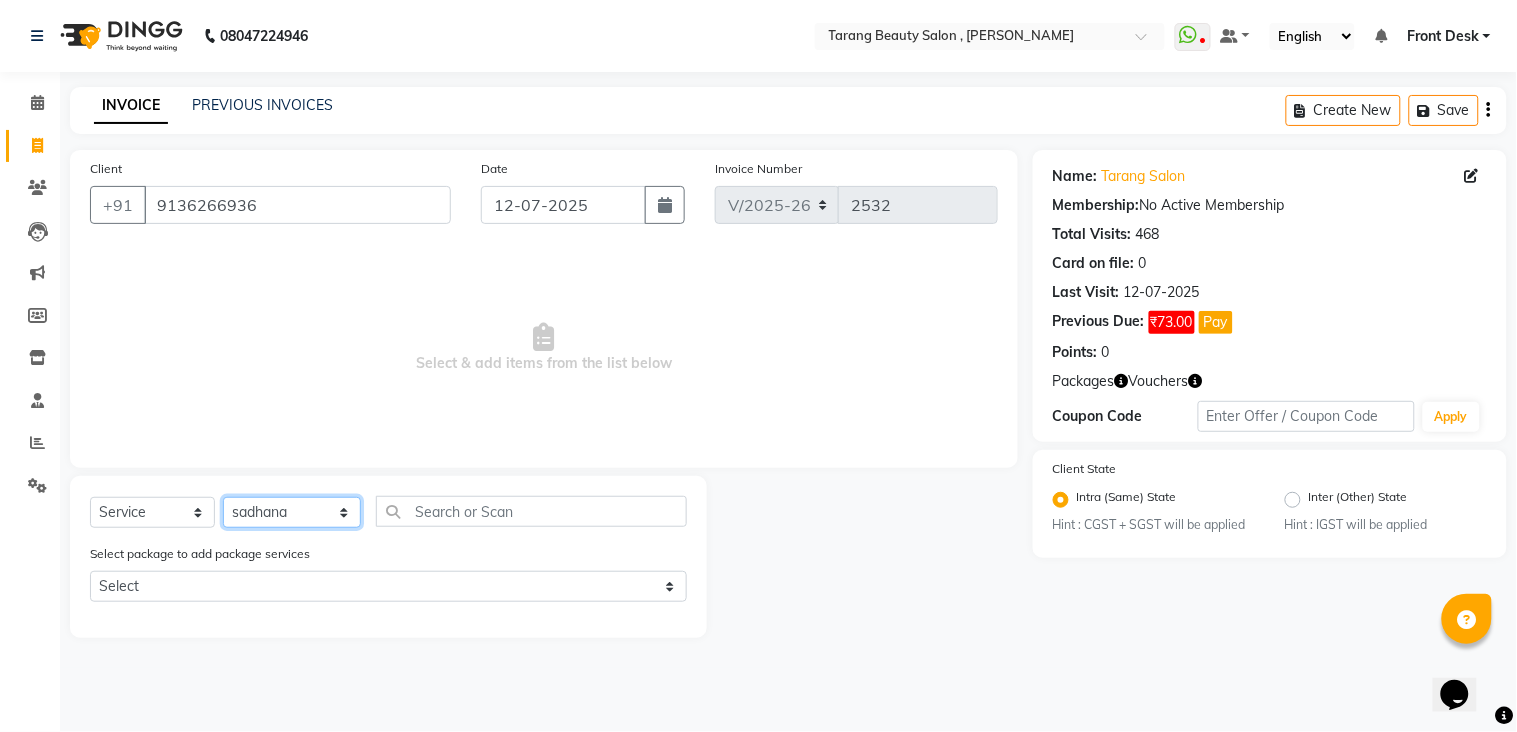 click on "Select Stylist [PERSON_NAME] [PERSON_NAME] [PERSON_NAME] KHAMDARE [PERSON_NAME] [PERSON_NAME] Front Desk GAYATRI [PERSON_NAME]  [PERSON_NAME] kavita NEHA Pooja [PERSON_NAME]  [PERSON_NAME] KUAVAHA [PERSON_NAME] sadhana [PERSON_NAME] [PERSON_NAME] [PERSON_NAME] [PERSON_NAME] [PERSON_NAME] [PERSON_NAME] [PERSON_NAME]" 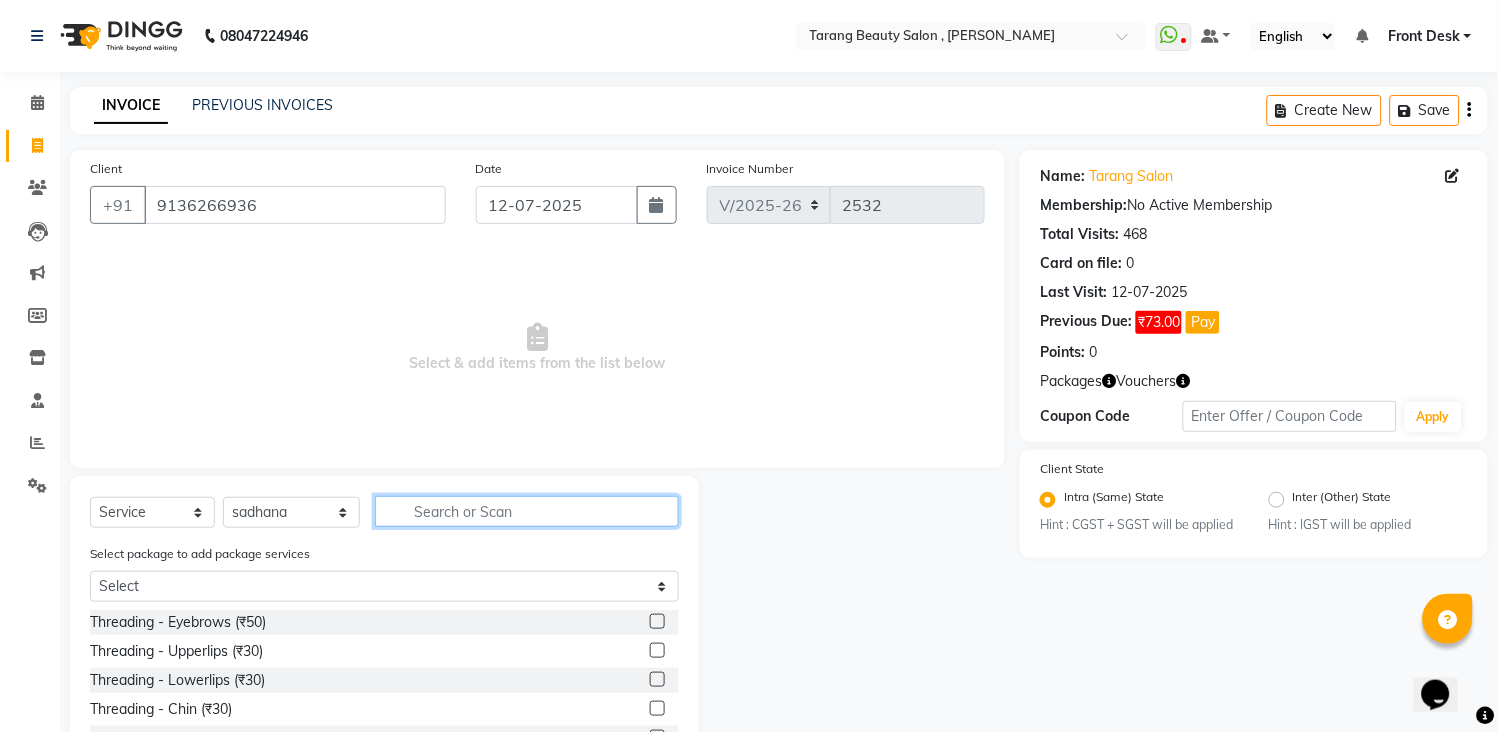 click 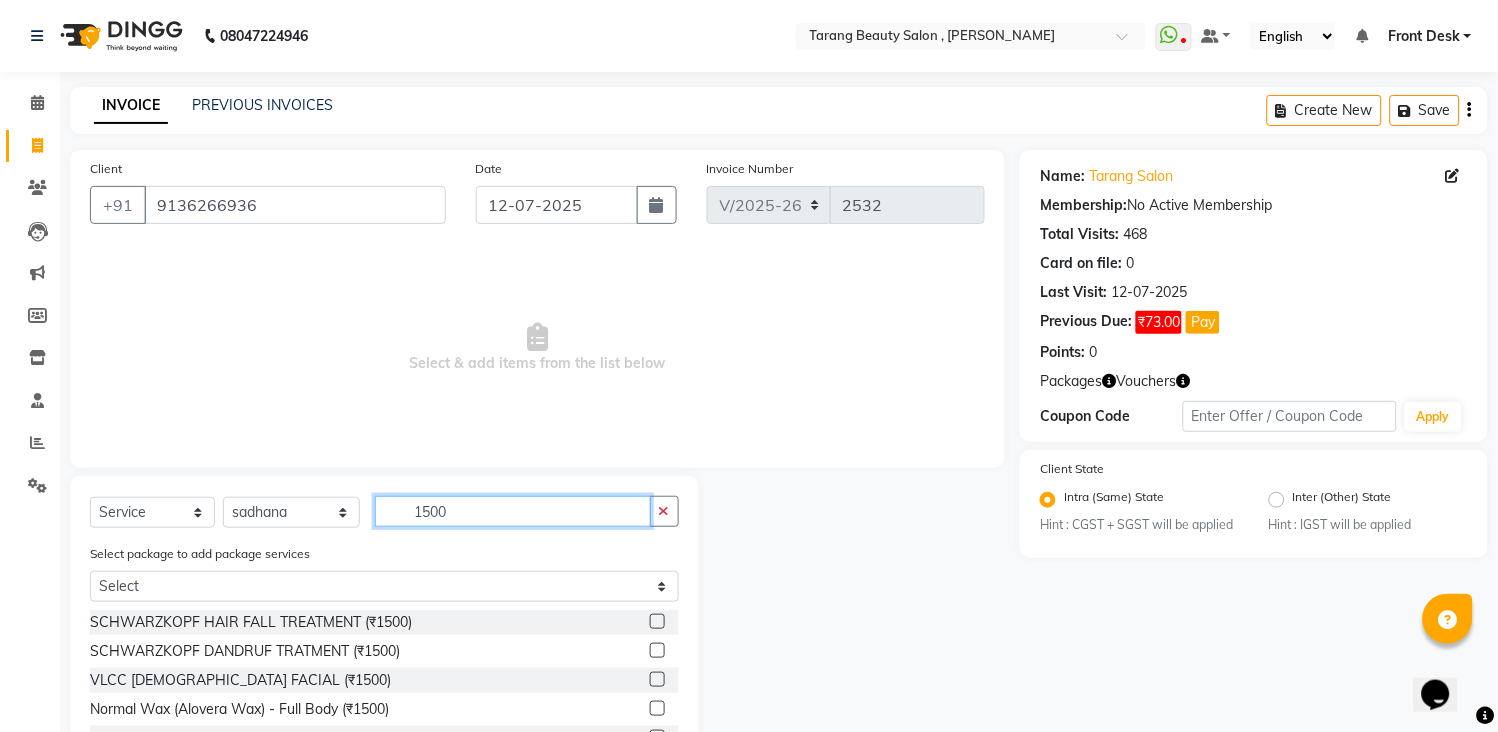 scroll, scrollTop: 136, scrollLeft: 0, axis: vertical 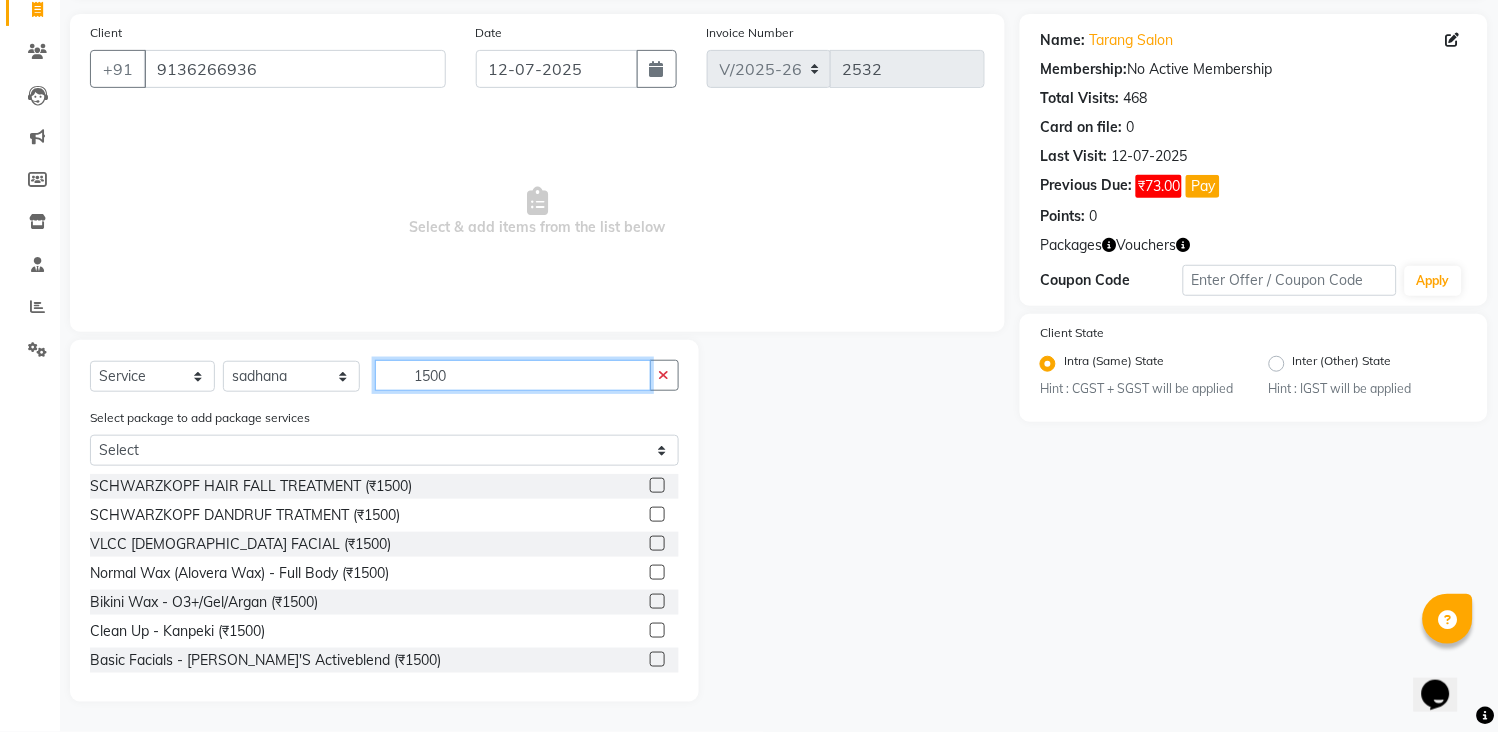 type on "1500" 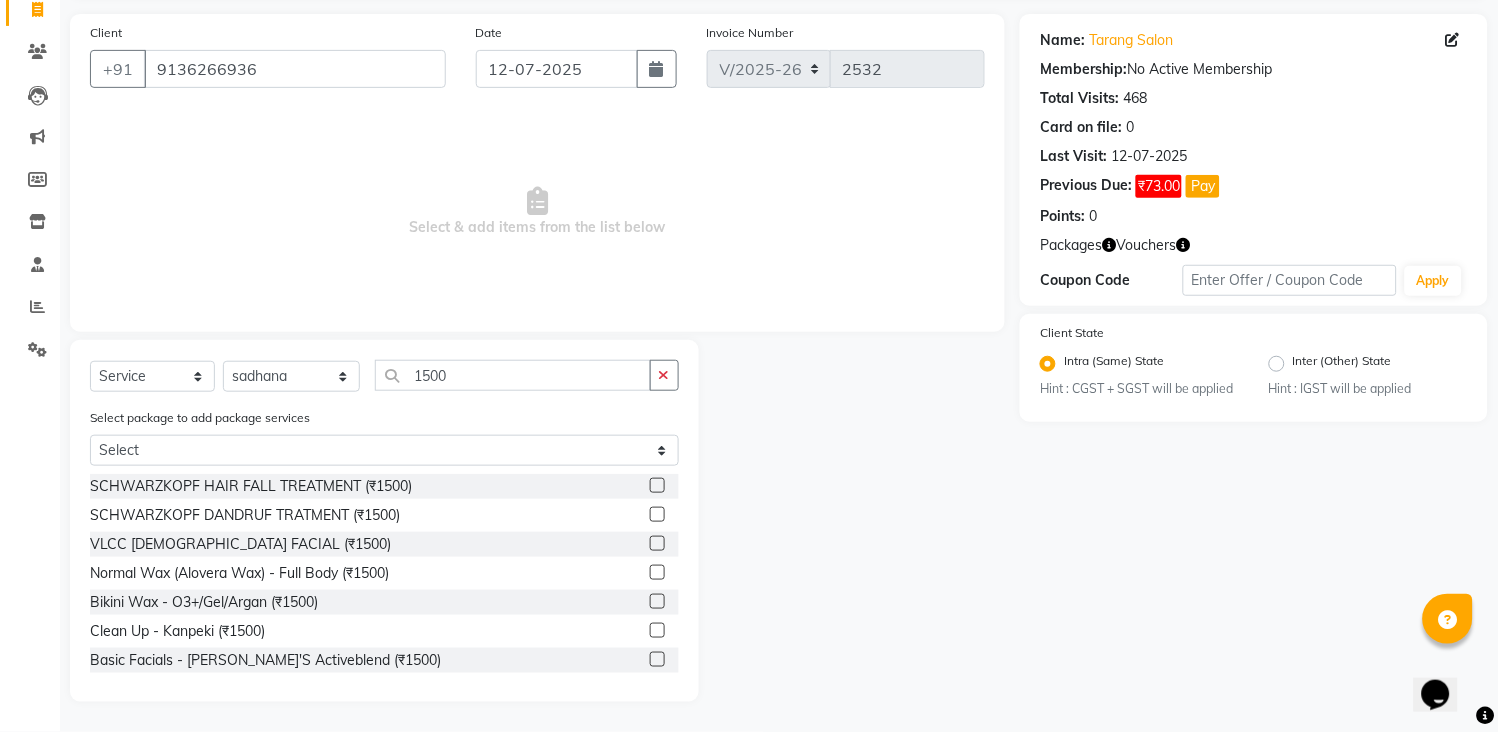 click 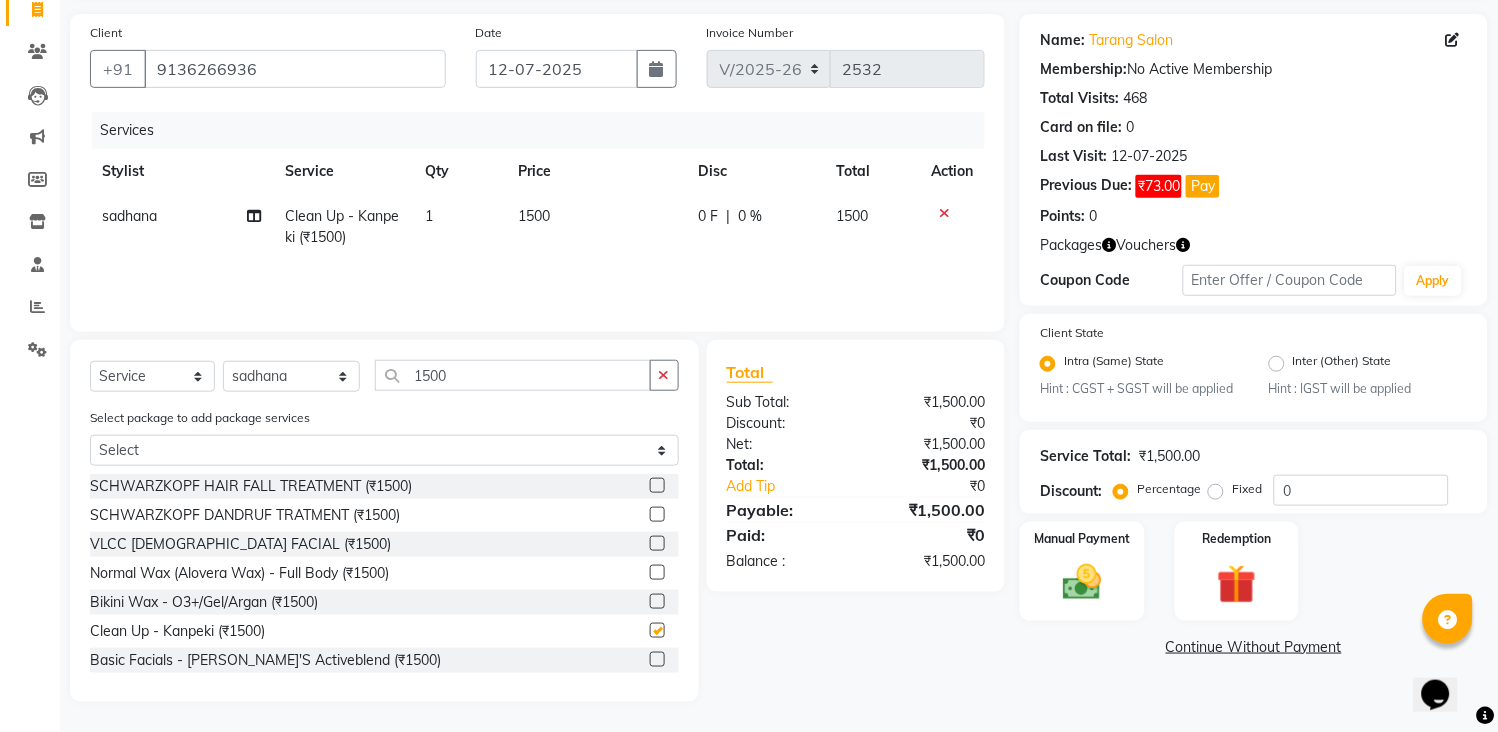 checkbox on "false" 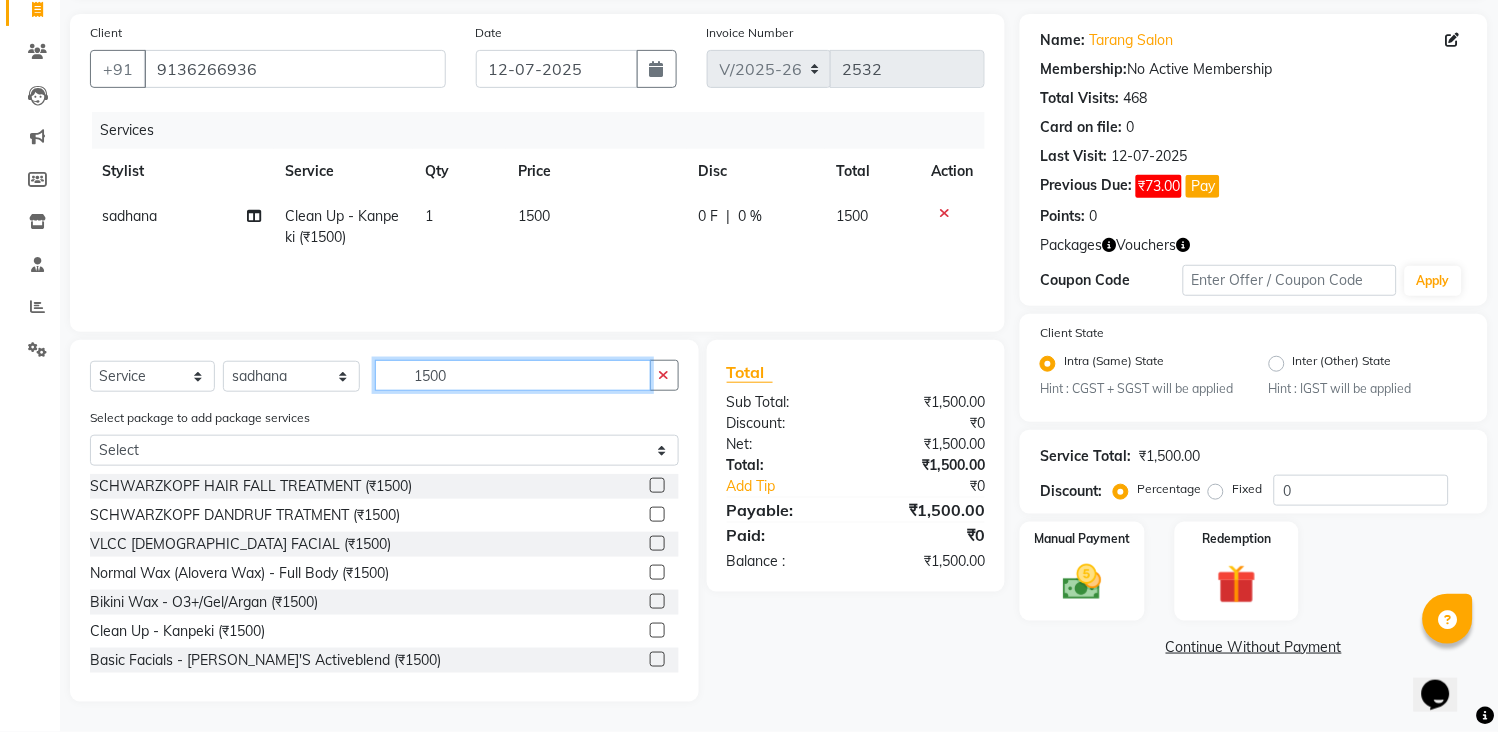 click on "1500" 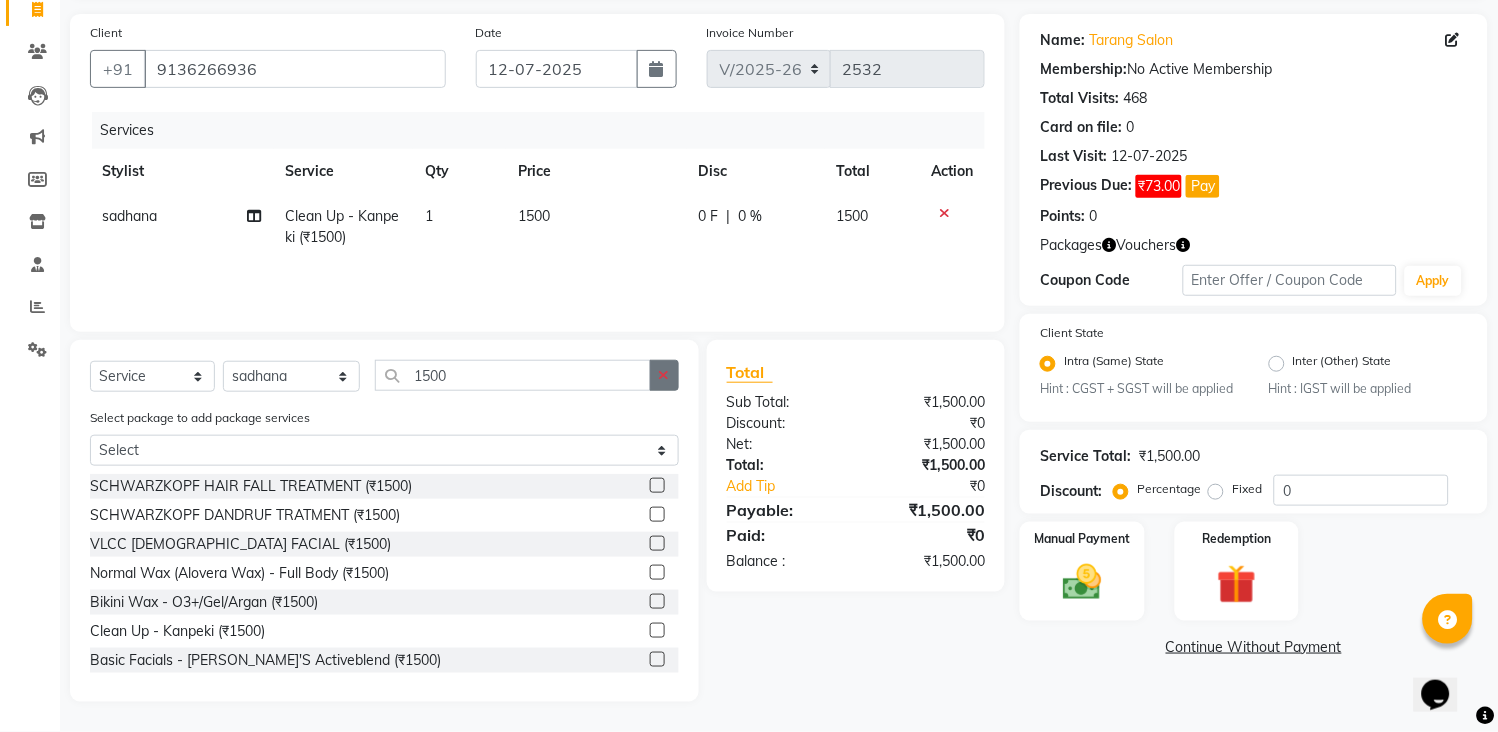 click 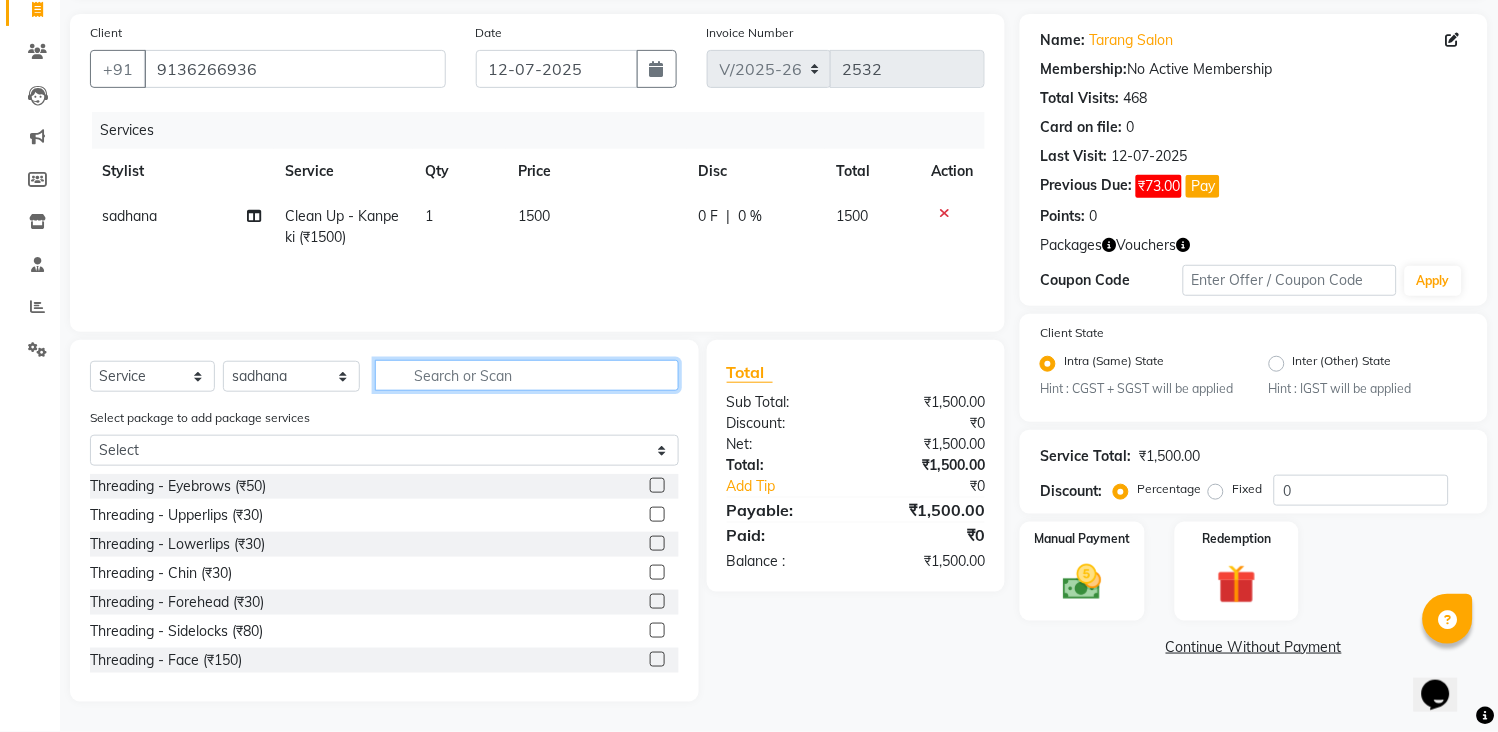 click 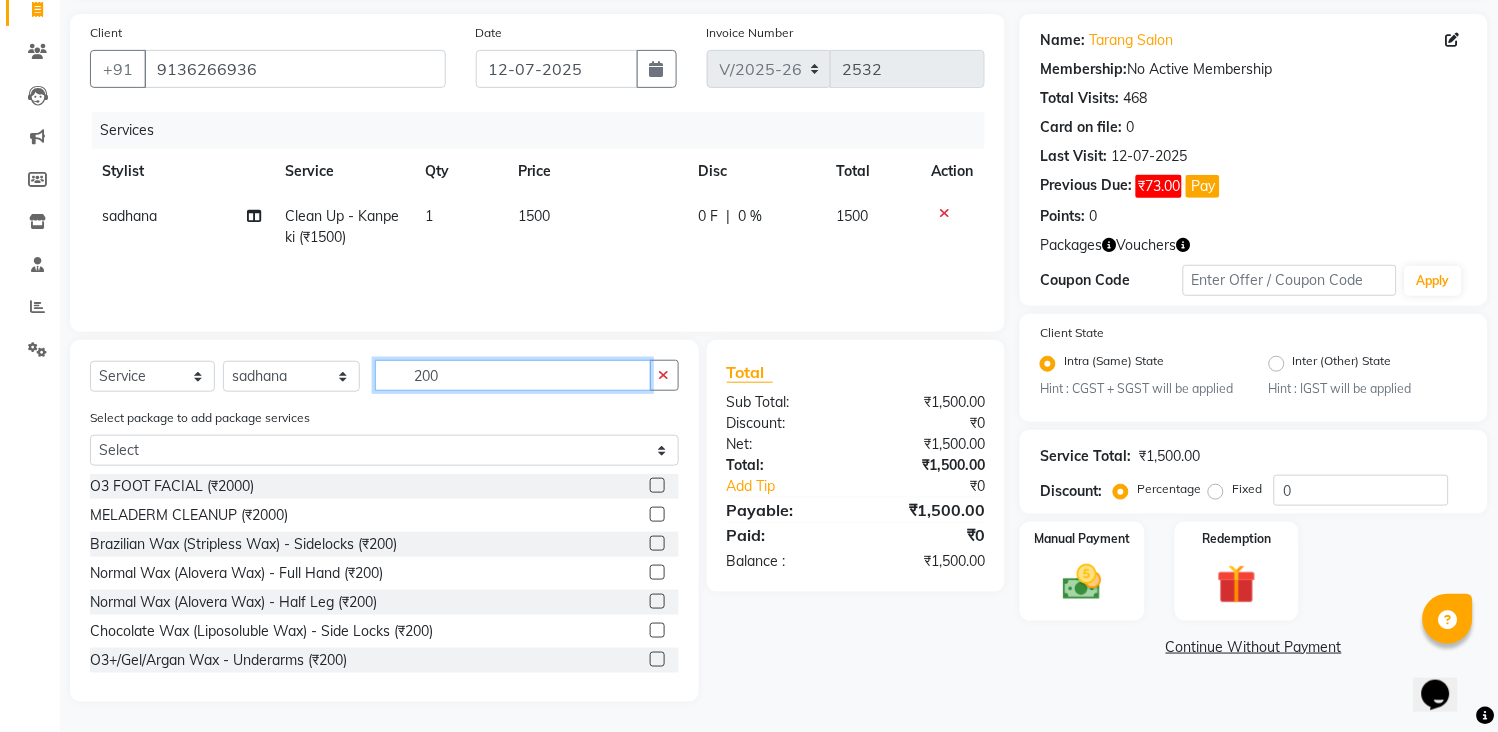 type on "200" 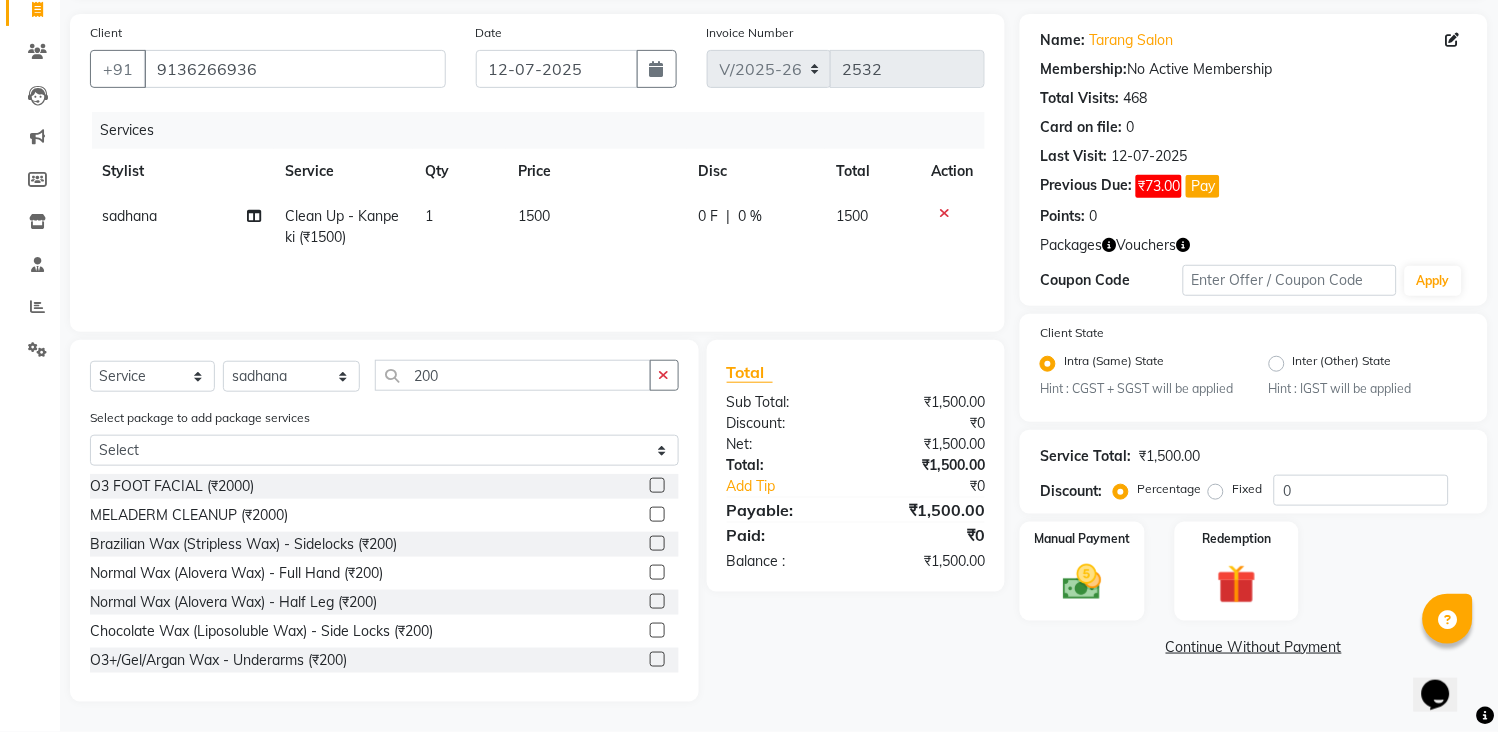click 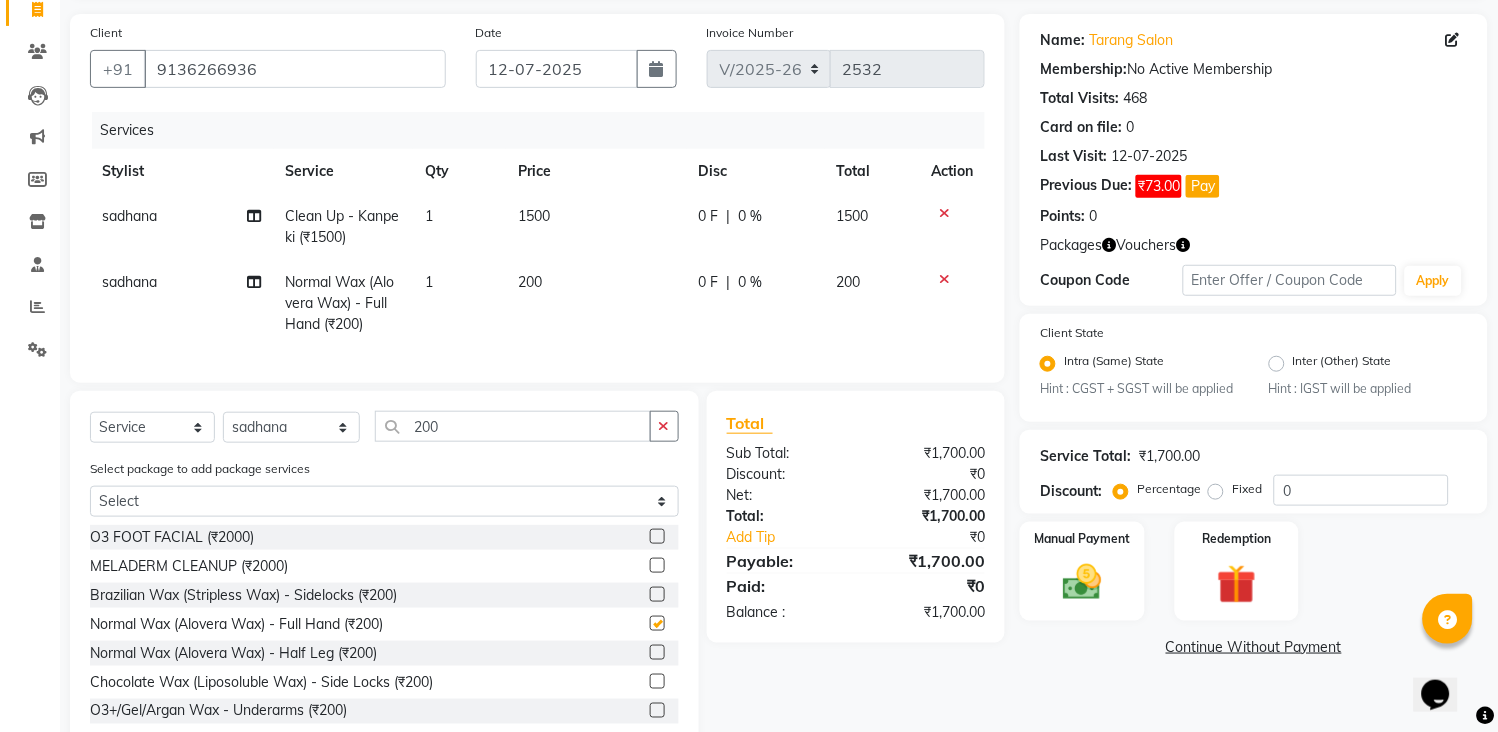 checkbox on "false" 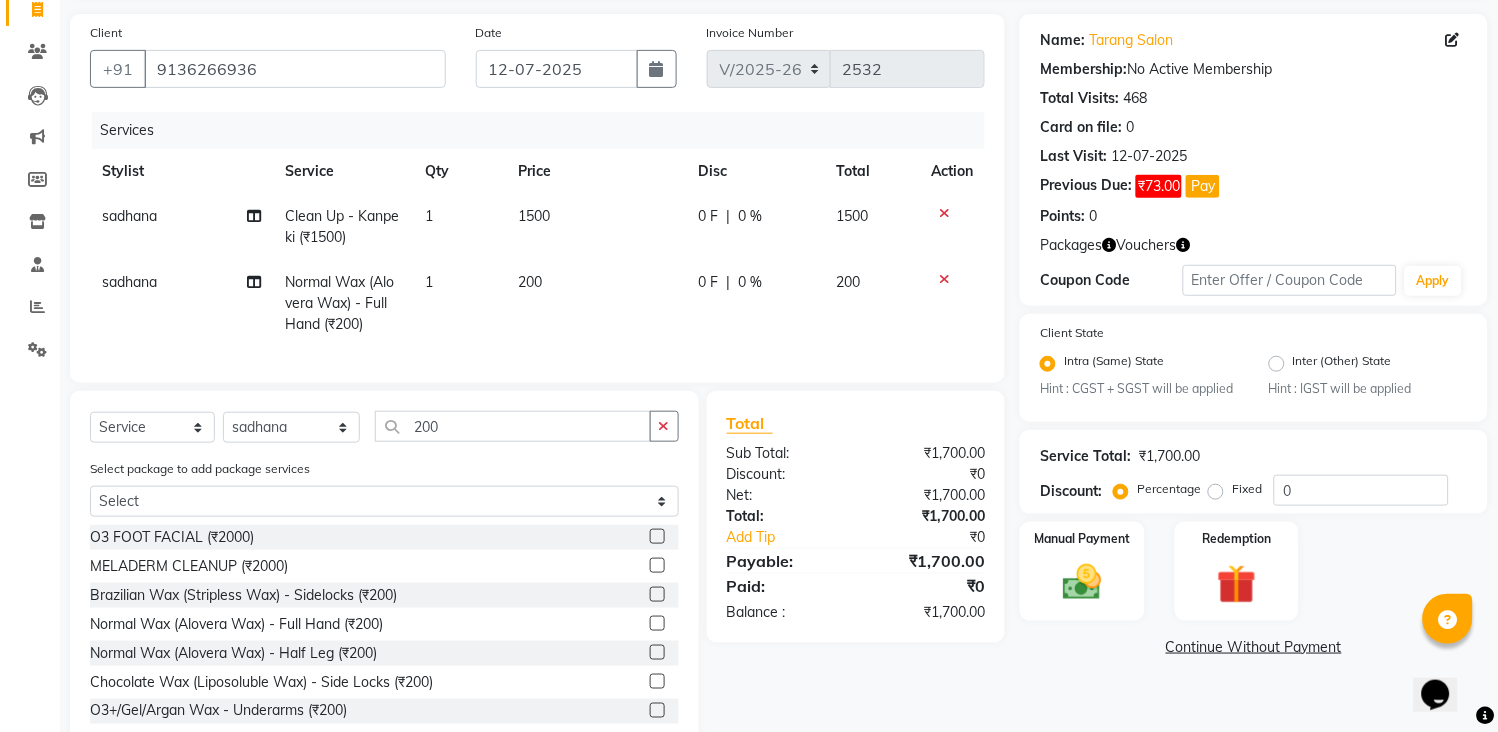 drag, startPoint x: 634, startPoint y: 682, endPoint x: 643, endPoint y: 672, distance: 13.453624 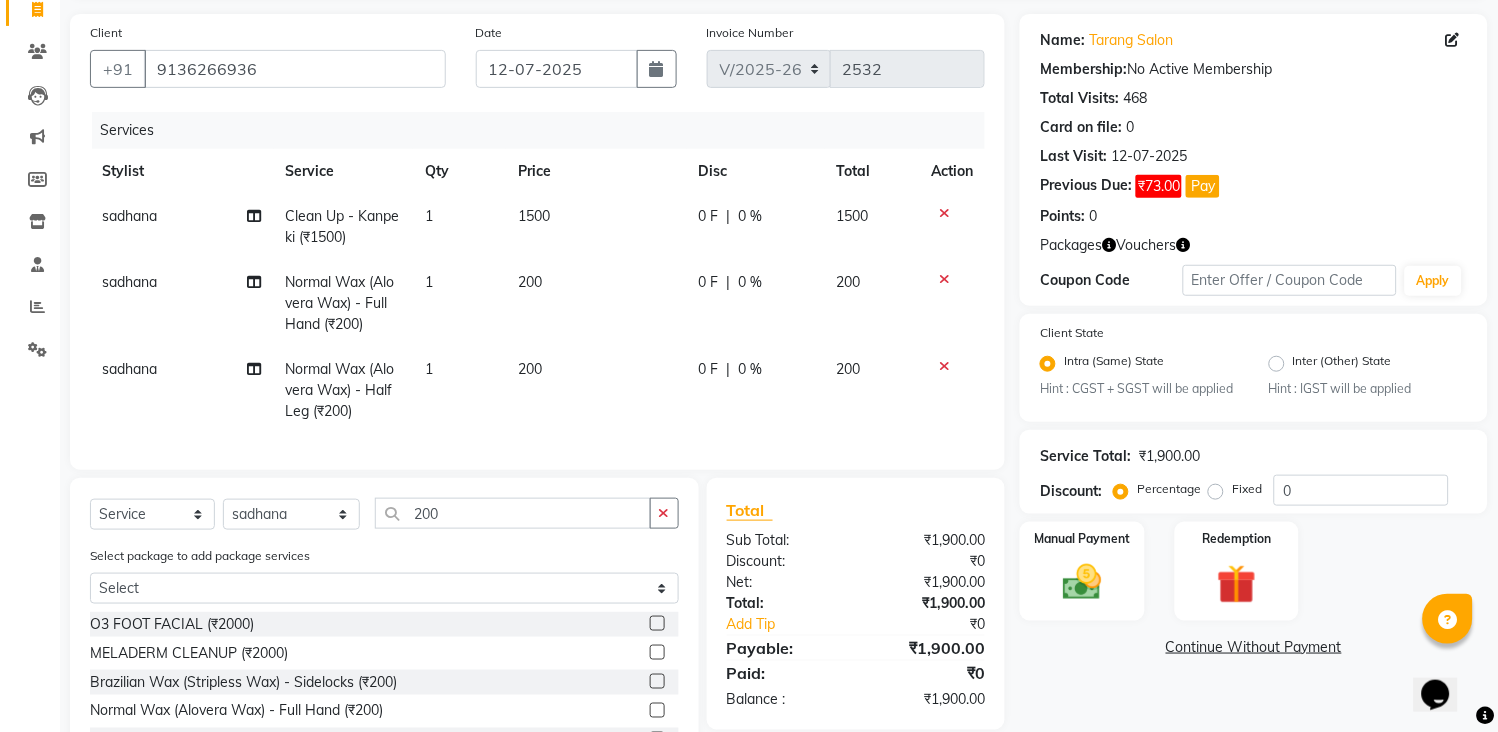 checkbox on "false" 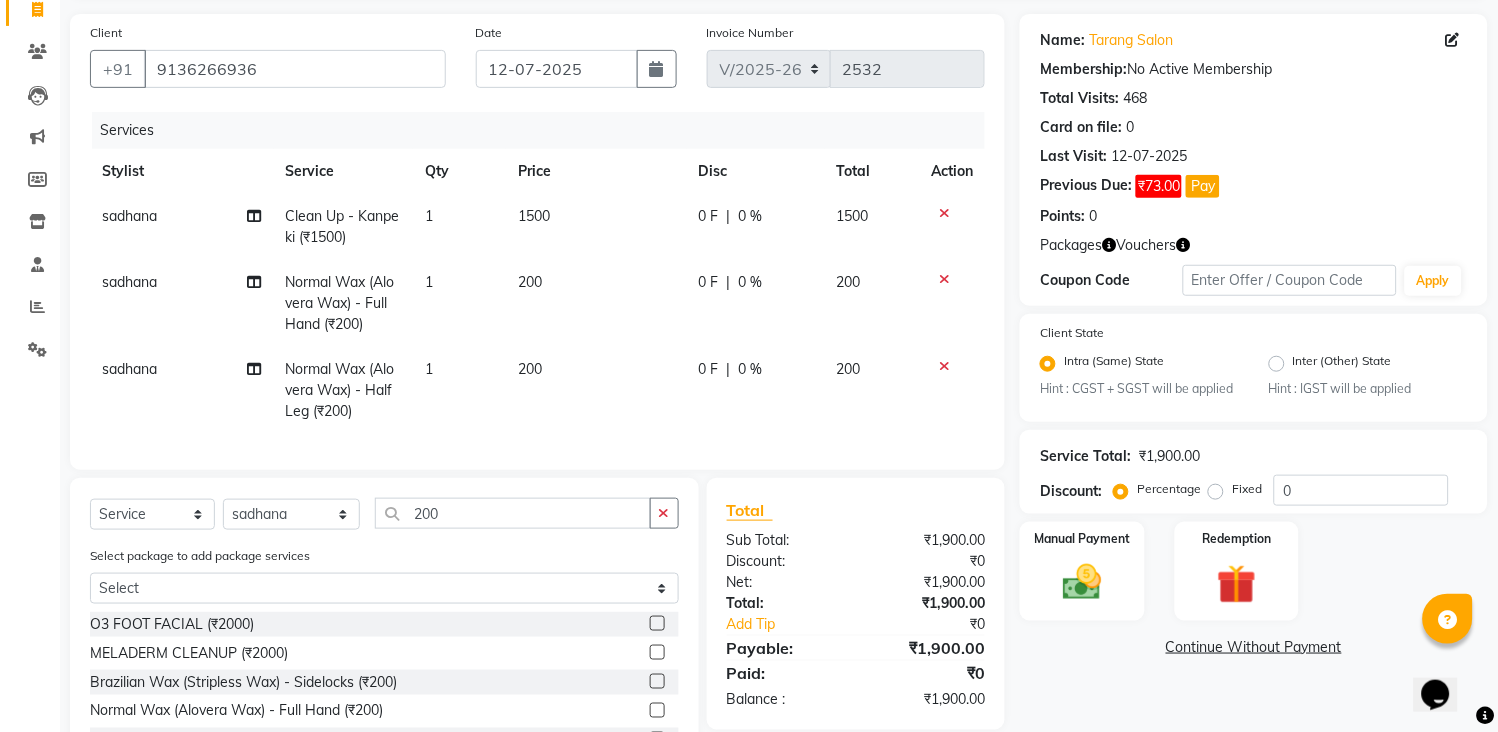 scroll, scrollTop: 293, scrollLeft: 0, axis: vertical 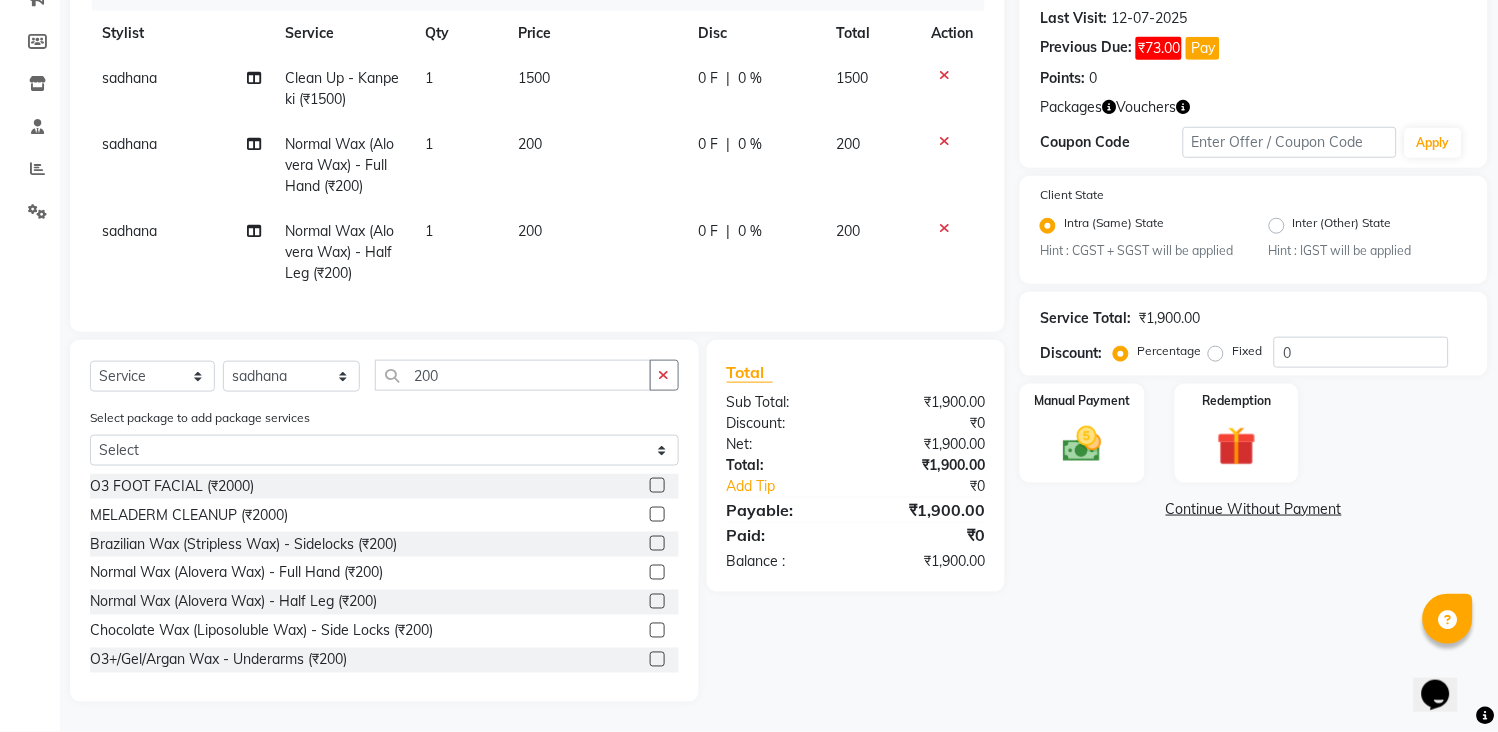 click on "sadhana" 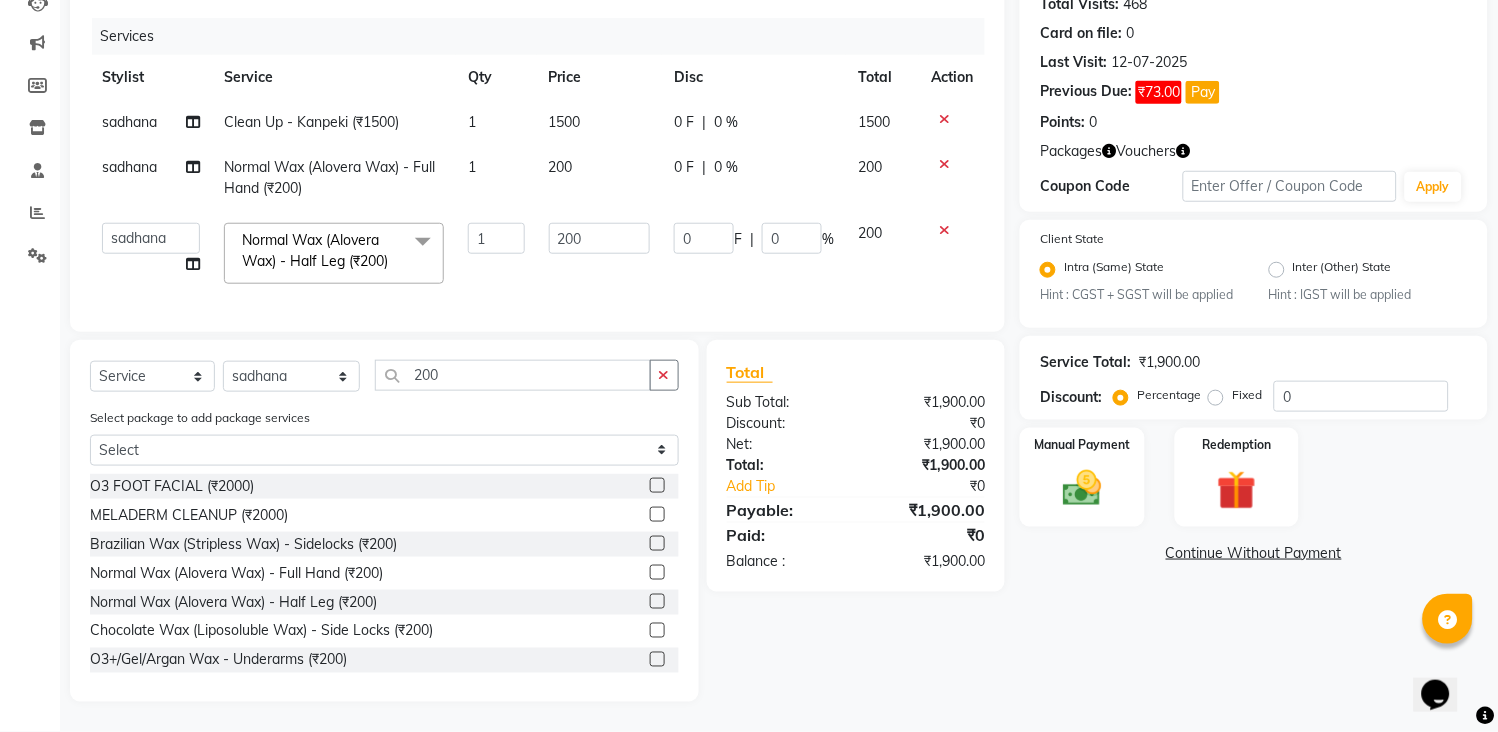 scroll, scrollTop: 248, scrollLeft: 0, axis: vertical 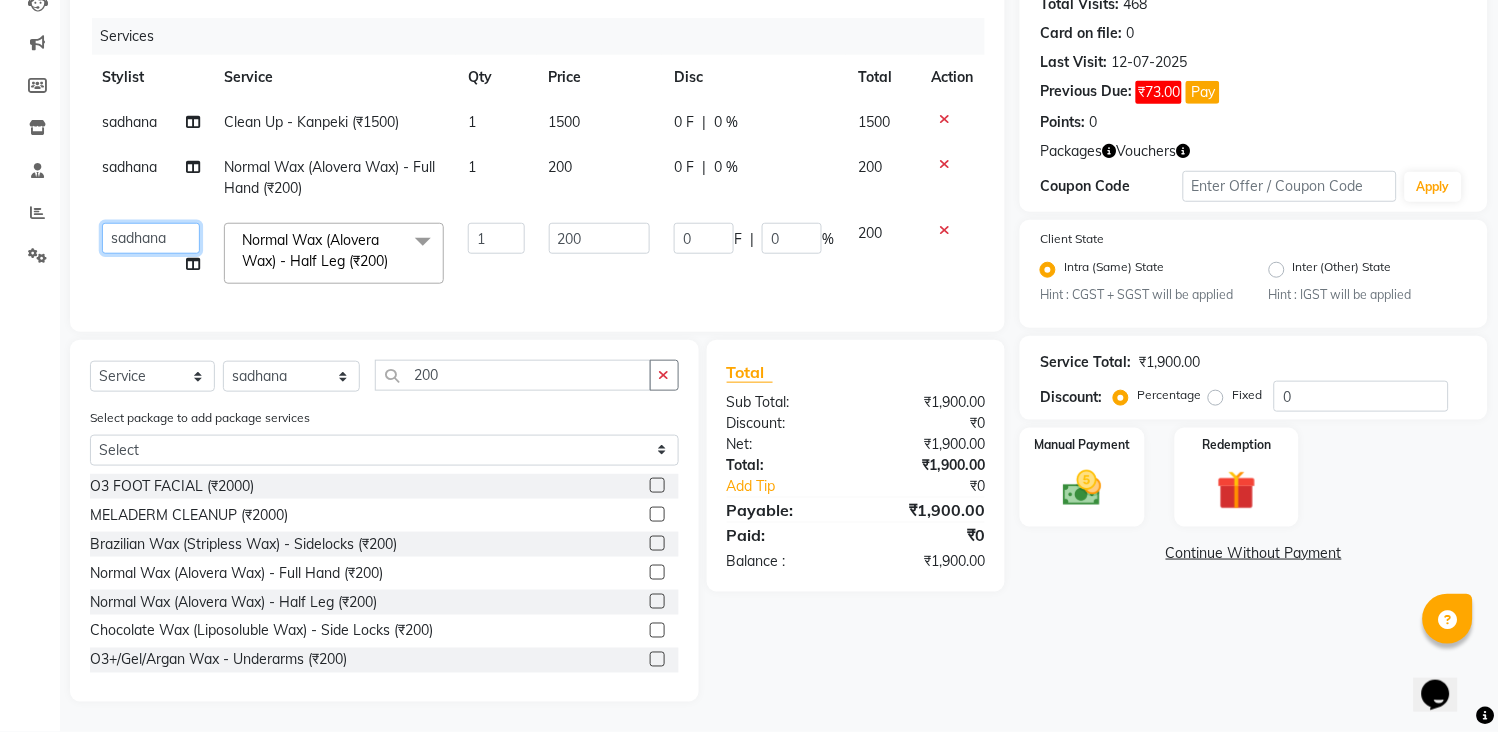click on "[PERSON_NAME] [PERSON_NAME]   [PERSON_NAME] KHAMDARE   [PERSON_NAME]   [PERSON_NAME]   Front Desk   [PERSON_NAME]    [PERSON_NAME]   kavita   NEHA   Pooja [PERSON_NAME]    [PERSON_NAME] KUAVAHA   [PERSON_NAME]   sadhana   [PERSON_NAME]   [PERSON_NAME]   [PERSON_NAME]   [PERSON_NAME] KAURI   [PERSON_NAME] [PERSON_NAME]   [PERSON_NAME]" 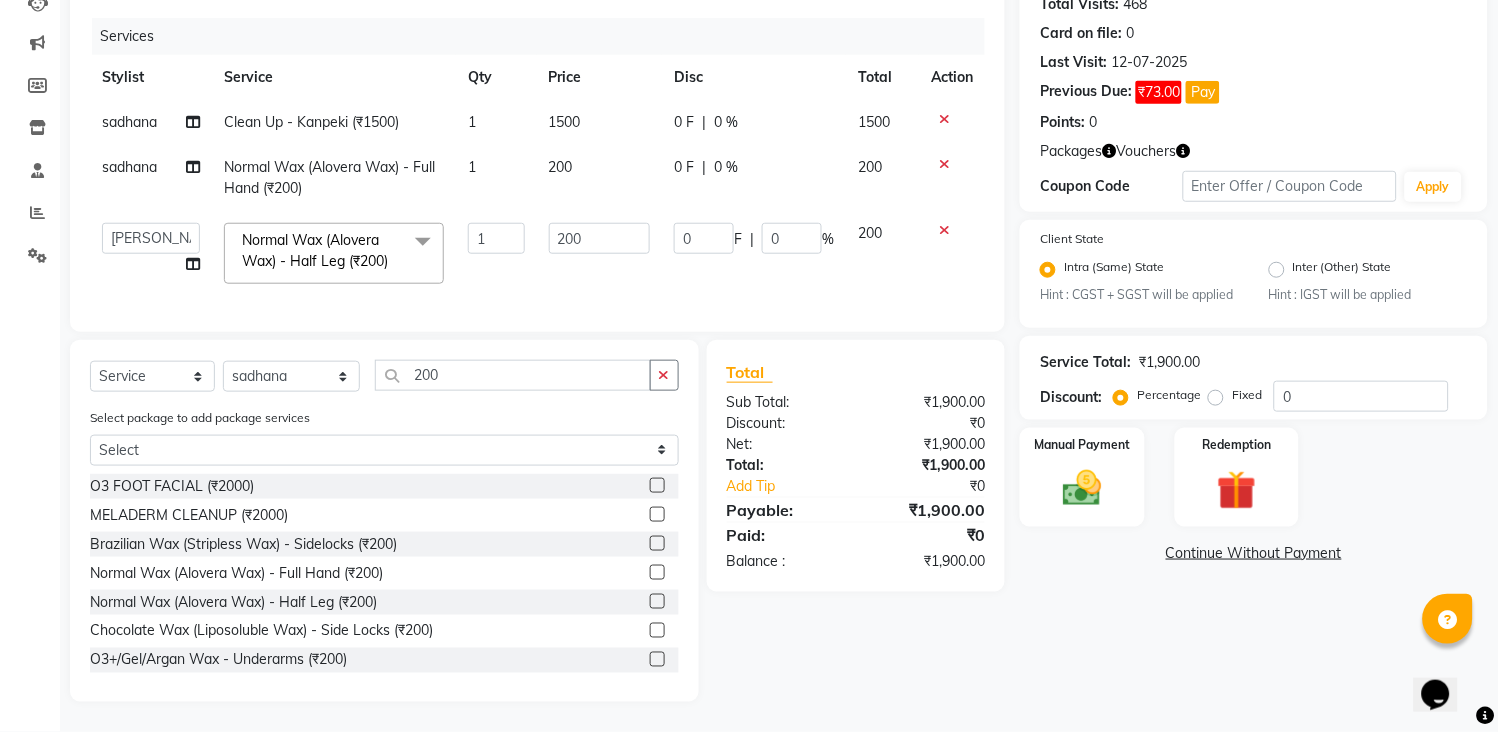 select on "45699" 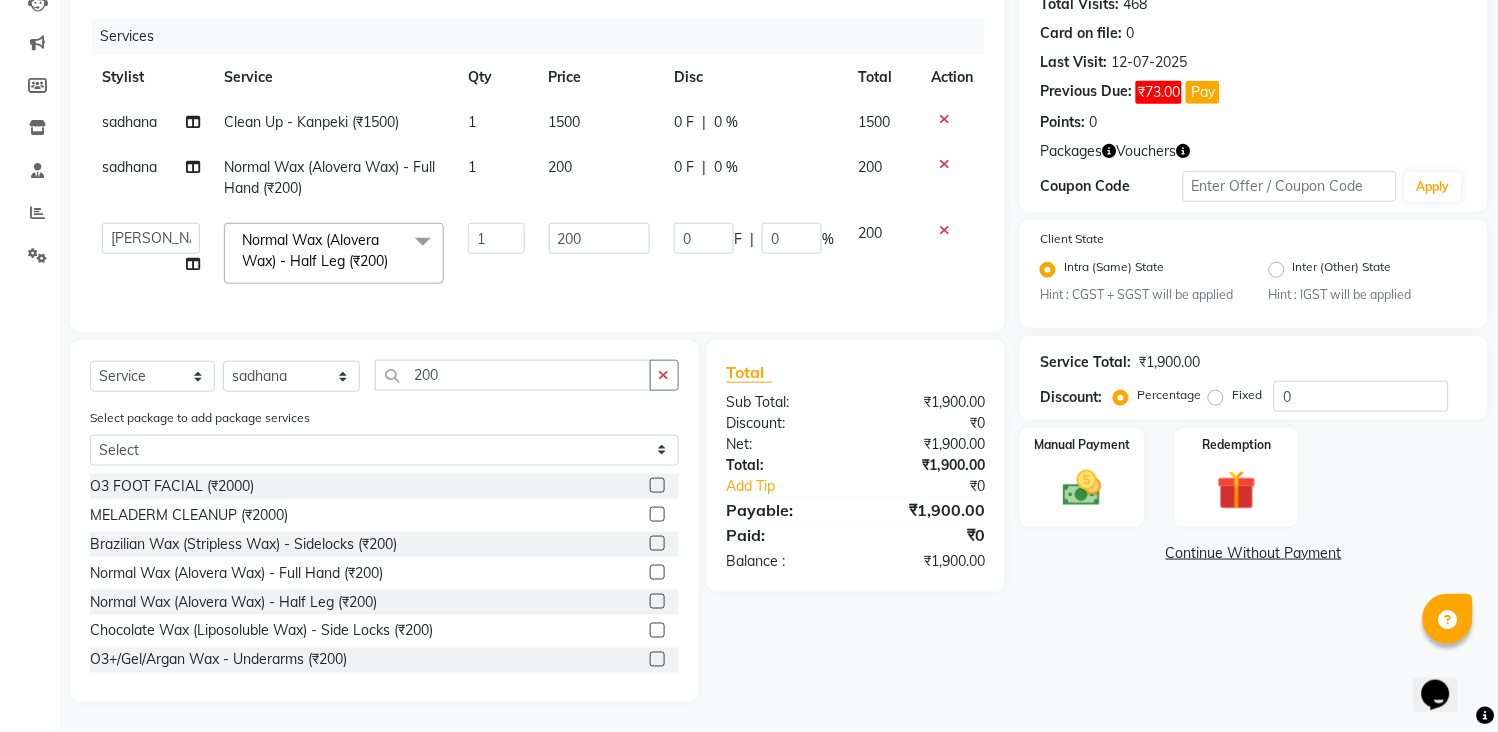 drag, startPoint x: 666, startPoint y: 384, endPoint x: 650, endPoint y: 373, distance: 19.416489 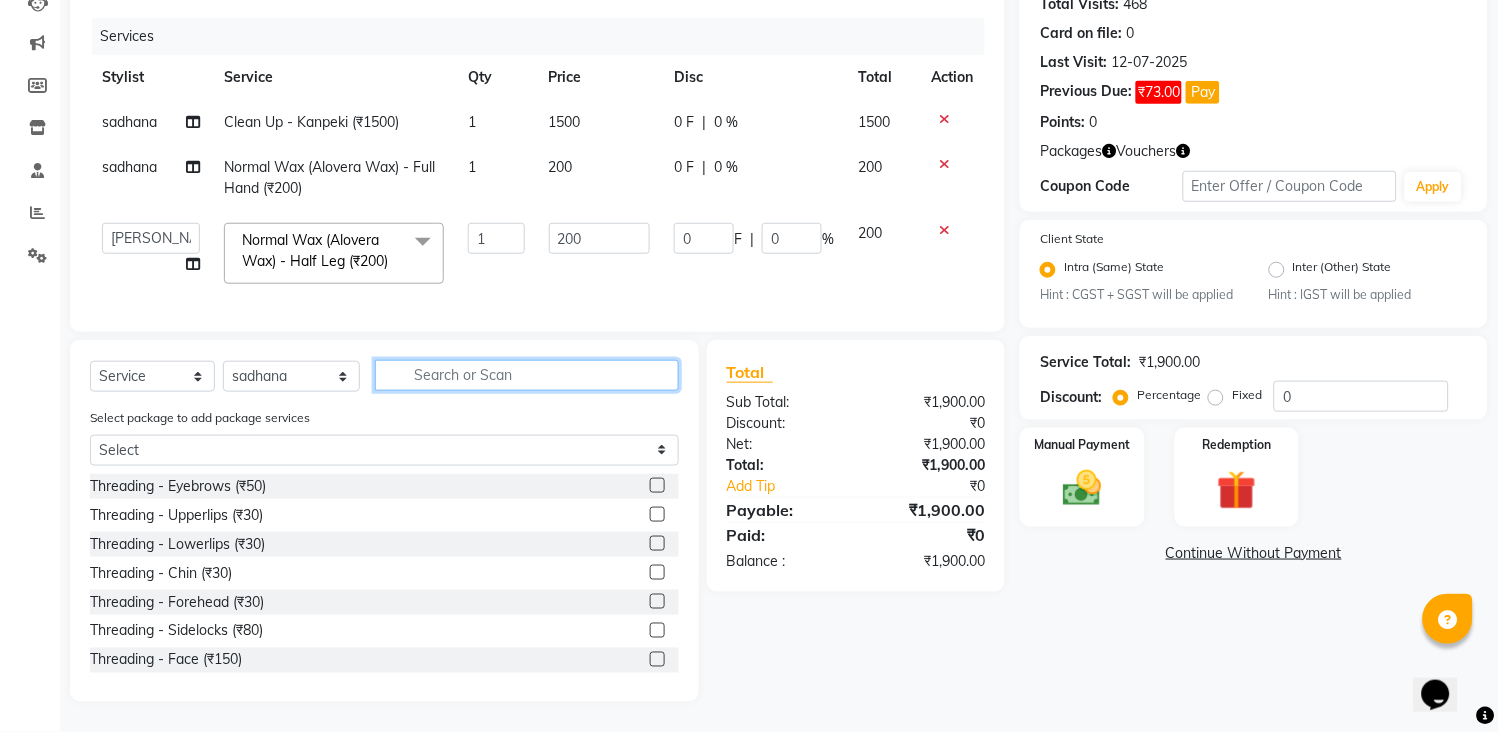 click 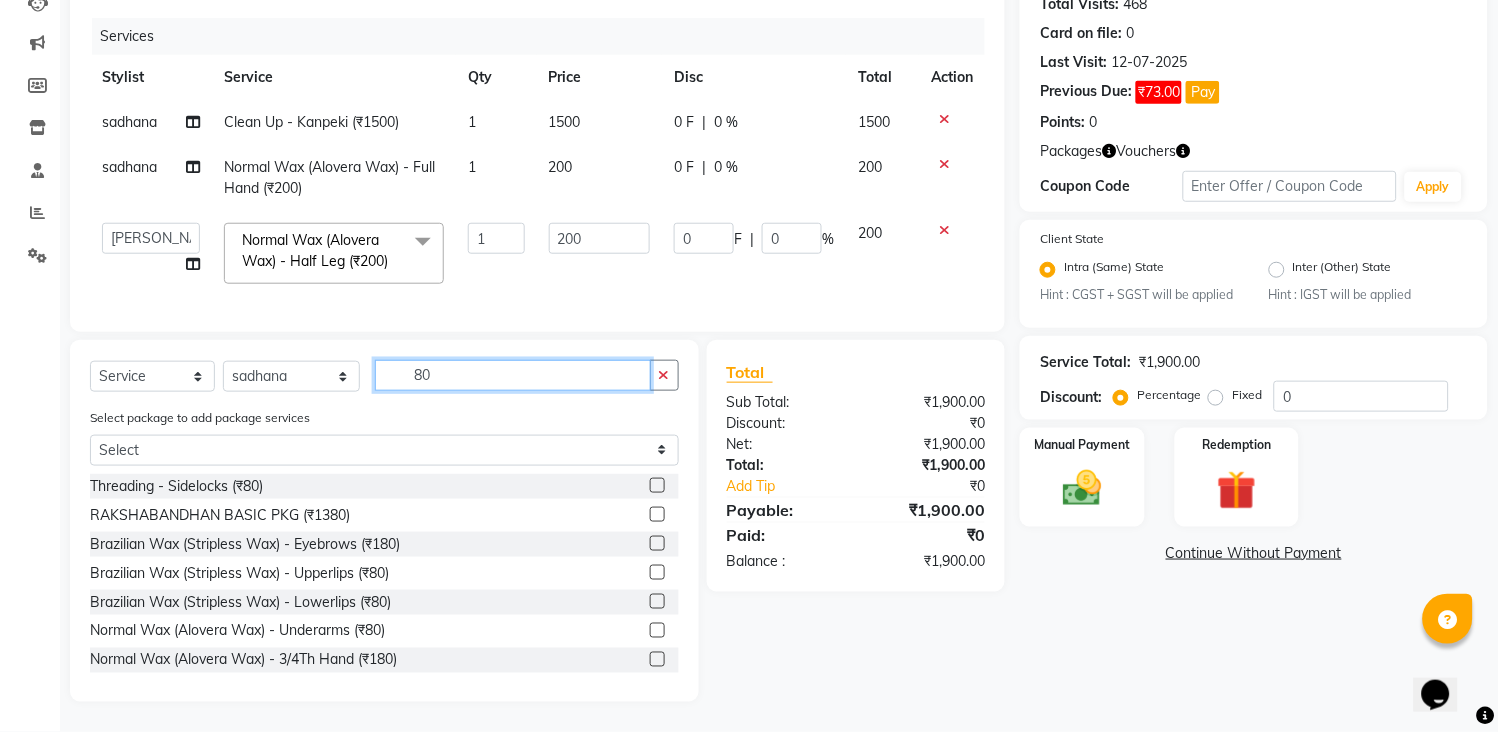 type on "80" 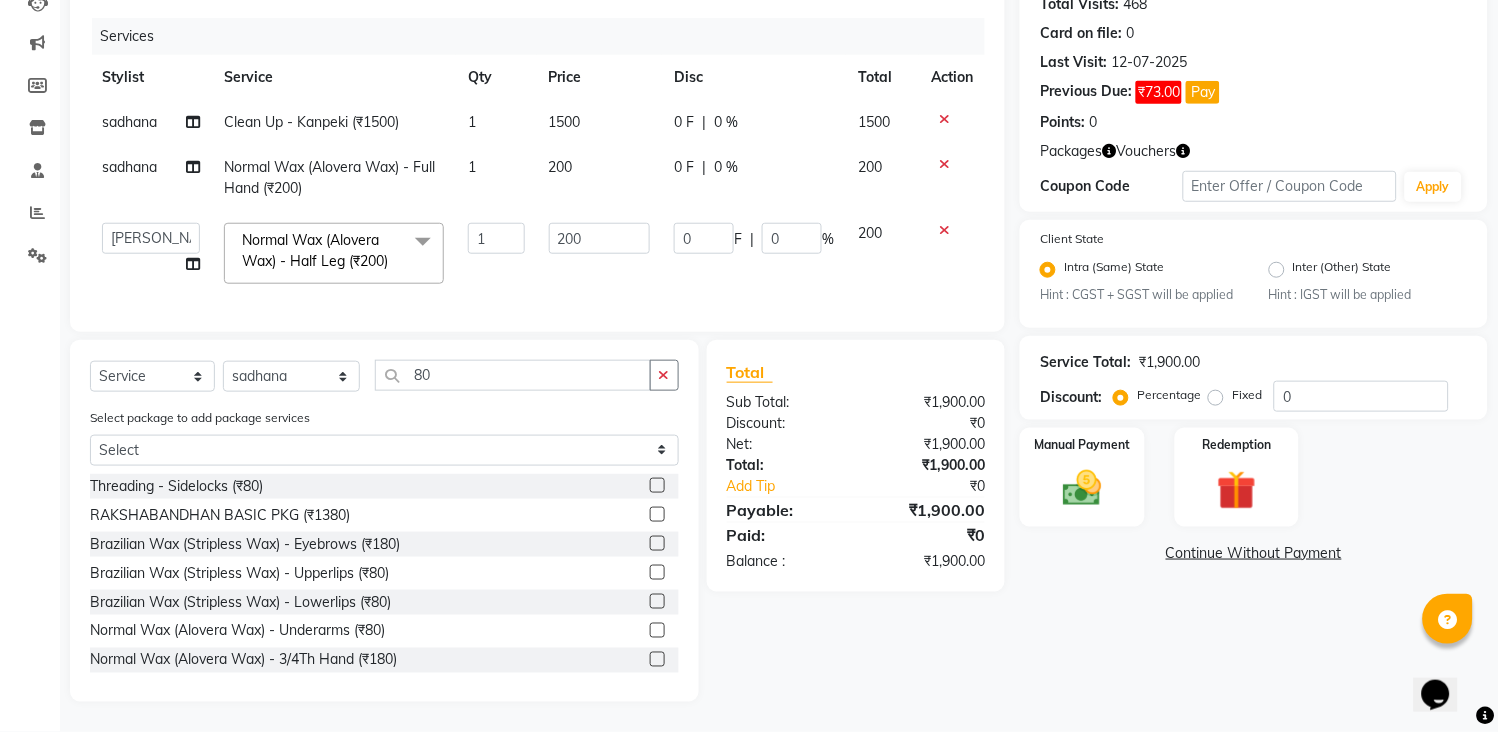 click 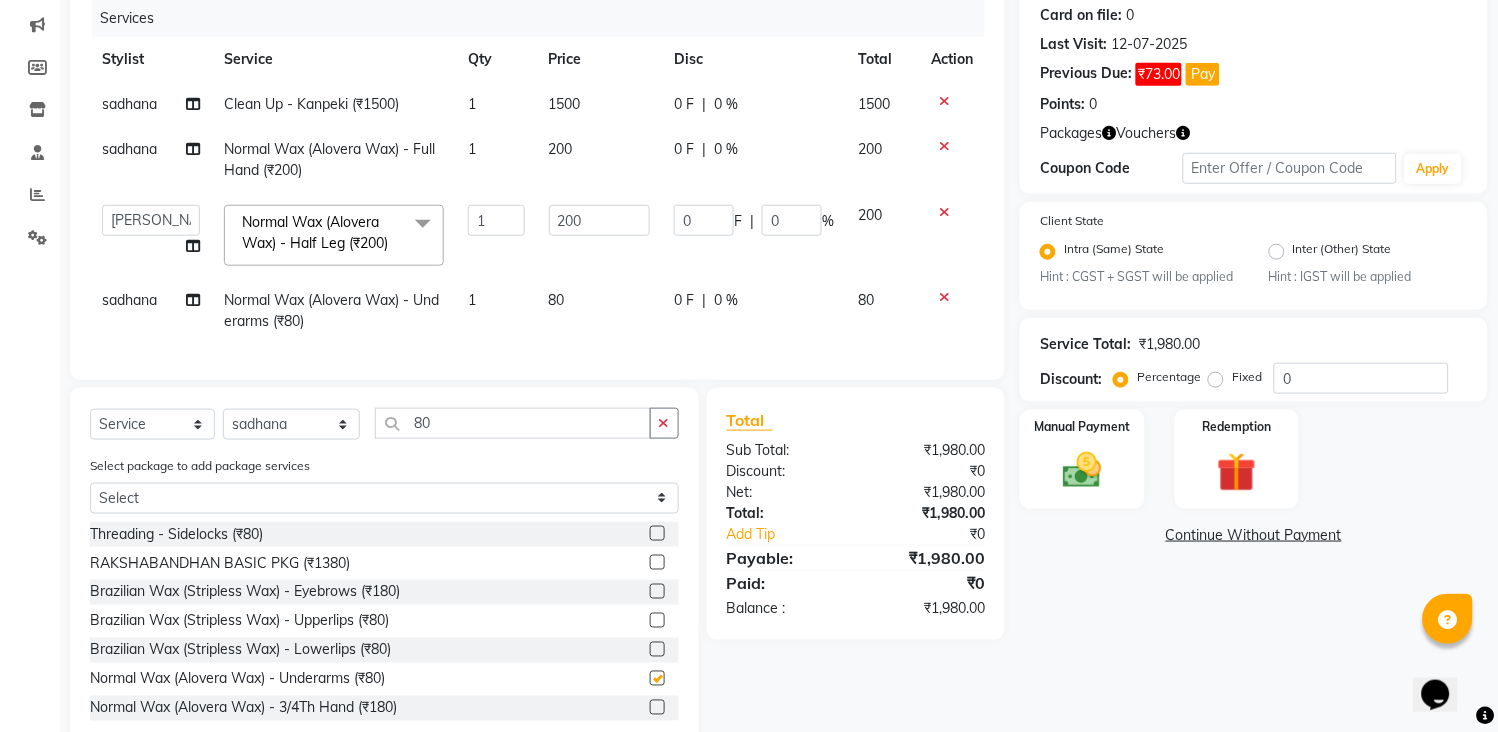 checkbox on "false" 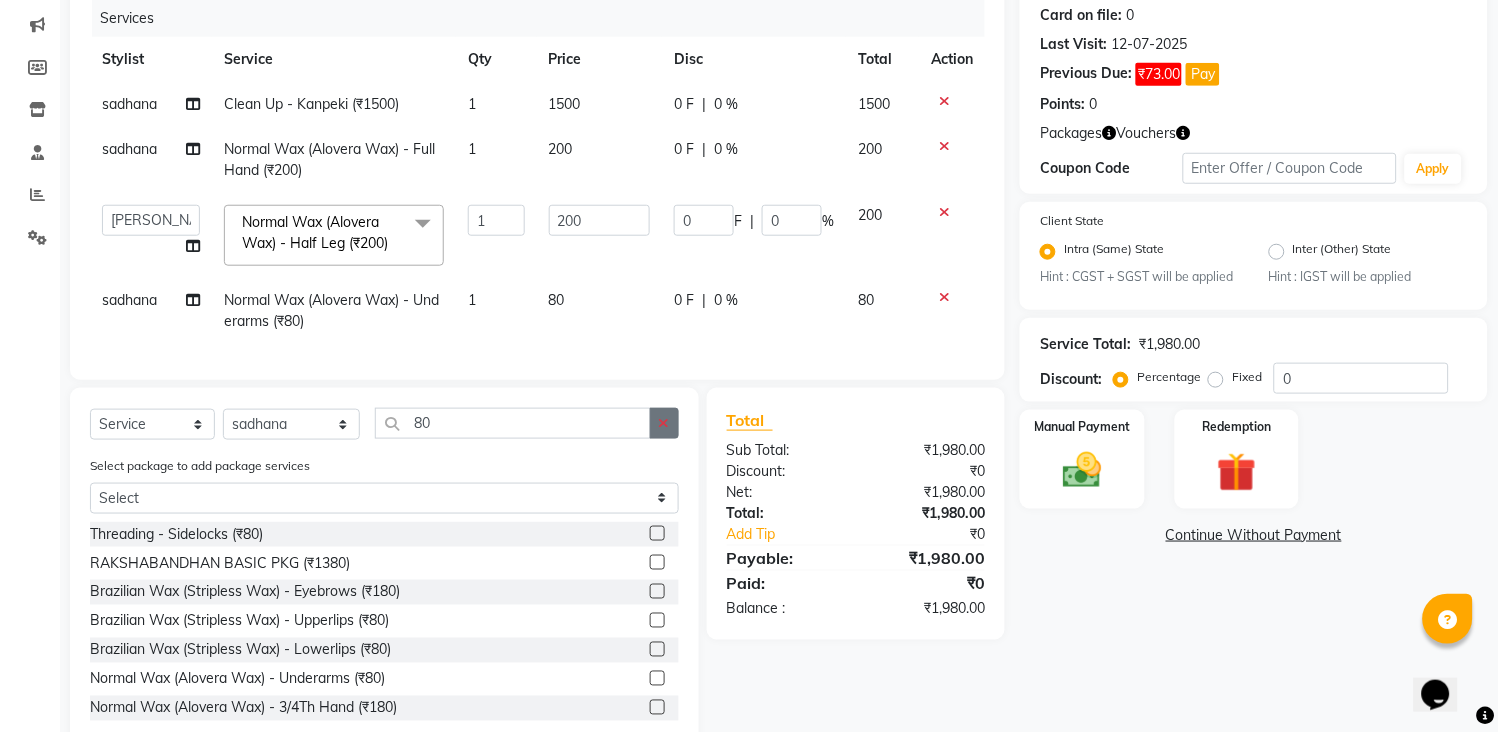 click 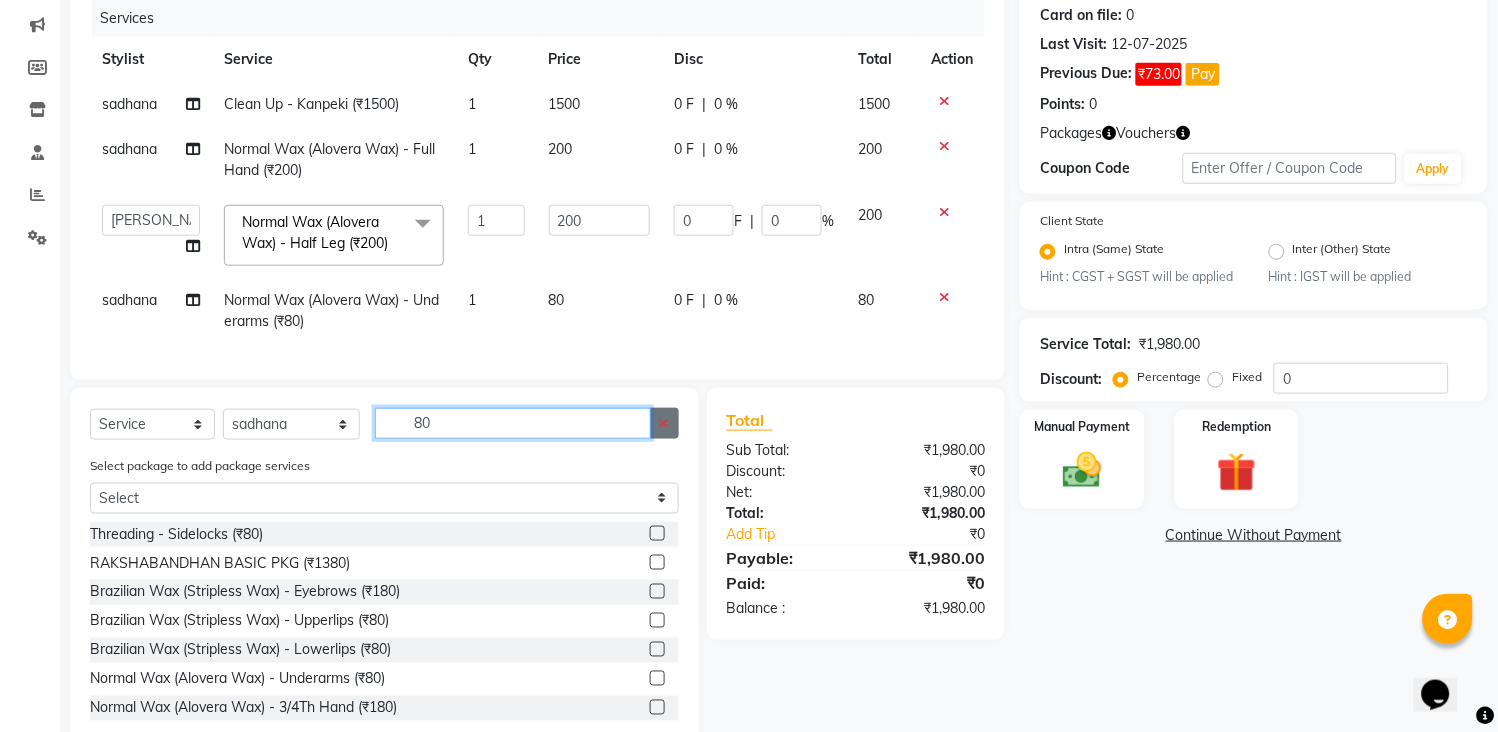 type 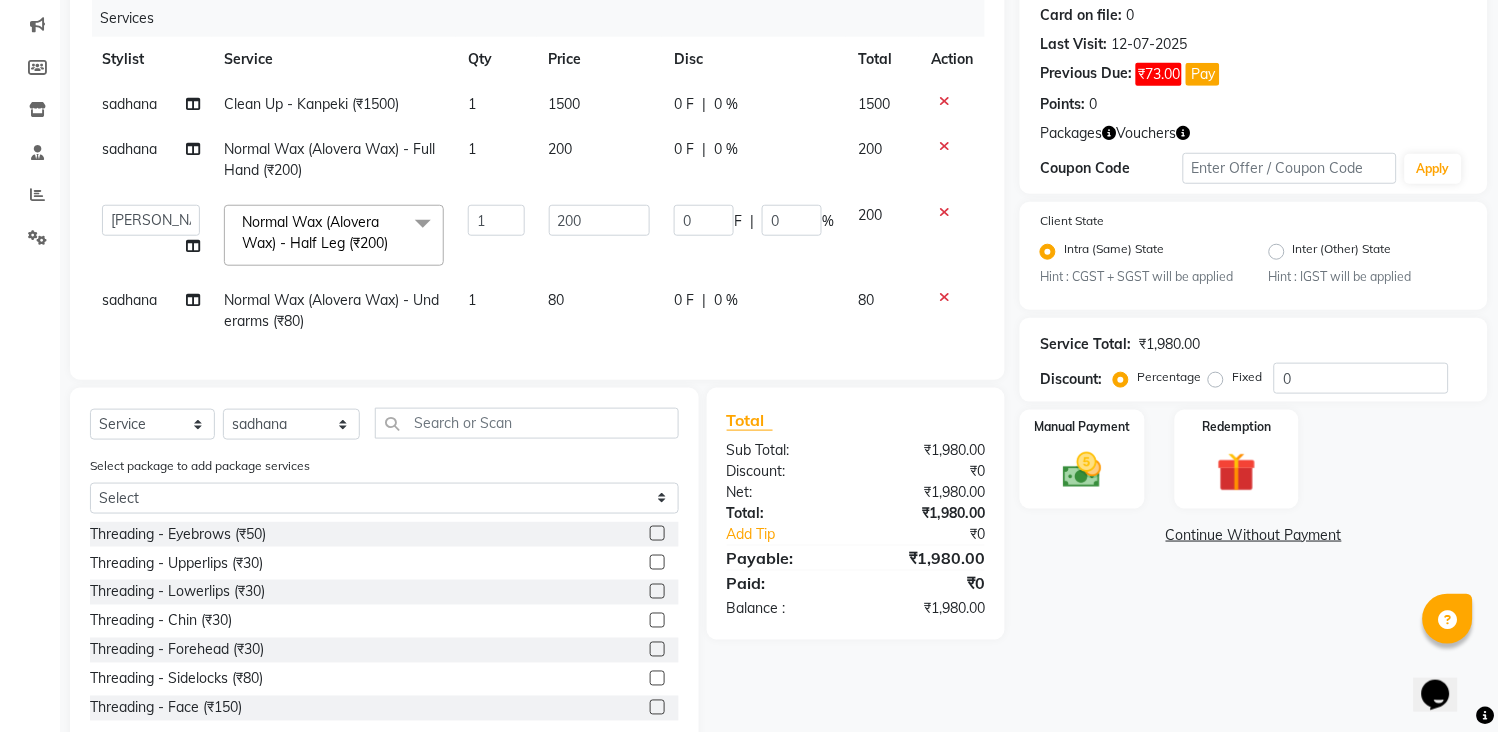 click 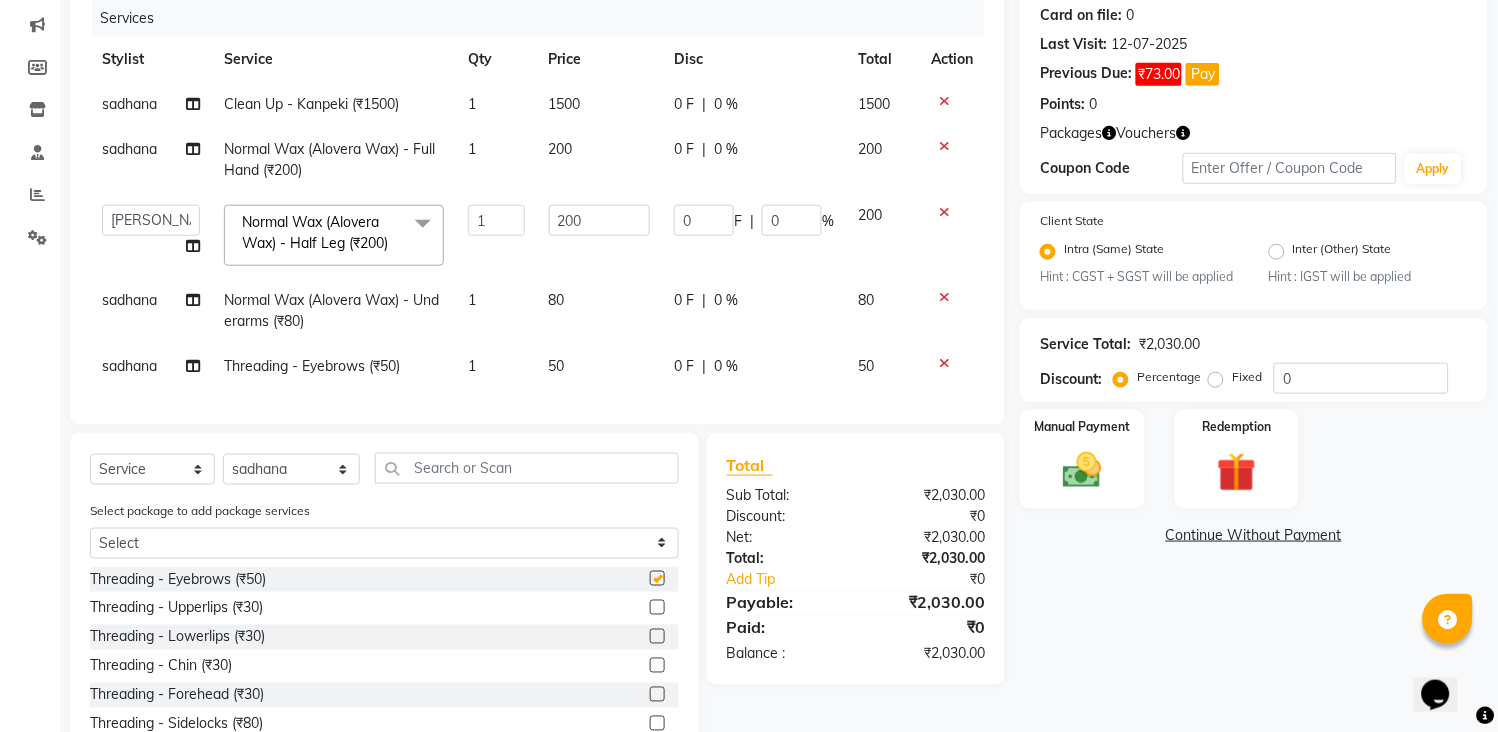 checkbox on "false" 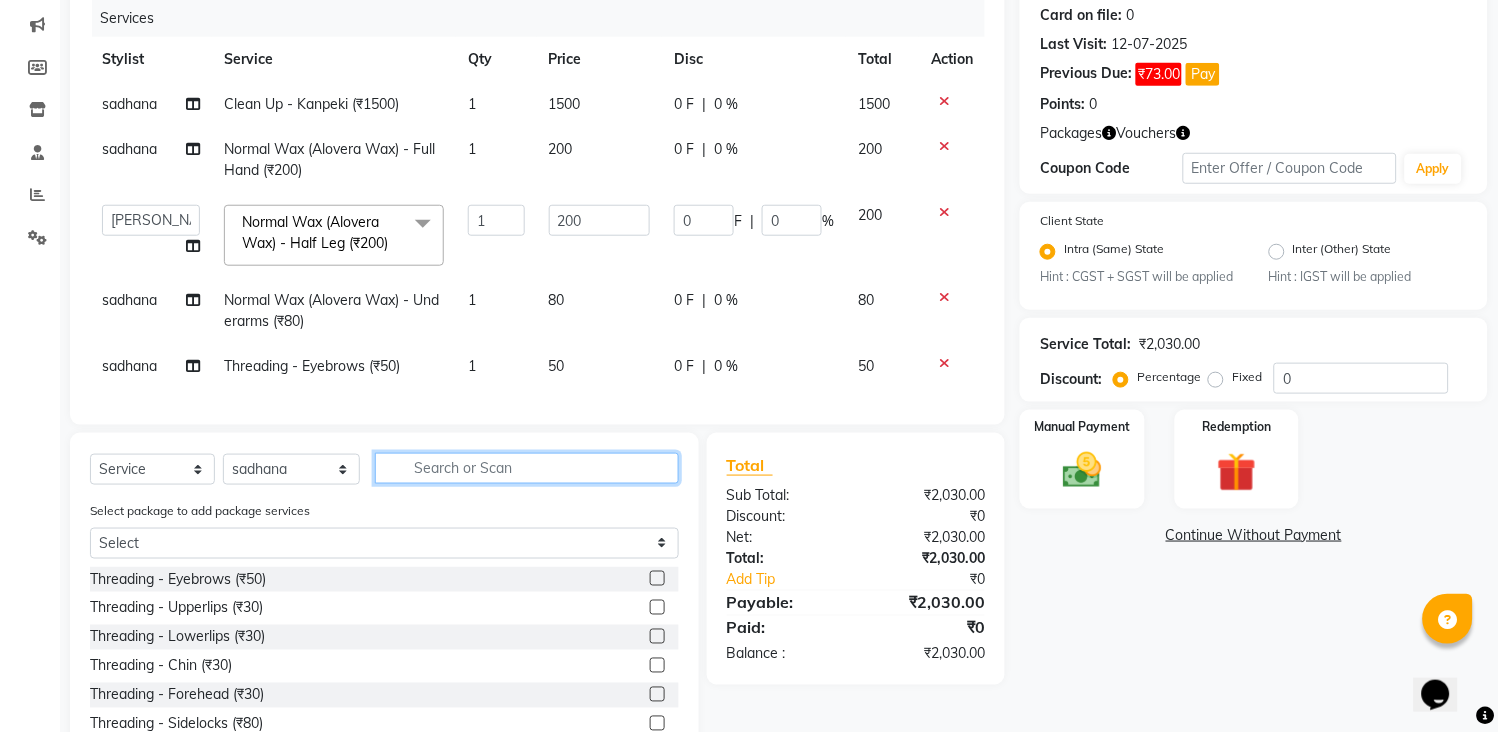 click 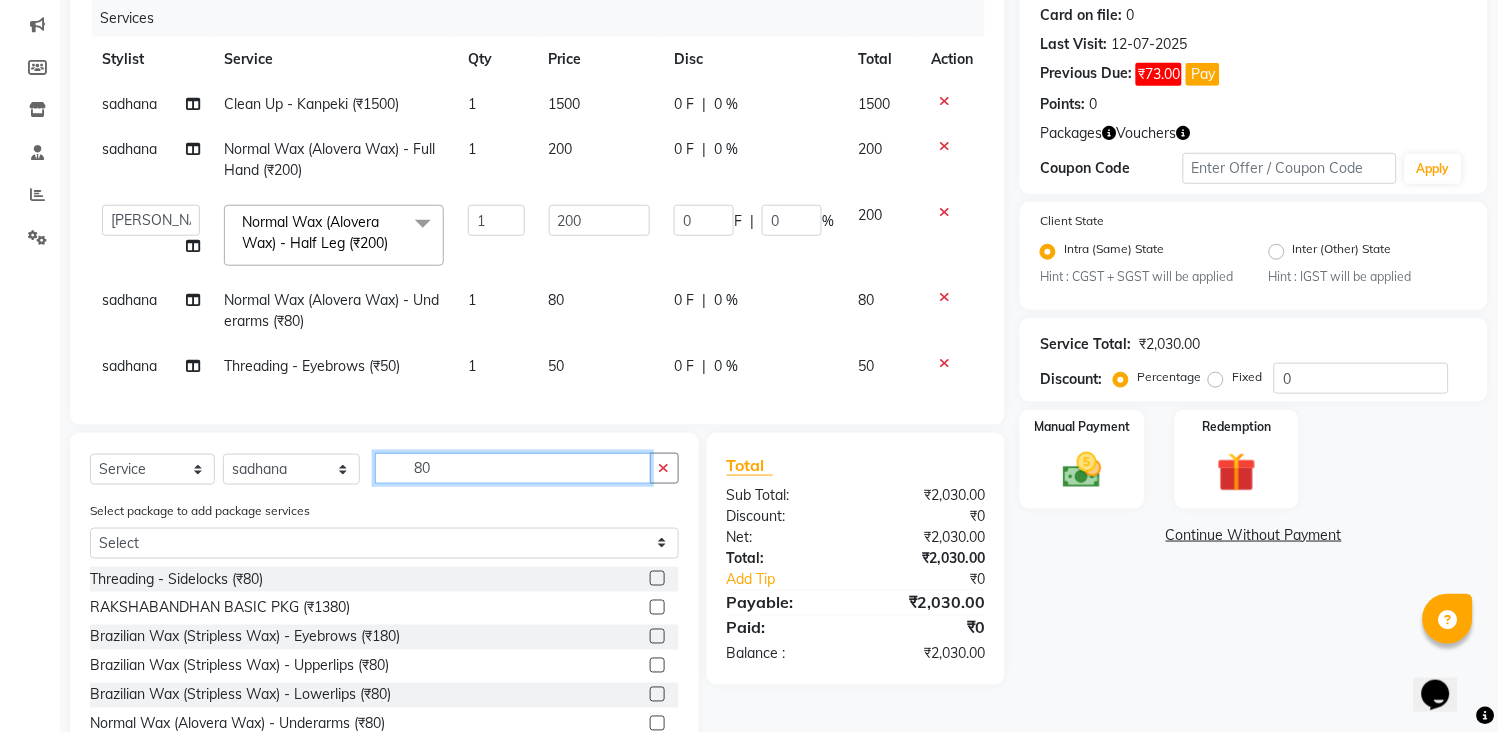 type on "80" 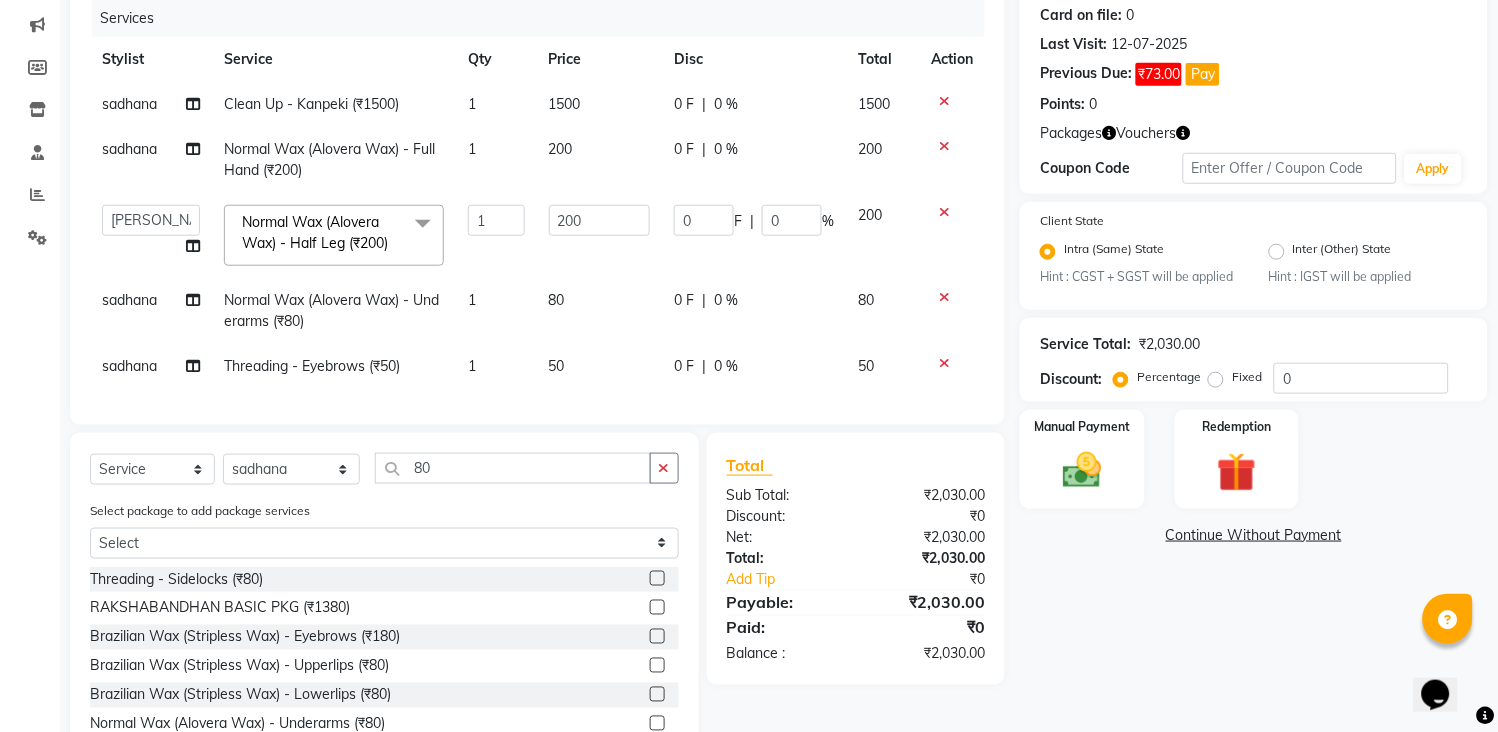 click 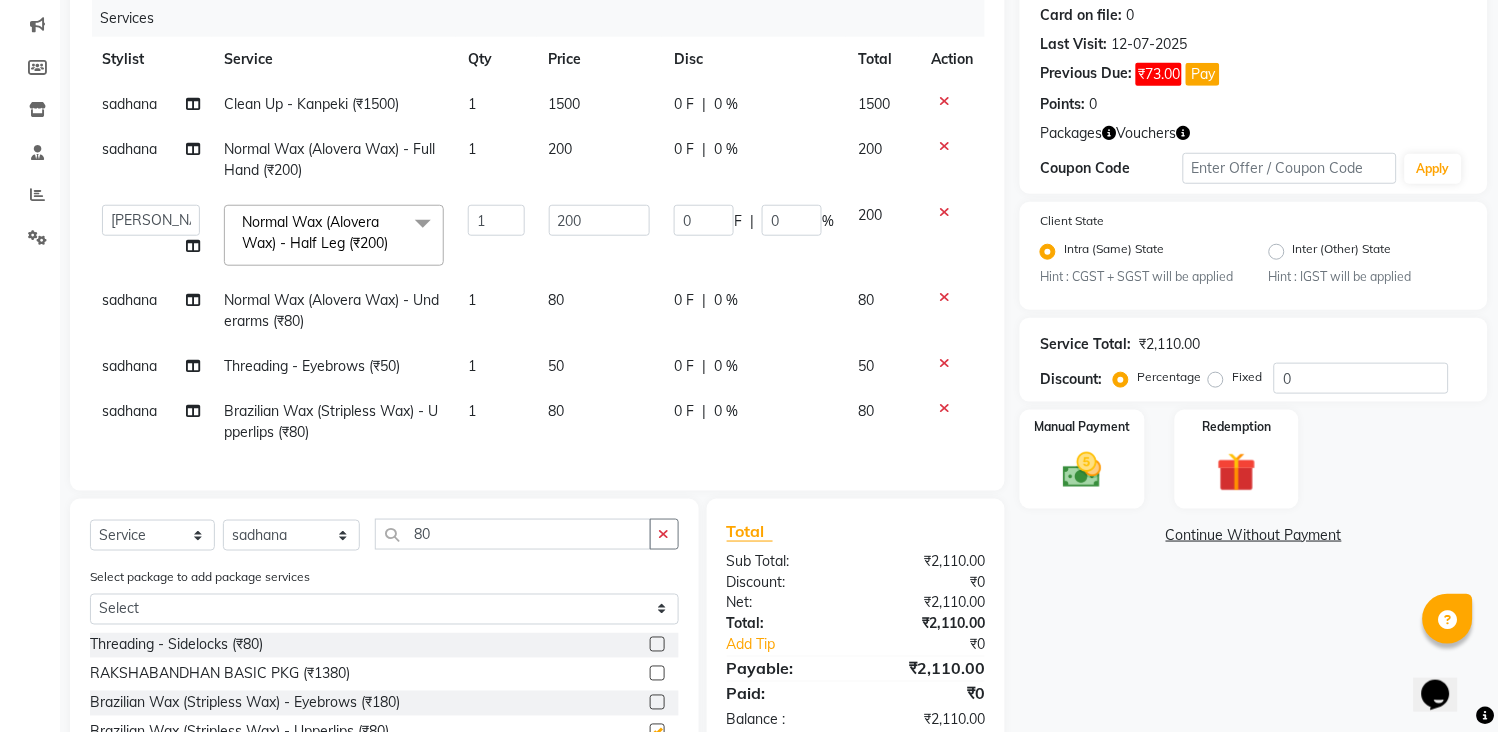 checkbox on "false" 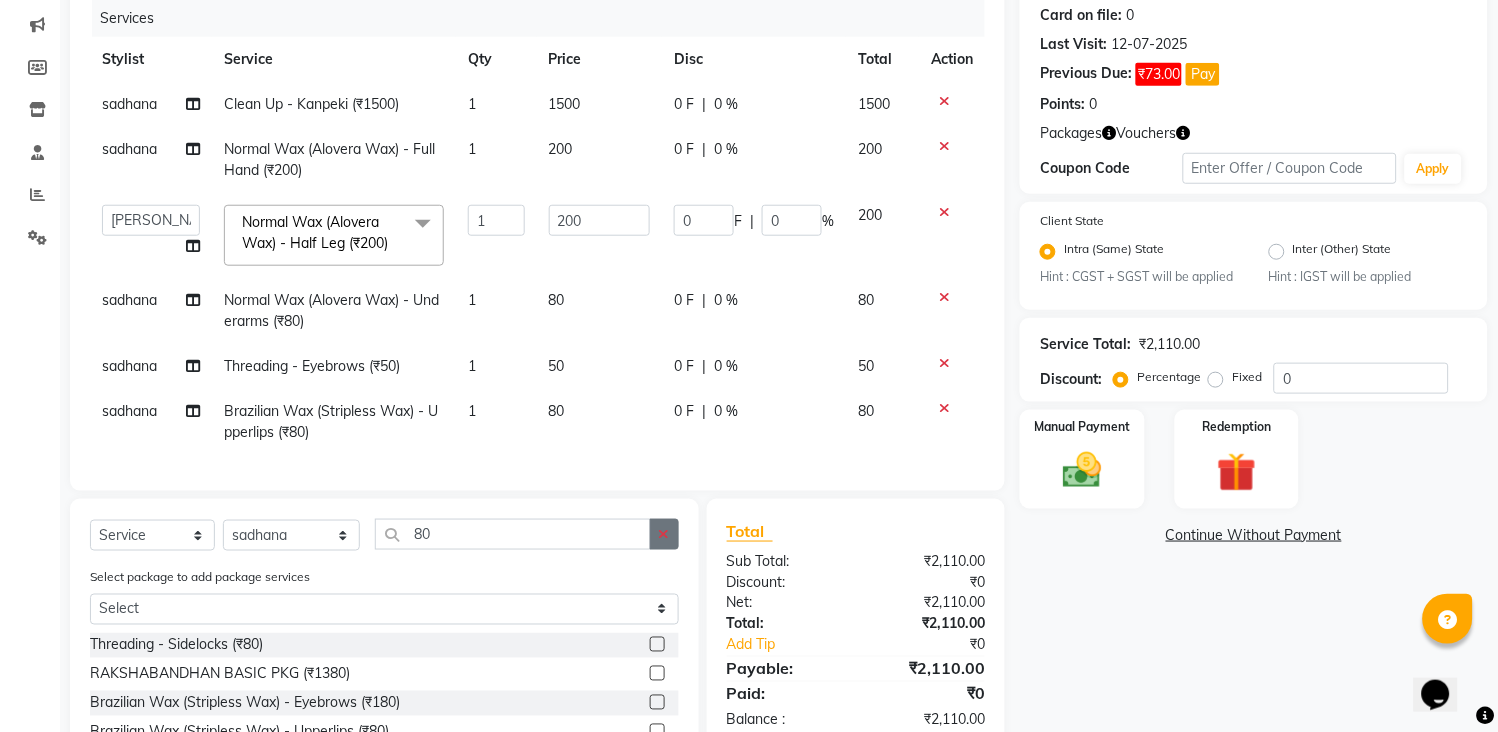 click 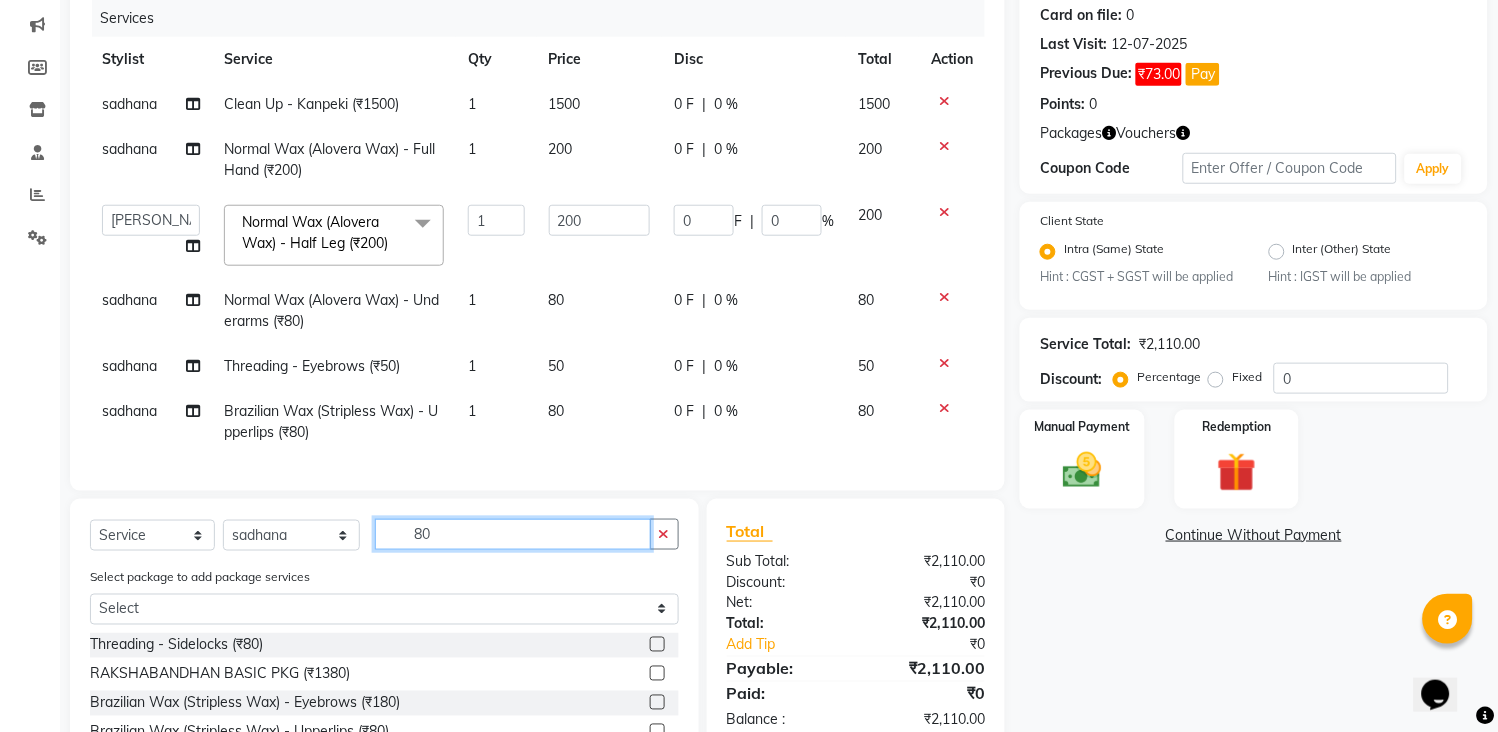 type 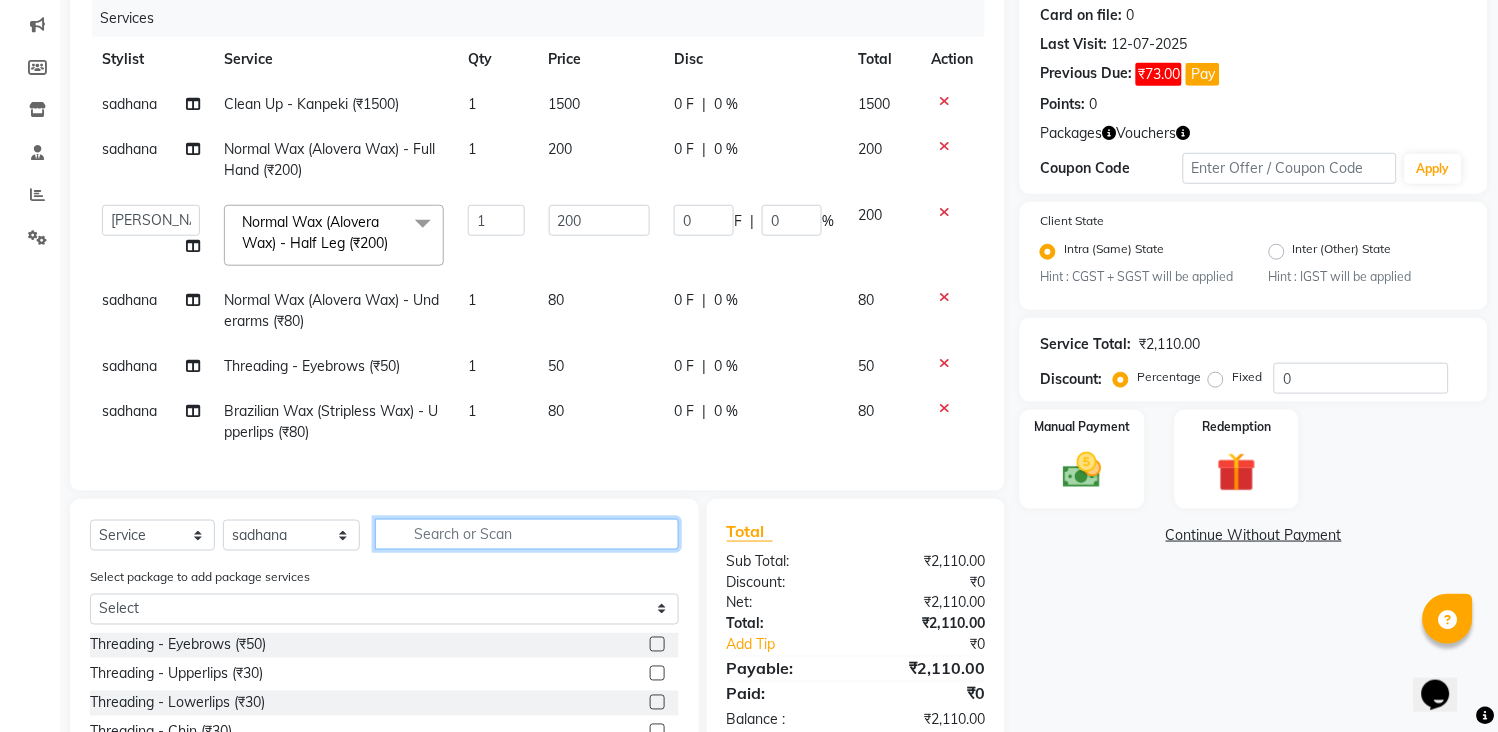 click 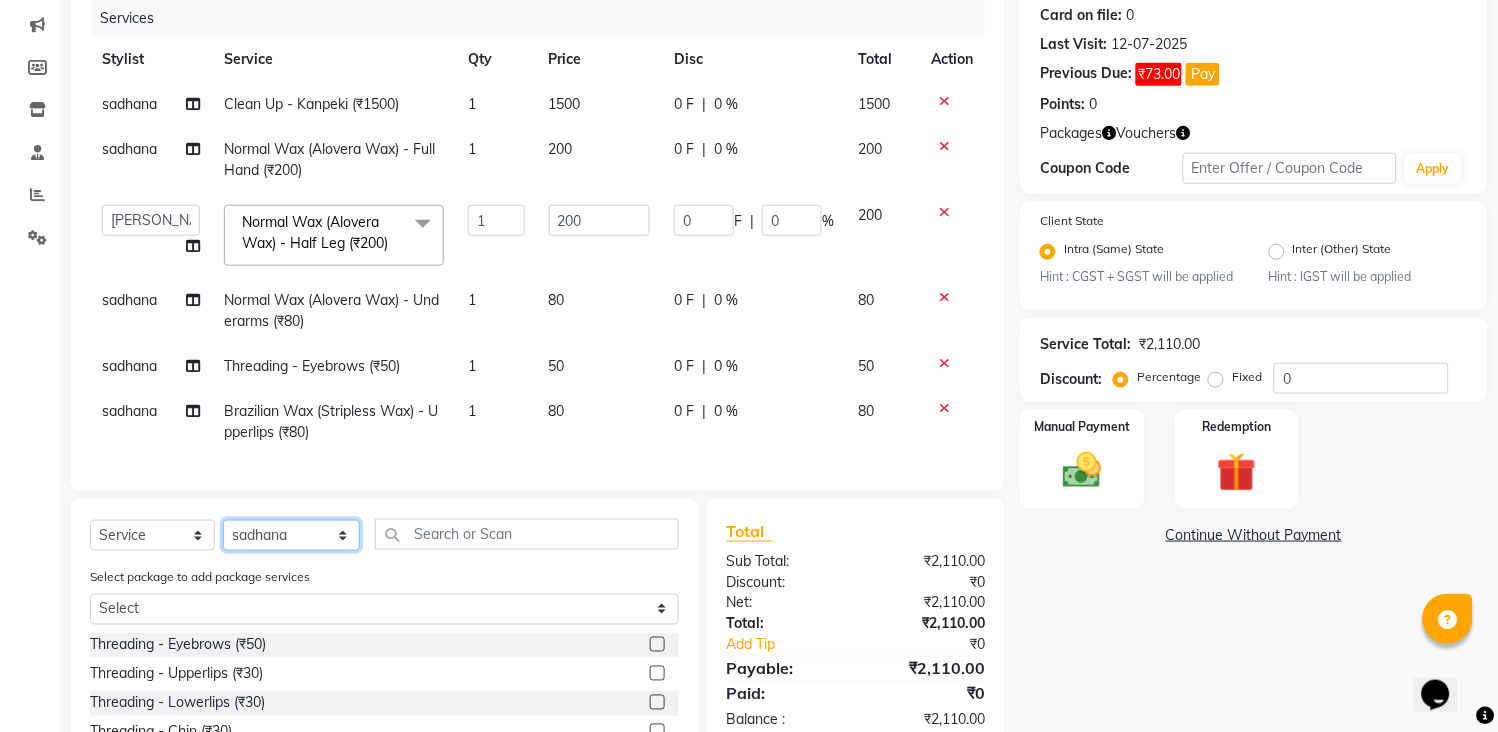 click on "Select Stylist [PERSON_NAME] [PERSON_NAME] [PERSON_NAME] KHAMDARE [PERSON_NAME] [PERSON_NAME] Front Desk GAYATRI [PERSON_NAME]  [PERSON_NAME] kavita NEHA Pooja [PERSON_NAME]  [PERSON_NAME] KUAVAHA [PERSON_NAME] sadhana [PERSON_NAME] [PERSON_NAME] [PERSON_NAME] [PERSON_NAME] [PERSON_NAME] [PERSON_NAME] [PERSON_NAME]" 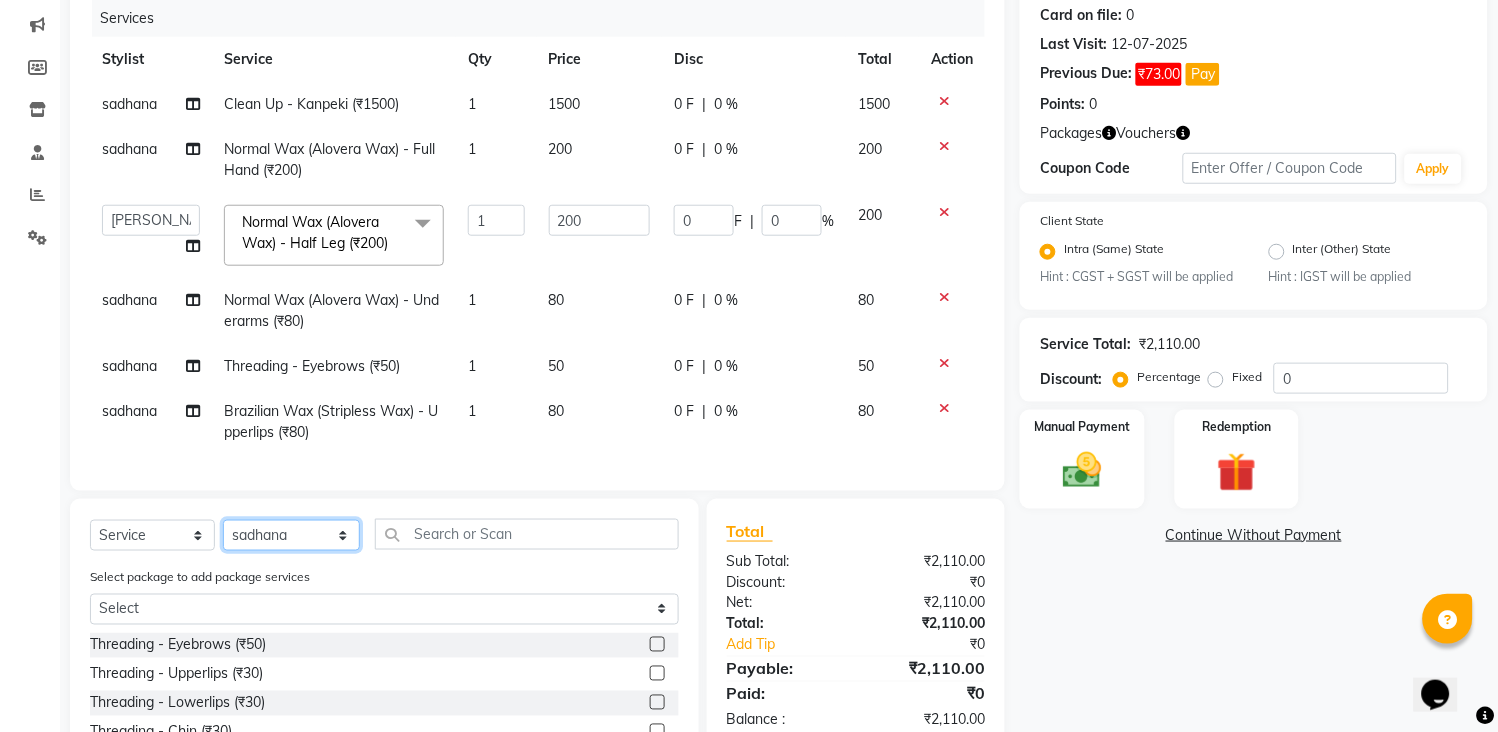 select on "33035" 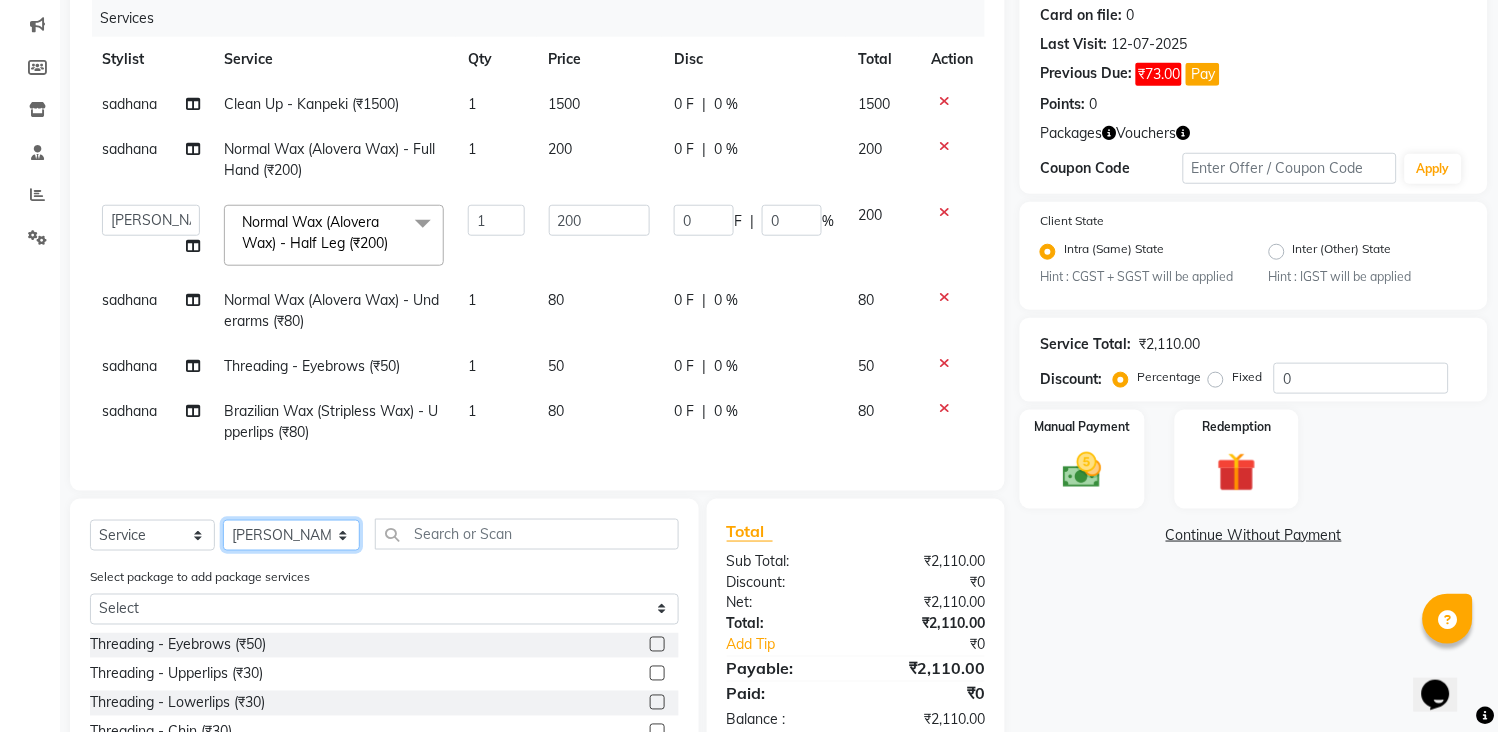click on "Select Stylist [PERSON_NAME] [PERSON_NAME] [PERSON_NAME] KHAMDARE [PERSON_NAME] [PERSON_NAME] Front Desk GAYATRI [PERSON_NAME]  [PERSON_NAME] kavita NEHA Pooja [PERSON_NAME]  [PERSON_NAME] KUAVAHA [PERSON_NAME] sadhana [PERSON_NAME] [PERSON_NAME] [PERSON_NAME] [PERSON_NAME] [PERSON_NAME] [PERSON_NAME] [PERSON_NAME]" 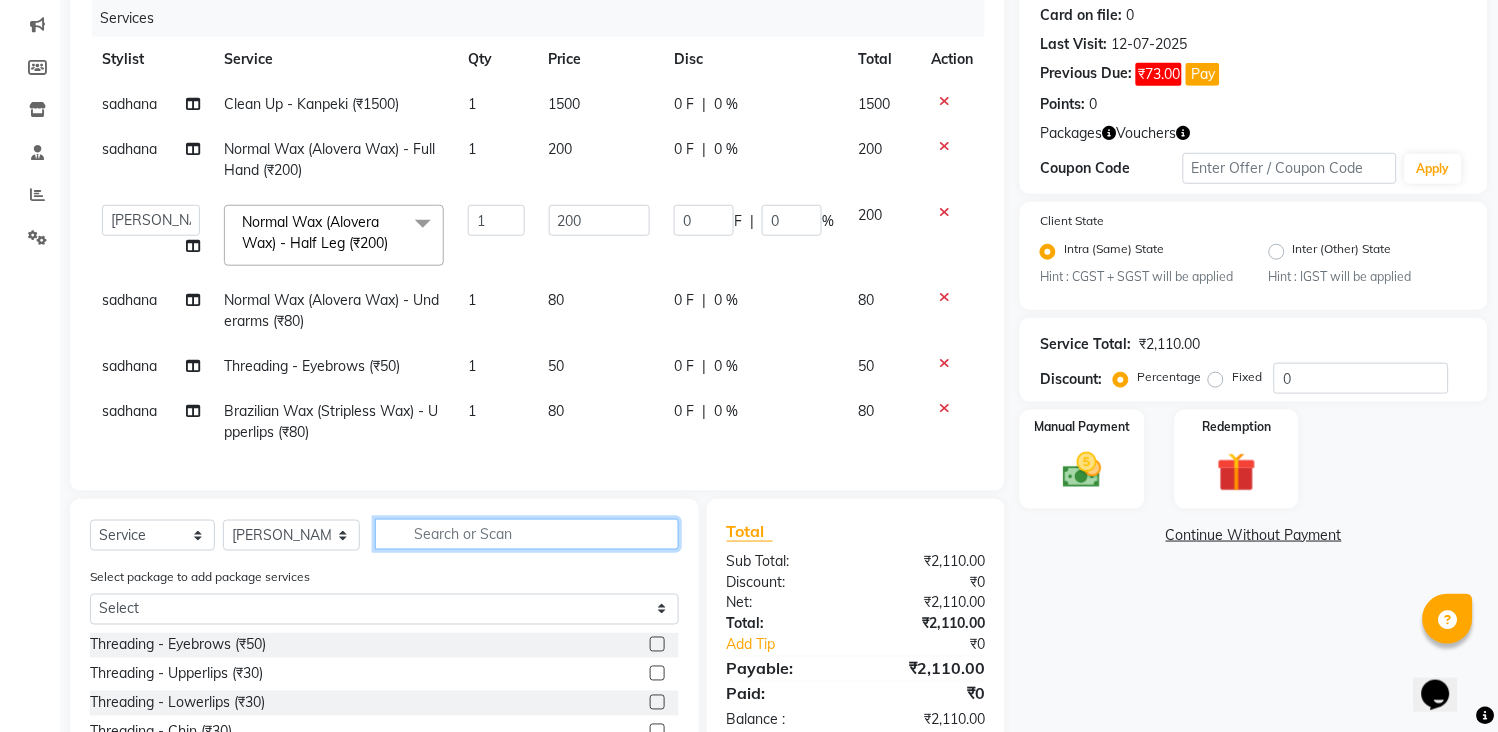 click 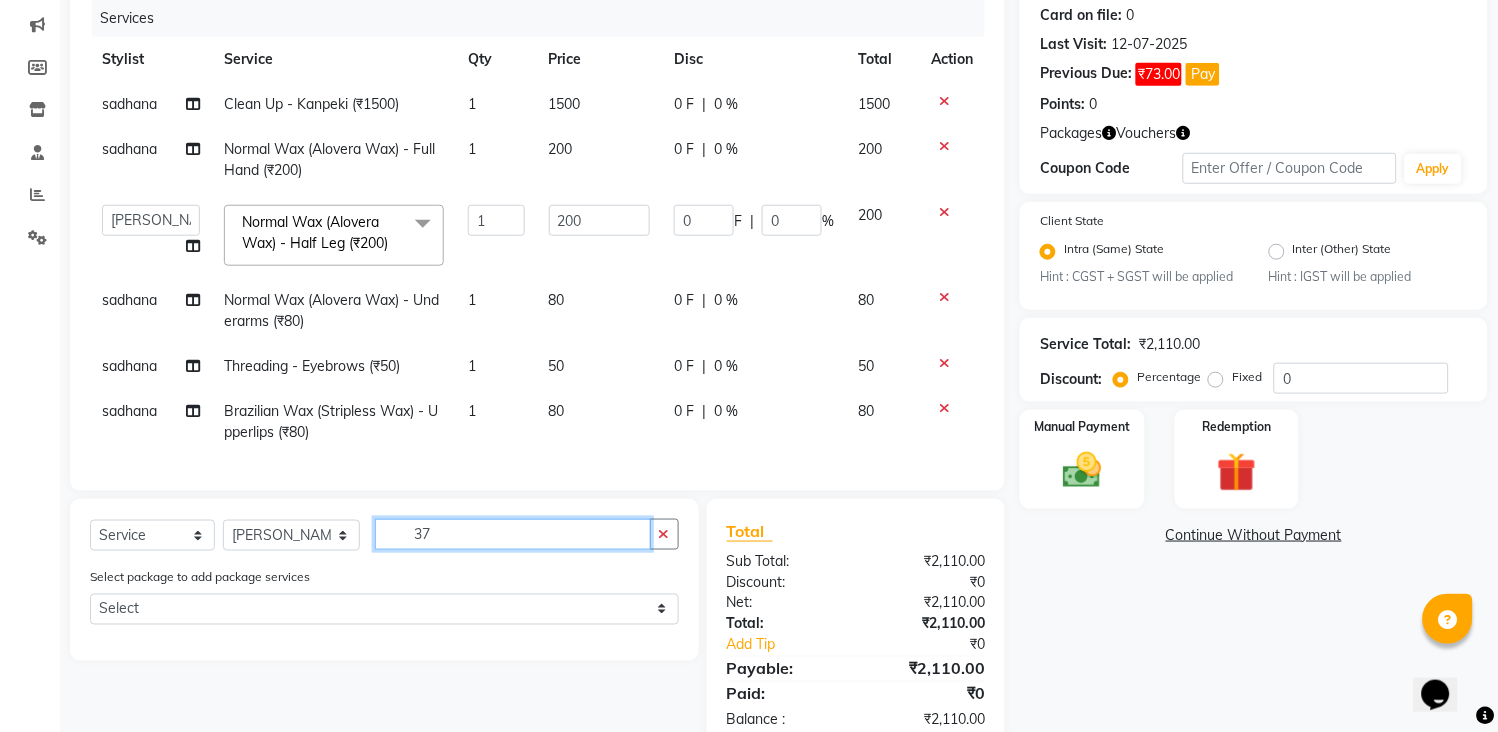 type on "3" 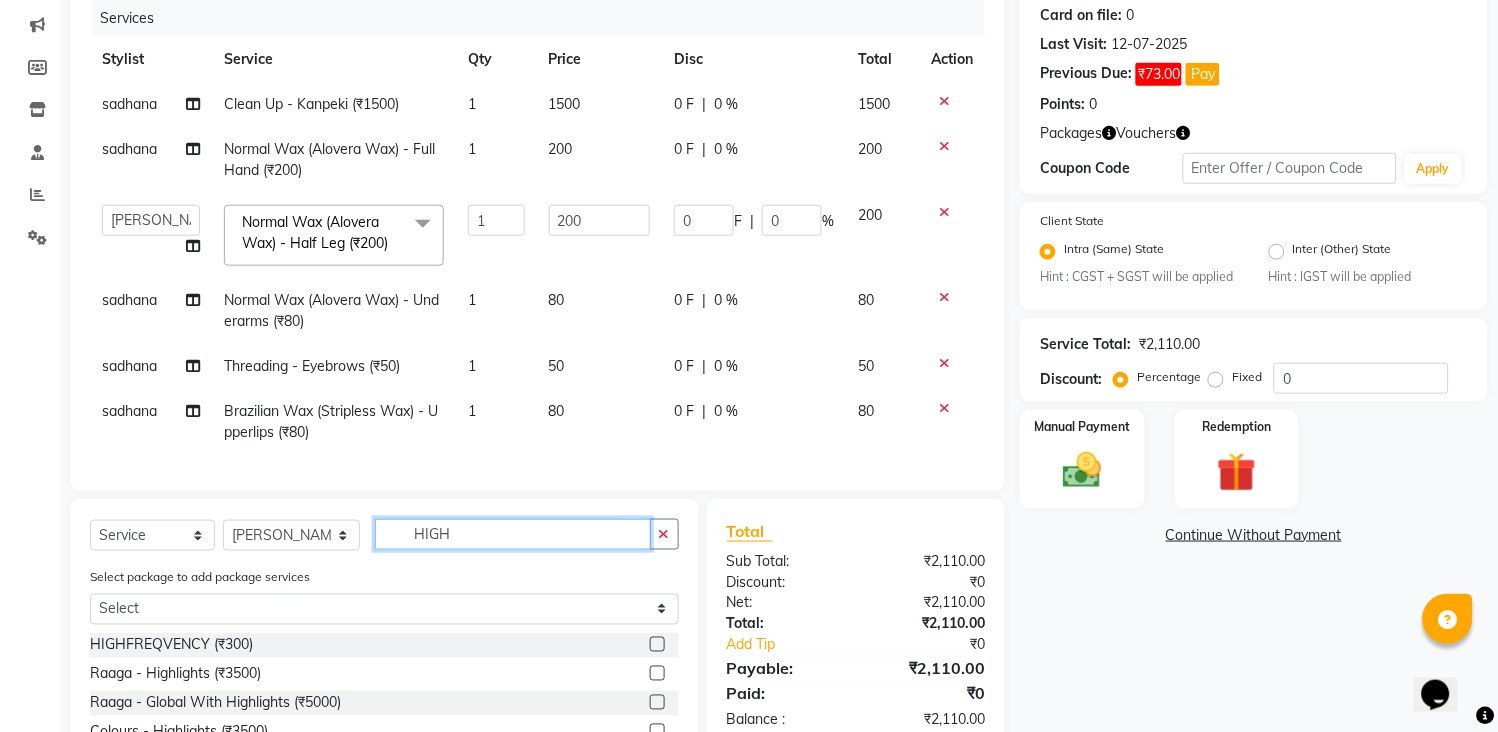 scroll, scrollTop: 371, scrollLeft: 0, axis: vertical 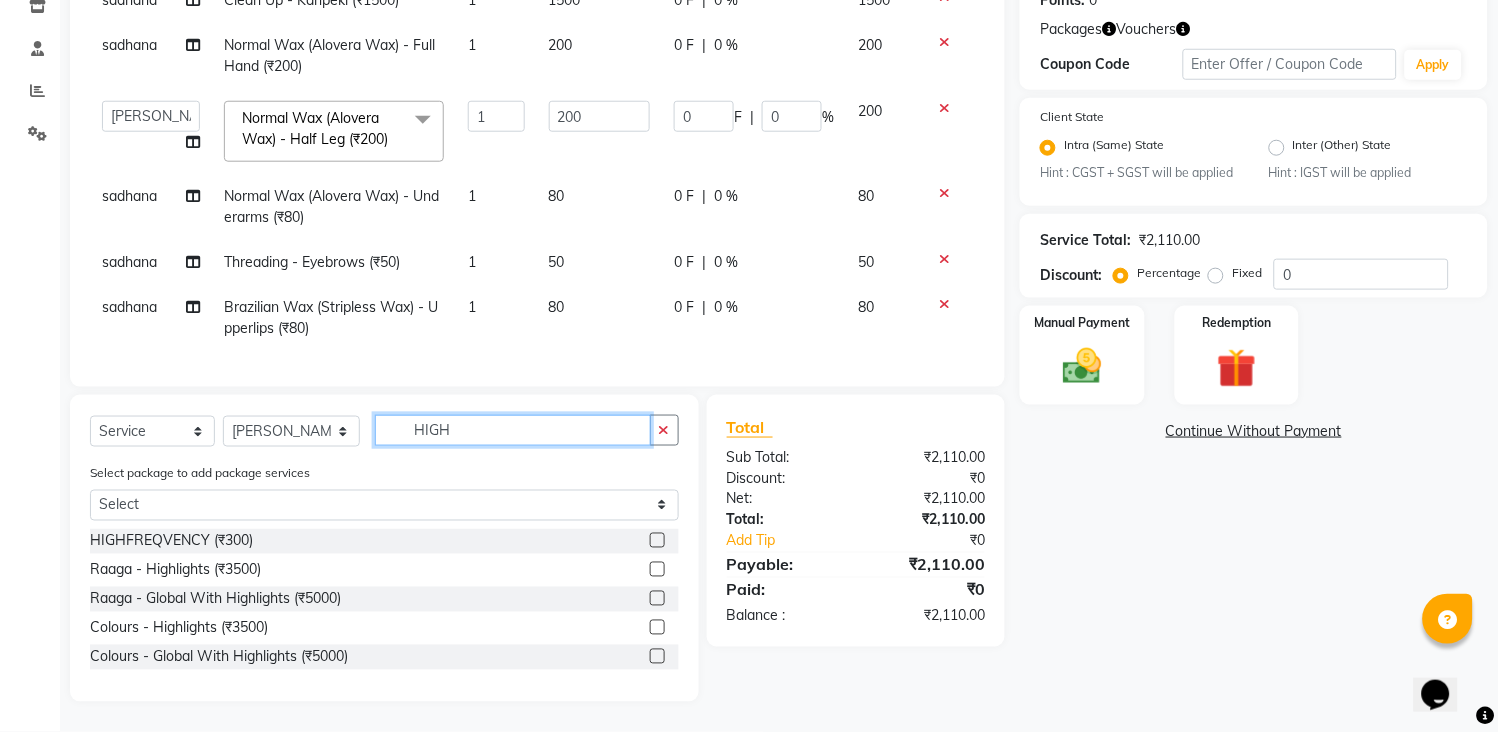 type on "HIGH" 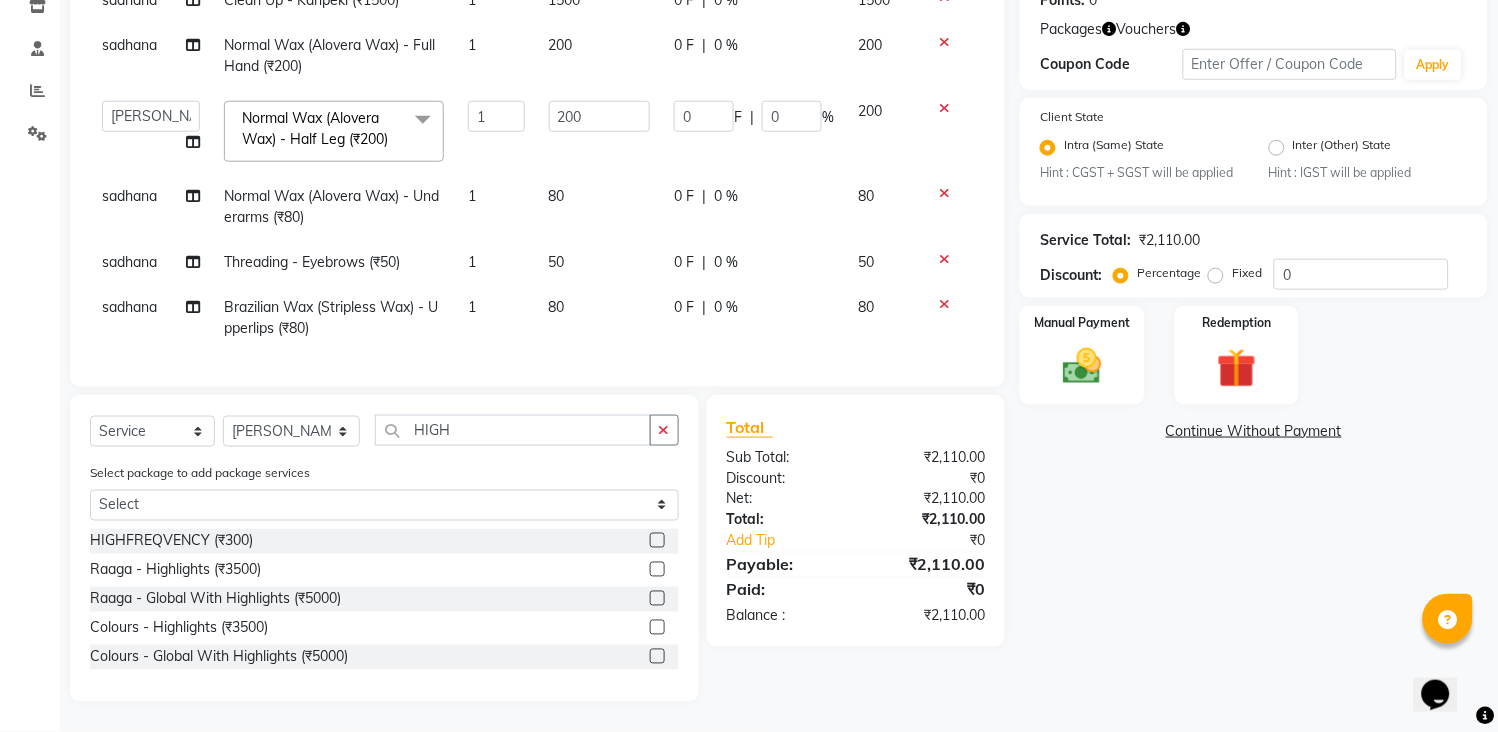 click 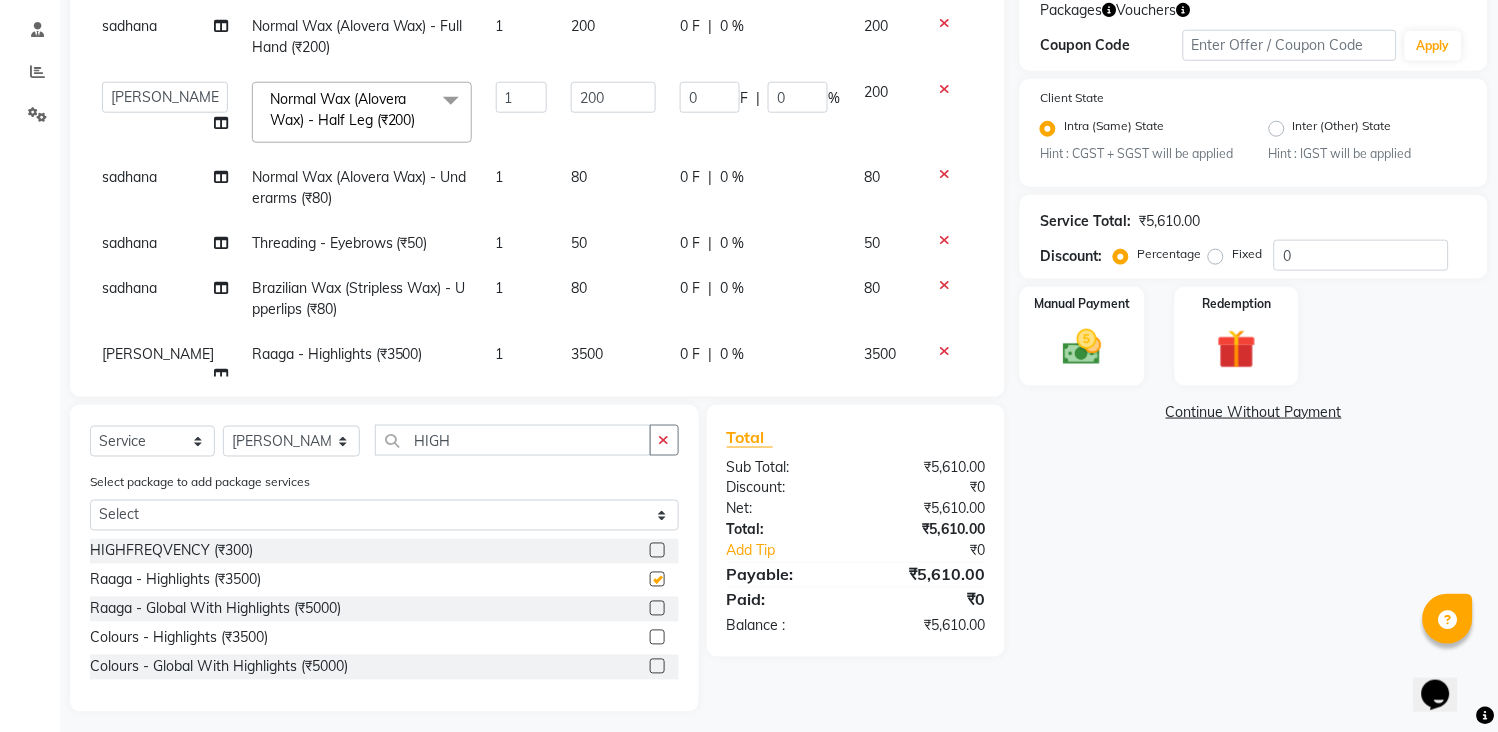 checkbox on "false" 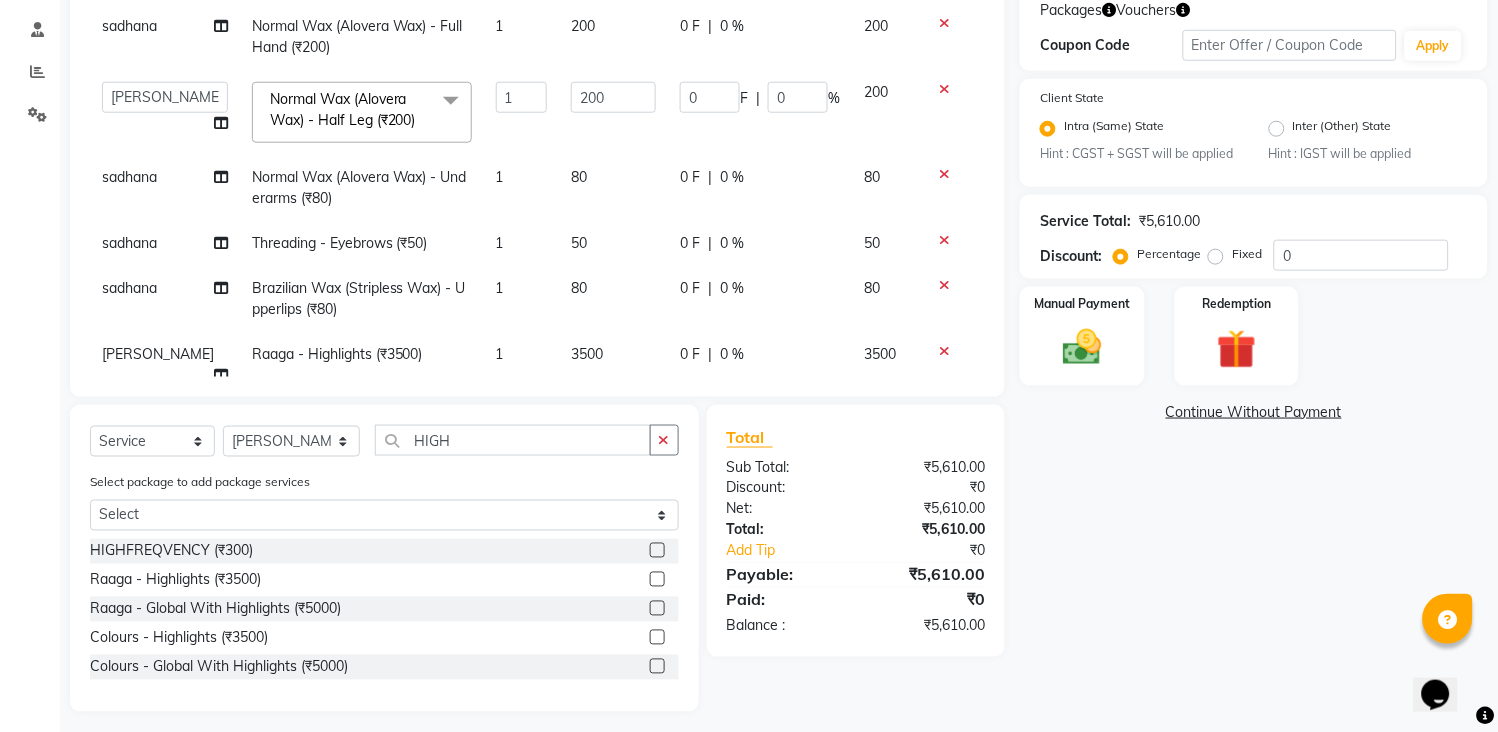 scroll, scrollTop: 381, scrollLeft: 0, axis: vertical 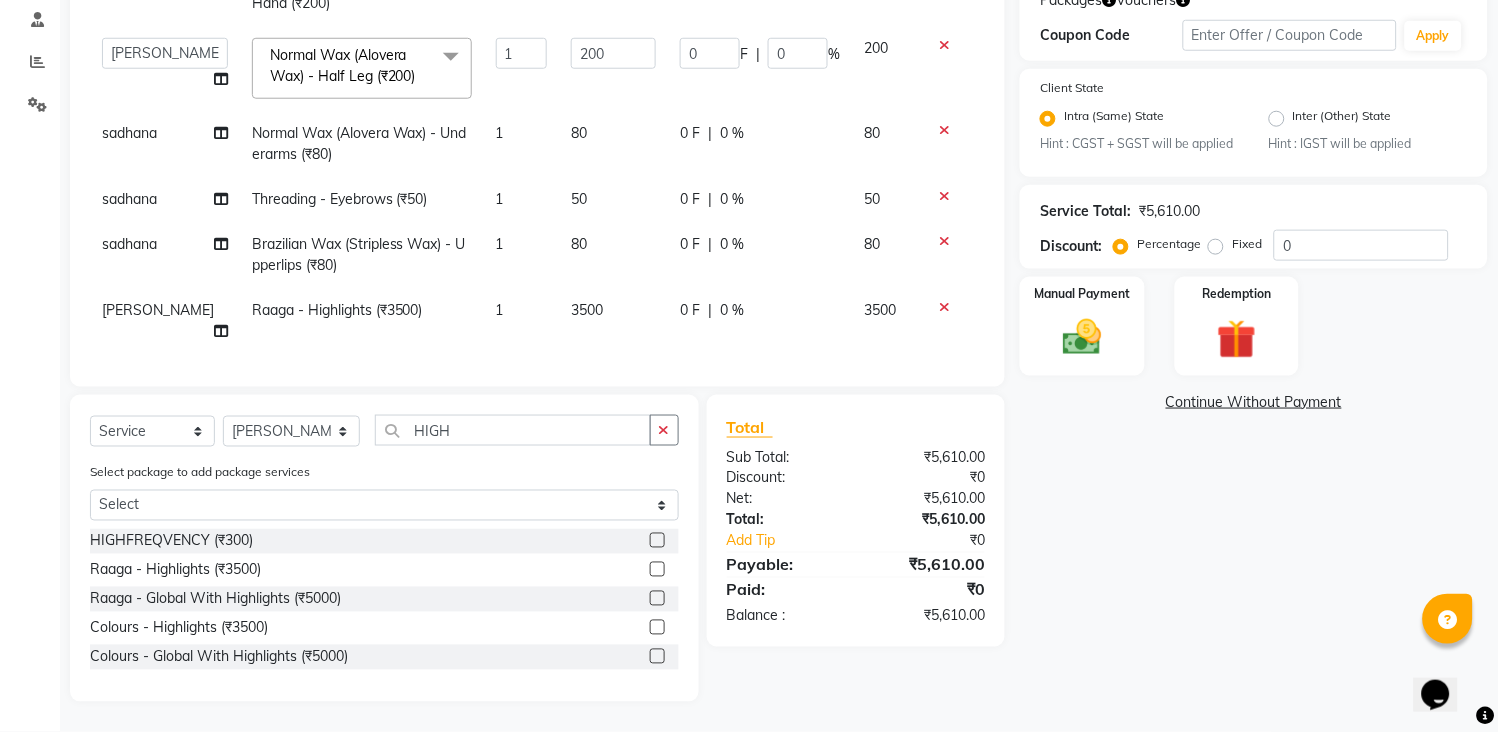 click on "3500" 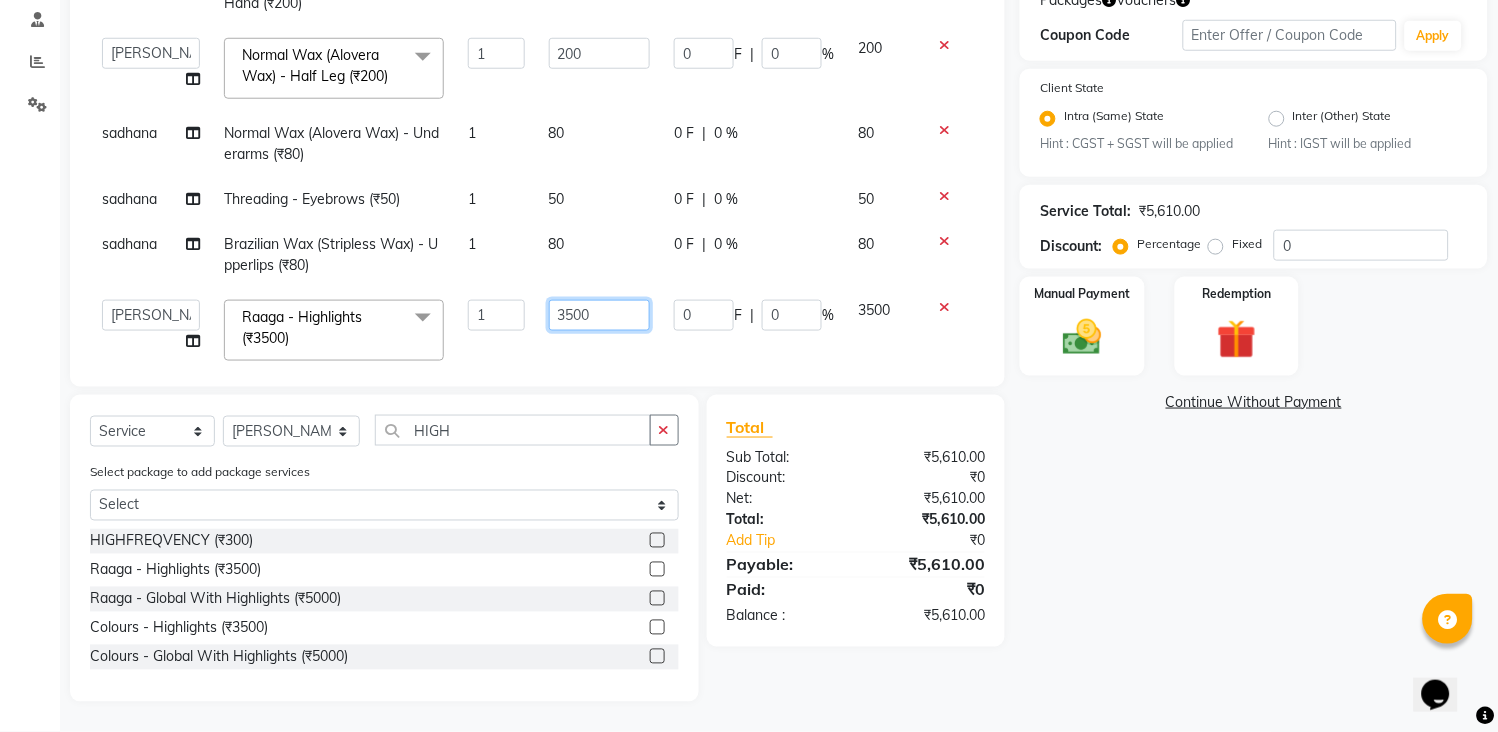 click on "3500" 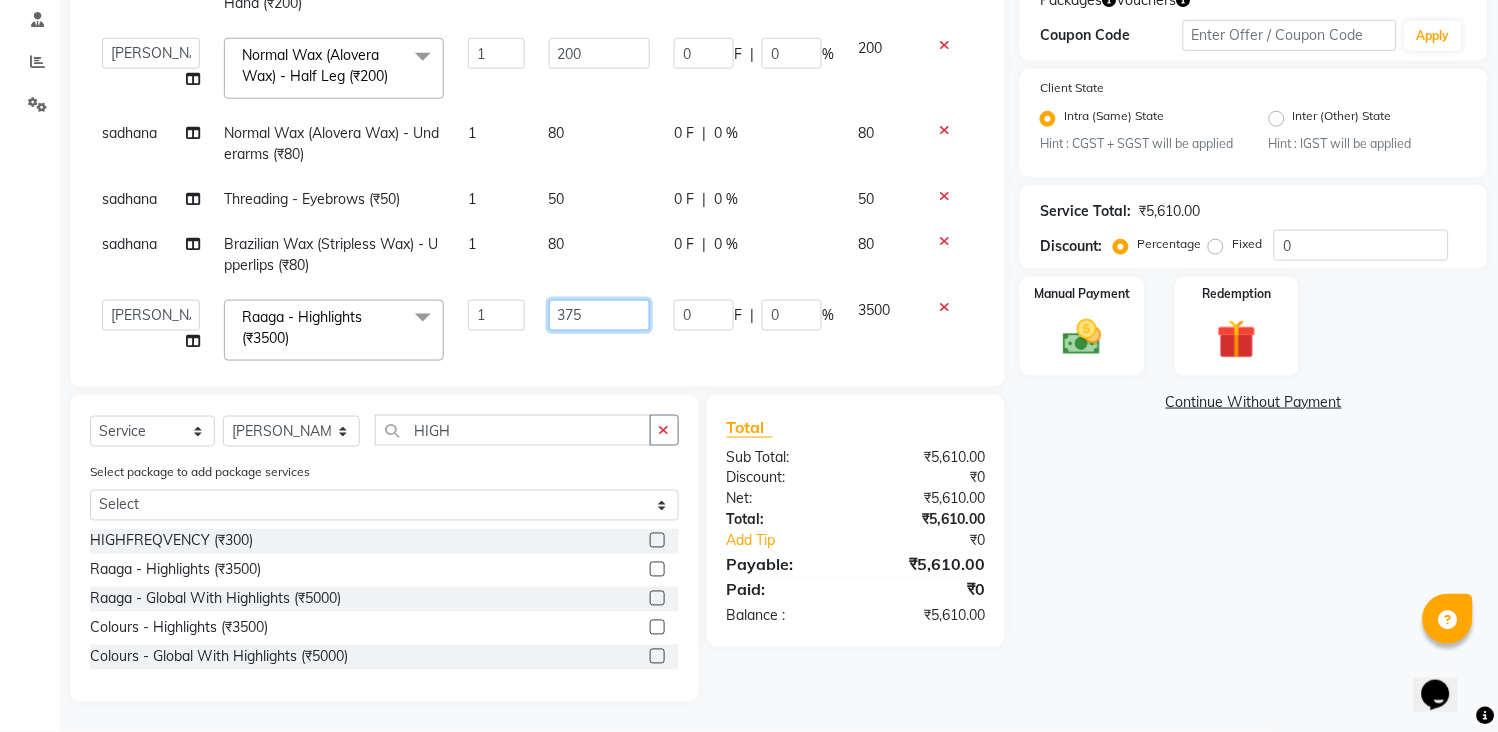 type on "3750" 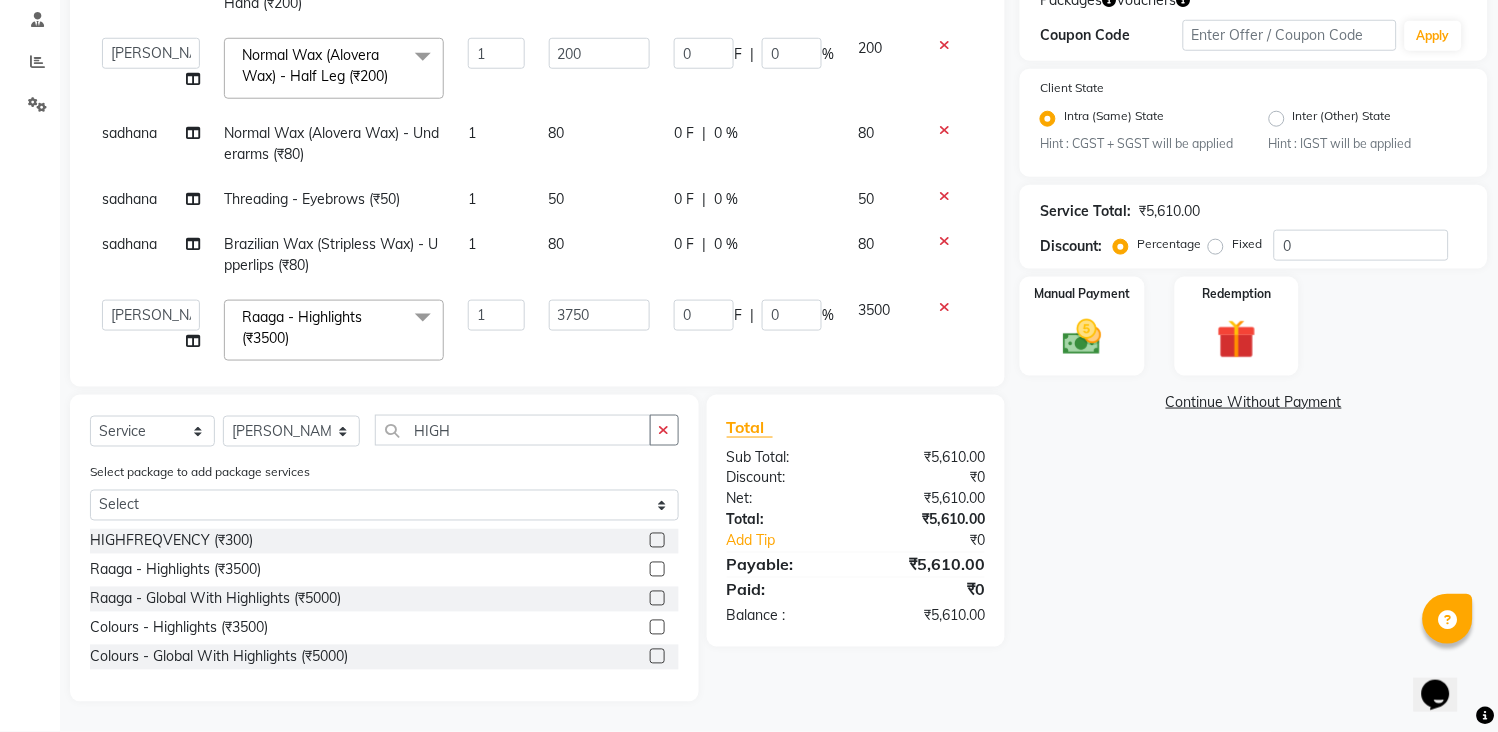 click on "Services Stylist Service Qty Price Disc Total Action sadhana Clean Up - Kanpeki (₹1500) 1 1500 0 F | 0 % 1500 sadhana Normal Wax (Alovera Wax) - Full Hand (₹200) 1 200 0 F | 0 % 200  [PERSON_NAME] [PERSON_NAME]   [PERSON_NAME] KHAMDARE   [PERSON_NAME]   [PERSON_NAME]   Front Desk   GAYATRI [PERSON_NAME]    [PERSON_NAME]   kavita   NEHA   Pooja [PERSON_NAME]    [PERSON_NAME] KUAVAHA   [PERSON_NAME]   sadhana   [PERSON_NAME]   [PERSON_NAME]   [PERSON_NAME]   [PERSON_NAME] KAURI   [PERSON_NAME] [PERSON_NAME]   [PERSON_NAME]  Normal Wax (Alovera Wax) - Half Leg (₹200)  x Threading - Eyebrows Threading - Upperlips Threading - Lowerlips Threading - Chin Threading - Forehead Threading - Sidelocks Threading - Face TINSEL PER STNAD SCHWARZKOPF HAIR FALL TREATMENT SCHWARZKOPF DANDRUF TRATMENT OXY D-TAN CLEANUP ALGE MASK FACE D-TAN HAIR WASH HAIR WASH WITH HAIR CUT ALOVERA WAX FH -FL B WAX NORMAL B WAX CHOCOLATE DTAN FACIL FH HL   O3 MELADERM BASIC FACIAL O3 MELADERM ADVANCE FACIAL O3 MRLADERM TREATMENT O3 FOOT FACIAL MELADERM CLEANUP VLCC FACIAL VLCC CLEANUP 1" 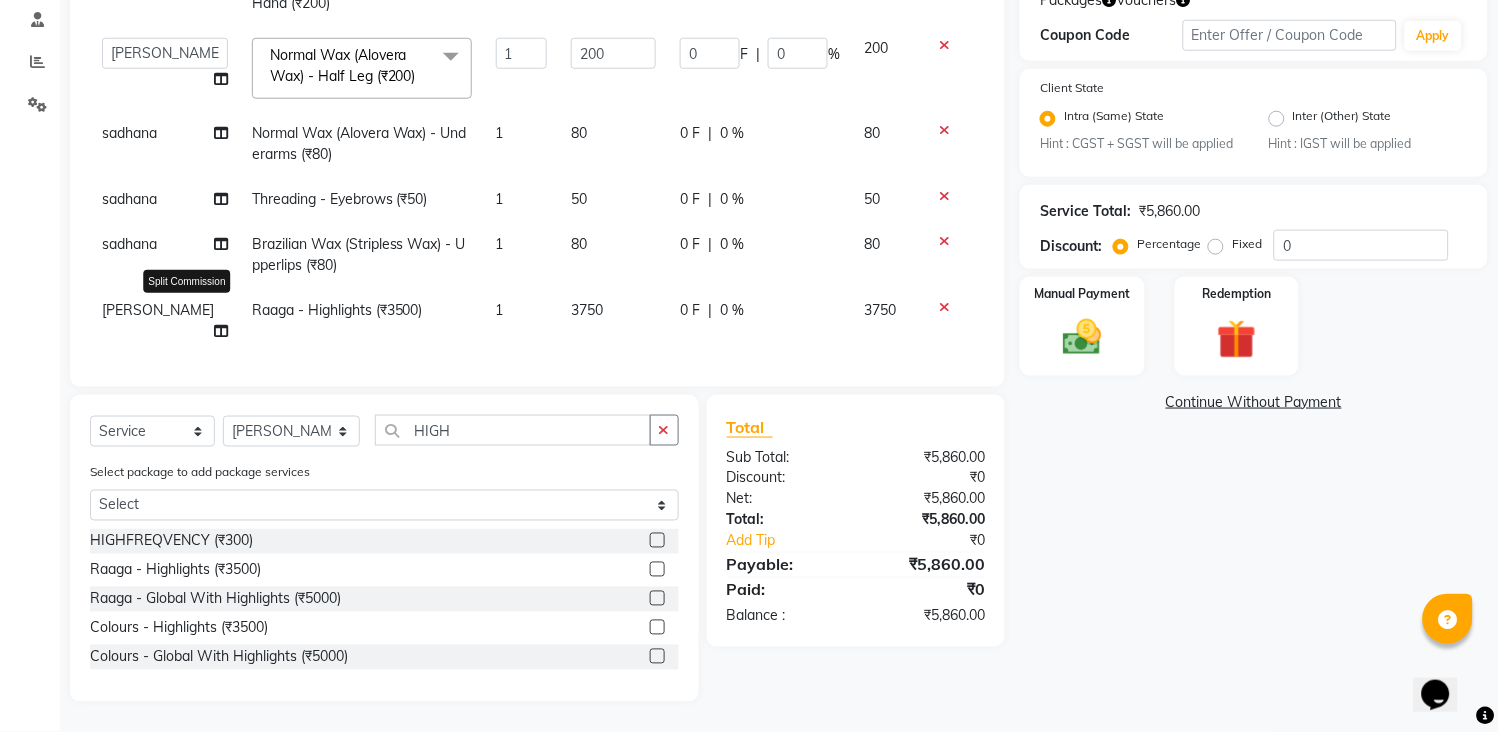 click 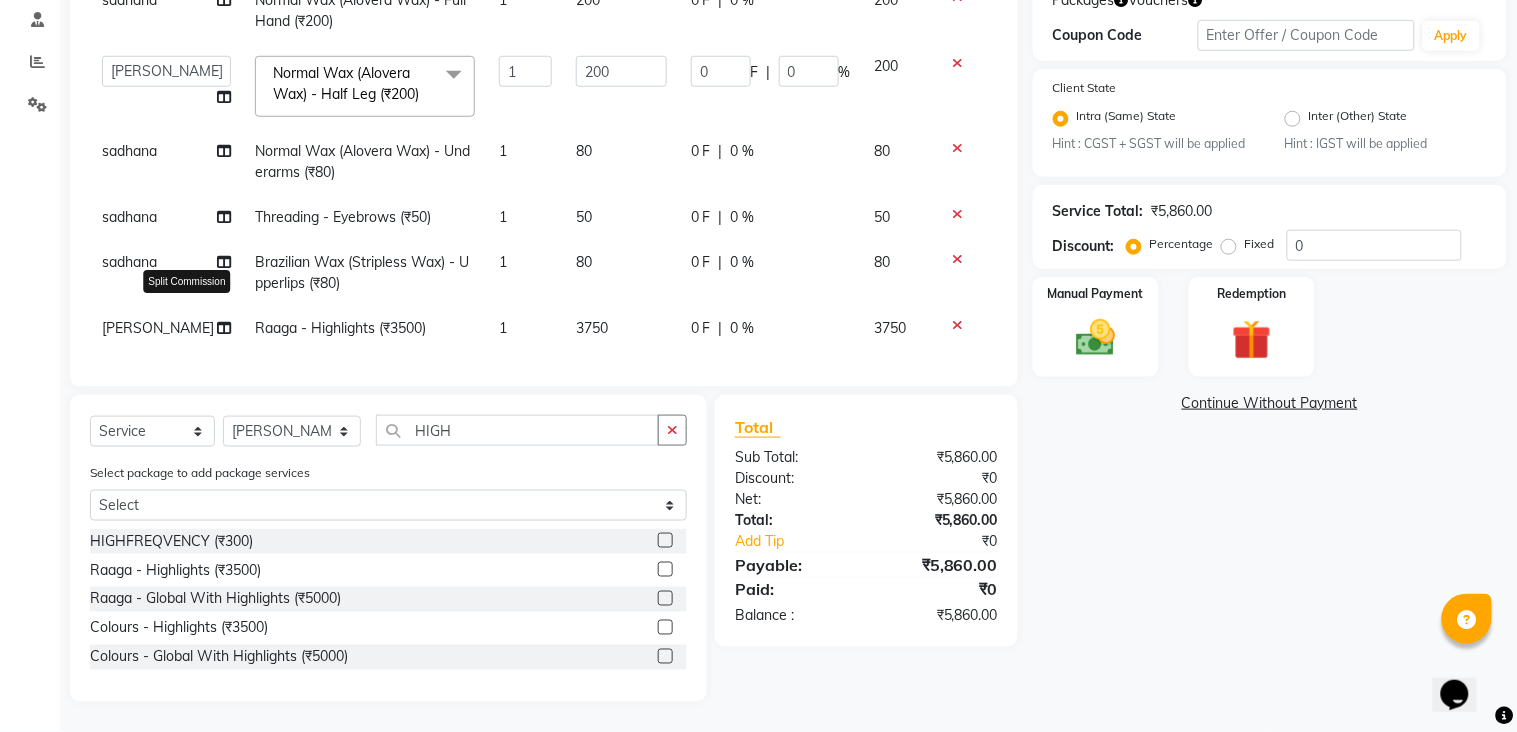 select on "33035" 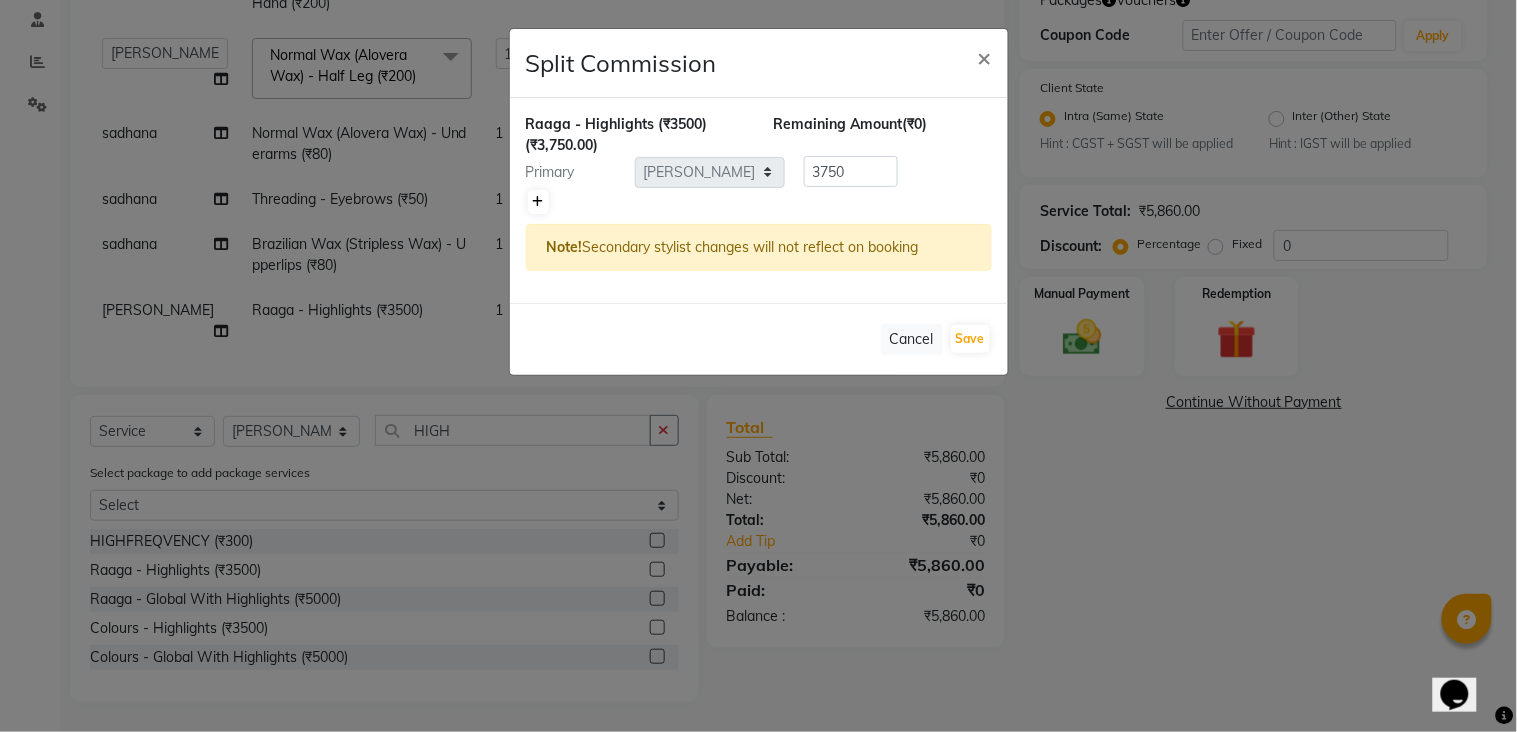 click 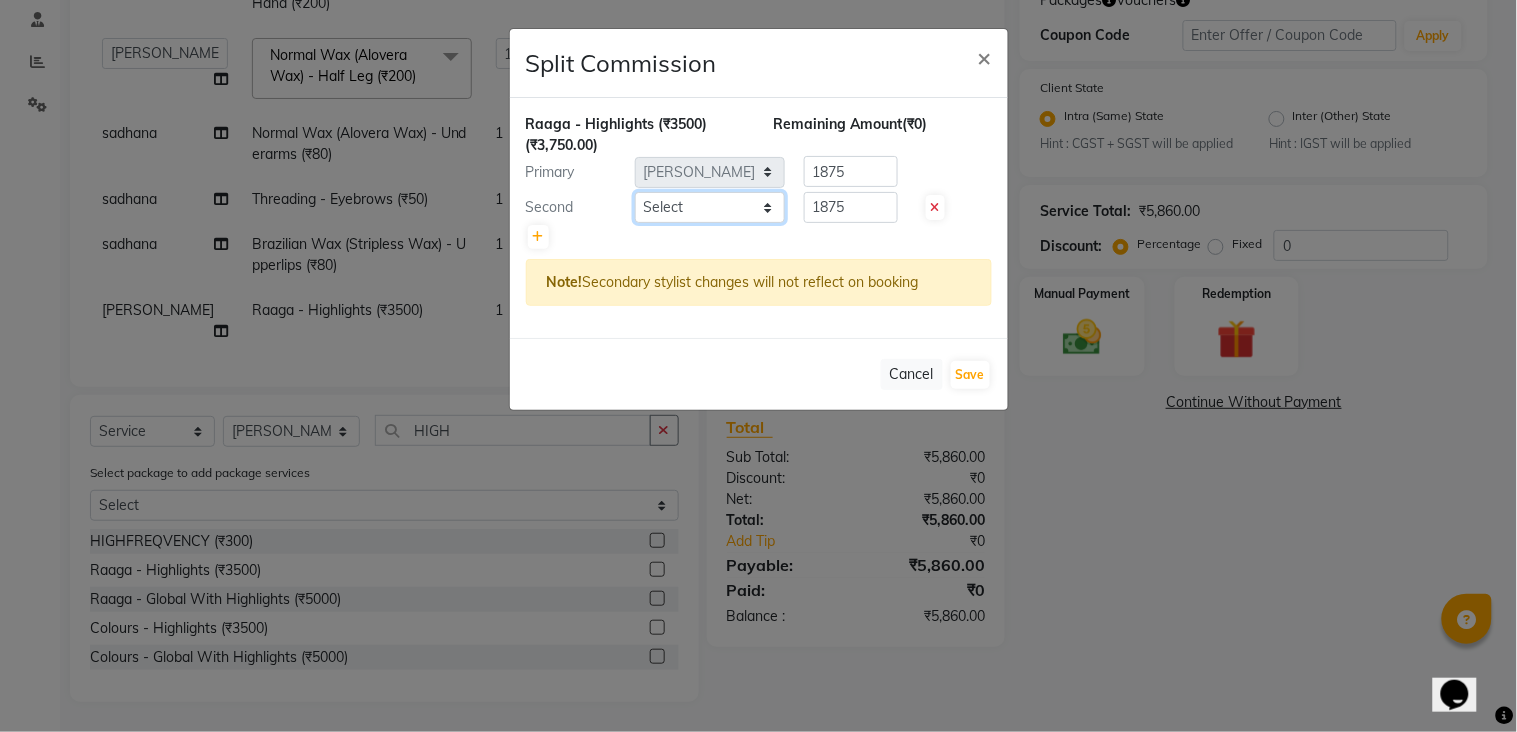 click on "Select  [PERSON_NAME] [PERSON_NAME]   [PERSON_NAME] KHAMDARE   [PERSON_NAME]   [PERSON_NAME]   Front Desk   GAYATRI [PERSON_NAME]    [PERSON_NAME]   kavita   [PERSON_NAME]    [PERSON_NAME] KUAVAHA   [PERSON_NAME]   sadhana   [PERSON_NAME]   [PERSON_NAME]   [PERSON_NAME]   [PERSON_NAME] KAURI   [PERSON_NAME] [PERSON_NAME]   [PERSON_NAME]" 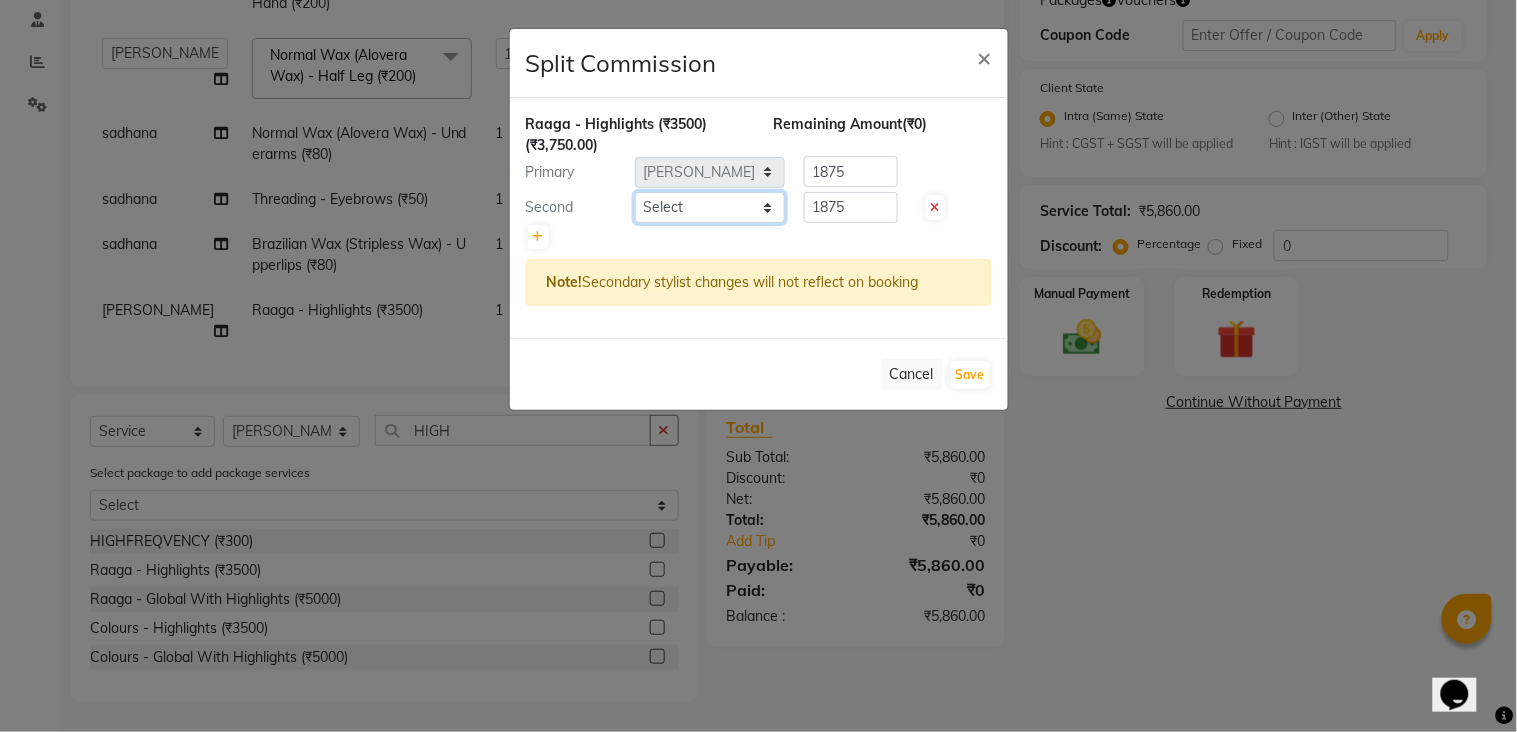 select on "33060" 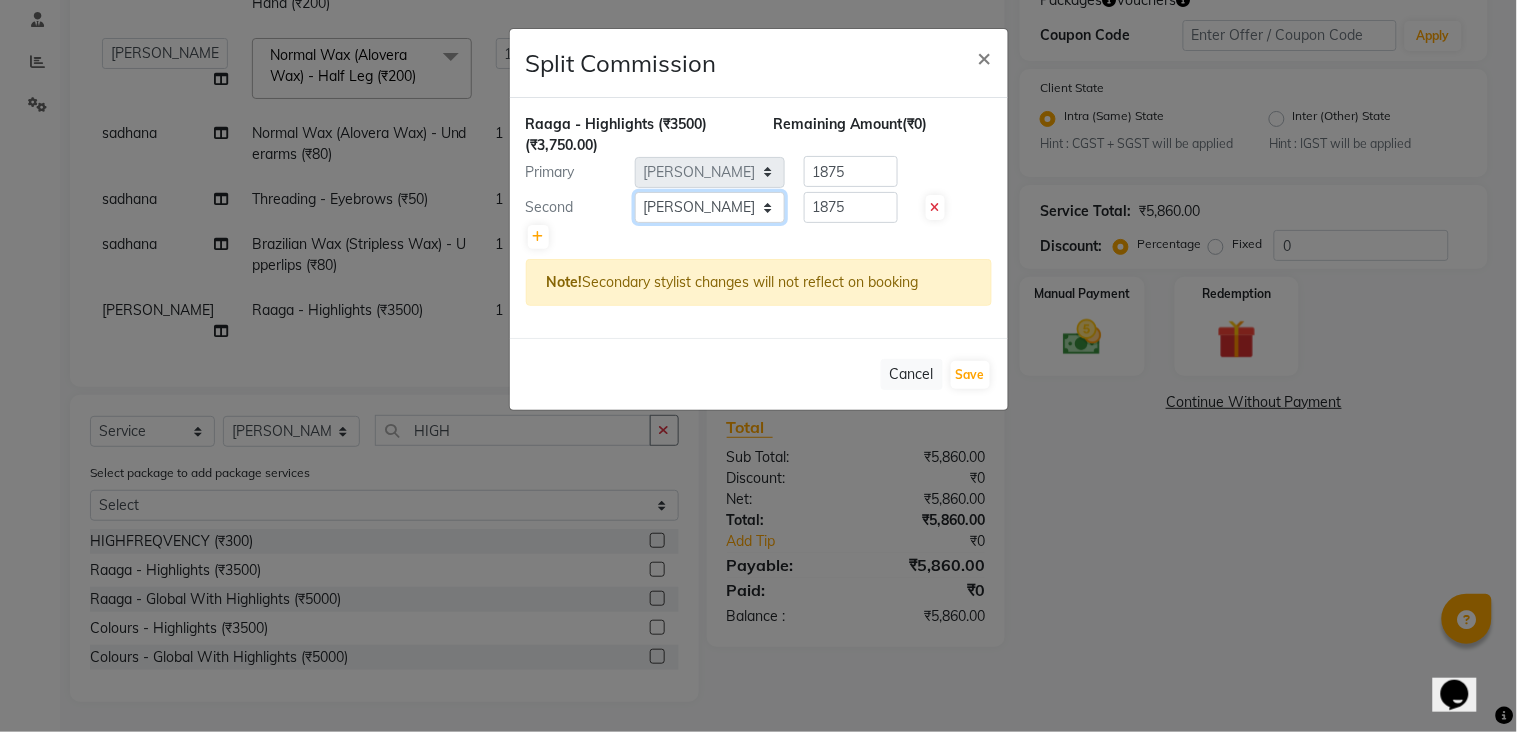 click on "Select  [PERSON_NAME] [PERSON_NAME]   [PERSON_NAME] KHAMDARE   [PERSON_NAME]   [PERSON_NAME]   Front Desk   GAYATRI [PERSON_NAME]    [PERSON_NAME]   kavita   [PERSON_NAME]    [PERSON_NAME] KUAVAHA   [PERSON_NAME]   sadhana   [PERSON_NAME]   [PERSON_NAME]   [PERSON_NAME]   [PERSON_NAME] KAURI   [PERSON_NAME] [PERSON_NAME]   [PERSON_NAME]" 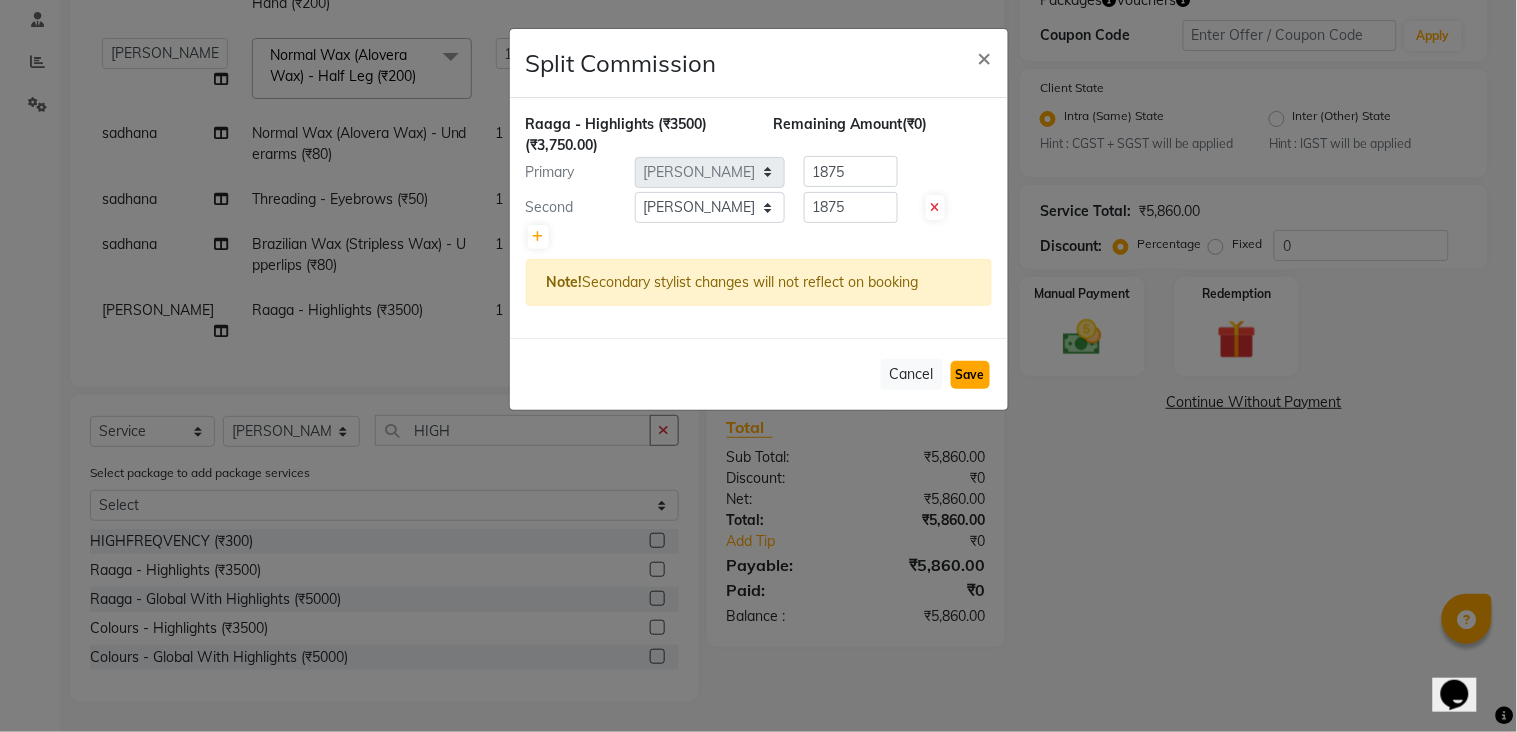 click on "Save" 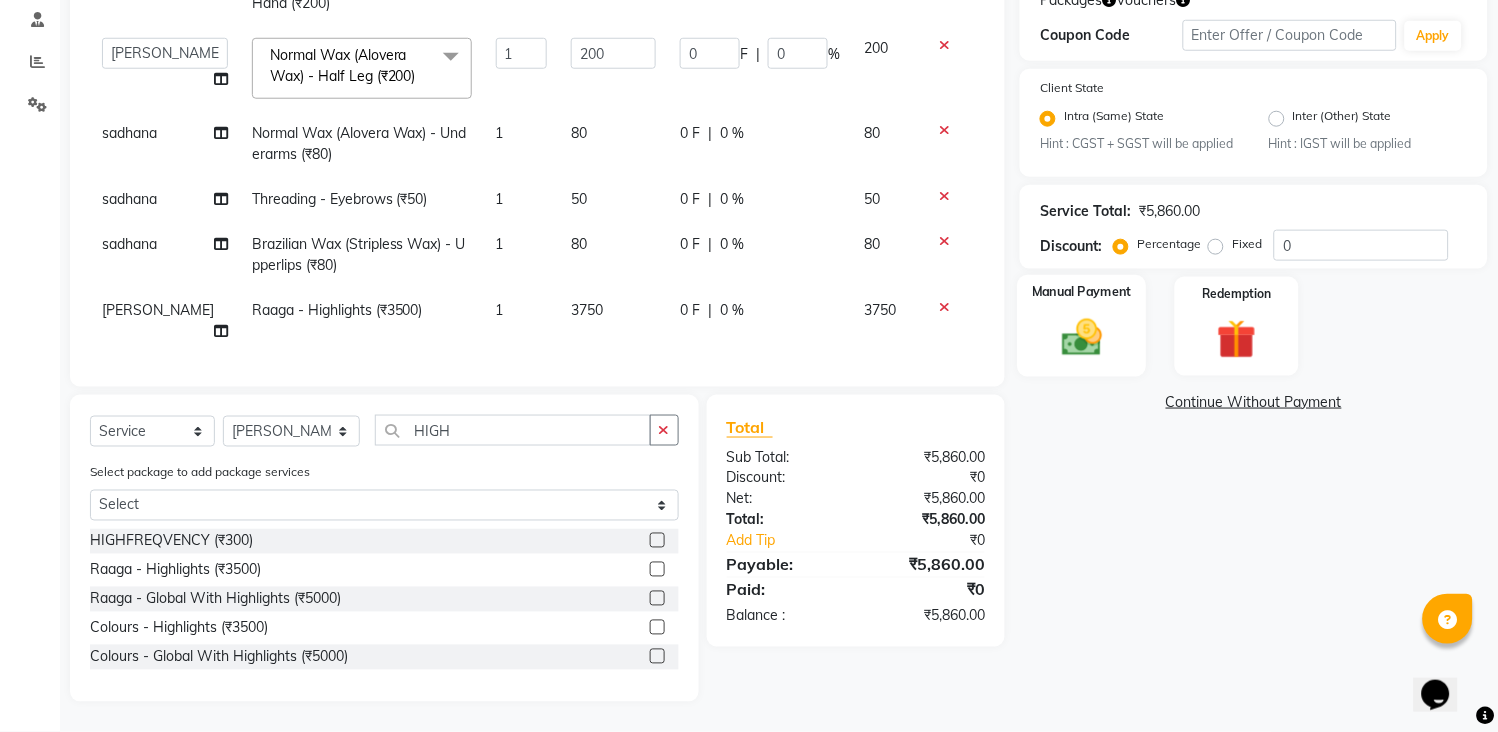 click on "Manual Payment" 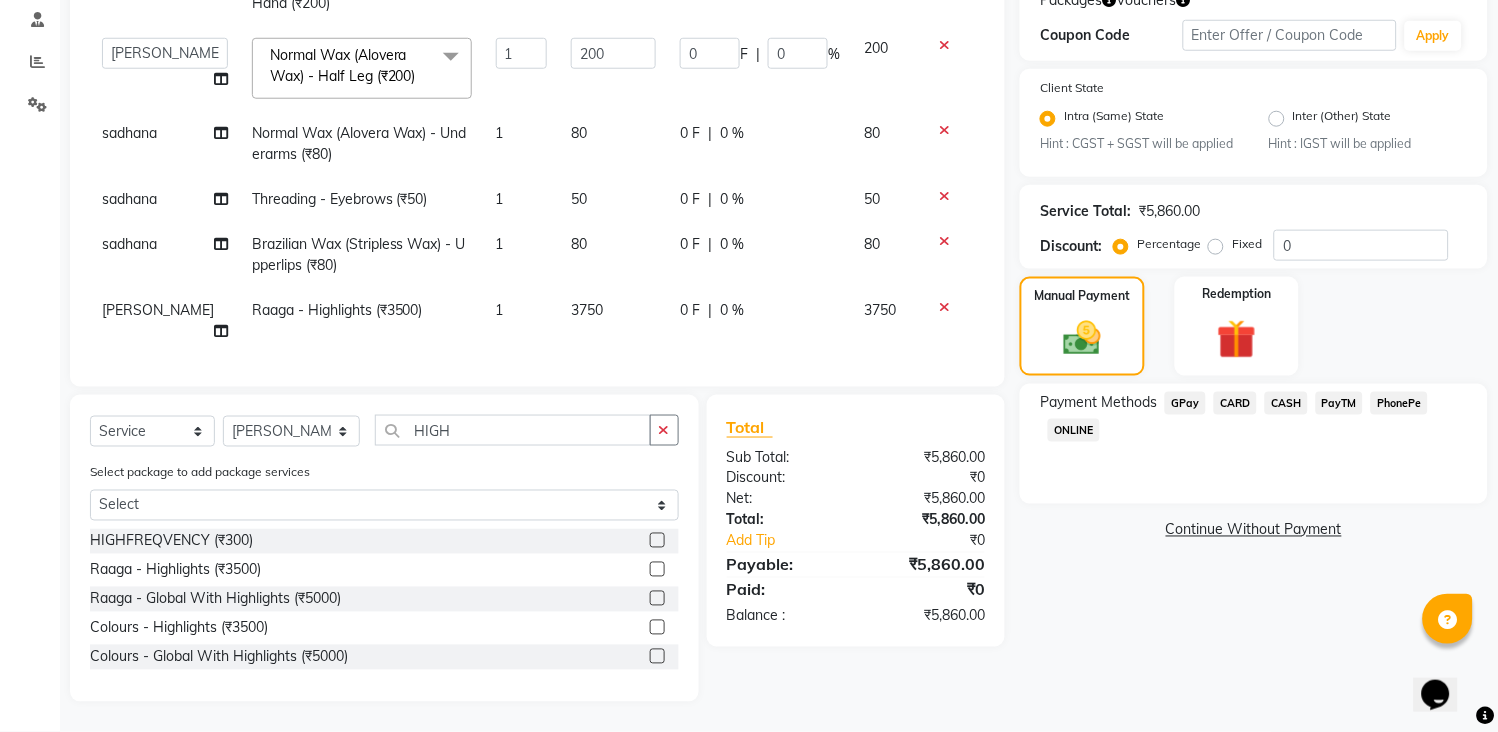 click on "GPay" 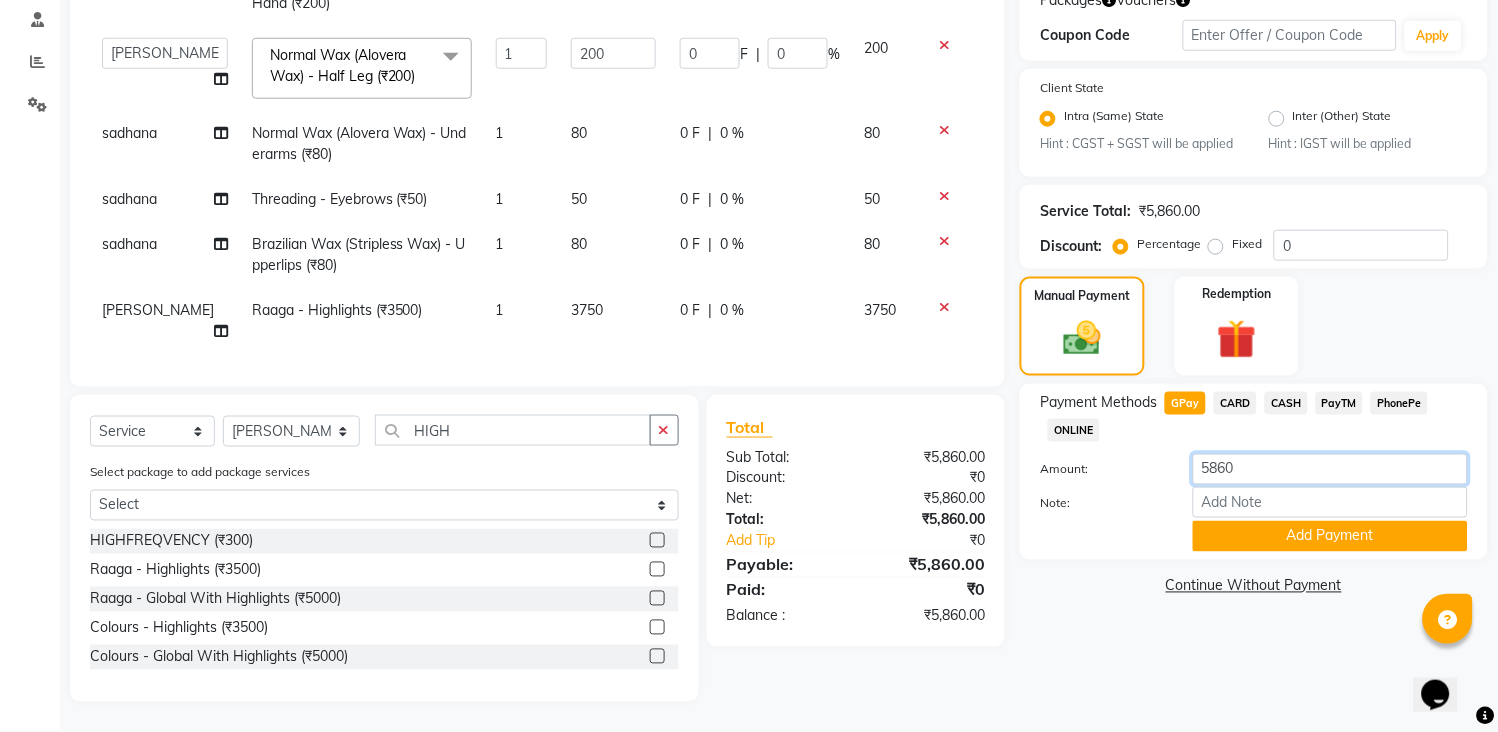 click on "5860" 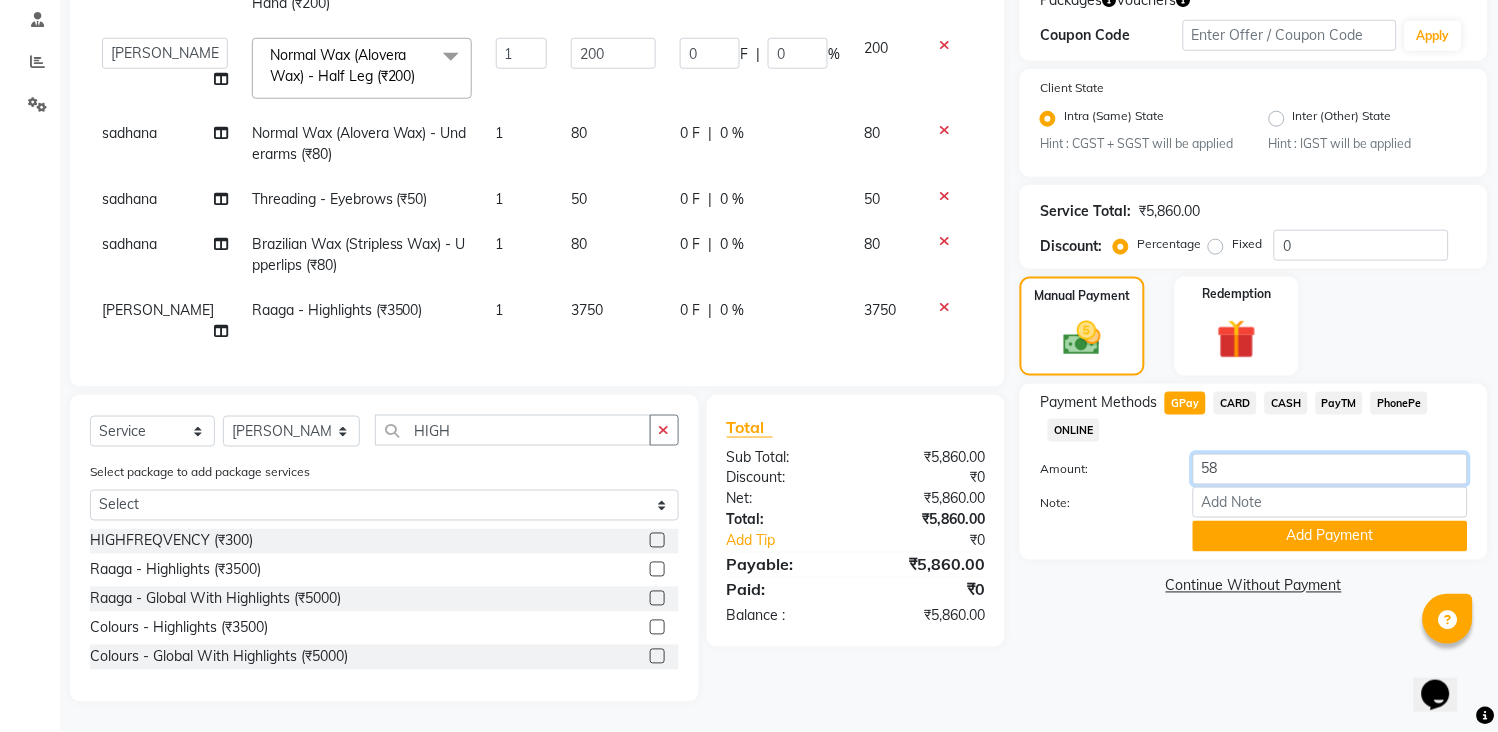 type on "5" 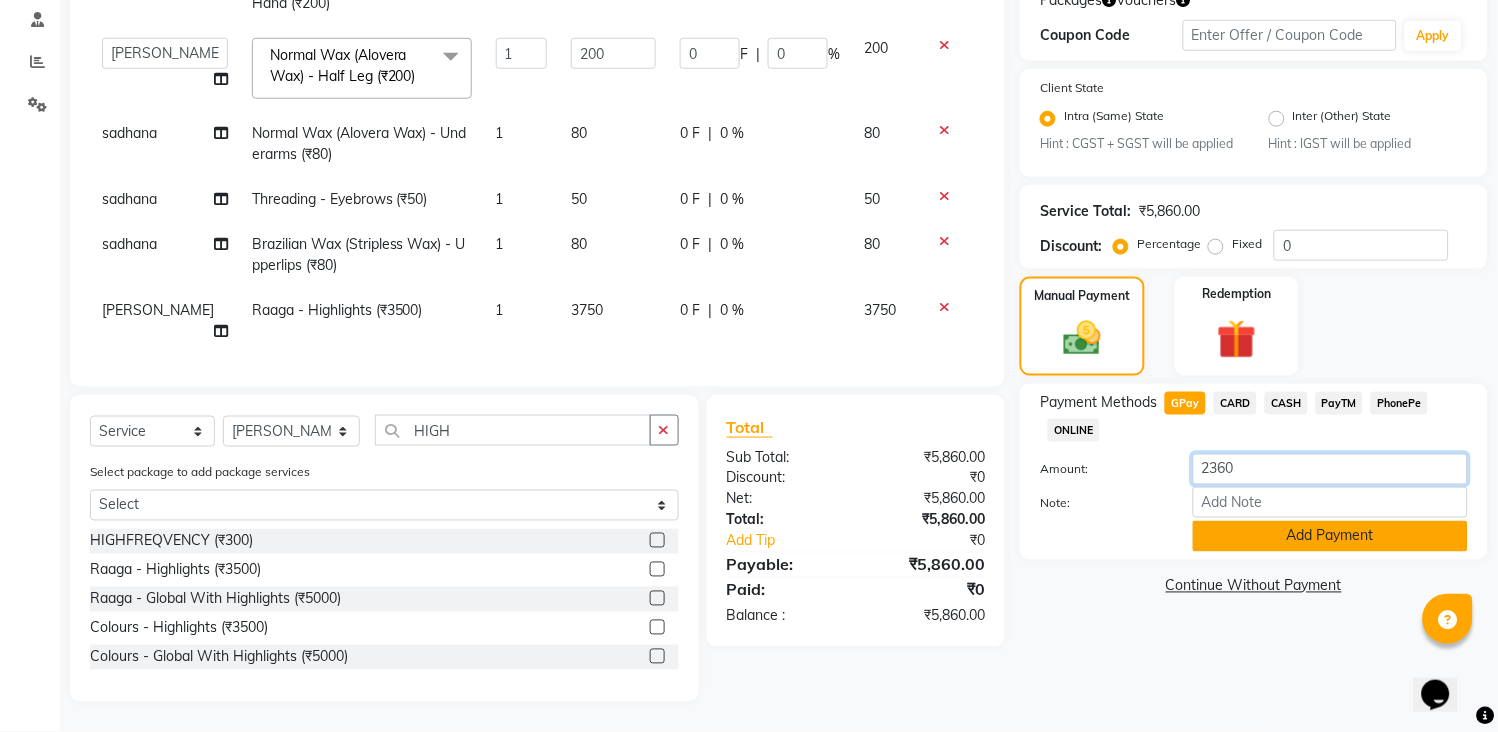 type on "2360" 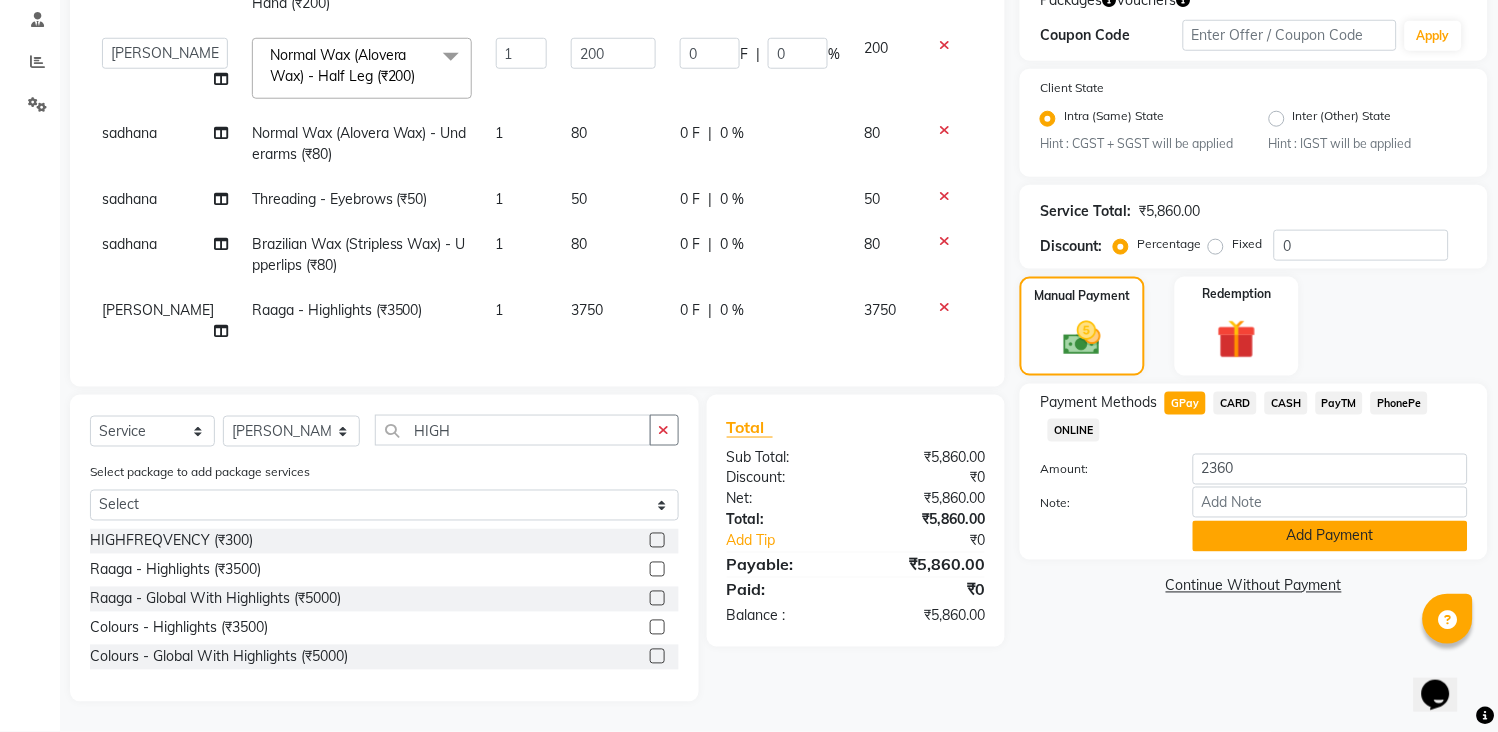 click on "Add Payment" 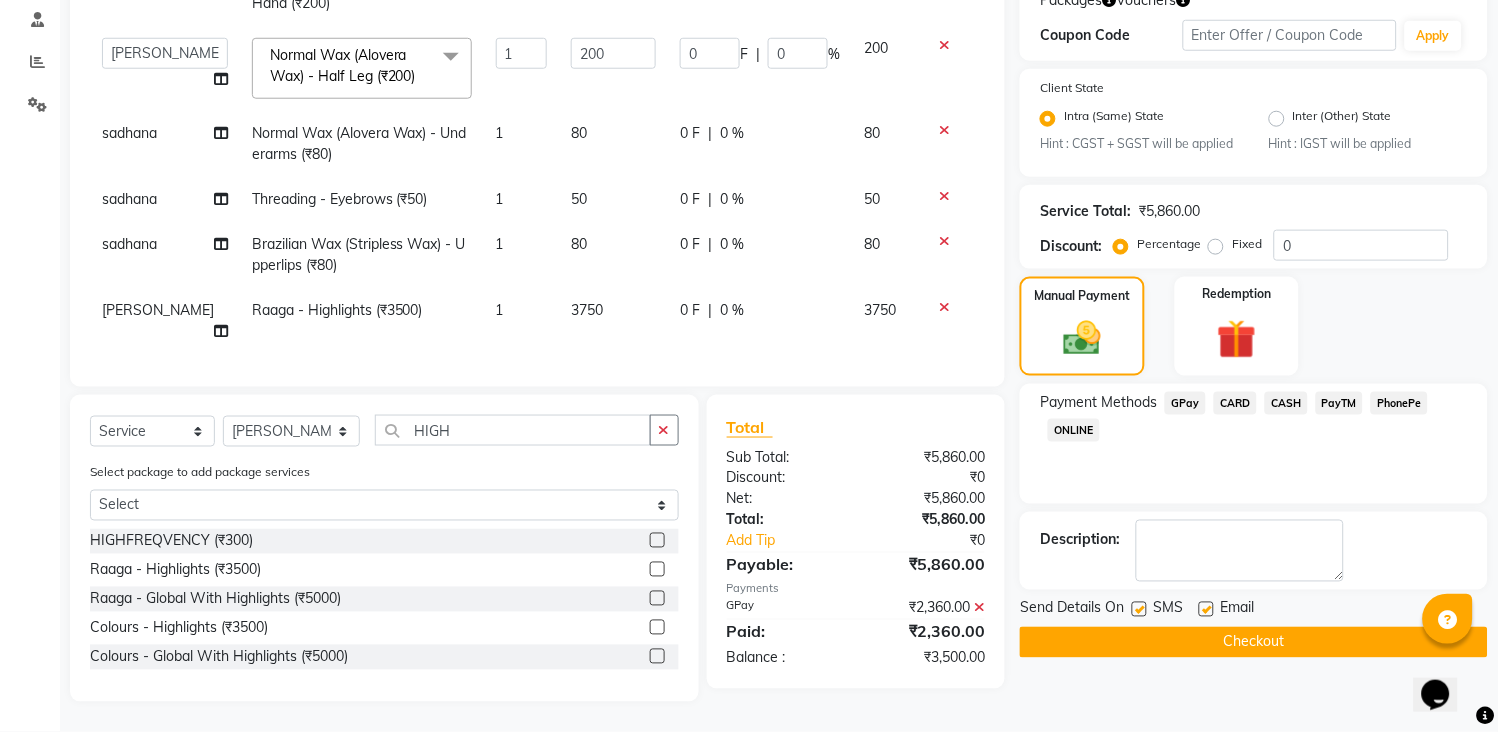 click on "CASH" 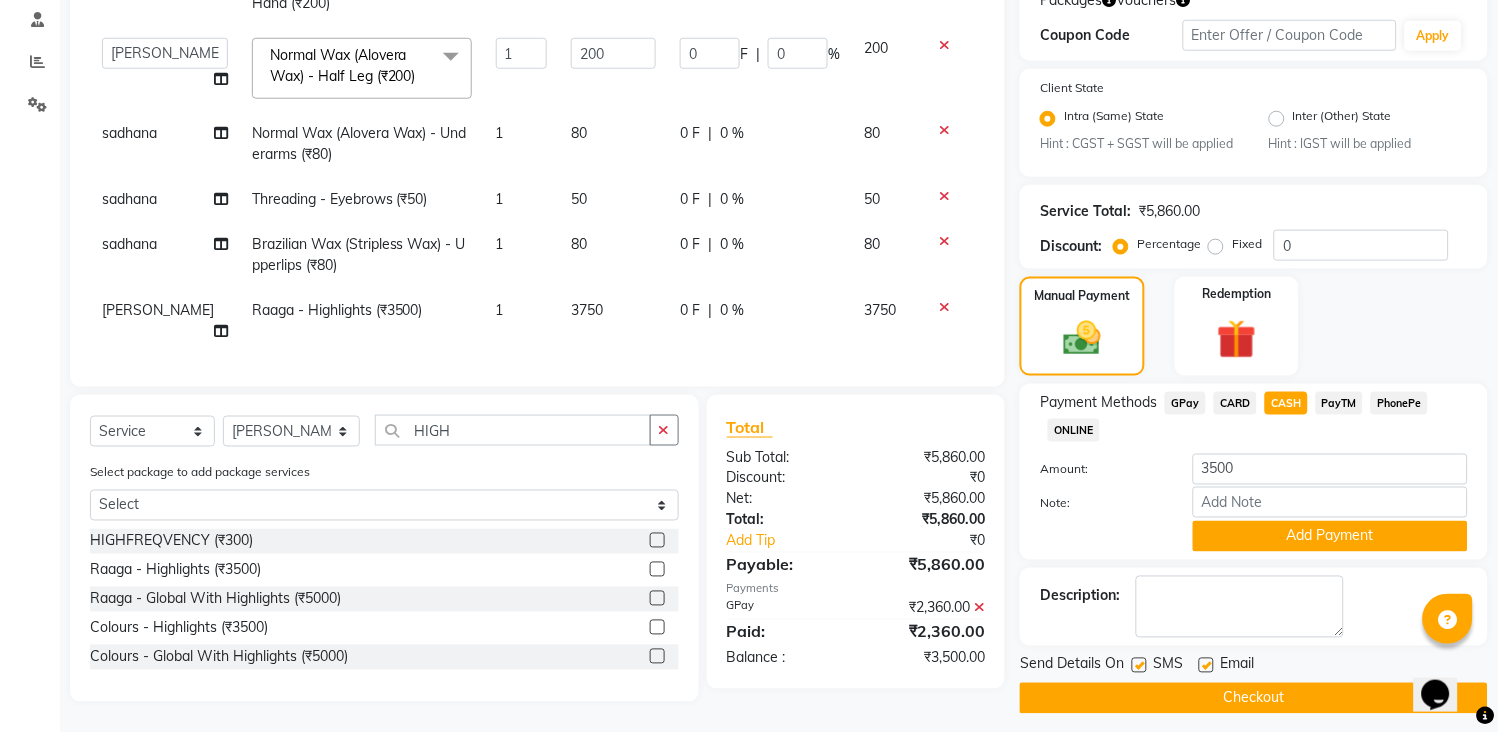 click on "Add Payment" 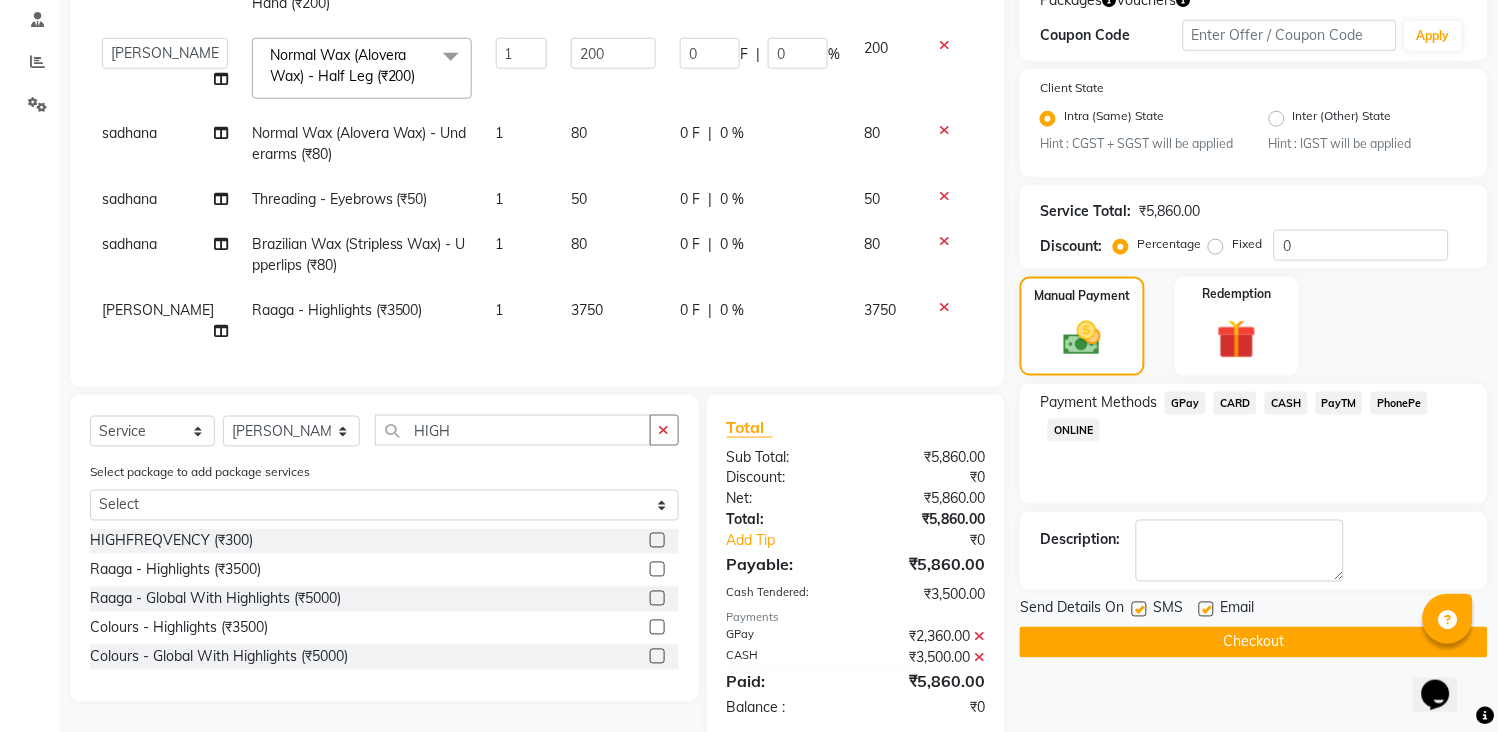 click on "Checkout" 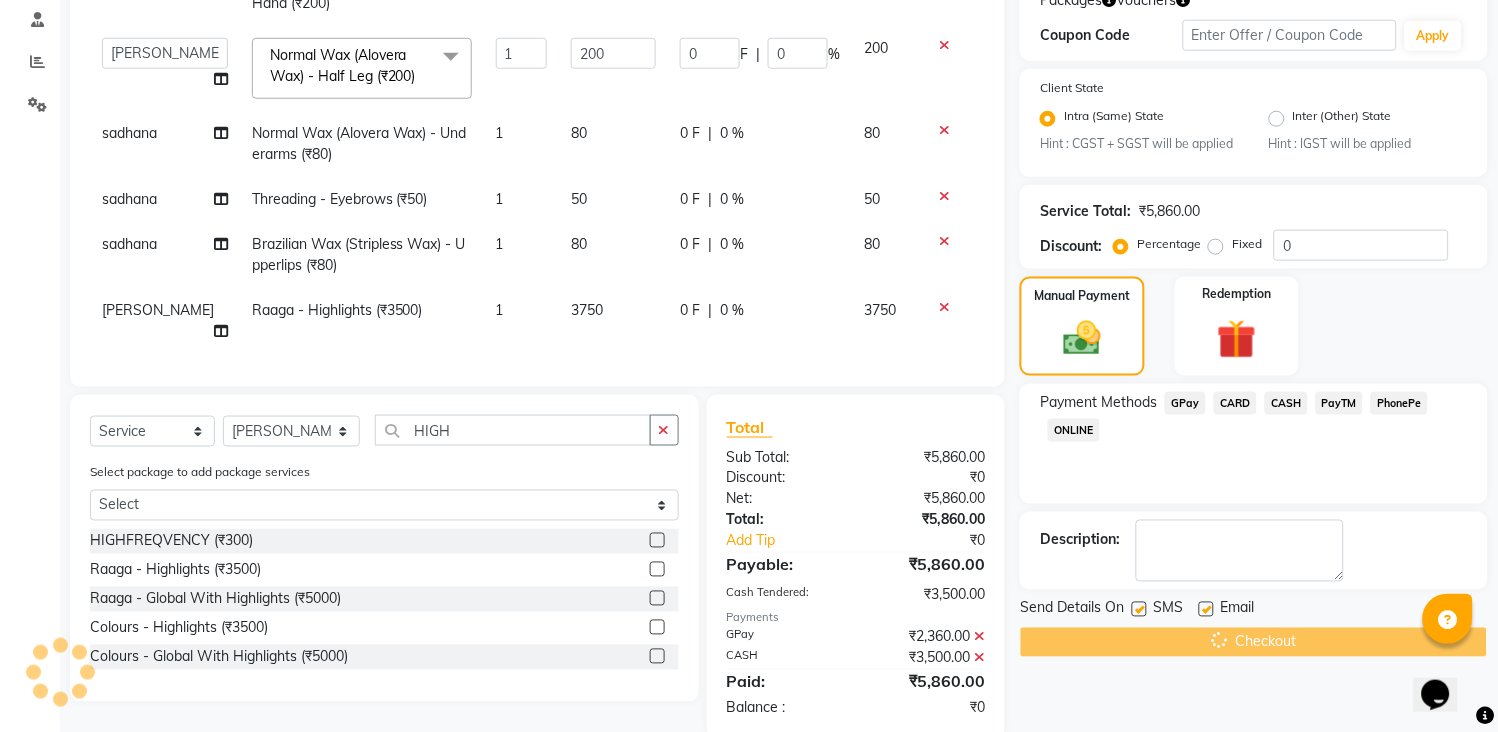 scroll, scrollTop: 417, scrollLeft: 0, axis: vertical 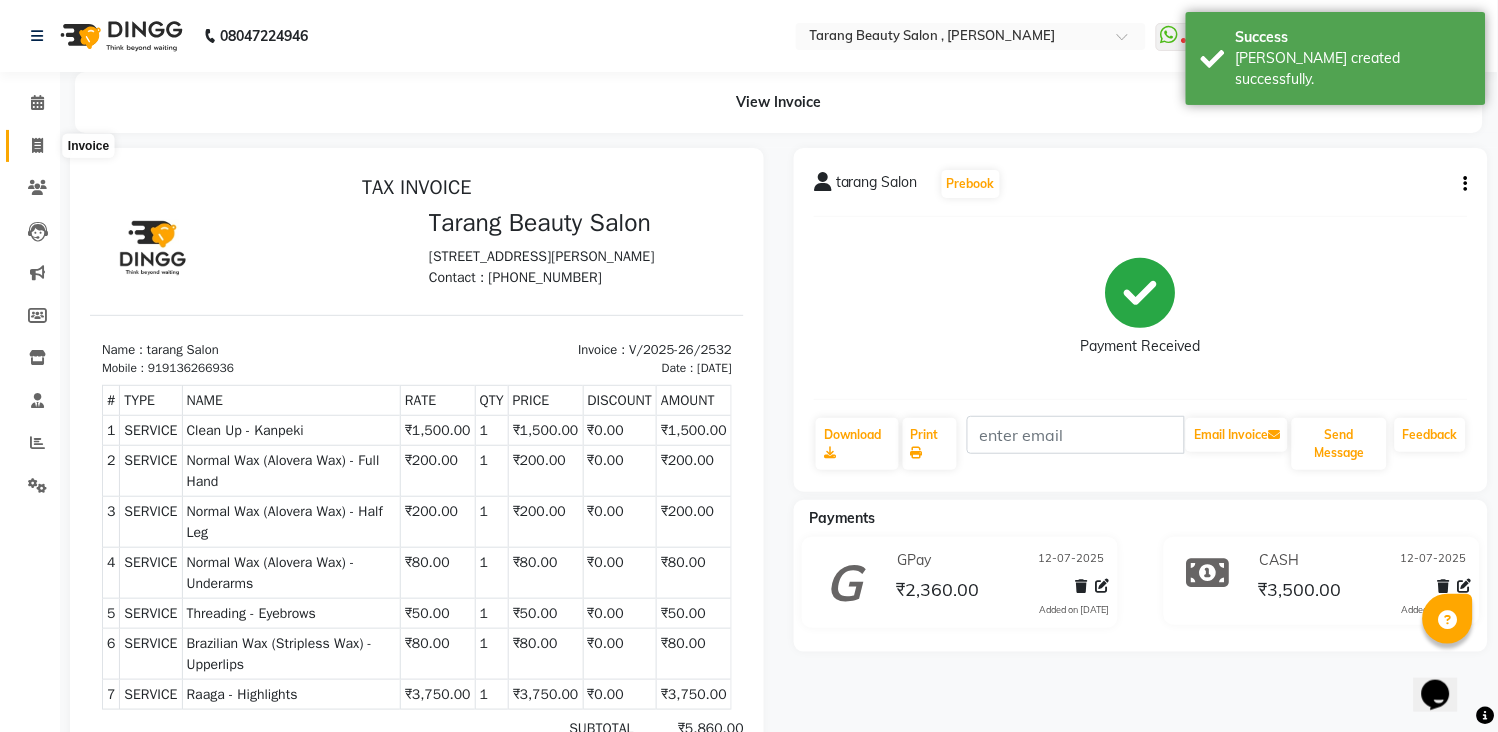 click 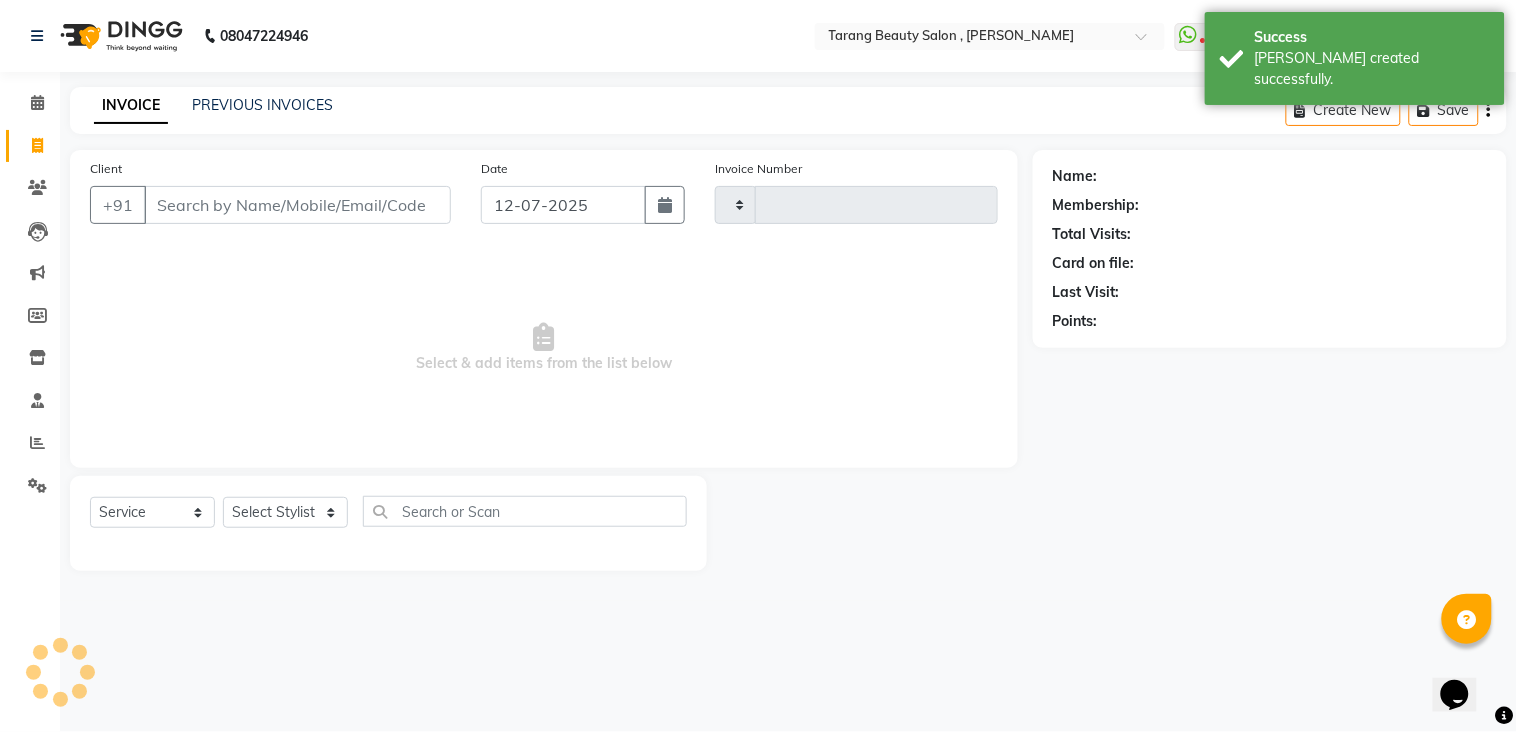 type on "2533" 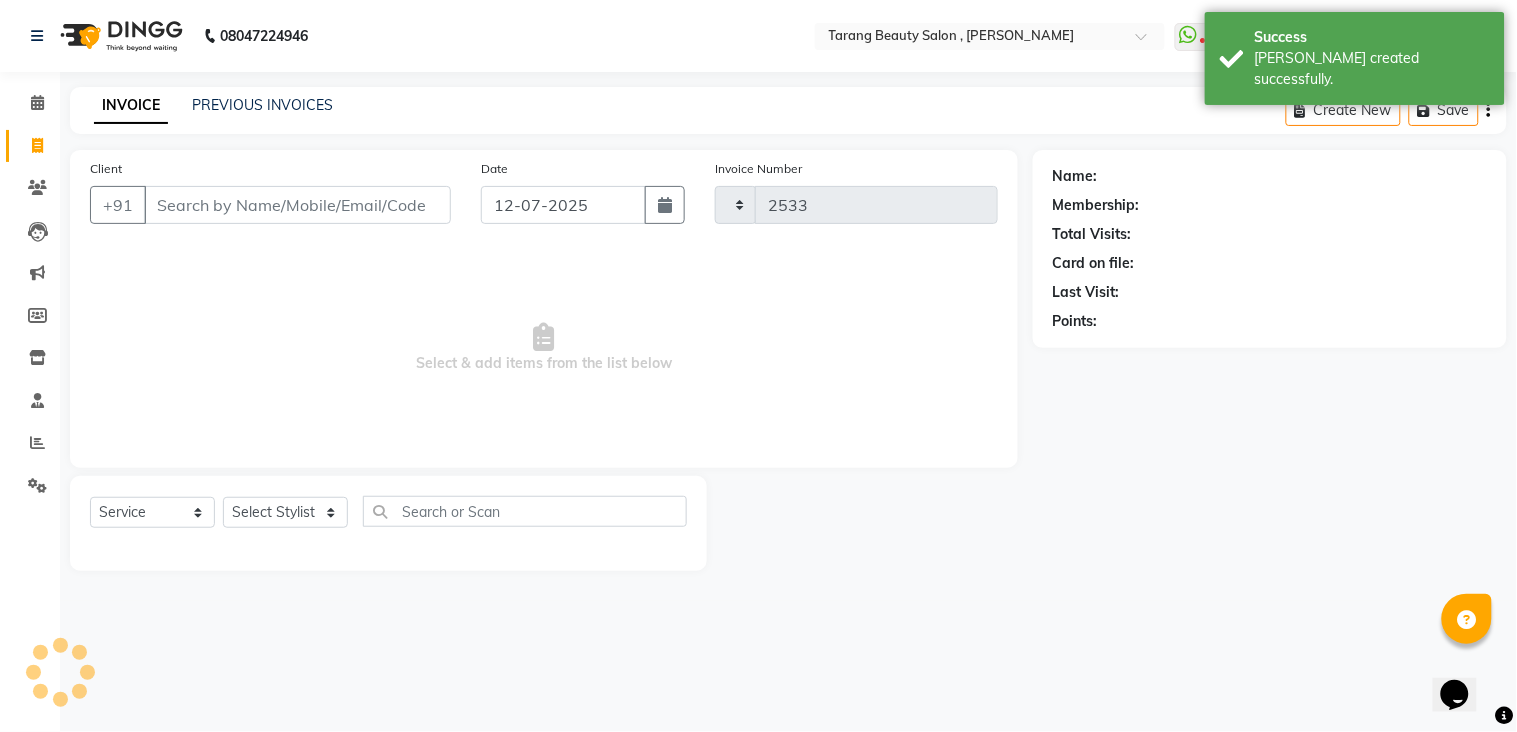 select on "5133" 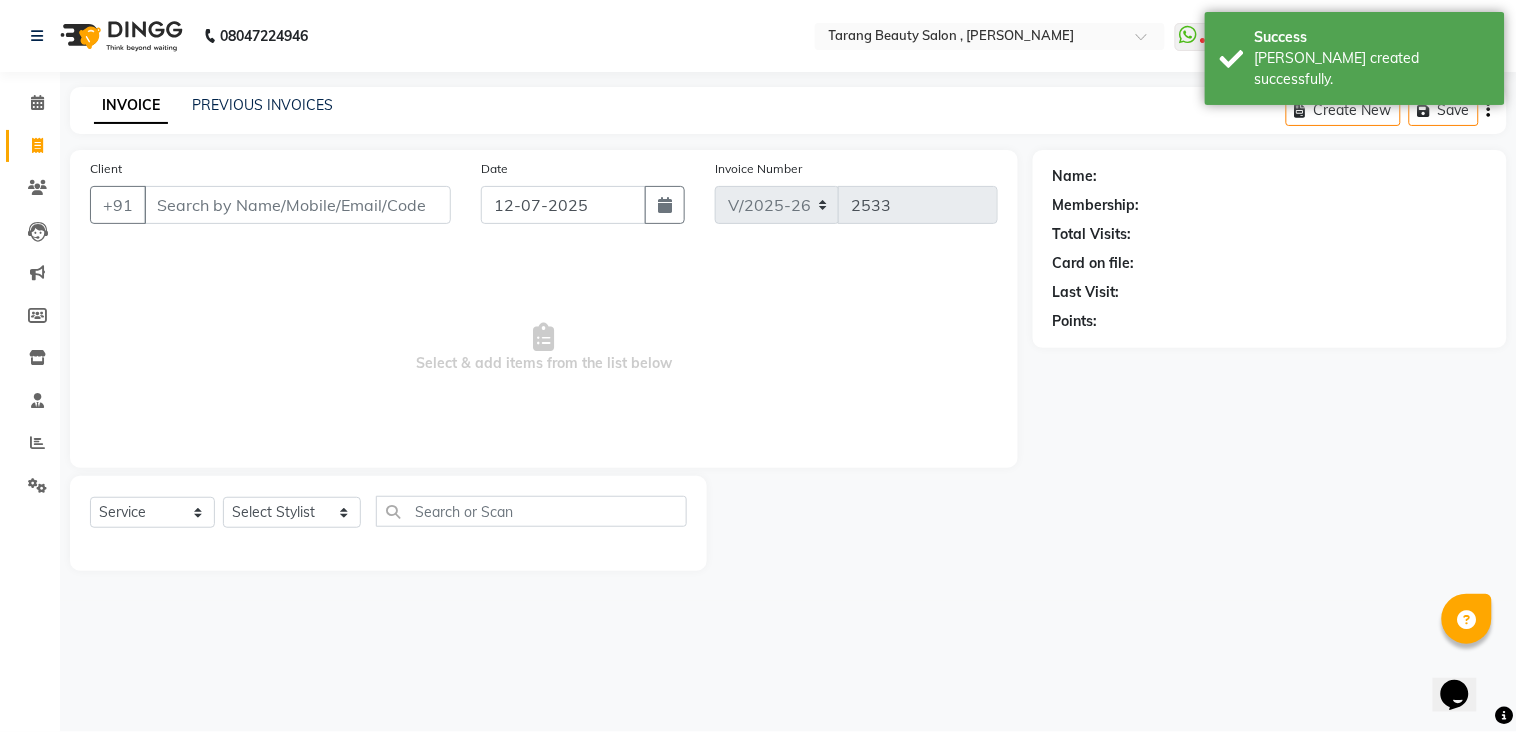 click on "Client" at bounding box center (297, 205) 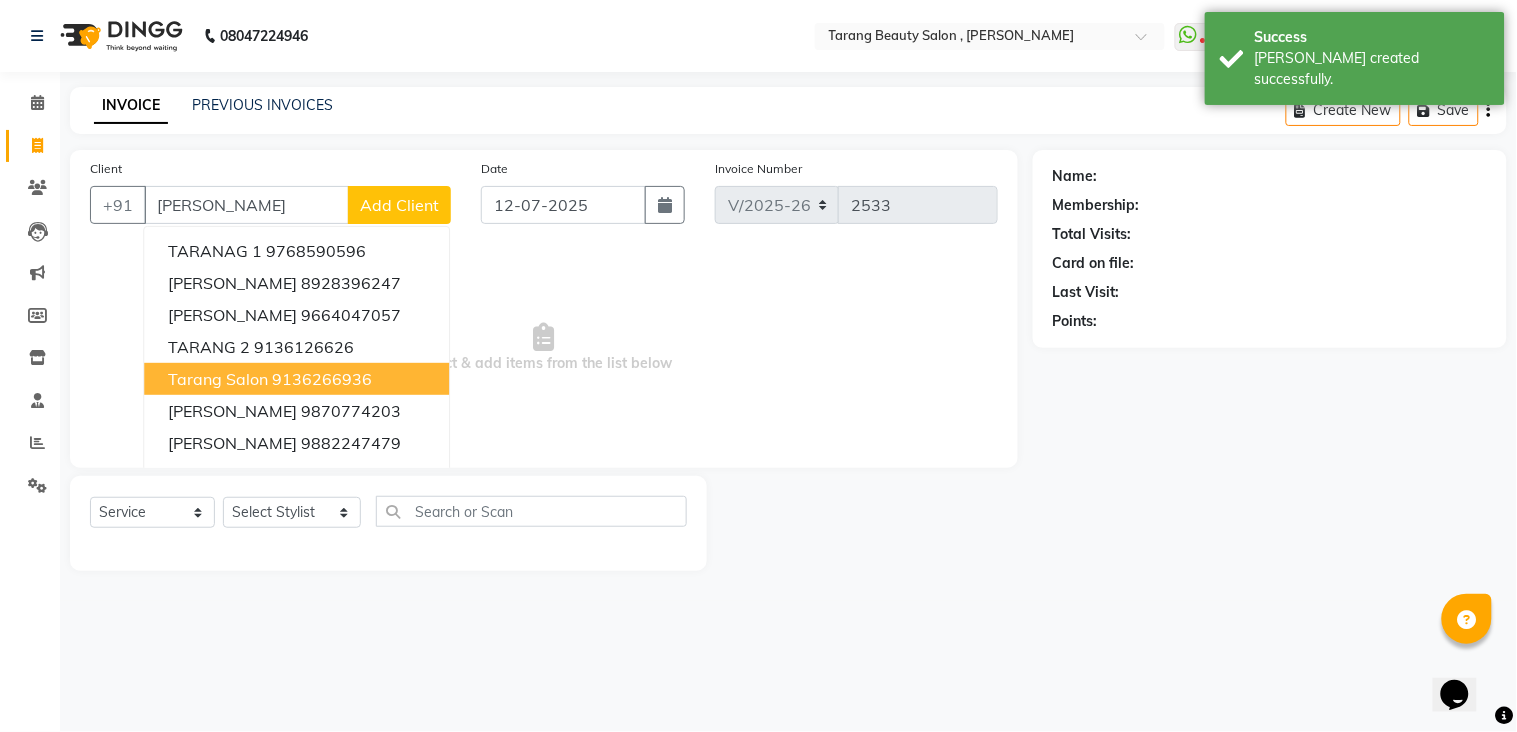 click on "tarang Salon" at bounding box center [218, 379] 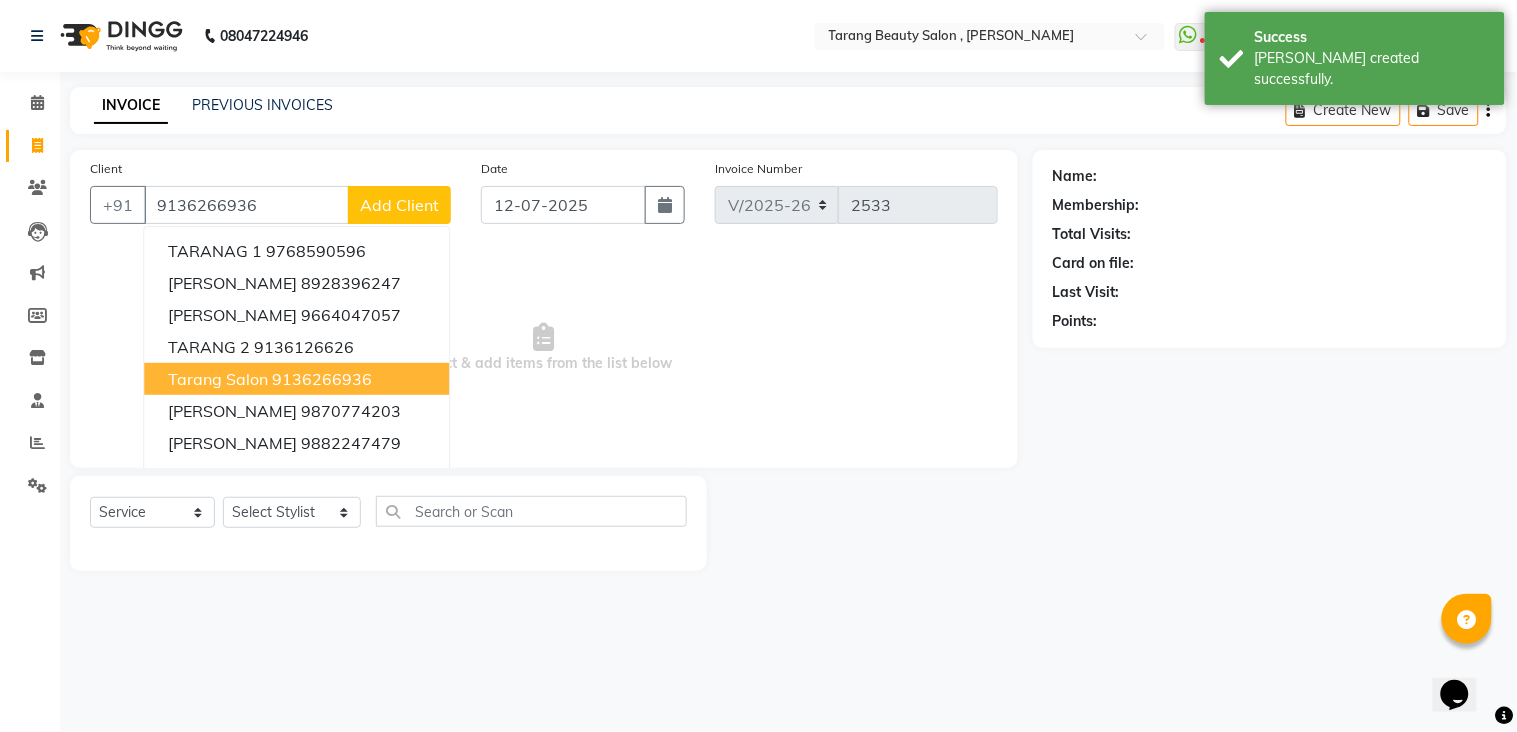 type on "9136266936" 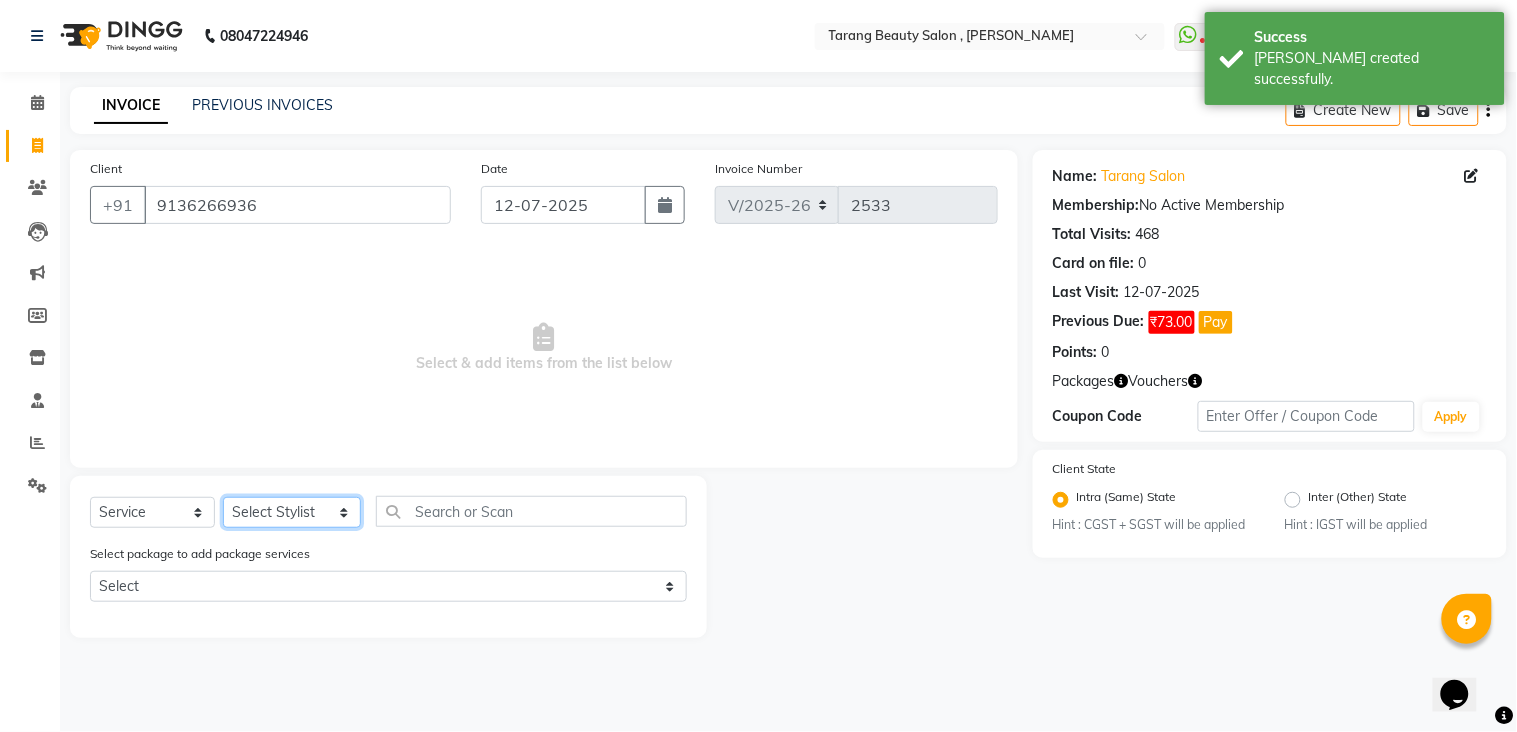 click on "Select Stylist [PERSON_NAME] [PERSON_NAME] [PERSON_NAME] KHAMDARE [PERSON_NAME] [PERSON_NAME] Front Desk GAYATRI [PERSON_NAME]  [PERSON_NAME] kavita NEHA Pooja [PERSON_NAME]  [PERSON_NAME] KUAVAHA [PERSON_NAME] sadhana [PERSON_NAME] [PERSON_NAME] [PERSON_NAME] [PERSON_NAME] [PERSON_NAME] [PERSON_NAME] [PERSON_NAME]" 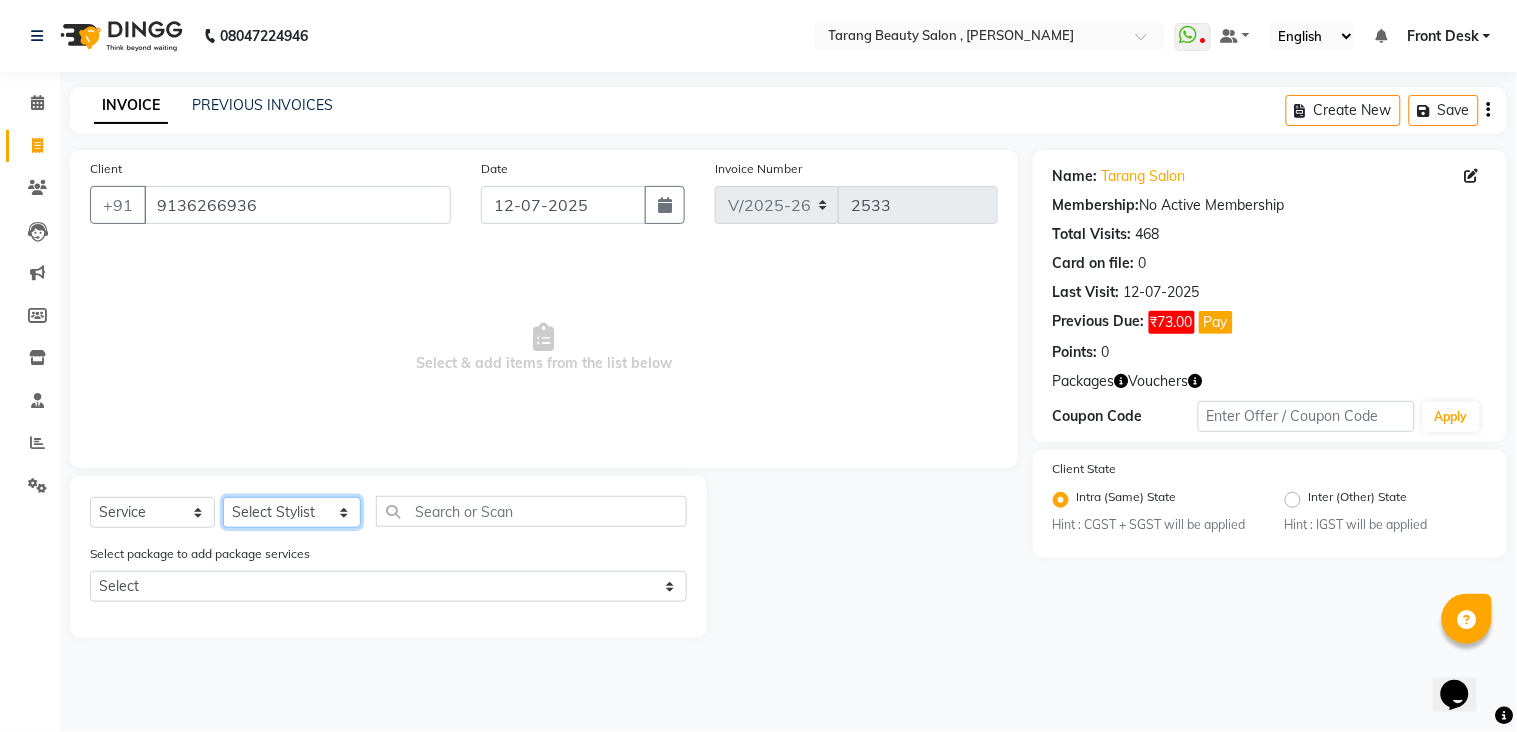 select on "61547" 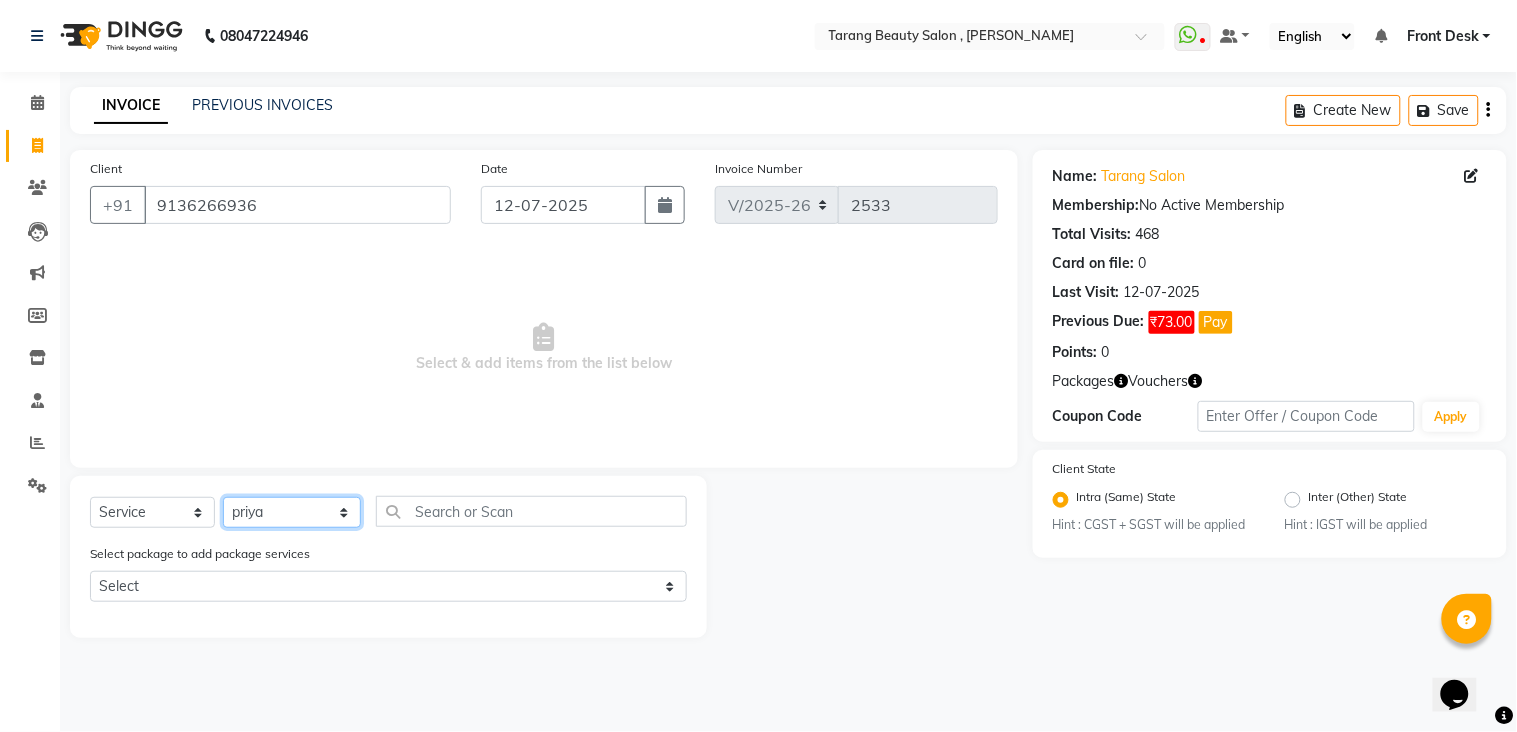 click on "Select Stylist [PERSON_NAME] [PERSON_NAME] [PERSON_NAME] KHAMDARE [PERSON_NAME] [PERSON_NAME] Front Desk GAYATRI [PERSON_NAME]  [PERSON_NAME] kavita NEHA Pooja [PERSON_NAME]  [PERSON_NAME] KUAVAHA [PERSON_NAME] sadhana [PERSON_NAME] [PERSON_NAME] [PERSON_NAME] [PERSON_NAME] [PERSON_NAME] [PERSON_NAME] [PERSON_NAME]" 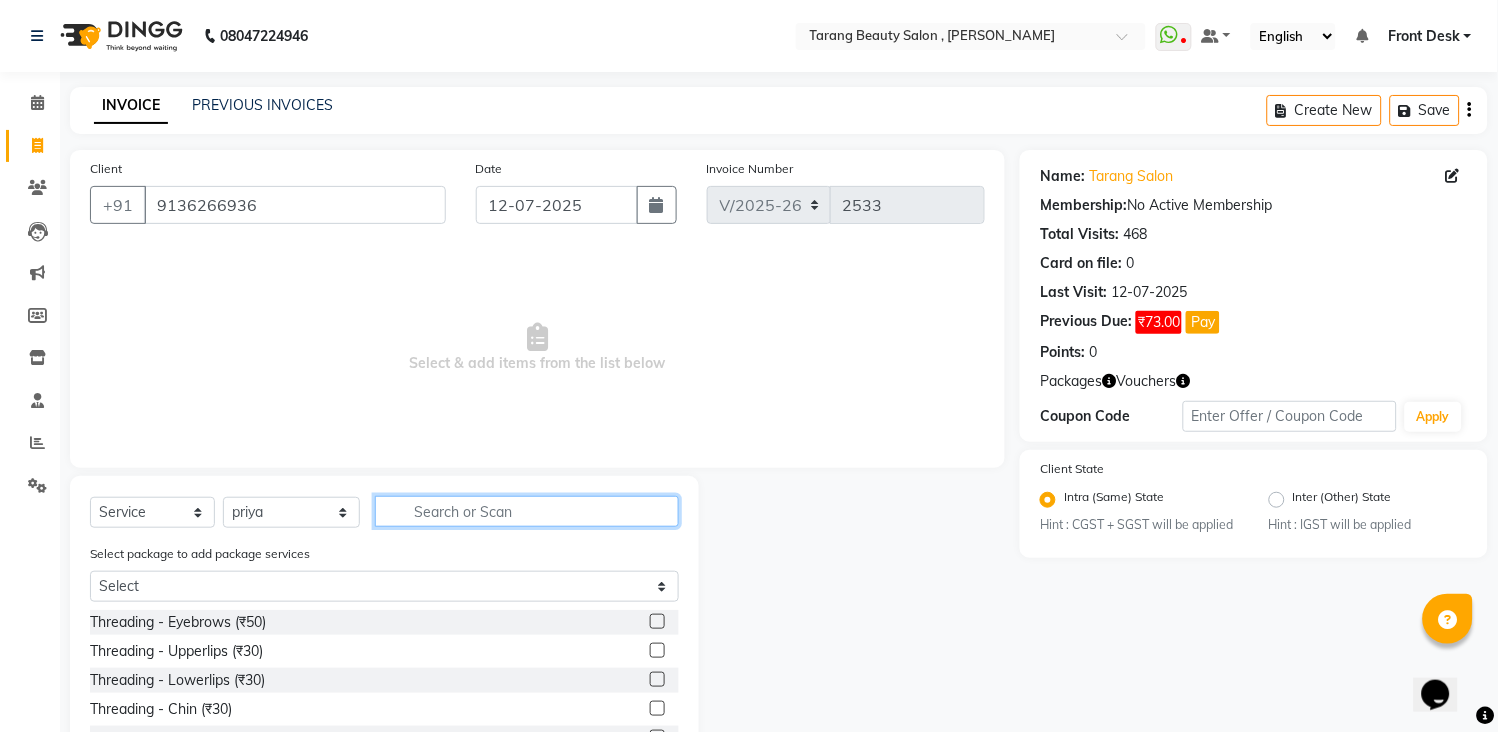 click 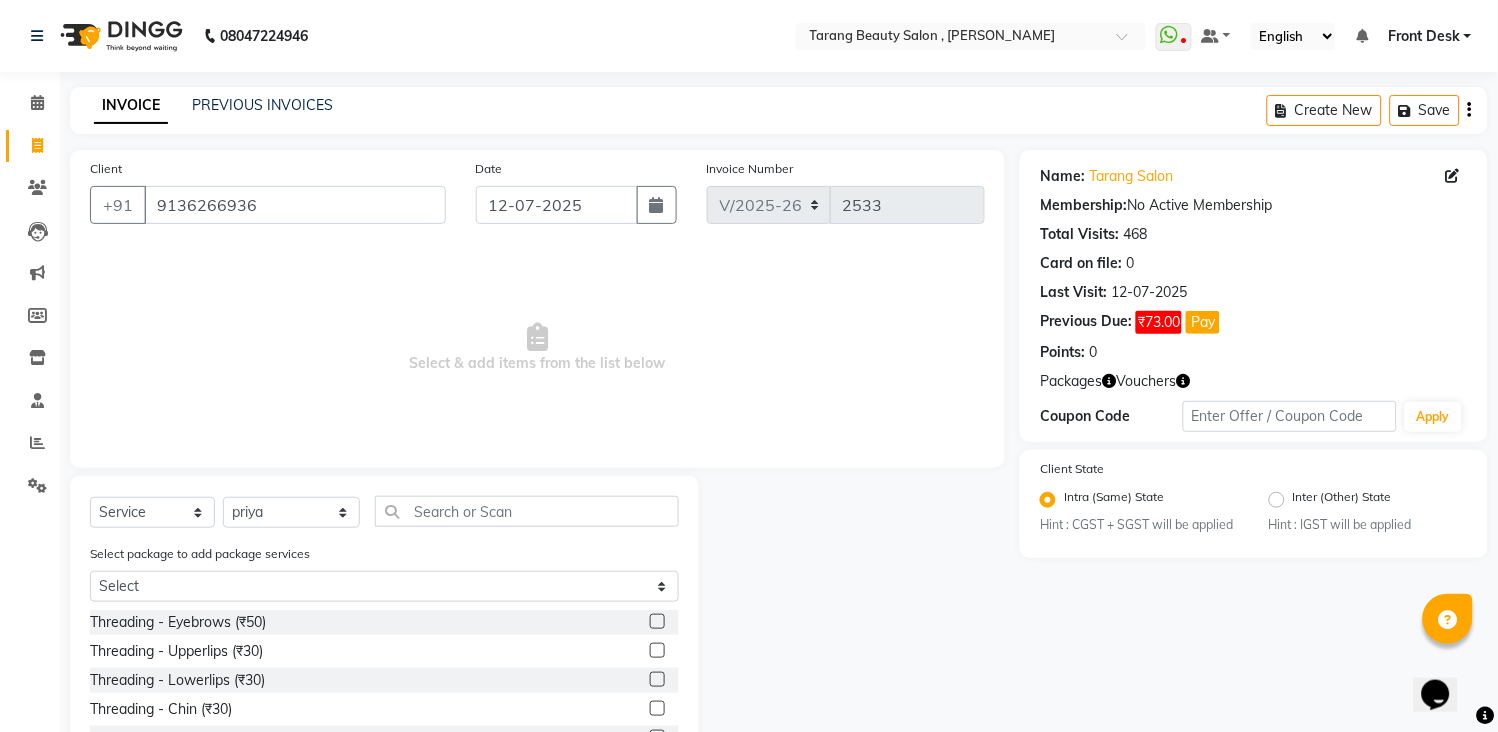 click 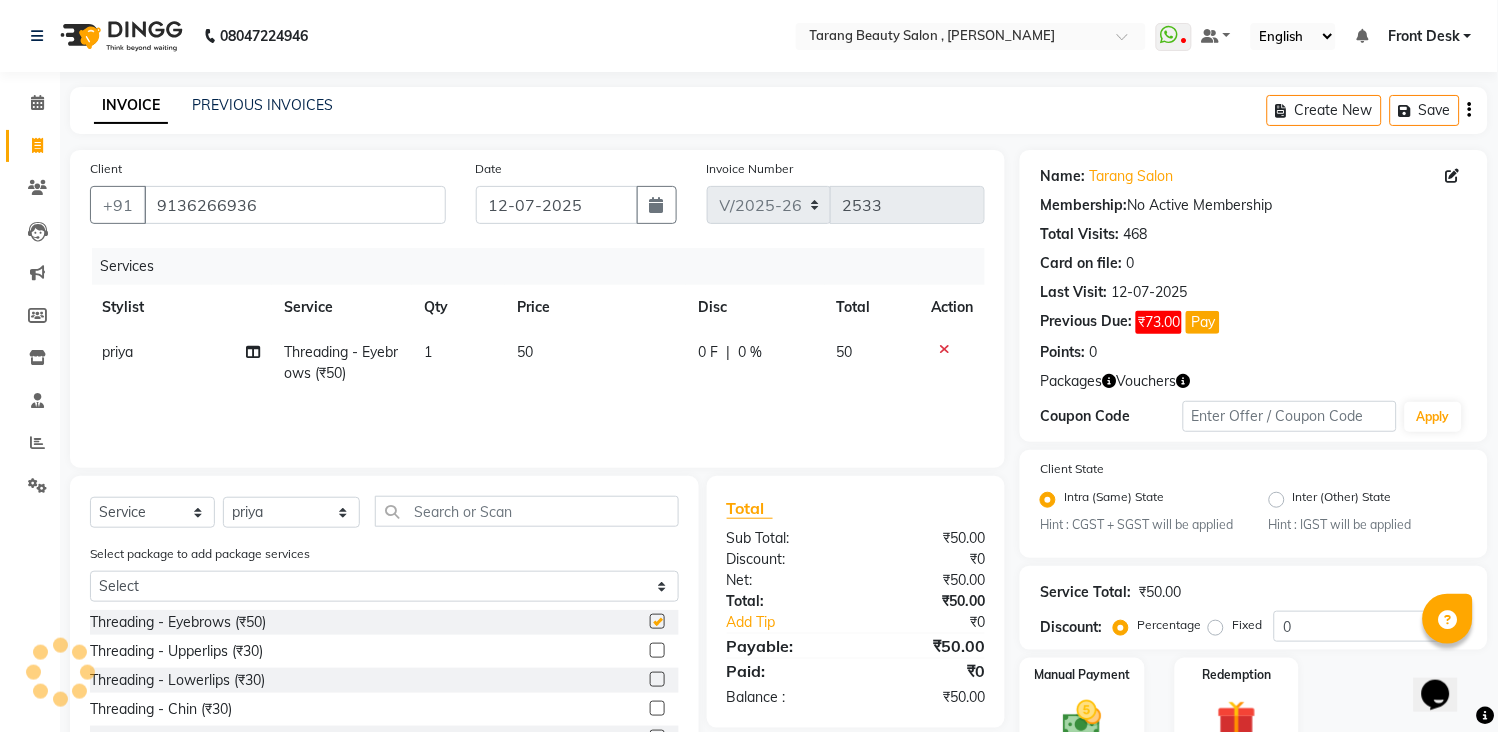 checkbox on "false" 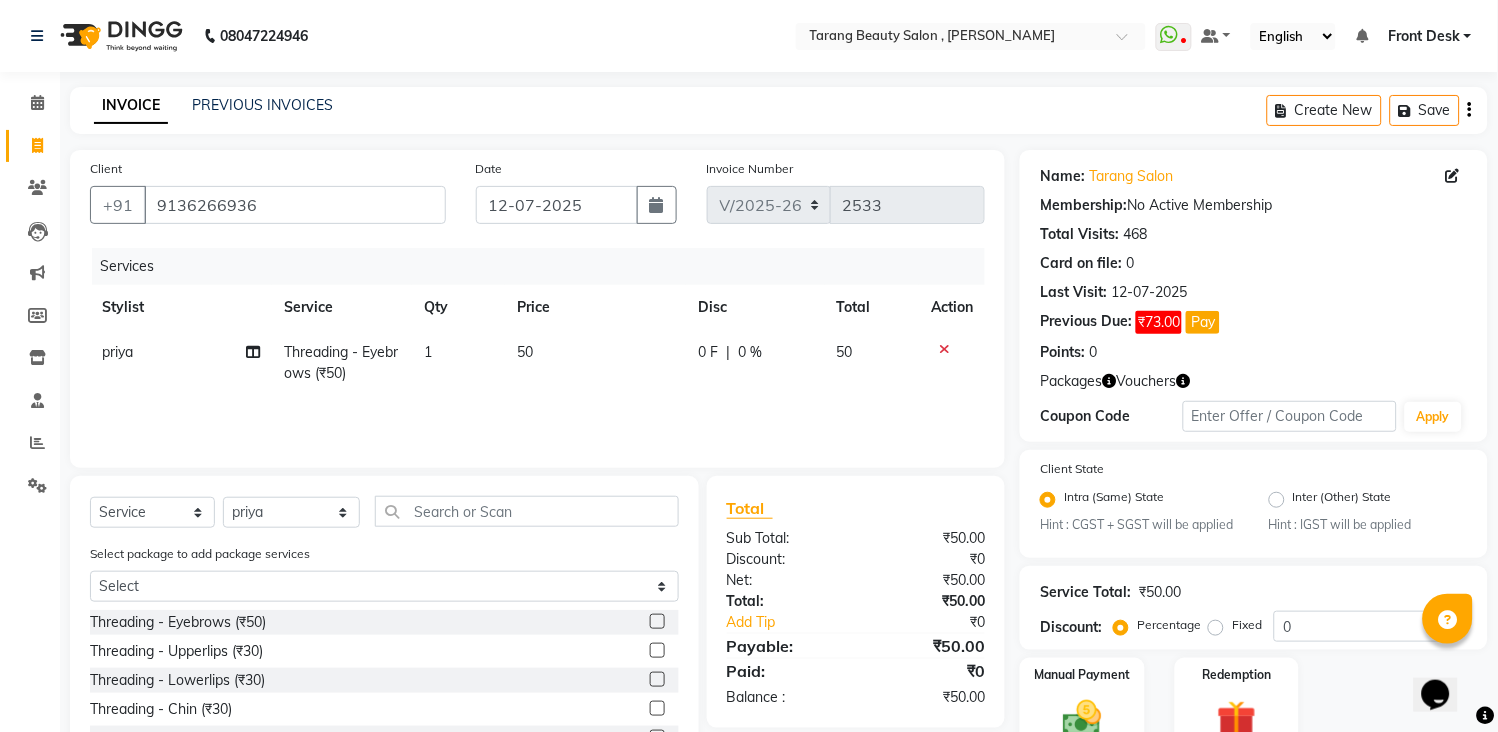 click 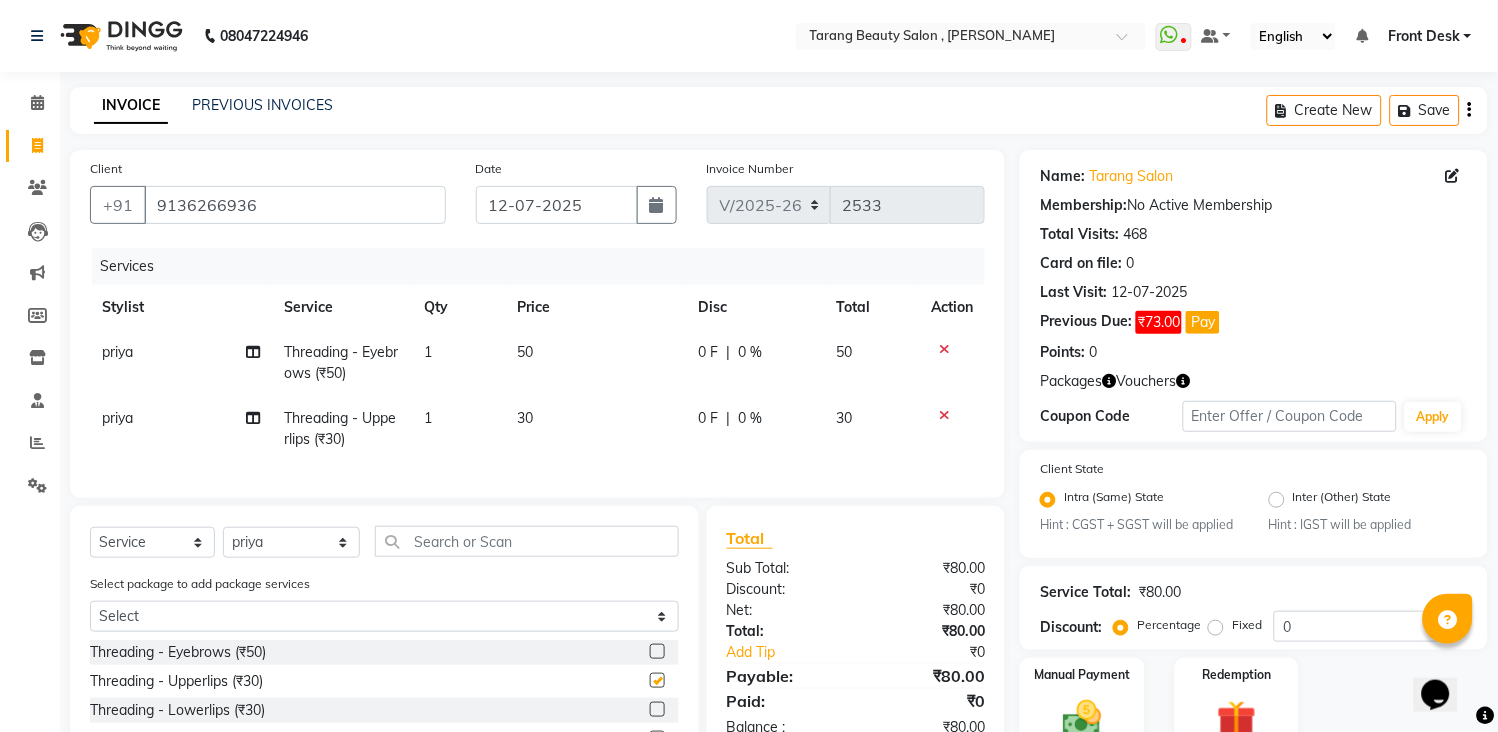 checkbox on "false" 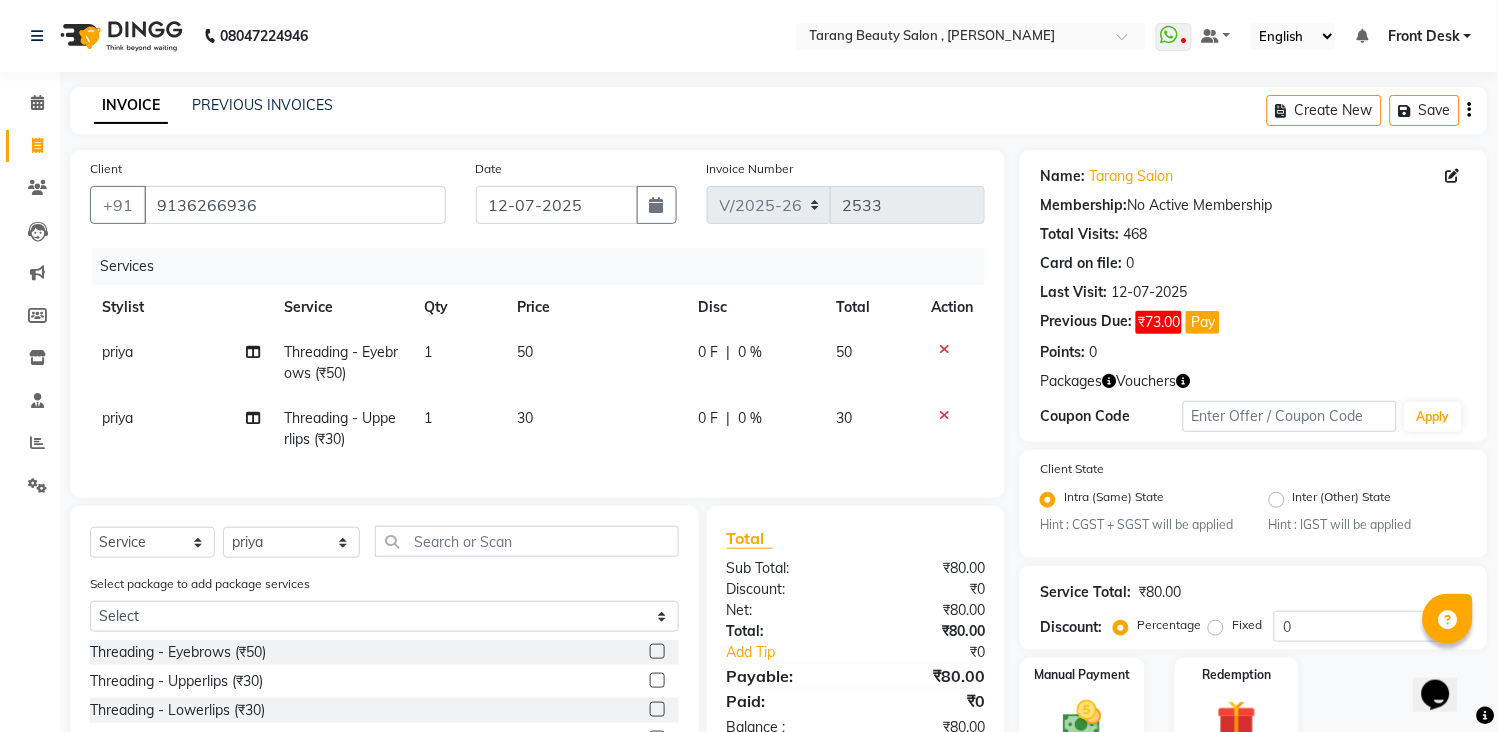 scroll, scrollTop: 184, scrollLeft: 0, axis: vertical 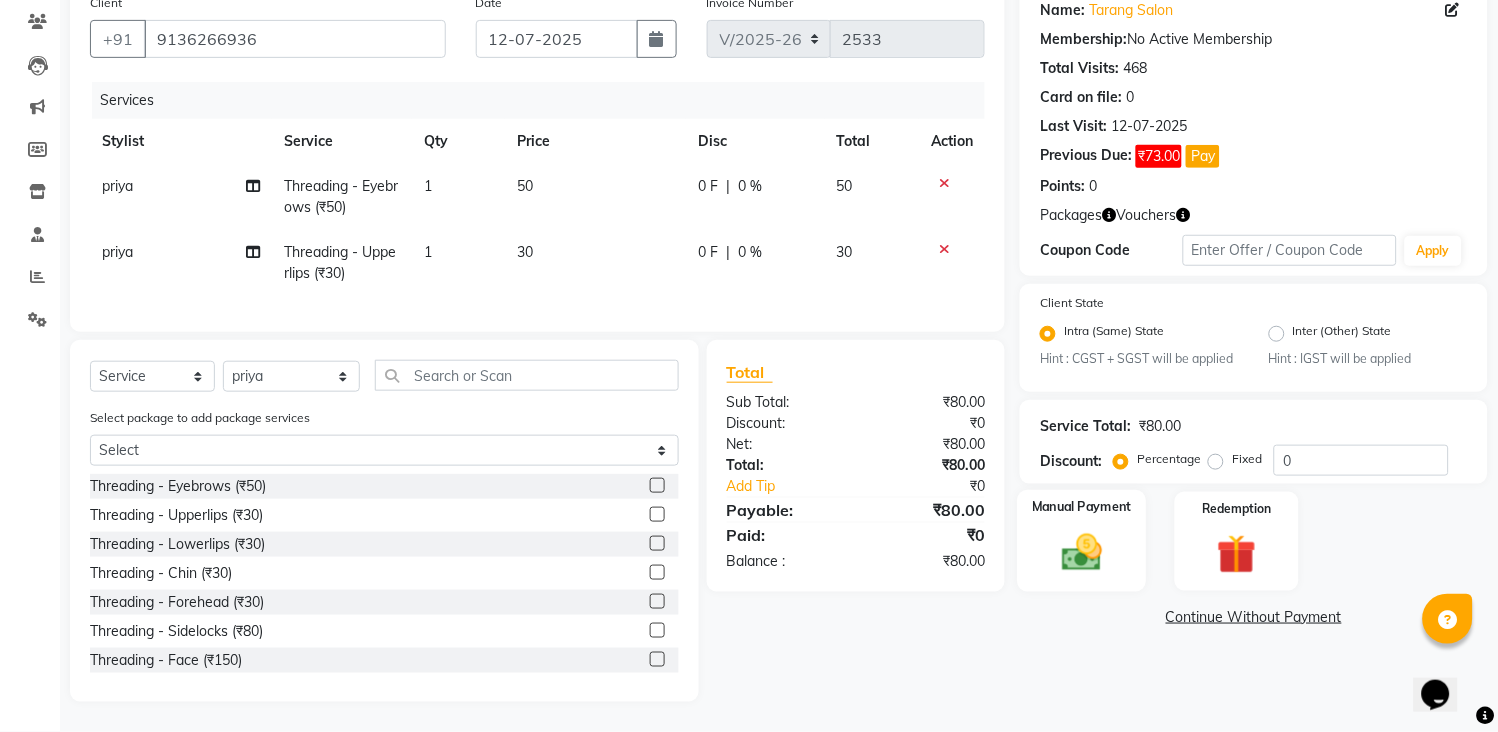 click 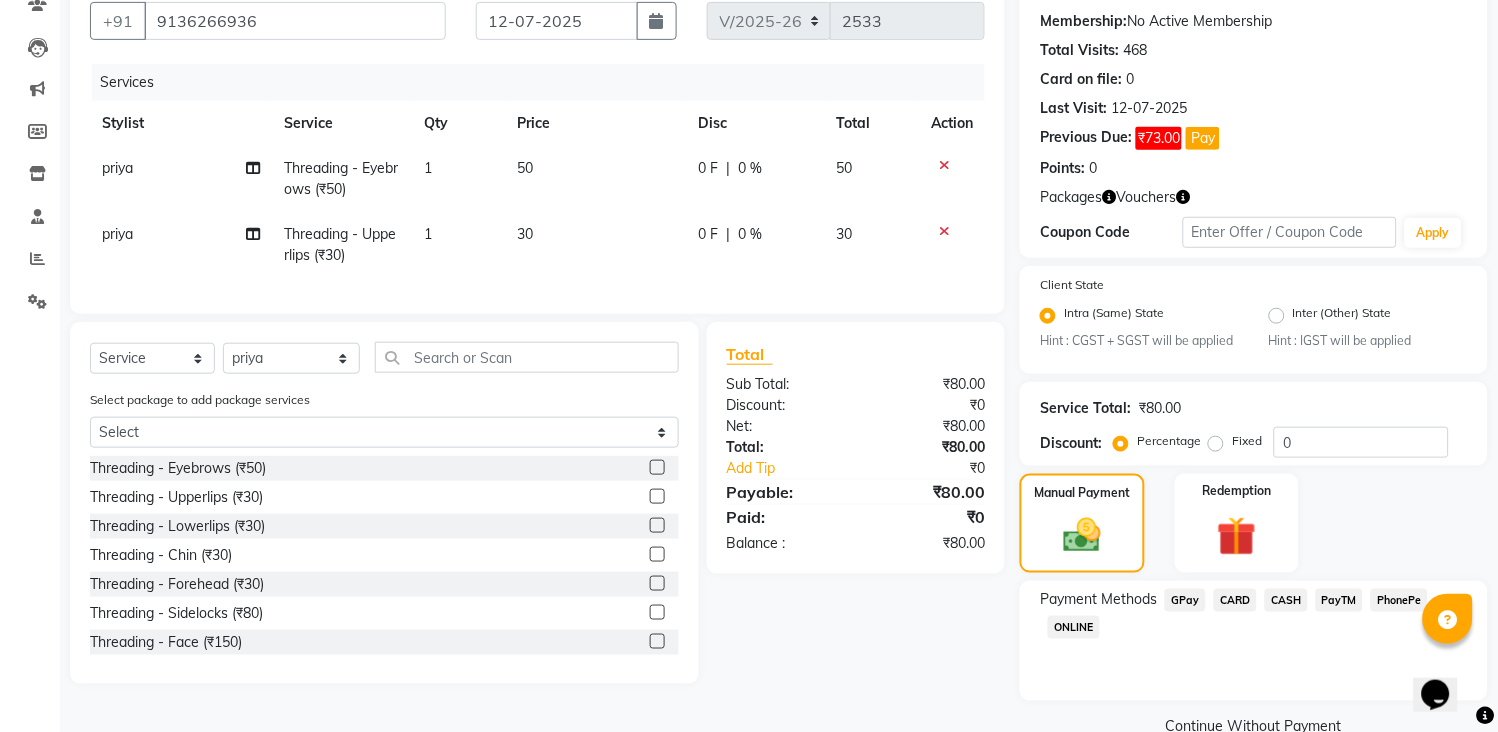 click on "CASH" 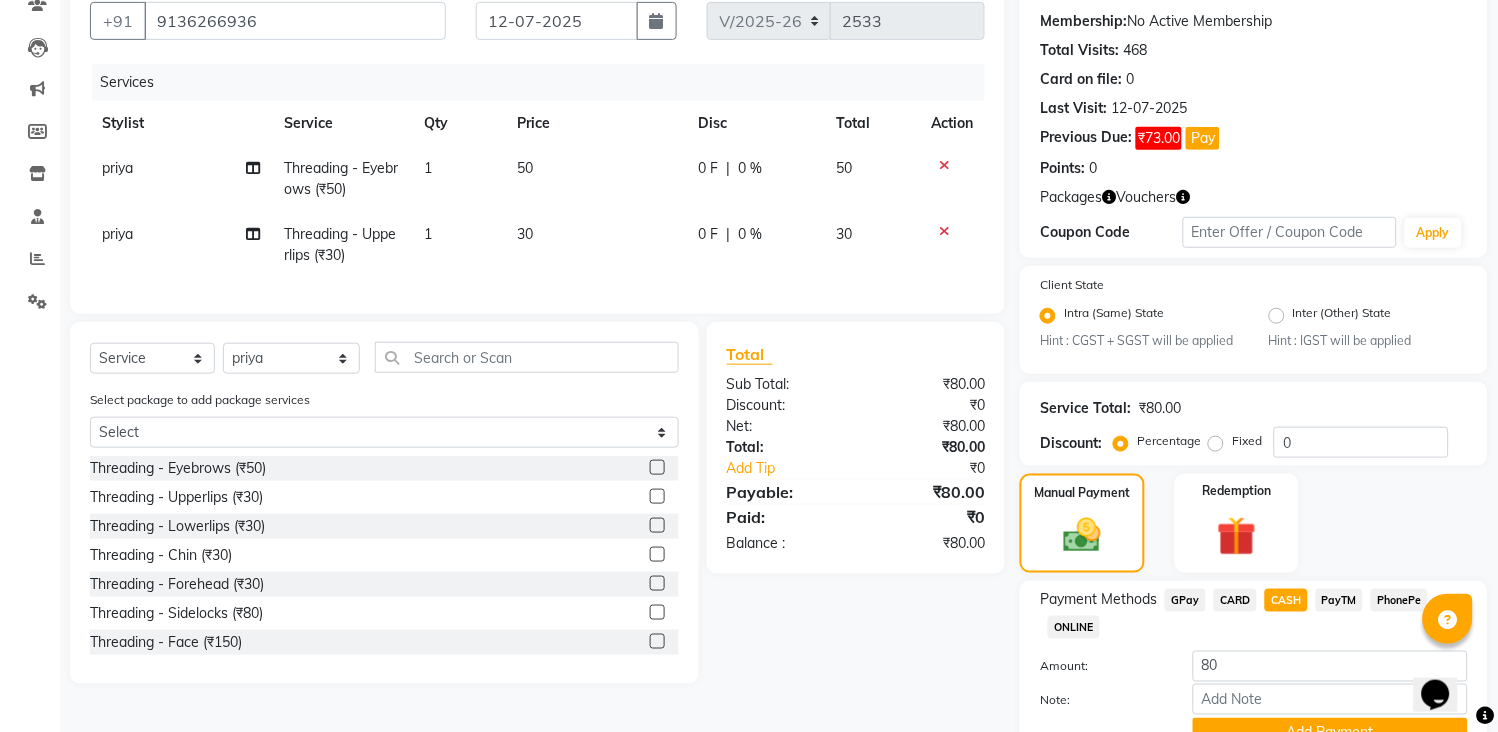 scroll, scrollTop: 281, scrollLeft: 0, axis: vertical 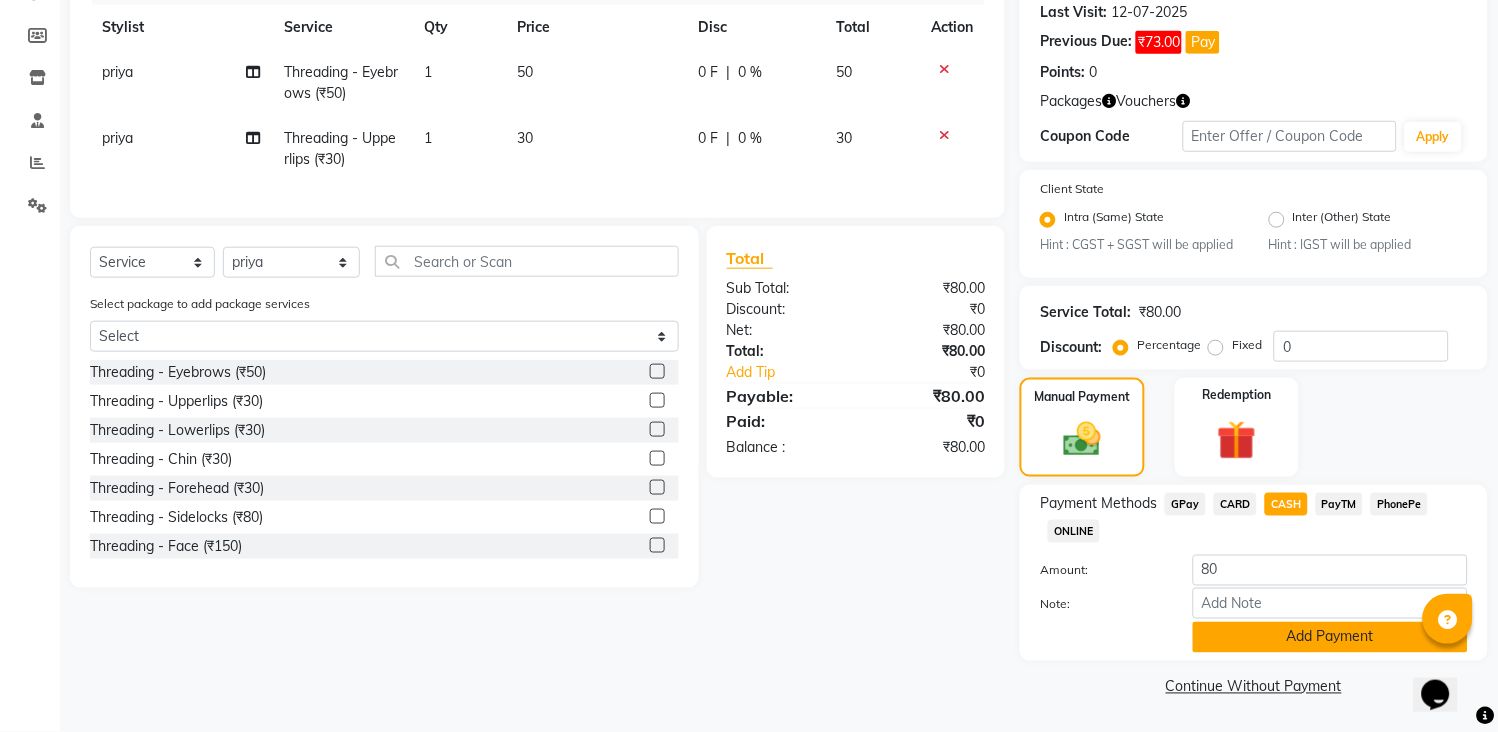 click on "Add Payment" 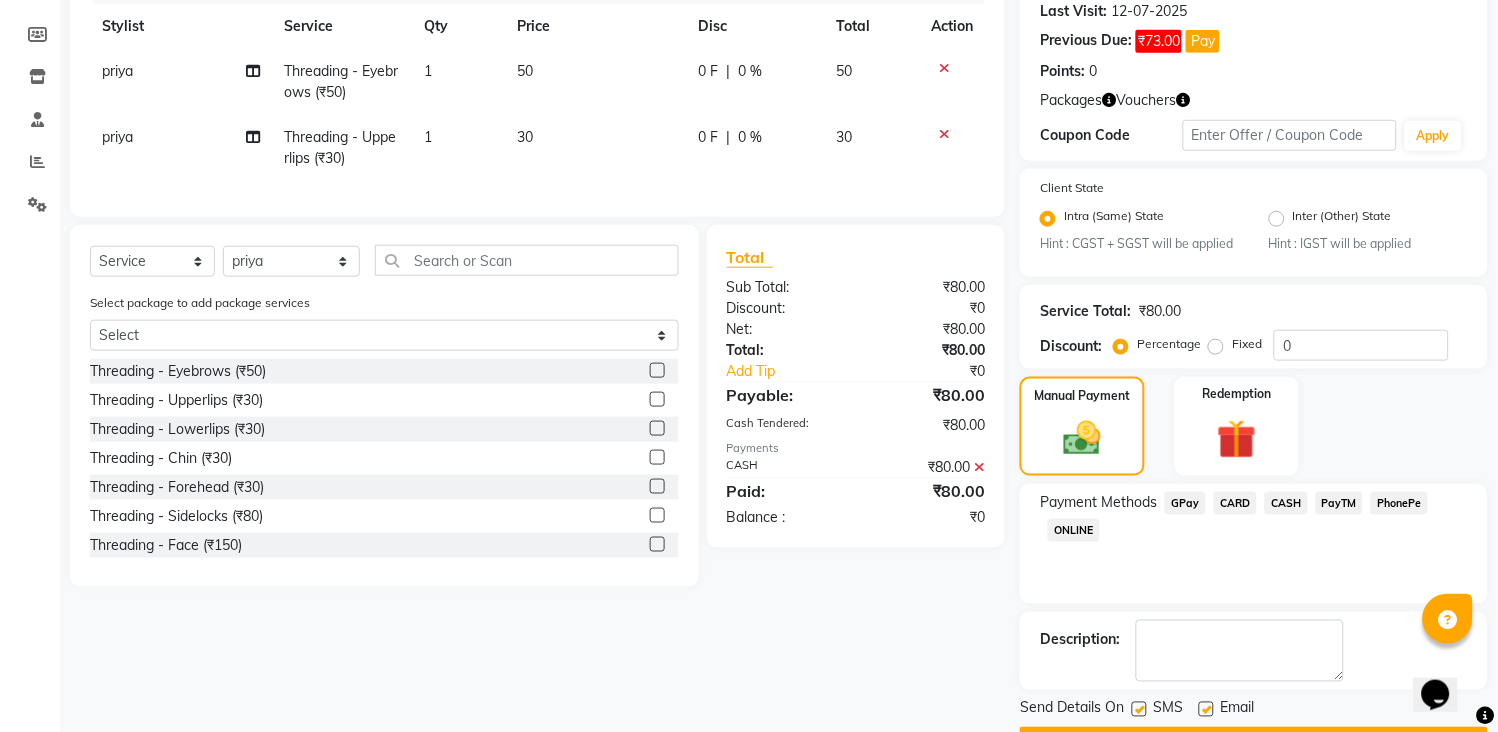 scroll, scrollTop: 336, scrollLeft: 0, axis: vertical 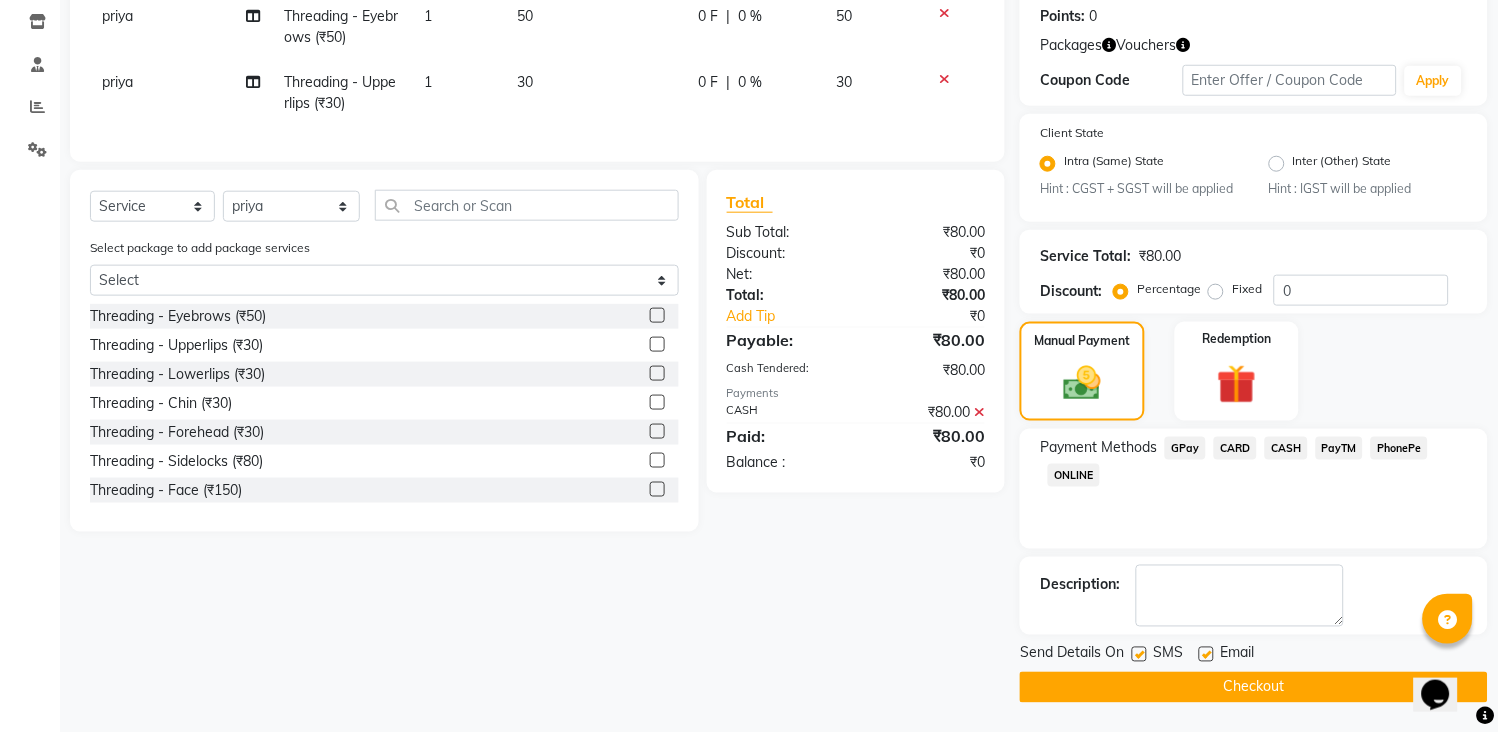 click on "Checkout" 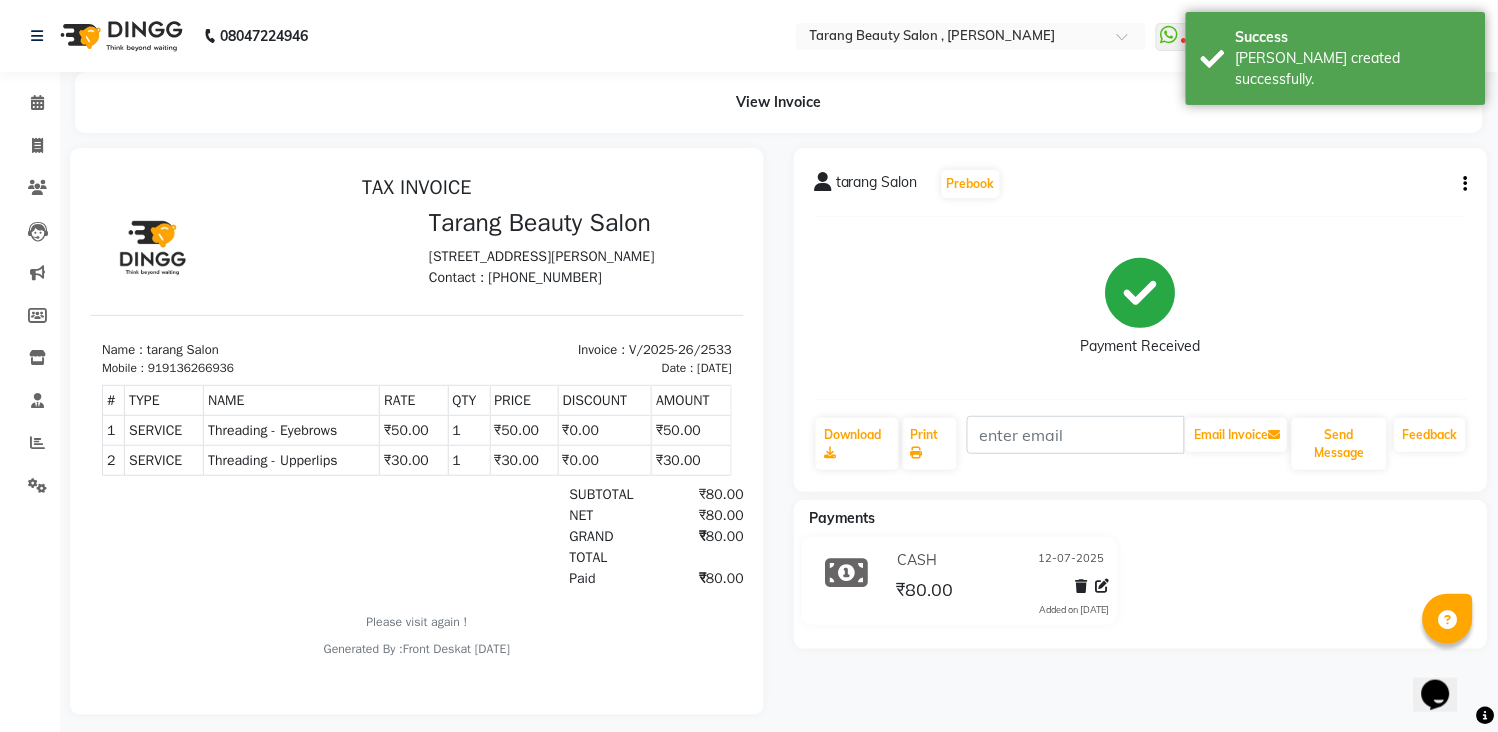 scroll, scrollTop: 0, scrollLeft: 0, axis: both 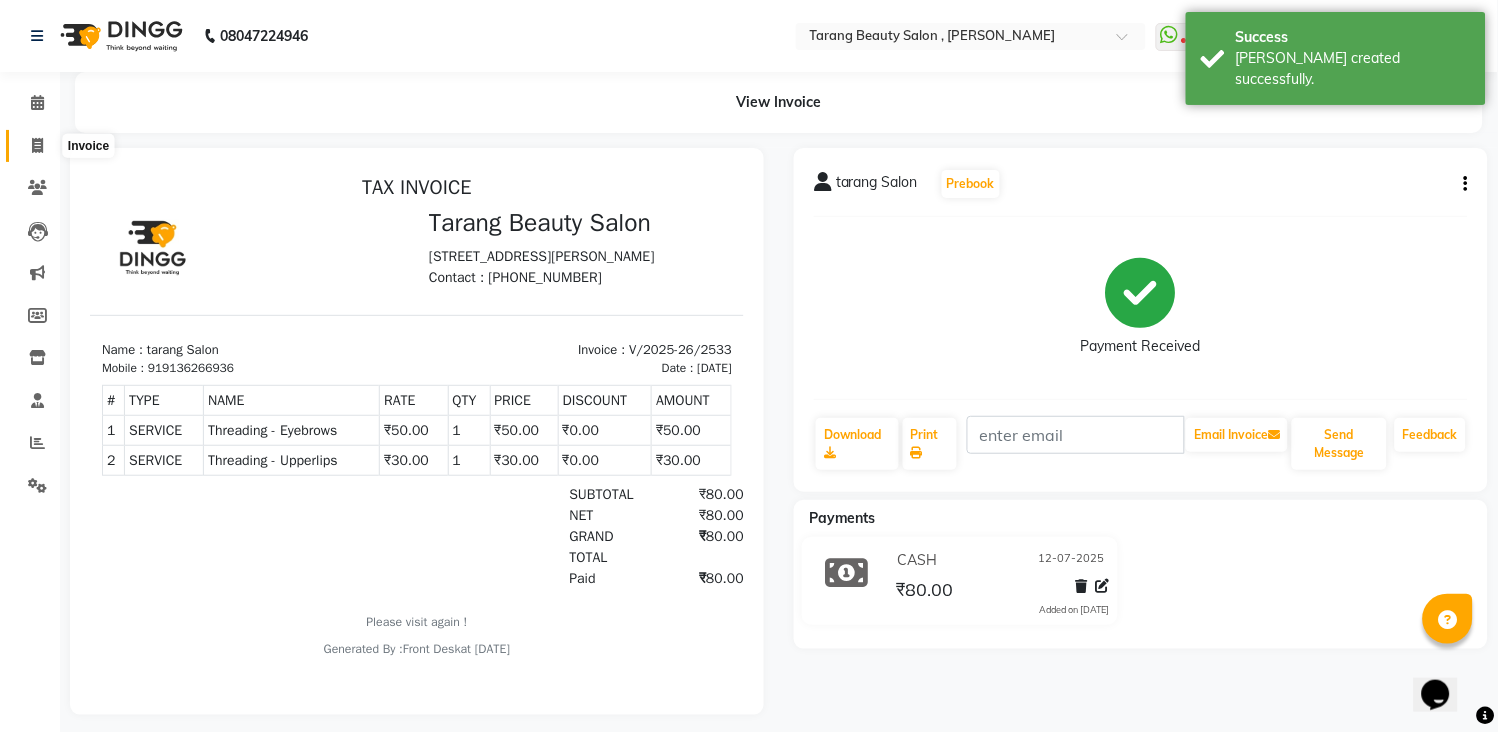 click 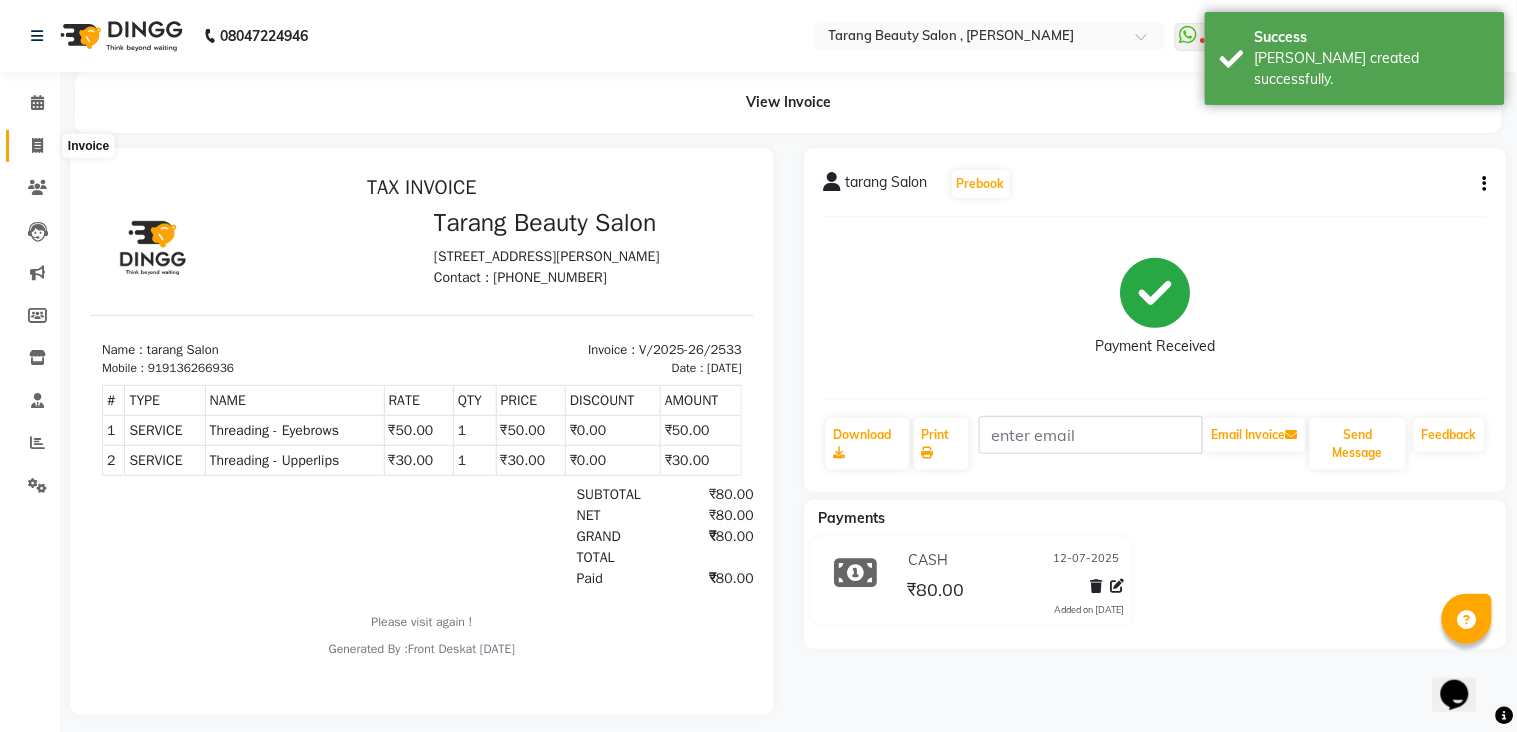 select on "service" 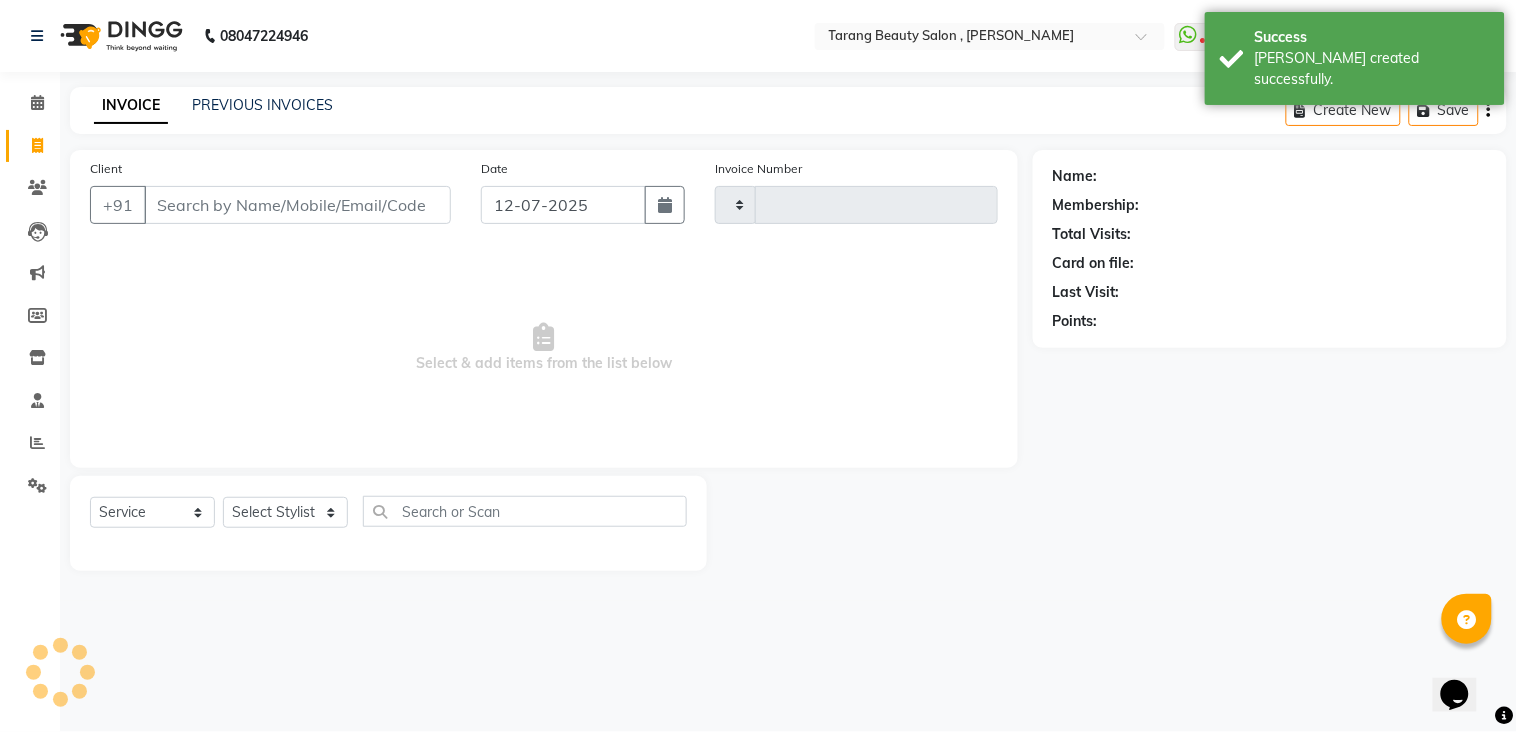 type on "2534" 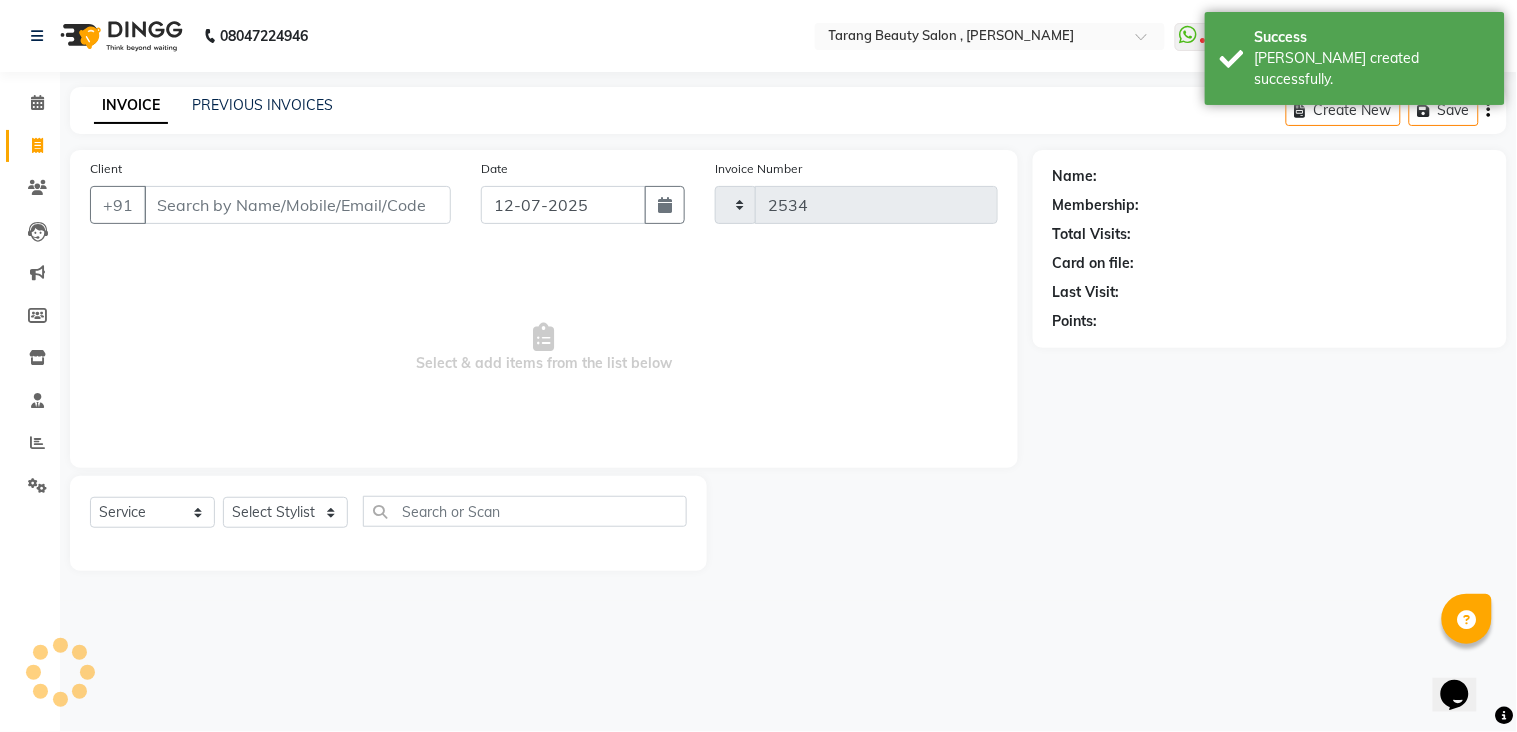 select on "5133" 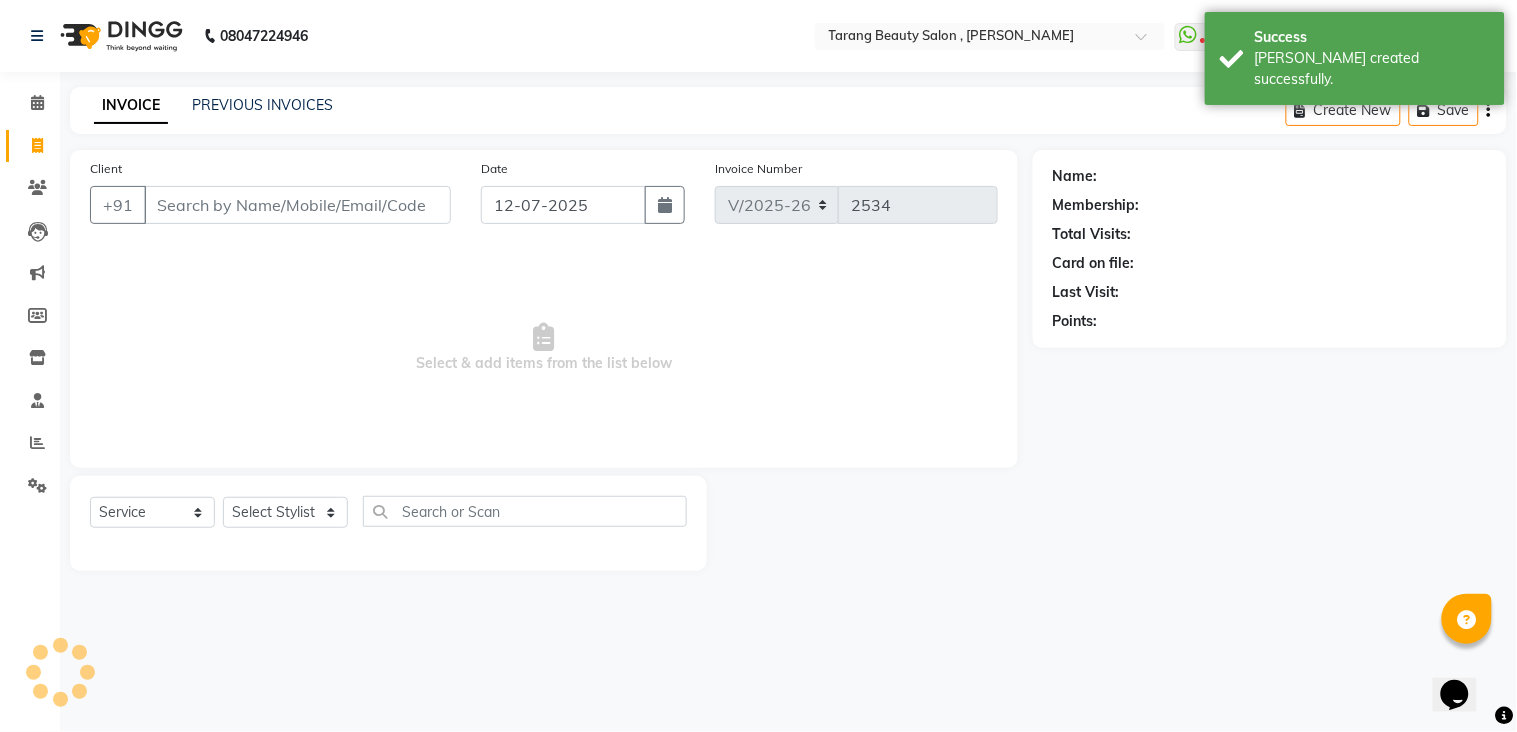 click on "Client" at bounding box center [297, 205] 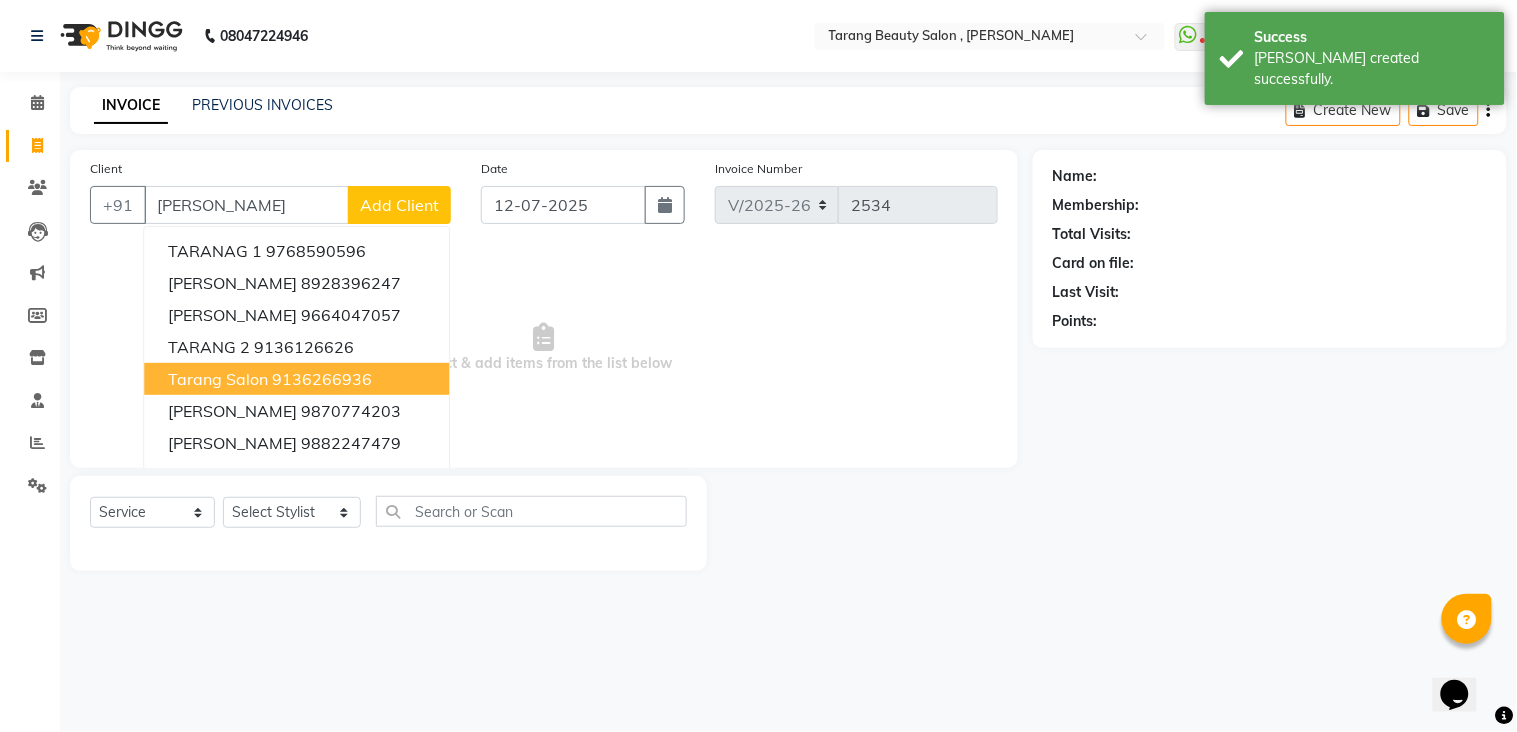 click on "9136266936" at bounding box center [322, 379] 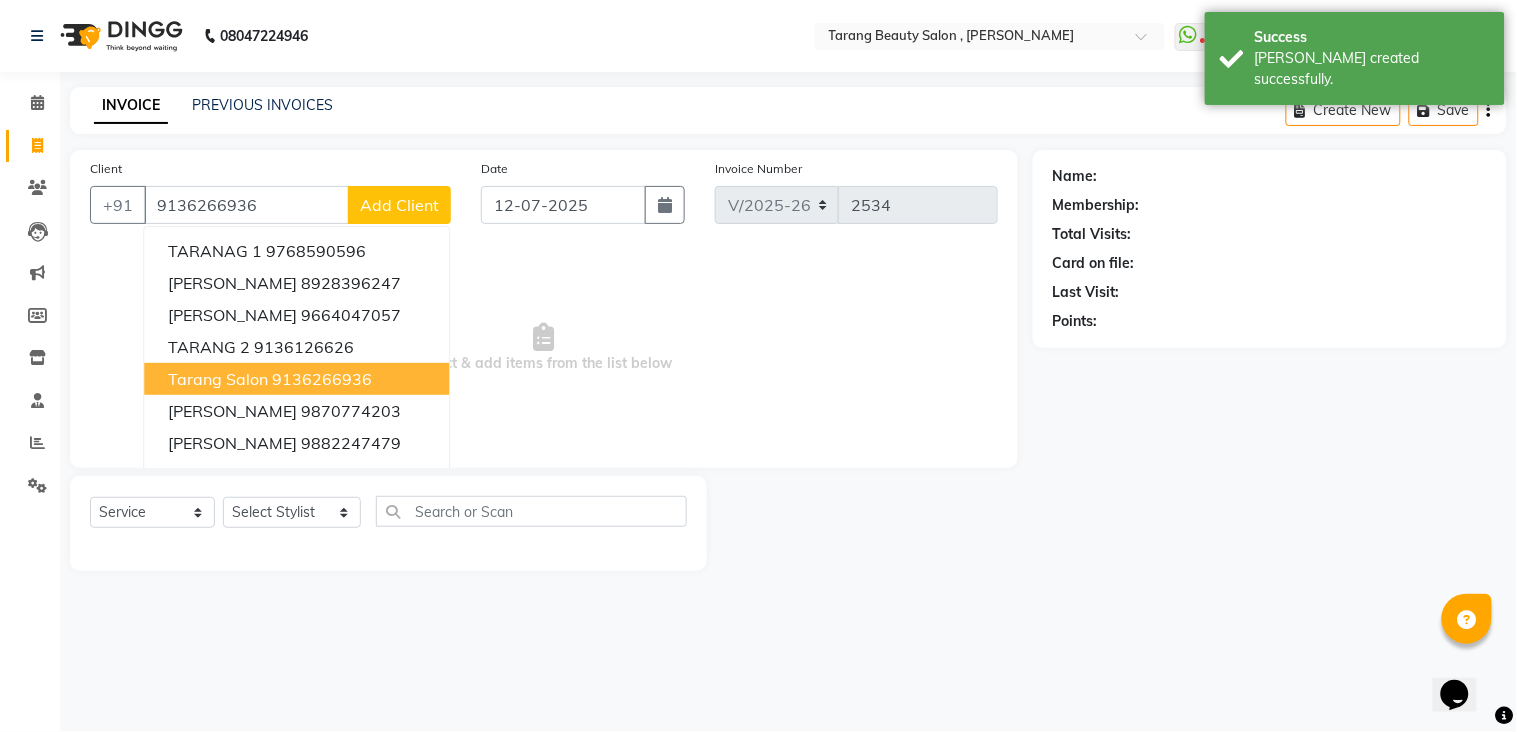 type on "9136266936" 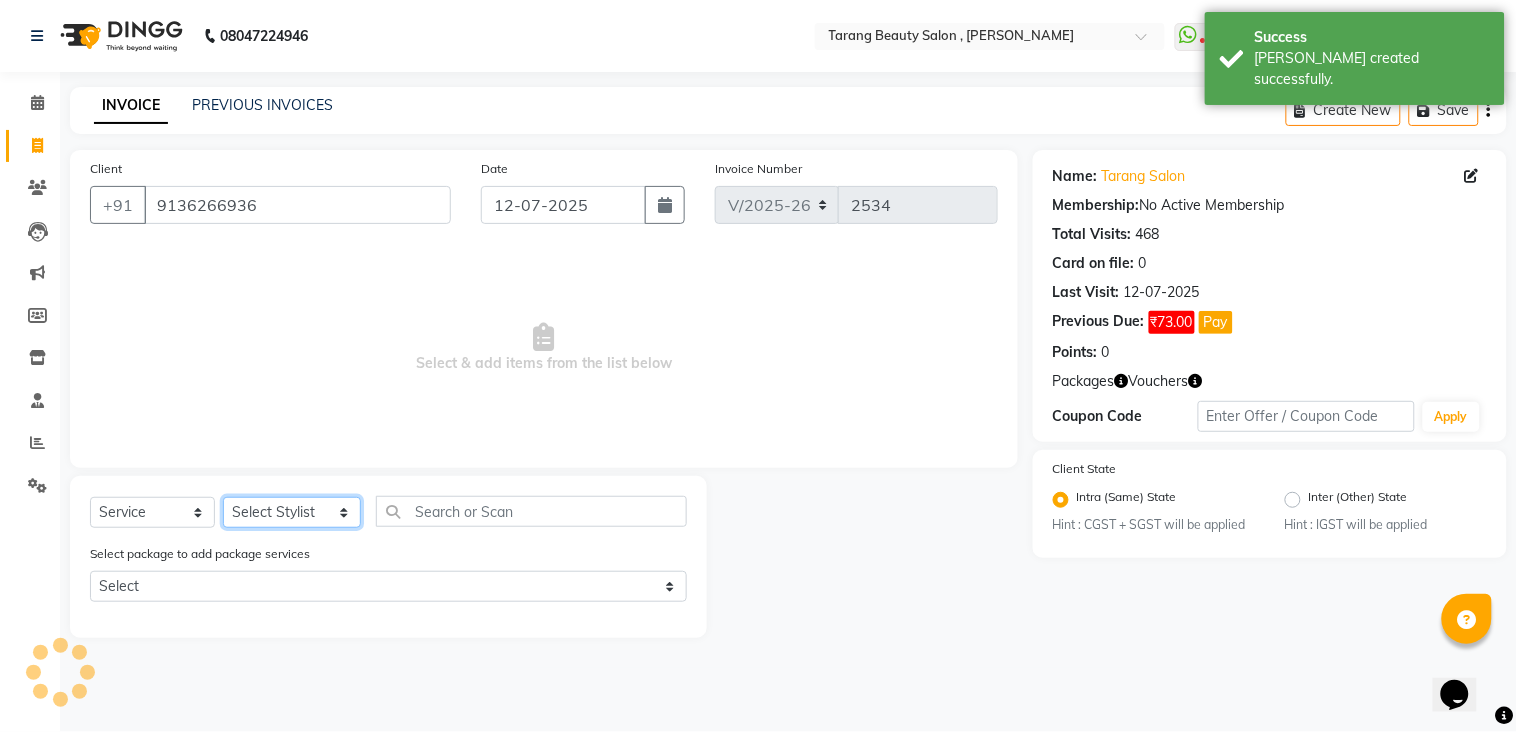 click on "Select Stylist [PERSON_NAME] [PERSON_NAME] [PERSON_NAME] KHAMDARE [PERSON_NAME] [PERSON_NAME] Front Desk GAYATRI [PERSON_NAME]  [PERSON_NAME] kavita NEHA Pooja [PERSON_NAME]  [PERSON_NAME] KUAVAHA [PERSON_NAME] sadhana [PERSON_NAME] [PERSON_NAME] [PERSON_NAME] [PERSON_NAME] [PERSON_NAME] [PERSON_NAME] [PERSON_NAME]" 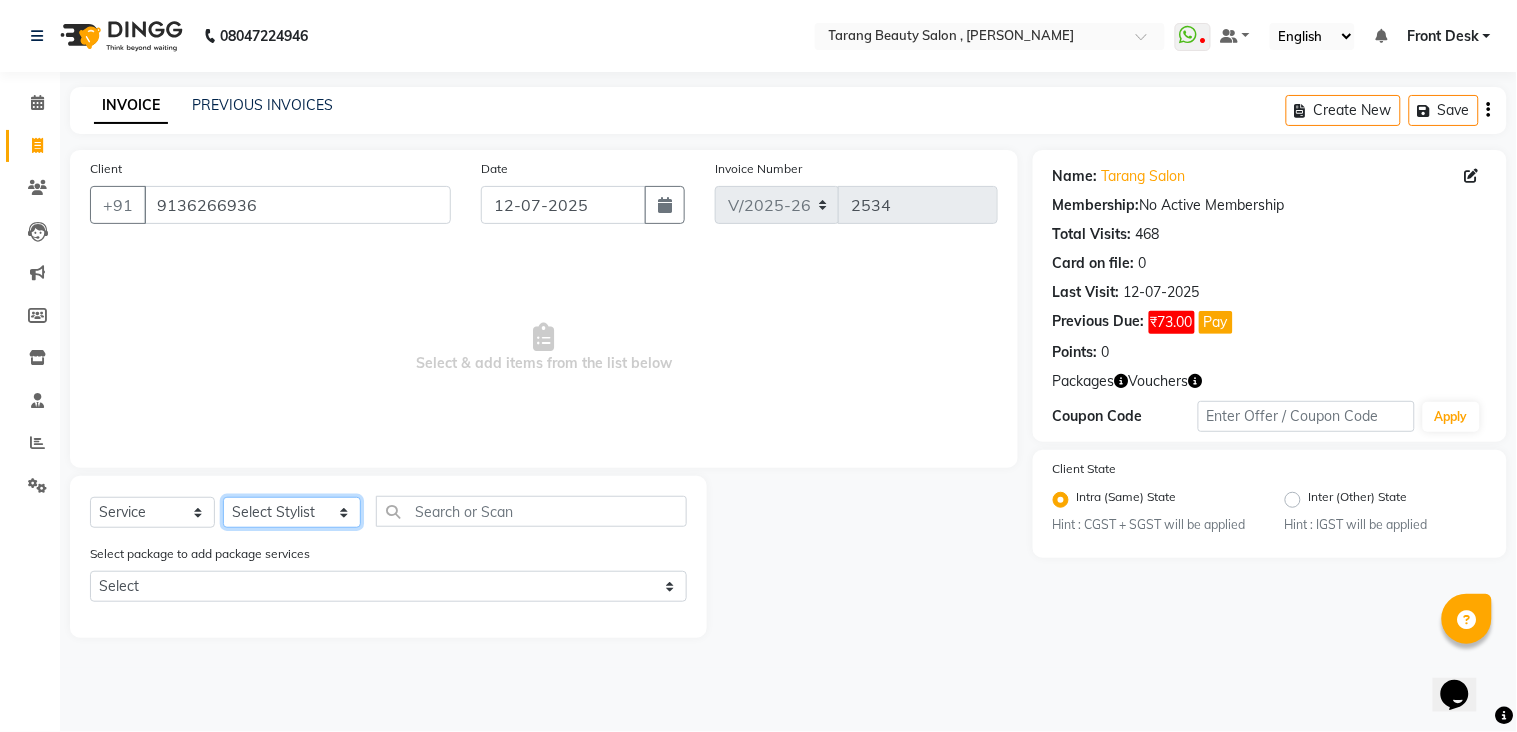 select on "33033" 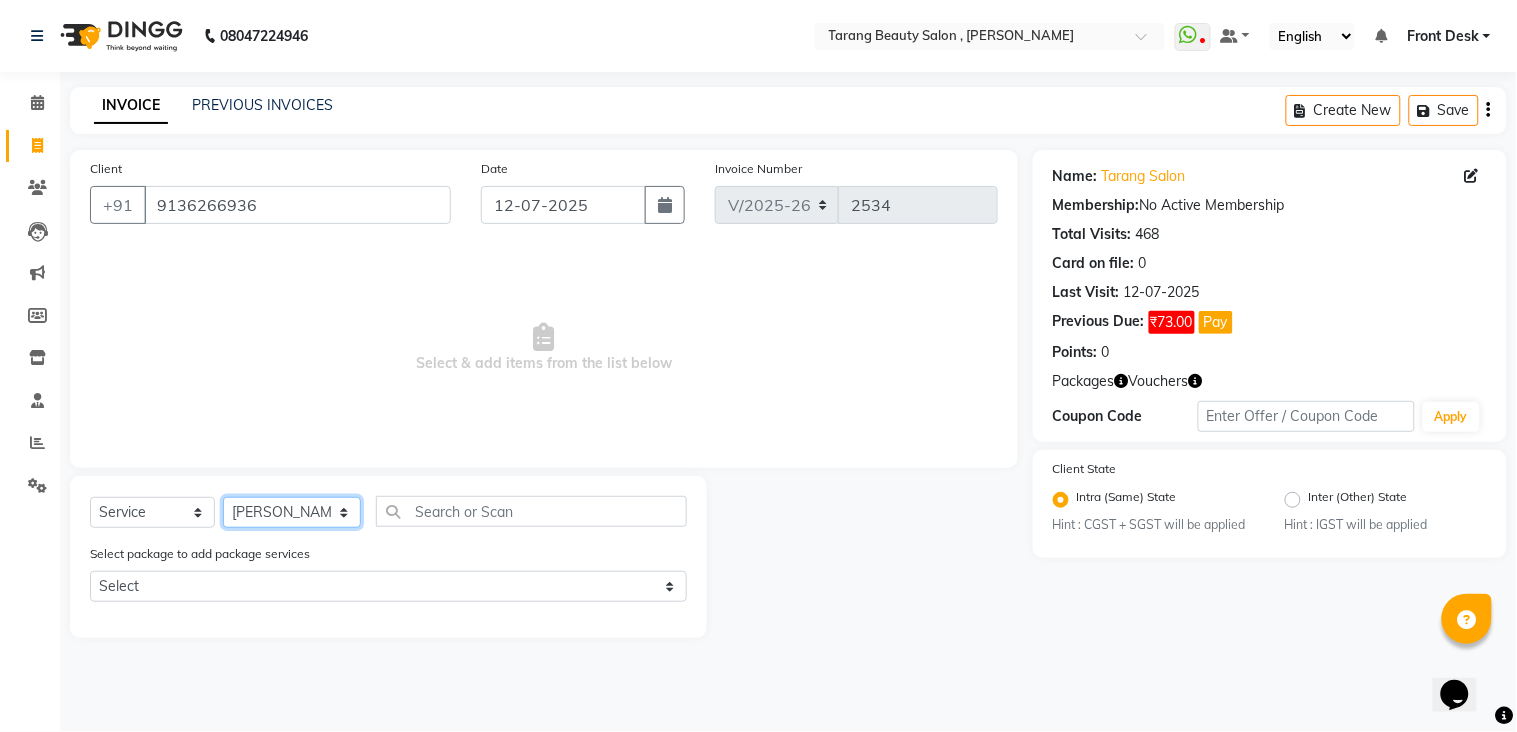 click on "Select Stylist [PERSON_NAME] [PERSON_NAME] [PERSON_NAME] KHAMDARE [PERSON_NAME] [PERSON_NAME] Front Desk GAYATRI [PERSON_NAME]  [PERSON_NAME] kavita NEHA Pooja [PERSON_NAME]  [PERSON_NAME] KUAVAHA [PERSON_NAME] sadhana [PERSON_NAME] [PERSON_NAME] [PERSON_NAME] [PERSON_NAME] [PERSON_NAME] [PERSON_NAME] [PERSON_NAME]" 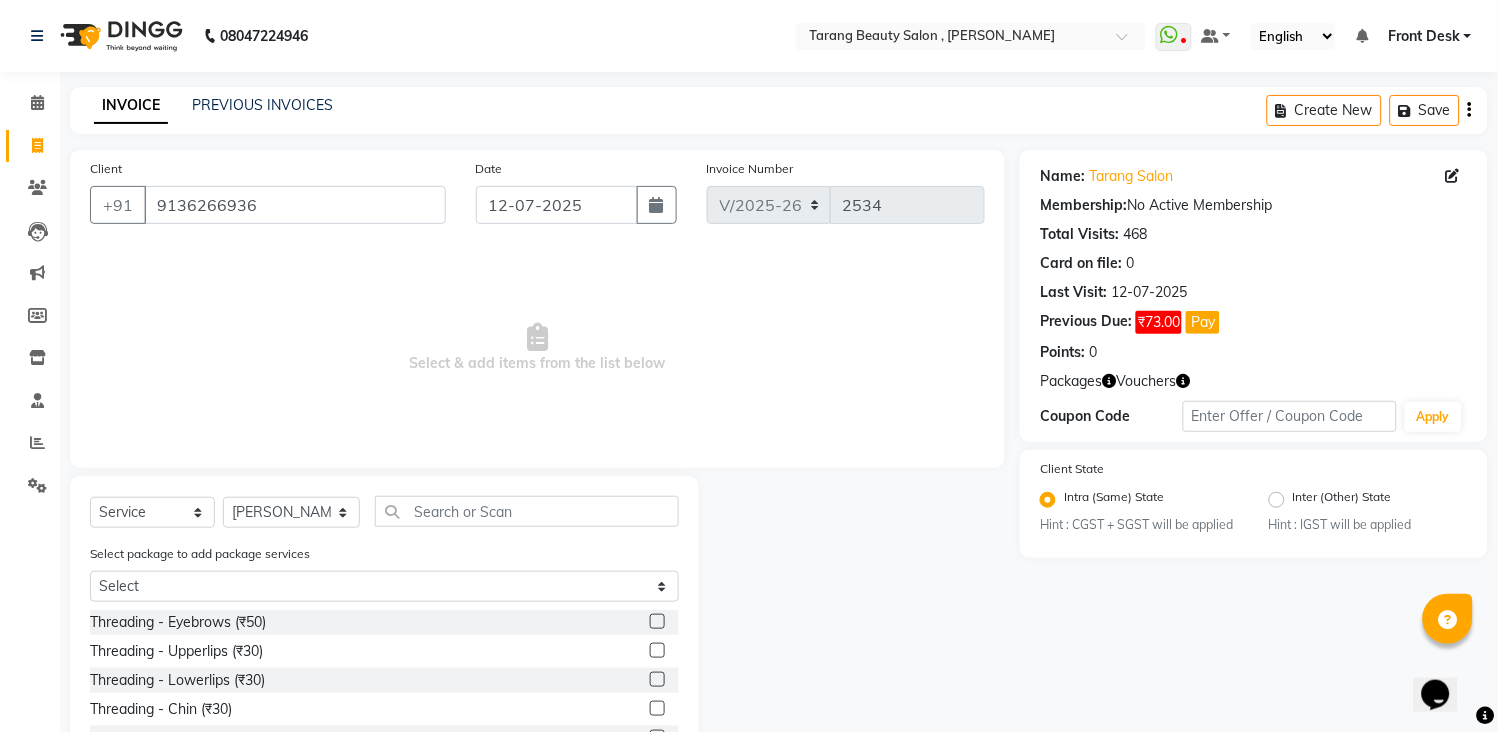click 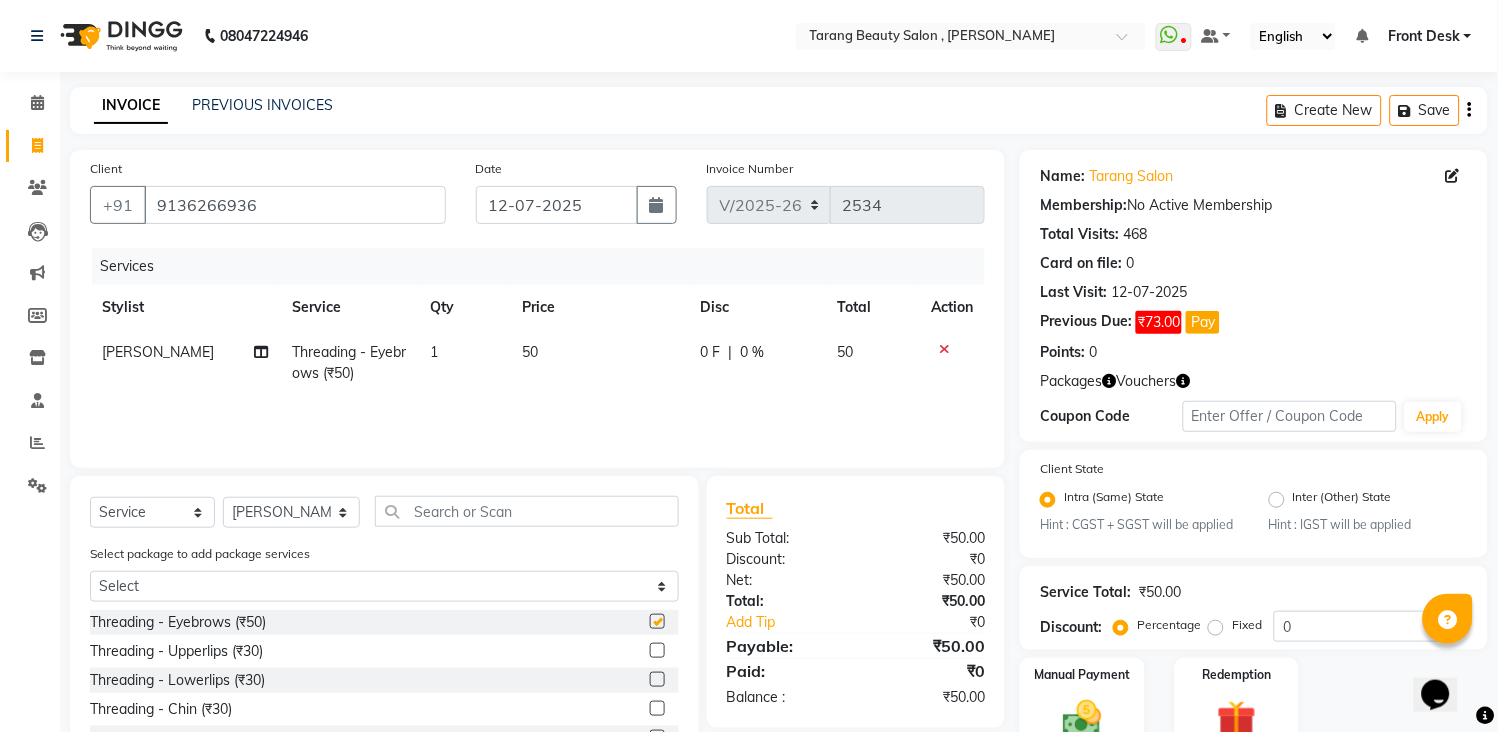 checkbox on "false" 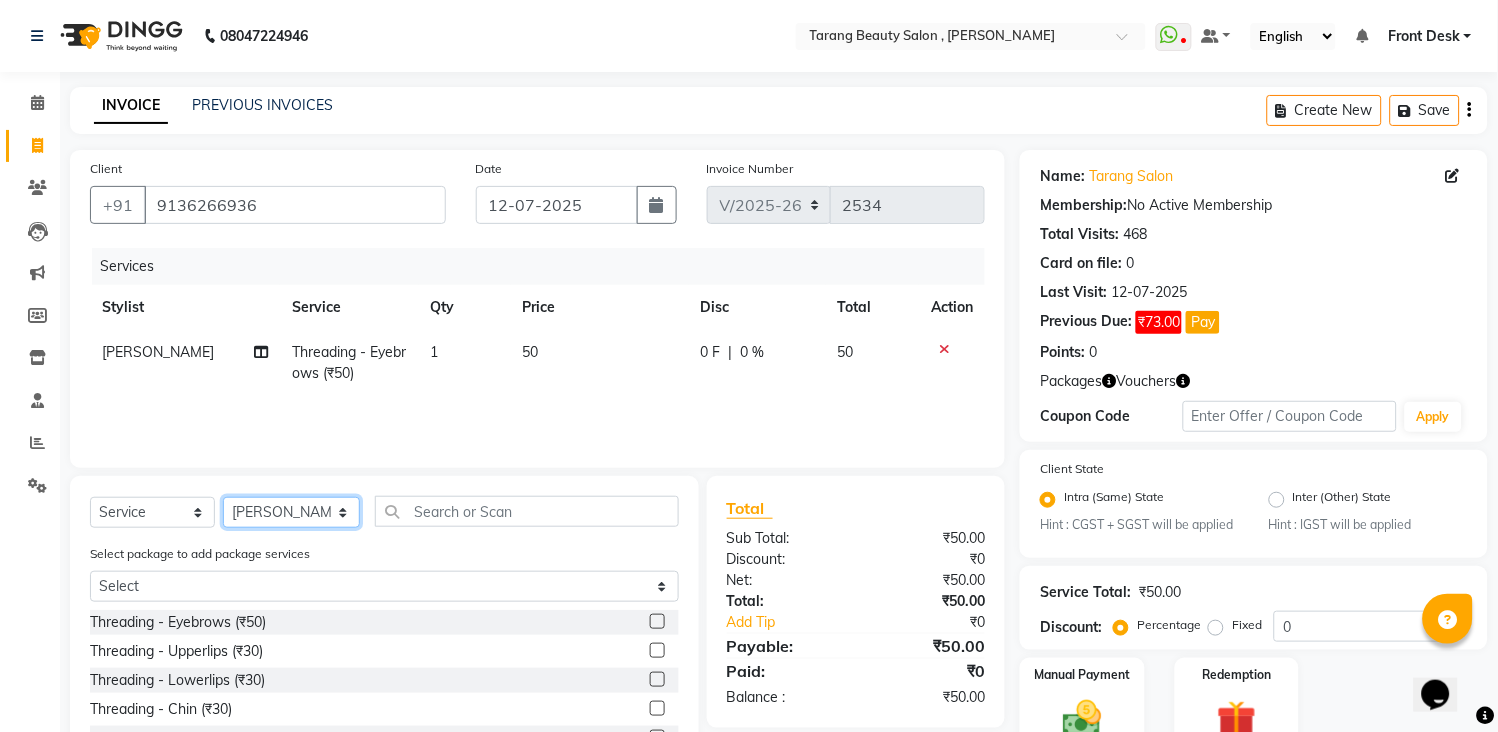 click on "Select Stylist [PERSON_NAME] [PERSON_NAME] [PERSON_NAME] KHAMDARE [PERSON_NAME] [PERSON_NAME] Front Desk GAYATRI [PERSON_NAME]  [PERSON_NAME] kavita NEHA Pooja [PERSON_NAME]  [PERSON_NAME] KUAVAHA [PERSON_NAME] sadhana [PERSON_NAME] [PERSON_NAME] [PERSON_NAME] [PERSON_NAME] [PERSON_NAME] [PERSON_NAME] [PERSON_NAME]" 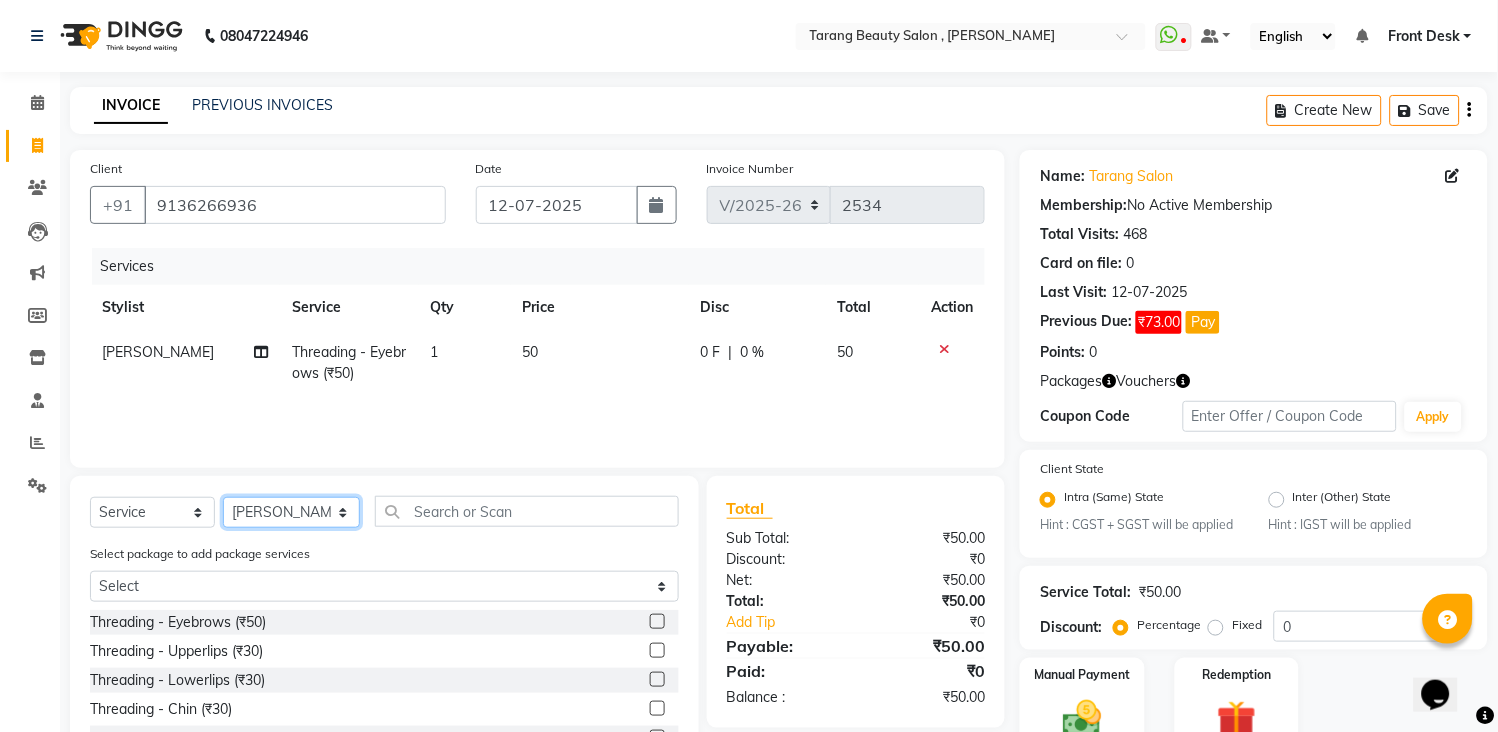 select on "61547" 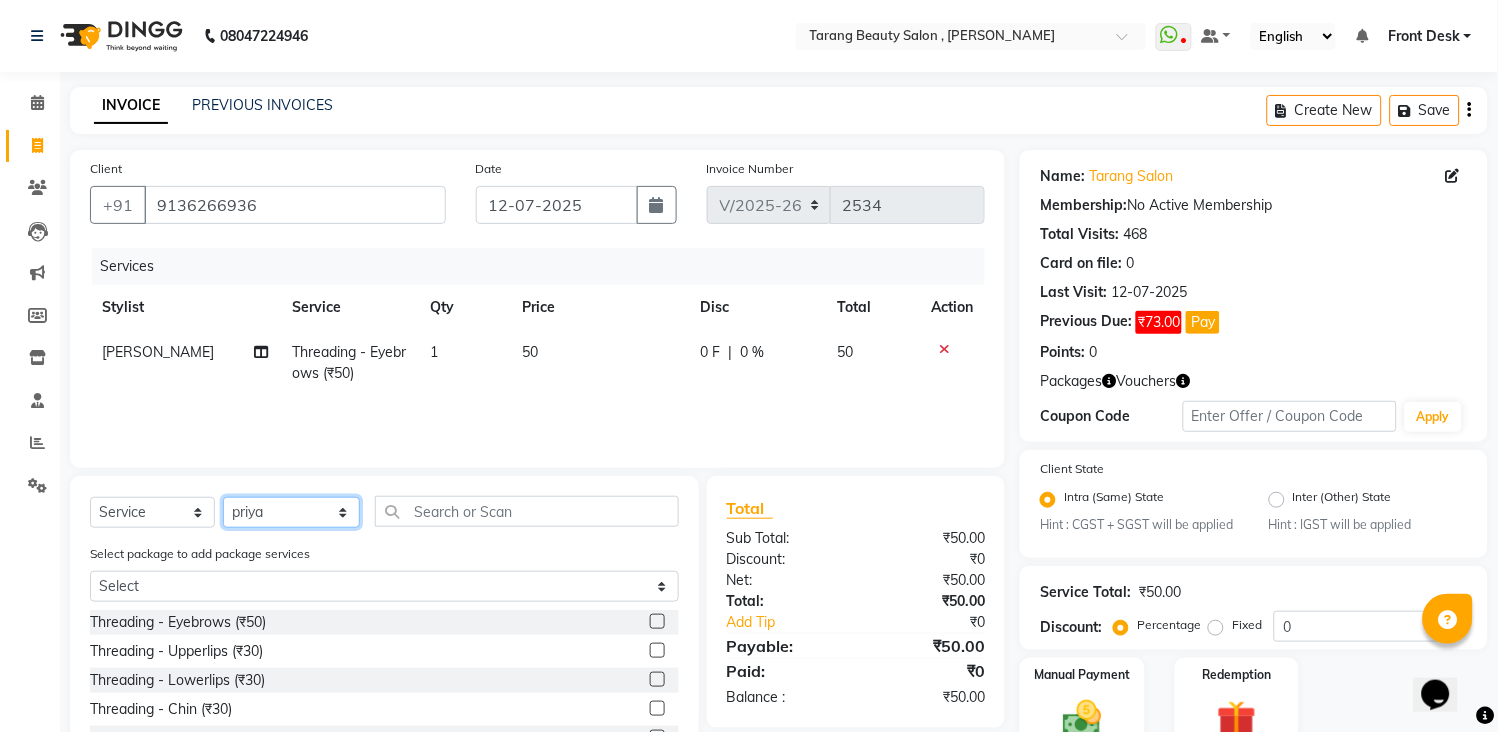 click on "Select Stylist [PERSON_NAME] [PERSON_NAME] [PERSON_NAME] KHAMDARE [PERSON_NAME] [PERSON_NAME] Front Desk GAYATRI [PERSON_NAME]  [PERSON_NAME] kavita NEHA Pooja [PERSON_NAME]  [PERSON_NAME] KUAVAHA [PERSON_NAME] sadhana [PERSON_NAME] [PERSON_NAME] [PERSON_NAME] [PERSON_NAME] [PERSON_NAME] [PERSON_NAME] [PERSON_NAME]" 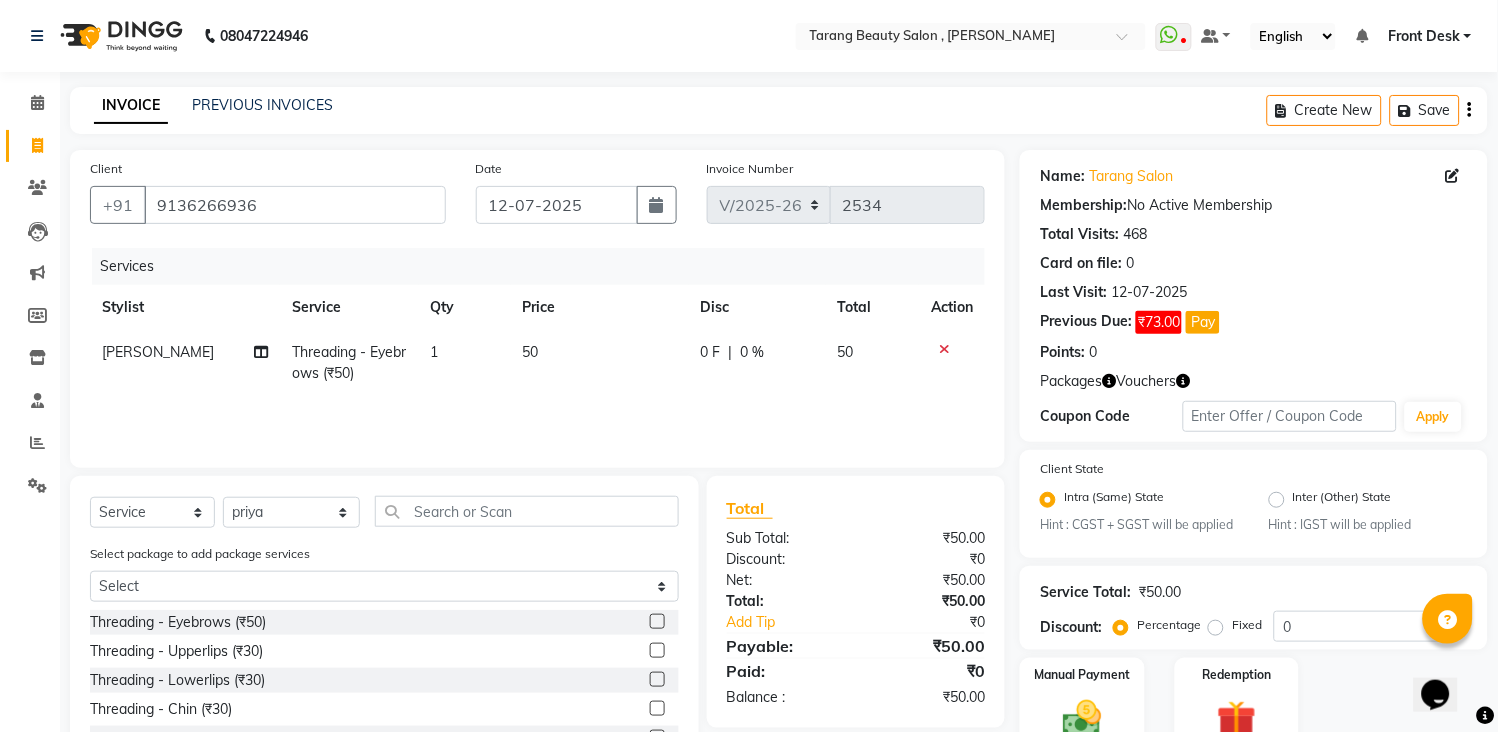 click 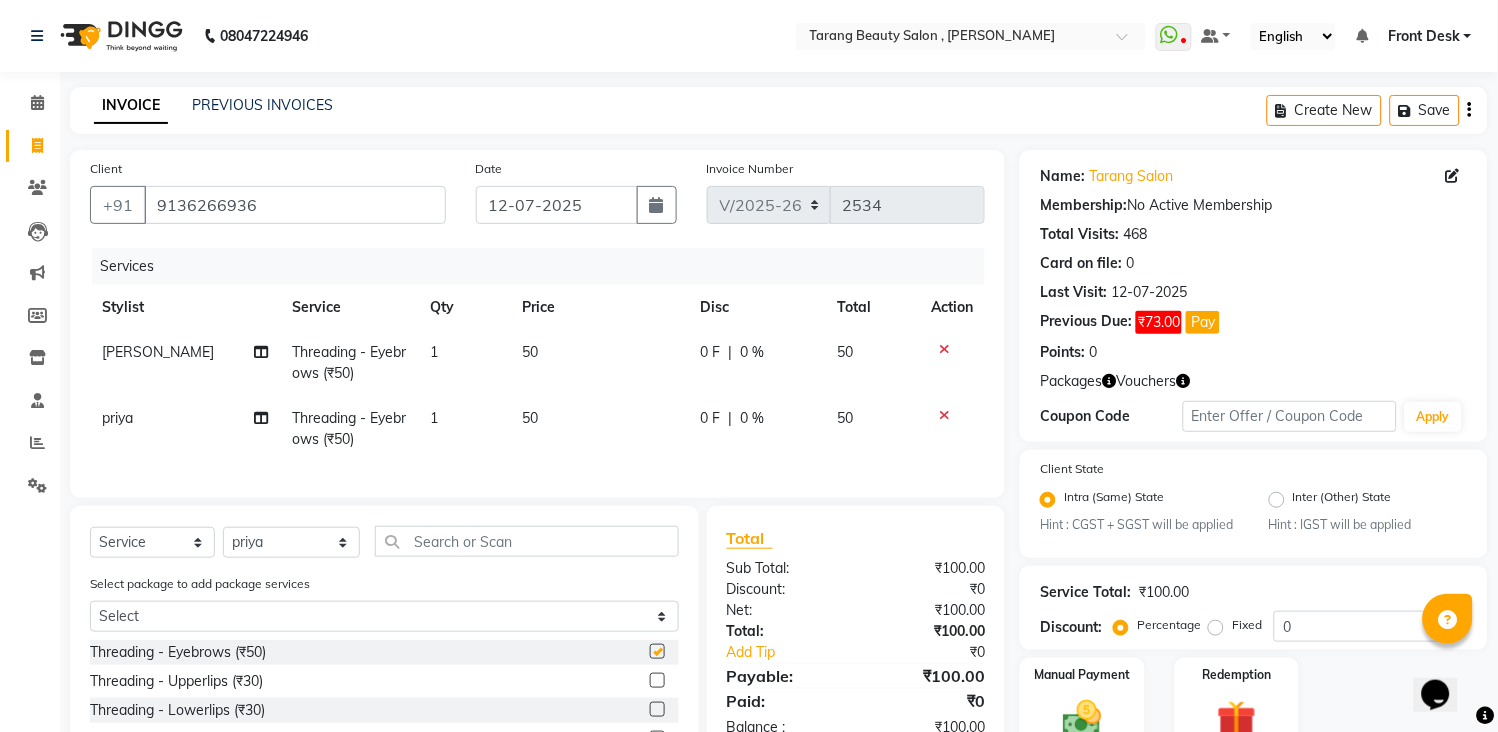checkbox on "false" 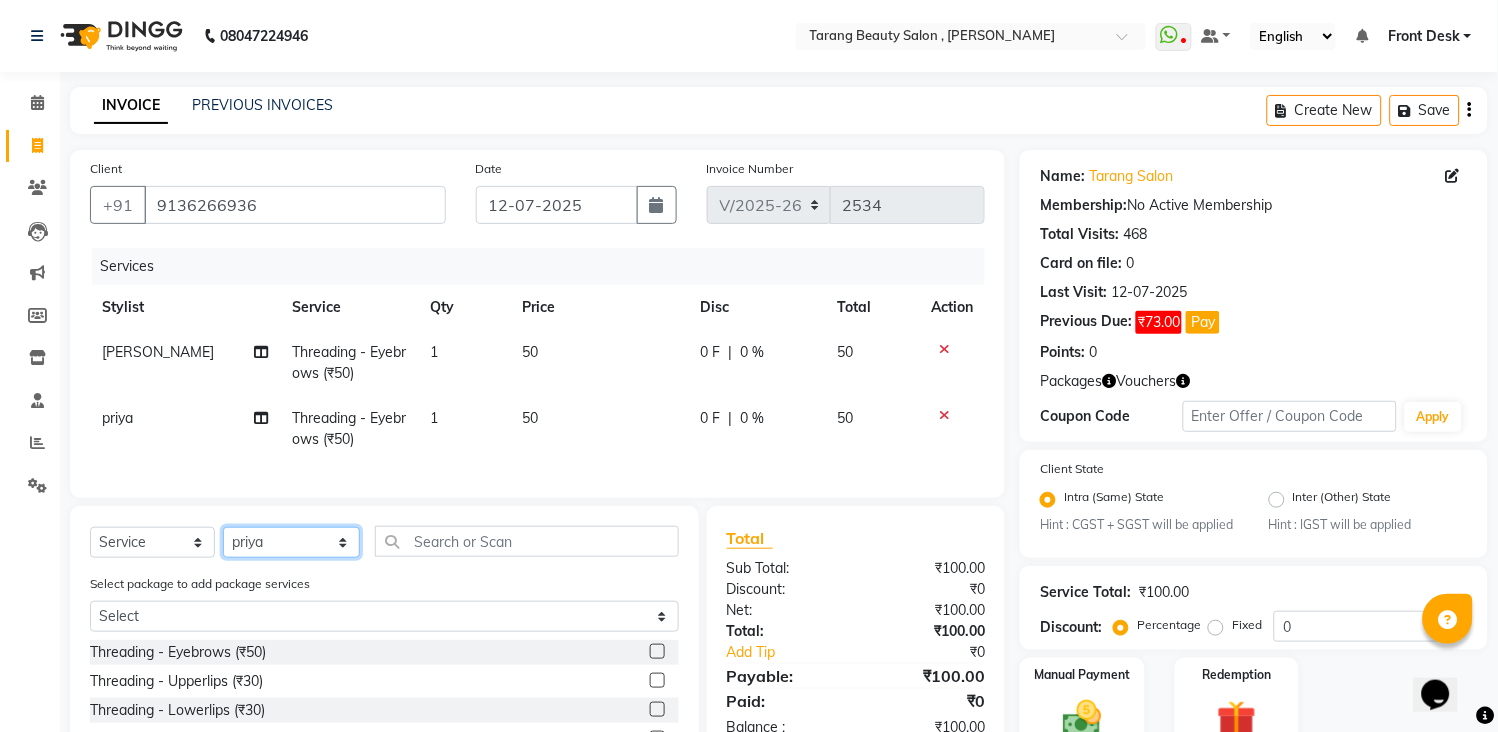 click on "Select Stylist [PERSON_NAME] [PERSON_NAME] [PERSON_NAME] KHAMDARE [PERSON_NAME] [PERSON_NAME] Front Desk GAYATRI [PERSON_NAME]  [PERSON_NAME] kavita NEHA Pooja [PERSON_NAME]  [PERSON_NAME] KUAVAHA [PERSON_NAME] sadhana [PERSON_NAME] [PERSON_NAME] [PERSON_NAME] [PERSON_NAME] [PERSON_NAME] [PERSON_NAME] [PERSON_NAME]" 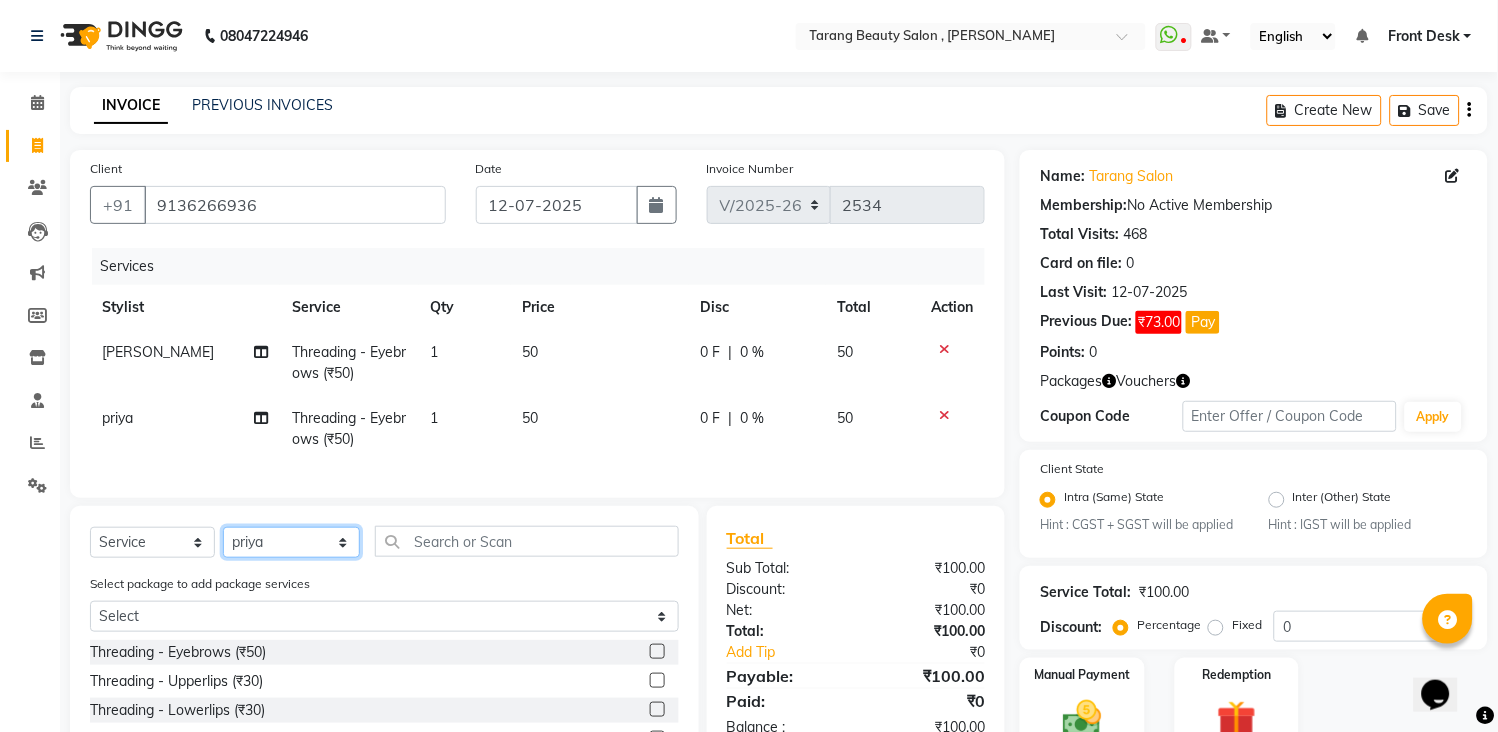 select on "33033" 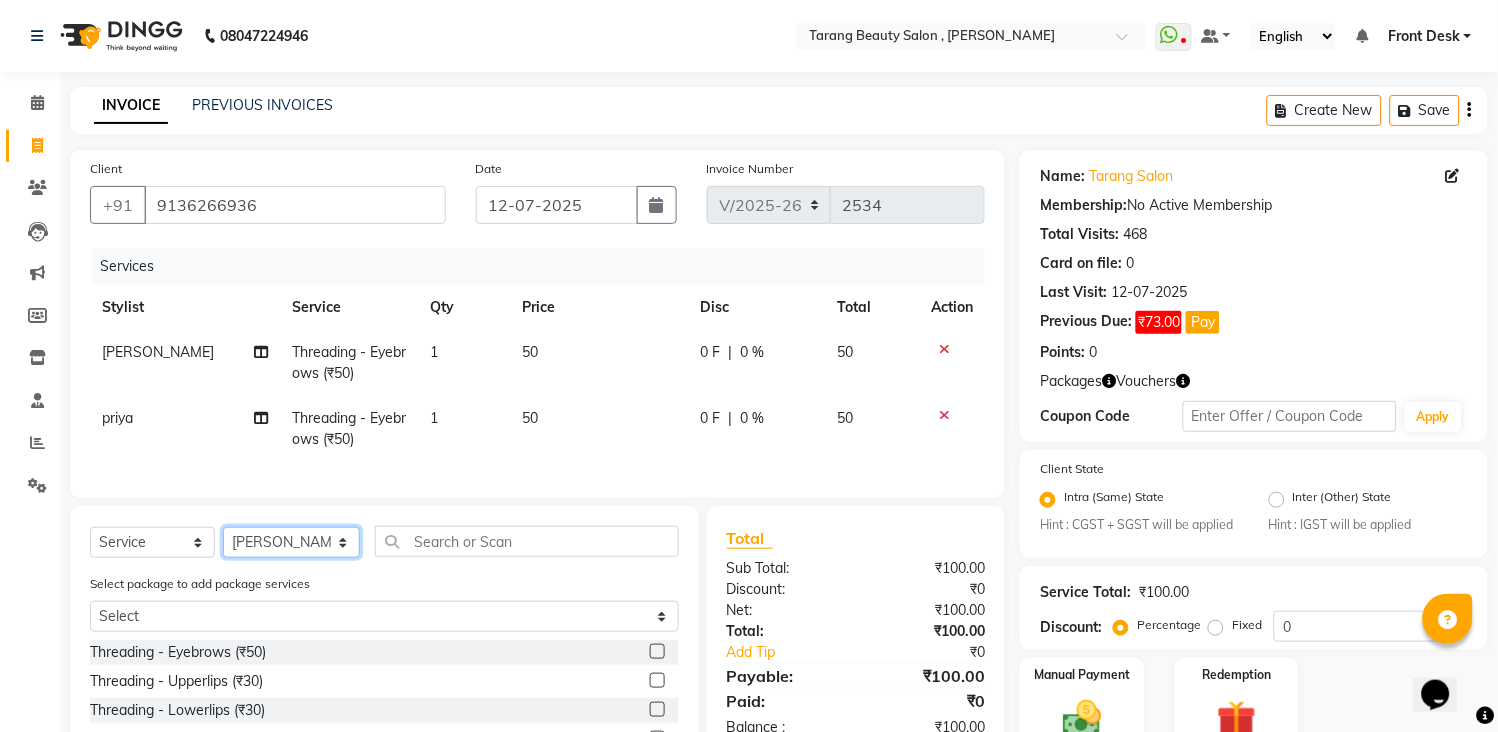 click on "Select Stylist [PERSON_NAME] [PERSON_NAME] [PERSON_NAME] KHAMDARE [PERSON_NAME] [PERSON_NAME] Front Desk GAYATRI [PERSON_NAME]  [PERSON_NAME] kavita NEHA Pooja [PERSON_NAME]  [PERSON_NAME] KUAVAHA [PERSON_NAME] sadhana [PERSON_NAME] [PERSON_NAME] [PERSON_NAME] [PERSON_NAME] [PERSON_NAME] [PERSON_NAME] [PERSON_NAME]" 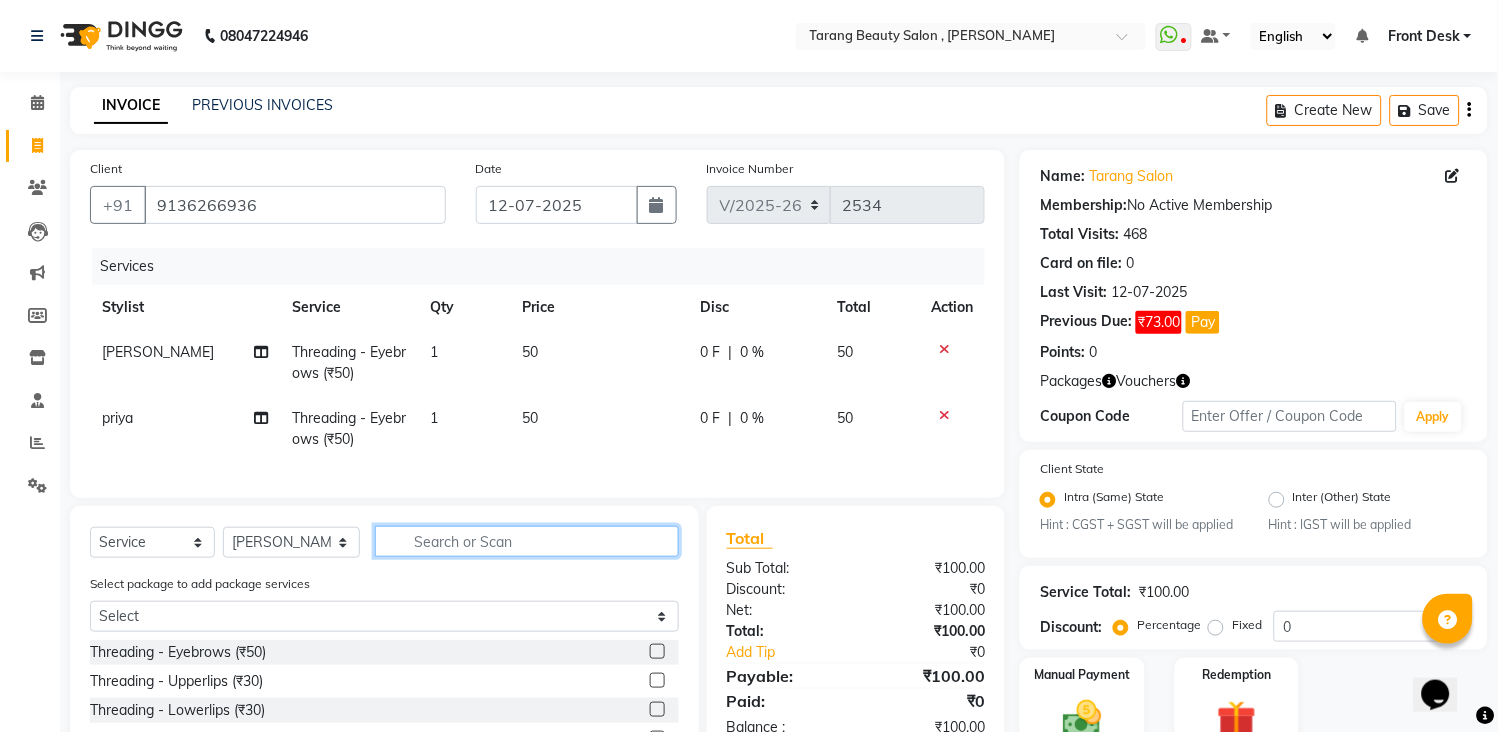 click 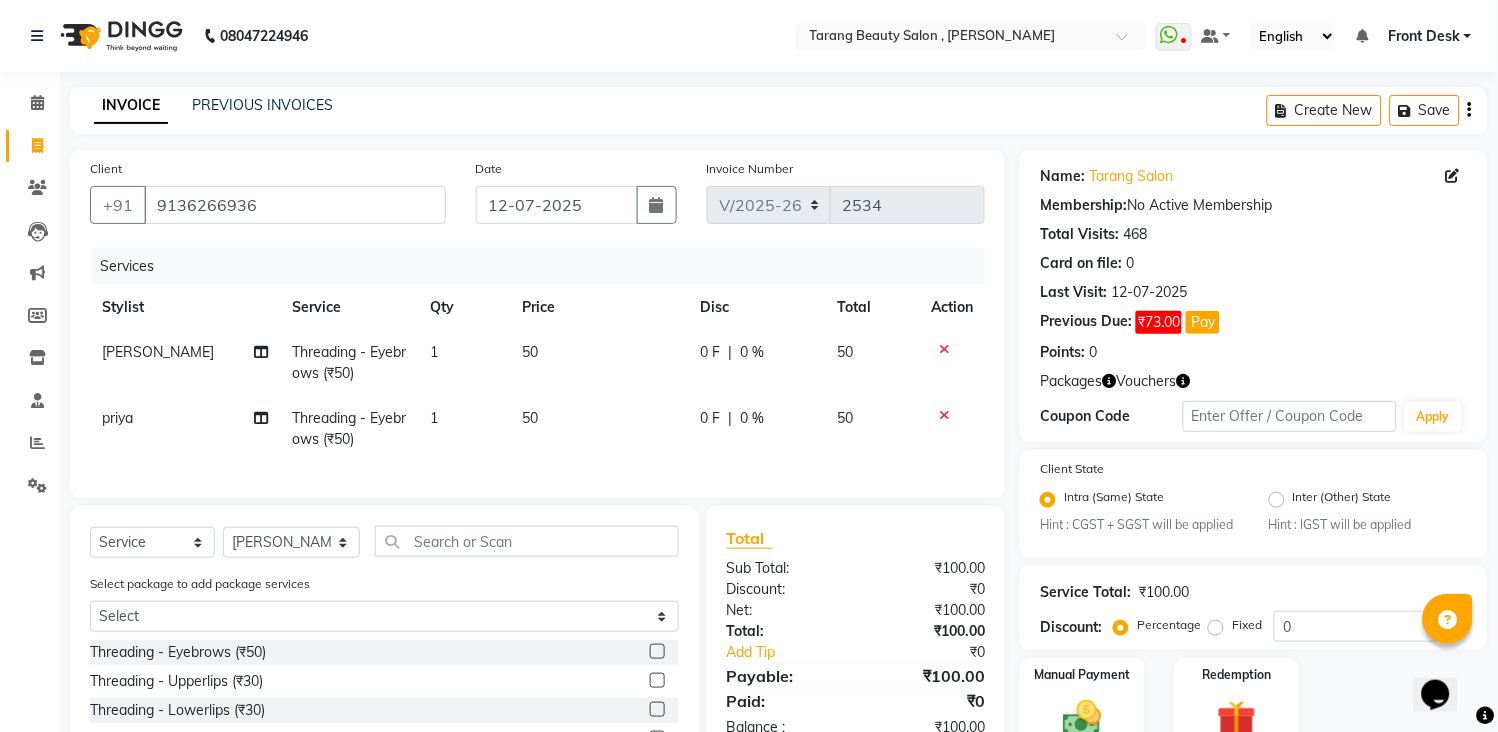 click 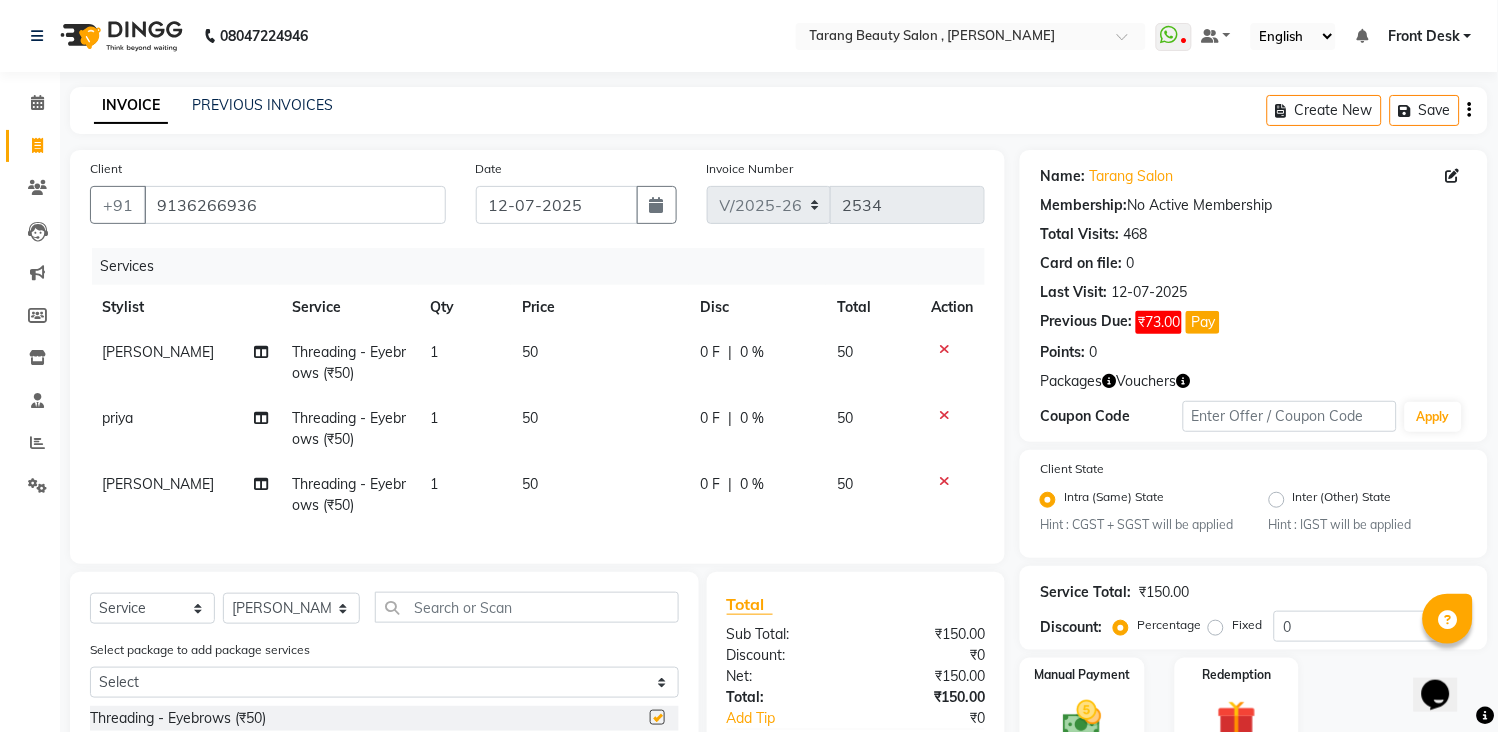 checkbox on "false" 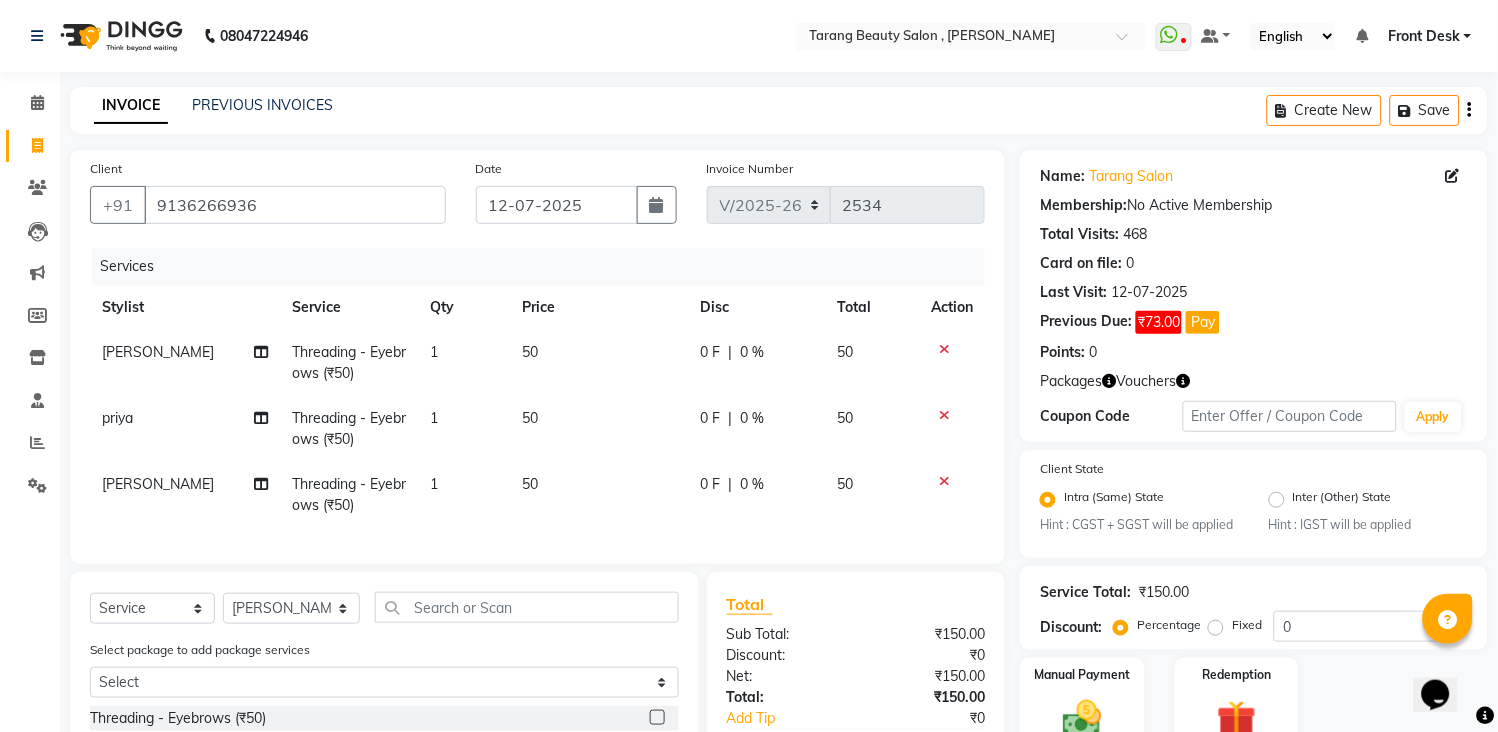 scroll, scrollTop: 251, scrollLeft: 0, axis: vertical 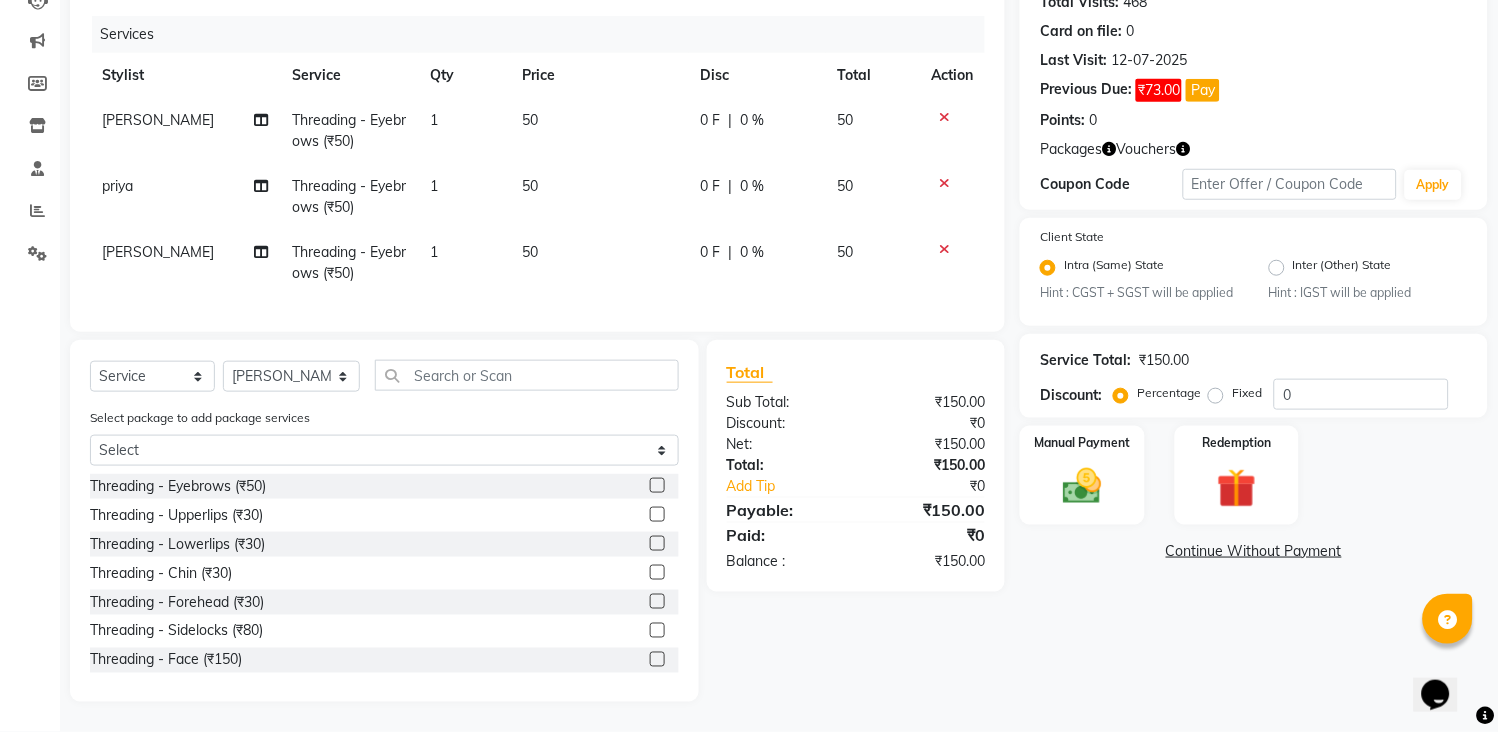 click 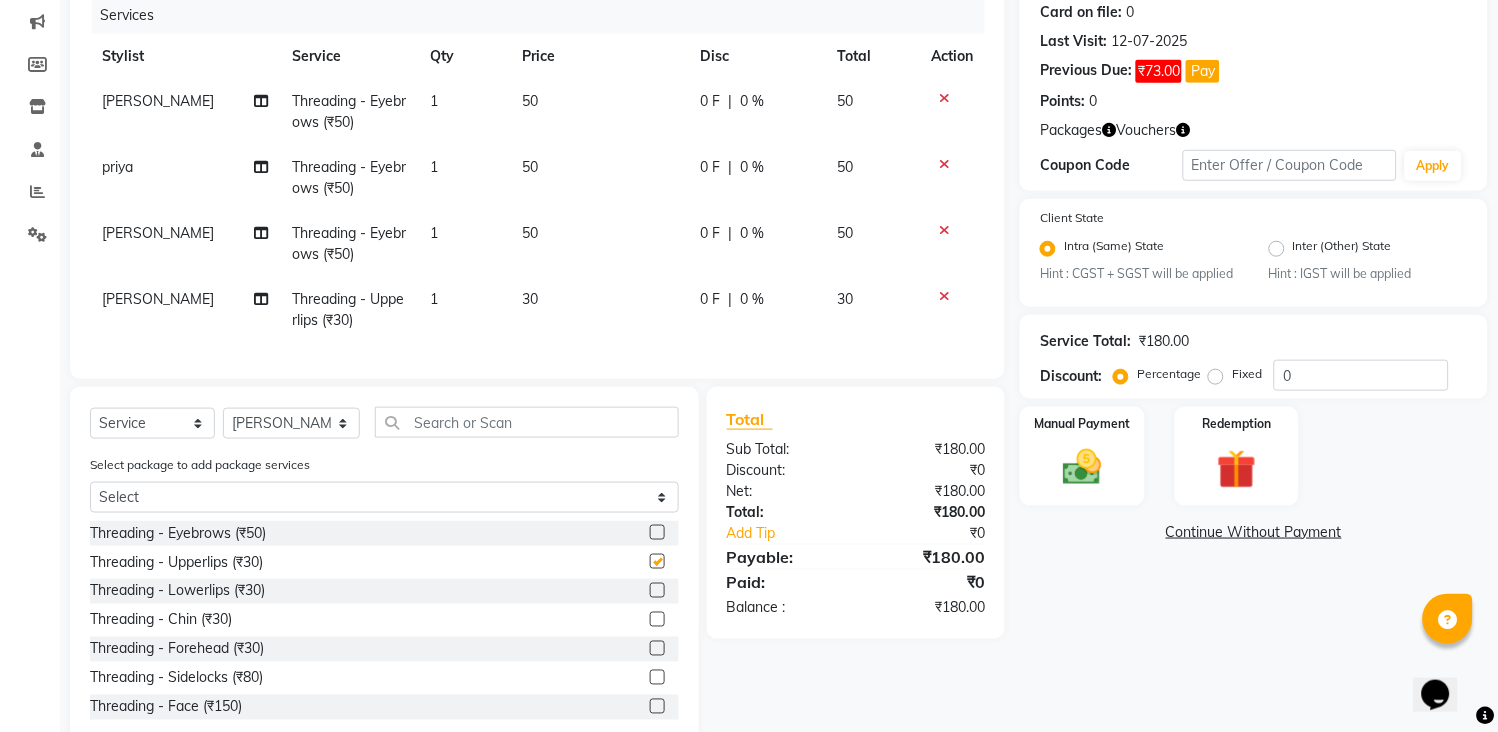 checkbox on "false" 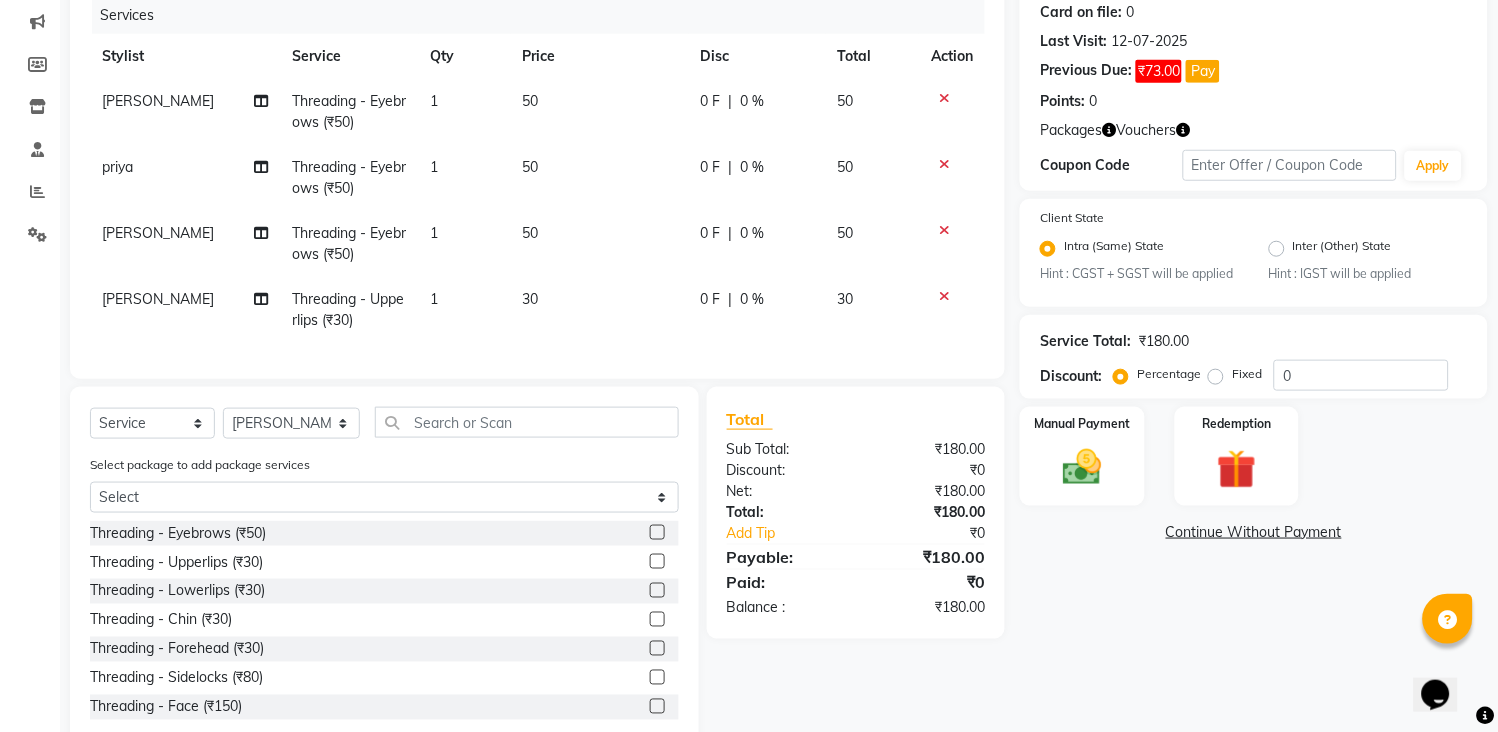 scroll, scrollTop: 316, scrollLeft: 0, axis: vertical 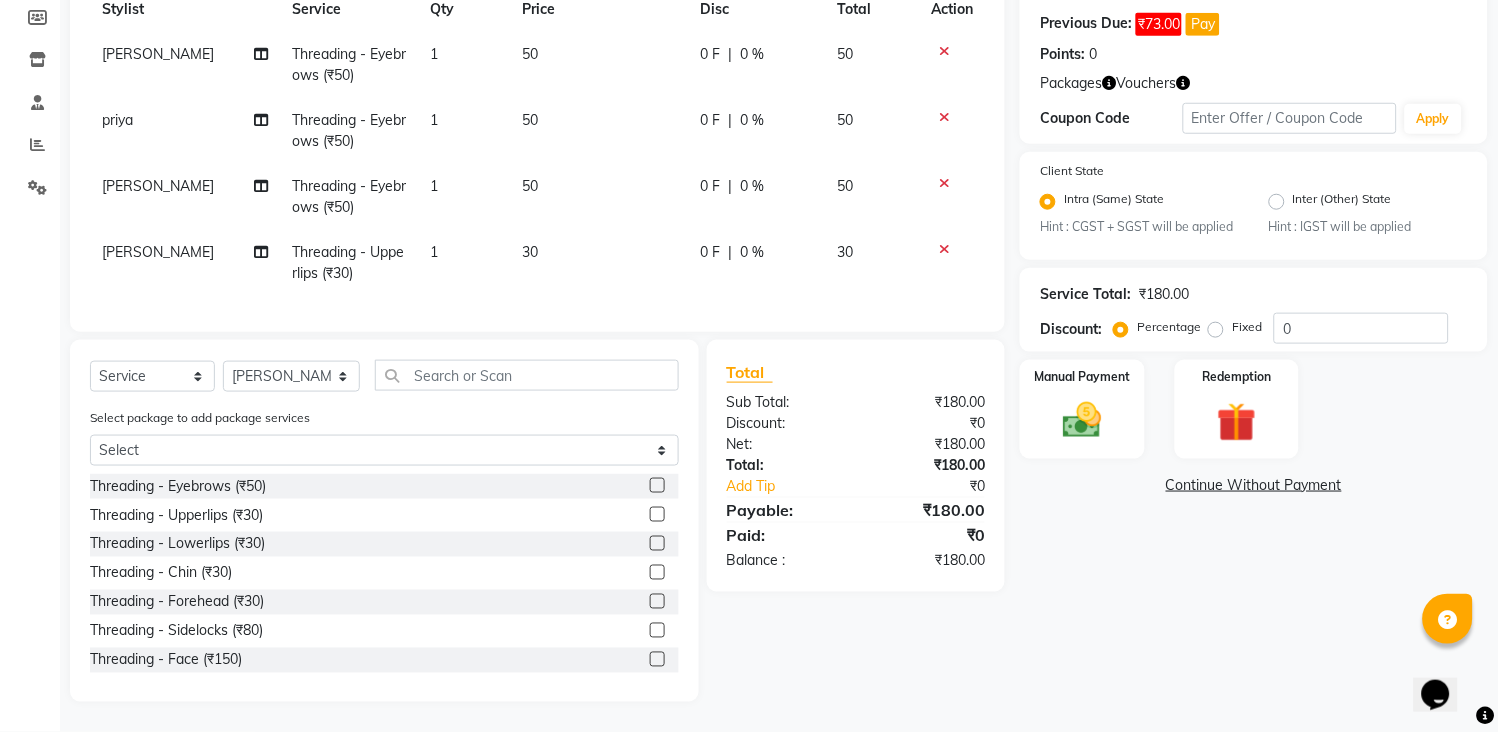 click 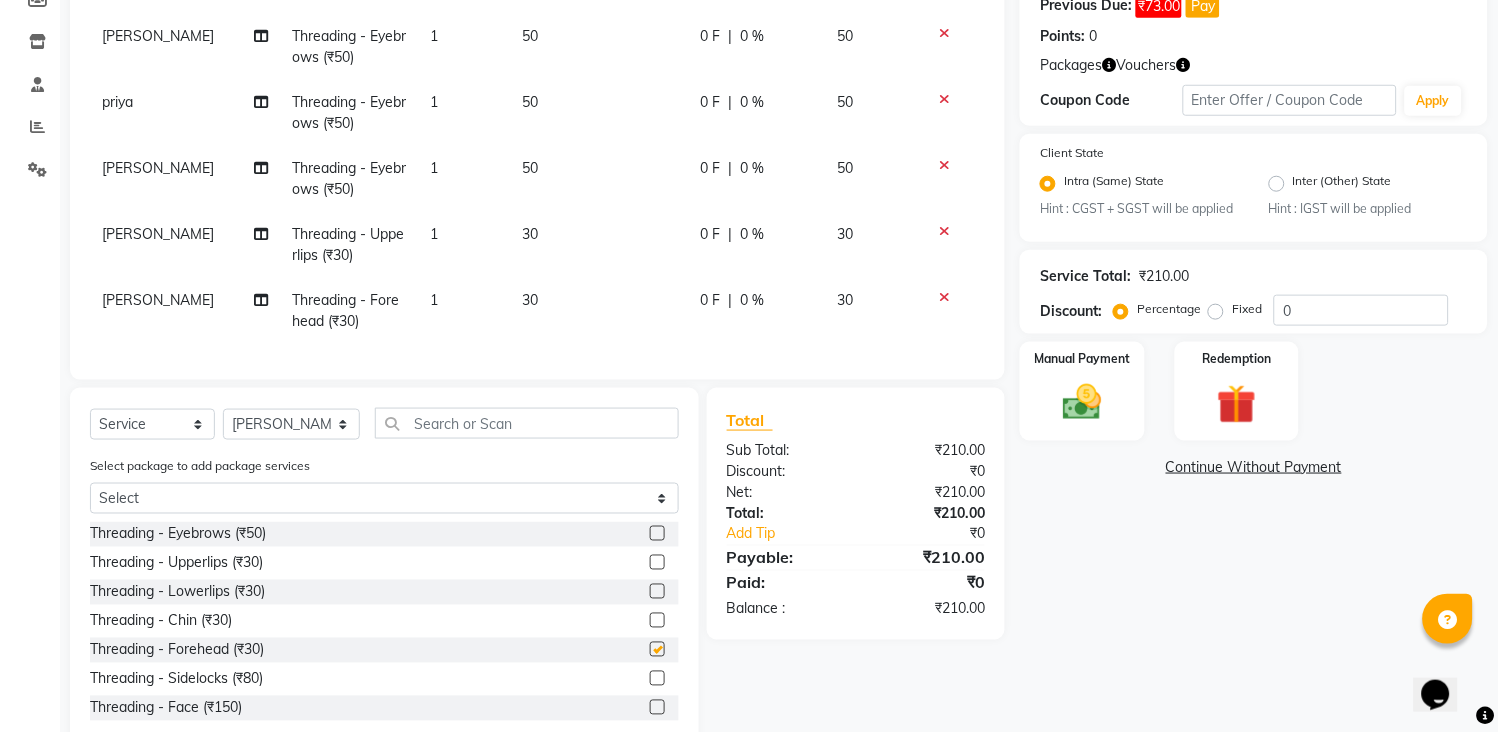 checkbox on "false" 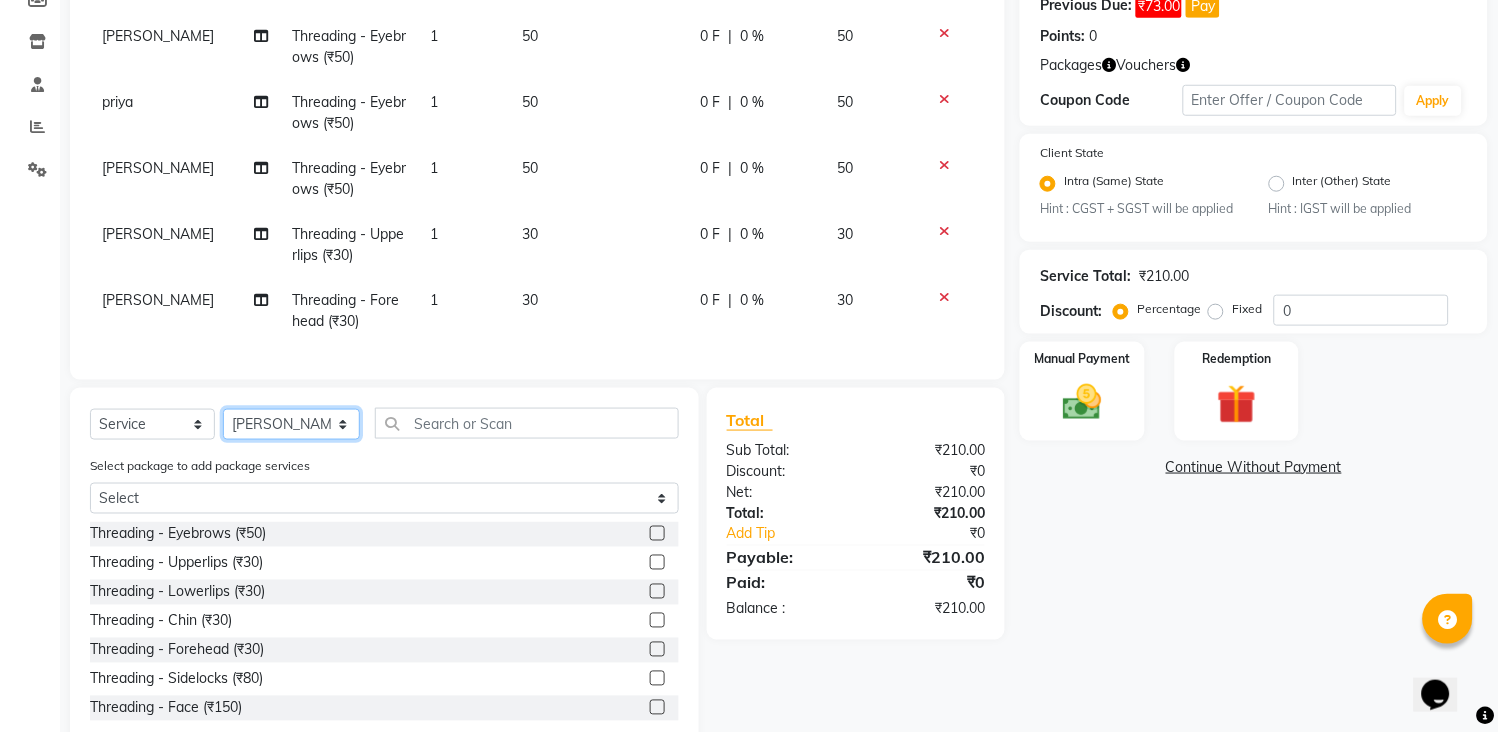 drag, startPoint x: 293, startPoint y: 448, endPoint x: 295, endPoint y: 433, distance: 15.132746 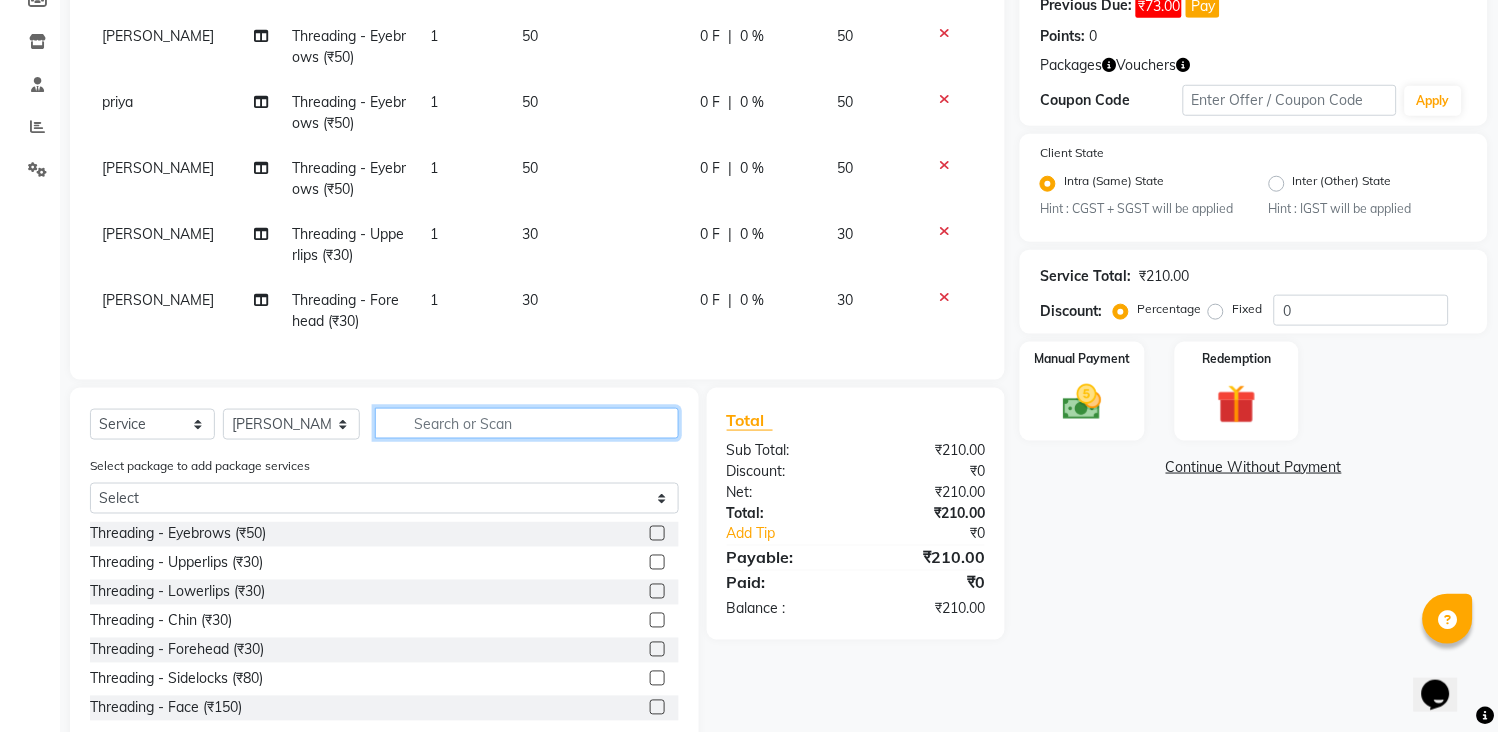 click 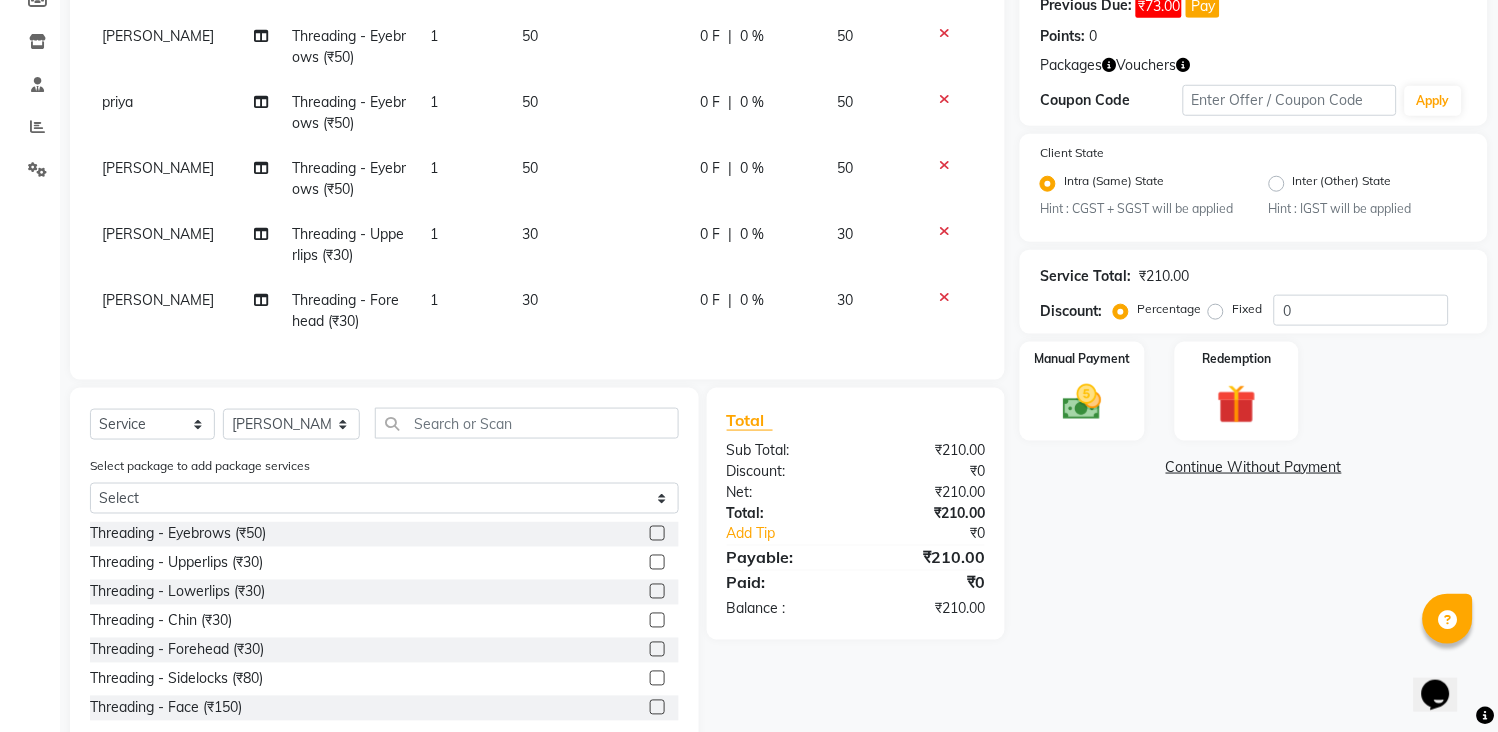 click 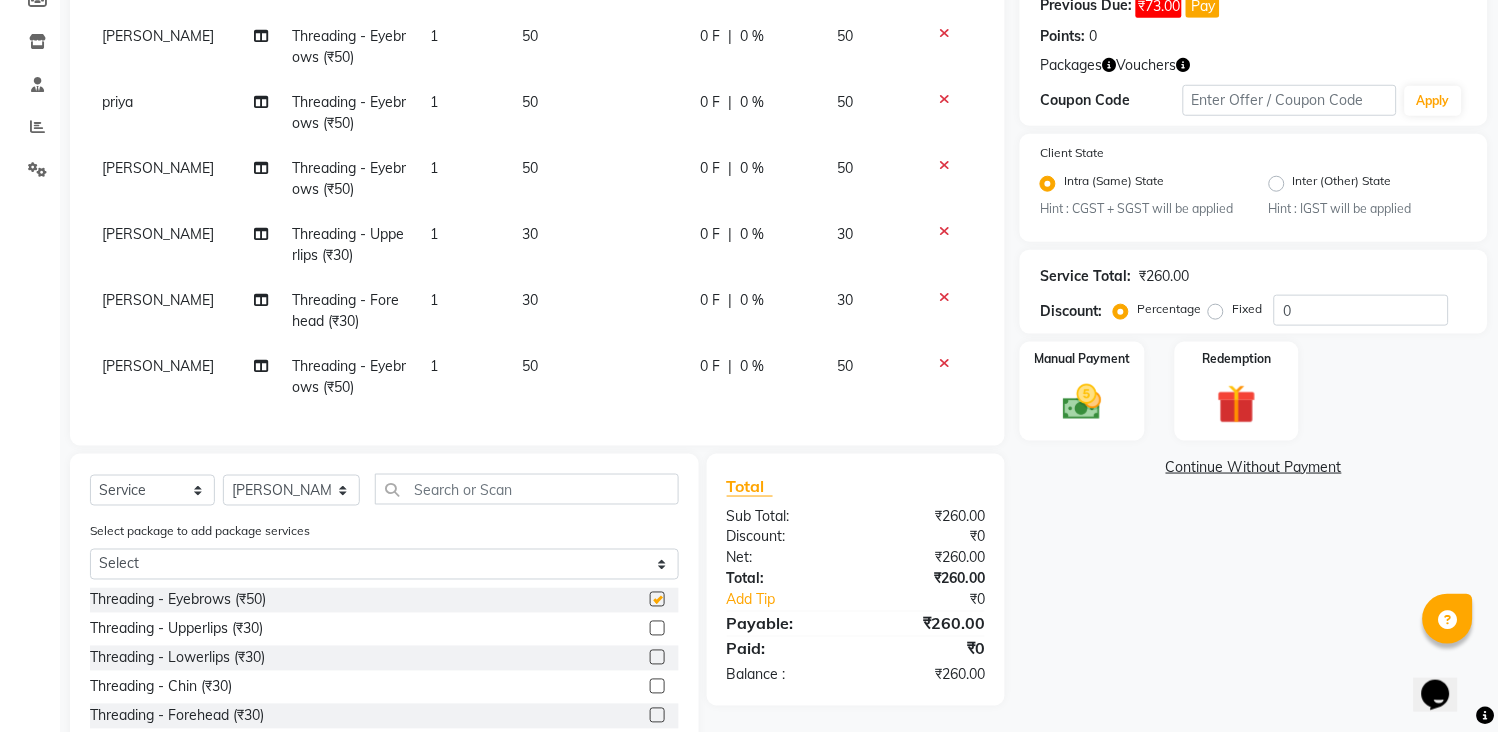 checkbox on "false" 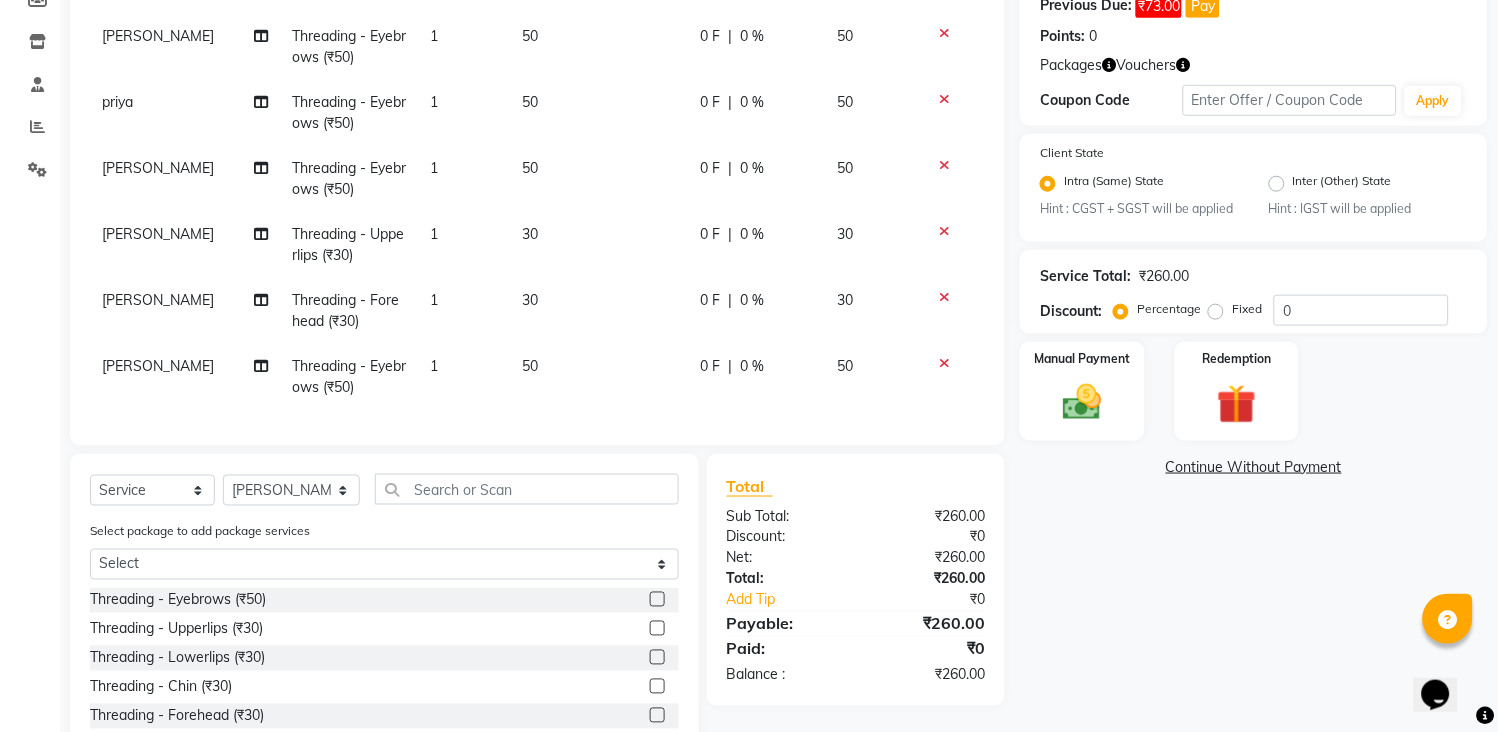 click 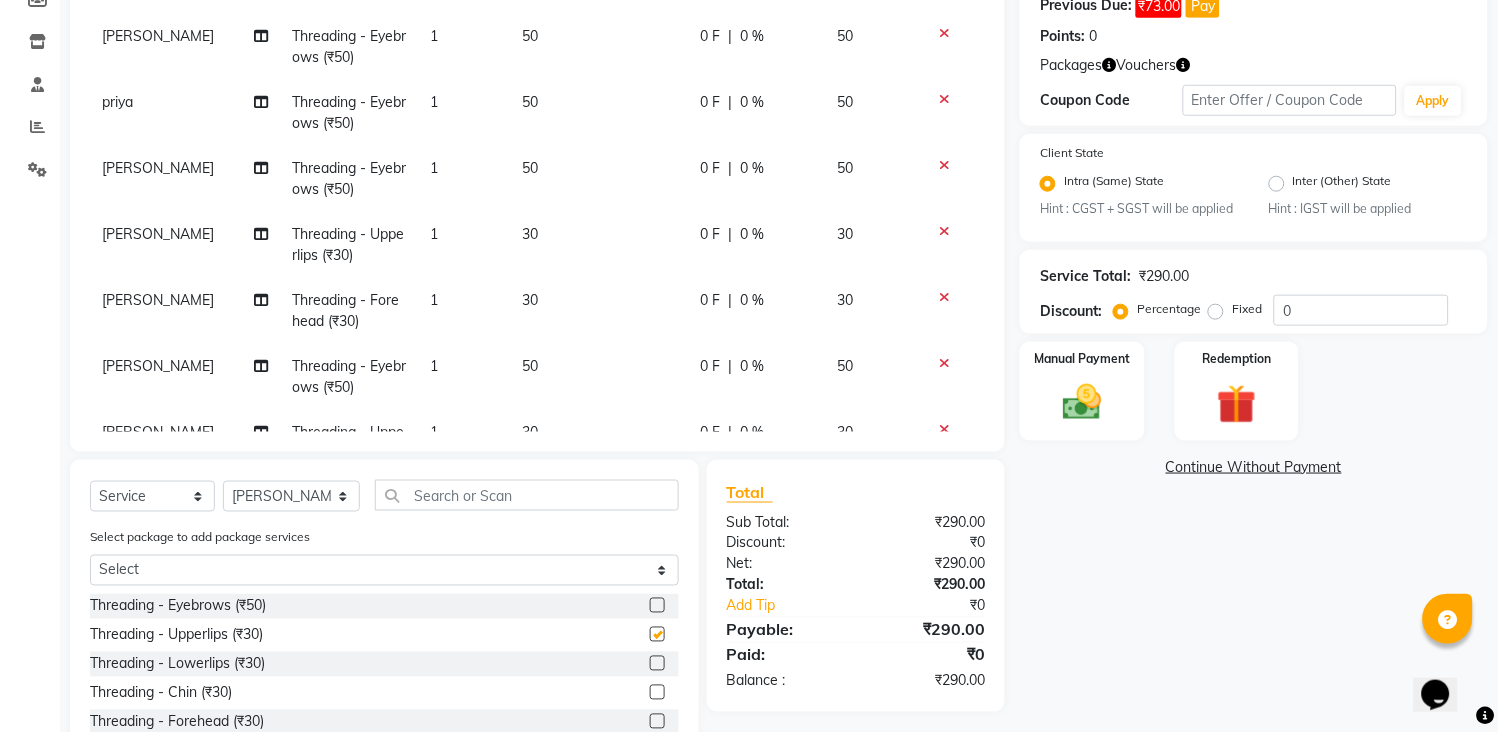 checkbox on "false" 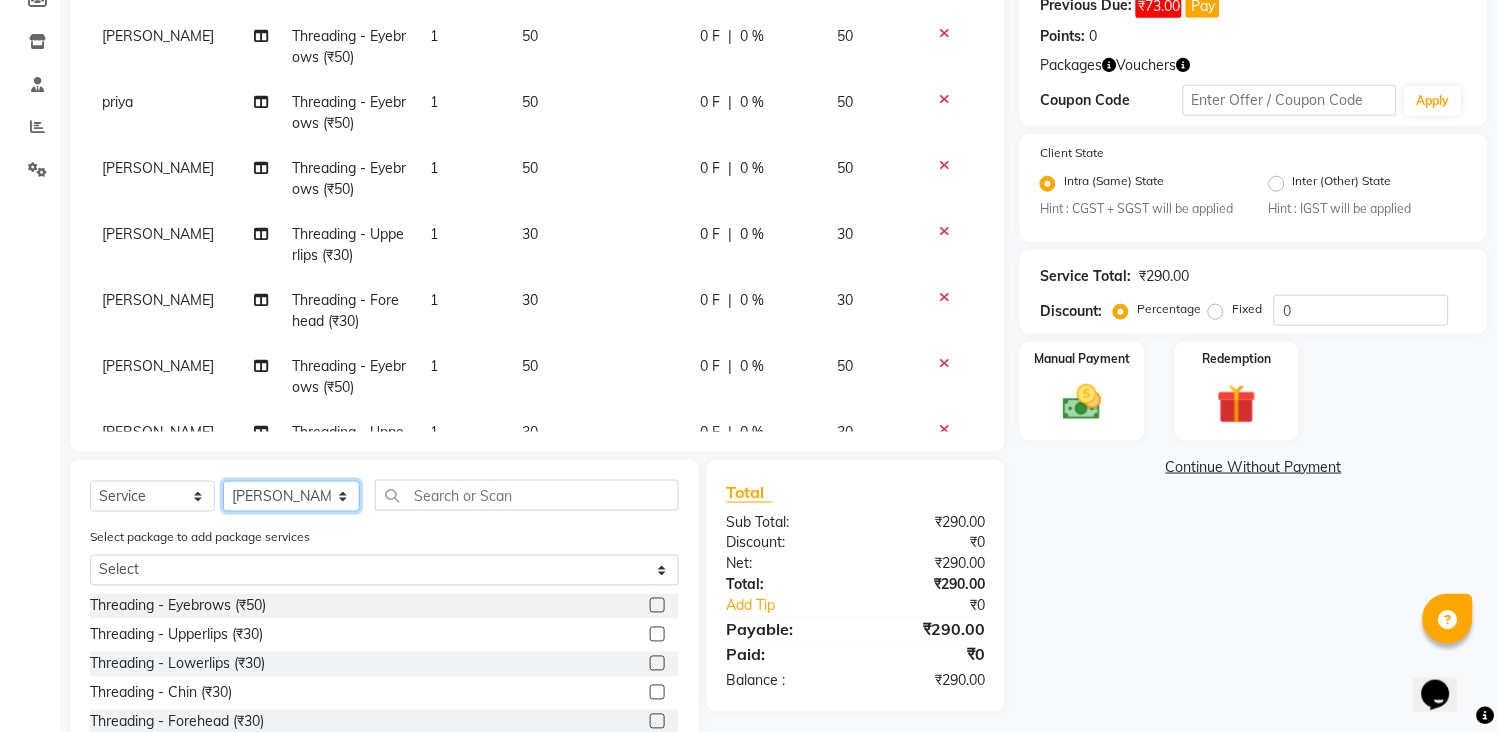 click on "Select Stylist [PERSON_NAME] [PERSON_NAME] [PERSON_NAME] KHAMDARE [PERSON_NAME] [PERSON_NAME] Front Desk GAYATRI [PERSON_NAME]  [PERSON_NAME] kavita NEHA Pooja [PERSON_NAME]  [PERSON_NAME] KUAVAHA [PERSON_NAME] sadhana [PERSON_NAME] [PERSON_NAME] [PERSON_NAME] [PERSON_NAME] [PERSON_NAME] [PERSON_NAME] [PERSON_NAME]" 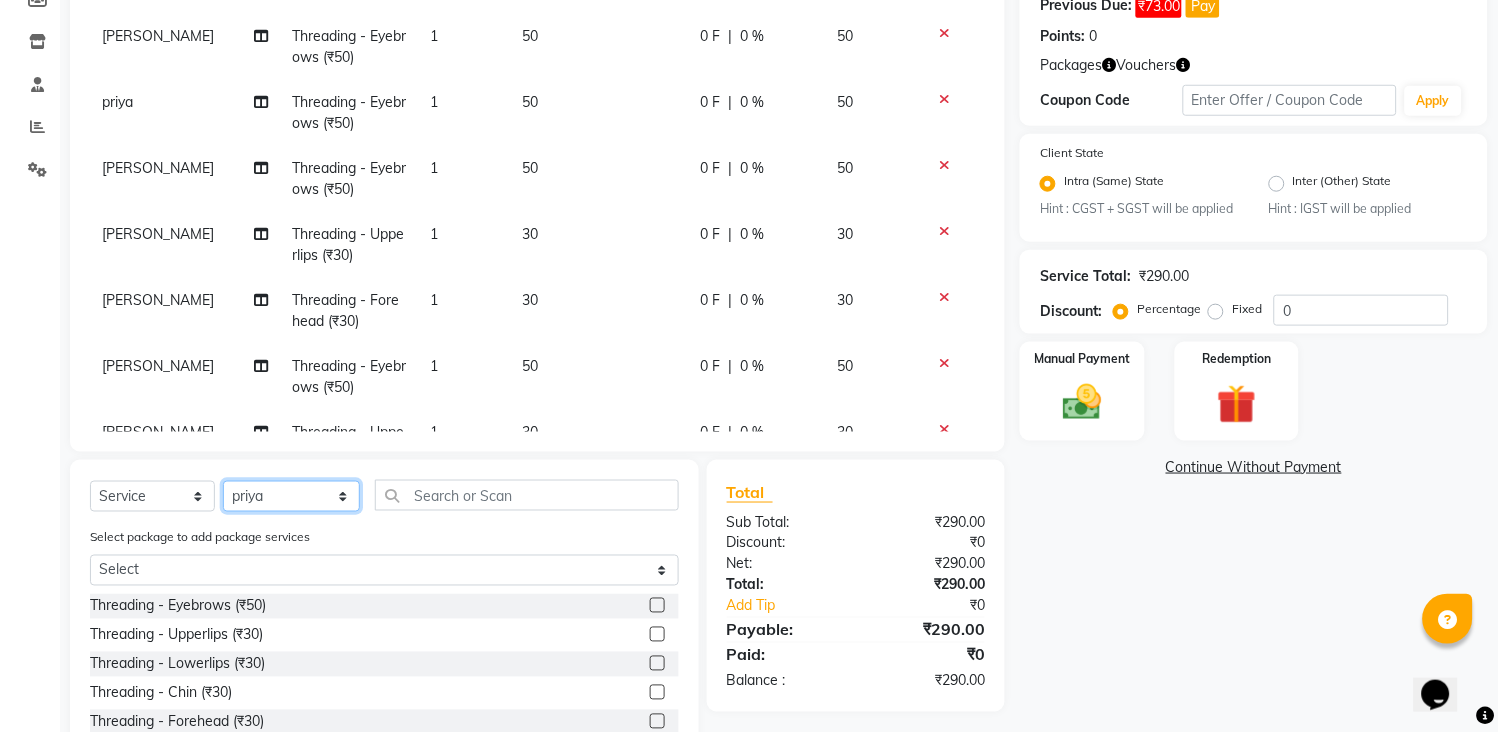 click on "Select Stylist [PERSON_NAME] [PERSON_NAME] [PERSON_NAME] KHAMDARE [PERSON_NAME] [PERSON_NAME] Front Desk GAYATRI [PERSON_NAME]  [PERSON_NAME] kavita NEHA Pooja [PERSON_NAME]  [PERSON_NAME] KUAVAHA [PERSON_NAME] sadhana [PERSON_NAME] [PERSON_NAME] [PERSON_NAME] [PERSON_NAME] [PERSON_NAME] [PERSON_NAME] [PERSON_NAME]" 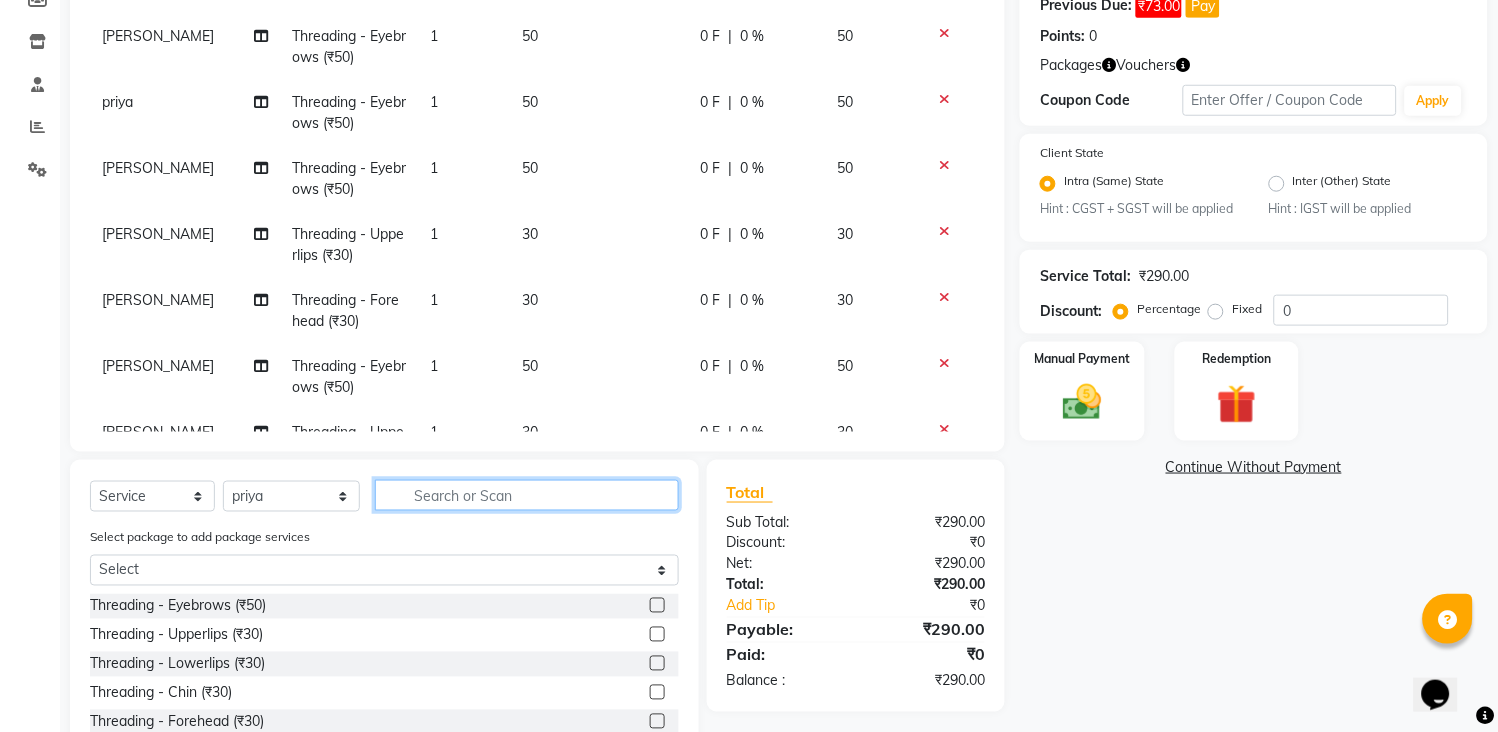 click 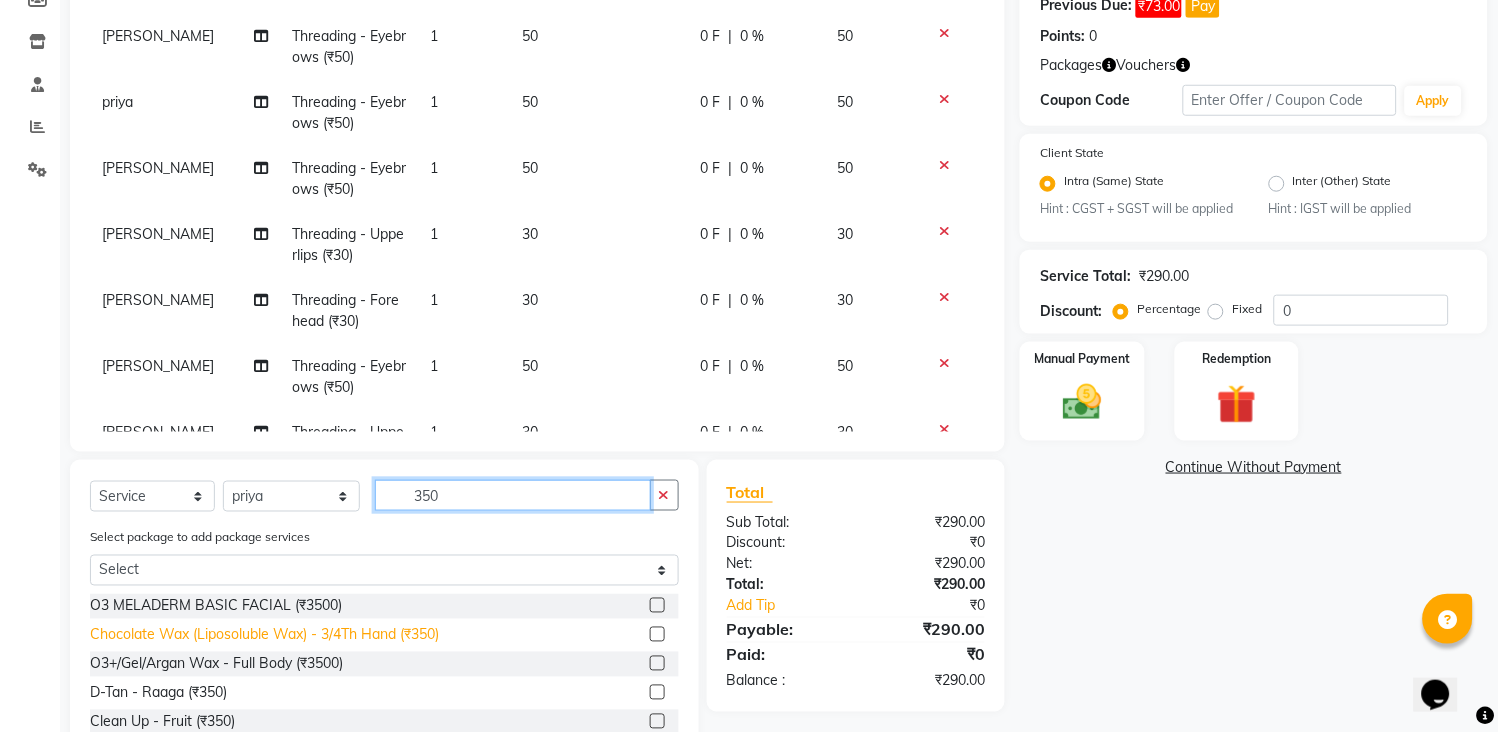 scroll, scrollTop: 436, scrollLeft: 0, axis: vertical 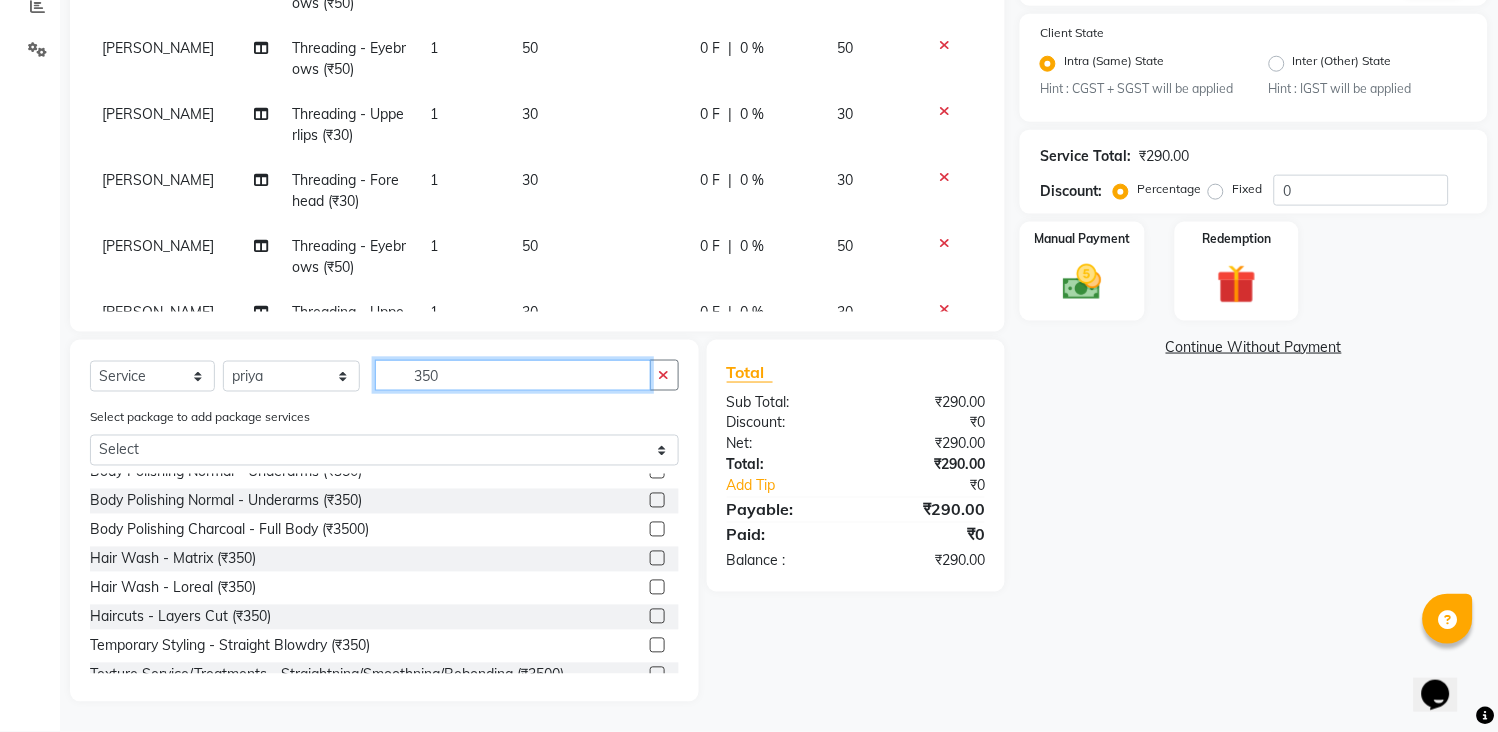type on "350" 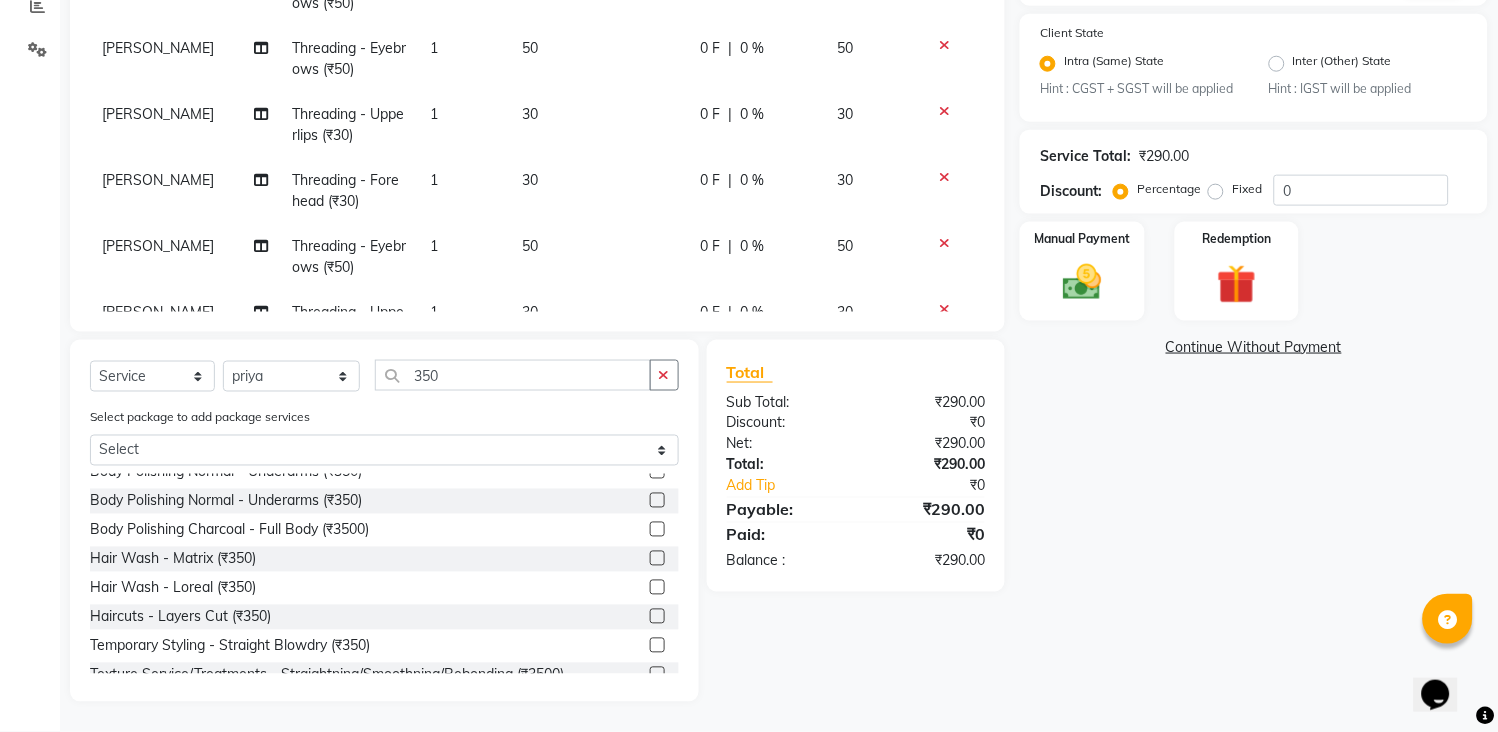 click 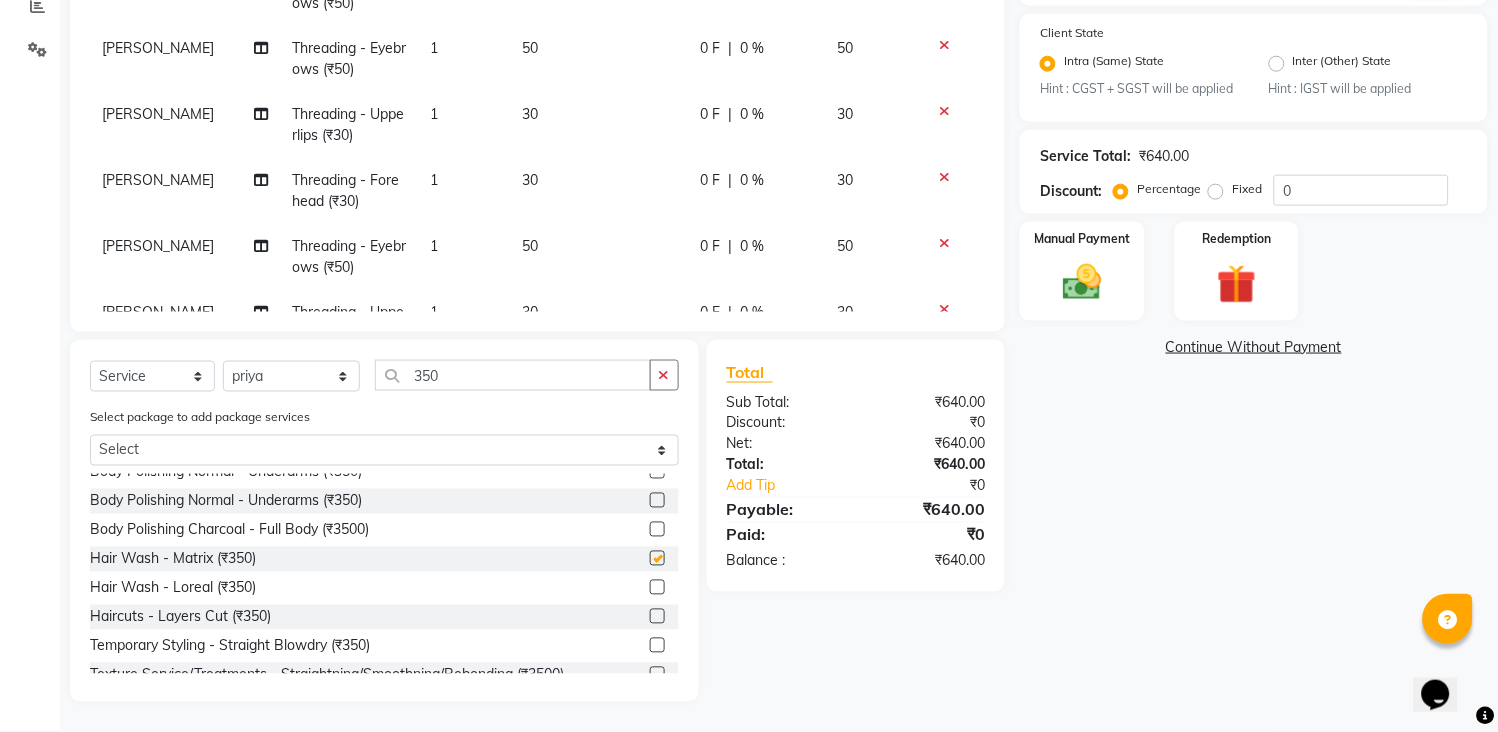 checkbox on "false" 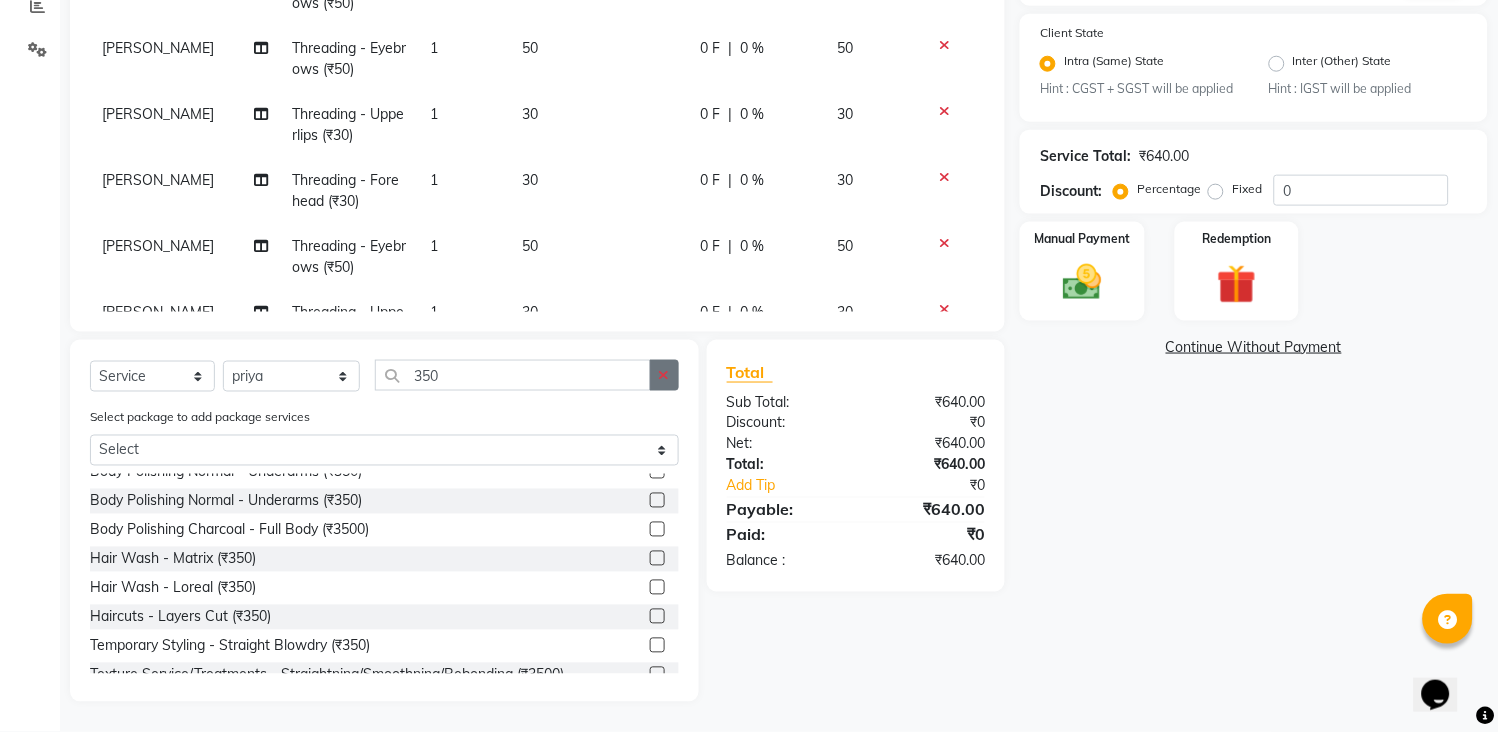 click 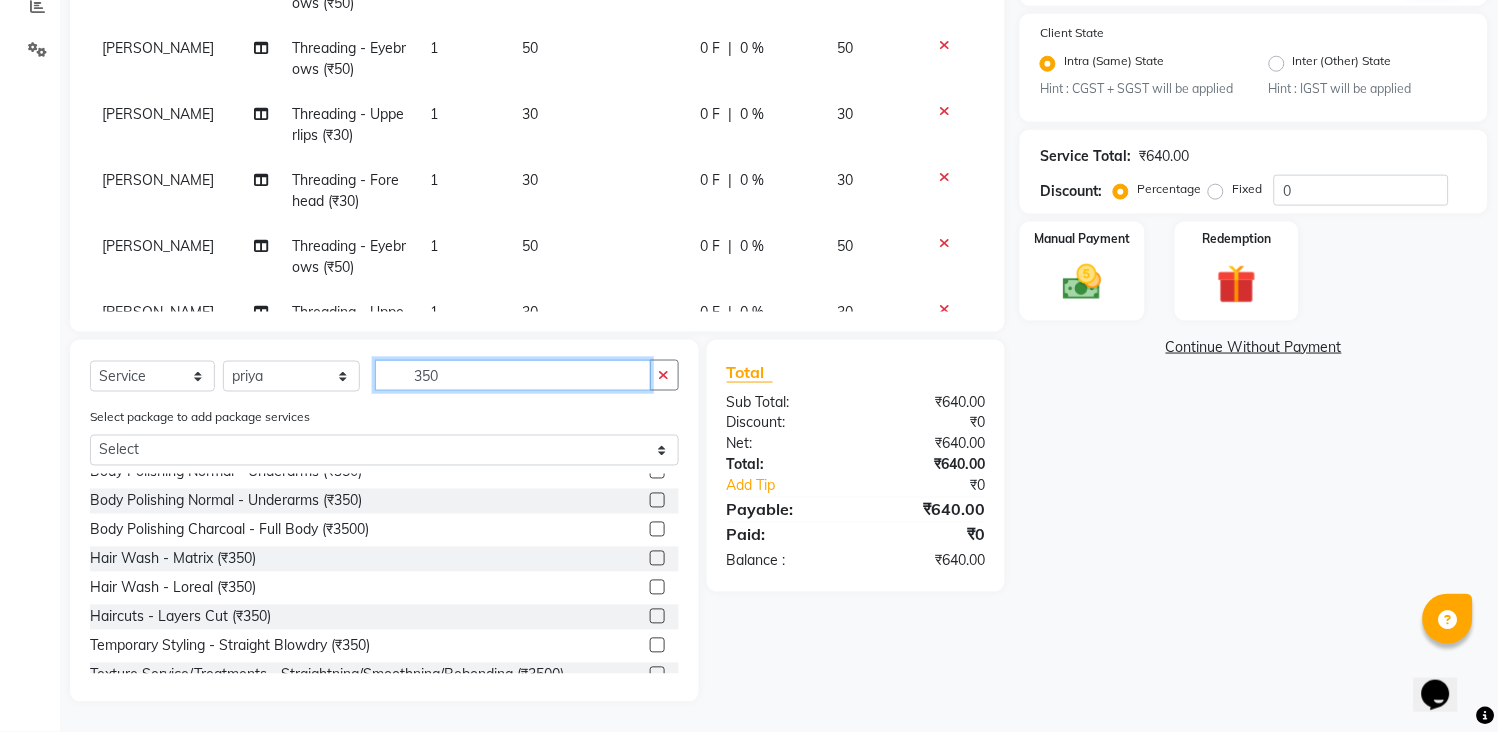 type 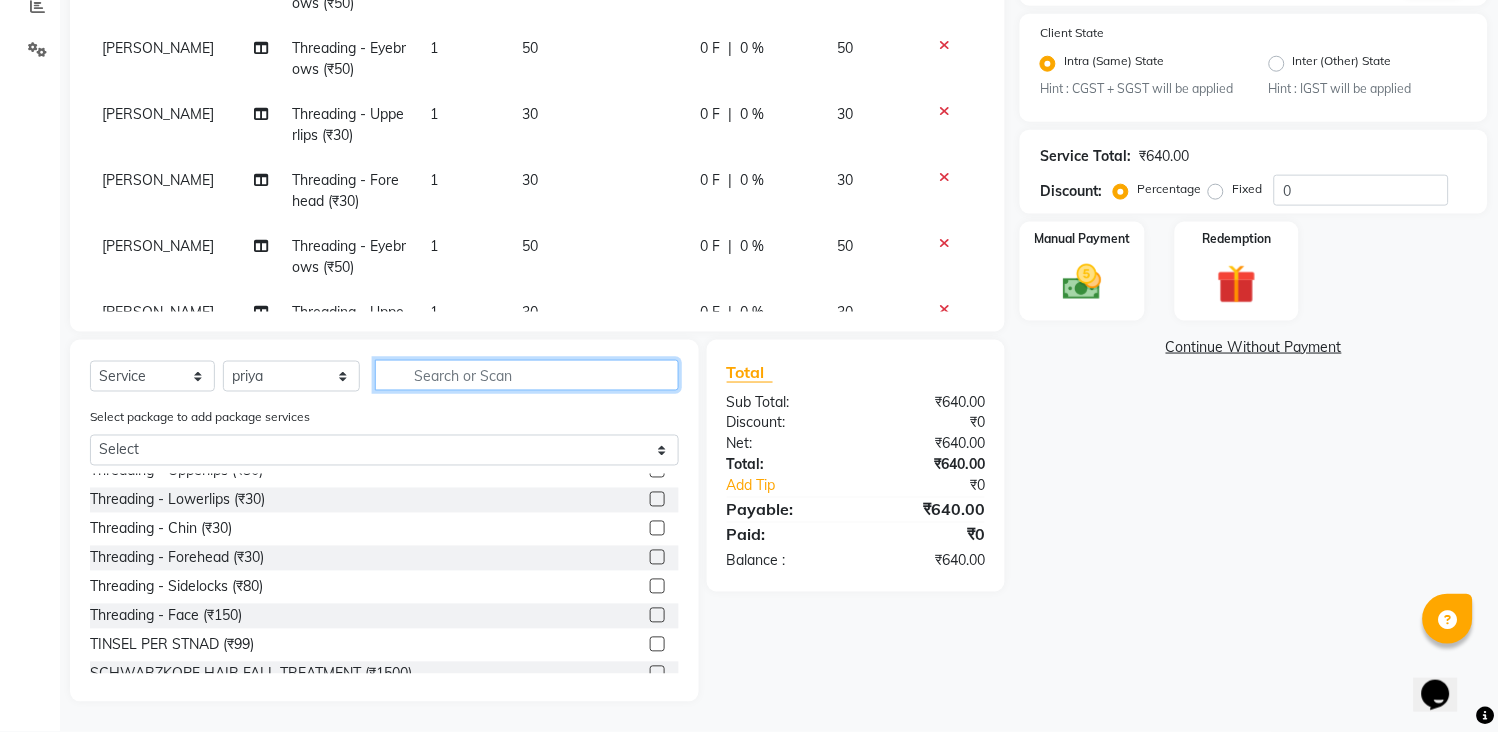 scroll, scrollTop: 0, scrollLeft: 0, axis: both 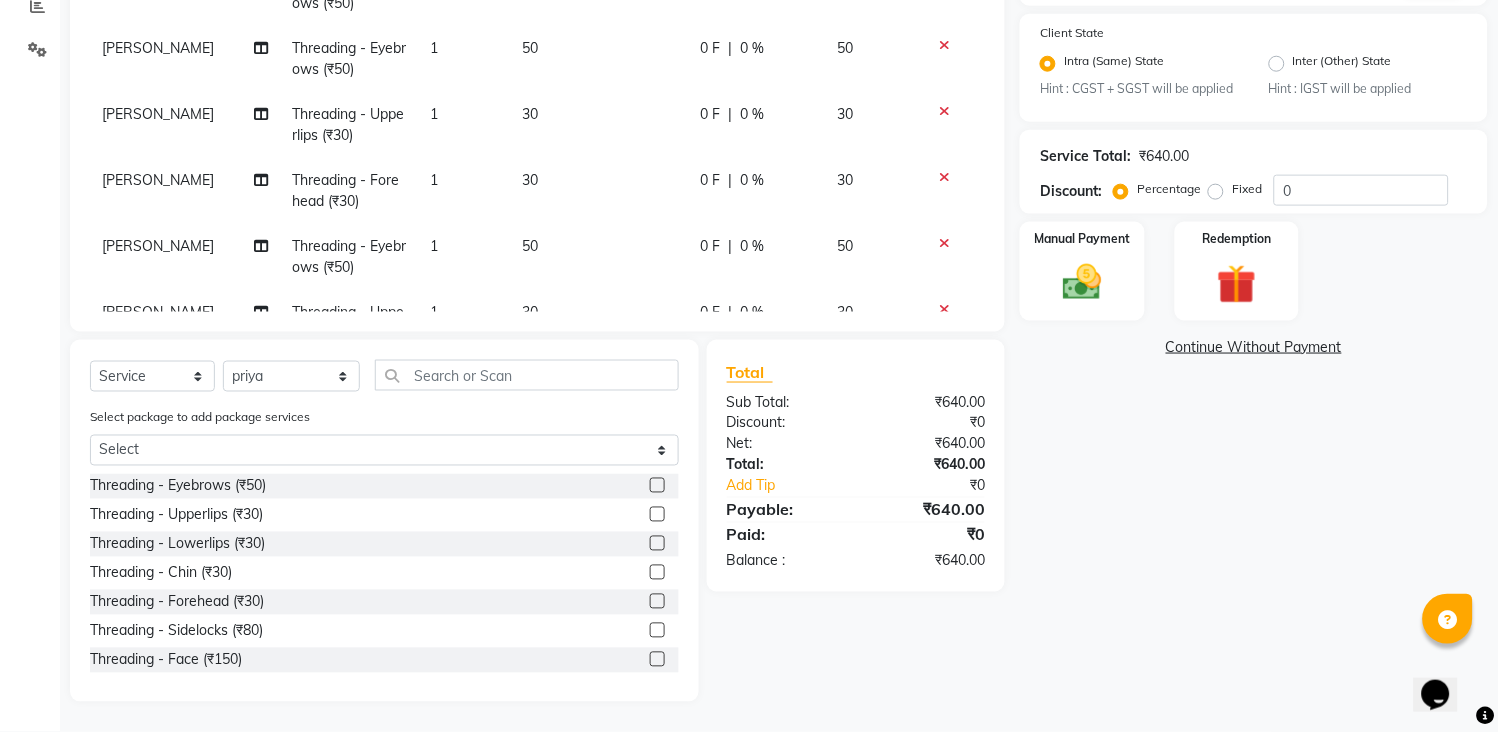 click 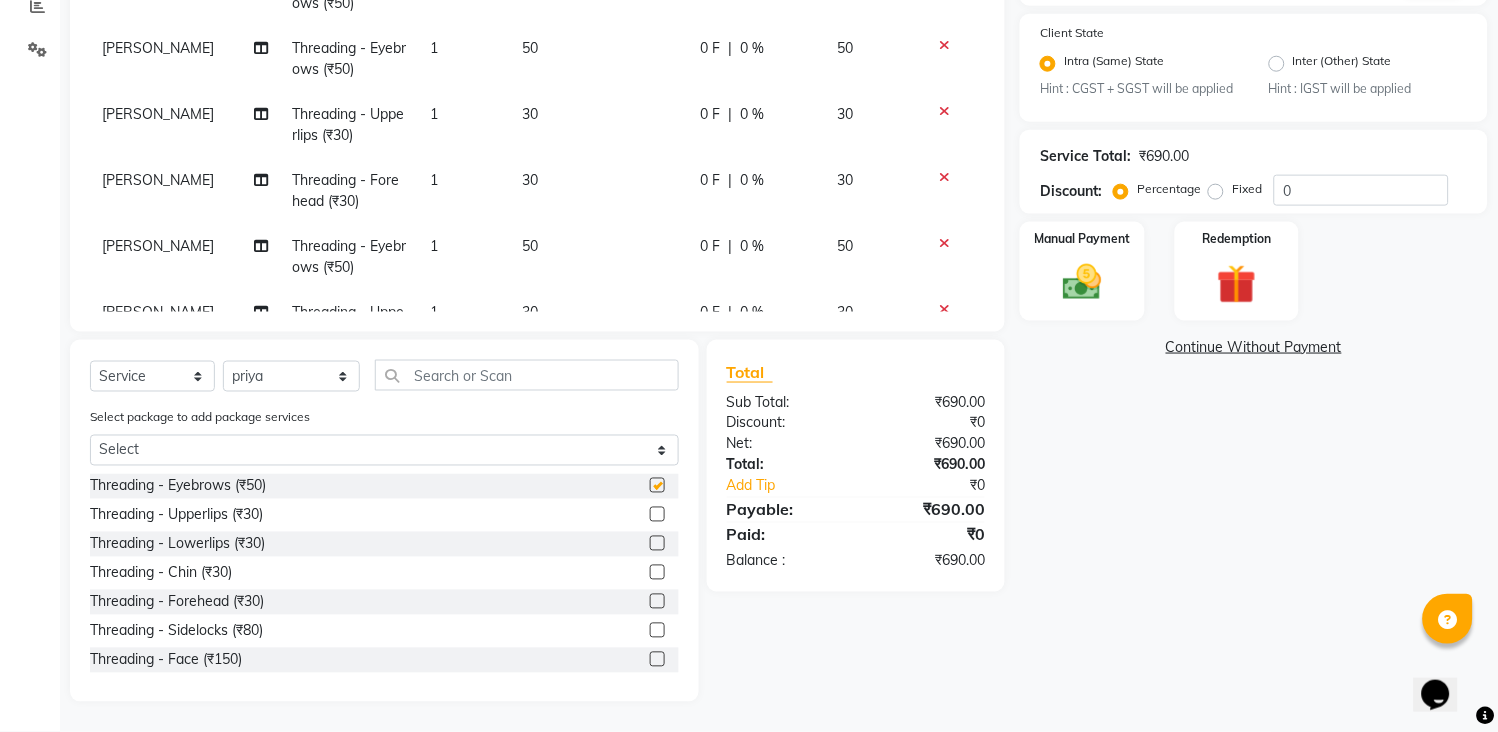checkbox on "false" 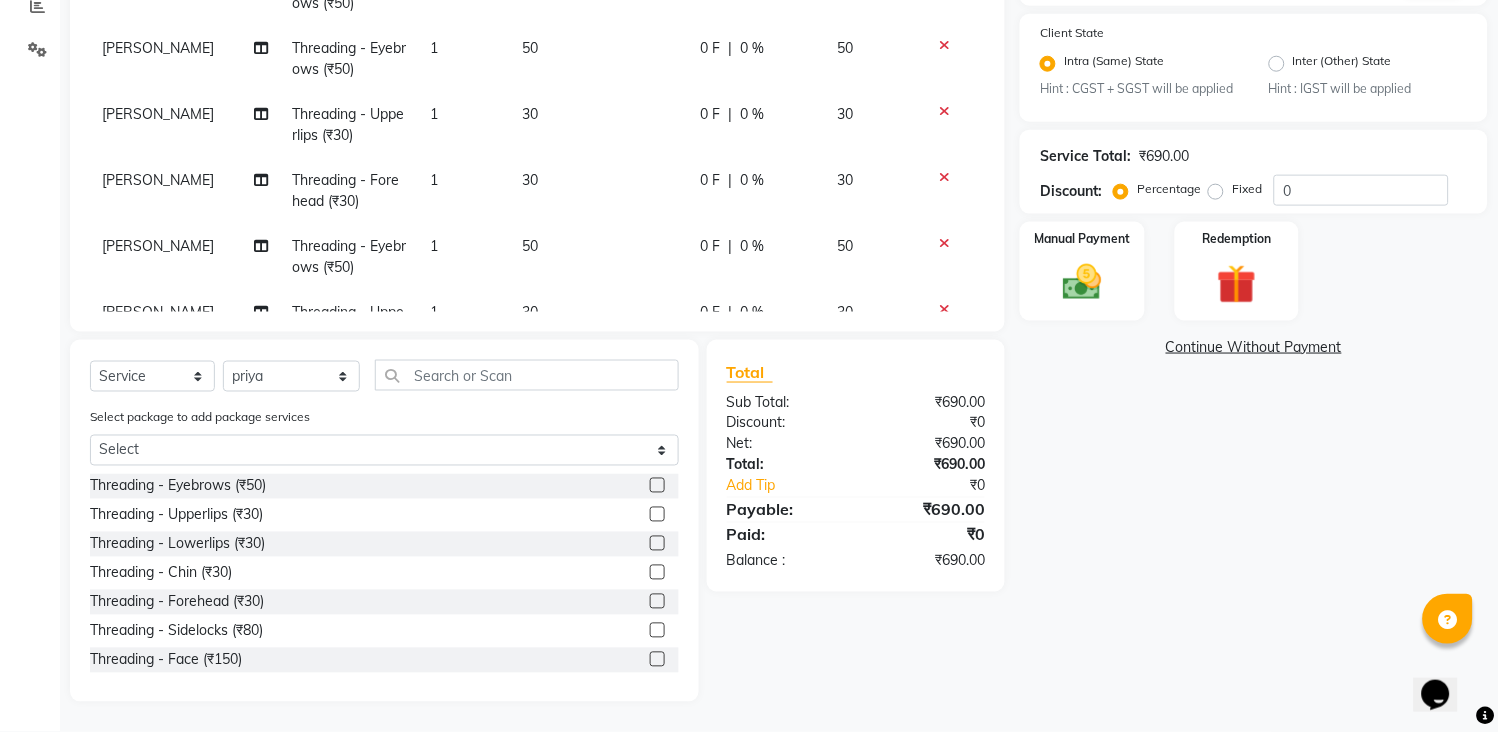click 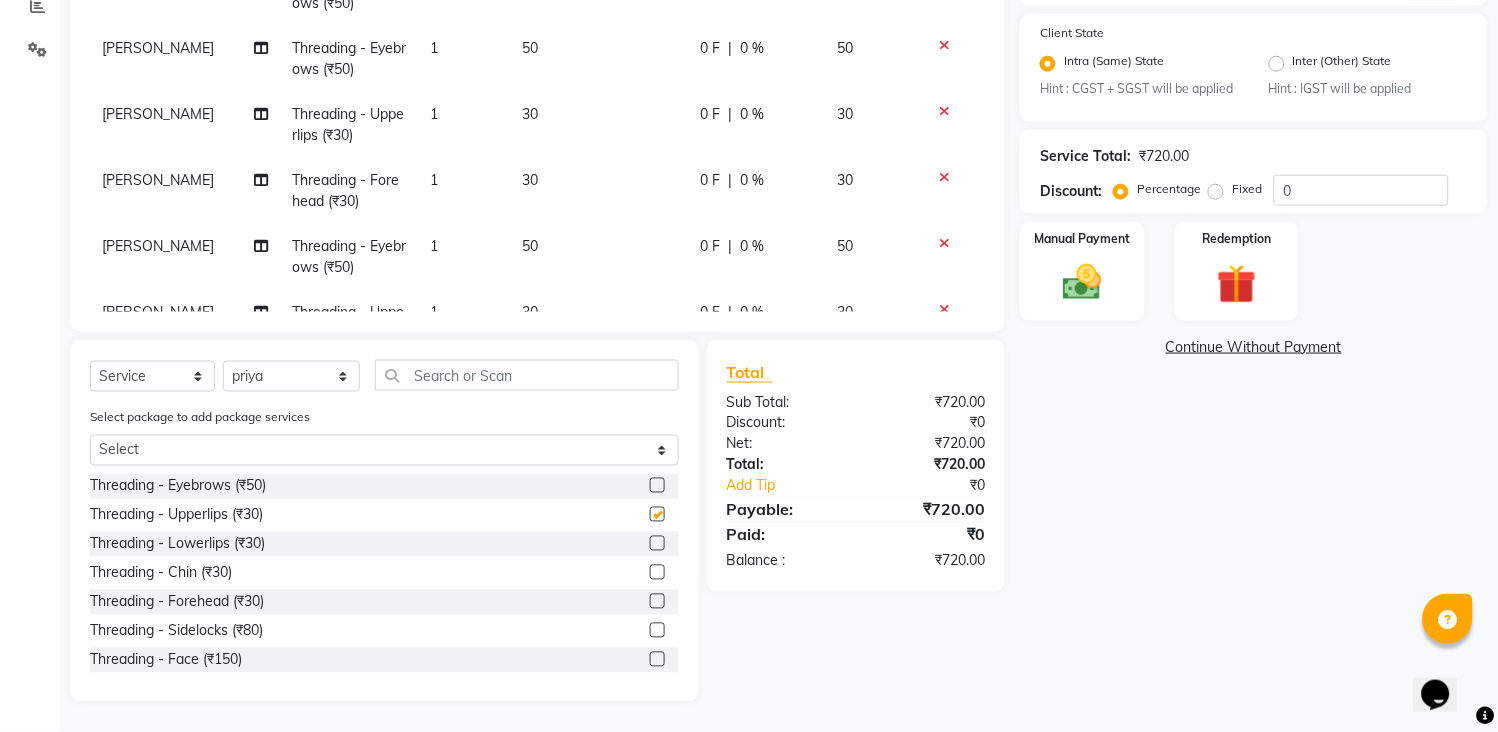 checkbox on "false" 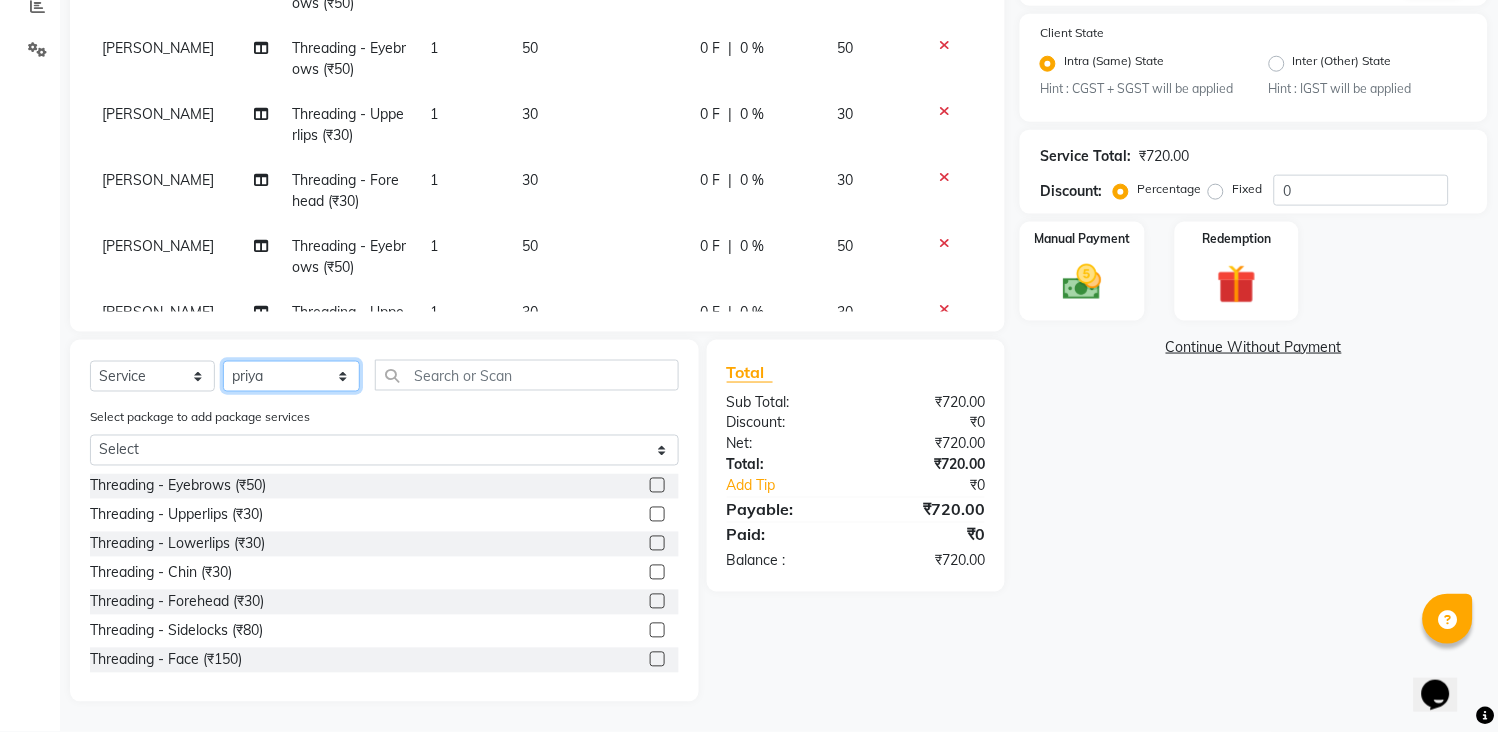 click on "Select Stylist [PERSON_NAME] [PERSON_NAME] [PERSON_NAME] KHAMDARE [PERSON_NAME] [PERSON_NAME] Front Desk GAYATRI [PERSON_NAME]  [PERSON_NAME] kavita NEHA Pooja [PERSON_NAME]  [PERSON_NAME] KUAVAHA [PERSON_NAME] sadhana [PERSON_NAME] [PERSON_NAME] [PERSON_NAME] [PERSON_NAME] [PERSON_NAME] [PERSON_NAME] [PERSON_NAME]" 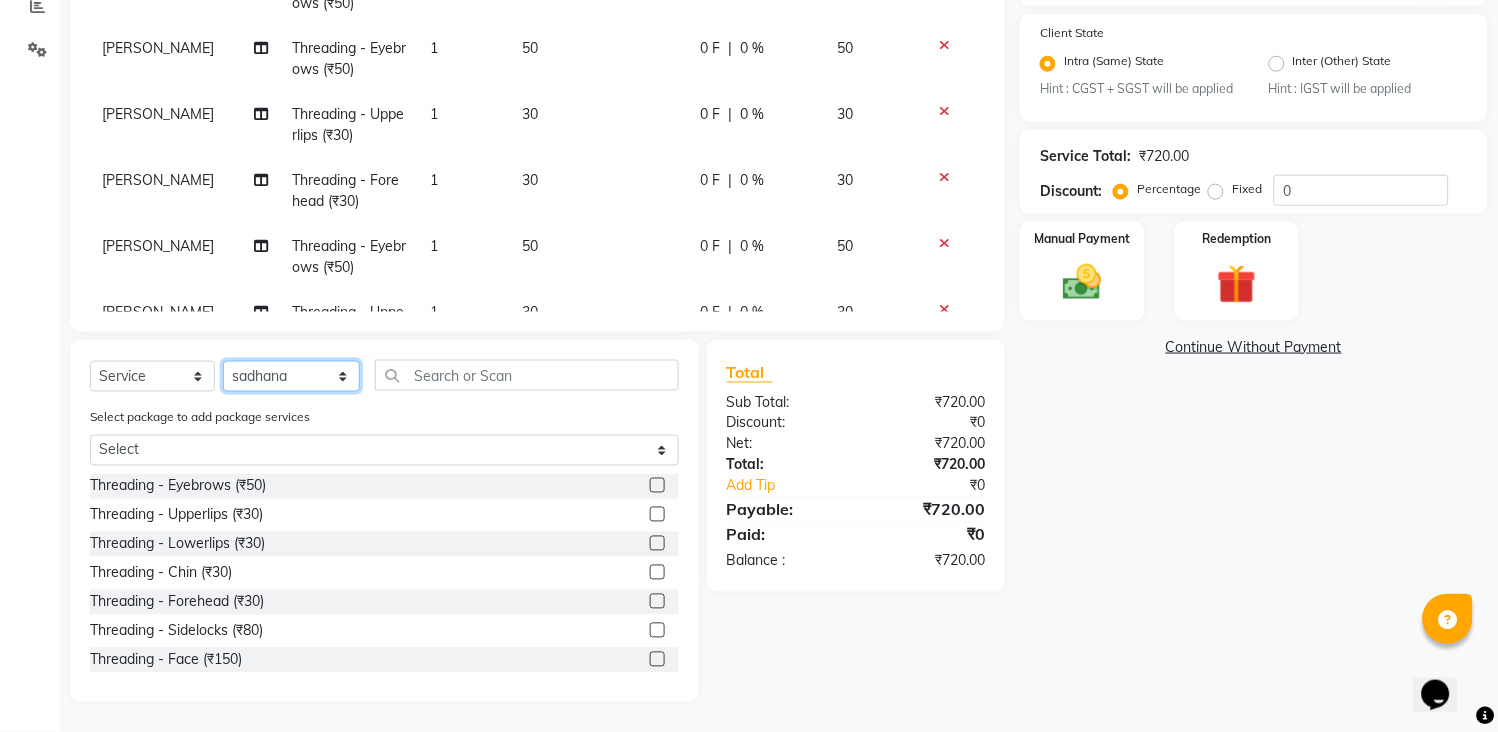 click on "Select Stylist [PERSON_NAME] [PERSON_NAME] [PERSON_NAME] KHAMDARE [PERSON_NAME] [PERSON_NAME] Front Desk GAYATRI [PERSON_NAME]  [PERSON_NAME] kavita NEHA Pooja [PERSON_NAME]  [PERSON_NAME] KUAVAHA [PERSON_NAME] sadhana [PERSON_NAME] [PERSON_NAME] [PERSON_NAME] [PERSON_NAME] [PERSON_NAME] [PERSON_NAME] [PERSON_NAME]" 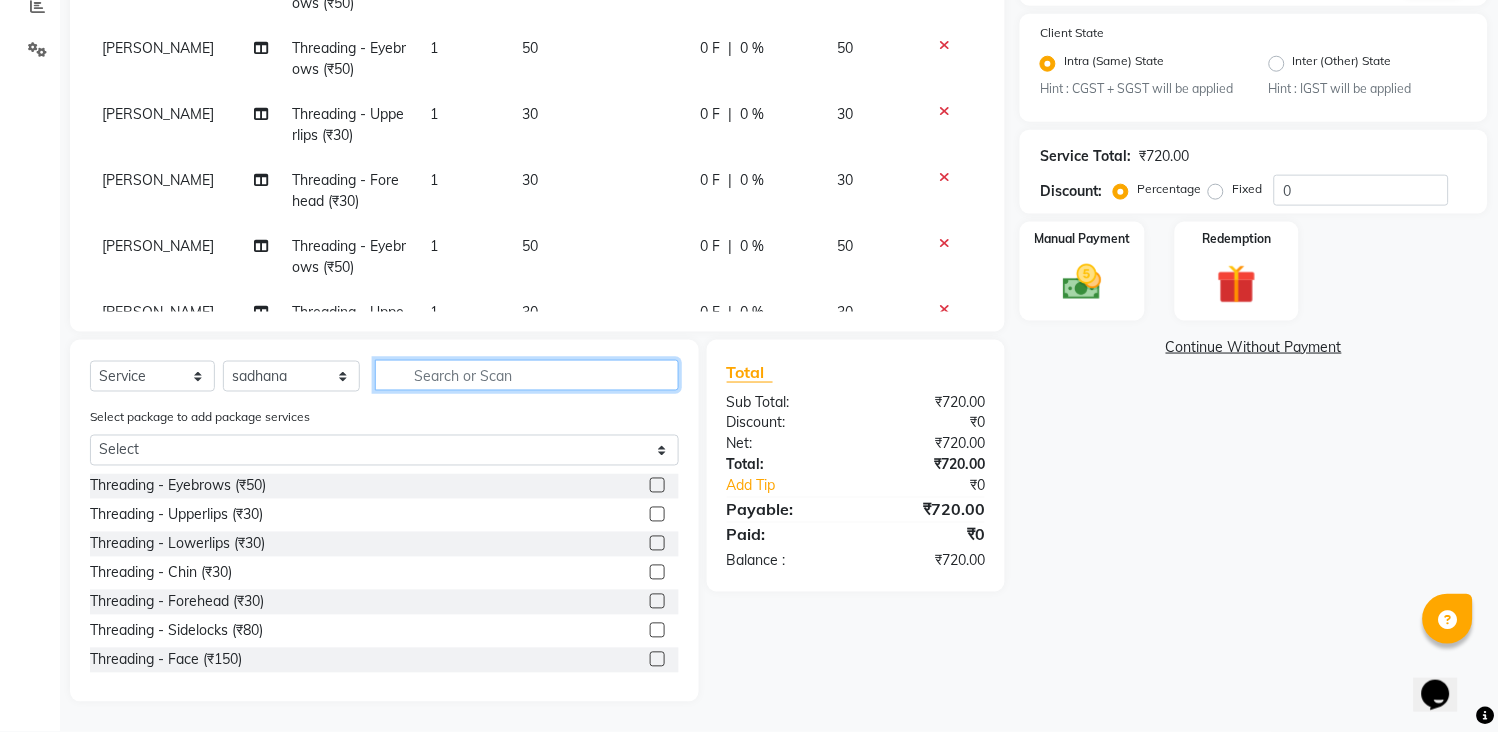 click 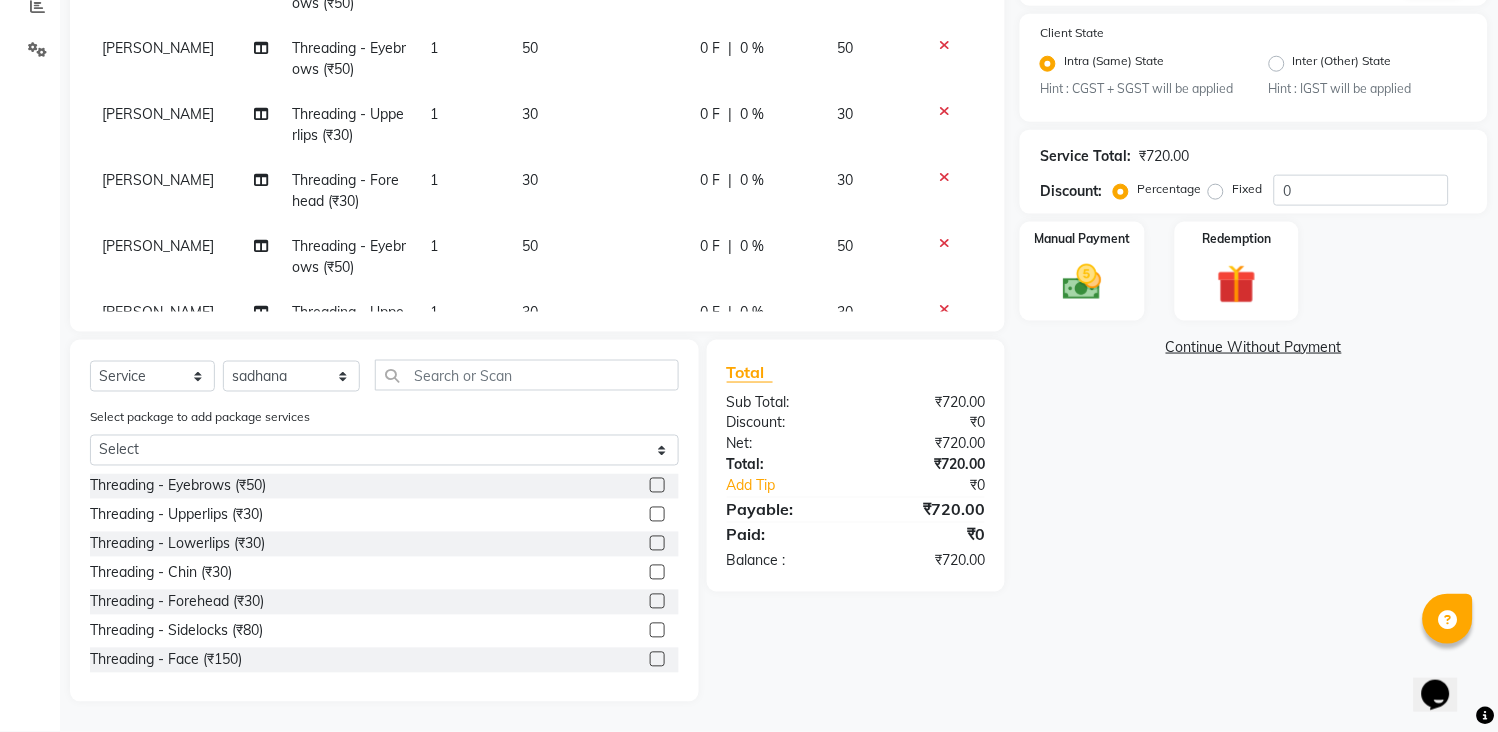click 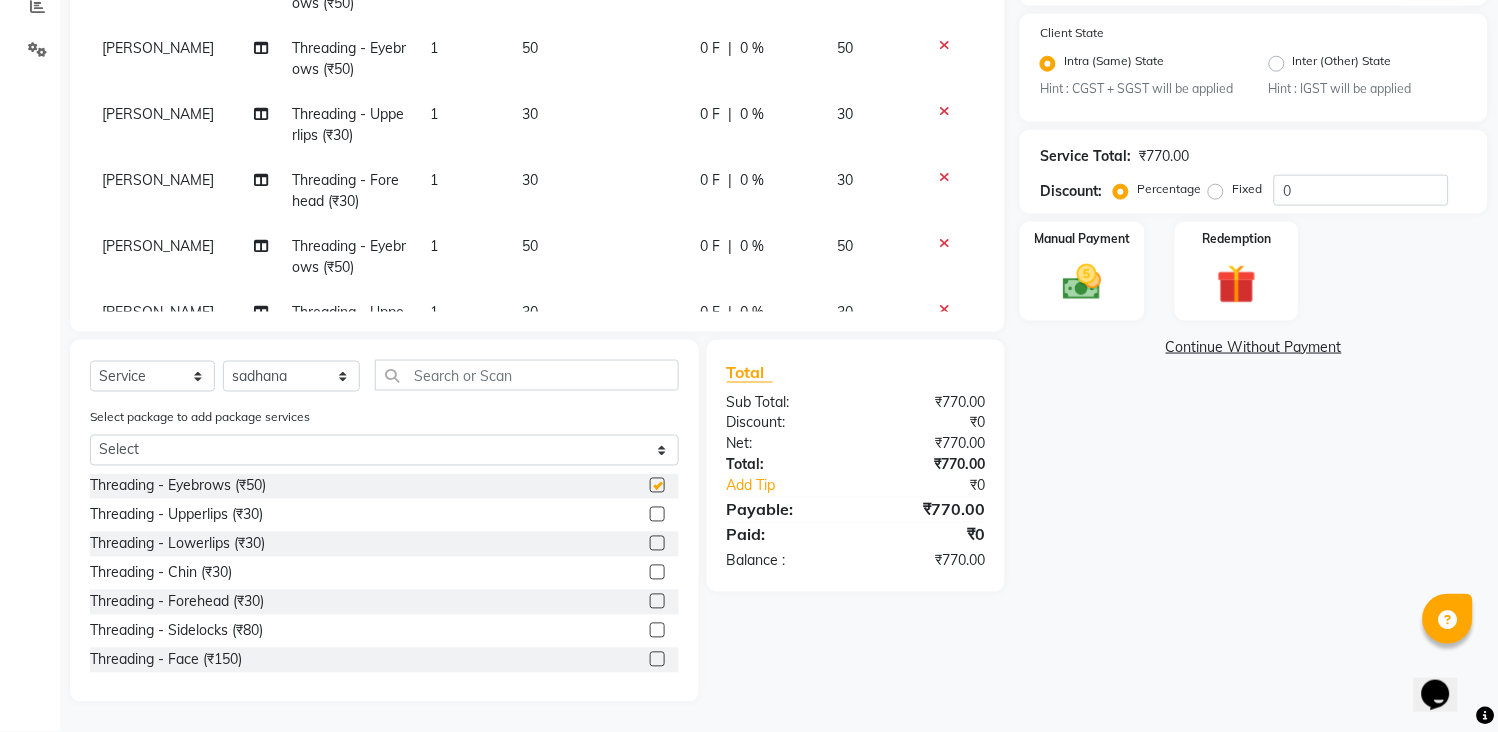 checkbox on "false" 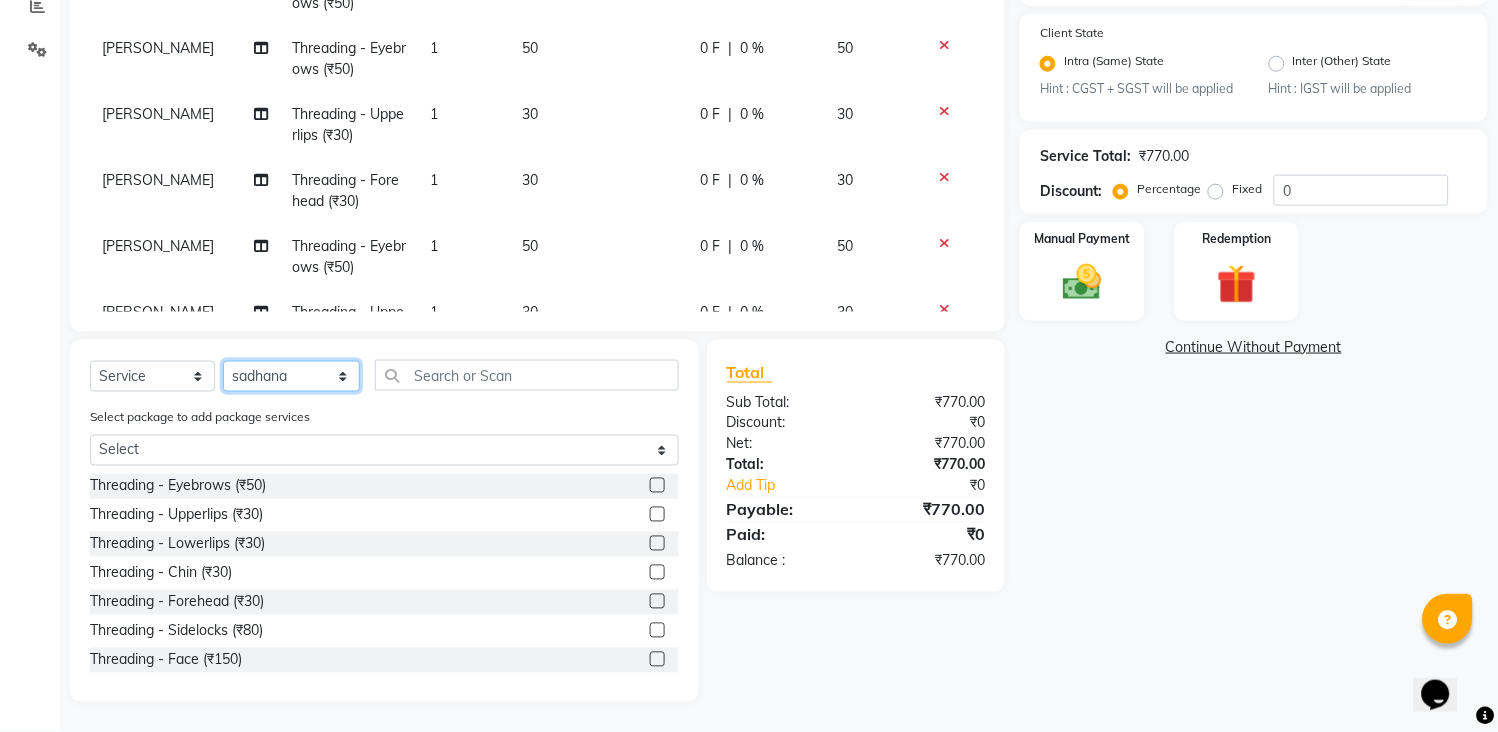 click on "Select Stylist [PERSON_NAME] [PERSON_NAME] [PERSON_NAME] KHAMDARE [PERSON_NAME] [PERSON_NAME] Front Desk GAYATRI [PERSON_NAME]  [PERSON_NAME] kavita NEHA Pooja [PERSON_NAME]  [PERSON_NAME] KUAVAHA [PERSON_NAME] sadhana [PERSON_NAME] [PERSON_NAME] [PERSON_NAME] [PERSON_NAME] [PERSON_NAME] [PERSON_NAME] [PERSON_NAME]" 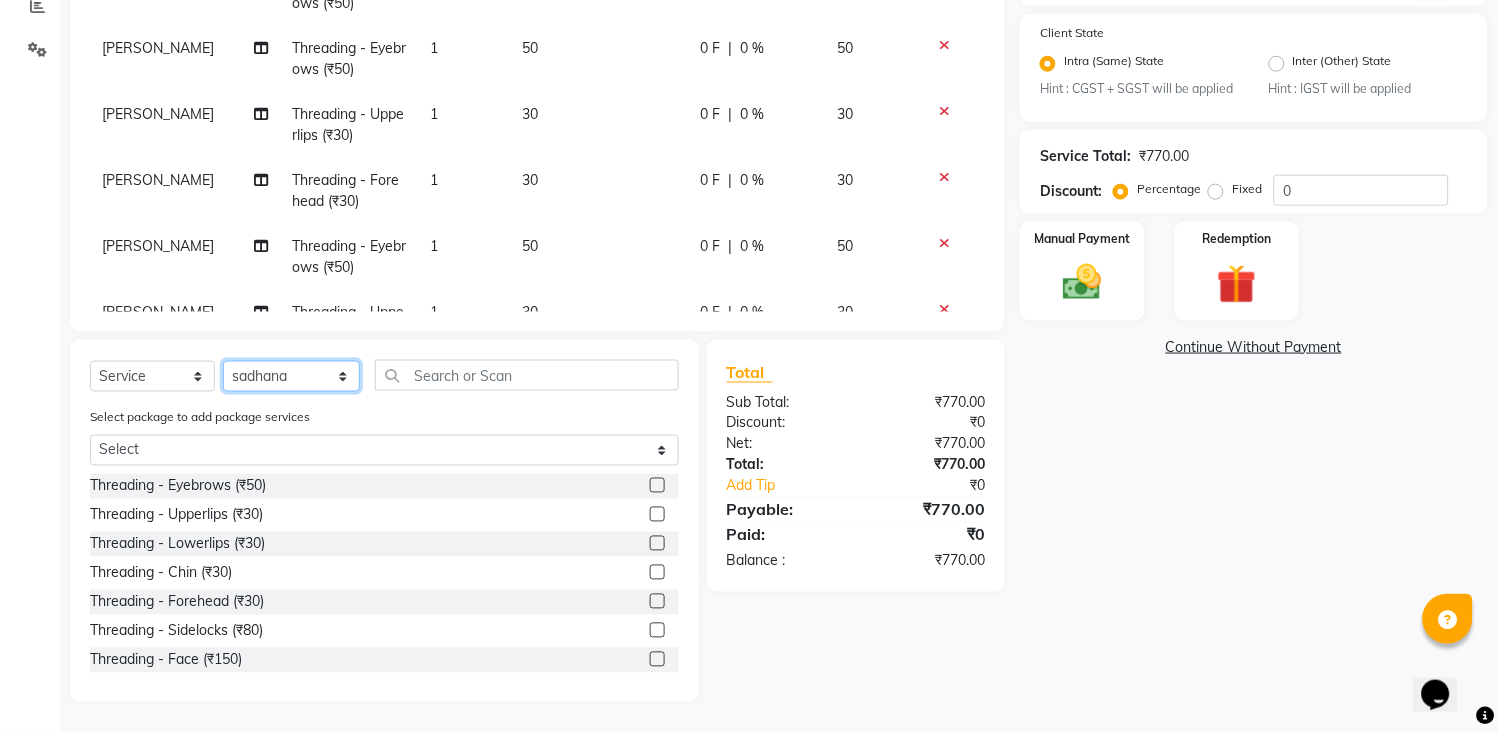 select on "61547" 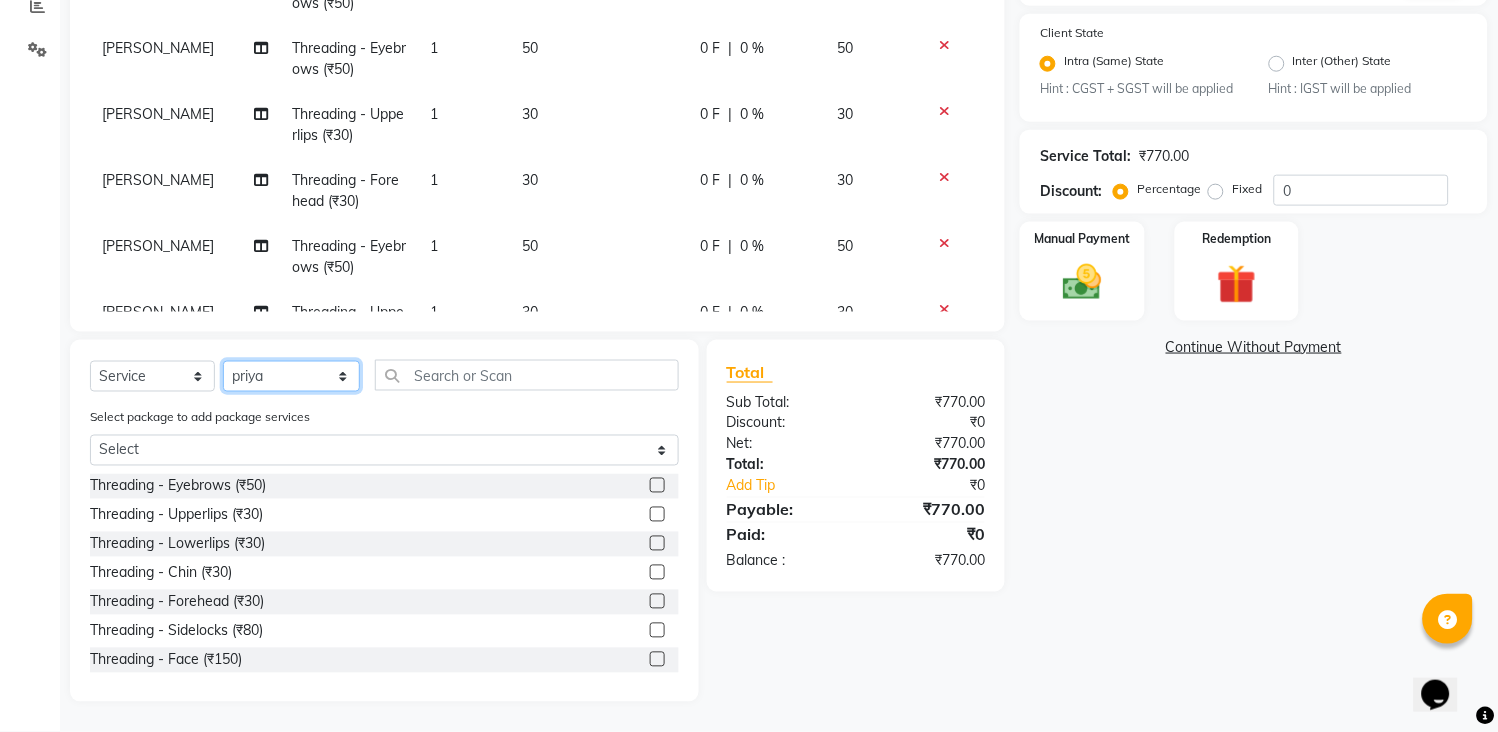 click on "Select Stylist [PERSON_NAME] [PERSON_NAME] [PERSON_NAME] KHAMDARE [PERSON_NAME] [PERSON_NAME] Front Desk GAYATRI [PERSON_NAME]  [PERSON_NAME] kavita NEHA Pooja [PERSON_NAME]  [PERSON_NAME] KUAVAHA [PERSON_NAME] sadhana [PERSON_NAME] [PERSON_NAME] [PERSON_NAME] [PERSON_NAME] [PERSON_NAME] [PERSON_NAME] [PERSON_NAME]" 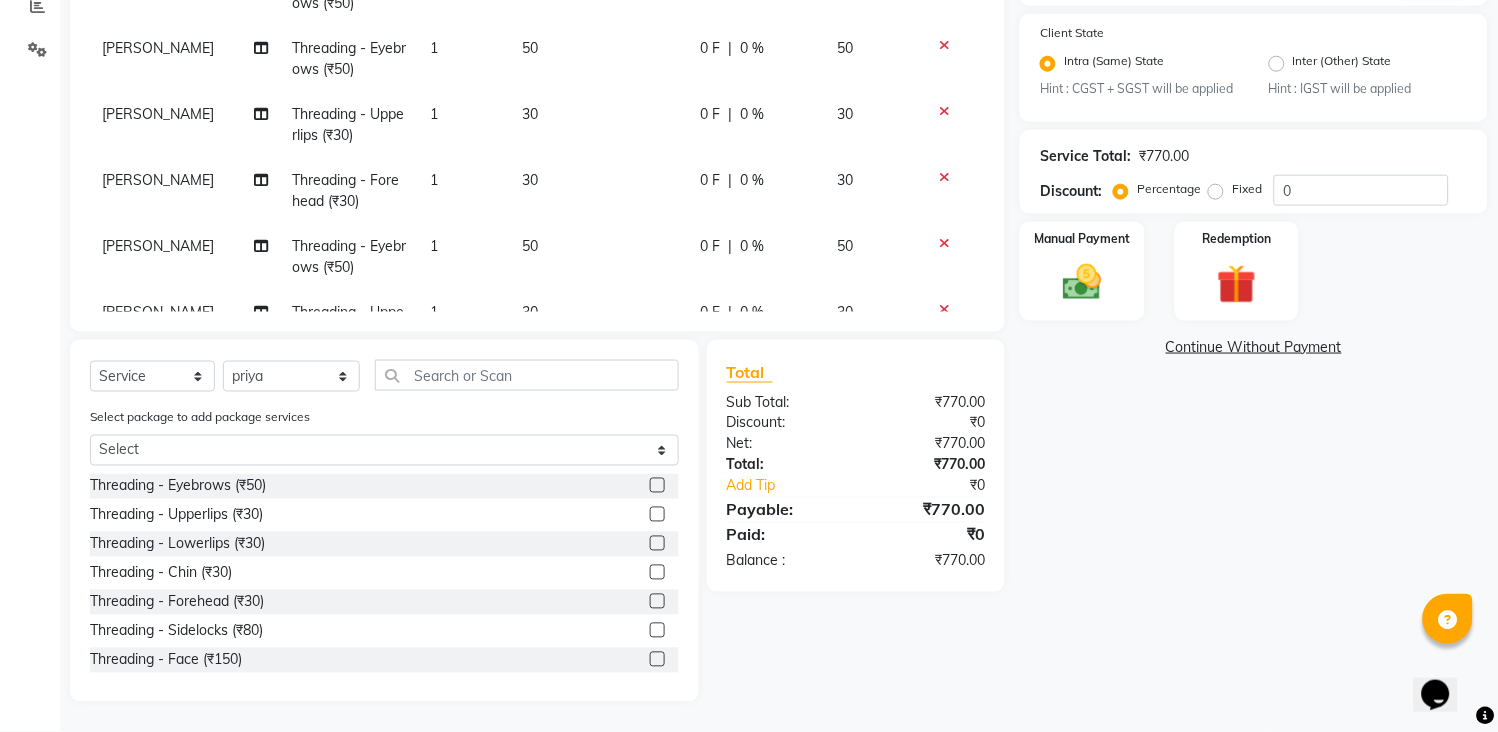 click 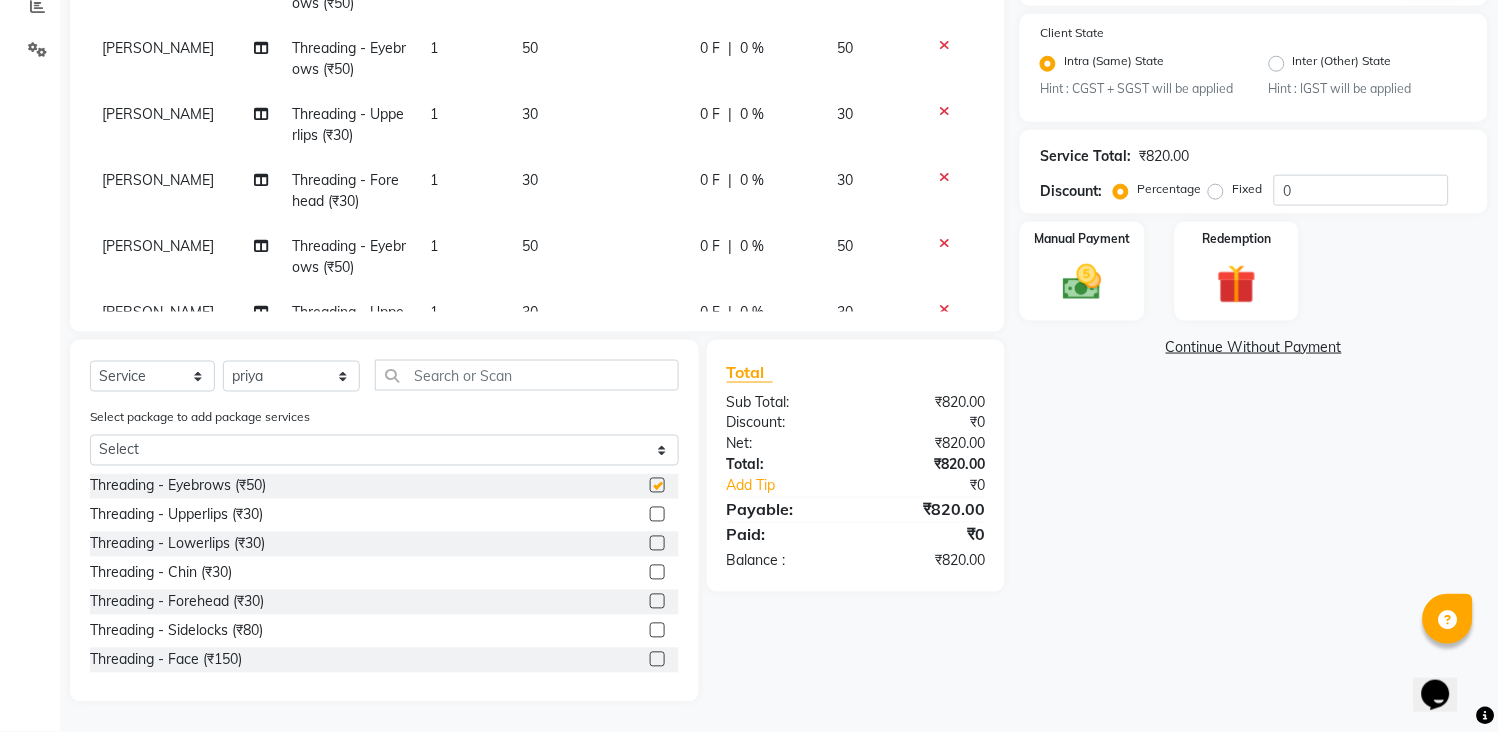 checkbox on "false" 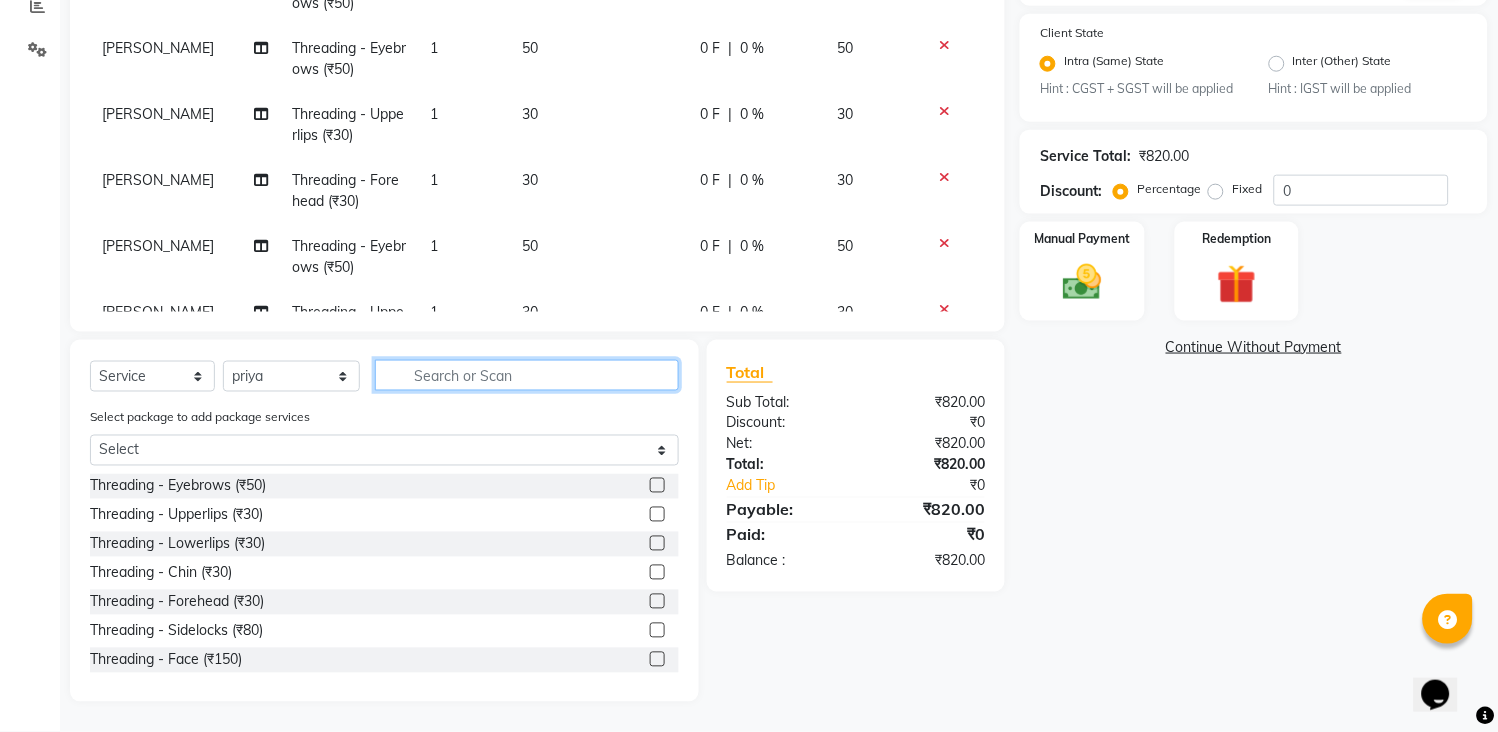 click 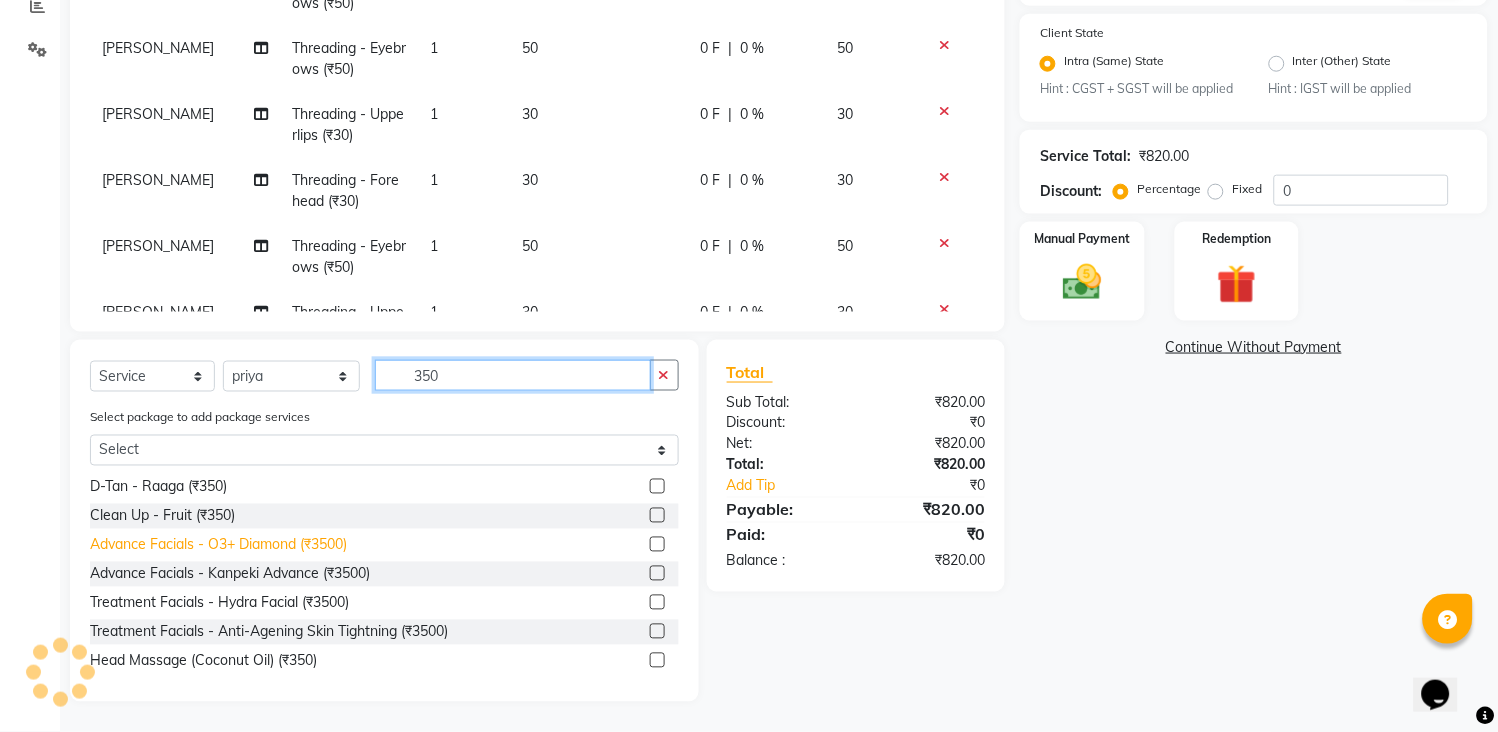 scroll, scrollTop: 111, scrollLeft: 0, axis: vertical 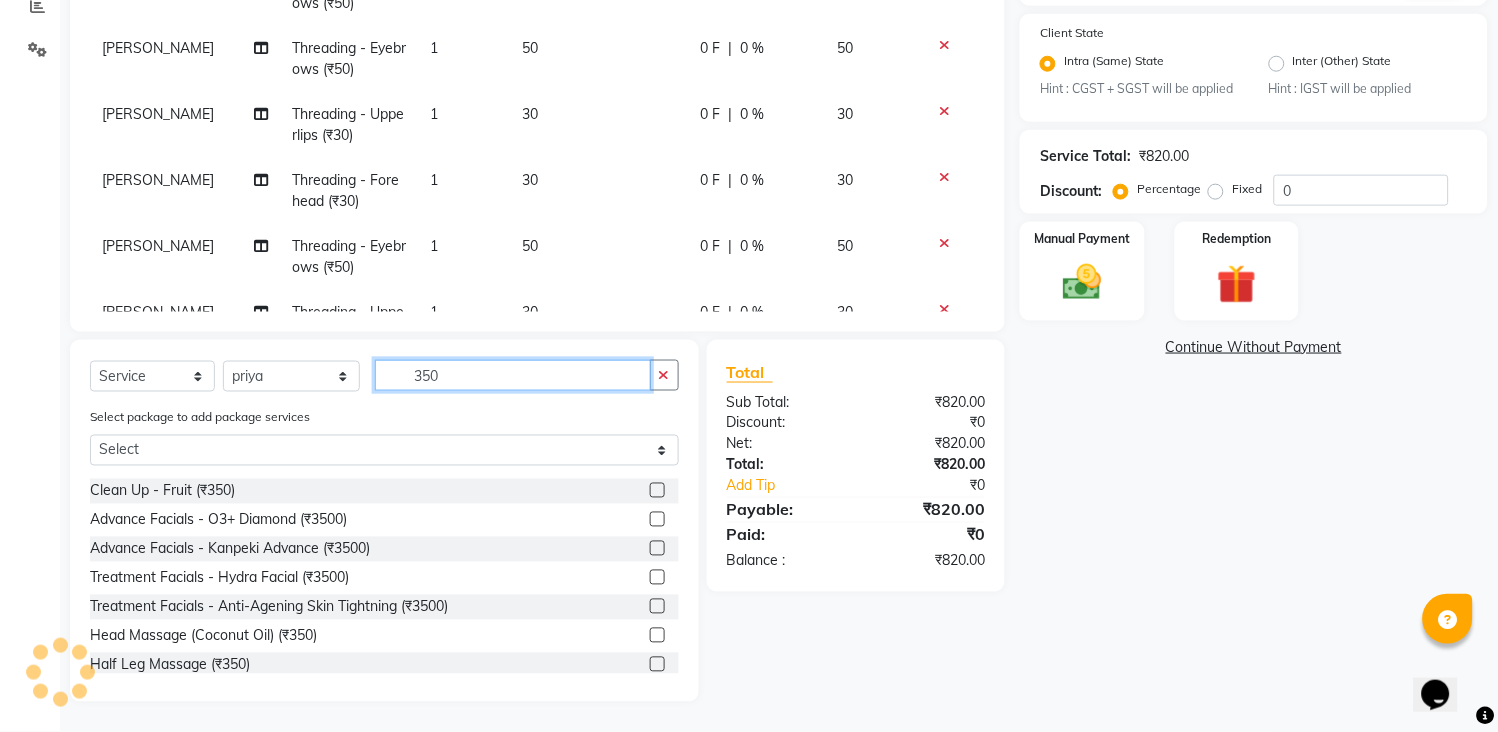 type on "350" 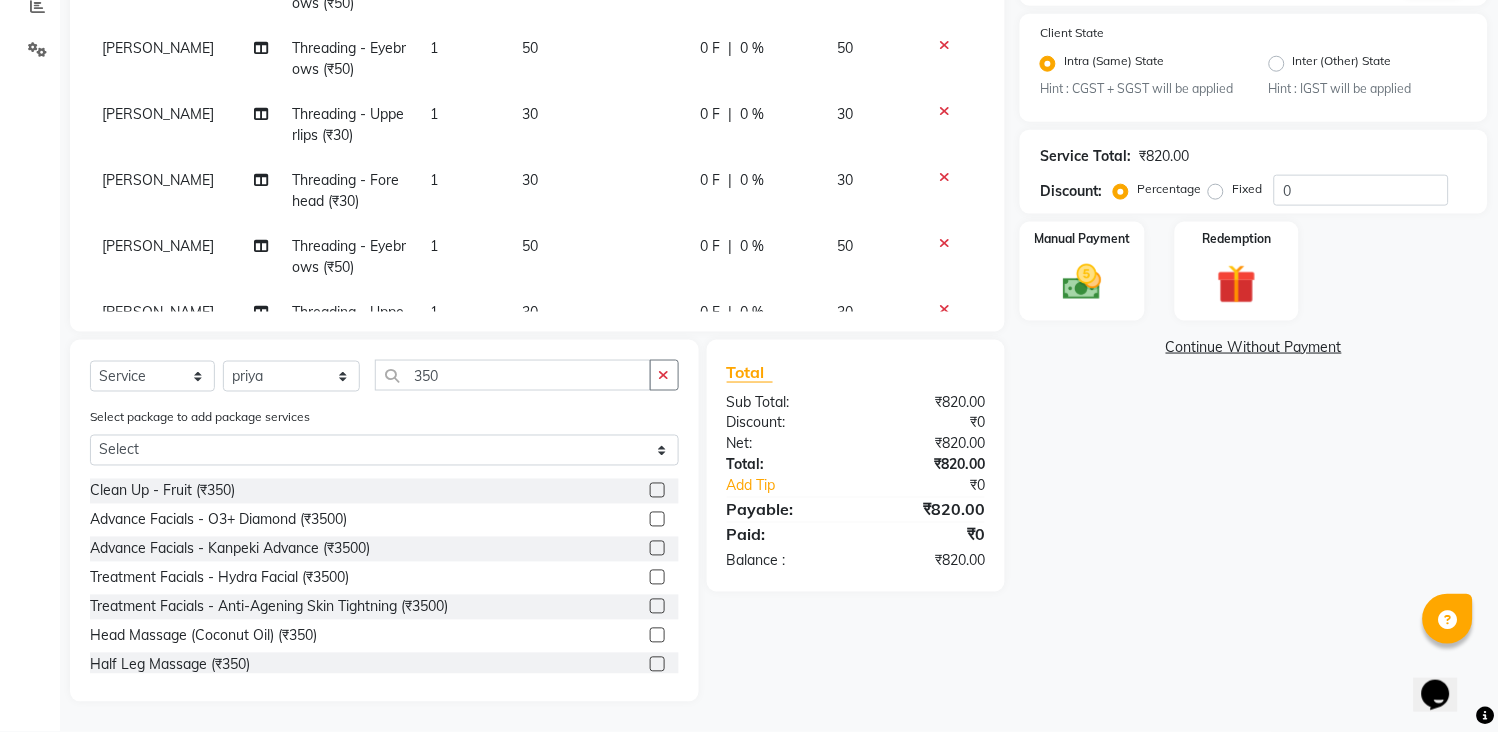 click 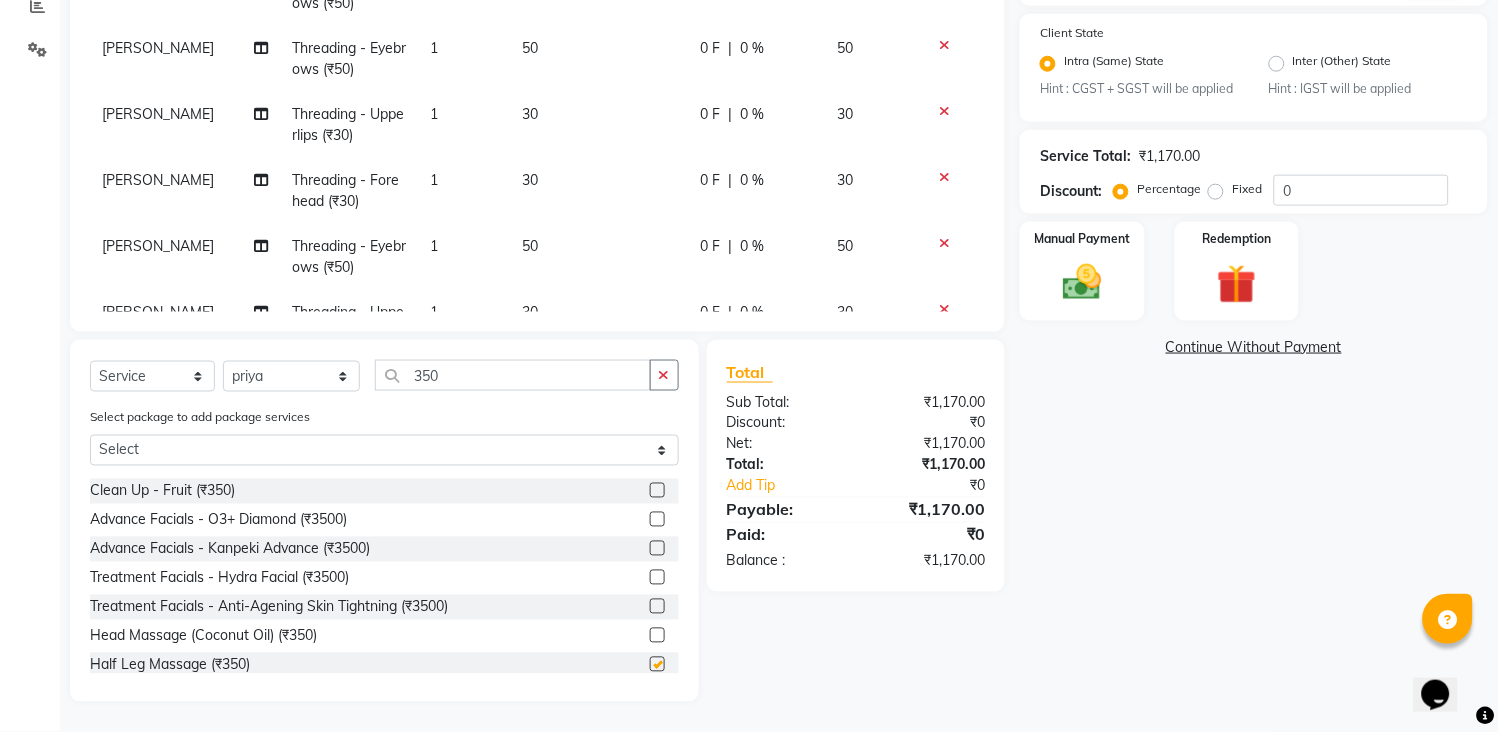 checkbox on "false" 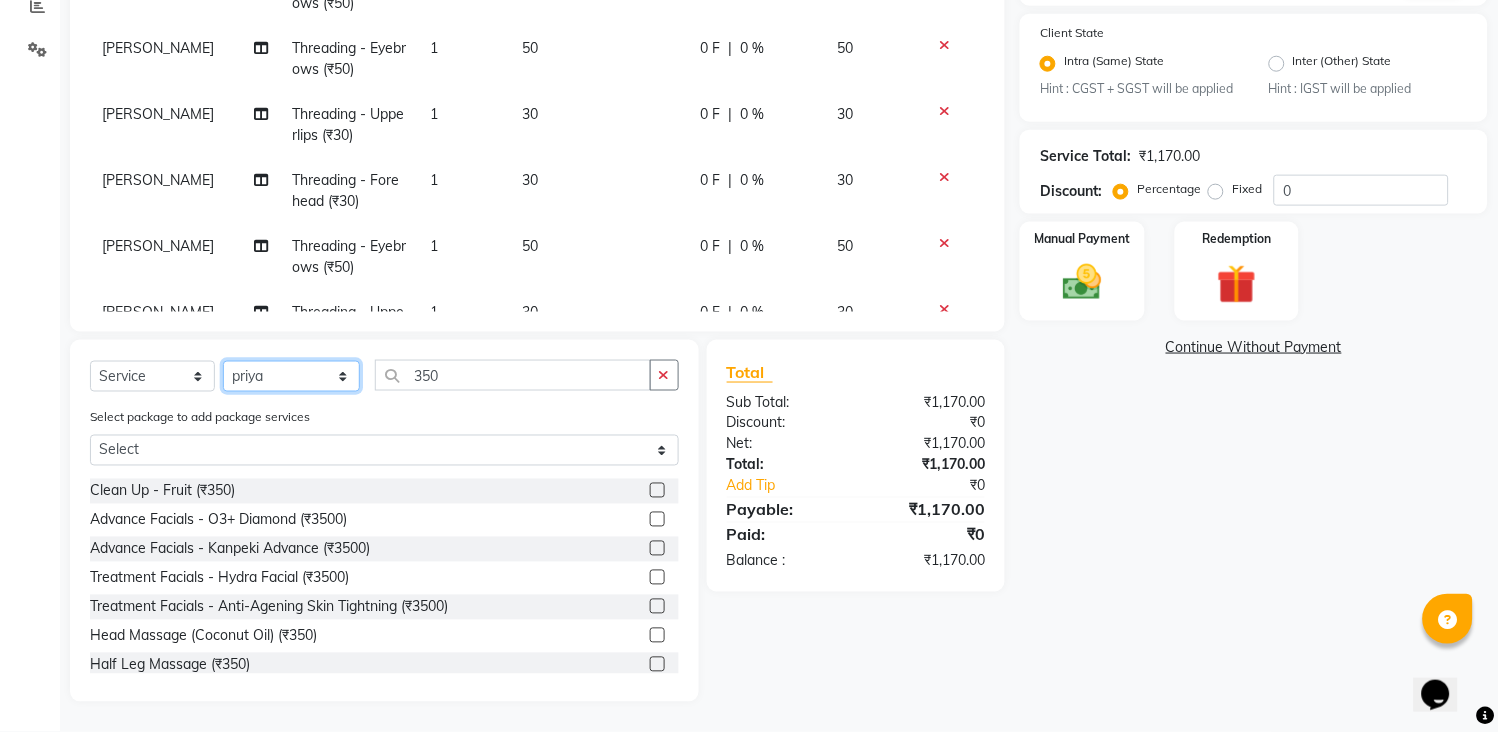 click on "Select Stylist [PERSON_NAME] [PERSON_NAME] [PERSON_NAME] KHAMDARE [PERSON_NAME] [PERSON_NAME] Front Desk GAYATRI [PERSON_NAME]  [PERSON_NAME] kavita NEHA Pooja [PERSON_NAME]  [PERSON_NAME] KUAVAHA [PERSON_NAME] sadhana [PERSON_NAME] [PERSON_NAME] [PERSON_NAME] [PERSON_NAME] [PERSON_NAME] [PERSON_NAME] [PERSON_NAME]" 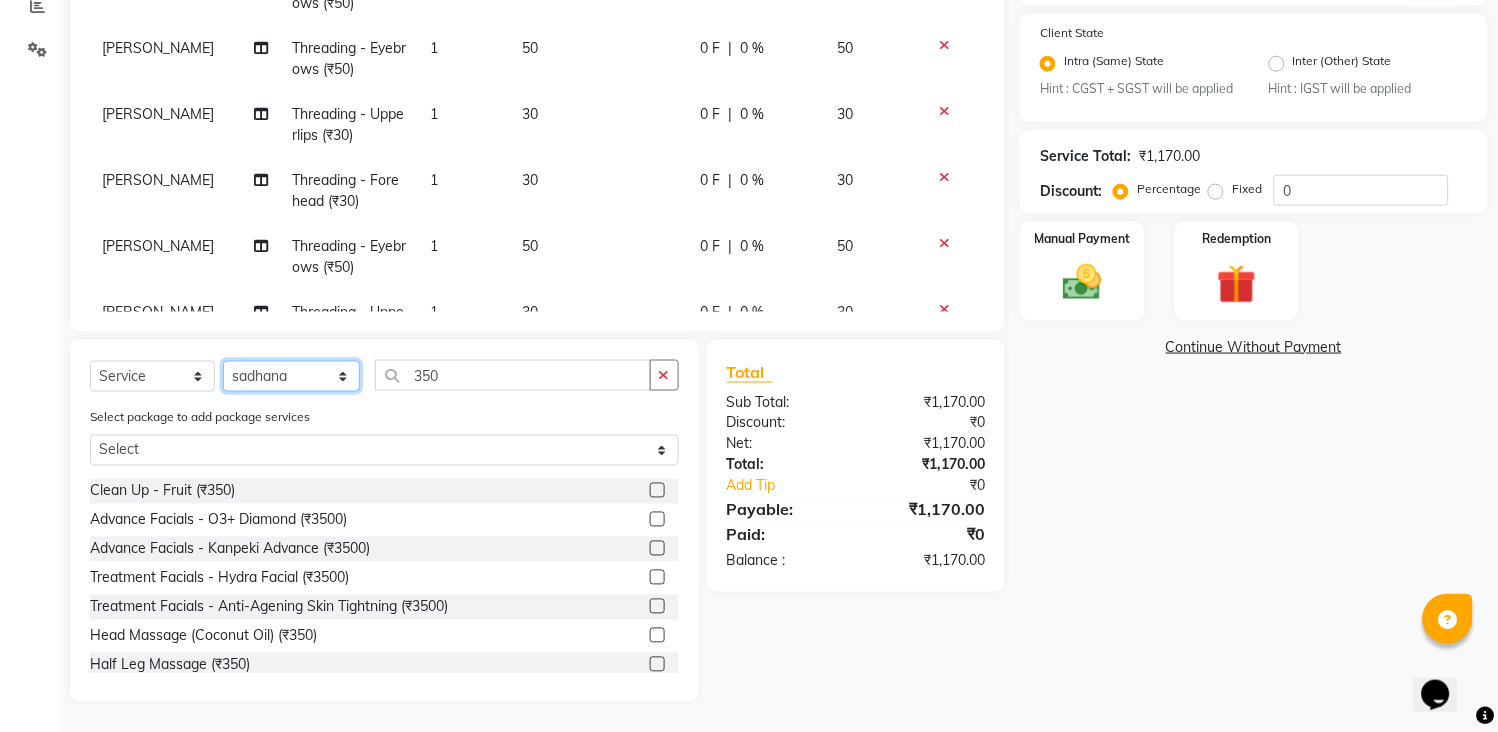 click on "Select Stylist [PERSON_NAME] [PERSON_NAME] [PERSON_NAME] KHAMDARE [PERSON_NAME] [PERSON_NAME] Front Desk GAYATRI [PERSON_NAME]  [PERSON_NAME] kavita NEHA Pooja [PERSON_NAME]  [PERSON_NAME] KUAVAHA [PERSON_NAME] sadhana [PERSON_NAME] [PERSON_NAME] [PERSON_NAME] [PERSON_NAME] [PERSON_NAME] [PERSON_NAME] [PERSON_NAME]" 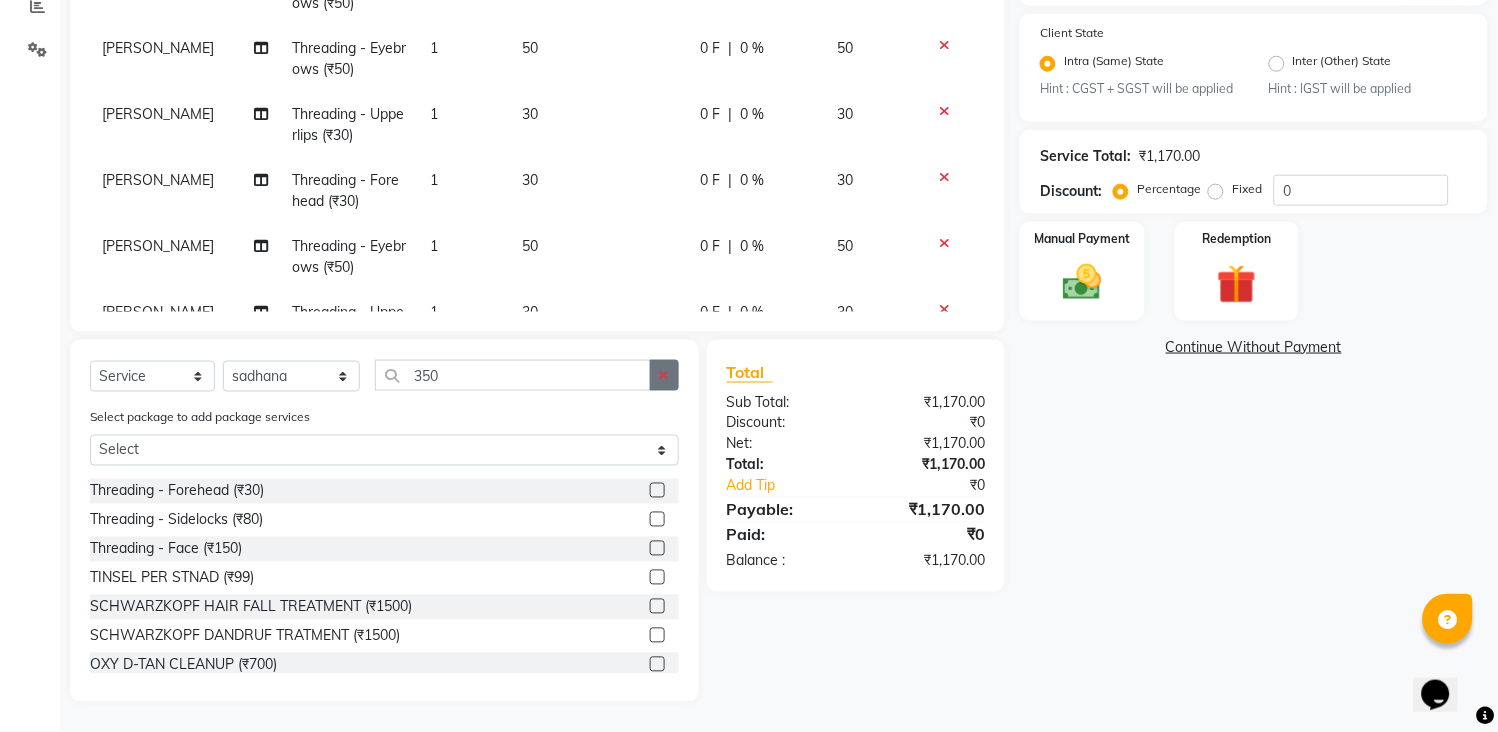 click 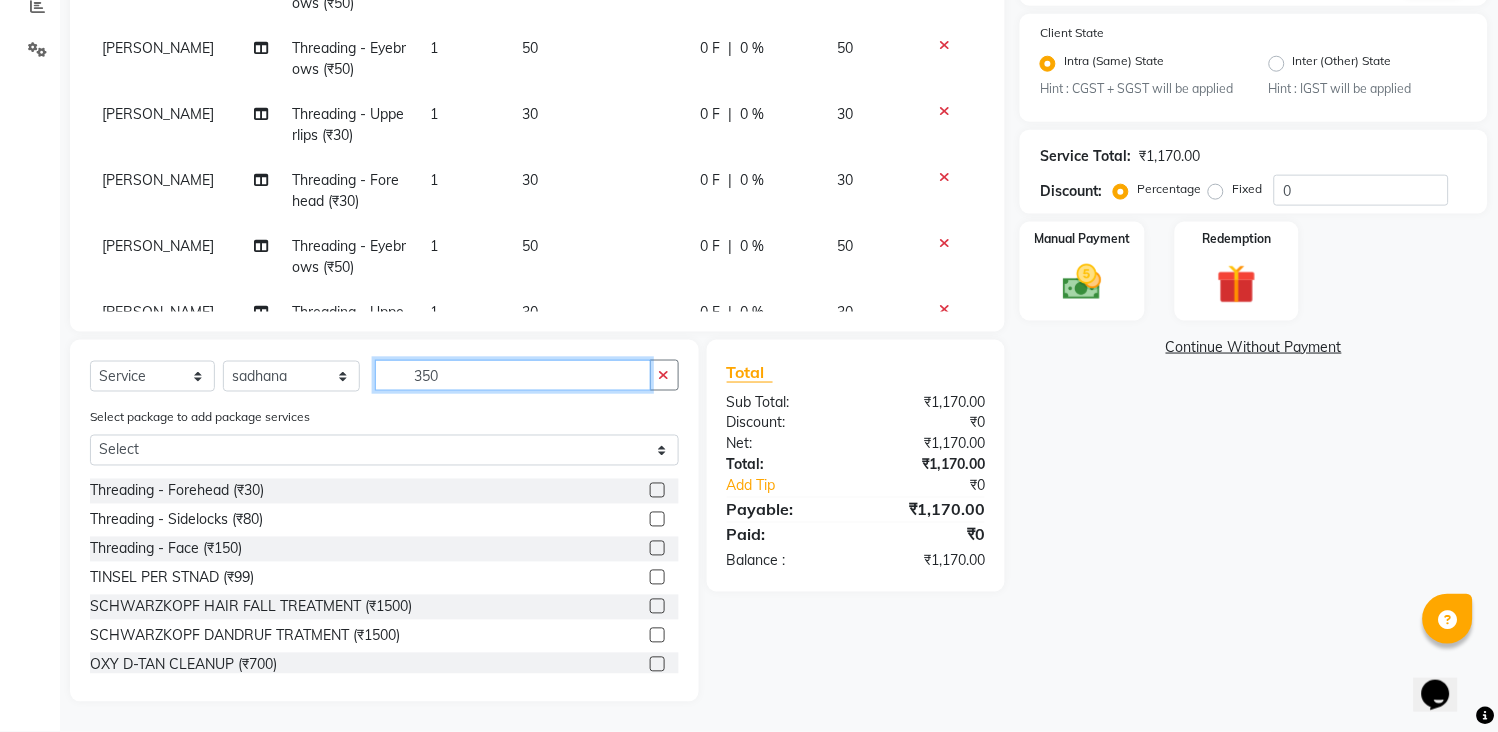 type 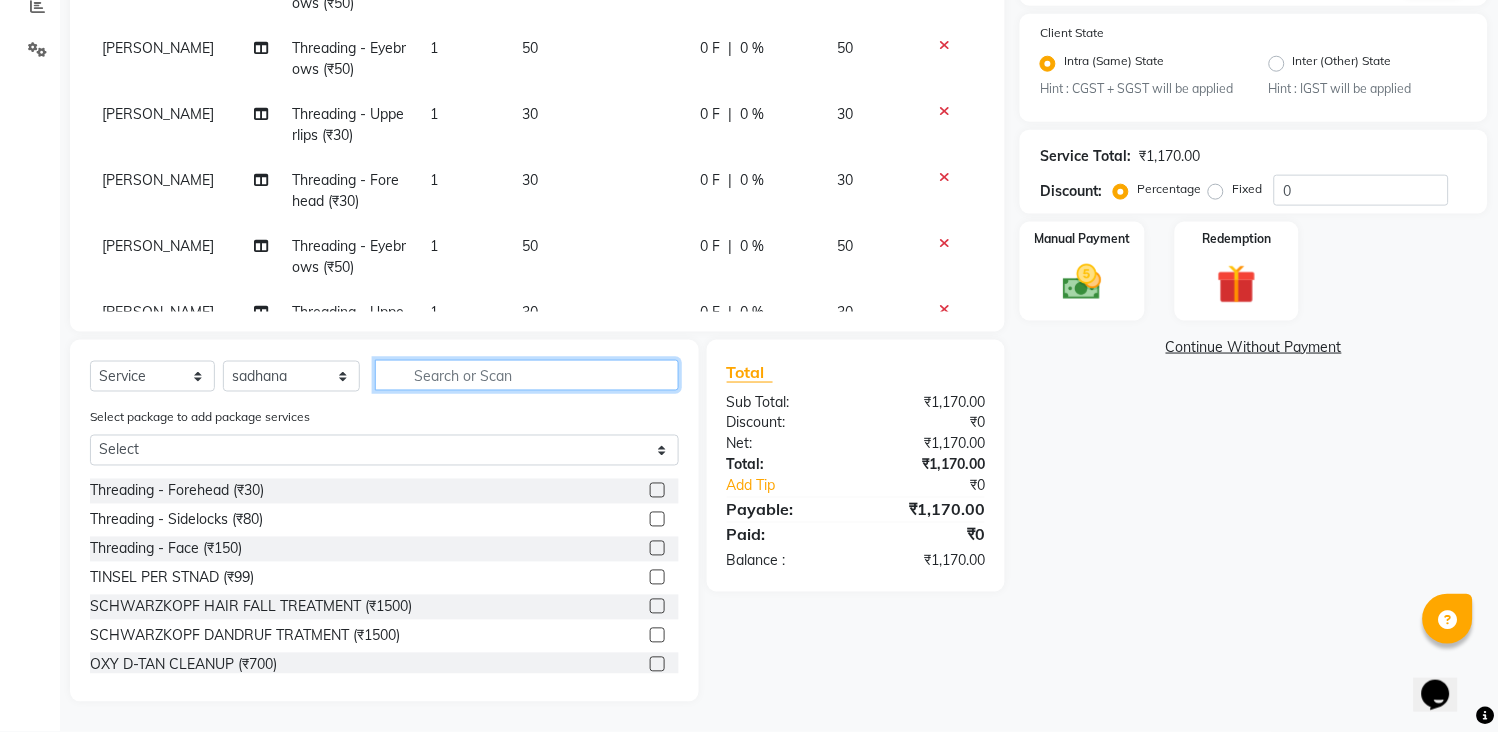 click 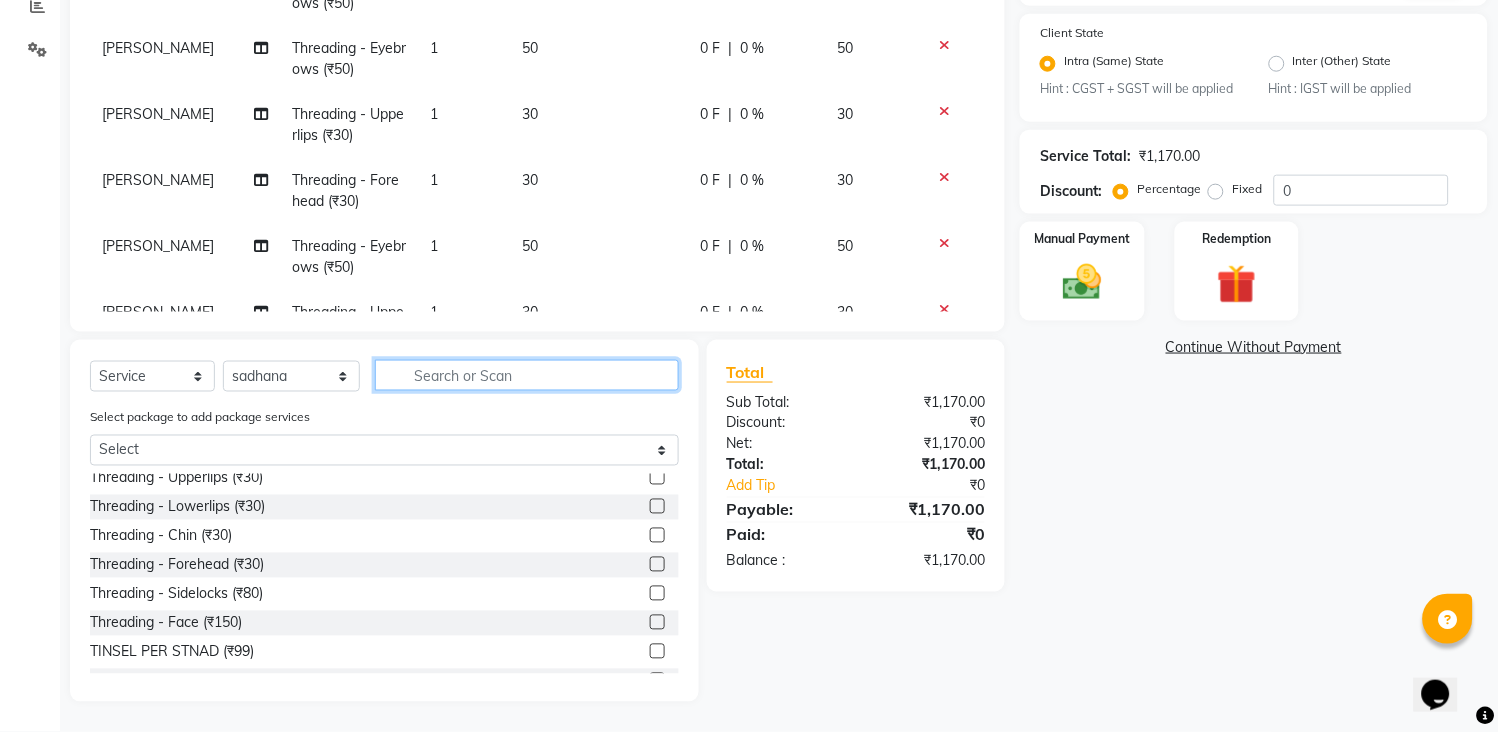 scroll, scrollTop: 0, scrollLeft: 0, axis: both 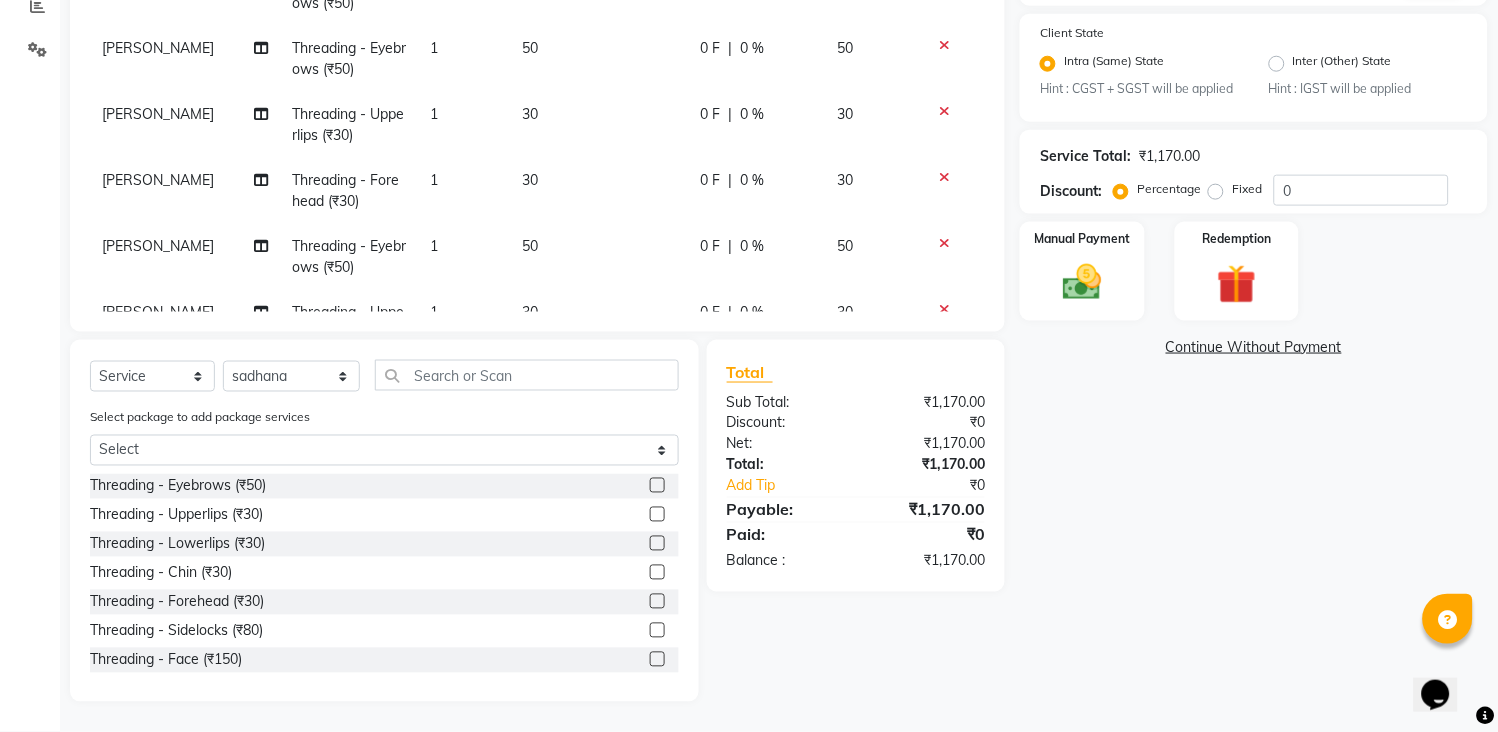 click 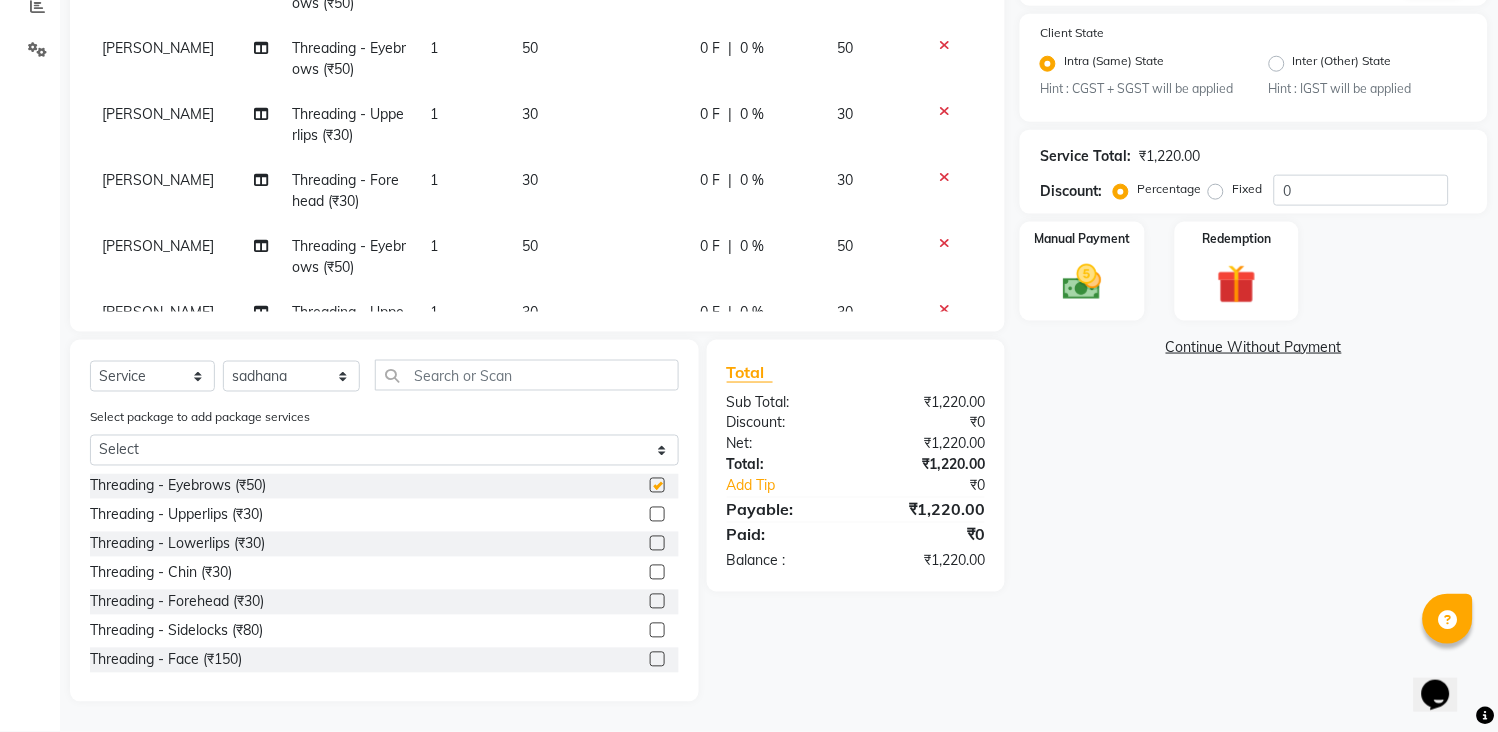 checkbox on "false" 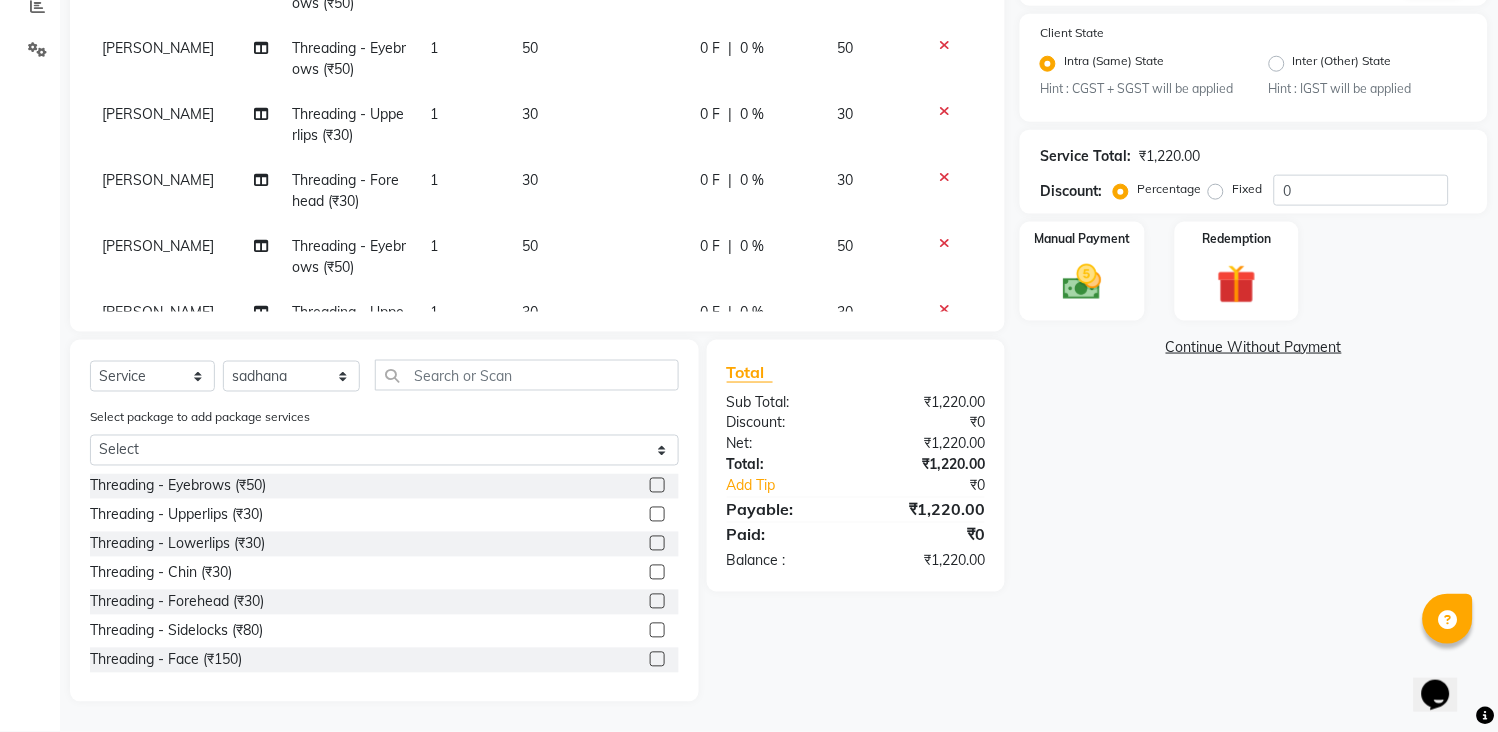 click 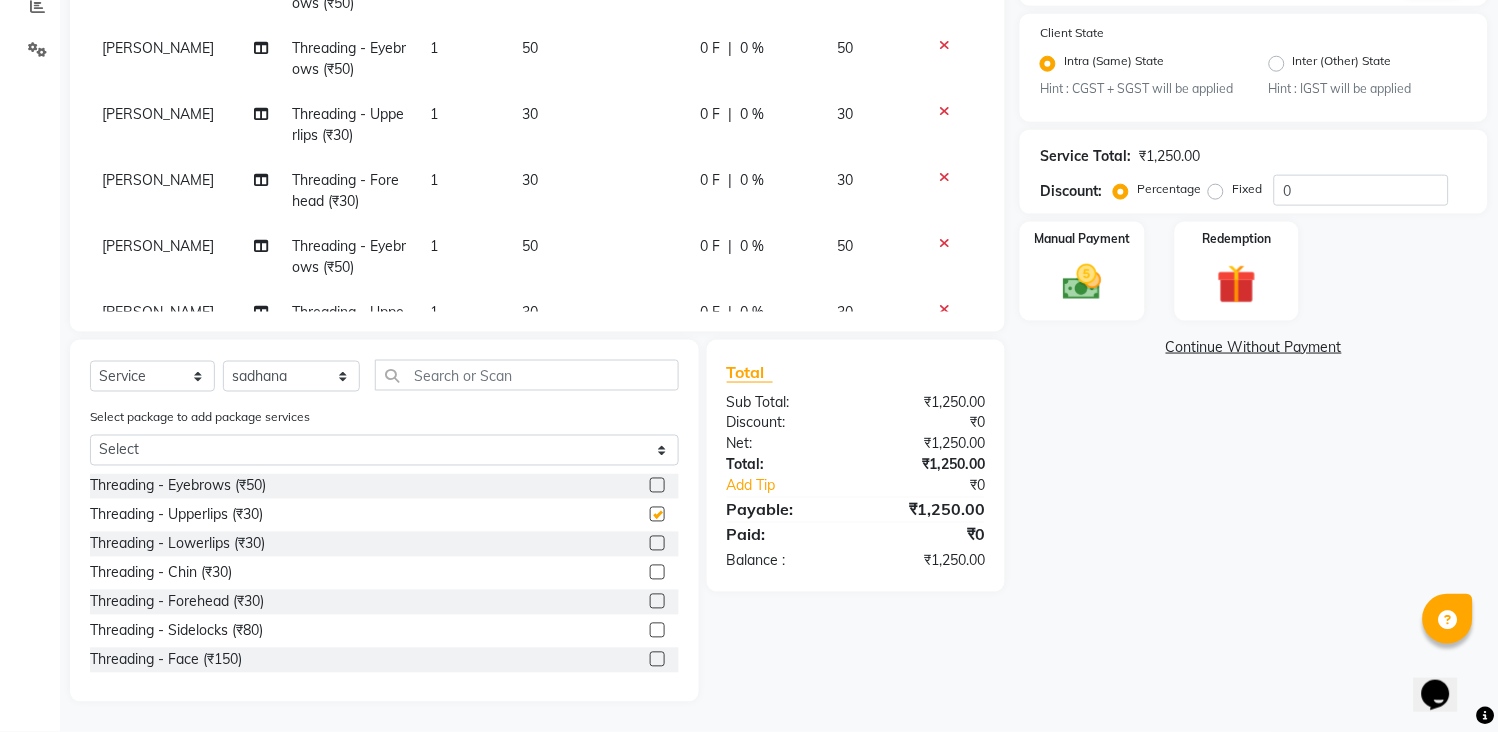 checkbox on "false" 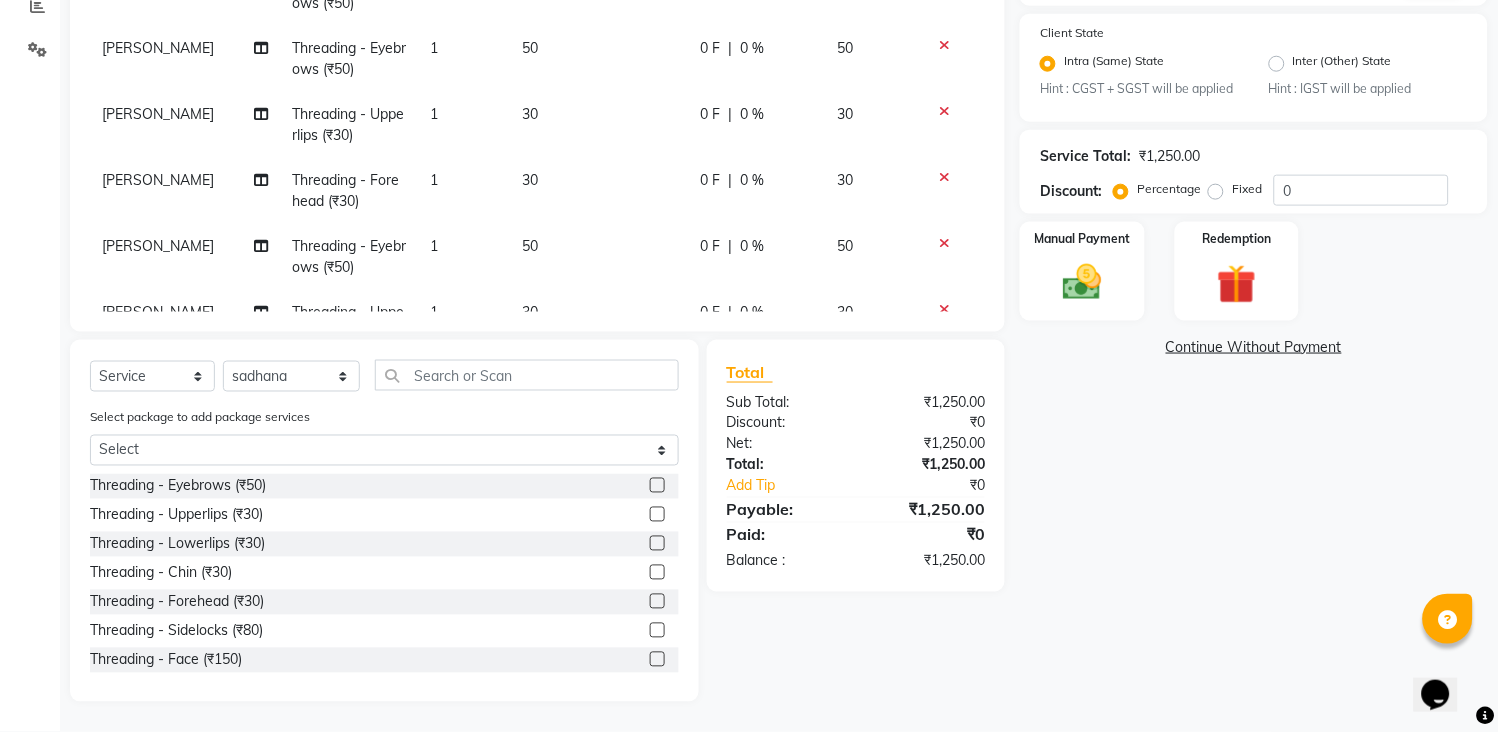 click 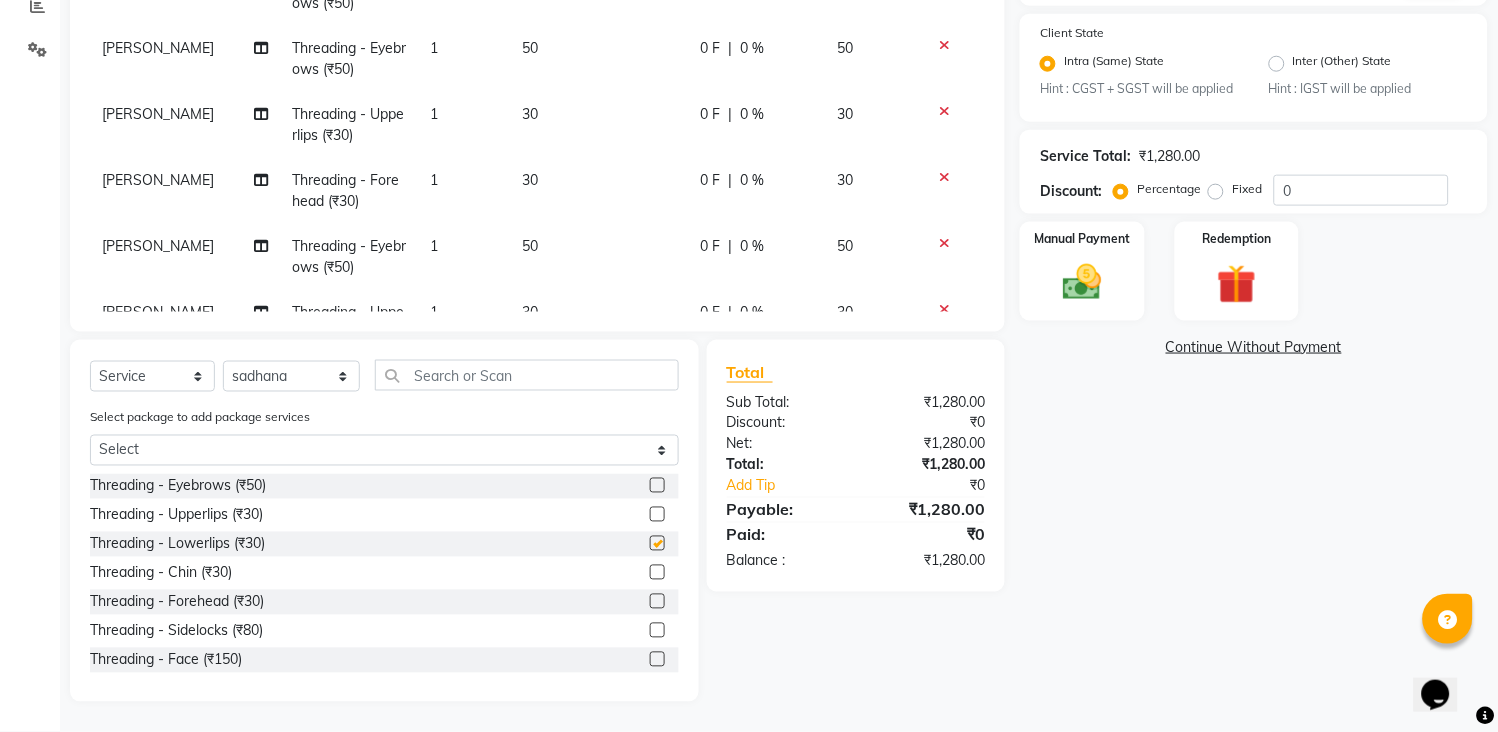 checkbox on "false" 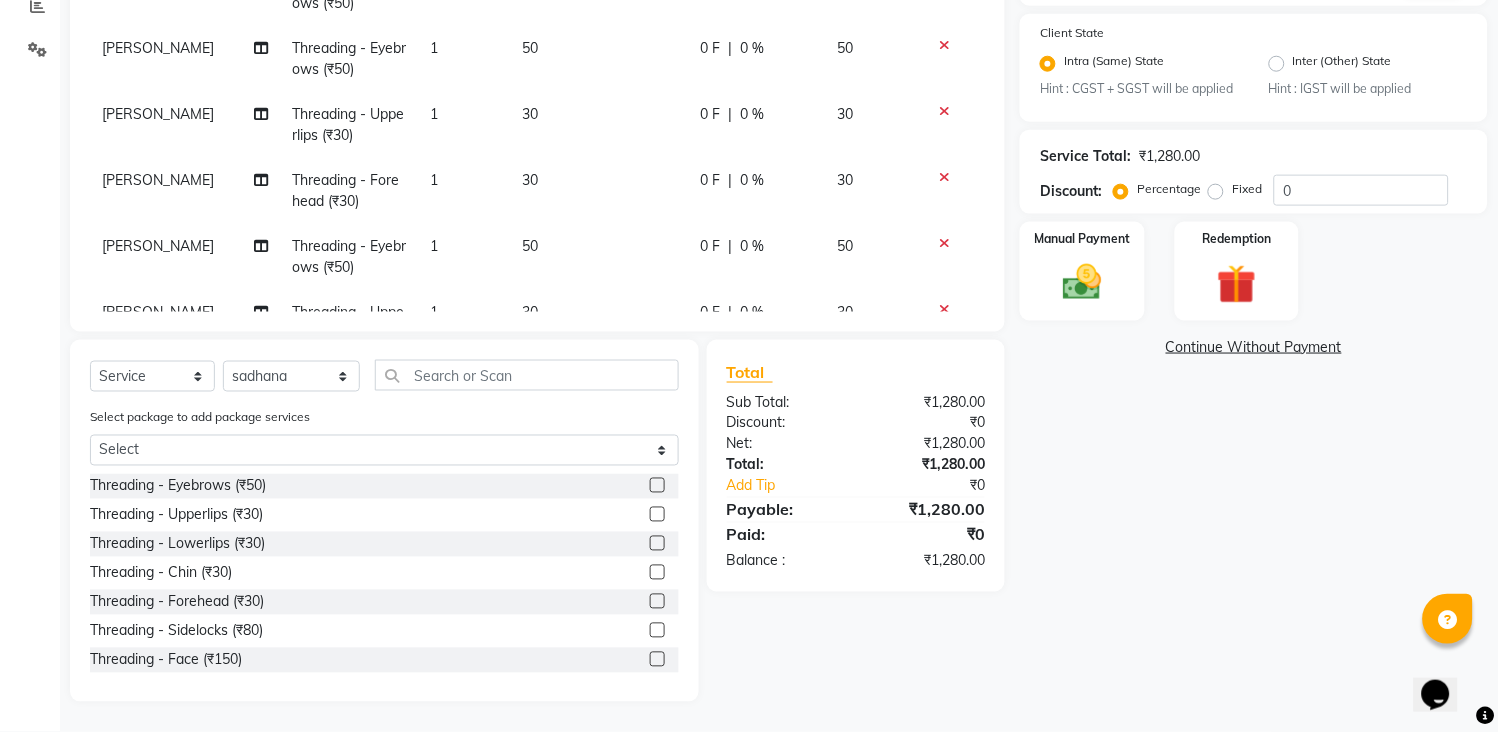 click 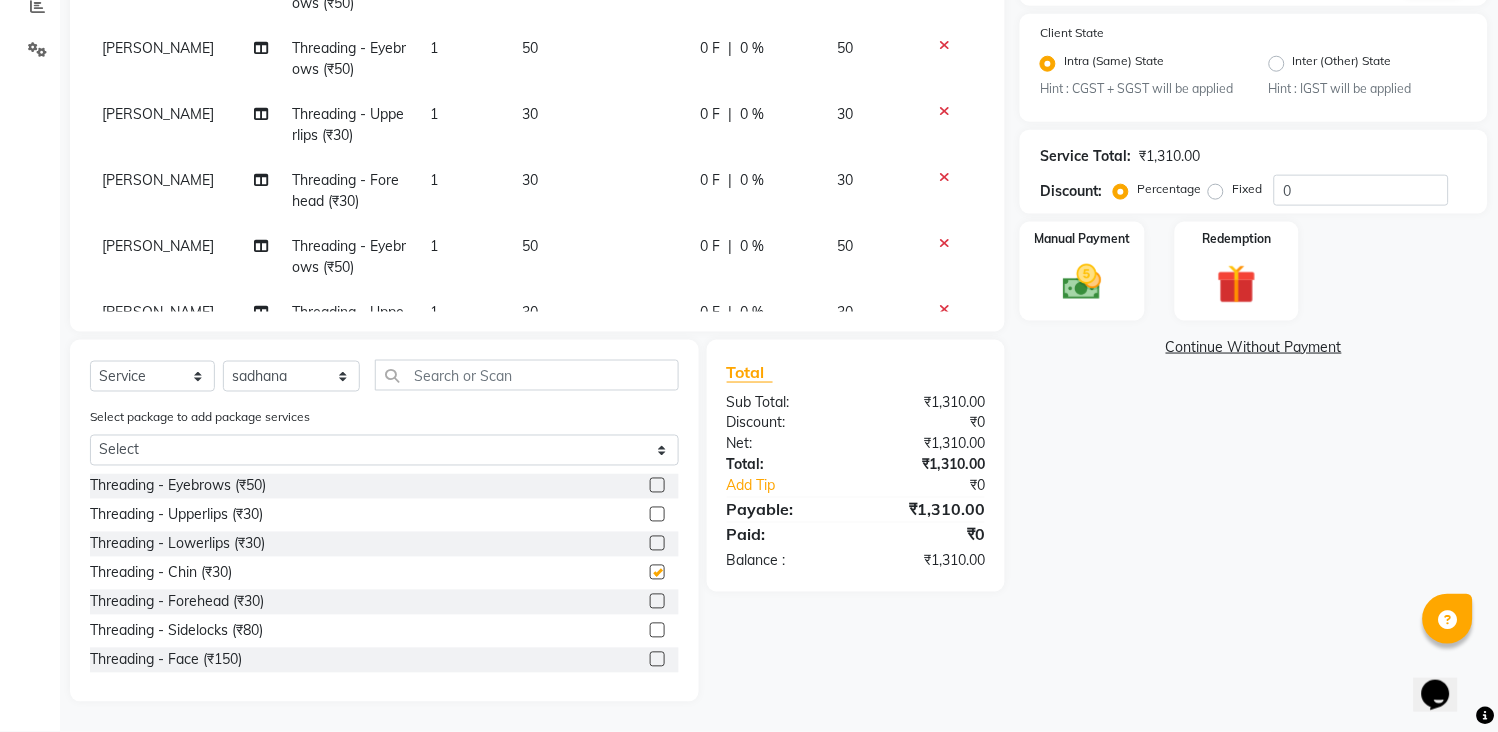 checkbox on "false" 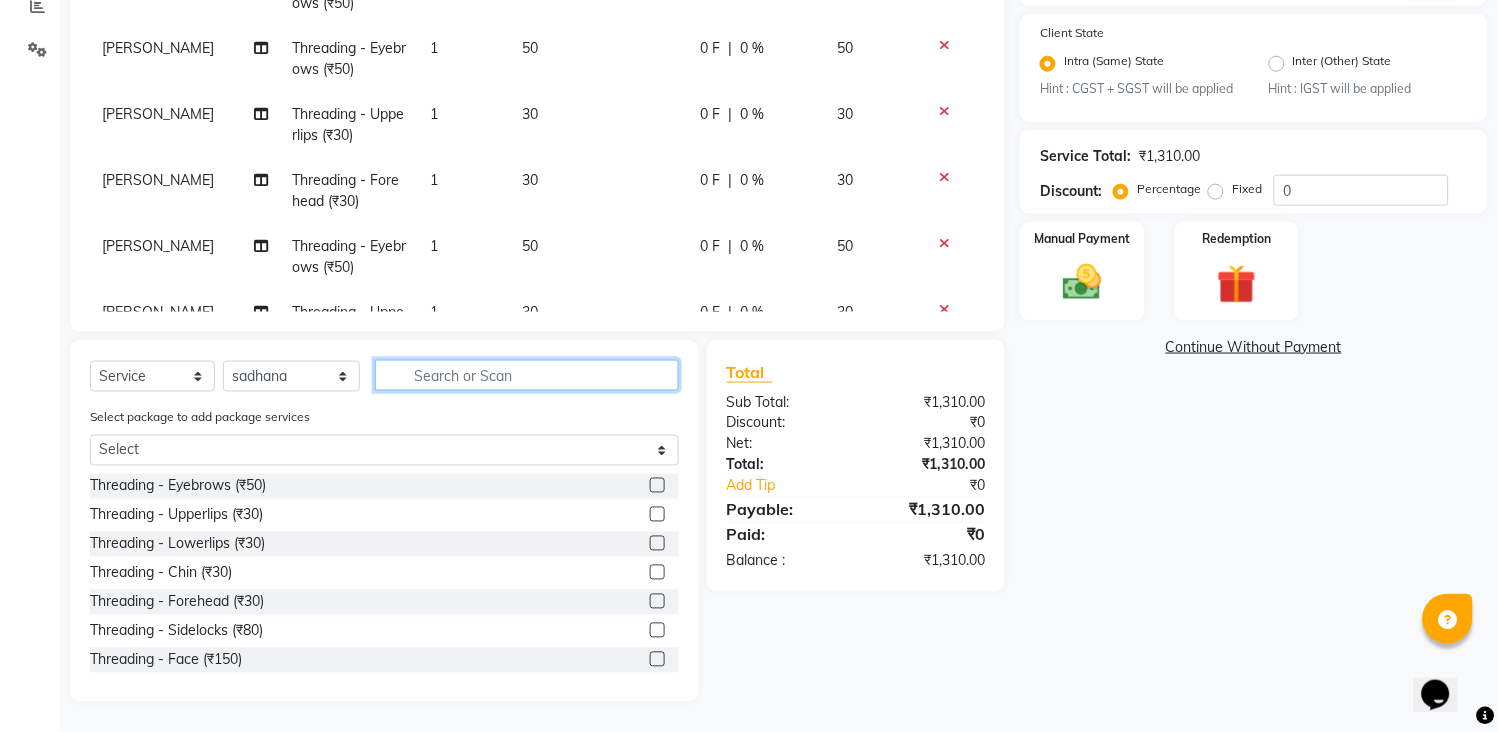 click 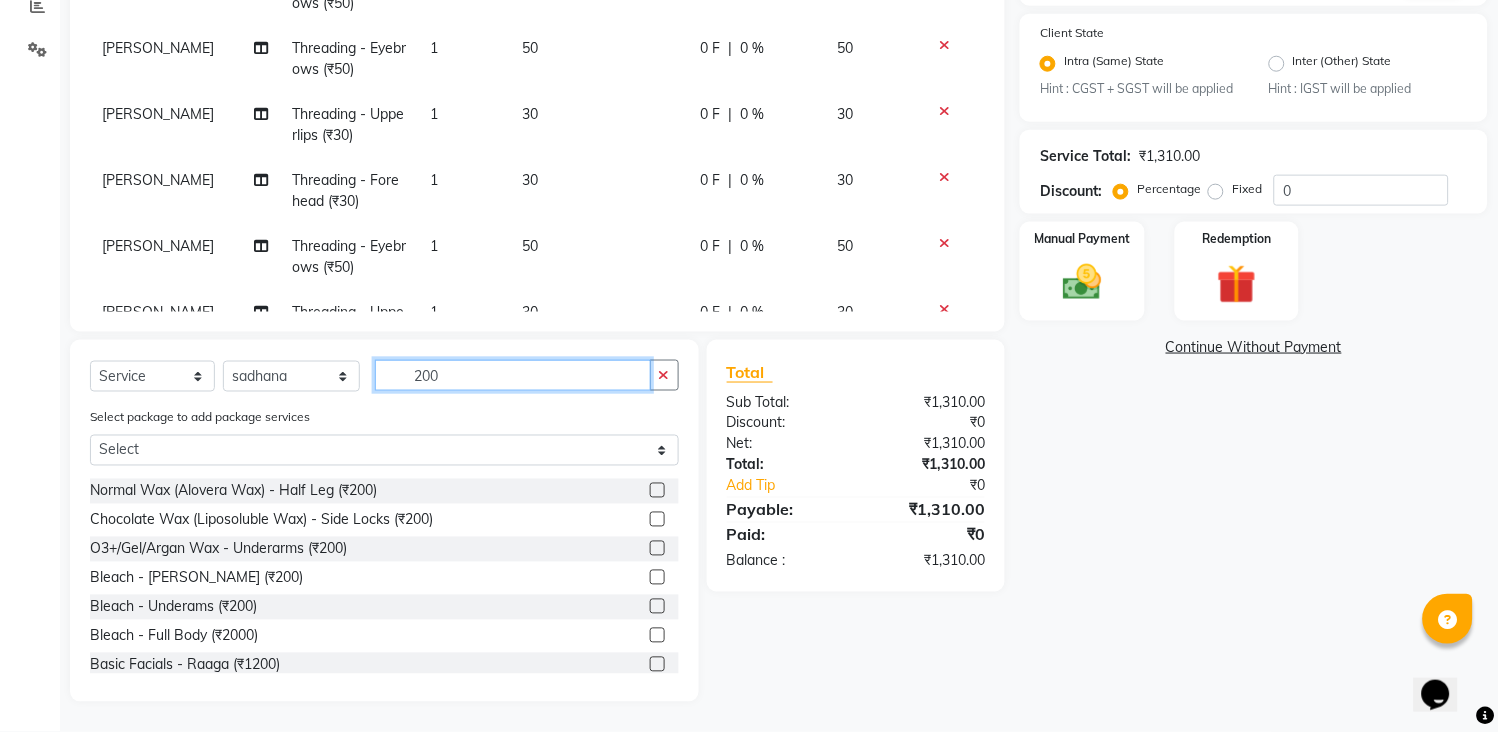 scroll, scrollTop: 0, scrollLeft: 0, axis: both 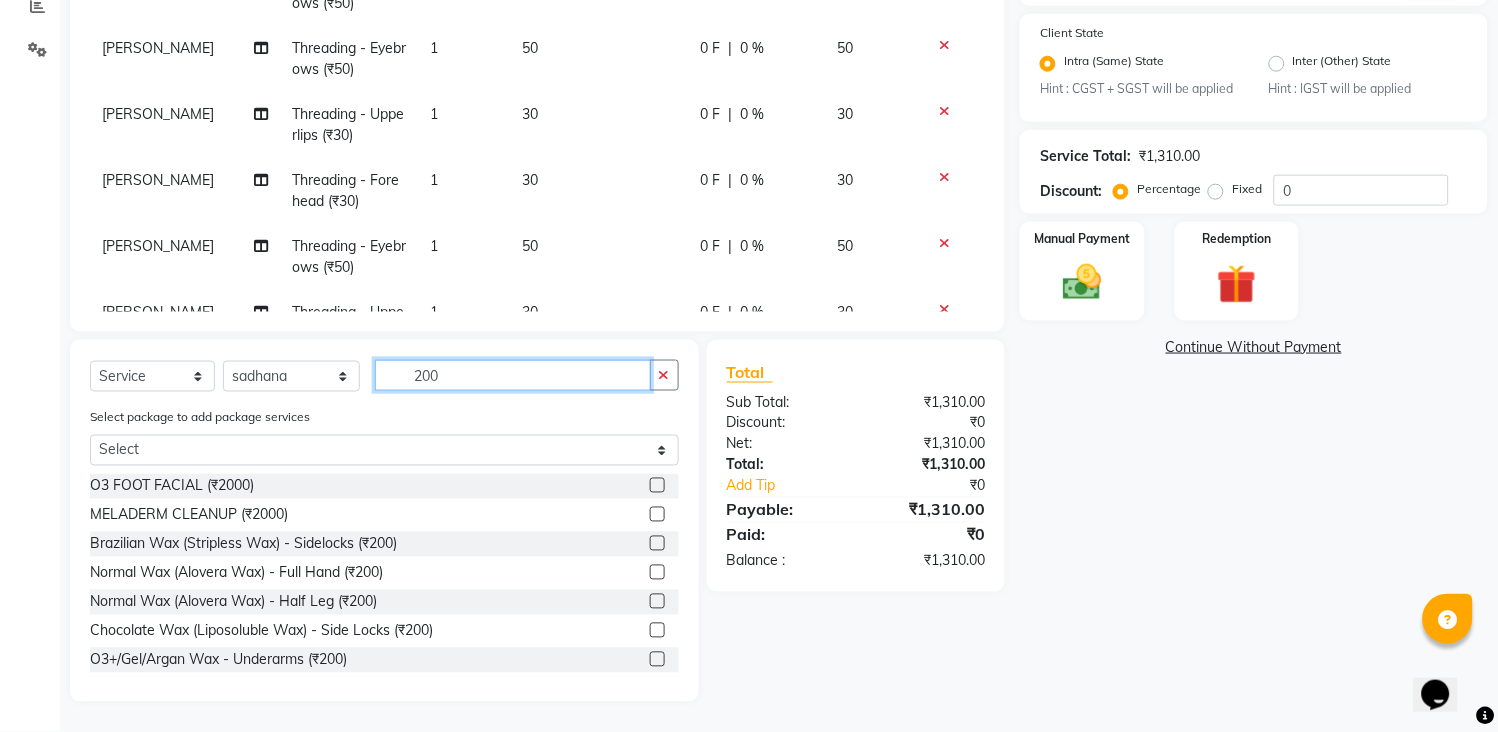 type on "200" 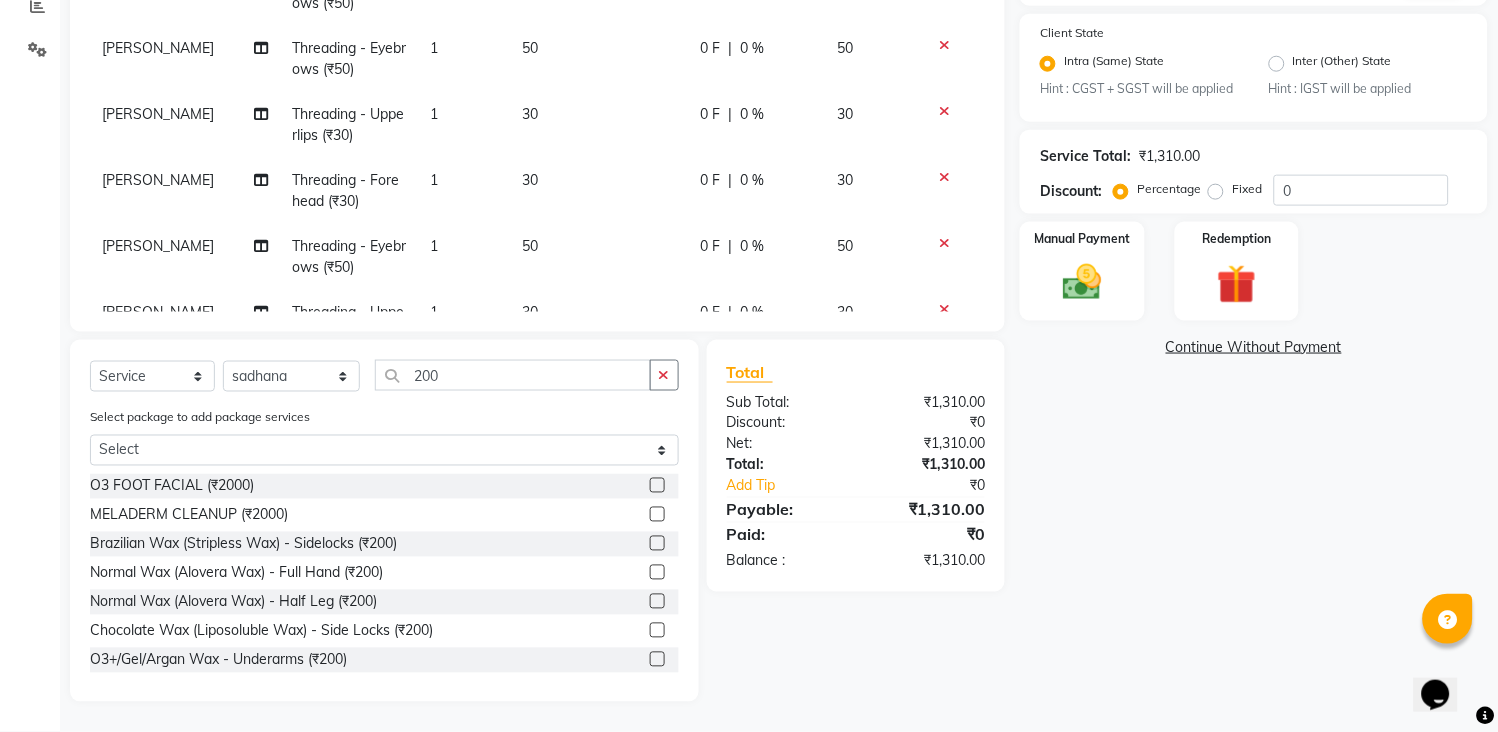 click 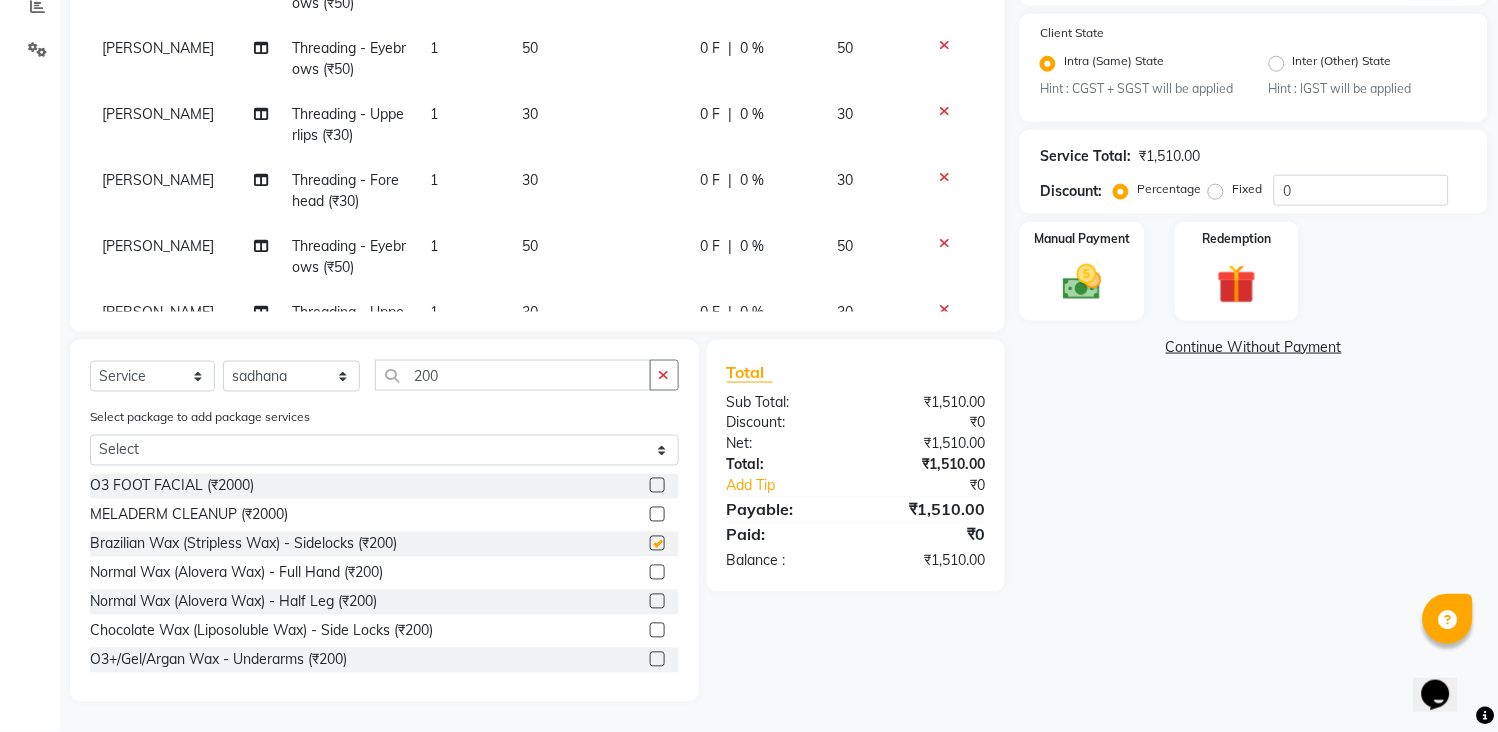checkbox on "false" 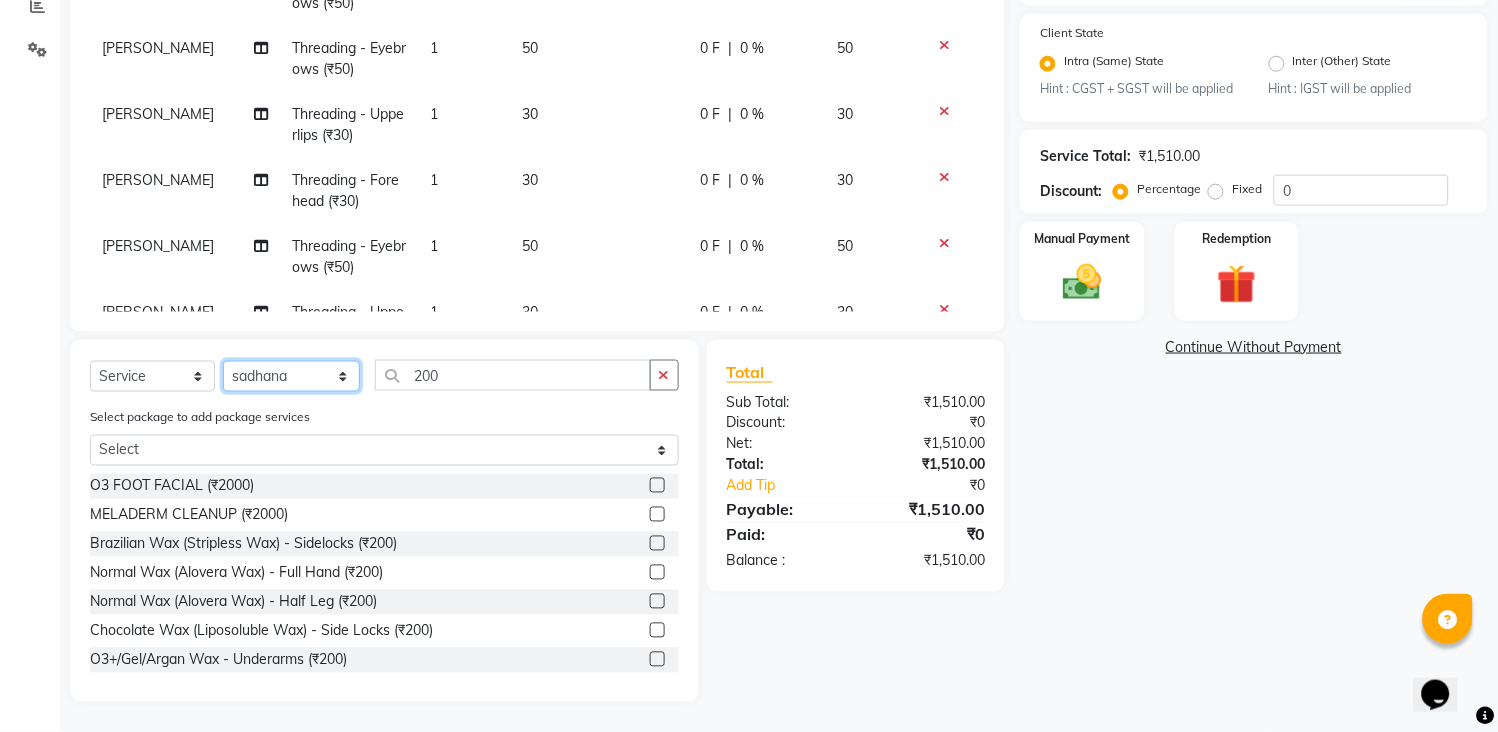 click on "Select Stylist [PERSON_NAME] [PERSON_NAME] [PERSON_NAME] KHAMDARE [PERSON_NAME] [PERSON_NAME] Front Desk GAYATRI [PERSON_NAME]  [PERSON_NAME] kavita NEHA Pooja [PERSON_NAME]  [PERSON_NAME] KUAVAHA [PERSON_NAME] sadhana [PERSON_NAME] [PERSON_NAME] [PERSON_NAME] [PERSON_NAME] [PERSON_NAME] [PERSON_NAME] [PERSON_NAME]" 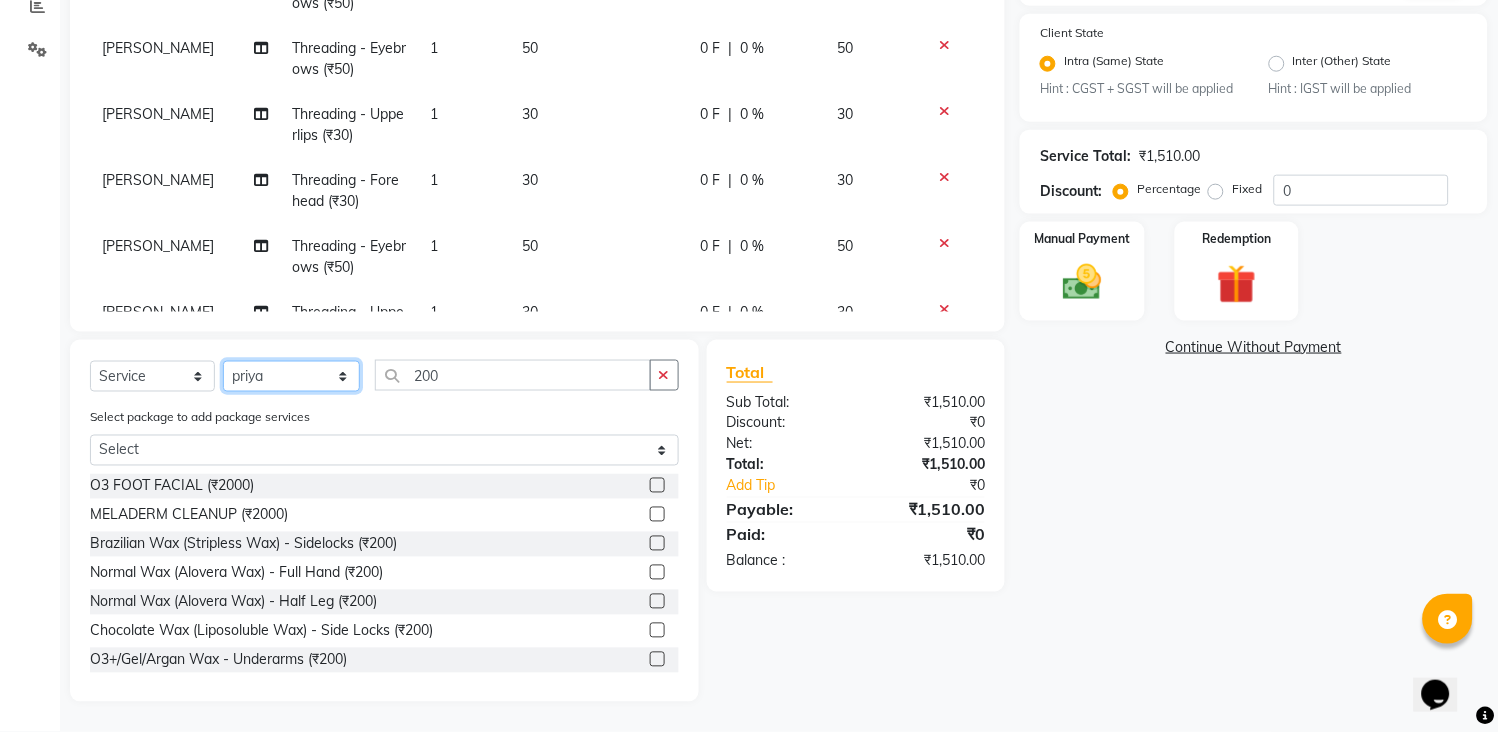 click on "Select Stylist [PERSON_NAME] [PERSON_NAME] [PERSON_NAME] KHAMDARE [PERSON_NAME] [PERSON_NAME] Front Desk GAYATRI [PERSON_NAME]  [PERSON_NAME] kavita NEHA Pooja [PERSON_NAME]  [PERSON_NAME] KUAVAHA [PERSON_NAME] sadhana [PERSON_NAME] [PERSON_NAME] [PERSON_NAME] [PERSON_NAME] [PERSON_NAME] [PERSON_NAME] [PERSON_NAME]" 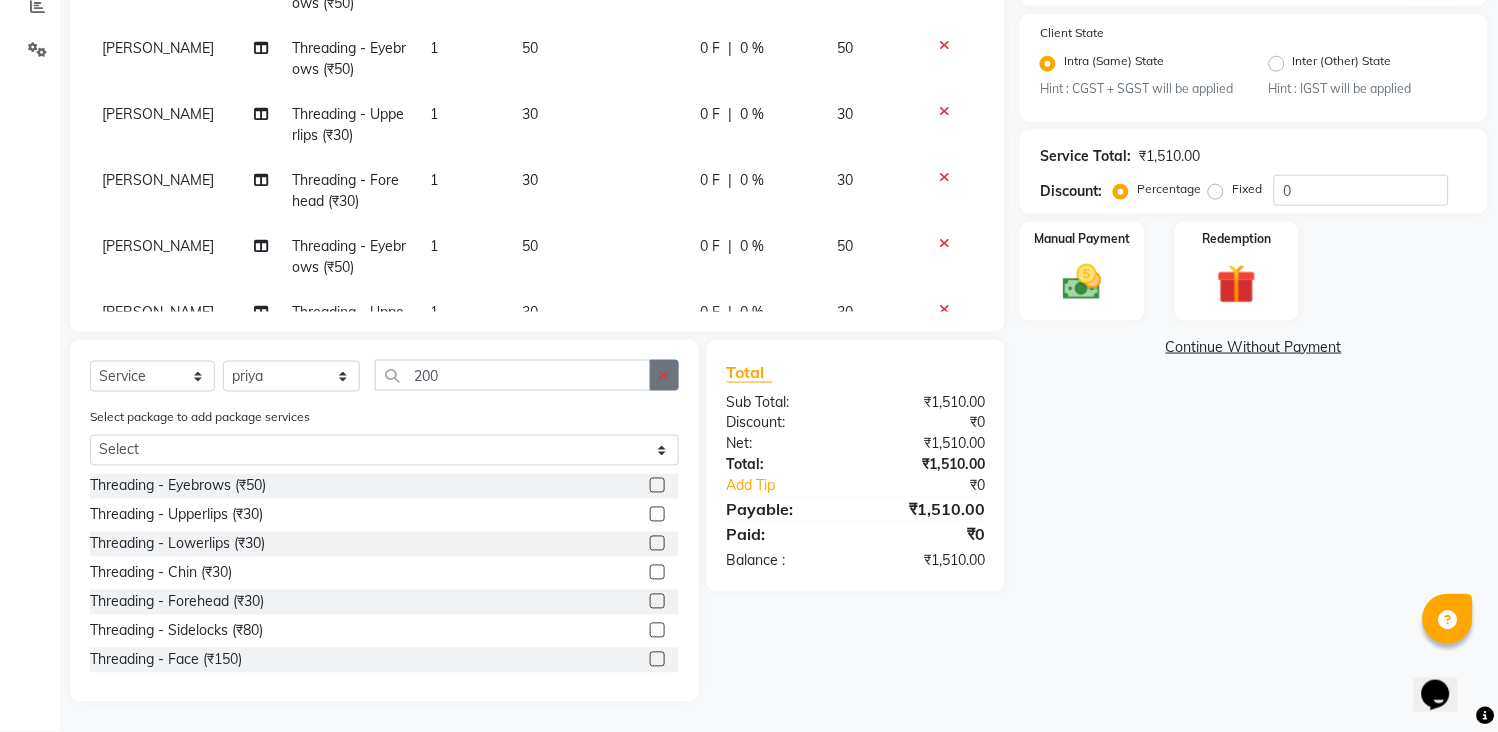 click 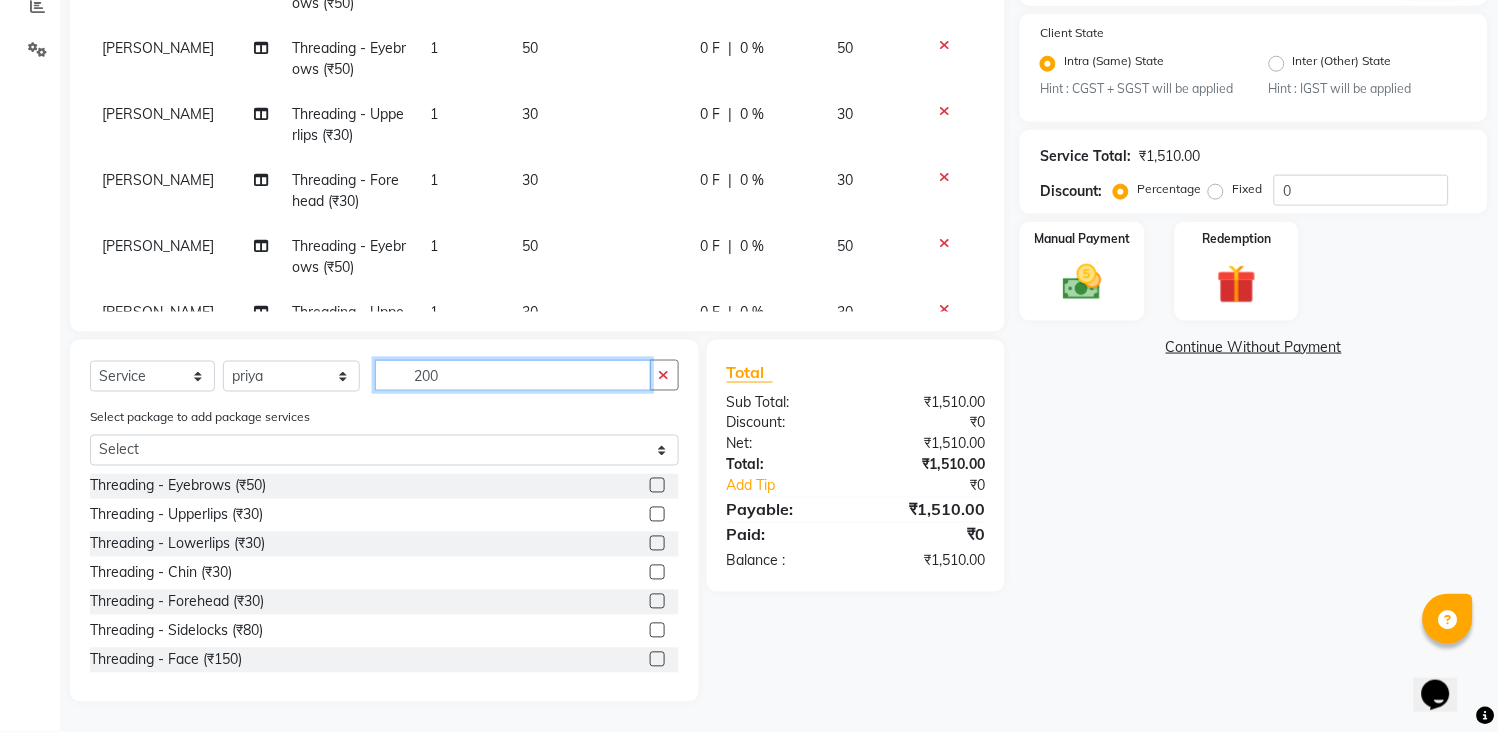 type 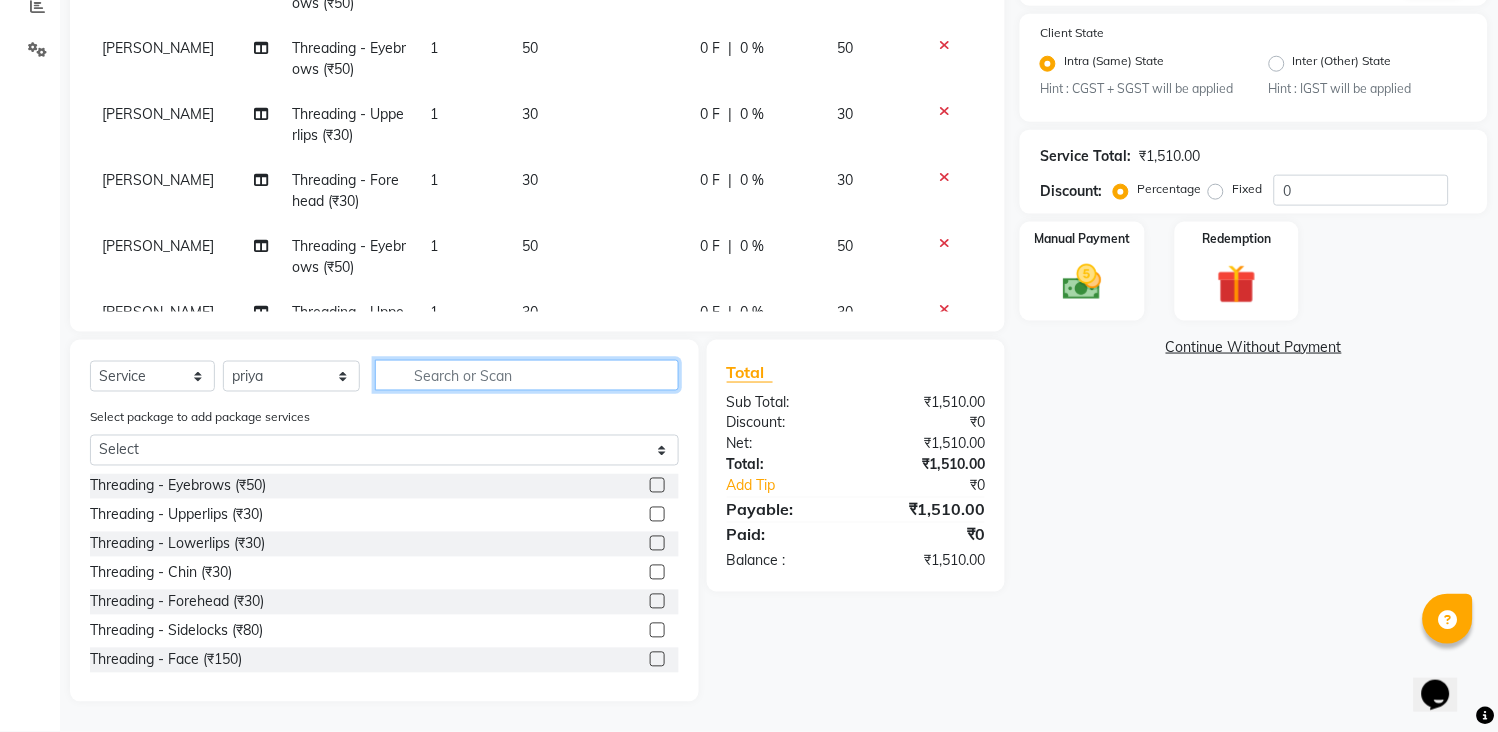 click 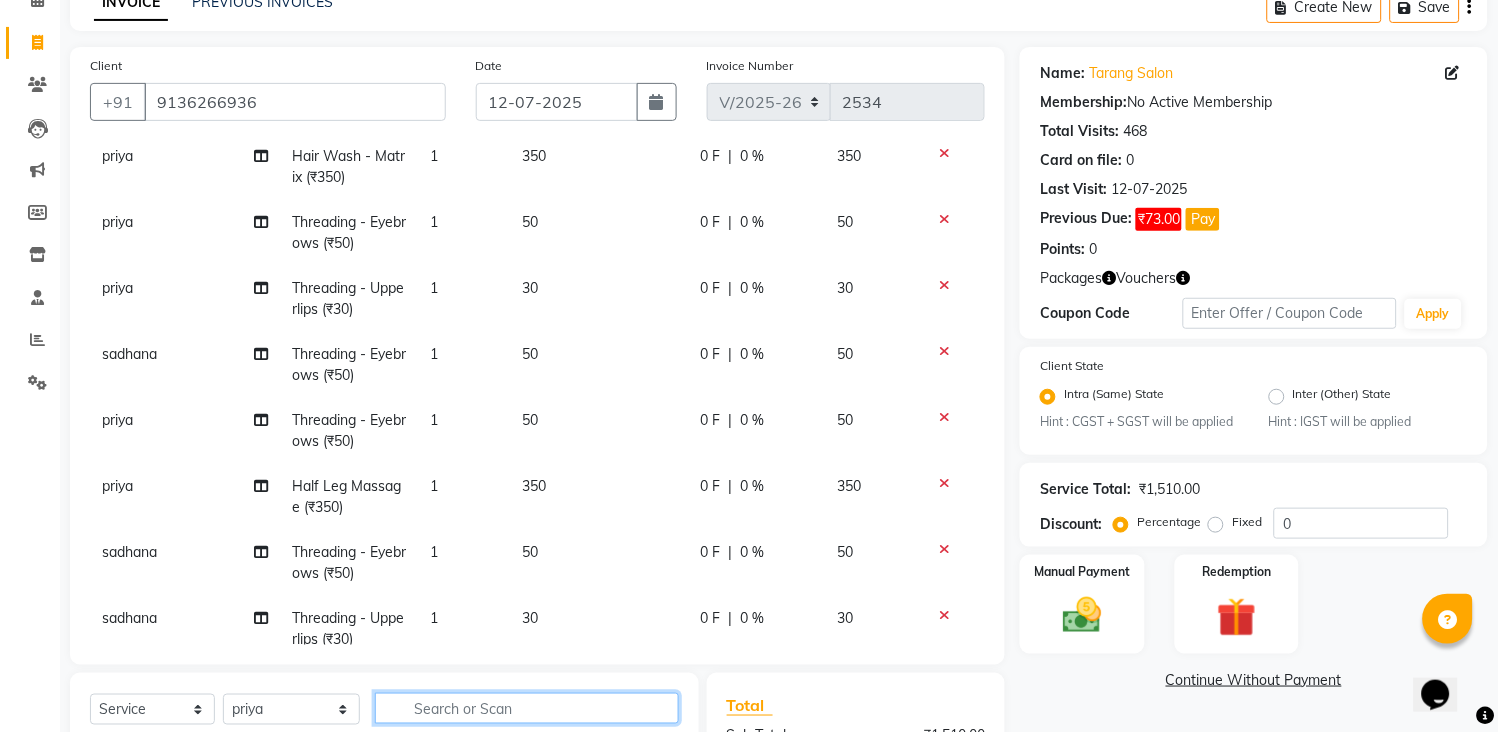 scroll, scrollTop: 825, scrollLeft: 0, axis: vertical 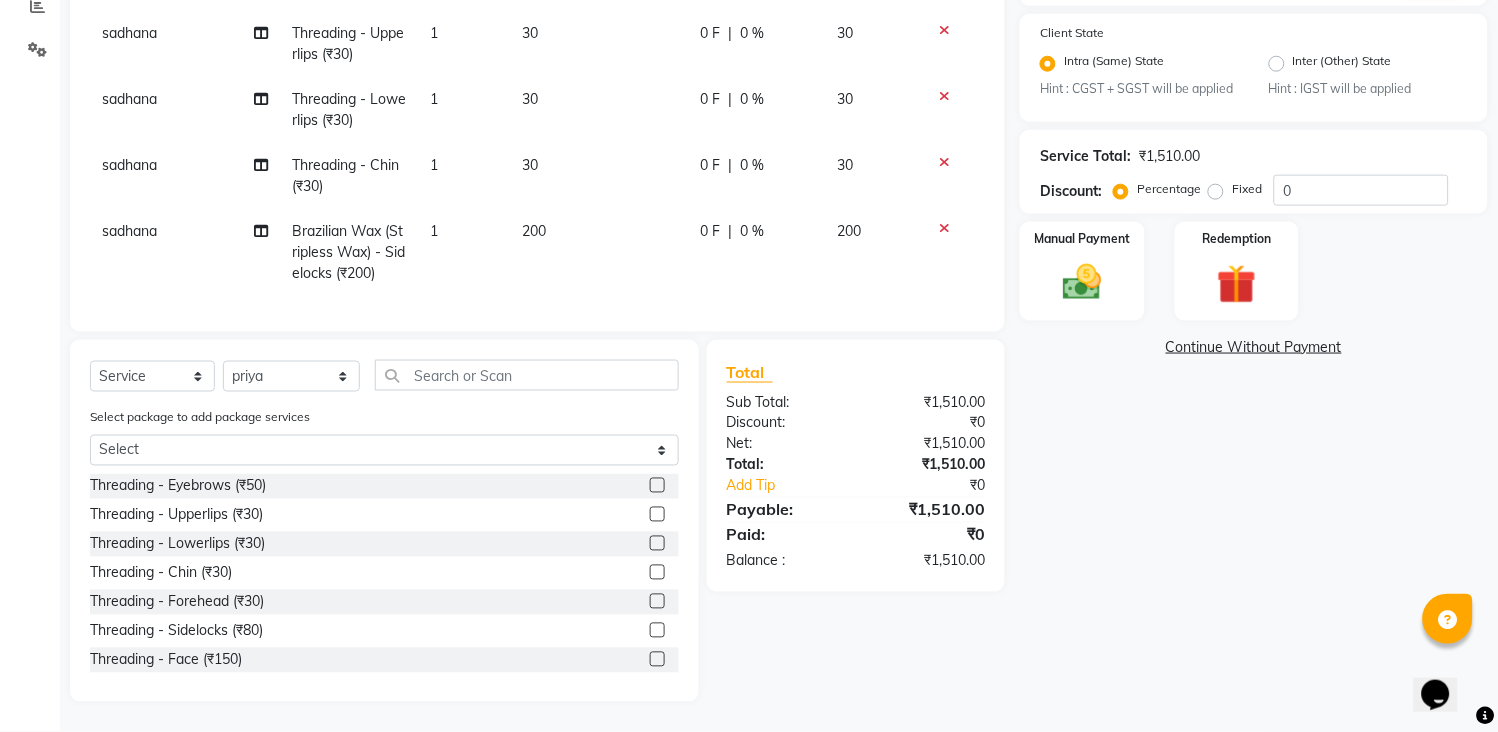 click 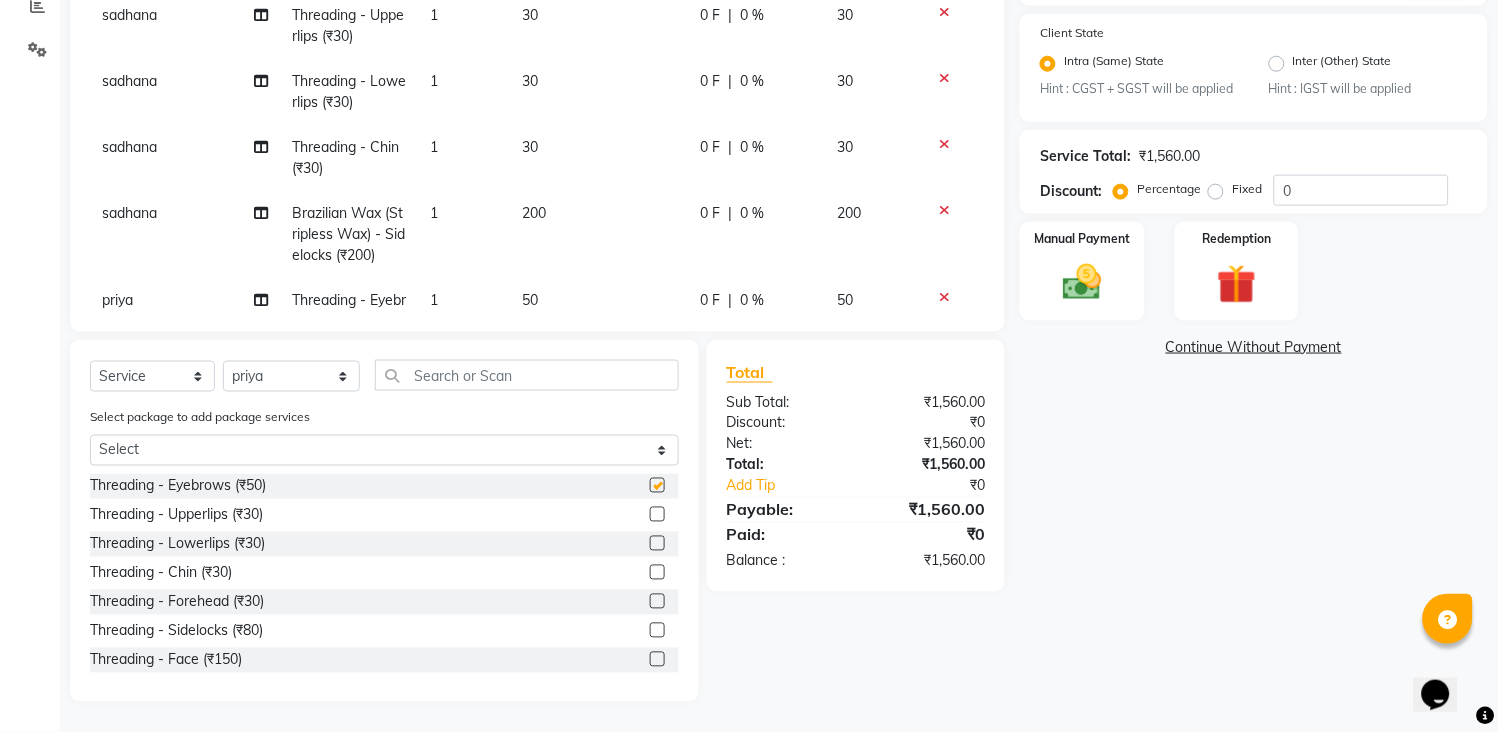 checkbox on "false" 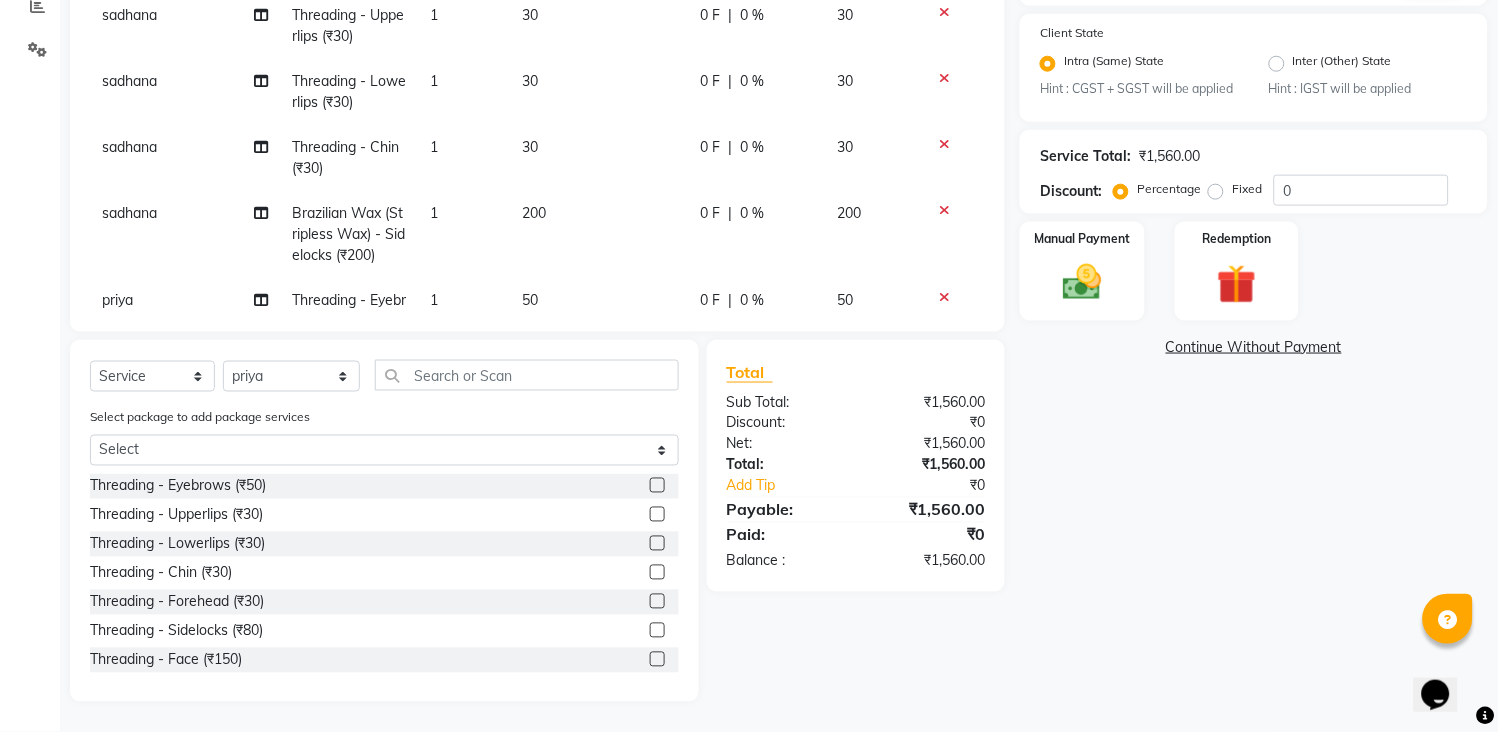 click 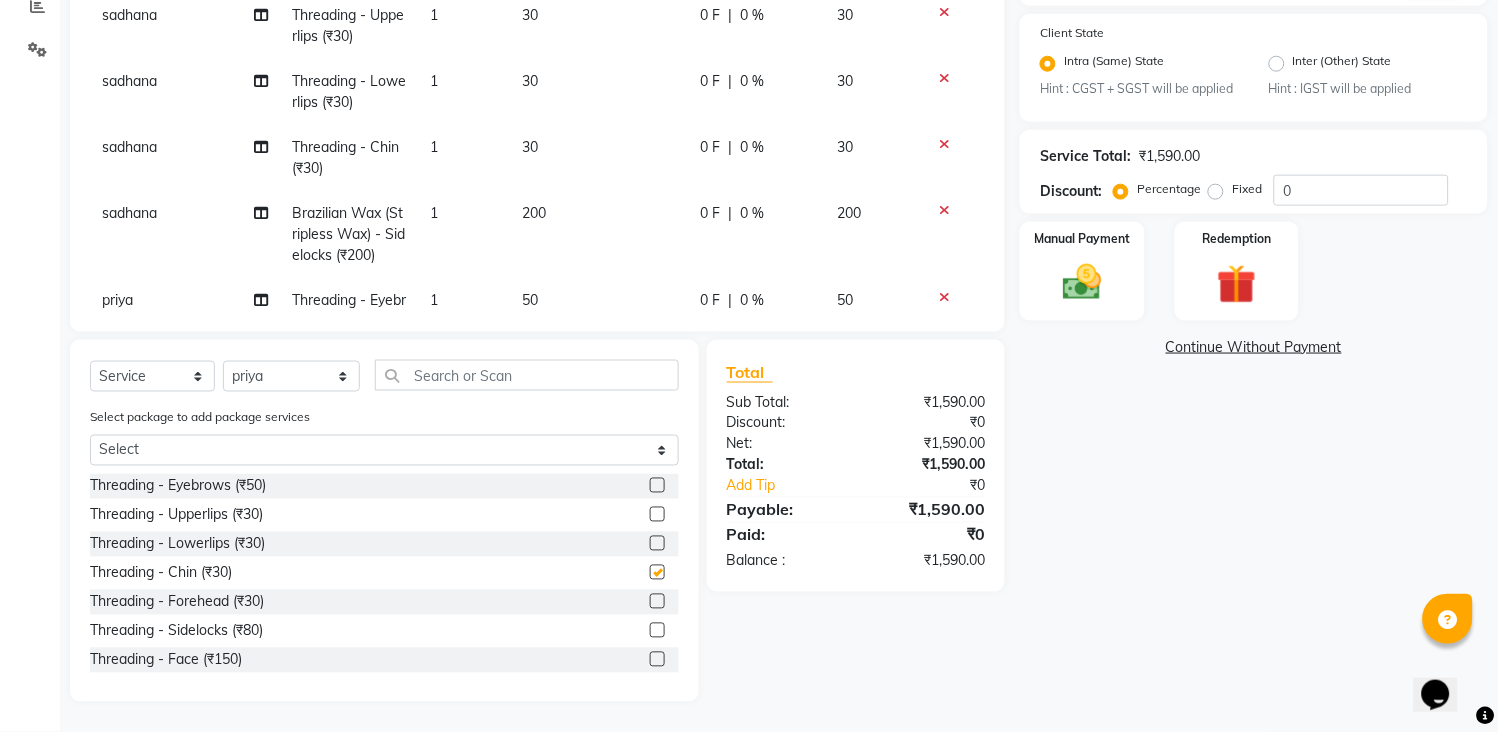 checkbox on "false" 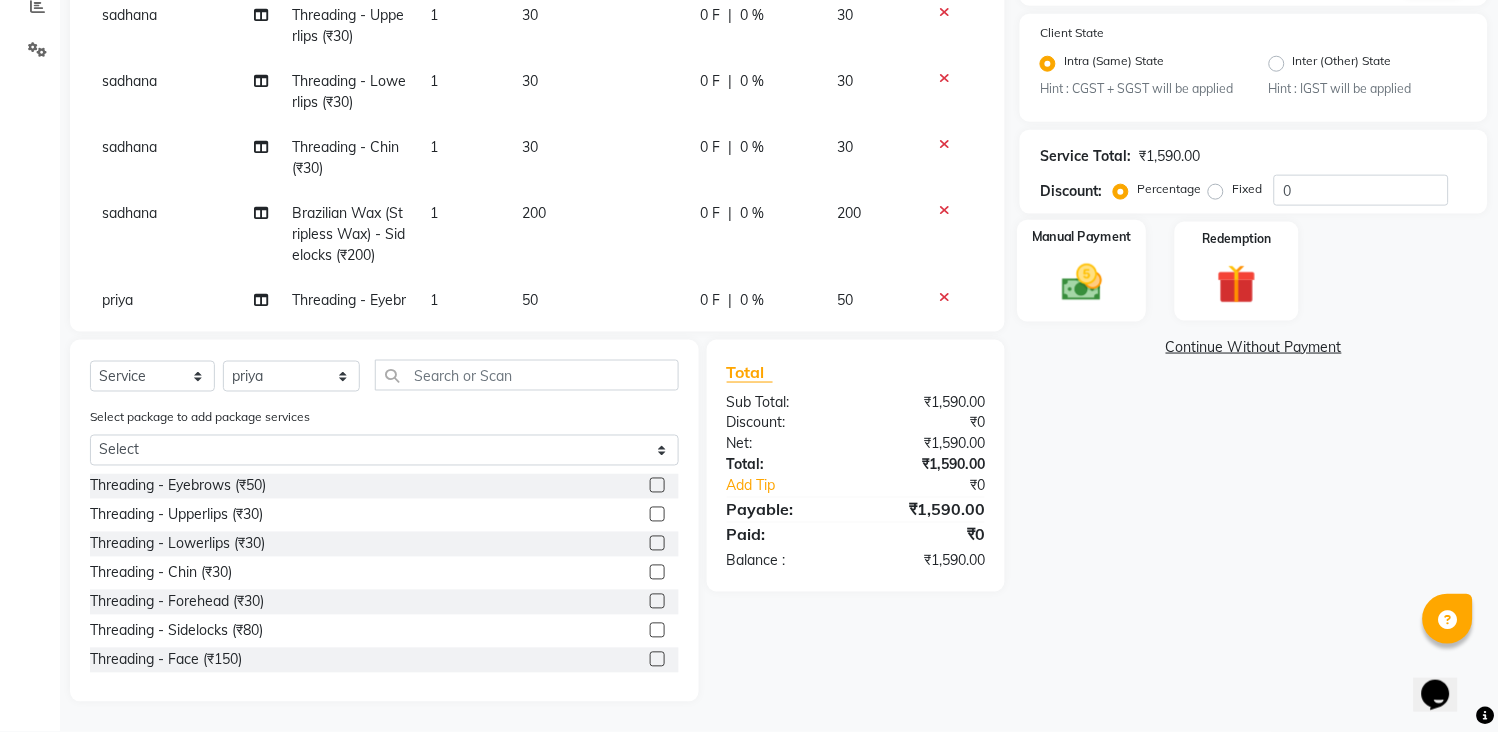 click on "Manual Payment" 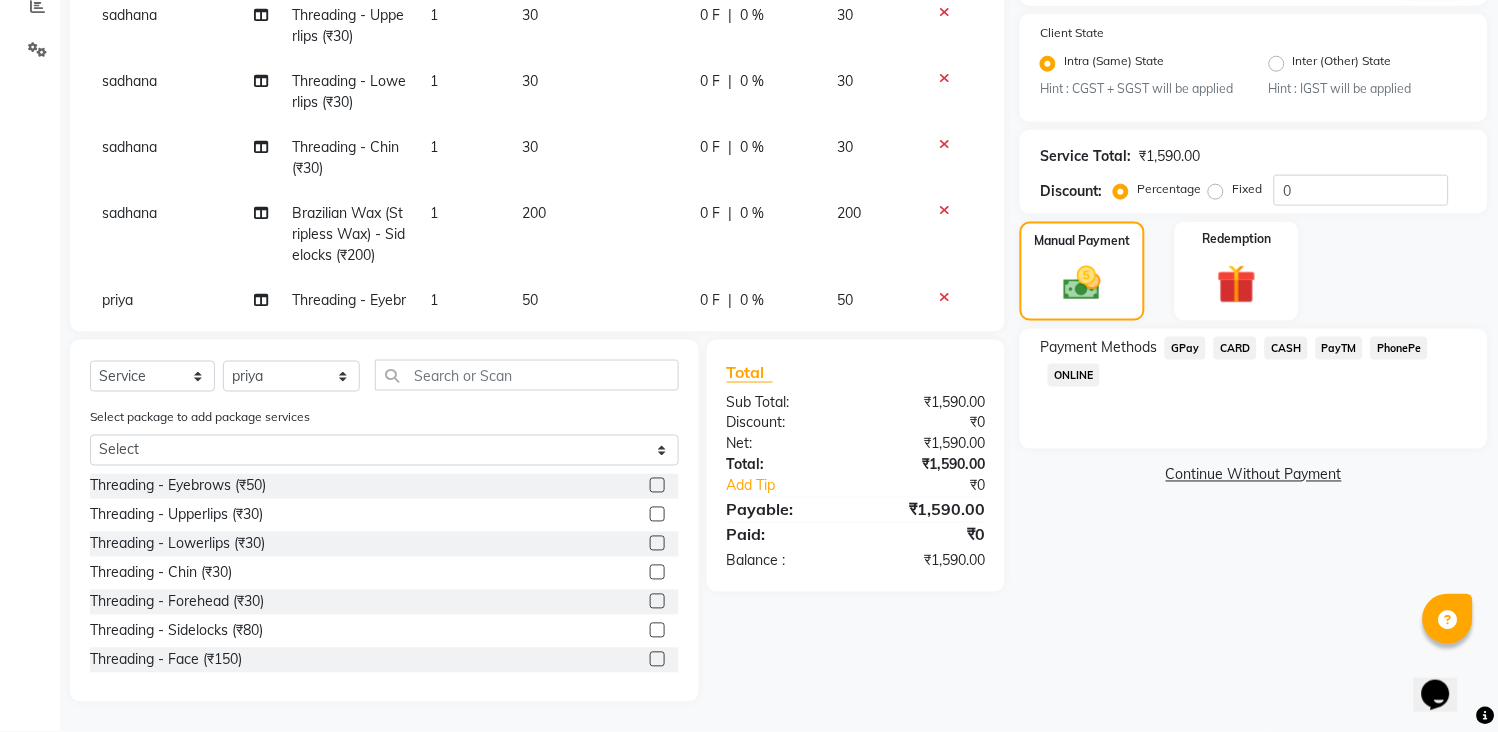 click on "GPay" 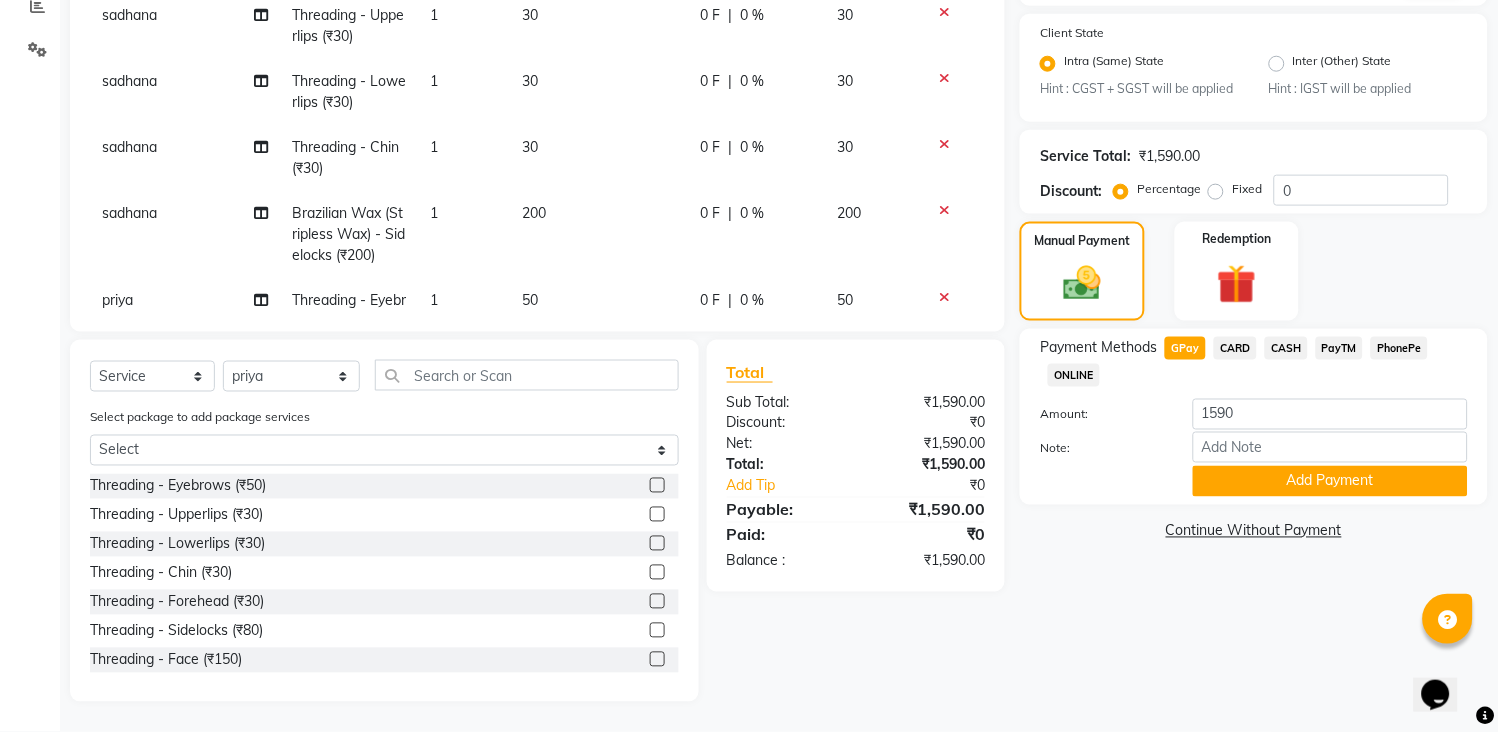 drag, startPoint x: 1275, startPoint y: 477, endPoint x: 1297, endPoint y: 535, distance: 62.03225 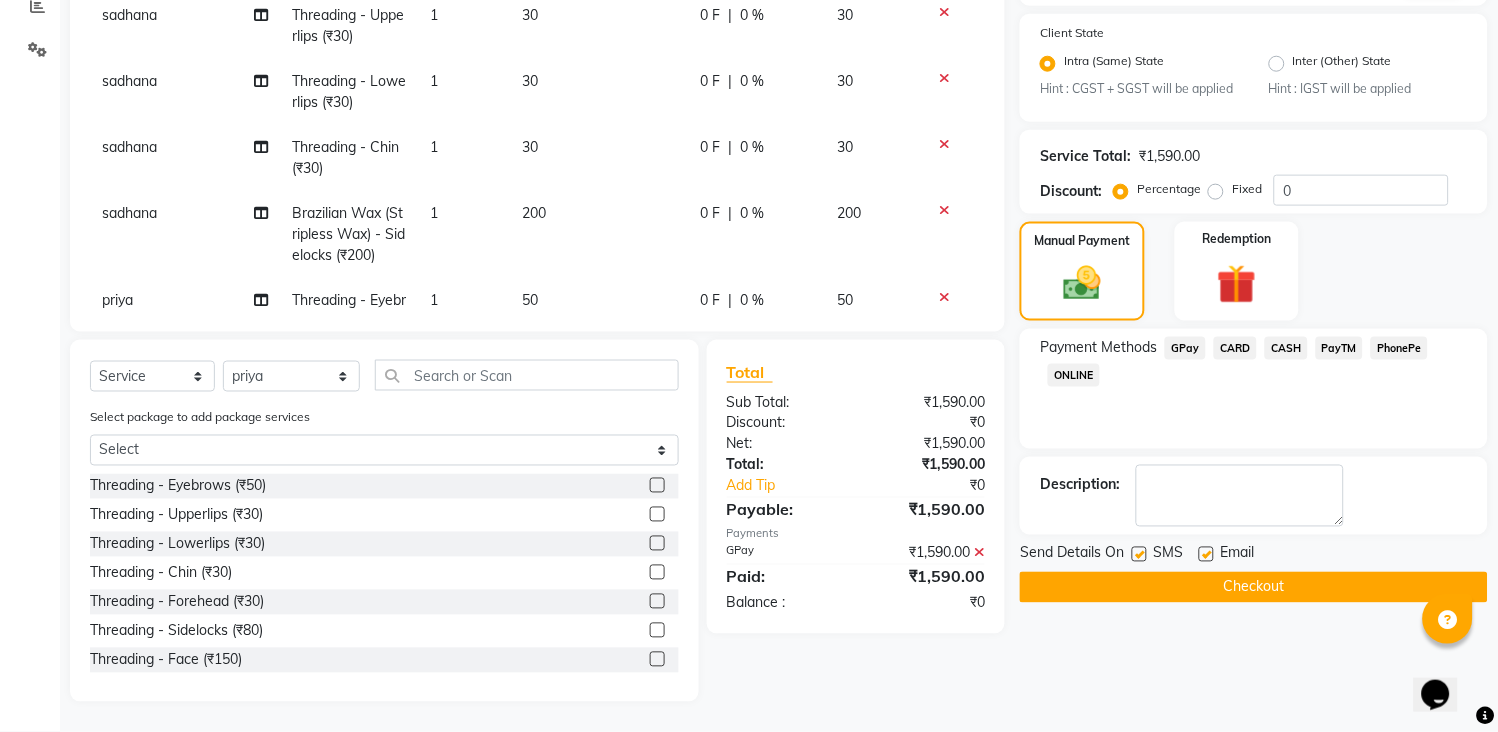 click on "Checkout" 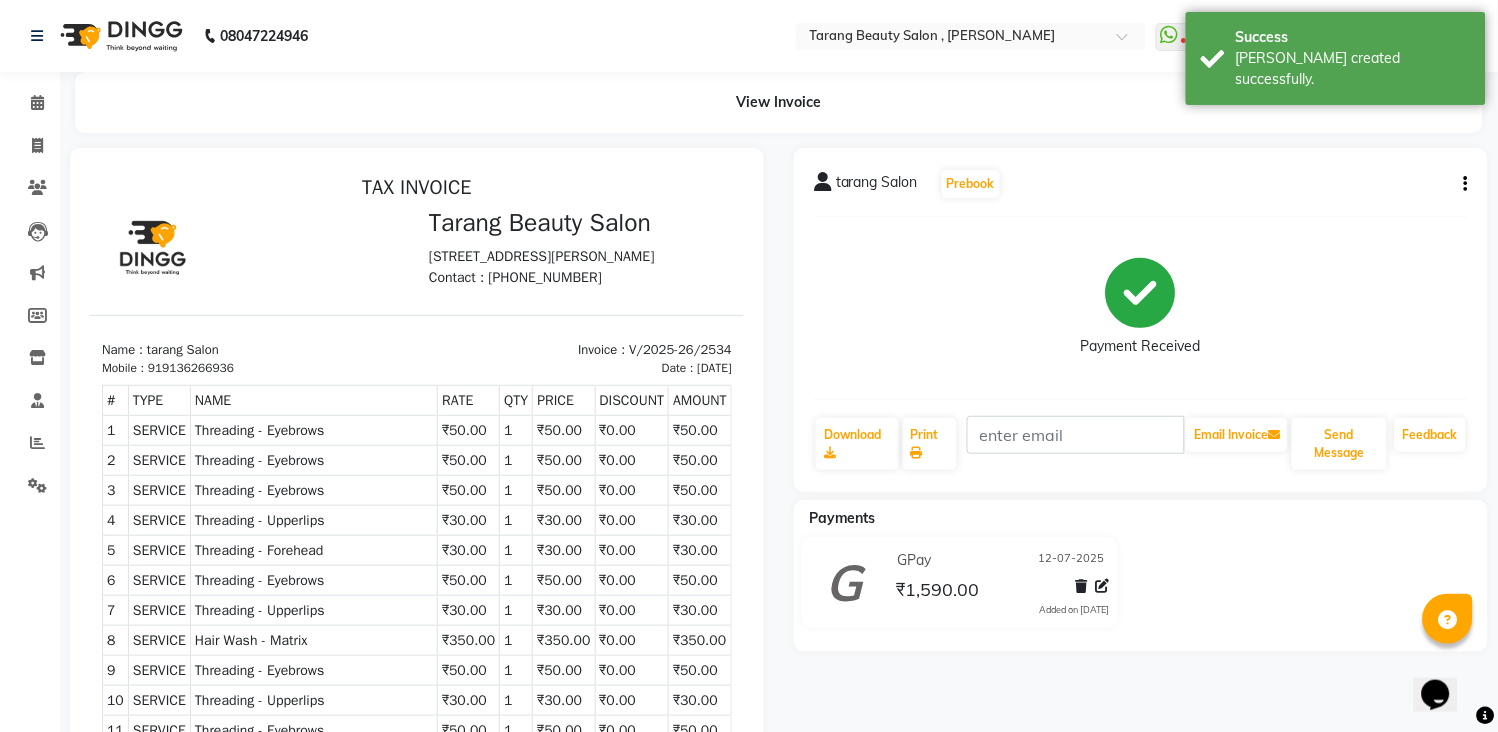 scroll, scrollTop: 0, scrollLeft: 0, axis: both 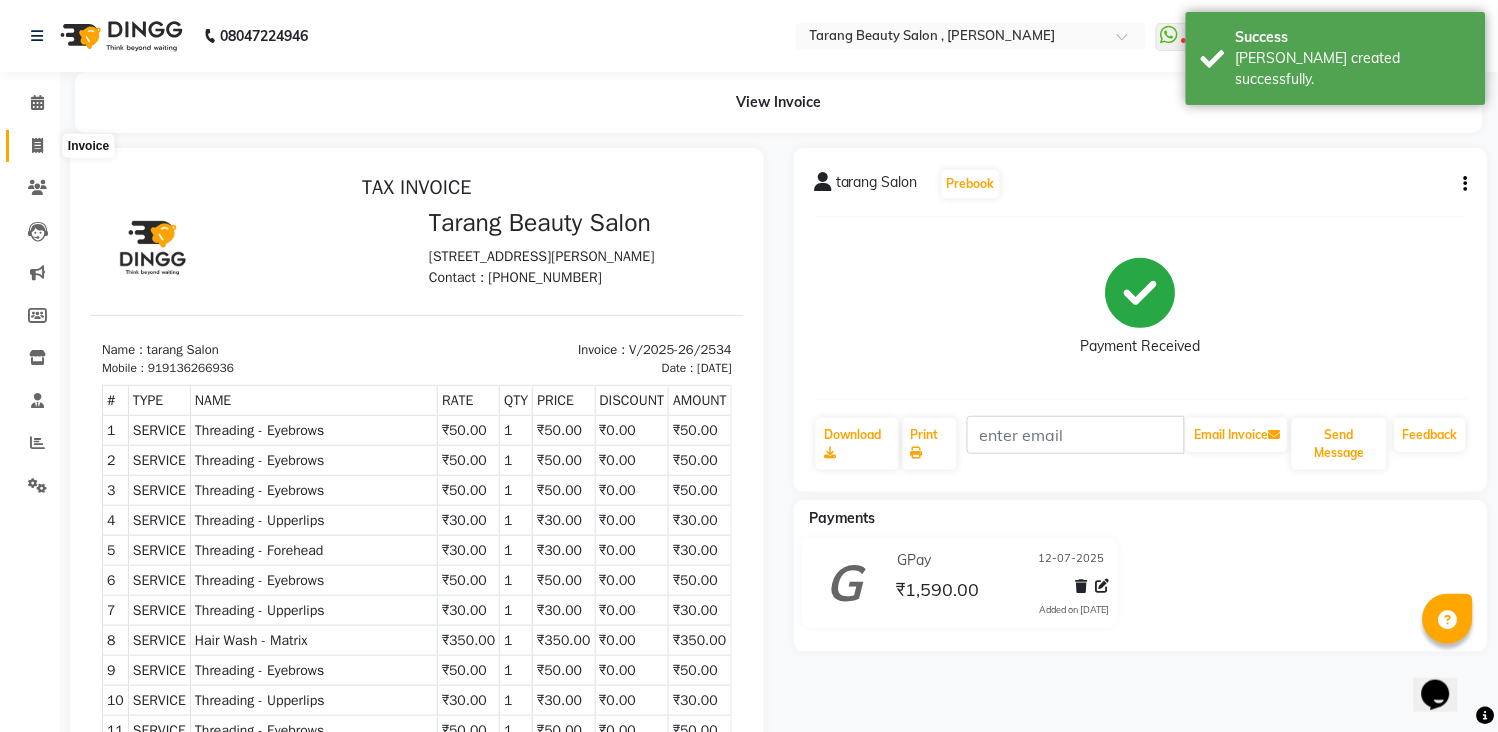 click 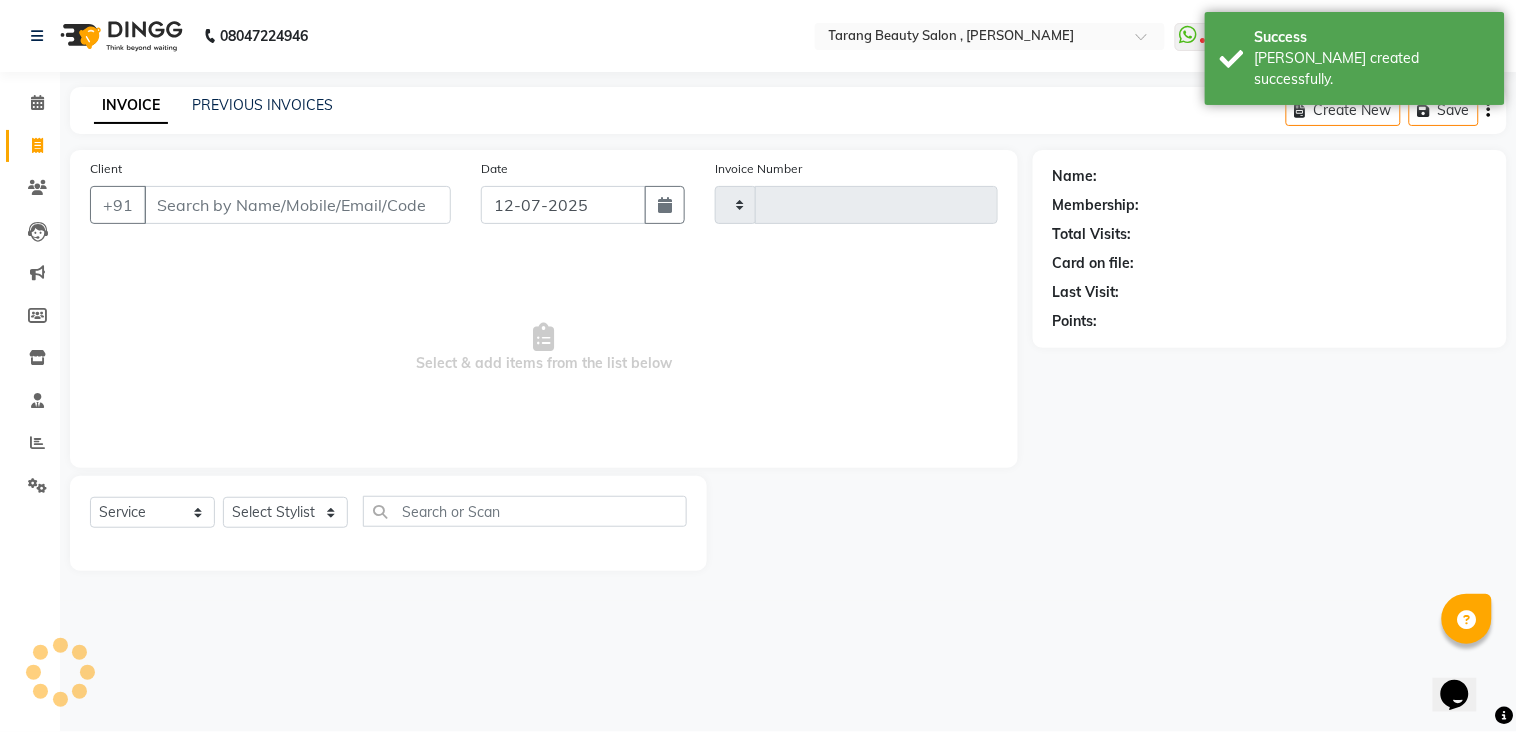 type on "2535" 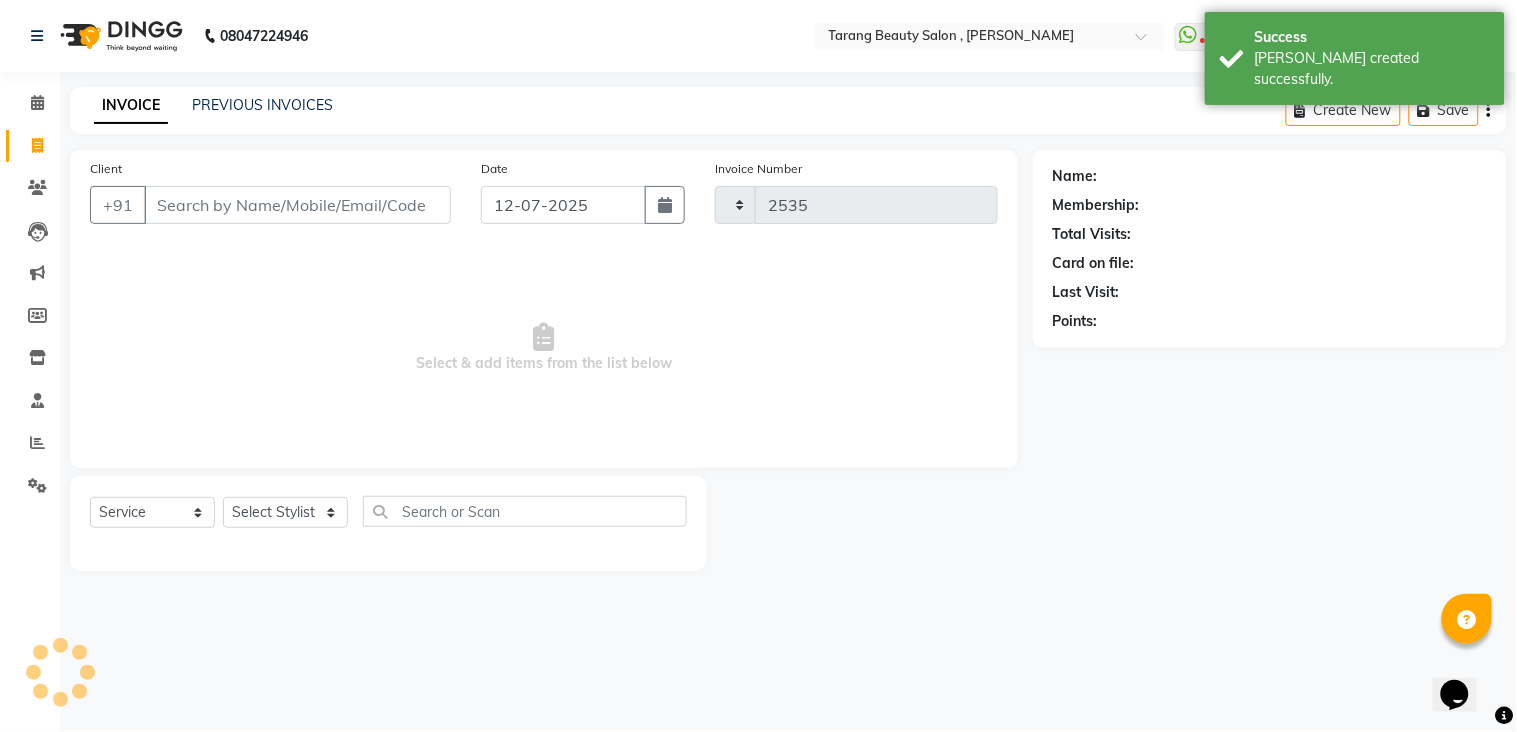 select on "5133" 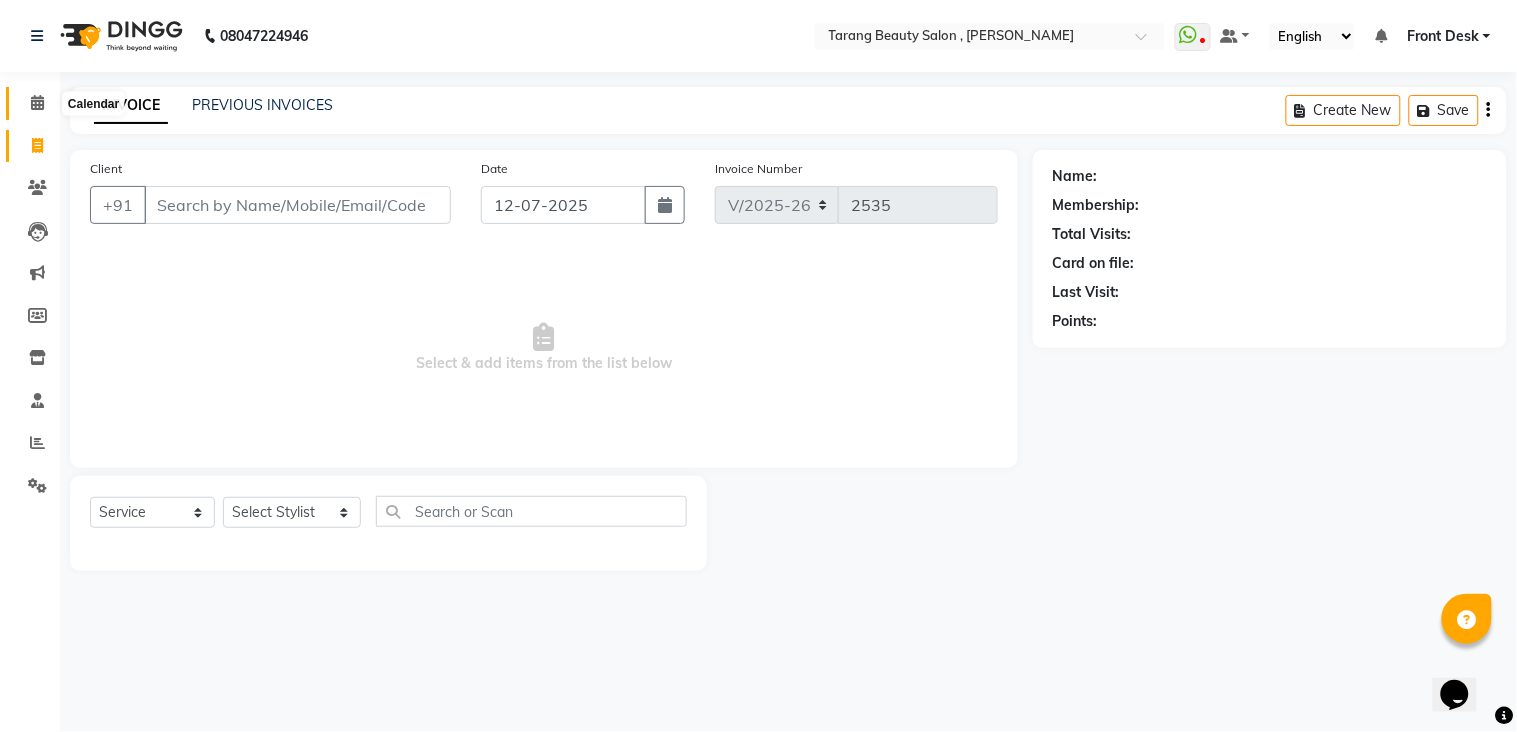 click 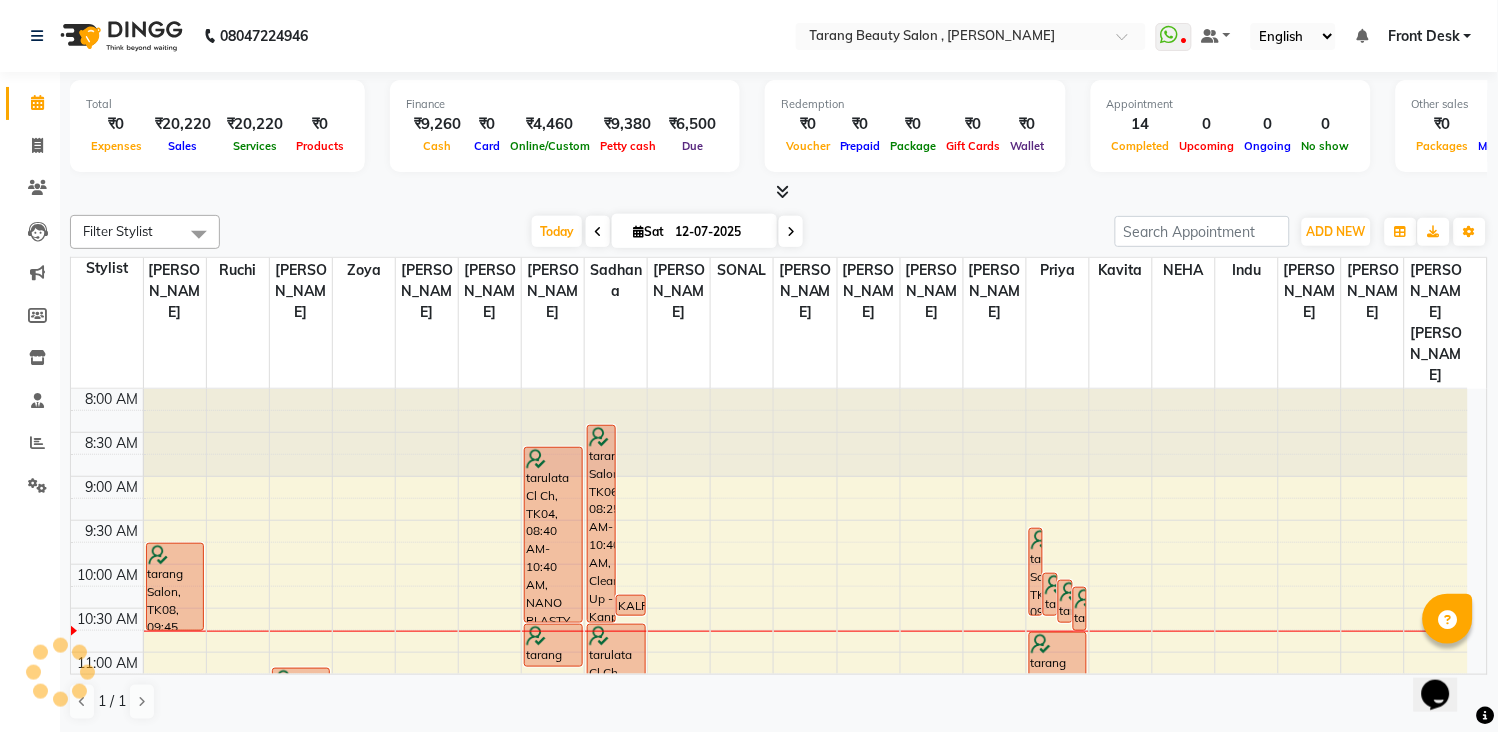 scroll, scrollTop: 177, scrollLeft: 0, axis: vertical 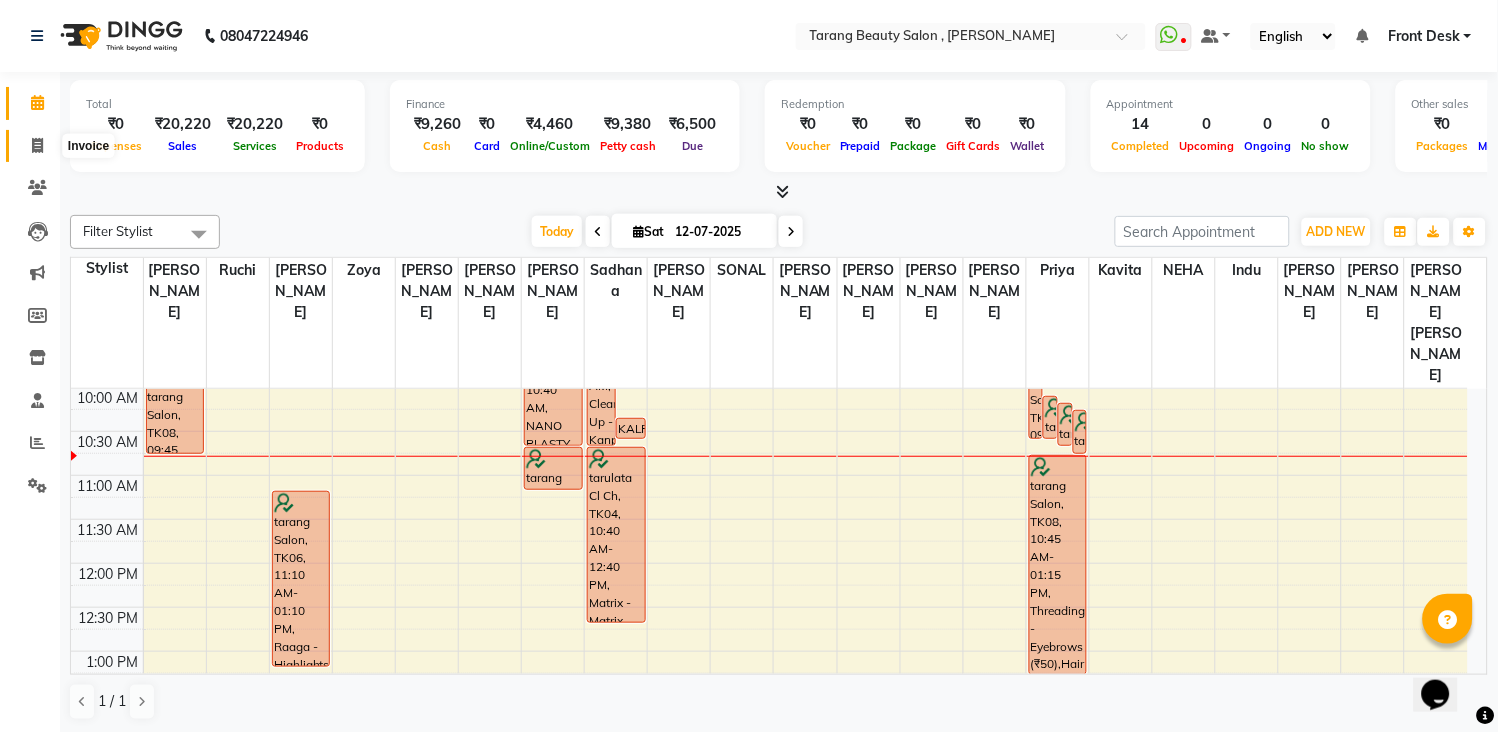 click 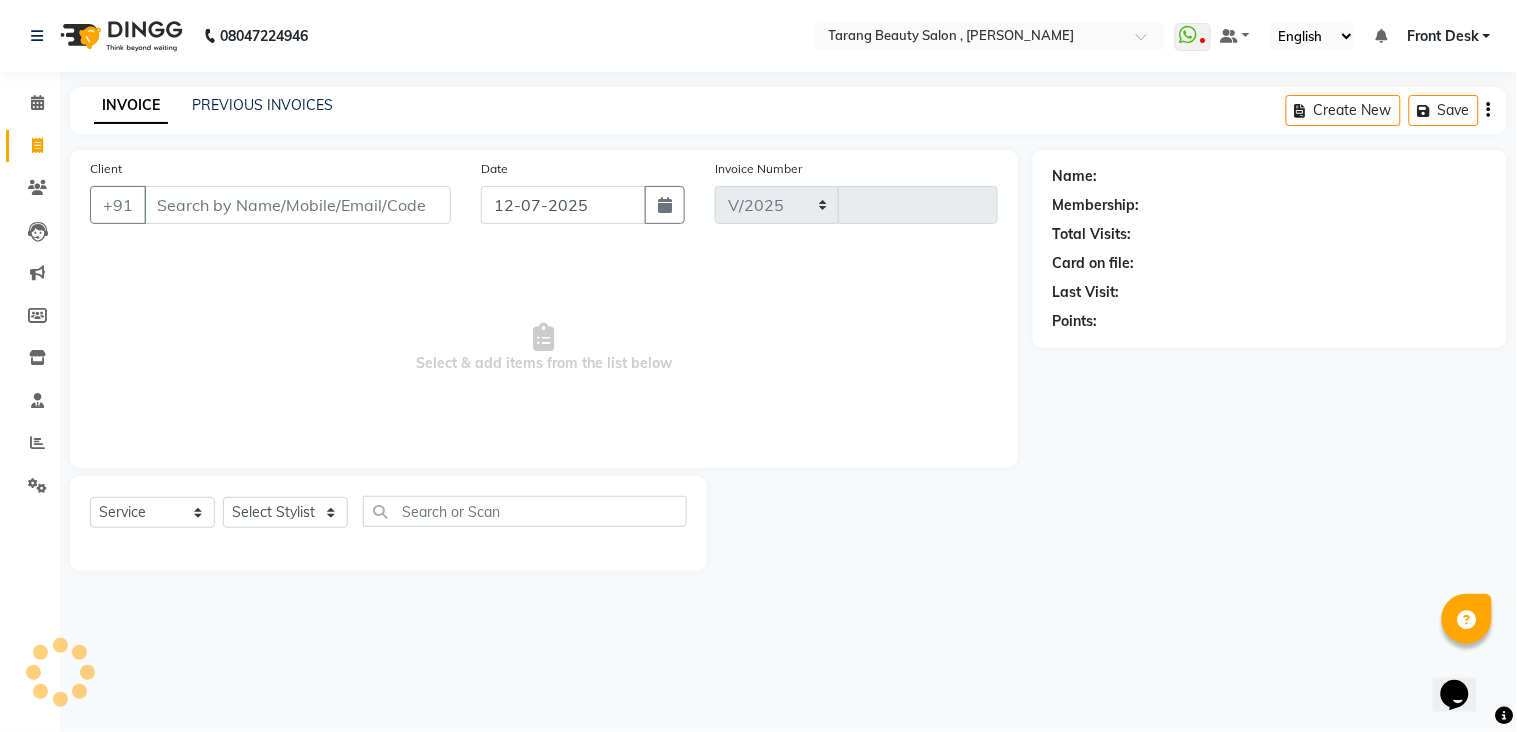 select on "5133" 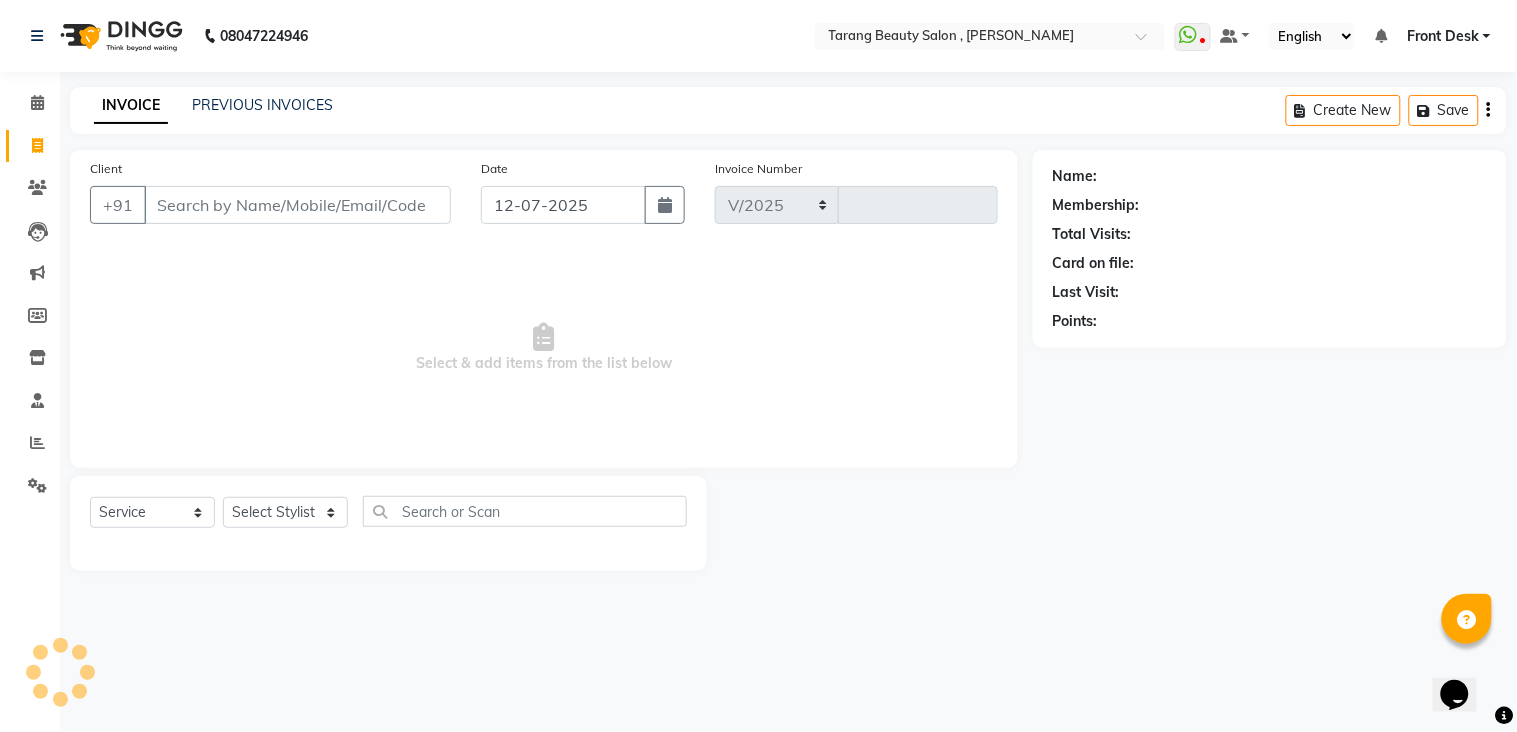 type on "2535" 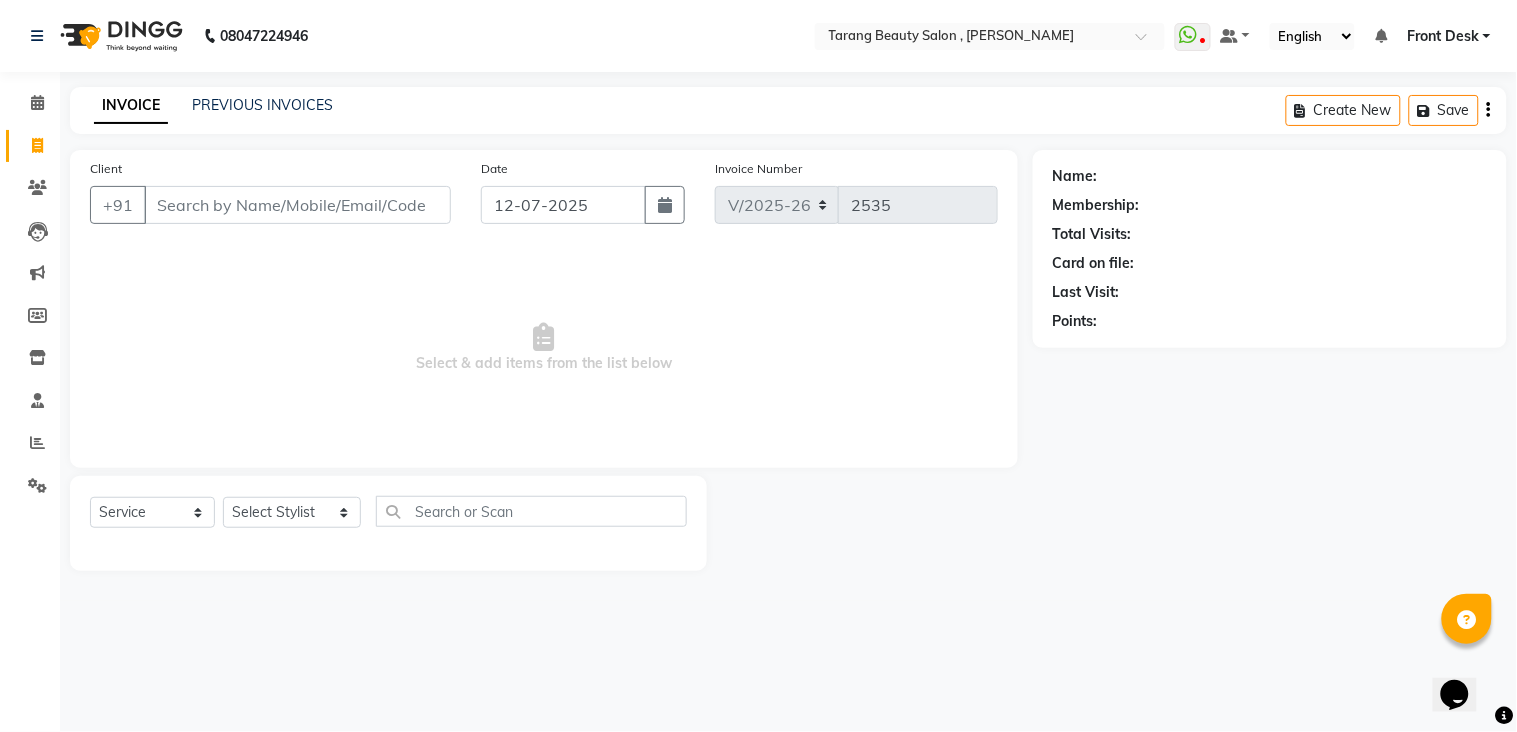 click on "INVOICE PREVIOUS INVOICES Create New   Save" 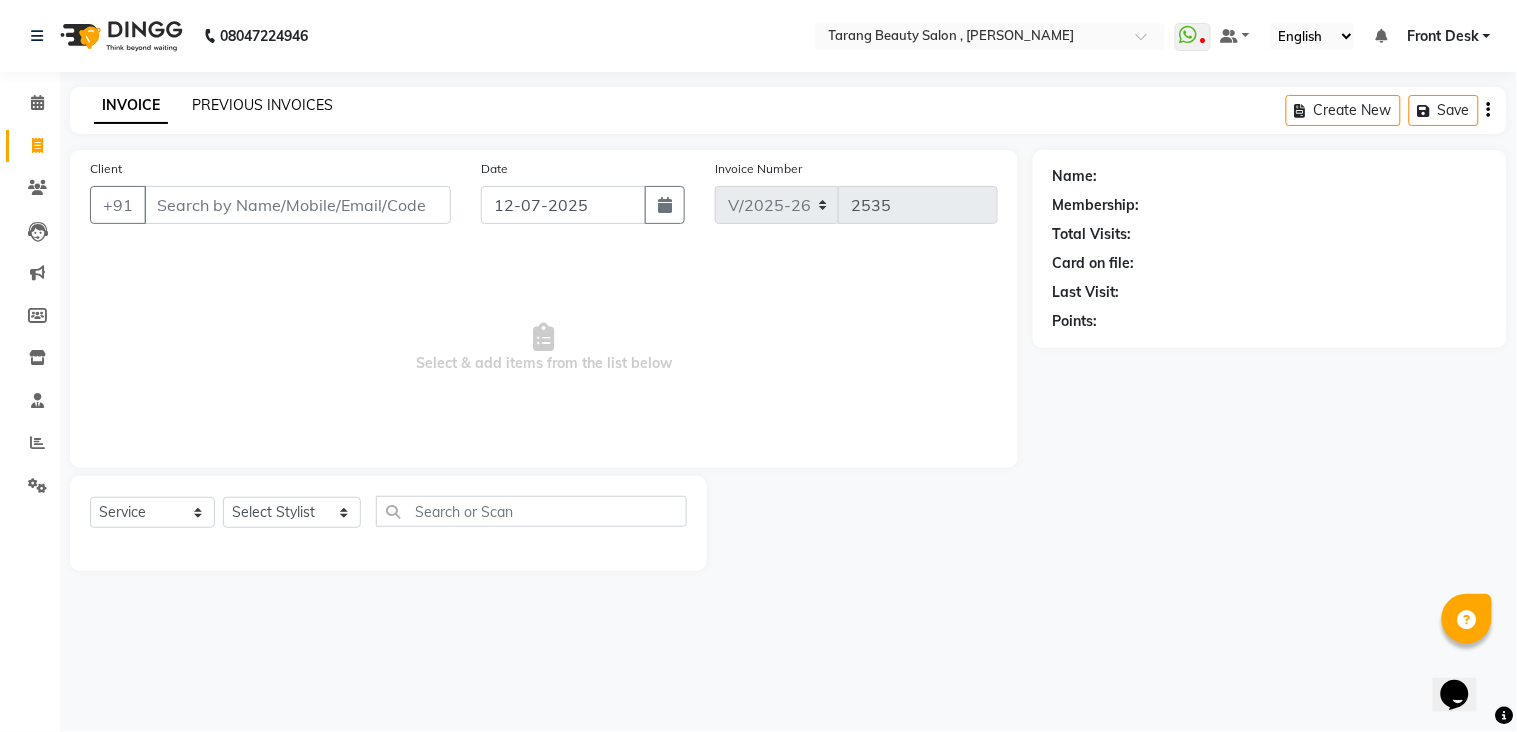click on "PREVIOUS INVOICES" 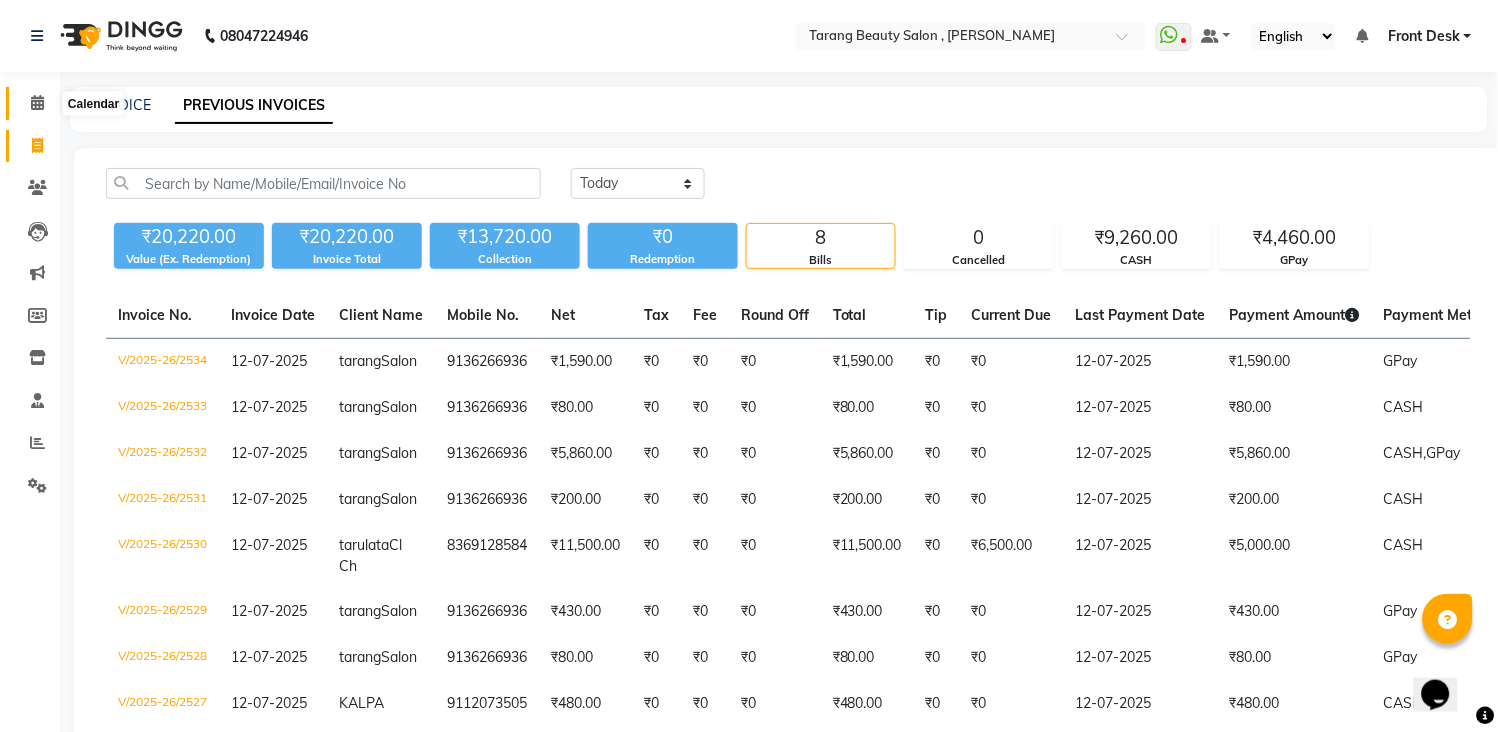 click 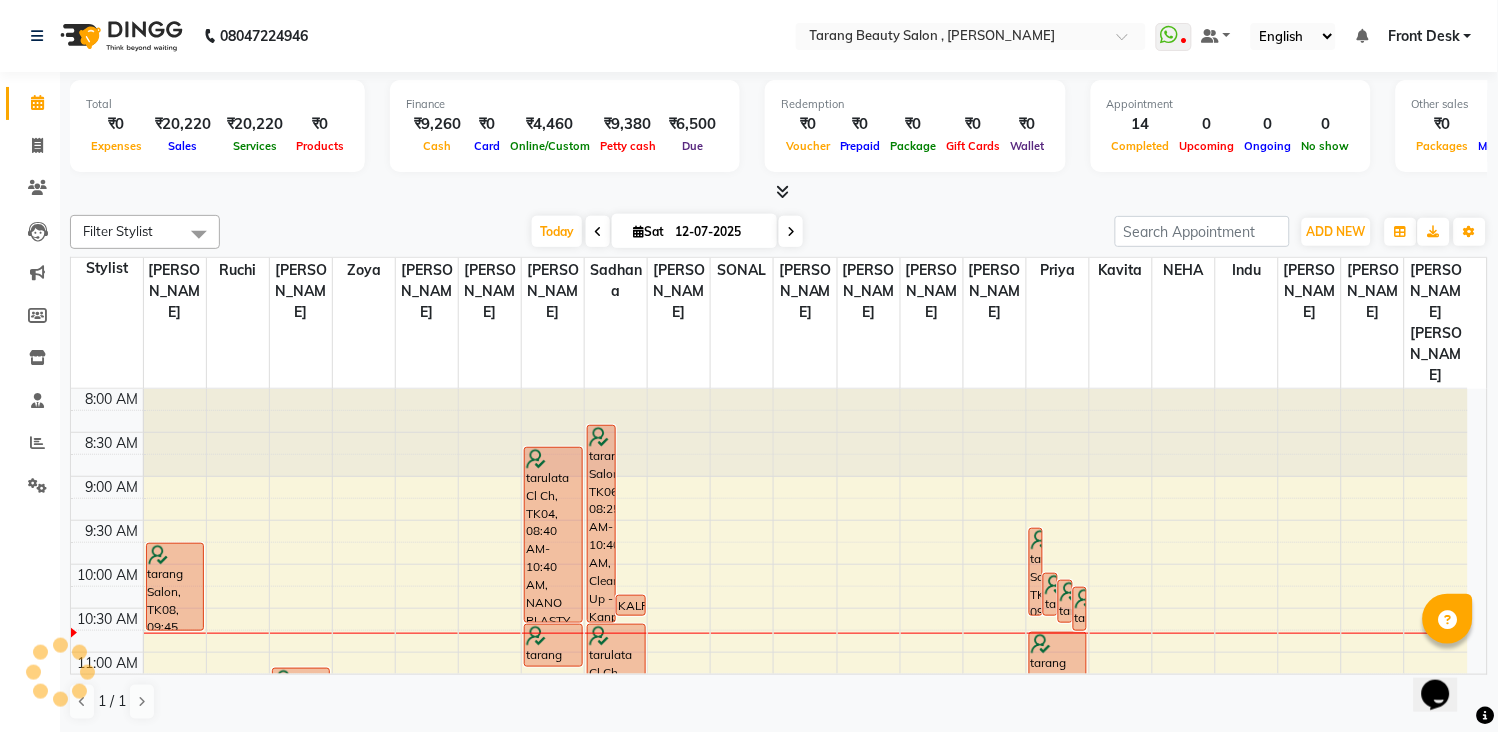 scroll, scrollTop: 0, scrollLeft: 0, axis: both 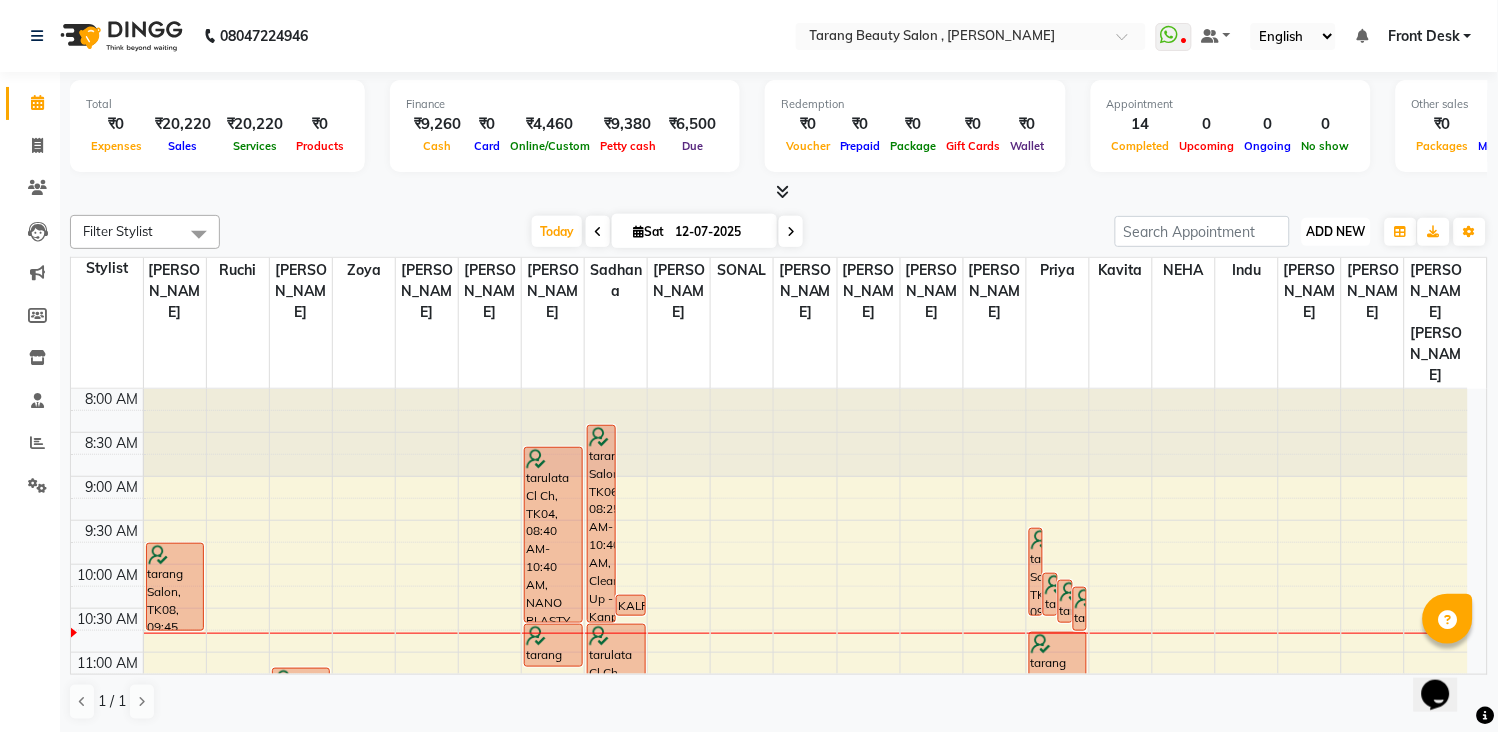 click on "ADD NEW" at bounding box center [1336, 231] 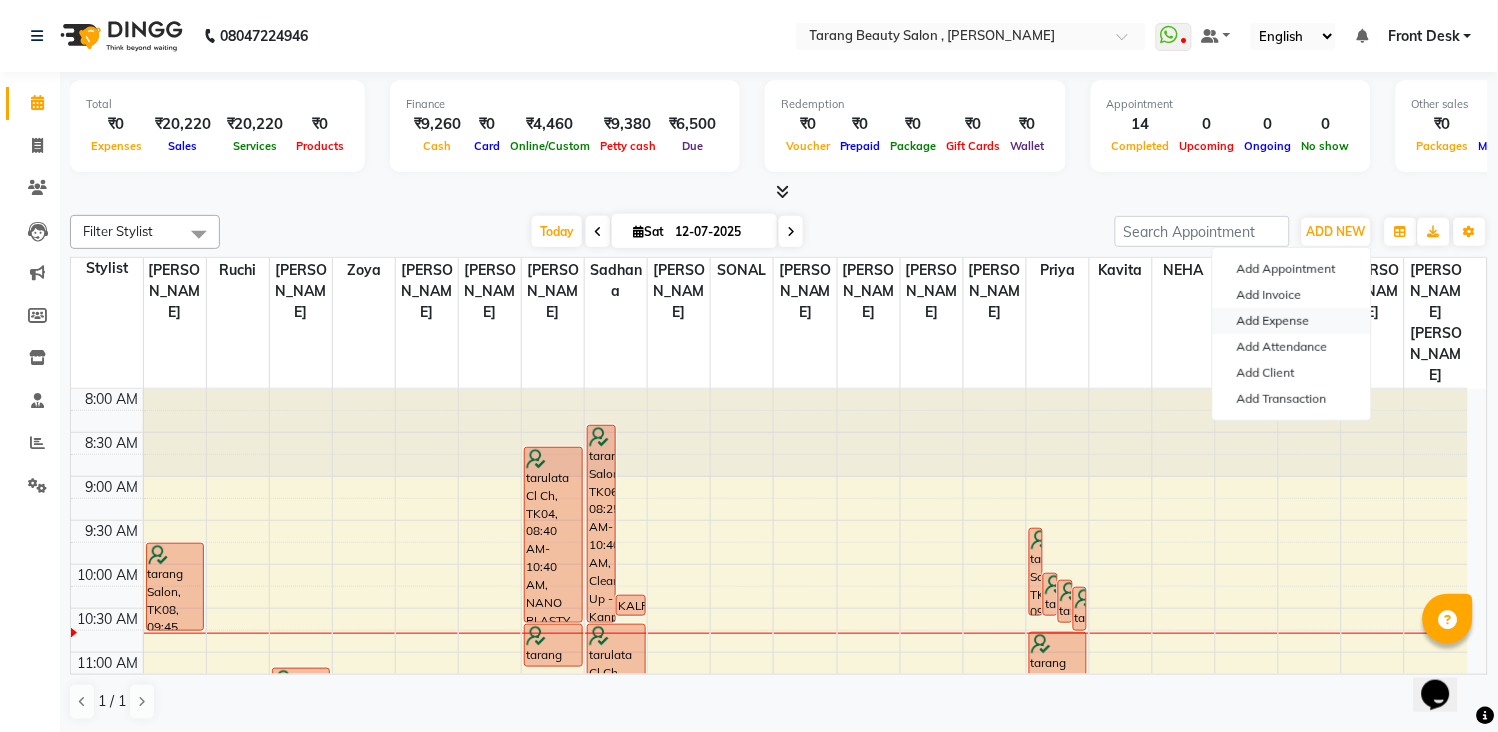 click on "Add Expense" at bounding box center (1292, 321) 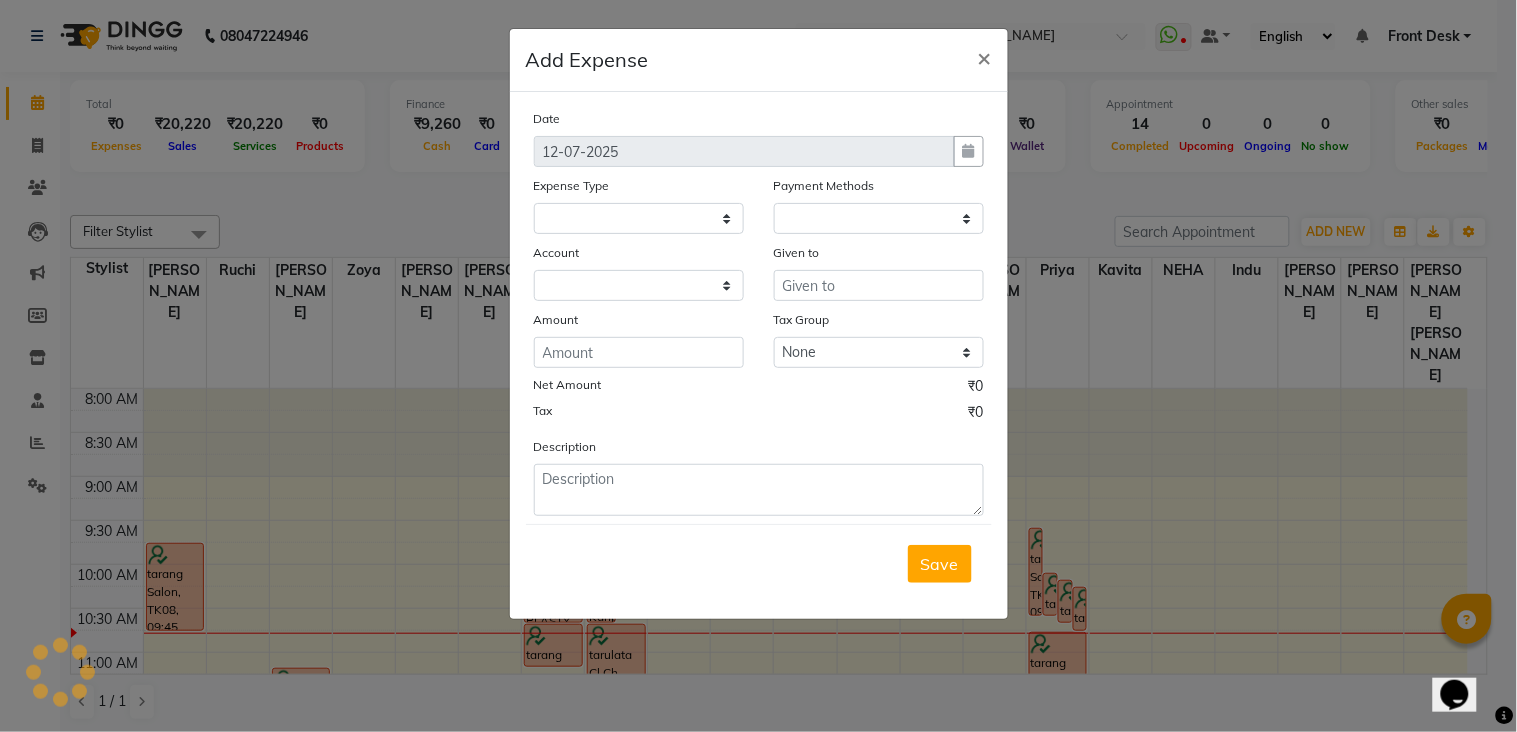 select on "1" 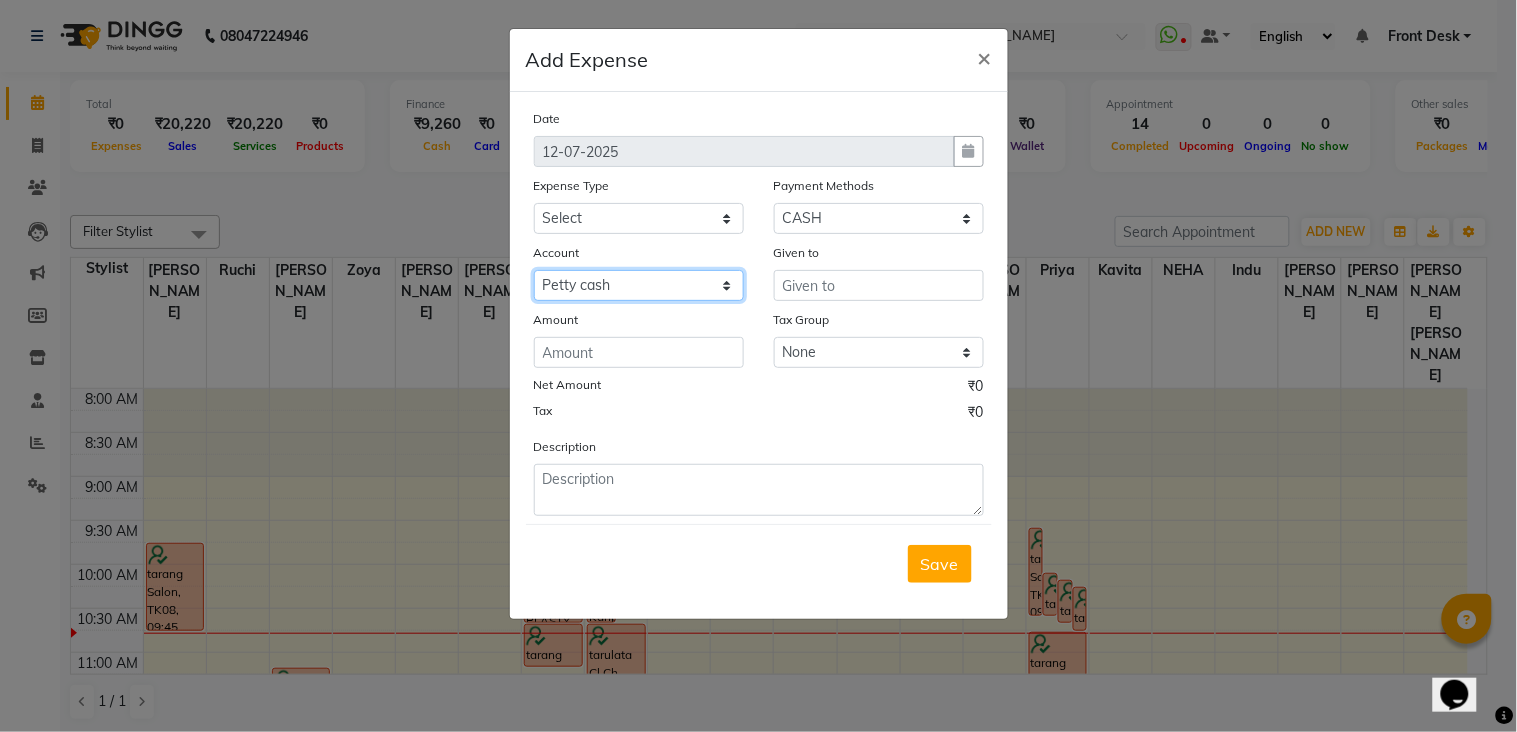 click on "Select Petty cash Default account" 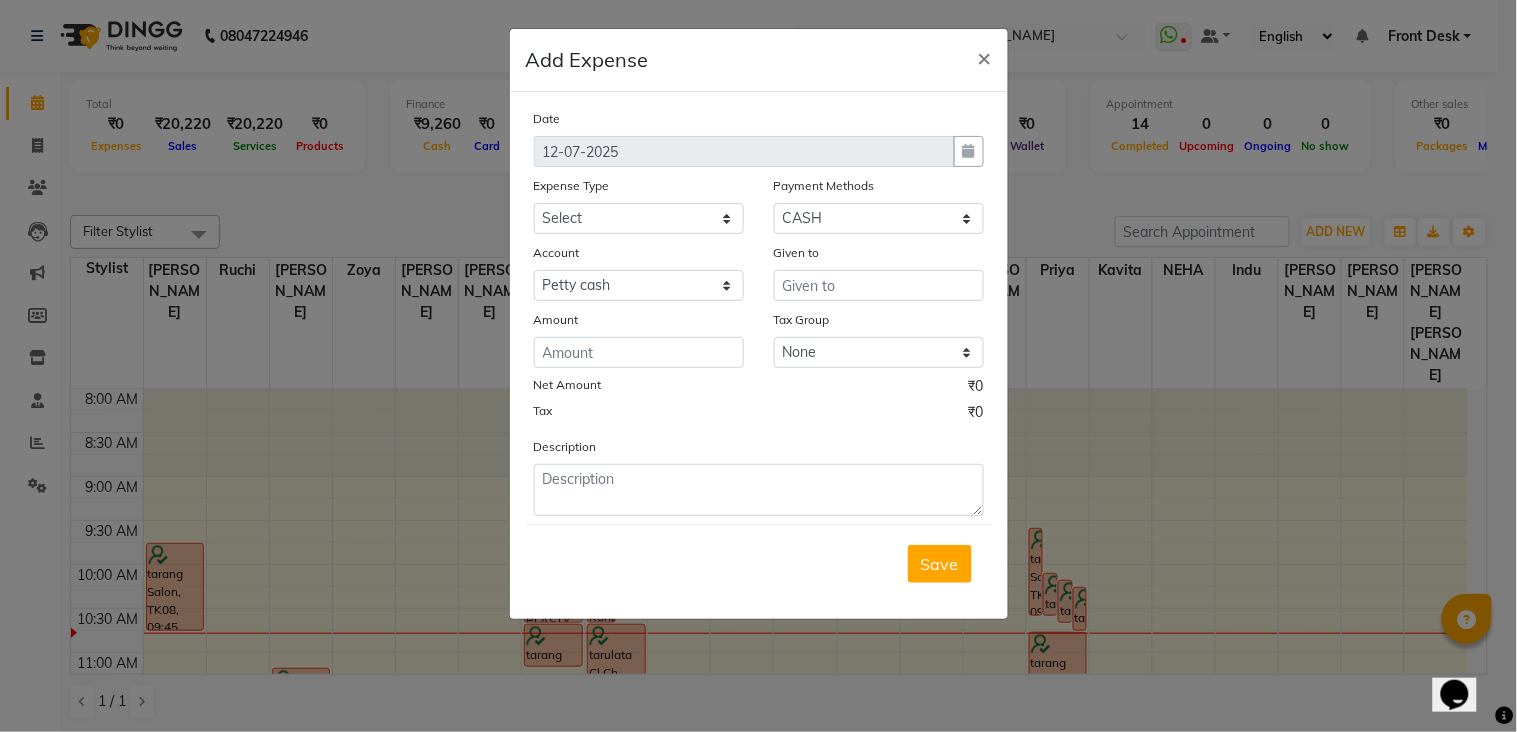 click on "Net Amount ₹0" 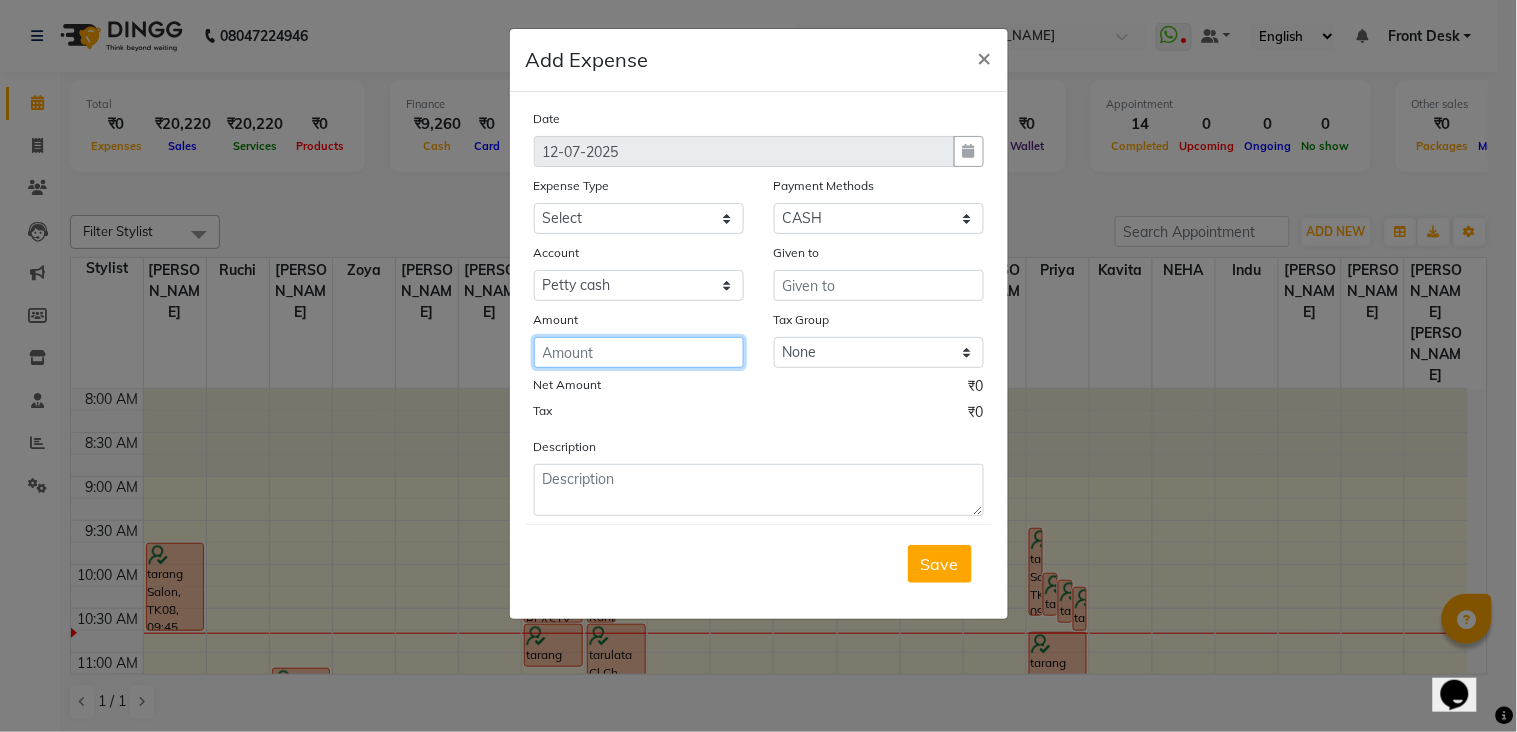 click 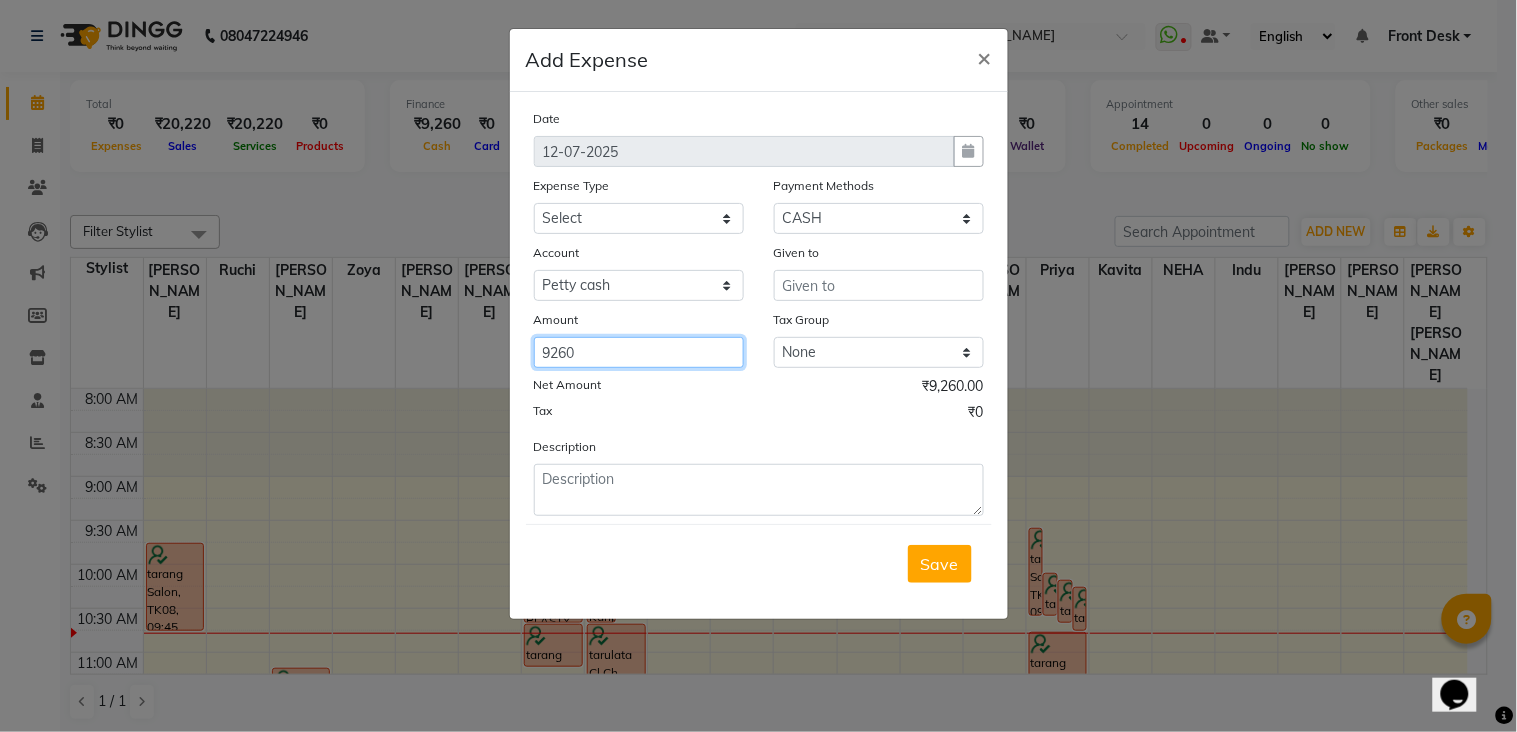type on "9260" 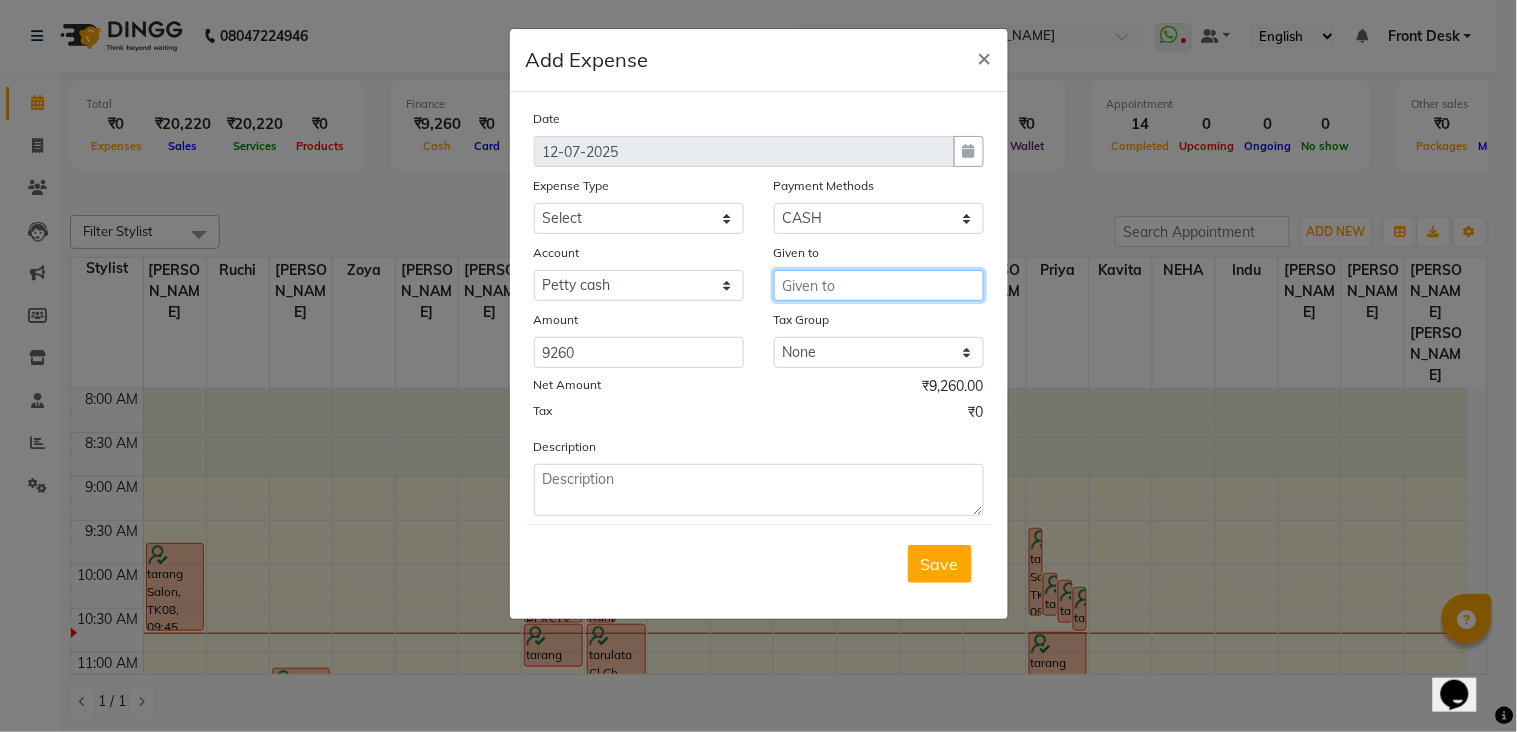 click at bounding box center (879, 285) 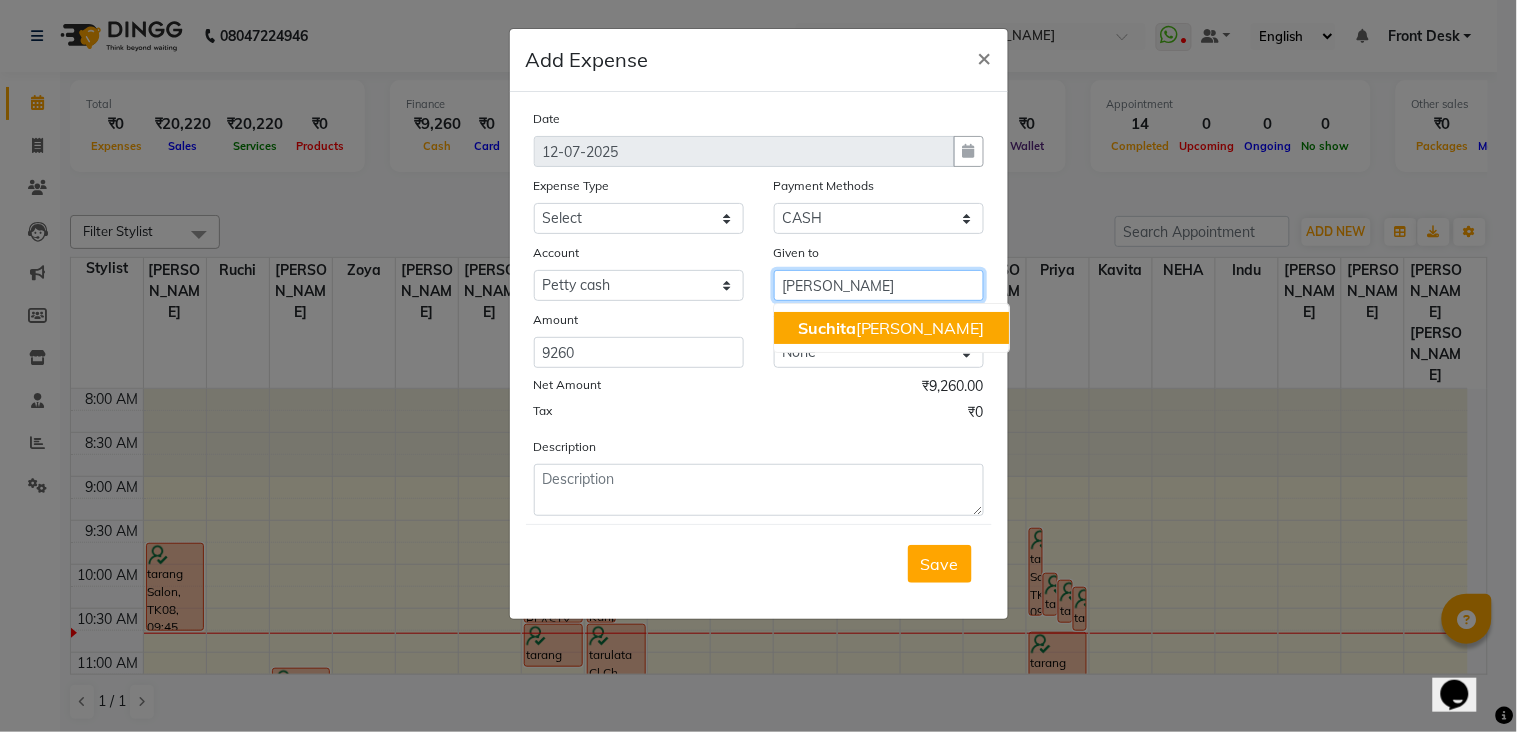 click on "[PERSON_NAME]" at bounding box center [891, 328] 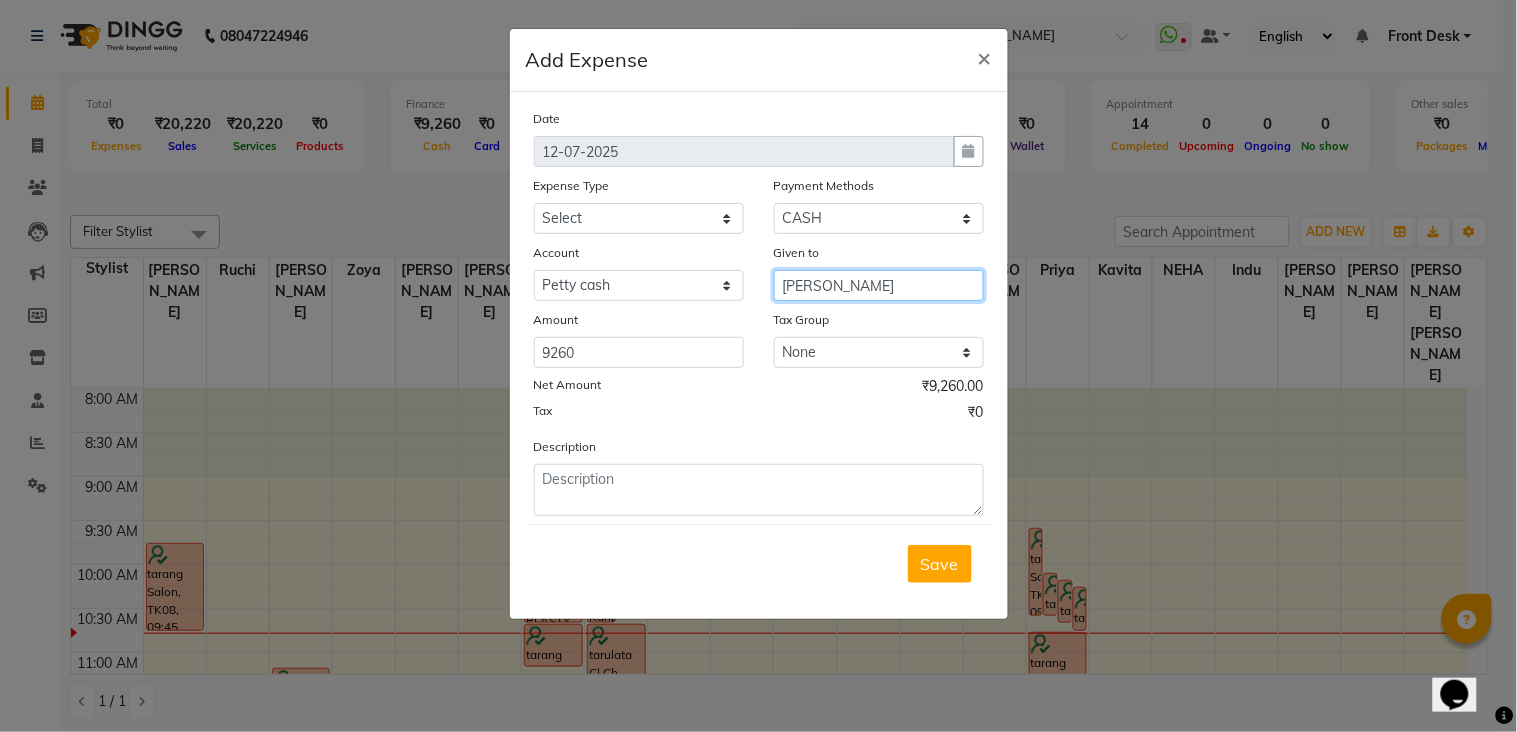 type on "[PERSON_NAME]" 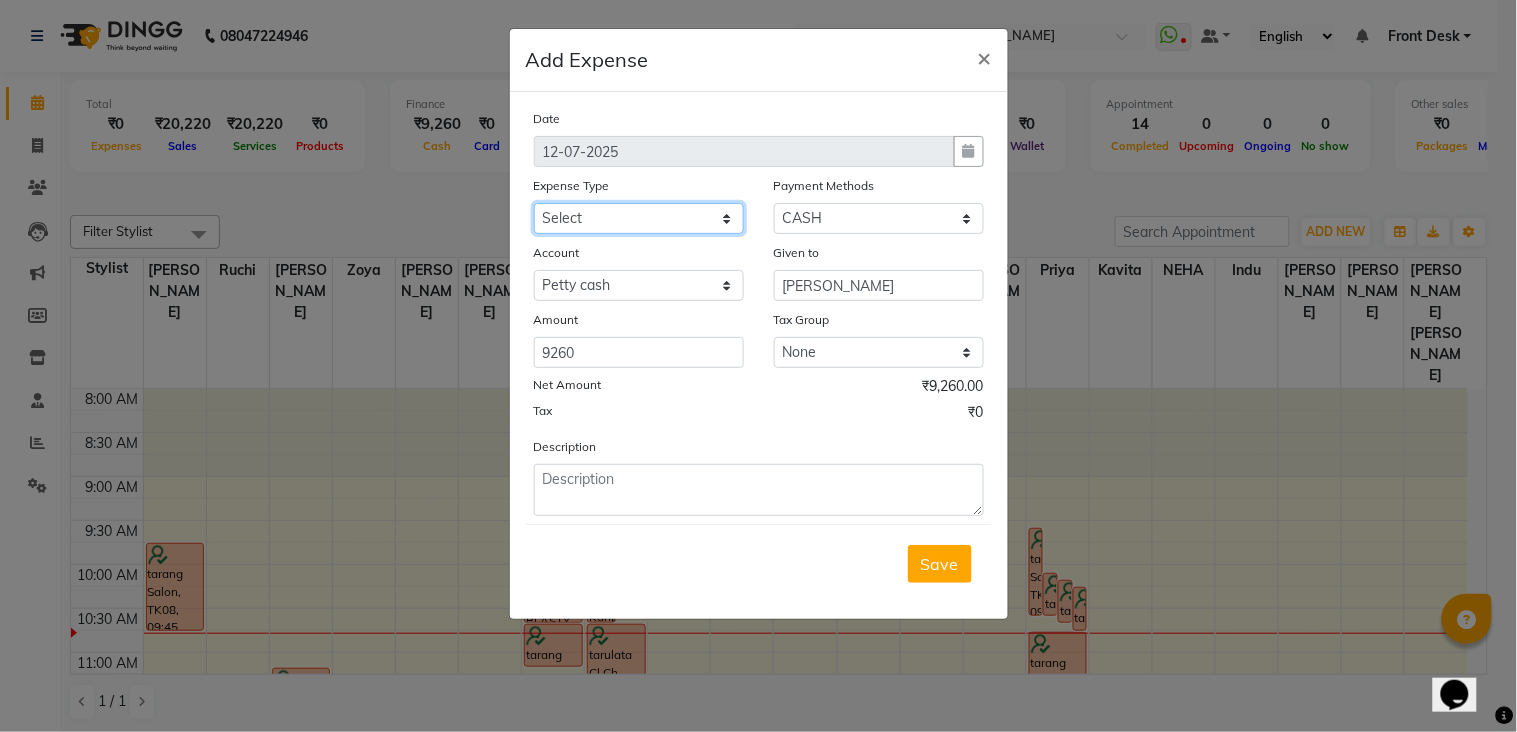 click on "Select Advance Salary Cash Deposited to bank Cash Handed Over to Owner Client Snacks Equipment Incentive Maintenance Marketing milk Other Product Rent Salary Staff Snacks Tea & Refreshment Travelling charges Utilities Water" 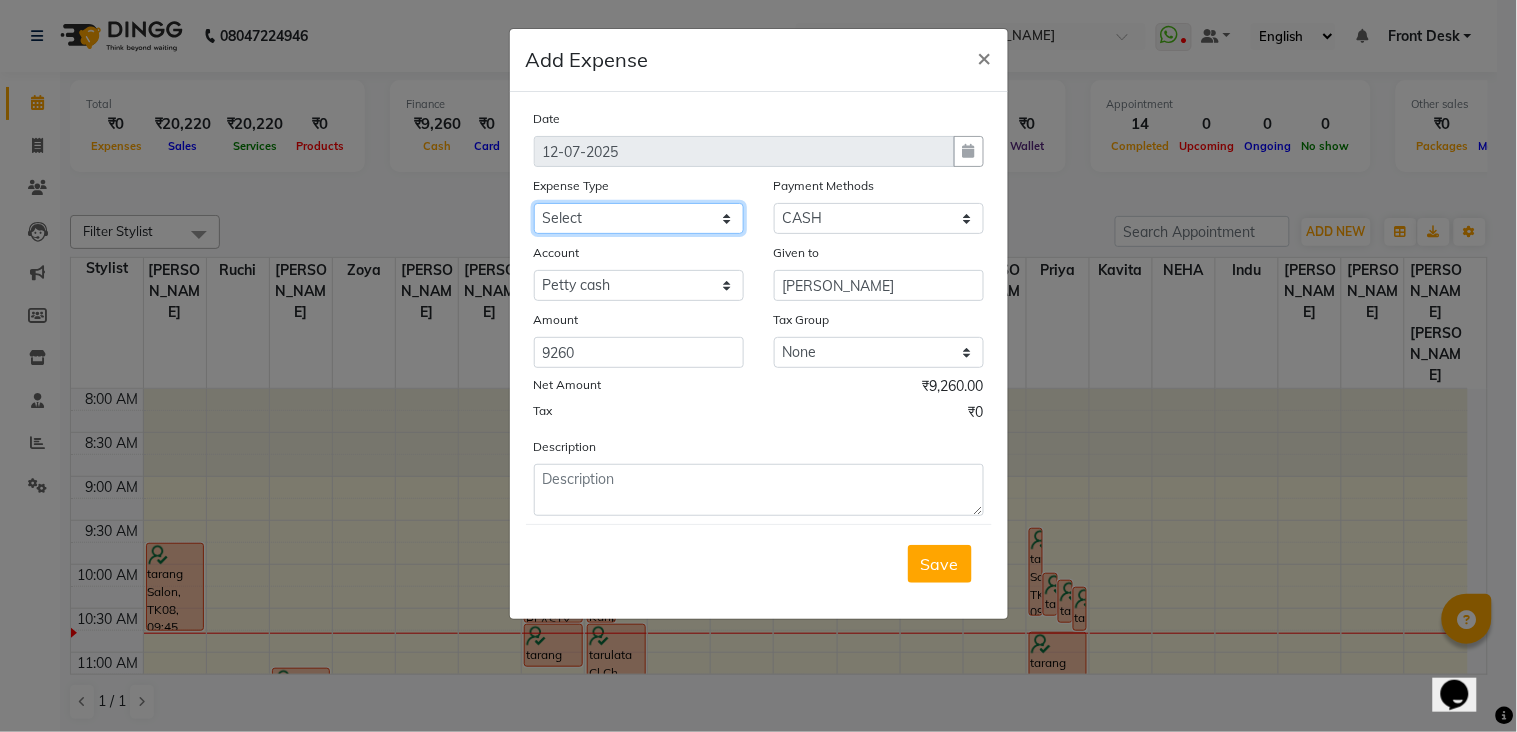 select on "10076" 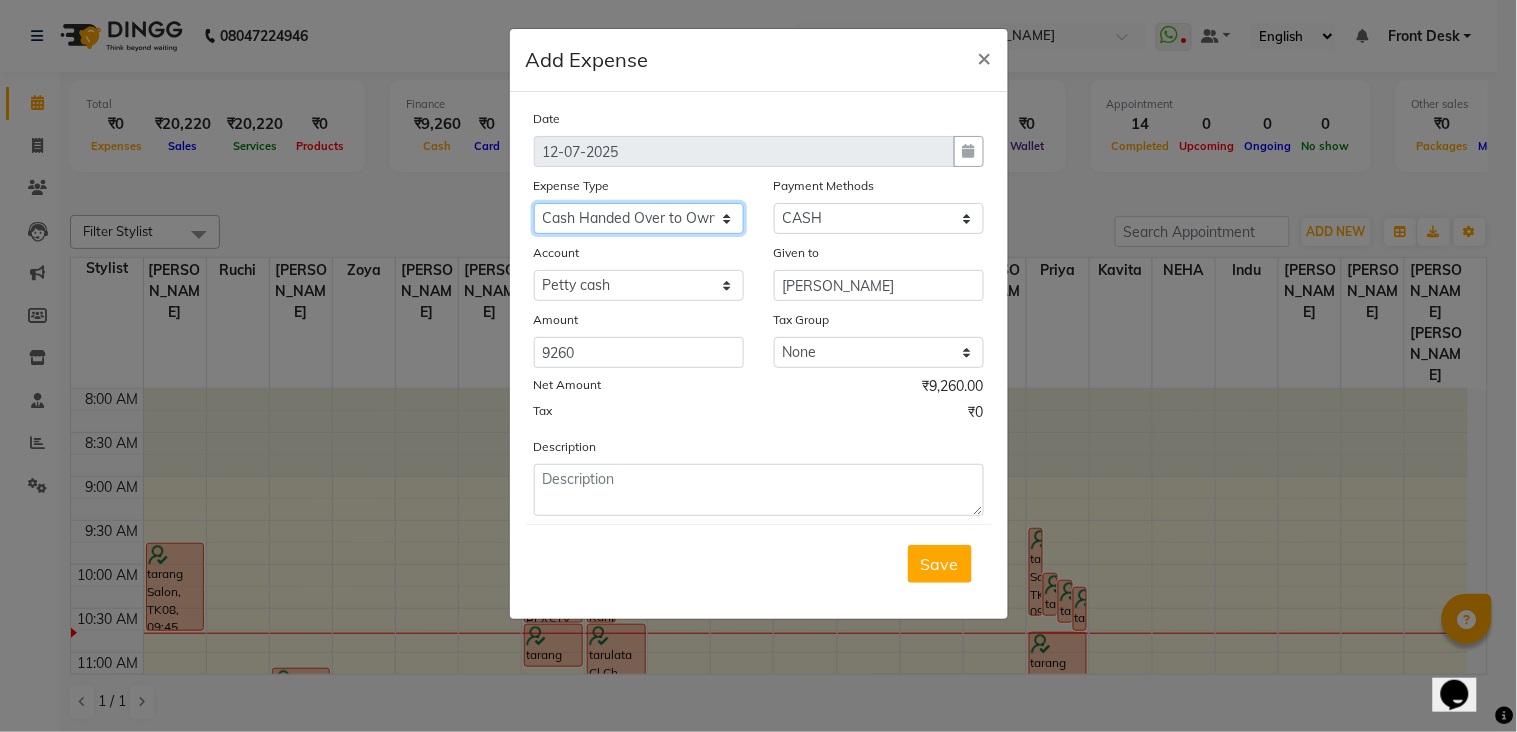 click on "Select Advance Salary Cash Deposited to bank Cash Handed Over to Owner Client Snacks Equipment Incentive Maintenance Marketing milk Other Product Rent Salary Staff Snacks Tea & Refreshment Travelling charges Utilities Water" 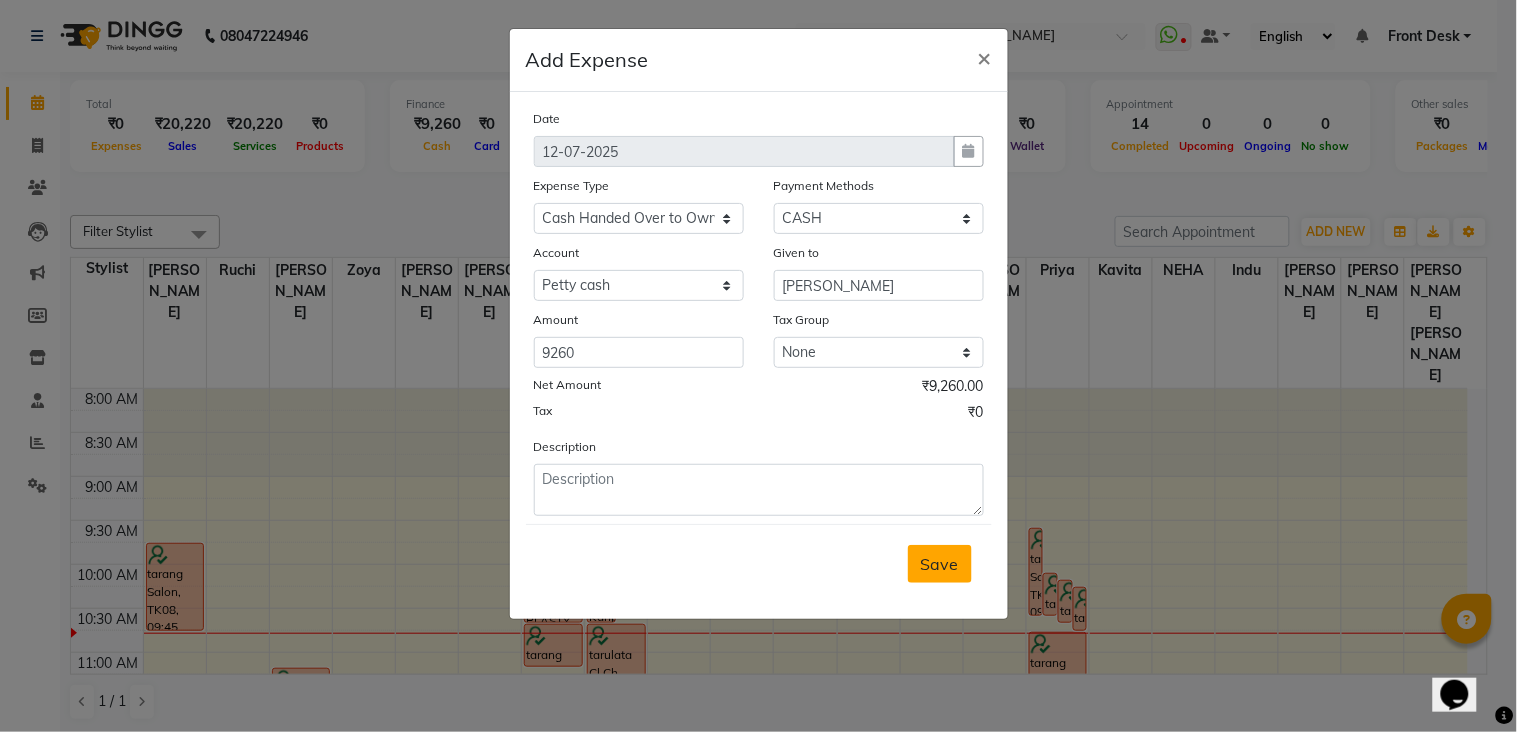 click on "Save" at bounding box center [940, 564] 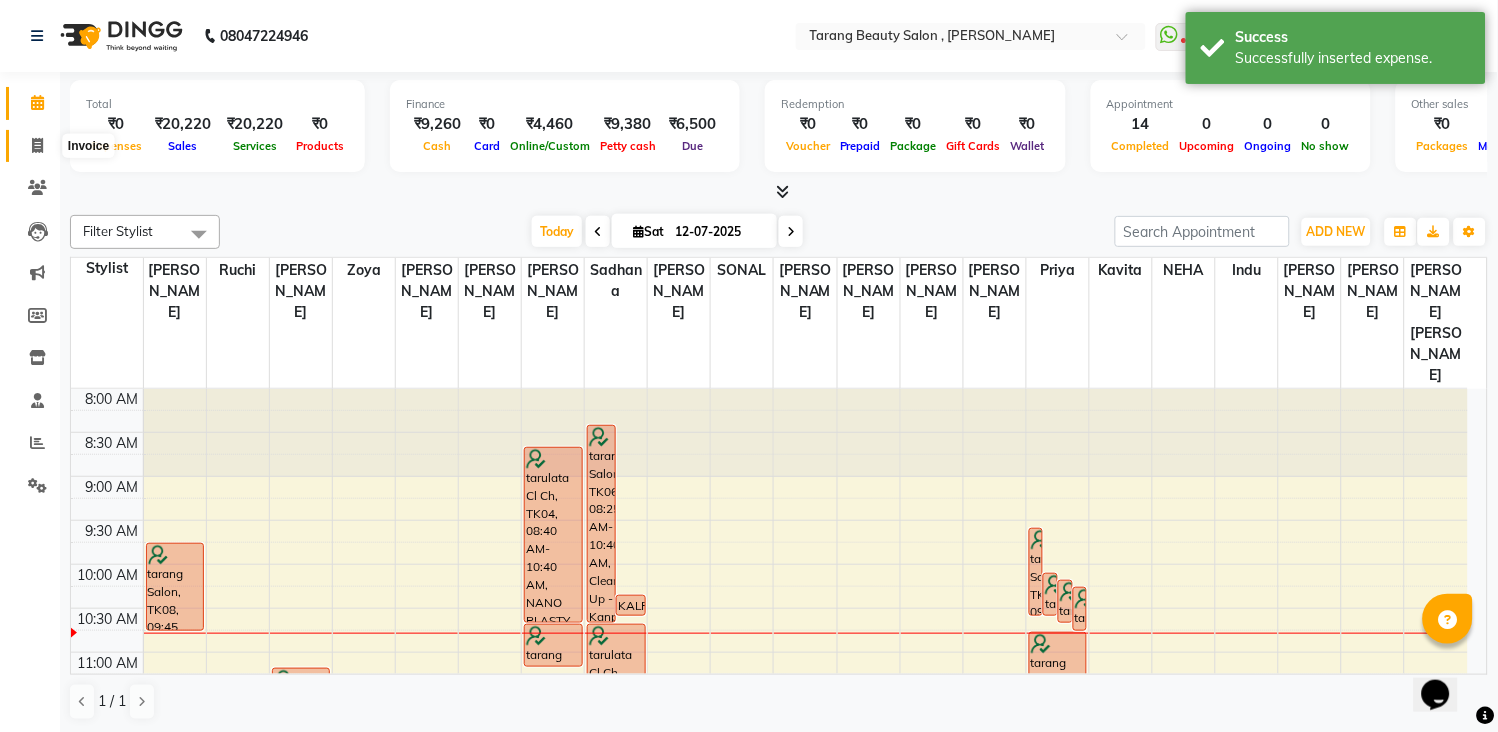 click 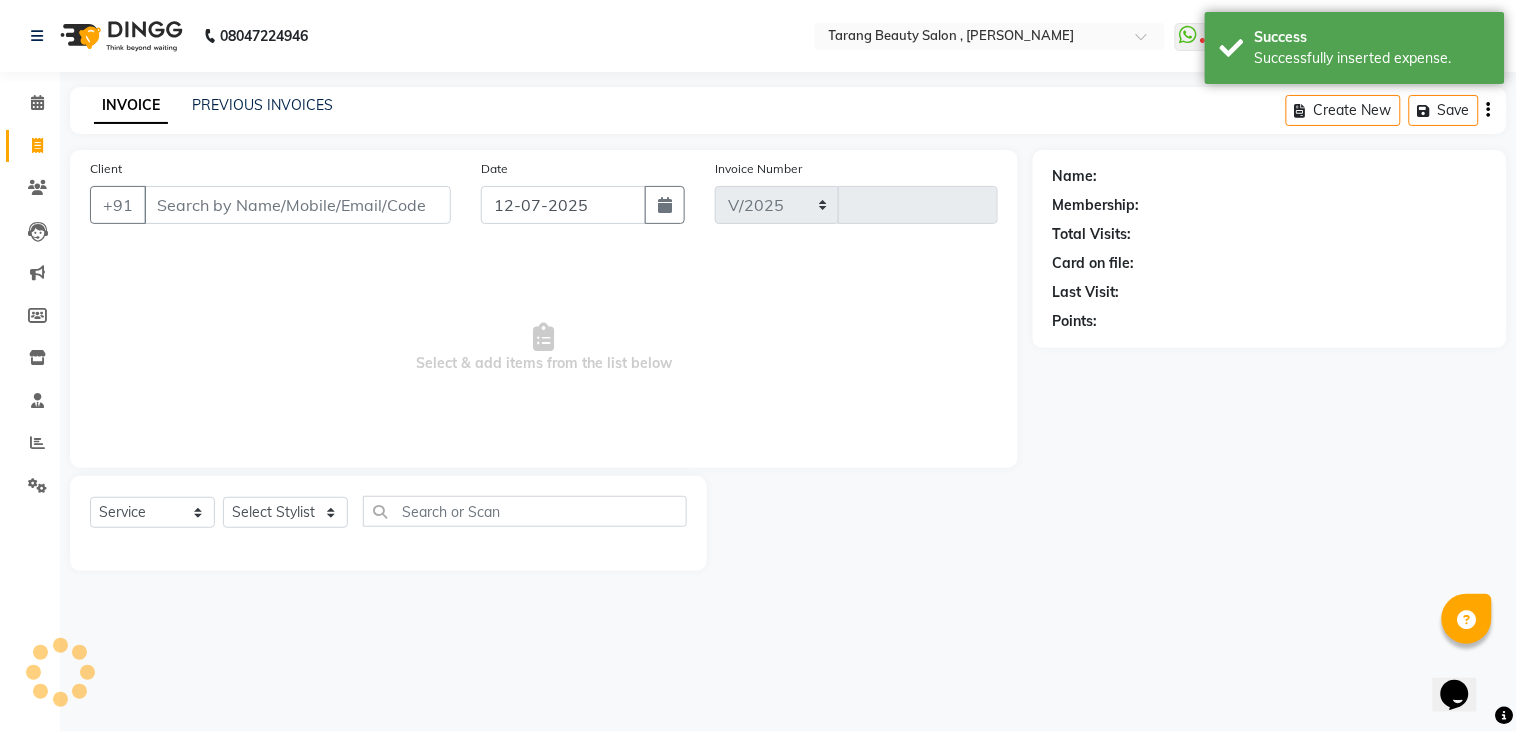 select on "5133" 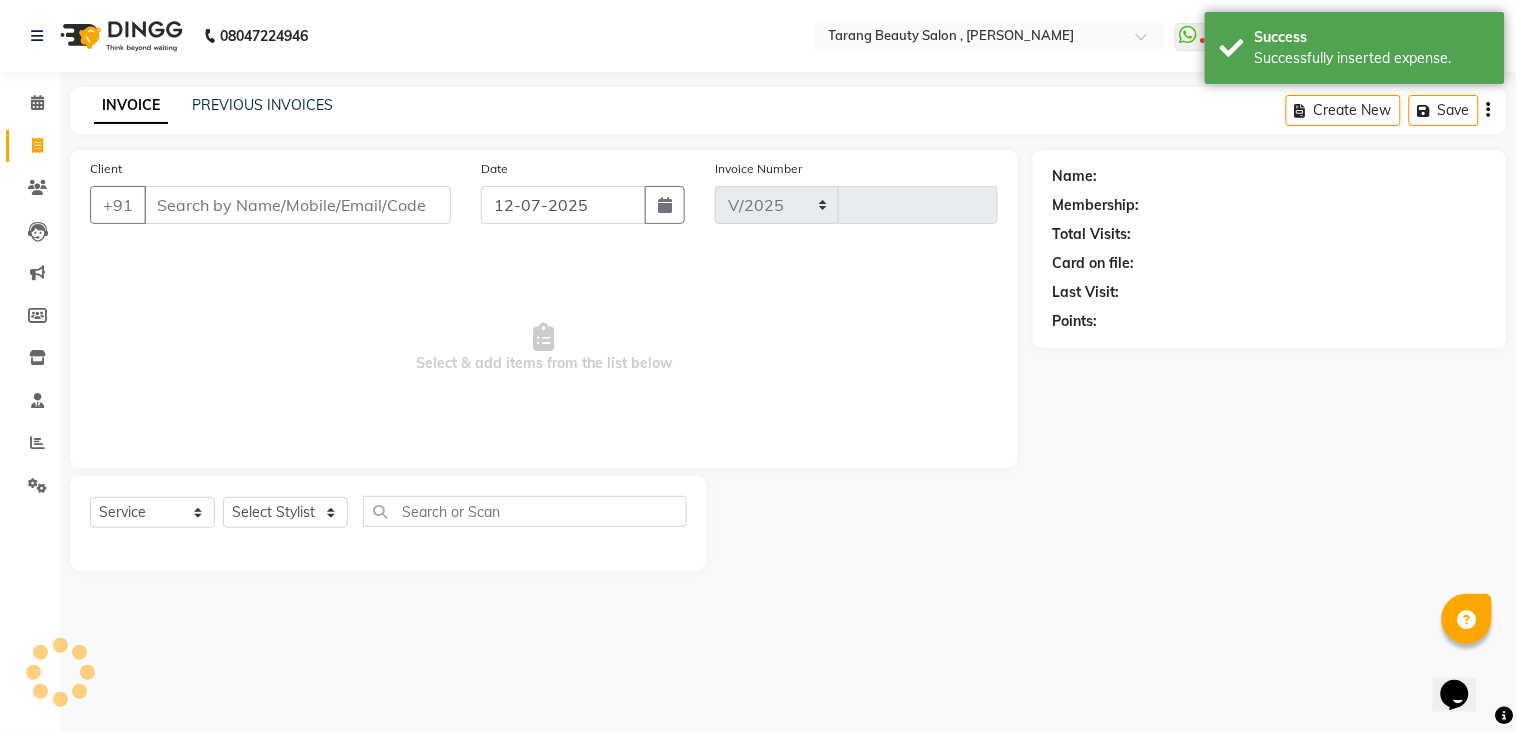 type on "2535" 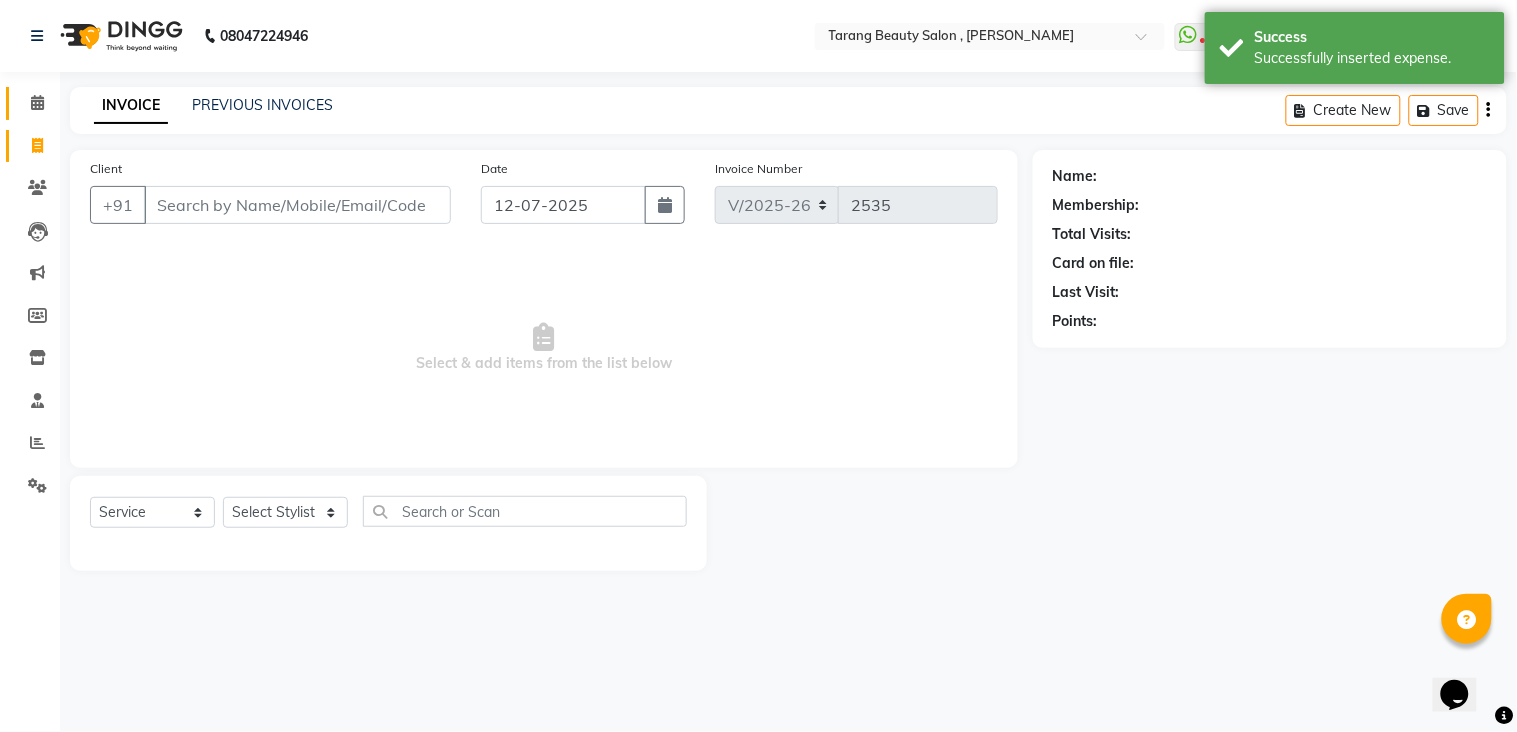 click 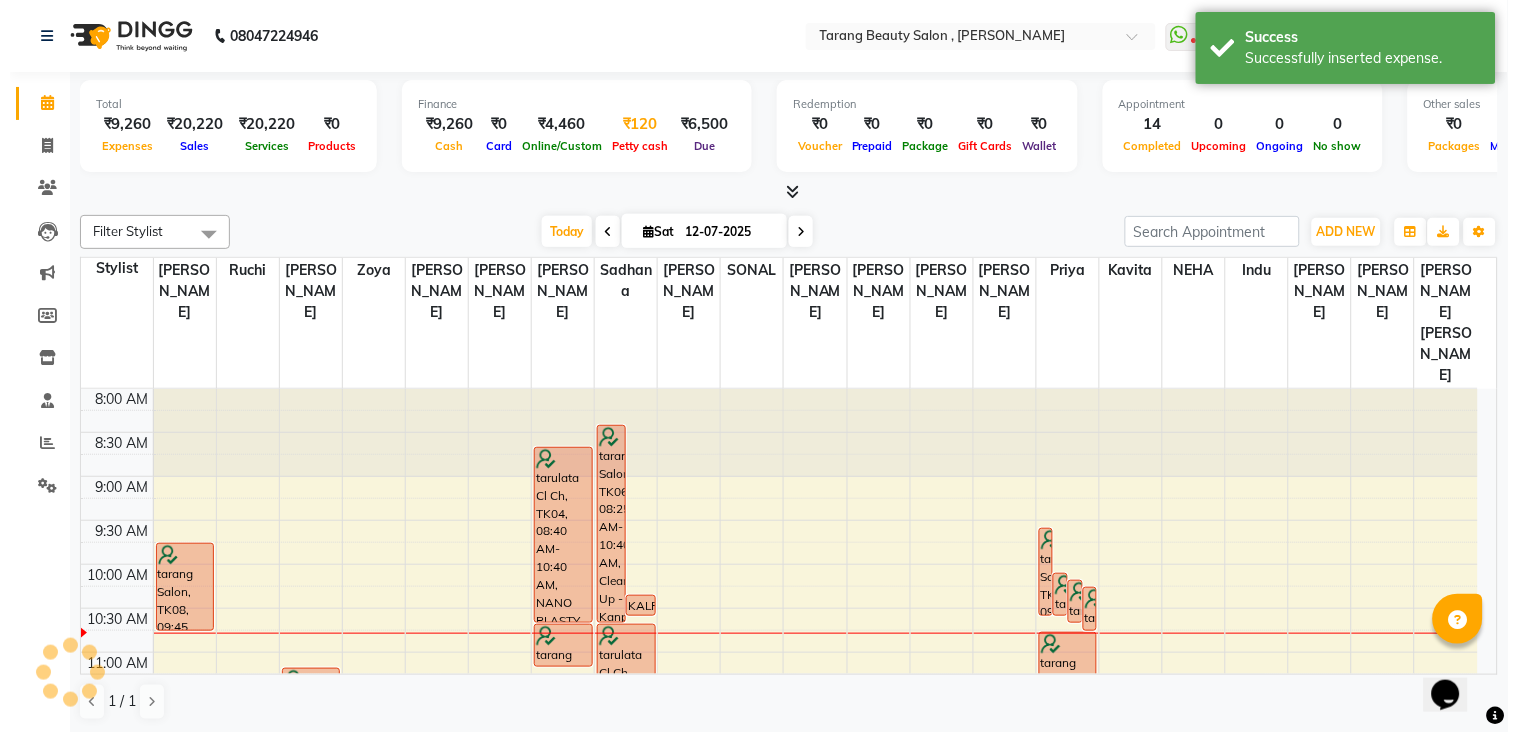 scroll, scrollTop: 0, scrollLeft: 0, axis: both 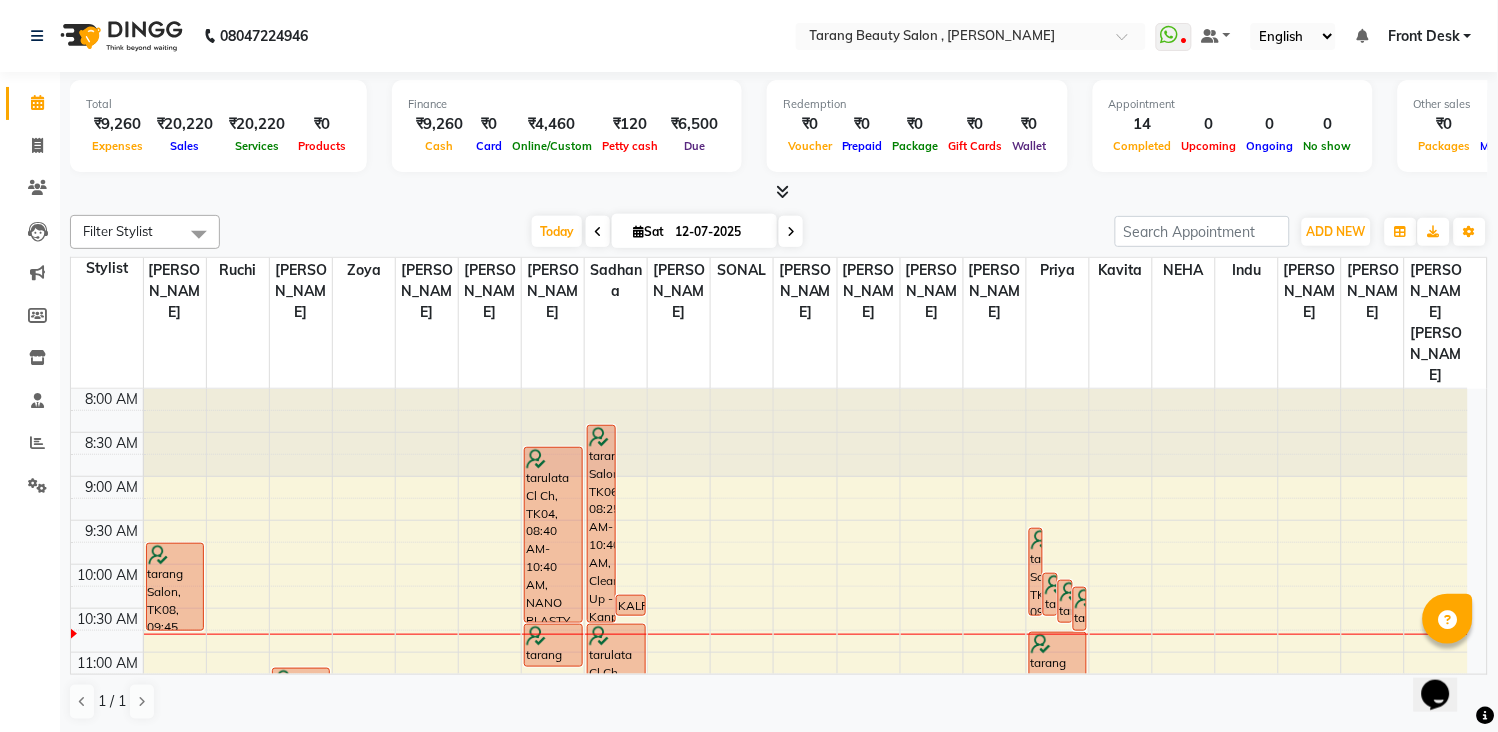 drag, startPoint x: 764, startPoint y: 626, endPoint x: 740, endPoint y: 696, distance: 74 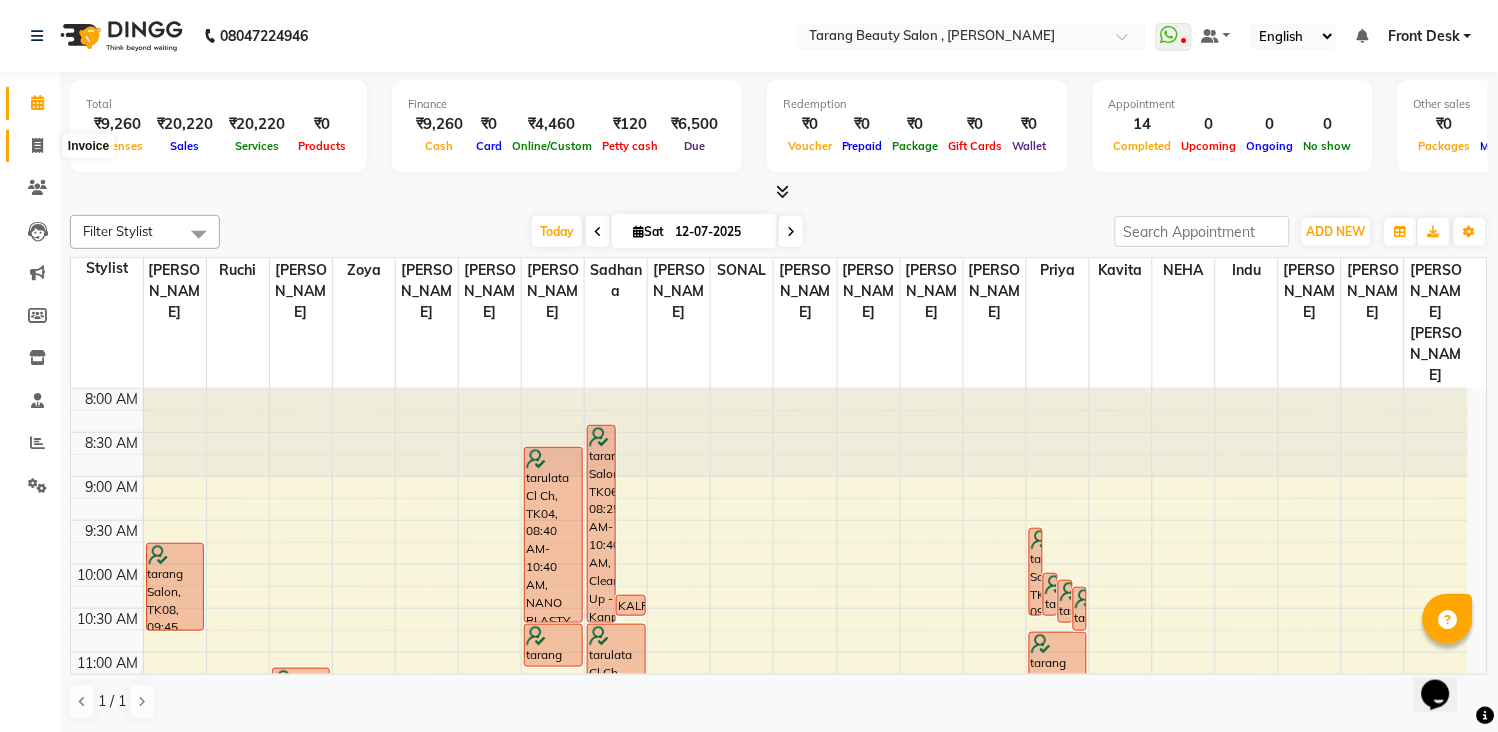 click 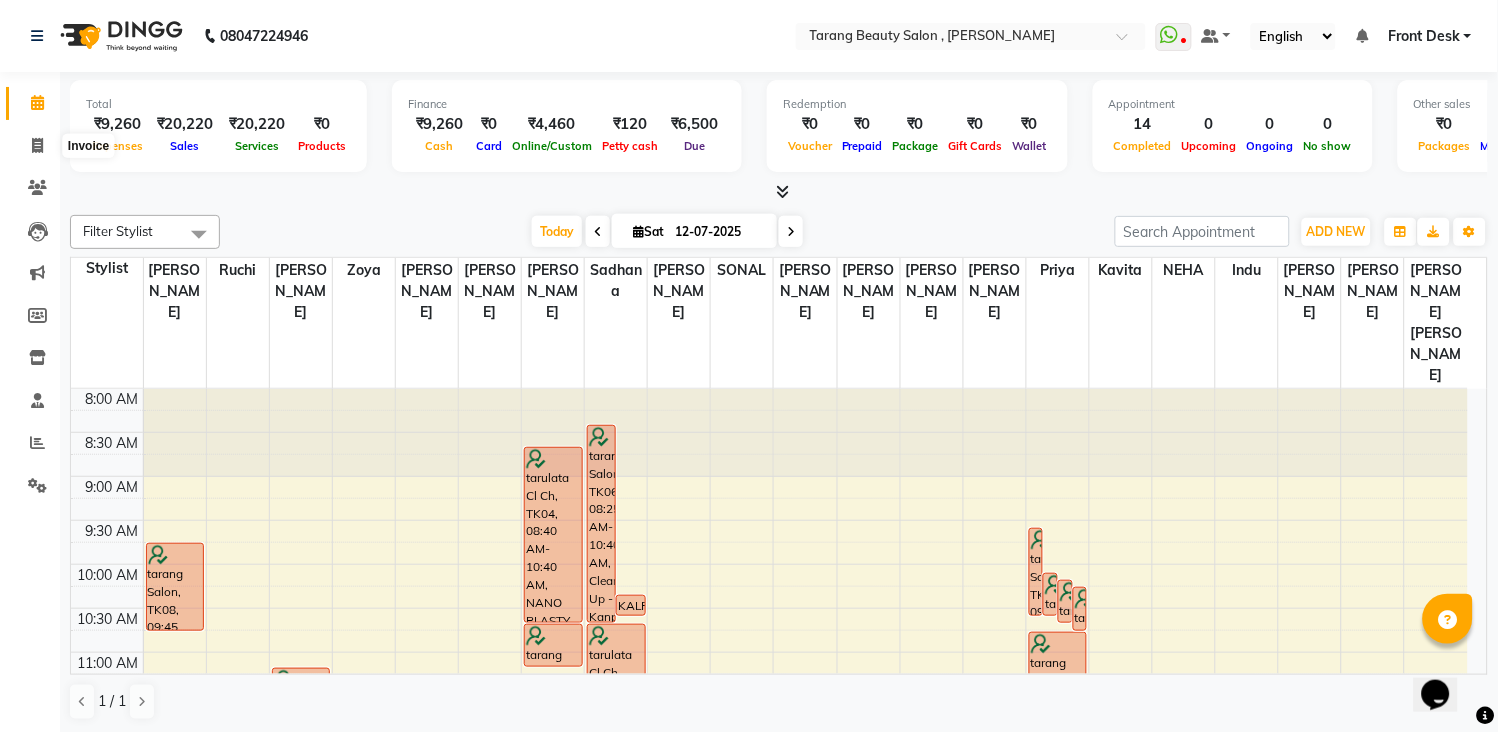 select on "service" 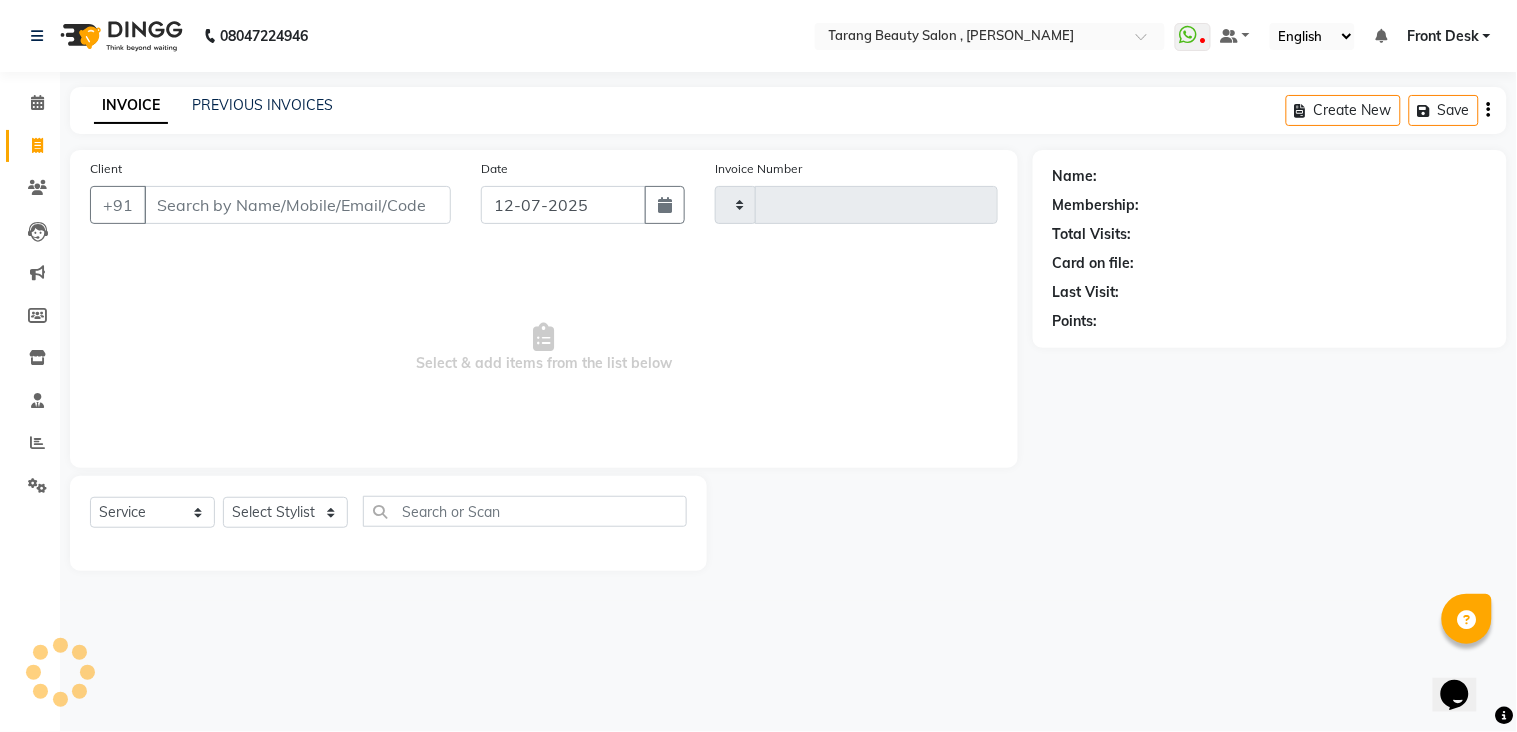 type on "2535" 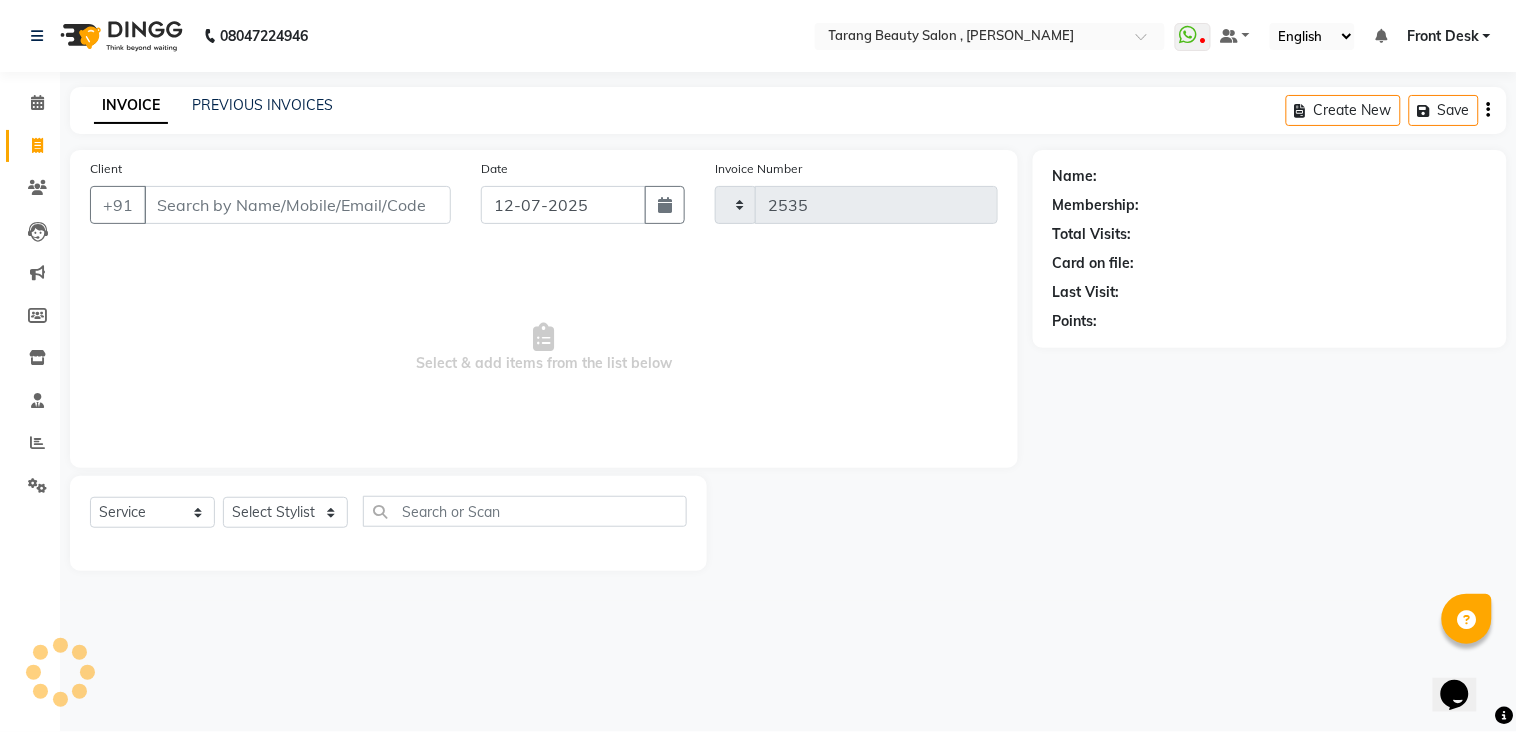select on "5133" 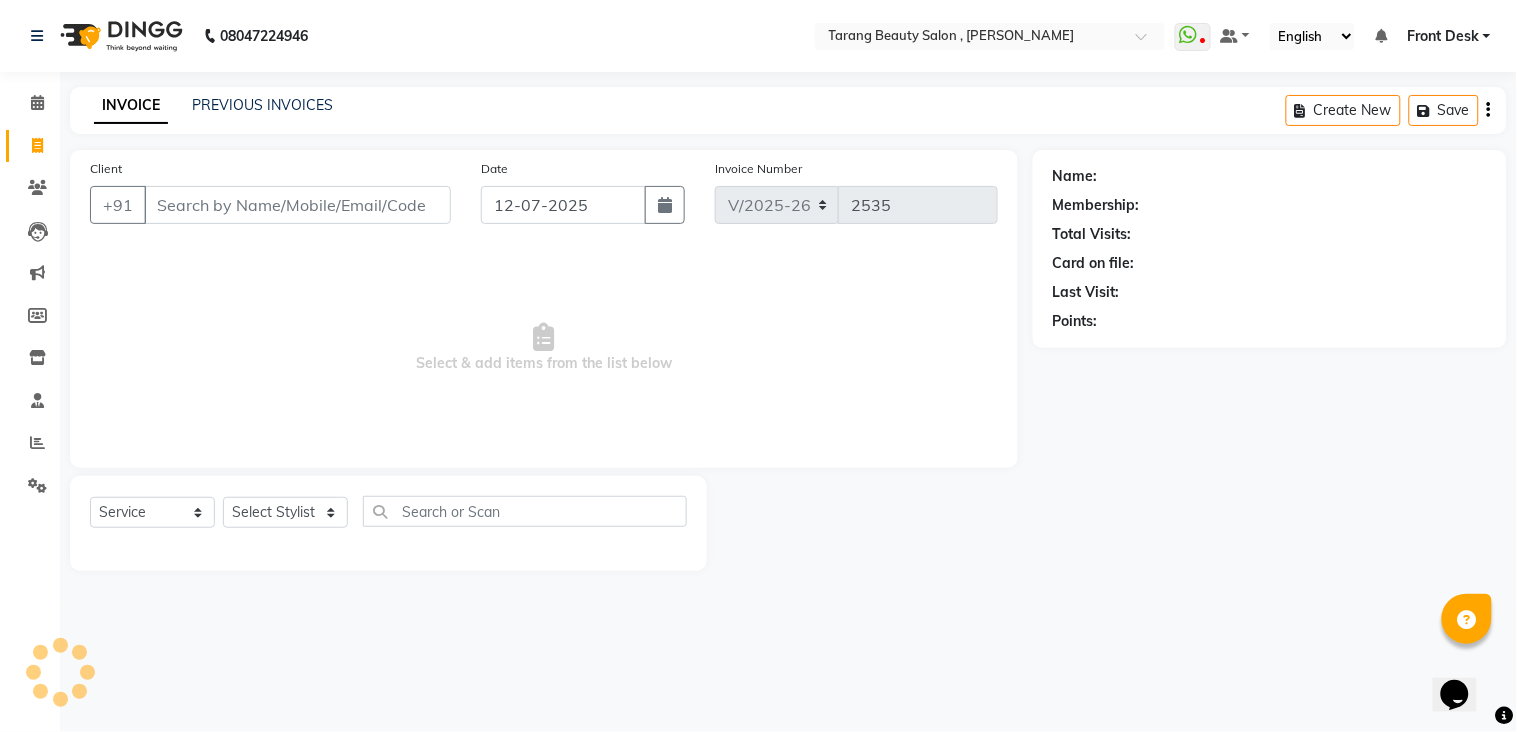 click on "Client" at bounding box center (297, 205) 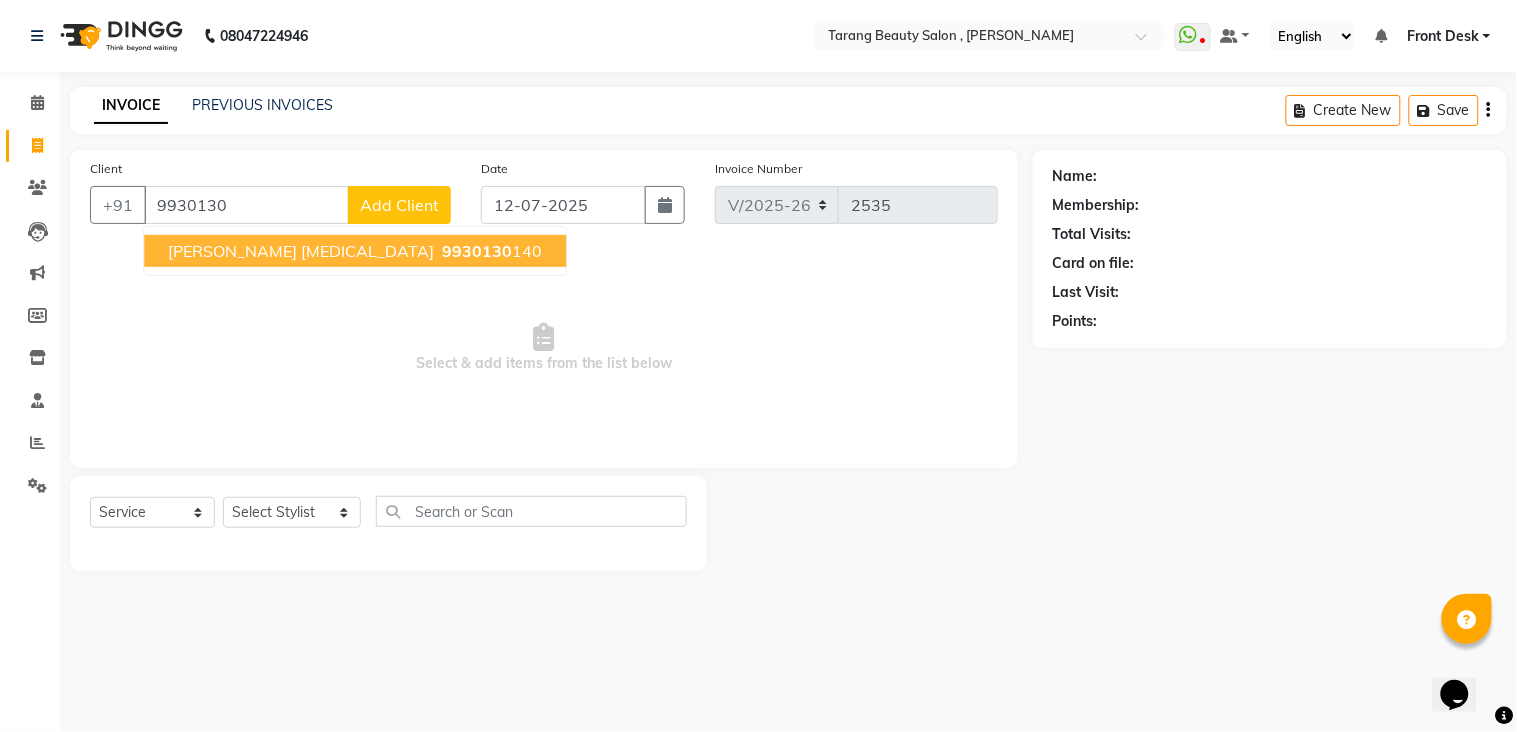 click on "[PERSON_NAME] [MEDICAL_DATA]   9930130 140" at bounding box center [355, 251] 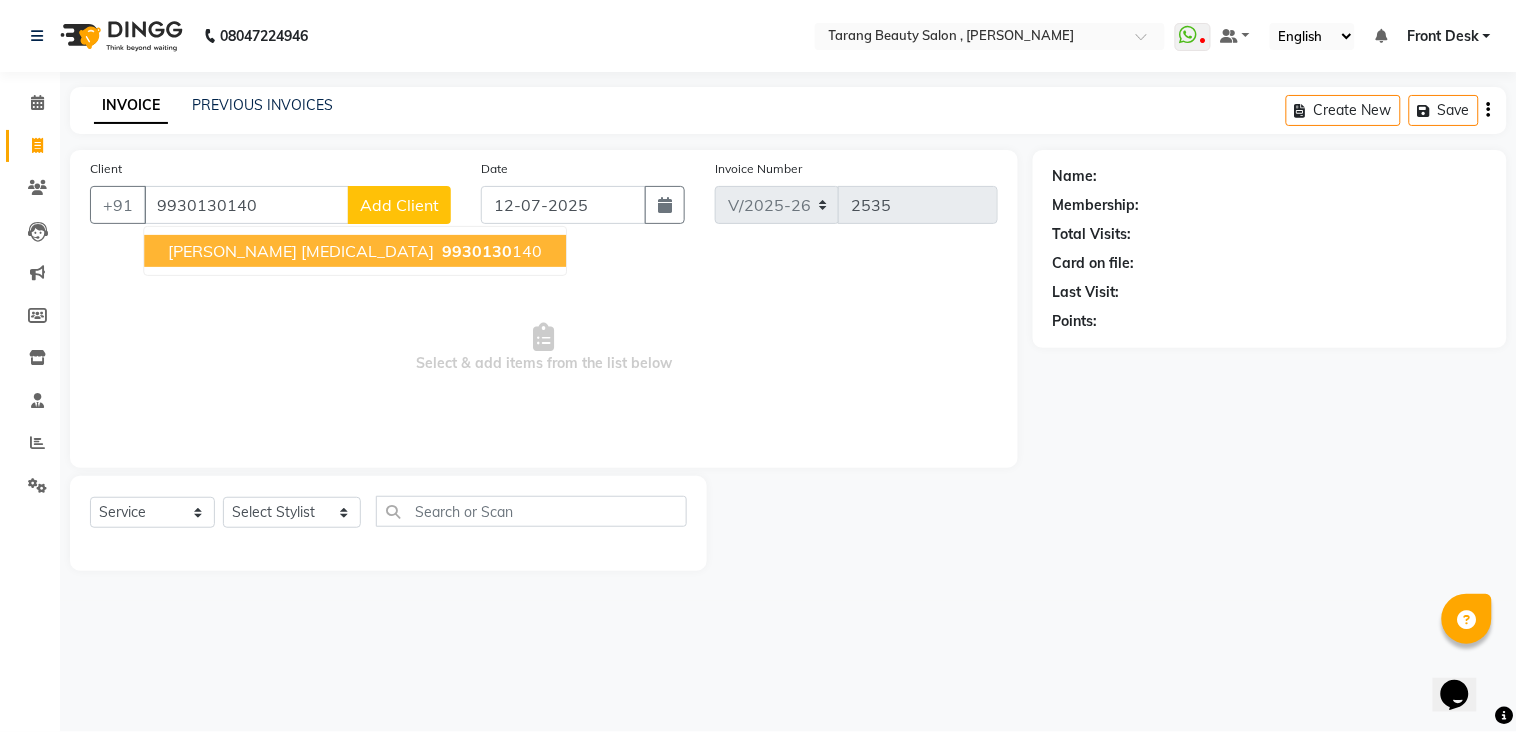 type on "9930130140" 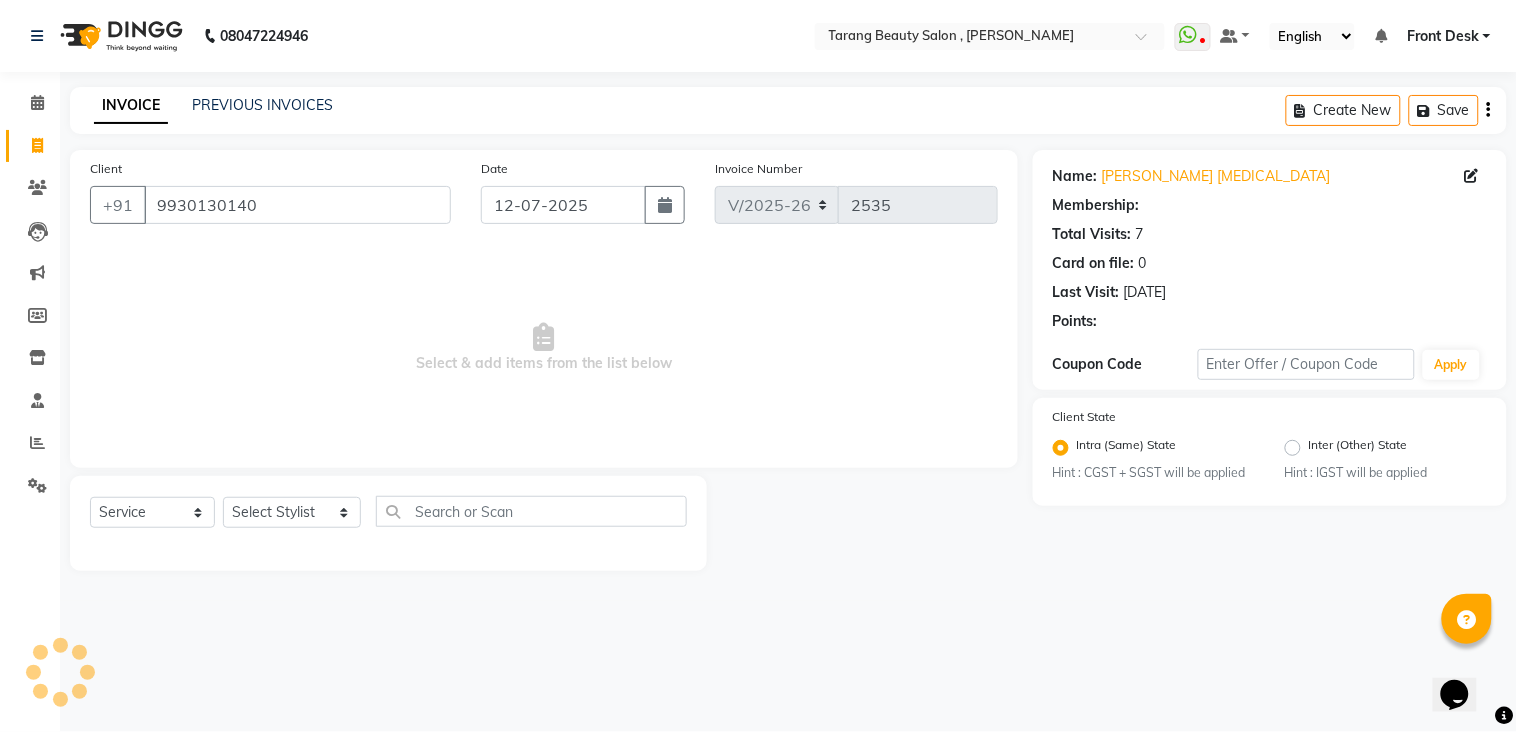 type 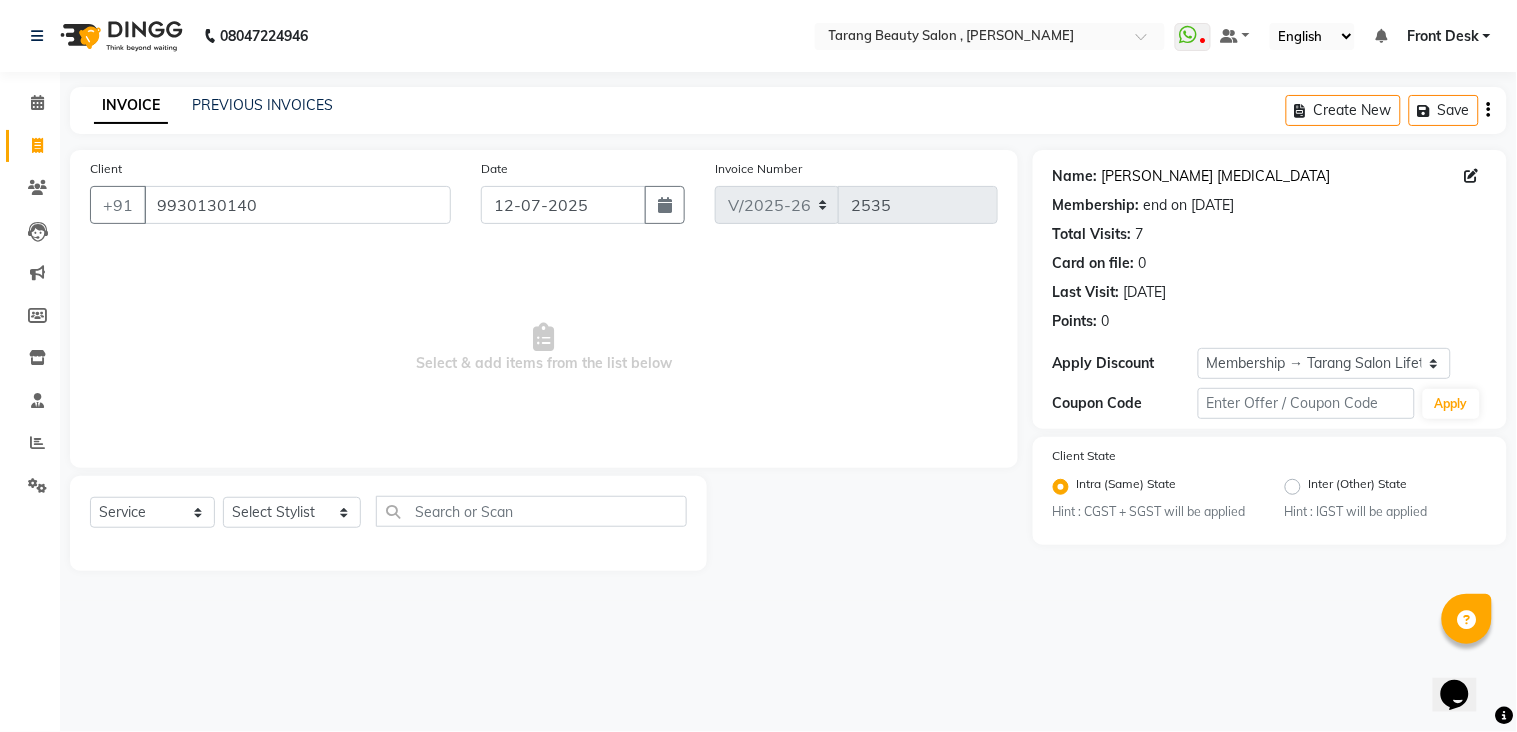 click on "[PERSON_NAME] [MEDICAL_DATA]" 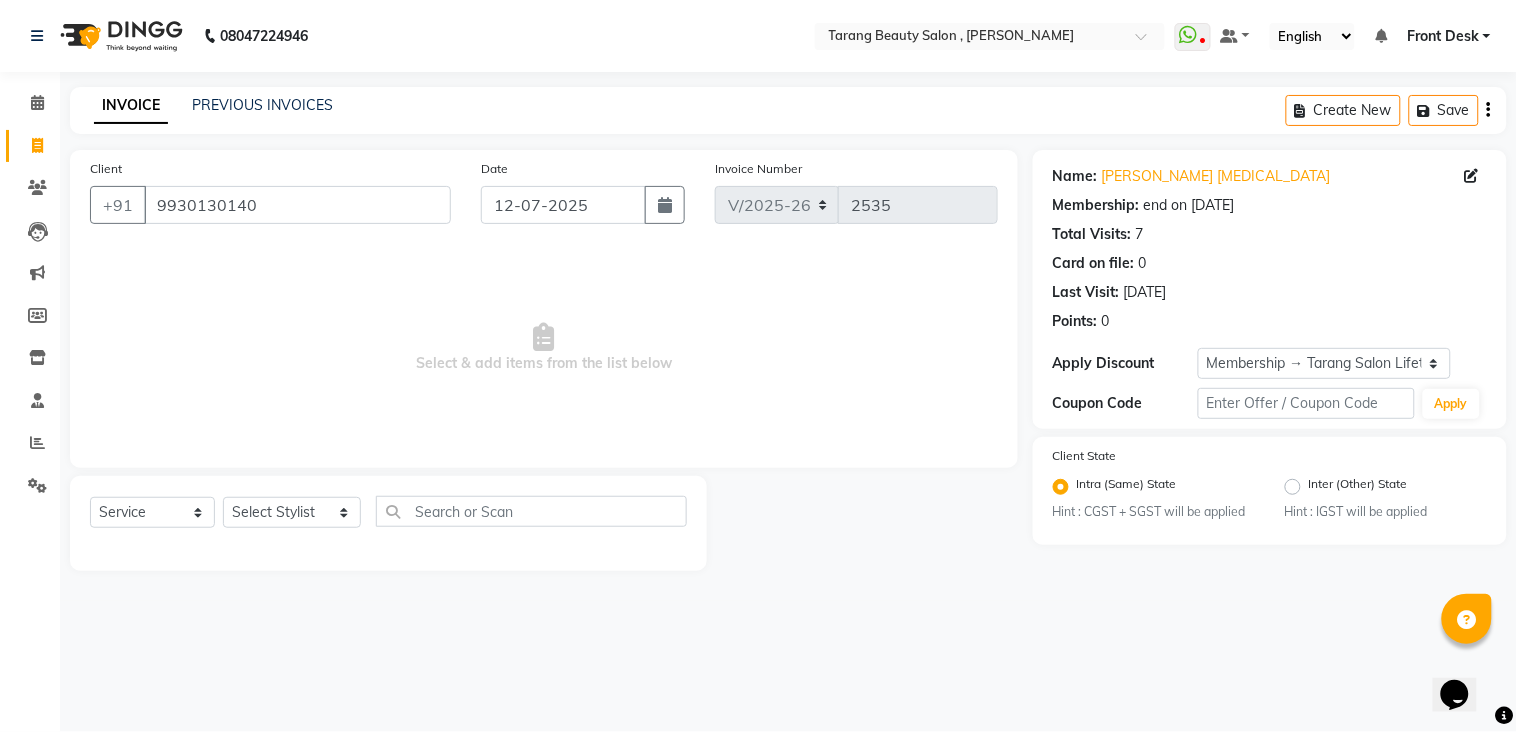 drag, startPoint x: 0, startPoint y: 498, endPoint x: 0, endPoint y: 766, distance: 268 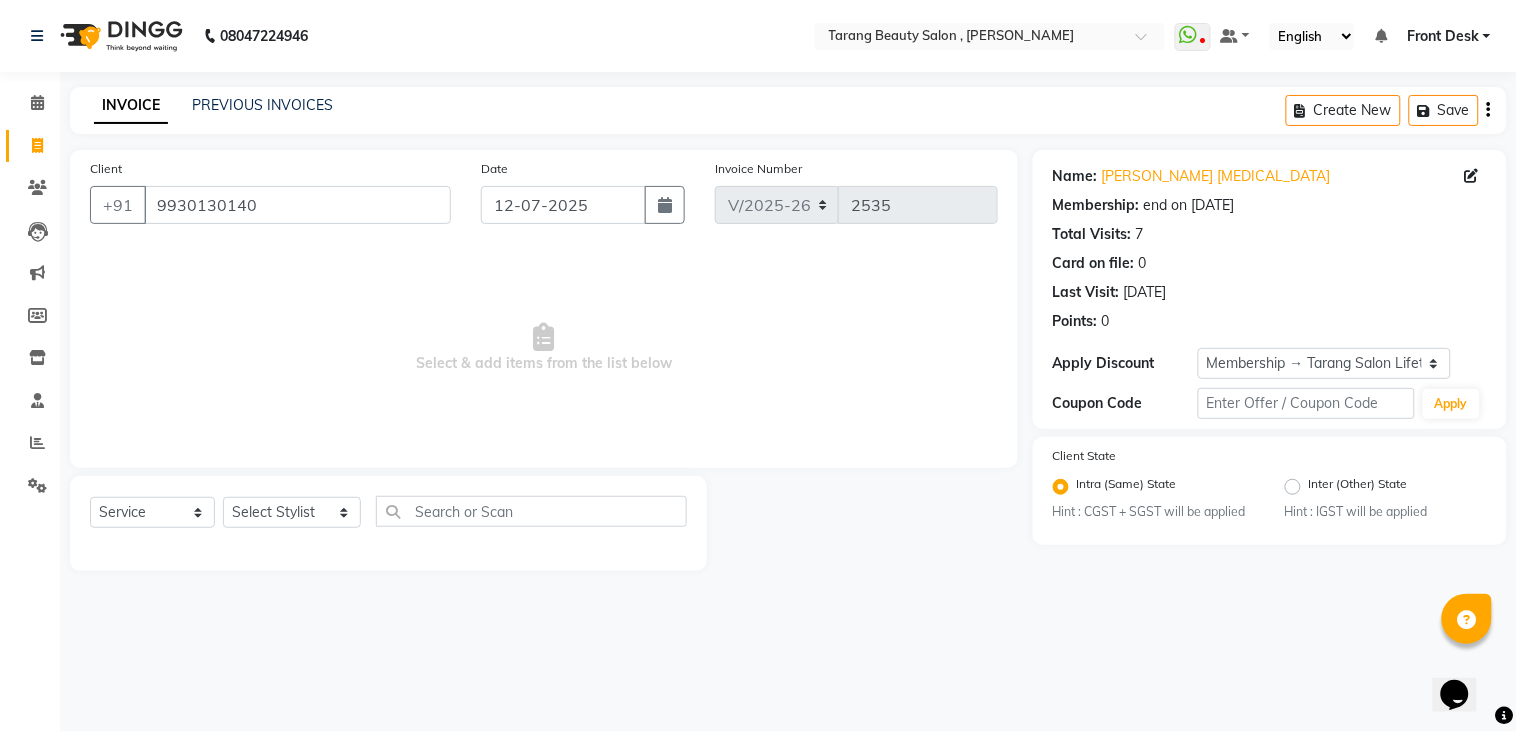 click on "08047224946 Select Location × Tarang Beauty Salon , [PERSON_NAME]  WhatsApp Status  ✕ Status:  Disconnected Most Recent Message: [DATE]     01:52 PM Recent Service Activity: [DATE]     03:37 PM  08047224946 Whatsapp Settings Default Panel My Panel English ENGLISH Español العربية मराठी हिंदी ગુજરાતી தமிழ் 中文 Notifications nothing to show Front Desk Manage Profile Change Password Sign out  Version:3.15.4  ☀ Tarang Beauty Salon , [PERSON_NAME]  Calendar  Invoice  Clients  Leads   Marketing  Members  Inventory  Staff  Reports  Settings Completed InProgress Upcoming Dropped Tentative Check-In Confirm Bookings Generate Report Segments Page Builder INVOICE PREVIOUS INVOICES Create New   Save  Client [PHONE_NUMBER] Date [DATE] Invoice Number V/2025 V/[PHONE_NUMBER]  Select & add items from the list below  Select  Service  Product  Membership  Package Voucher Prepaid Gift Card  Select Stylist [PERSON_NAME] [PERSON_NAME] [PERSON_NAME] KHAMDARE" at bounding box center [758, 366] 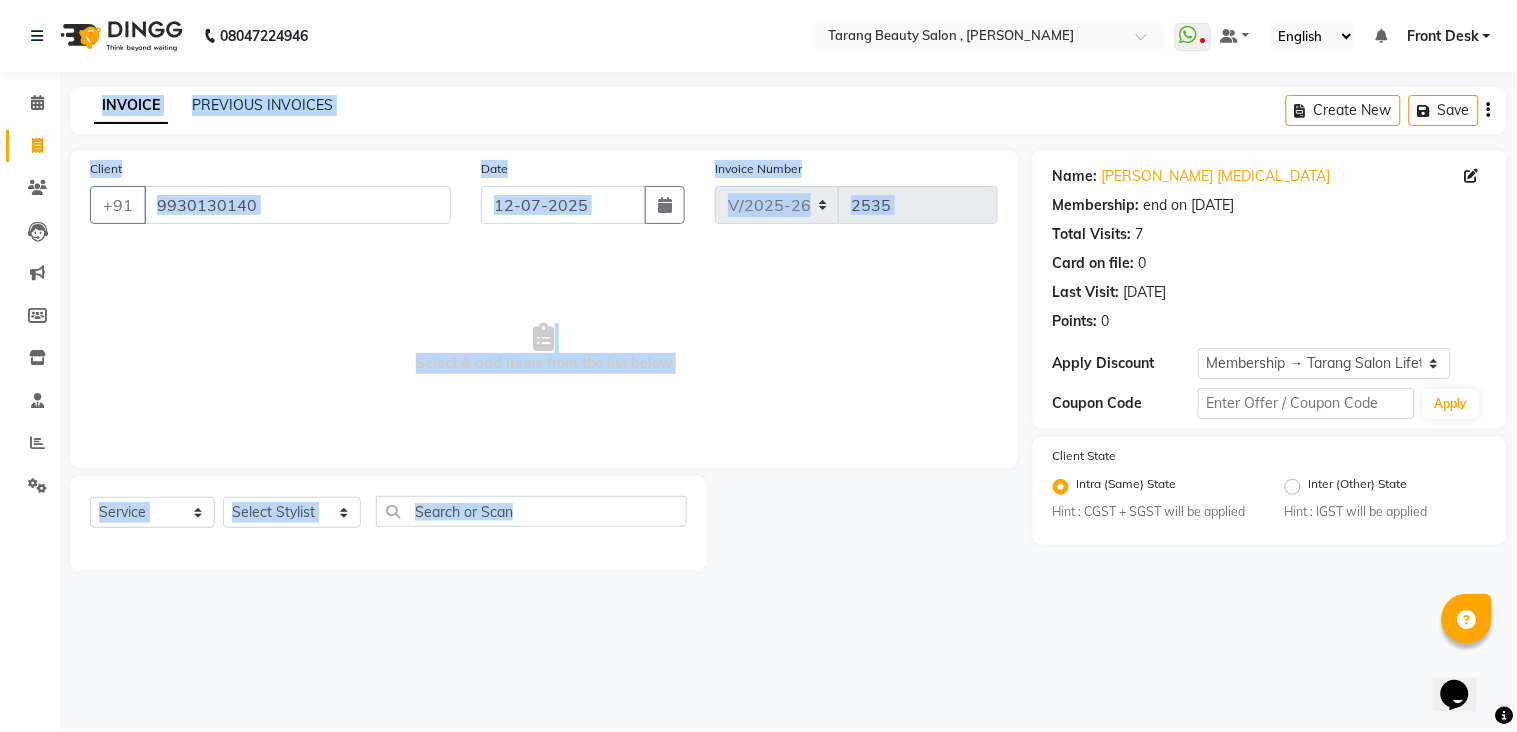 drag, startPoint x: 357, startPoint y: 261, endPoint x: 287, endPoint y: 252, distance: 70.5762 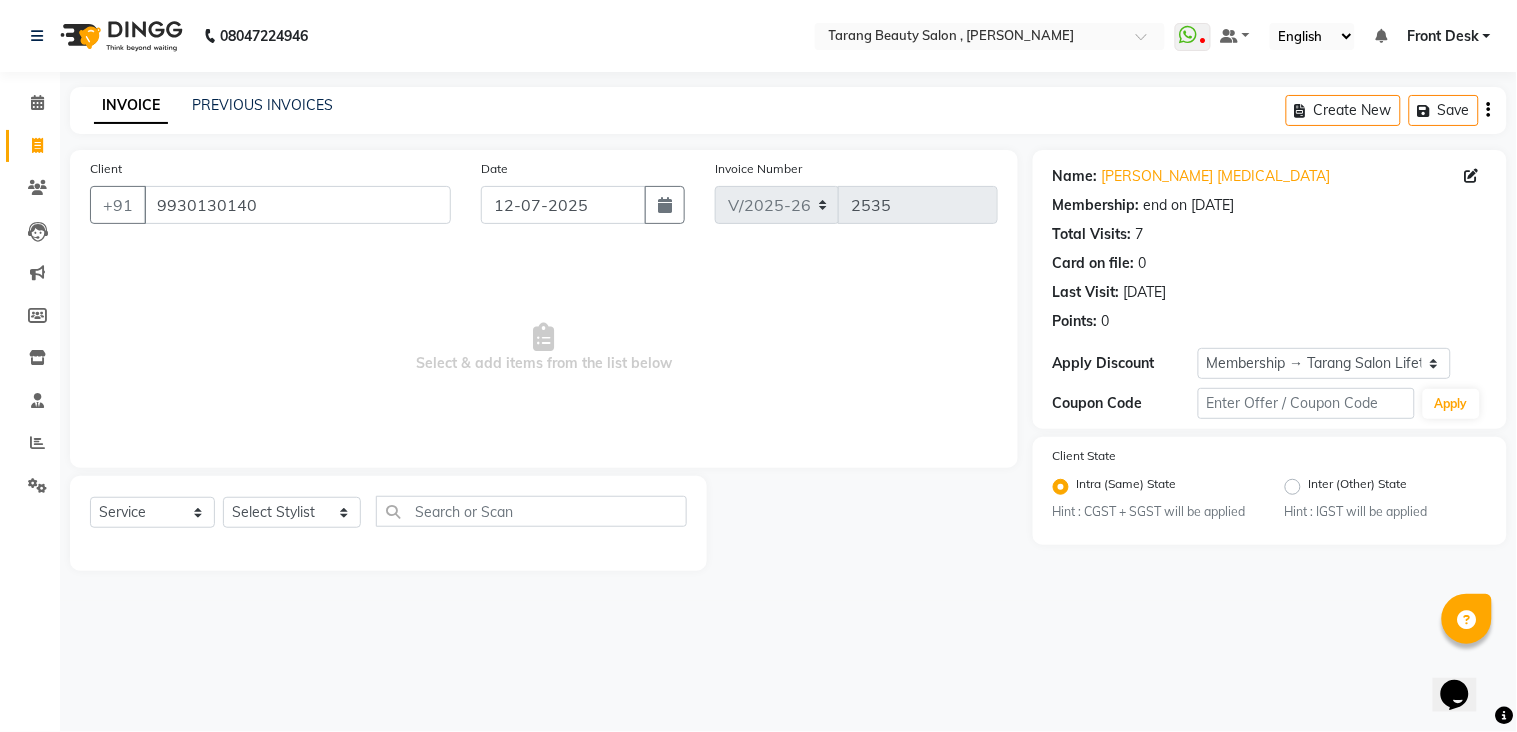 click on "08047224946 Select Location × Tarang Beauty Salon , [PERSON_NAME]  WhatsApp Status  ✕ Status:  Disconnected Most Recent Message: [DATE]     01:52 PM Recent Service Activity: [DATE]     03:37 PM  08047224946 Whatsapp Settings Default Panel My Panel English ENGLISH Español العربية मराठी हिंदी ગુજરાતી தமிழ் 中文 Notifications nothing to show Front Desk Manage Profile Change Password Sign out  Version:3.15.4" 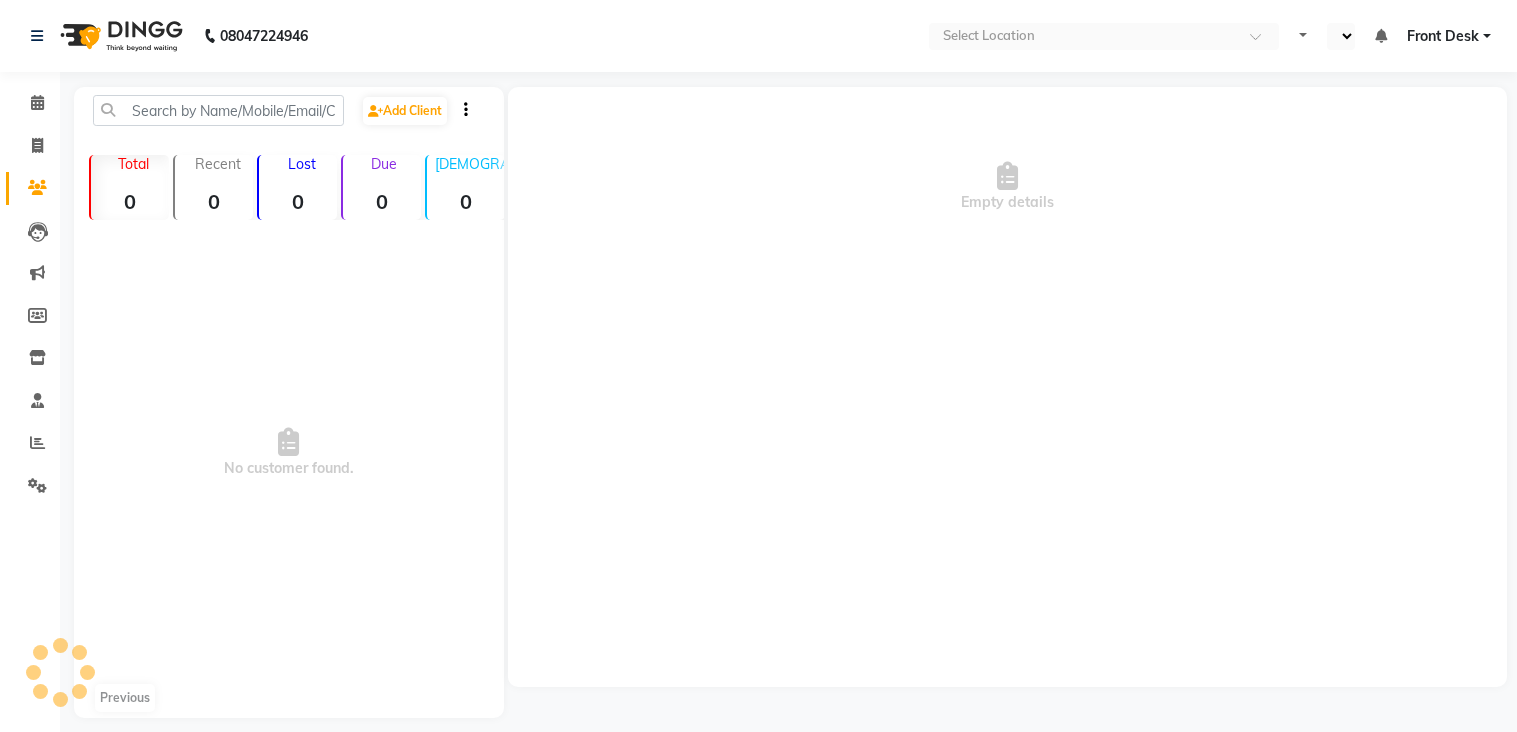 select on "en" 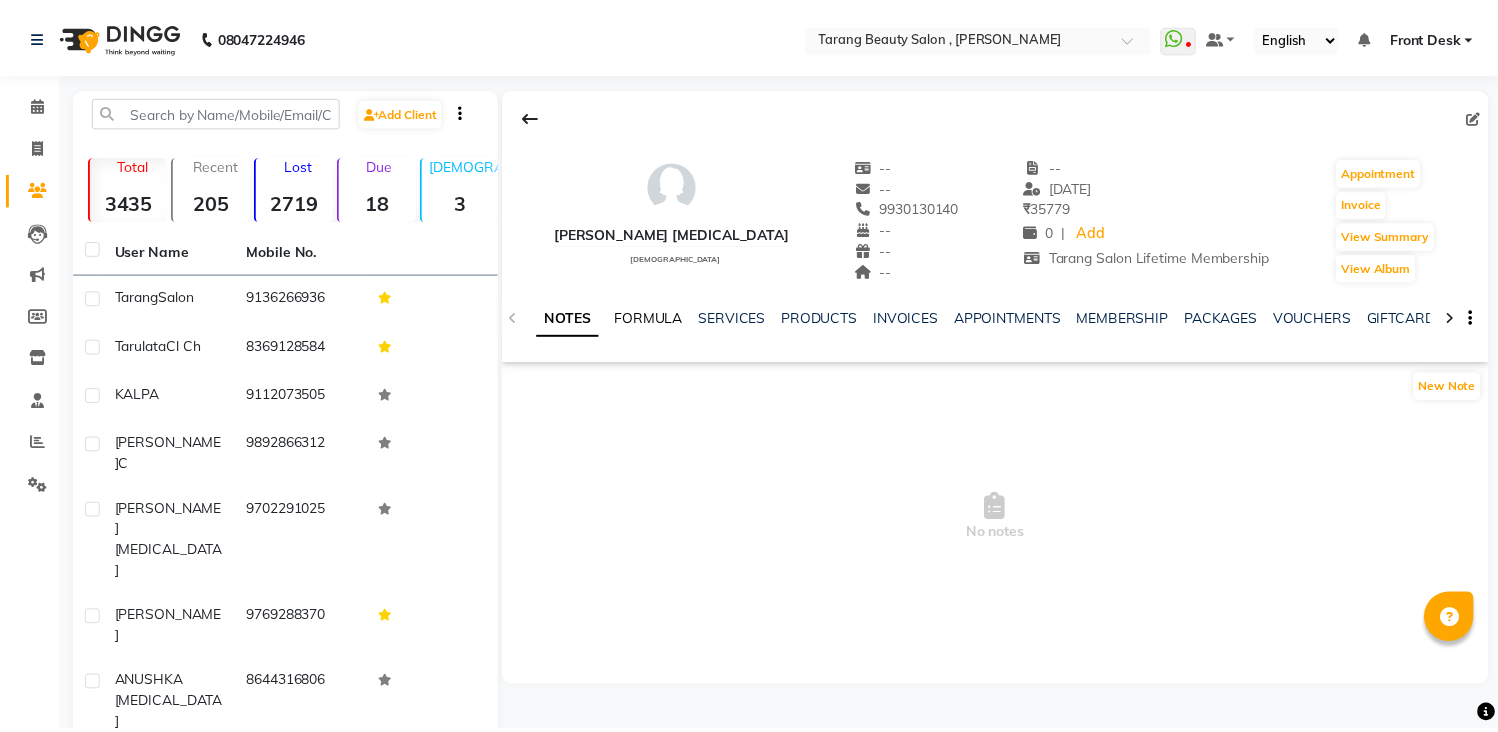 scroll, scrollTop: 0, scrollLeft: 0, axis: both 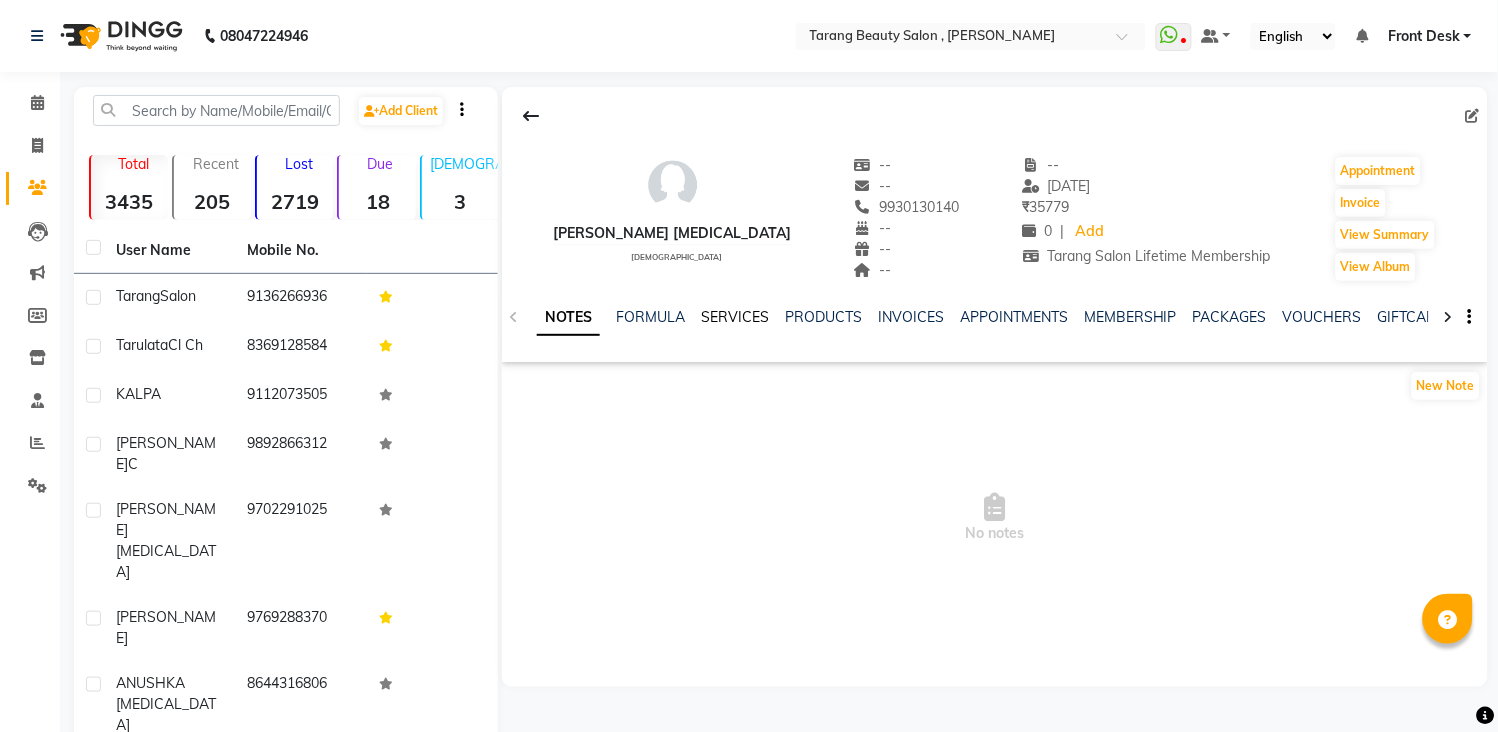 click on "SERVICES" 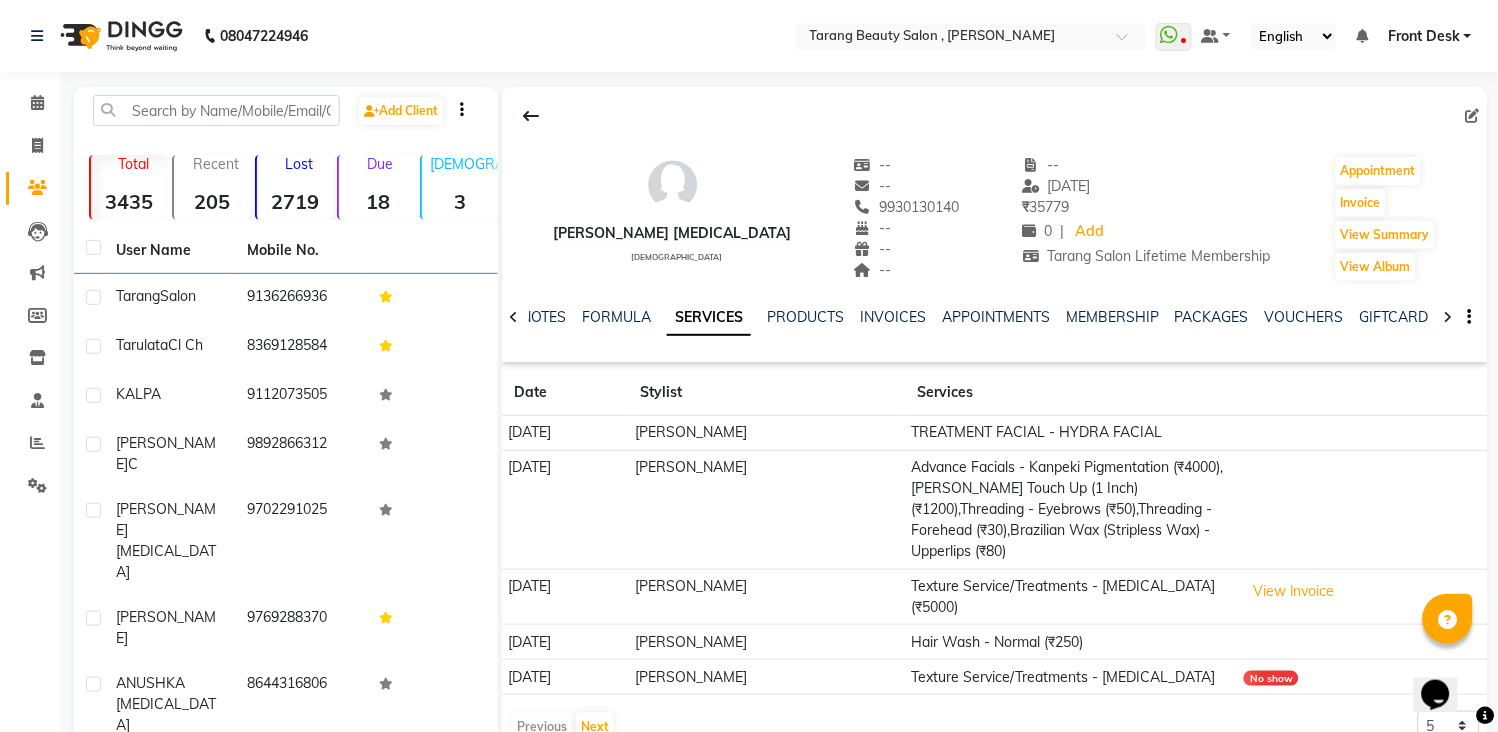 scroll, scrollTop: 0, scrollLeft: 0, axis: both 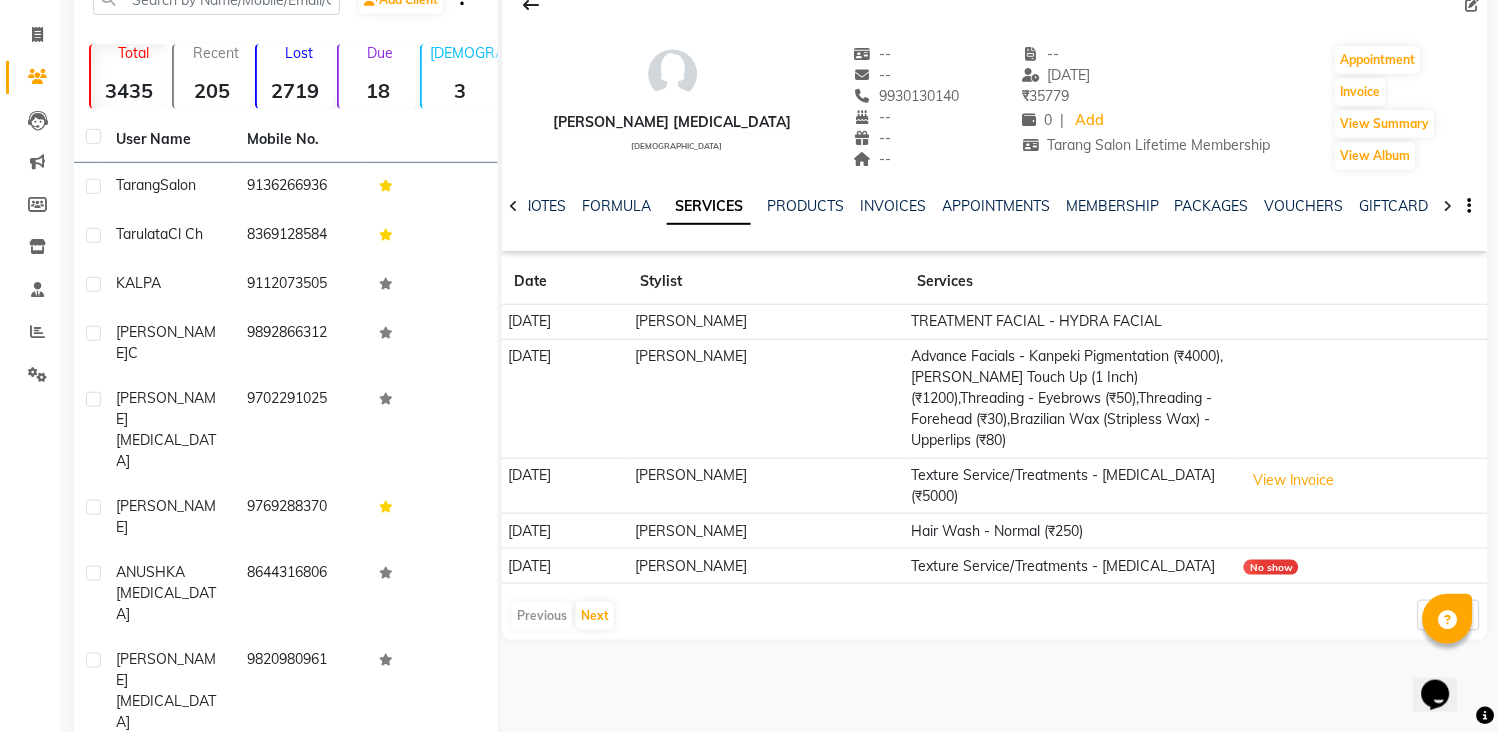 click on "VAISHALI T3   female  --   --   9930130140  --  --  --  -- 20-10-2024 ₹    35779 0 |  Add  Tarang Salon Lifetime Membership   Appointment   Invoice  View Summary  View Album  NOTES FORMULA SERVICES PRODUCTS INVOICES APPOINTMENTS MEMBERSHIP PACKAGES VOUCHERS GIFTCARDS POINTS FORMS FAMILY CARDS WALLET Date Stylist Services 21-10-2024 Grishma  TREATMENT FACIAL - HYDRA FACIAL 20-10-2024 Grishma  Advance Facials - Kanpeki Pigmentation (₹4000),Schwarzkopf  - Schwarzkopf Touch Up (1 Inch) (₹1200),Threading - Eyebrows (₹50),Threading - Forehead (₹30),Brazilian Wax (Stripless Wax) - Upperlips (₹80) 20-10-2024 Varsha Texture Service/Treatments - Botox (₹5000)  View Invoice  20-10-2024 DEEPALI  KANOJIYA Hair Wash - Normal (₹250) 19-10-2024 Grishma  Texture Service/Treatments - Botox No show  Previous   Next  5 10 50 100 500" 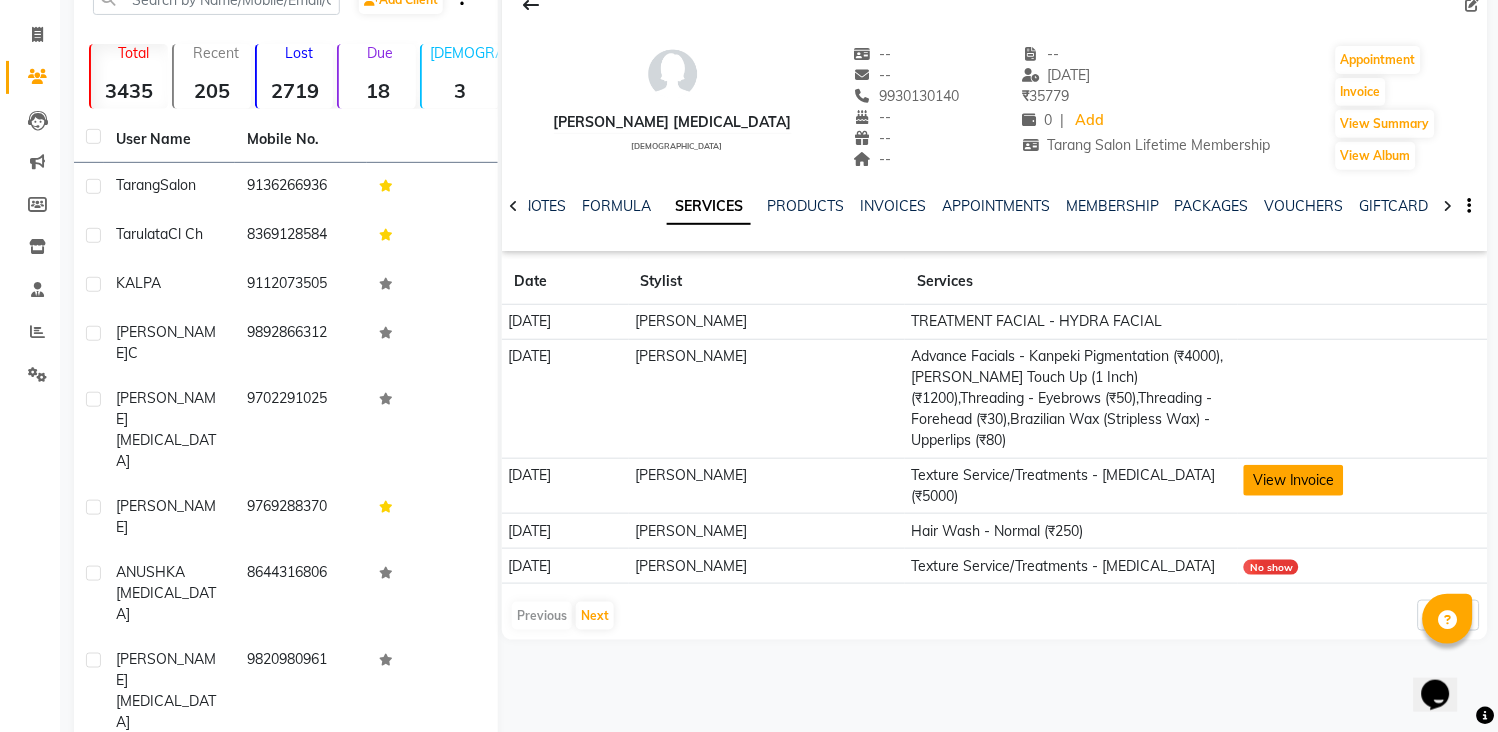 click on "View Invoice" 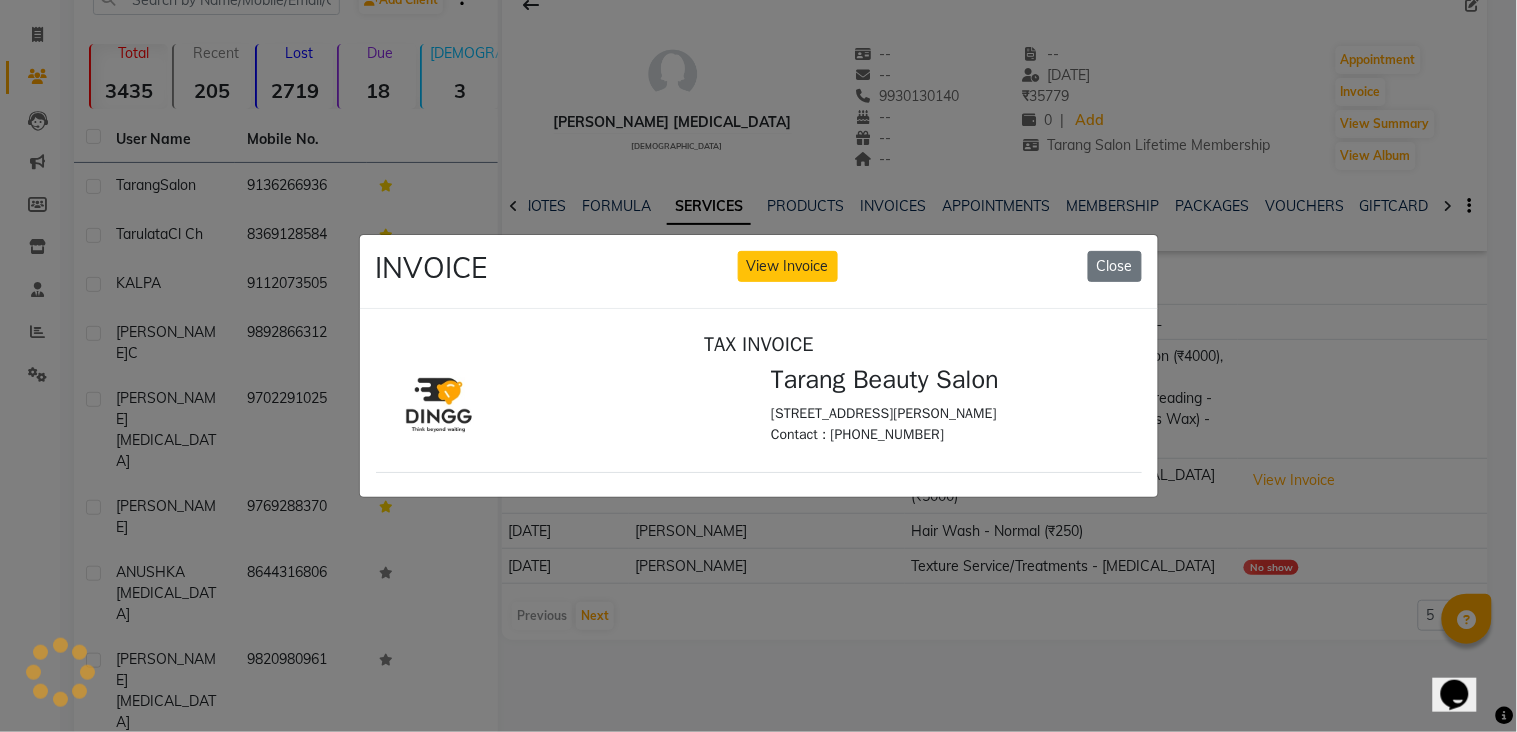 scroll, scrollTop: 0, scrollLeft: 0, axis: both 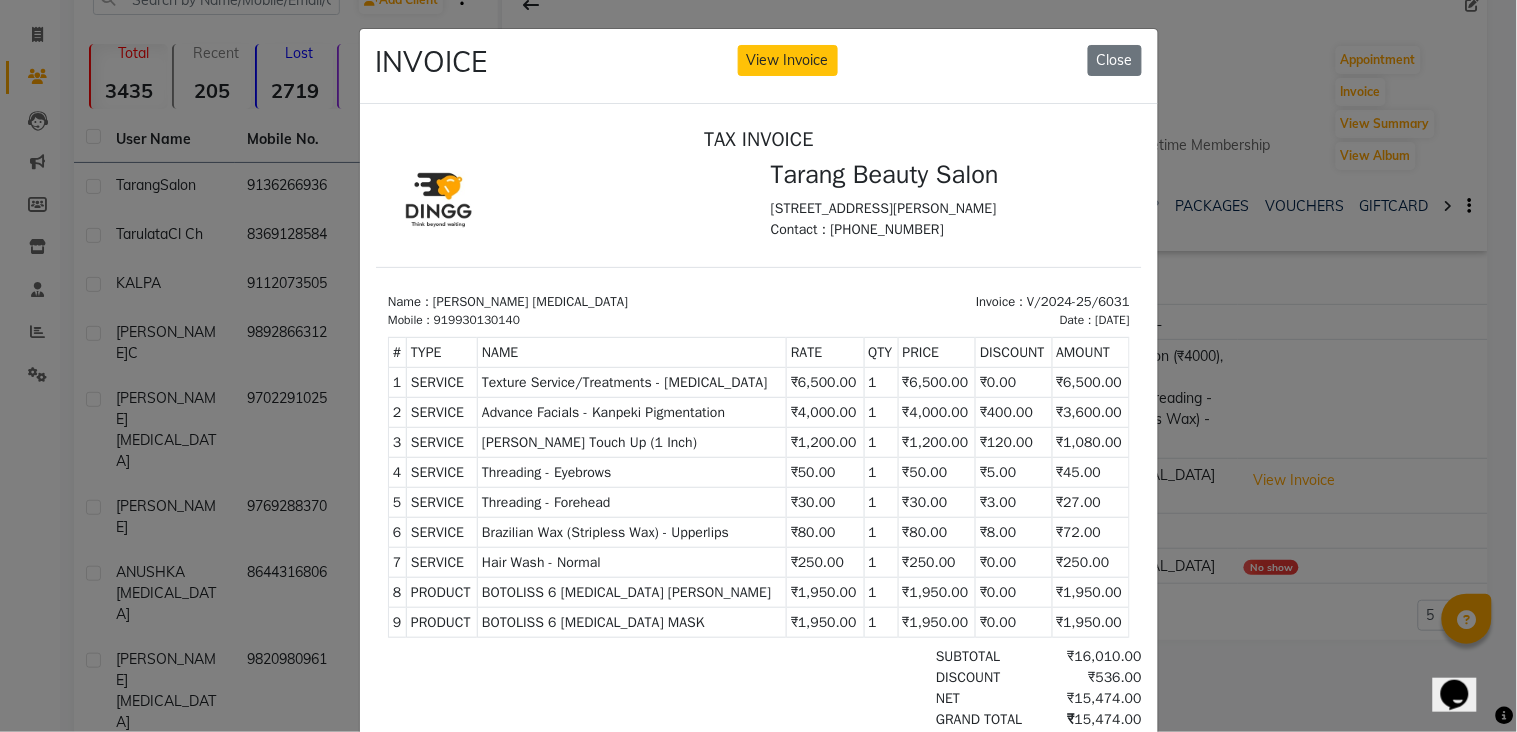 click on "₹6,500.00" at bounding box center [824, 382] 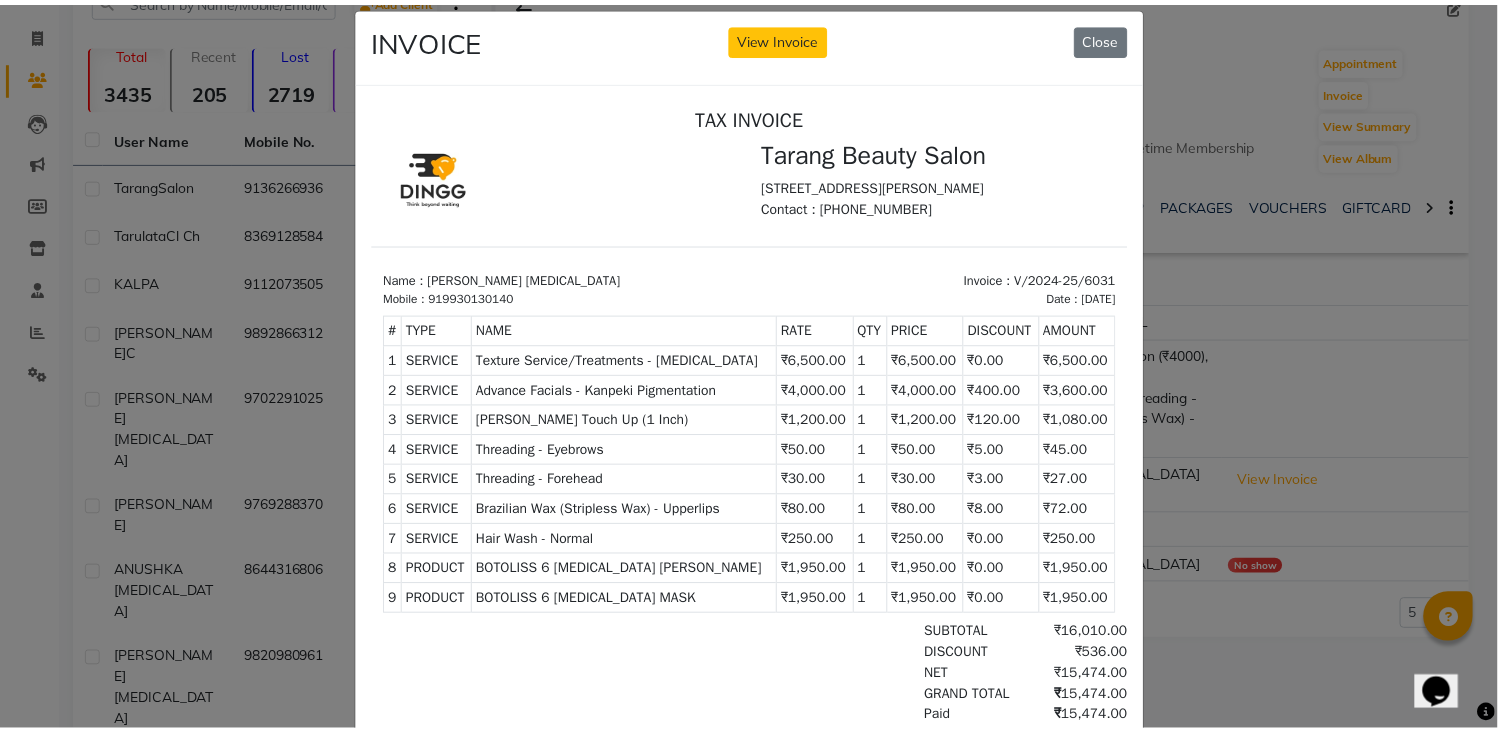 scroll, scrollTop: 0, scrollLeft: 0, axis: both 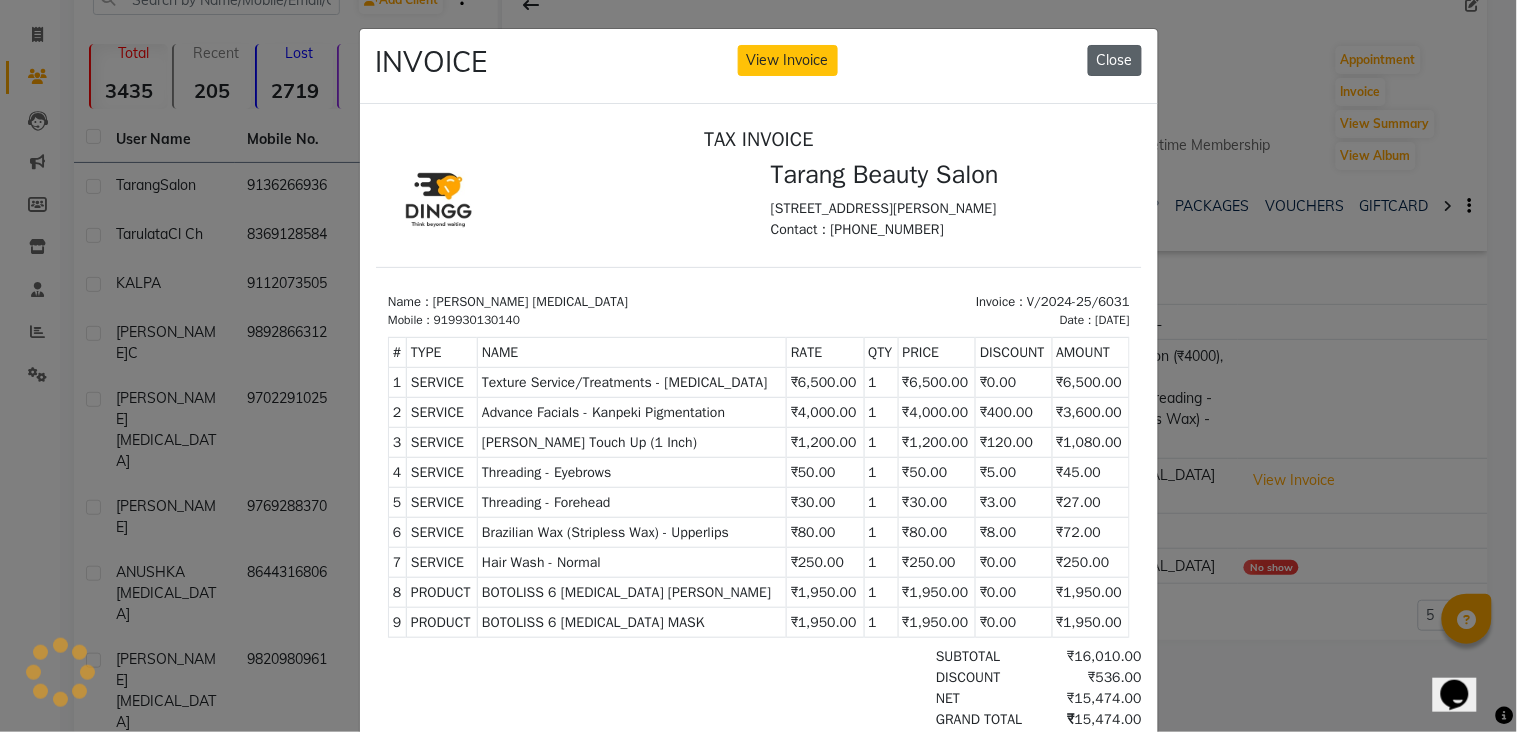drag, startPoint x: 1103, startPoint y: 66, endPoint x: 331, endPoint y: 247, distance: 792.93445 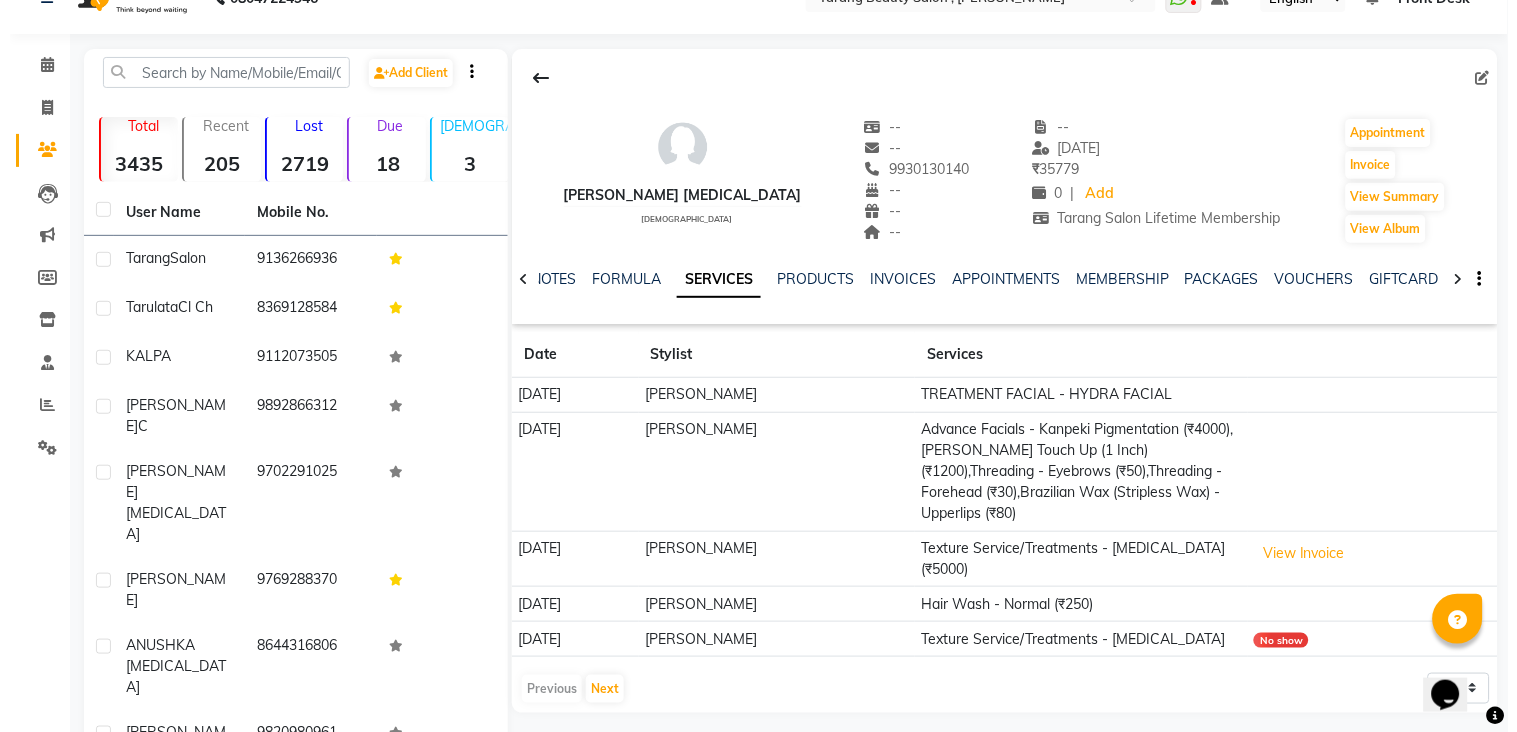 scroll, scrollTop: 0, scrollLeft: 0, axis: both 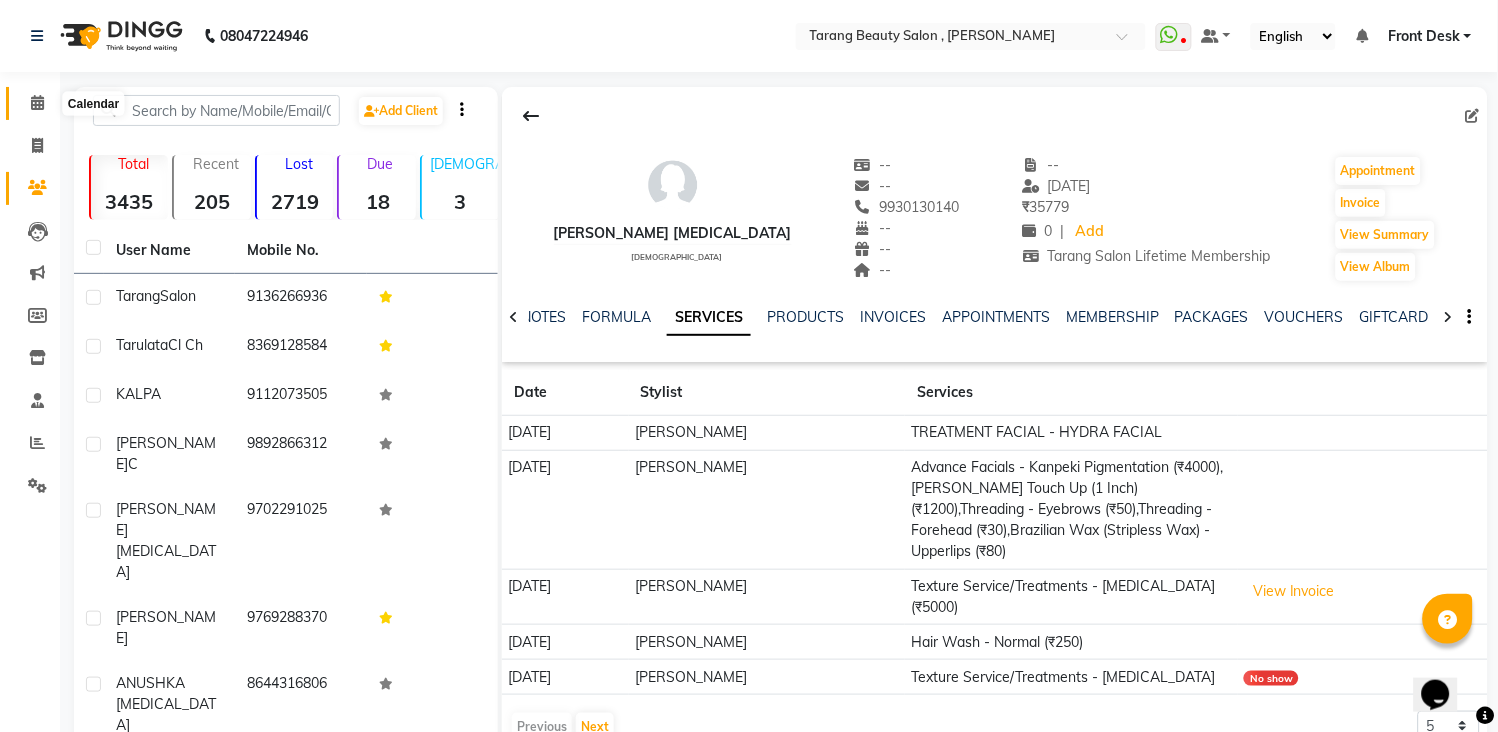 click 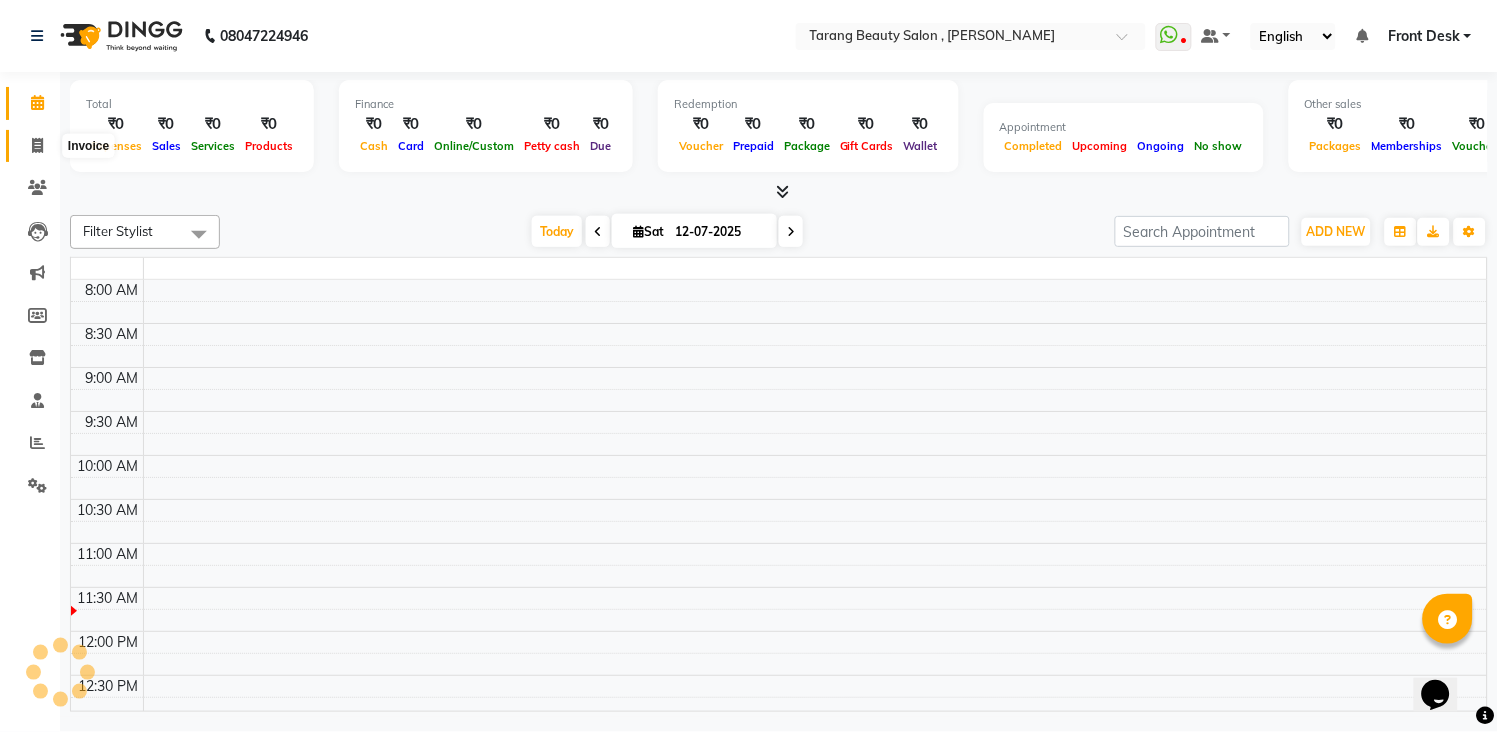 click 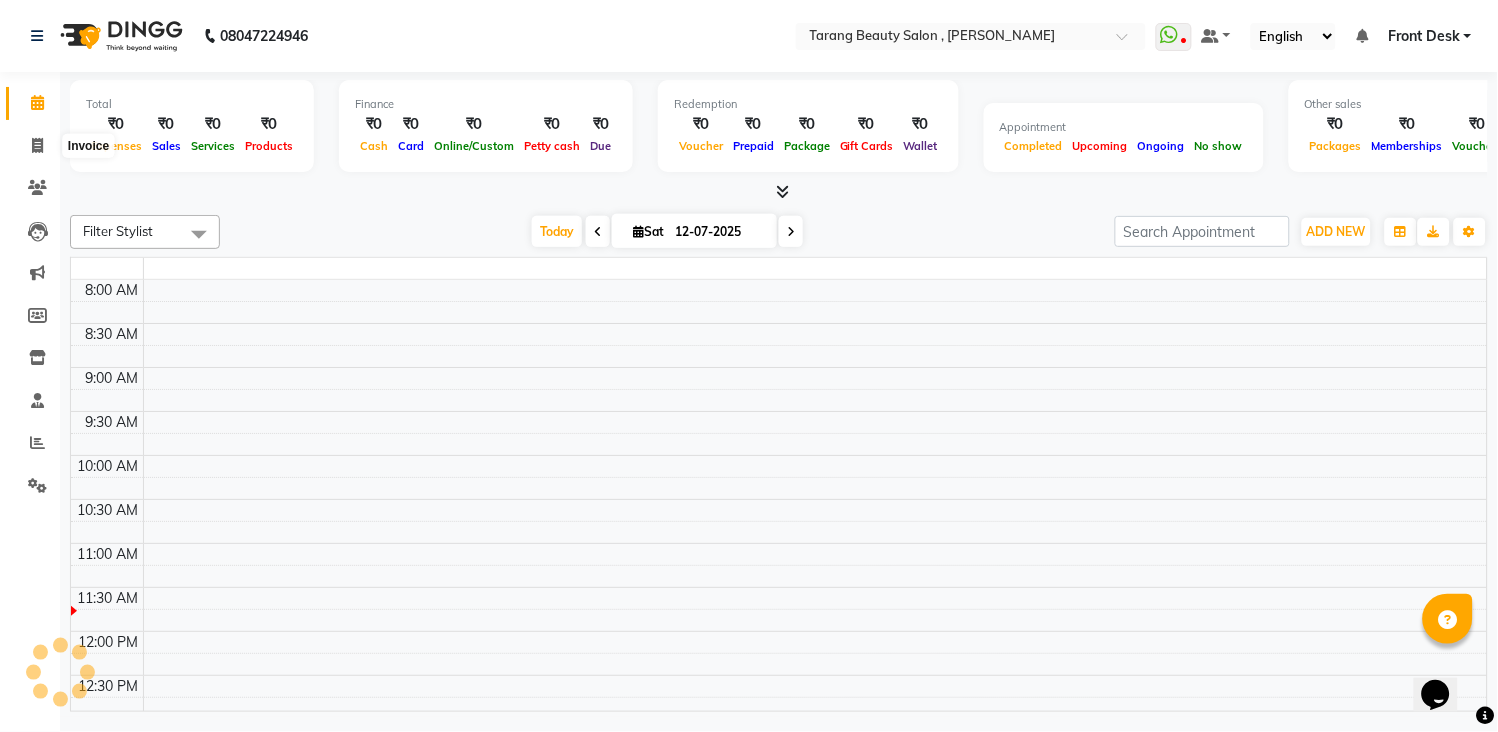 select on "service" 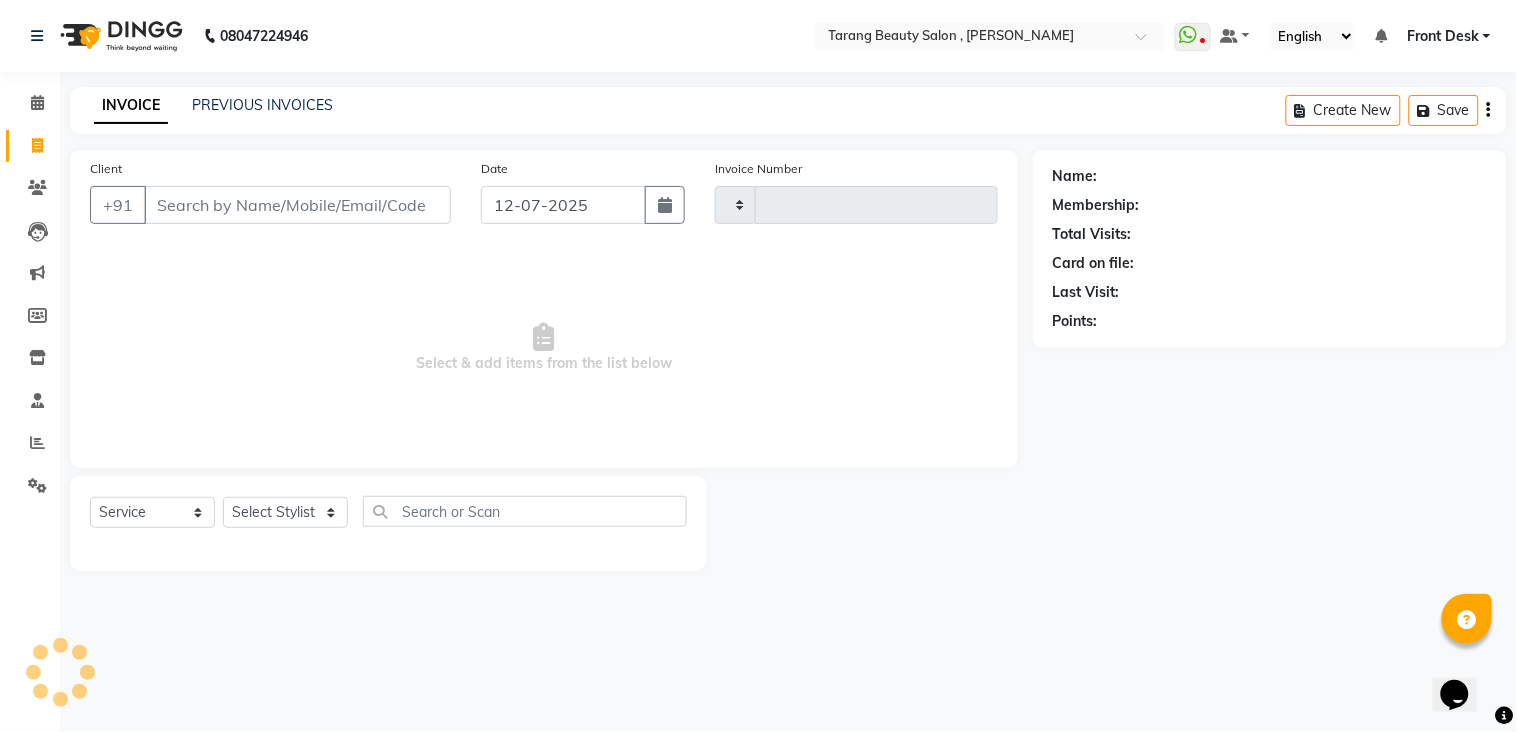 type on "2535" 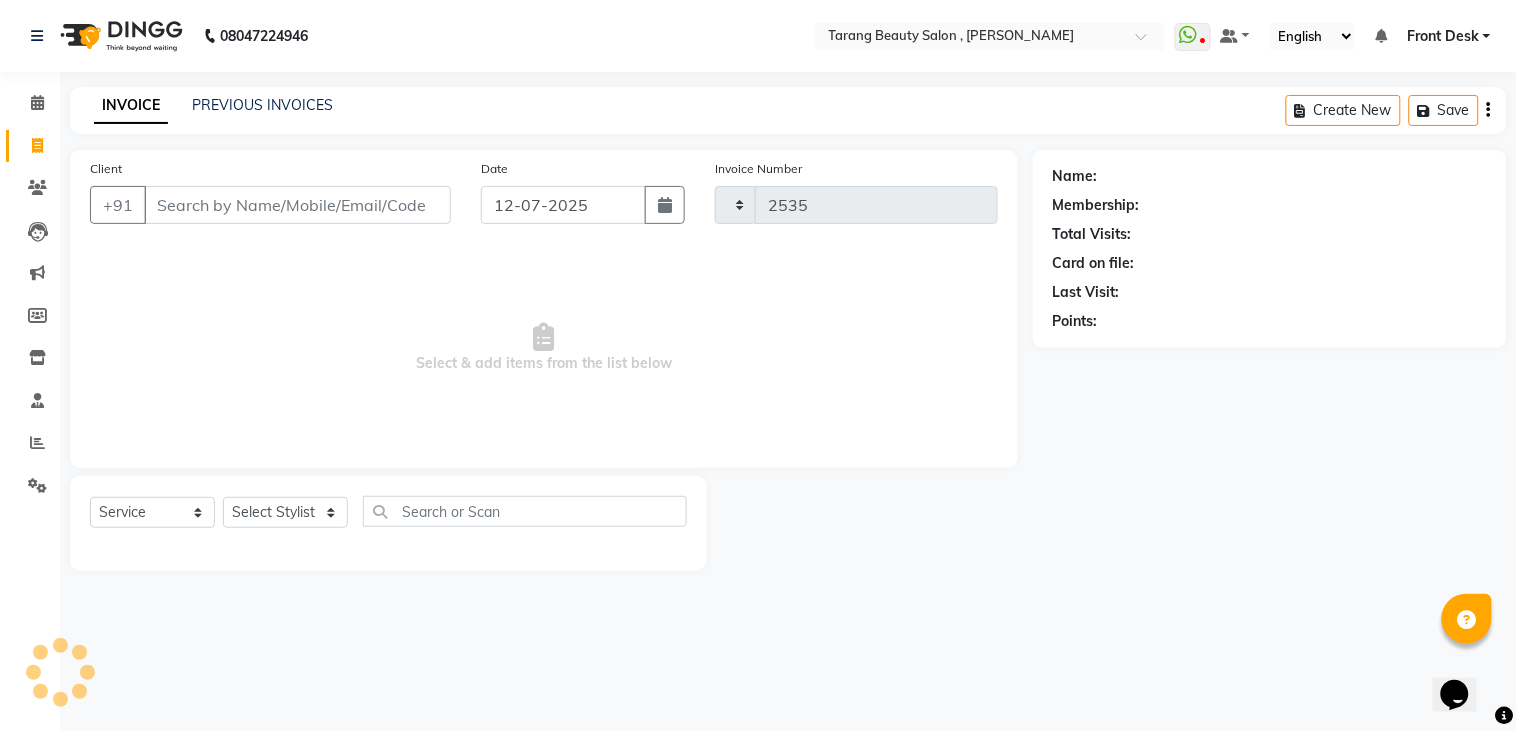 select on "5133" 